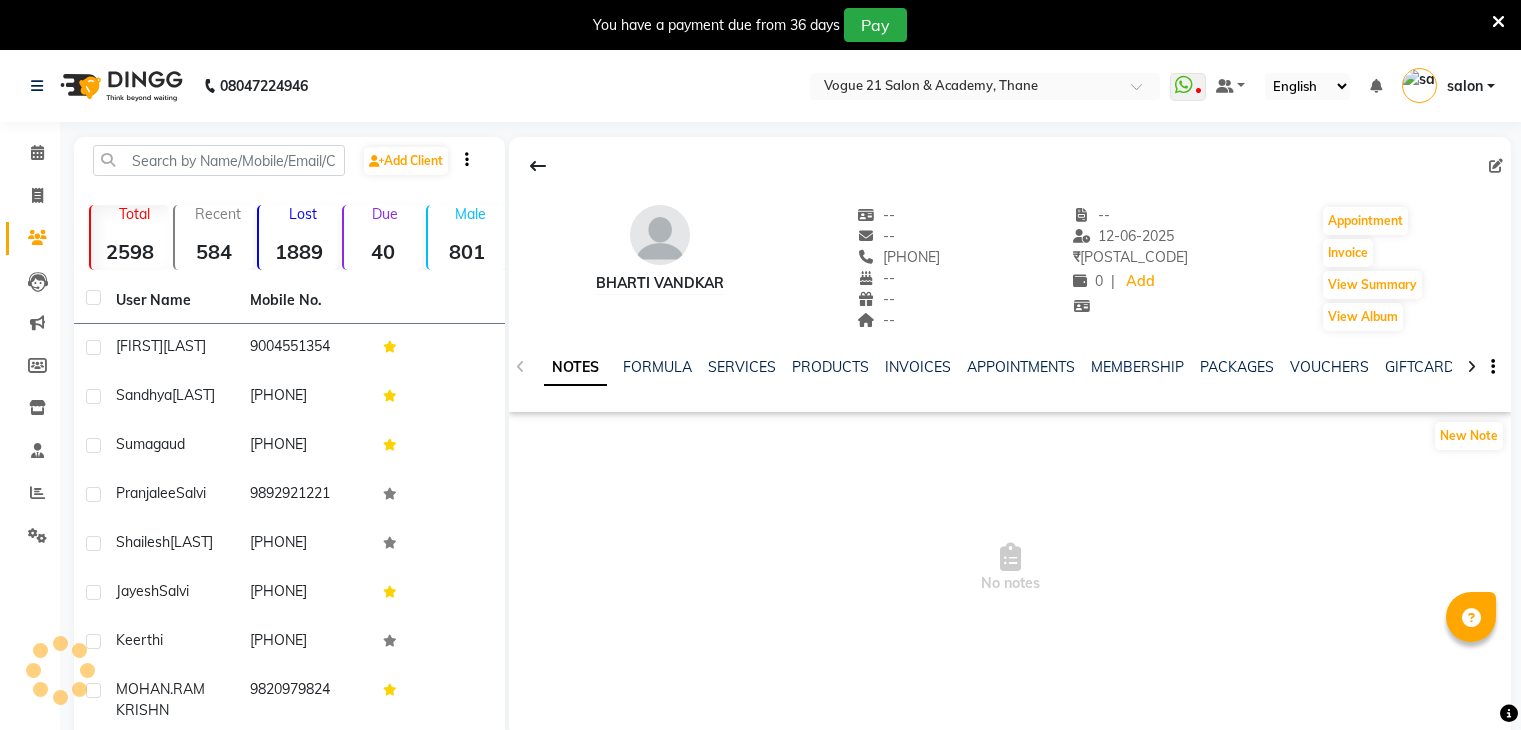 scroll, scrollTop: 0, scrollLeft: 0, axis: both 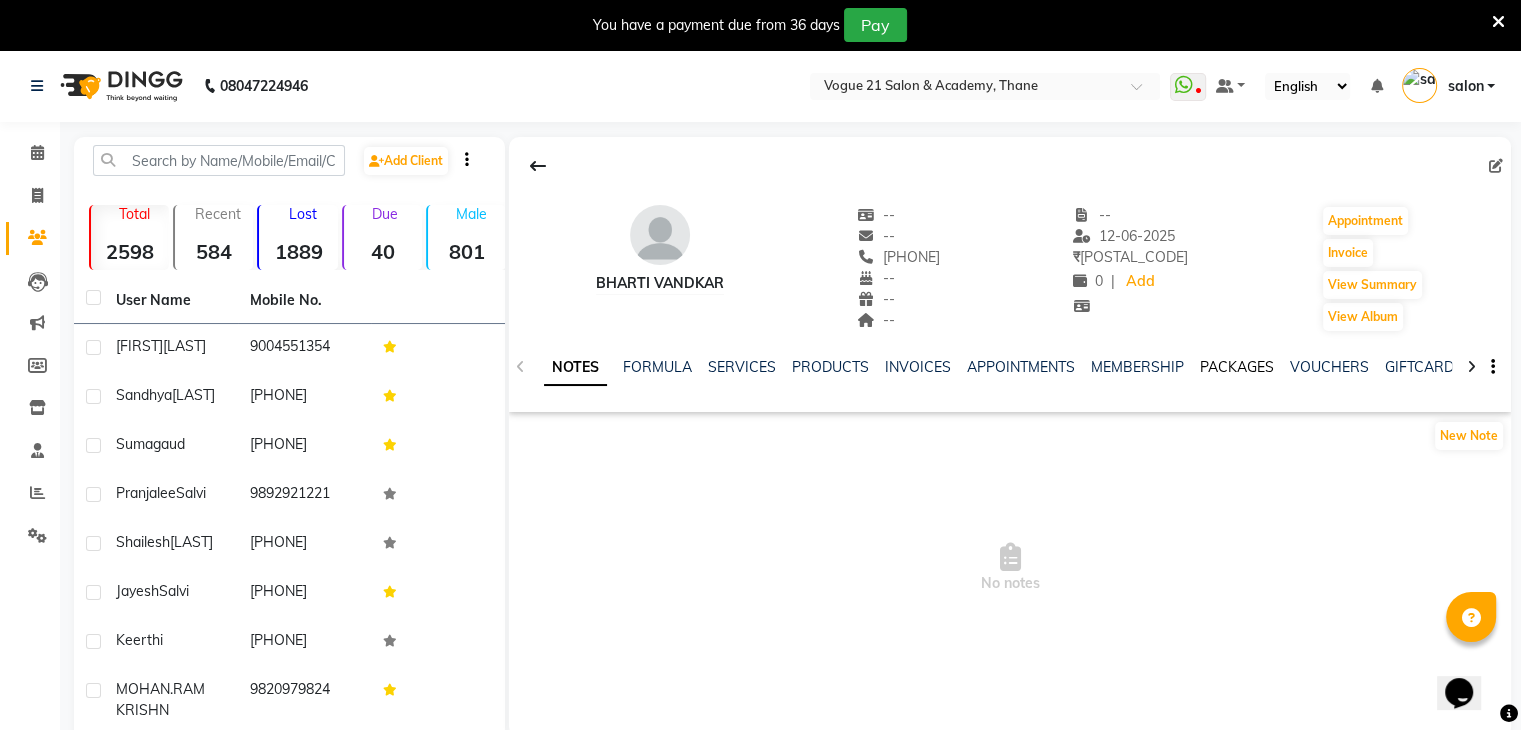 click on "PACKAGES" 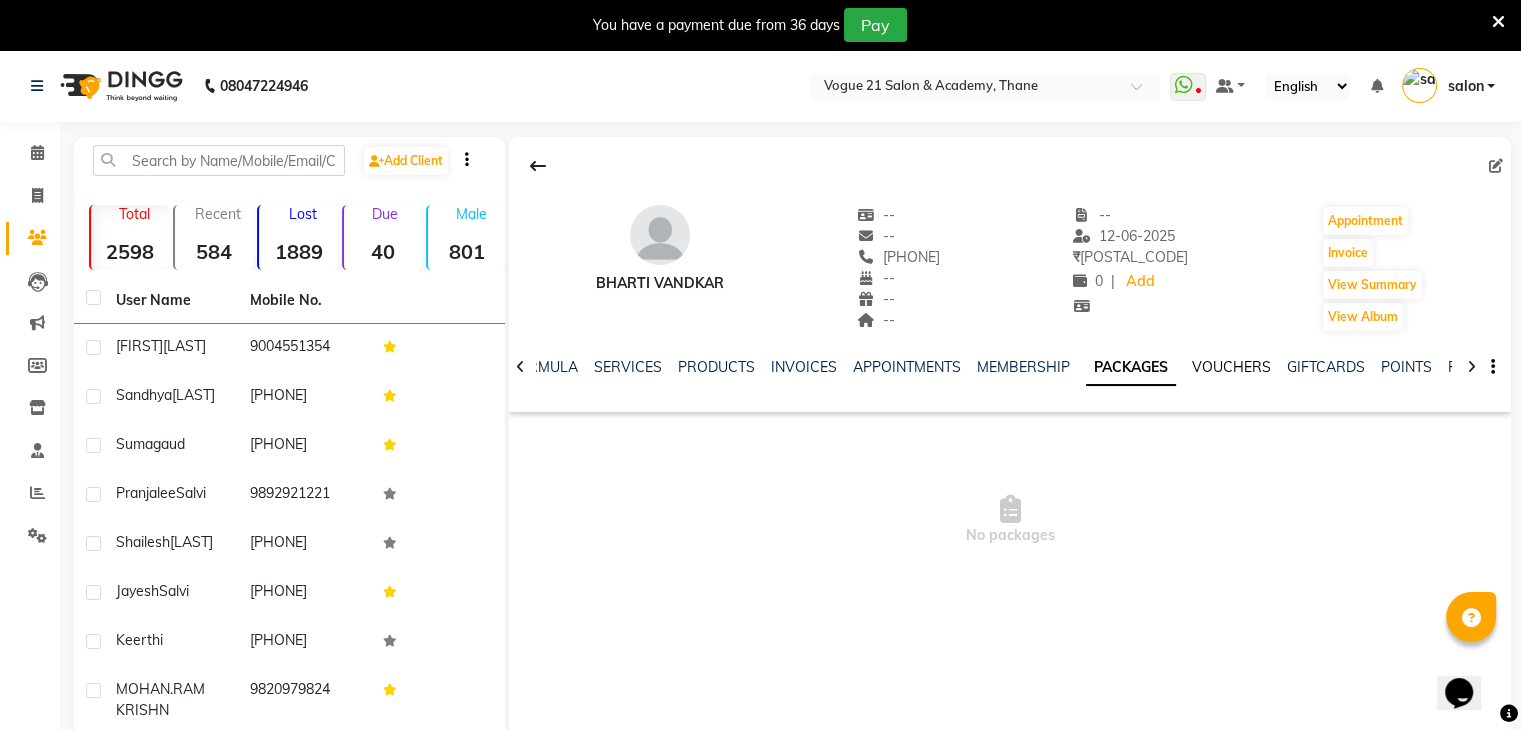 click on "VOUCHERS" 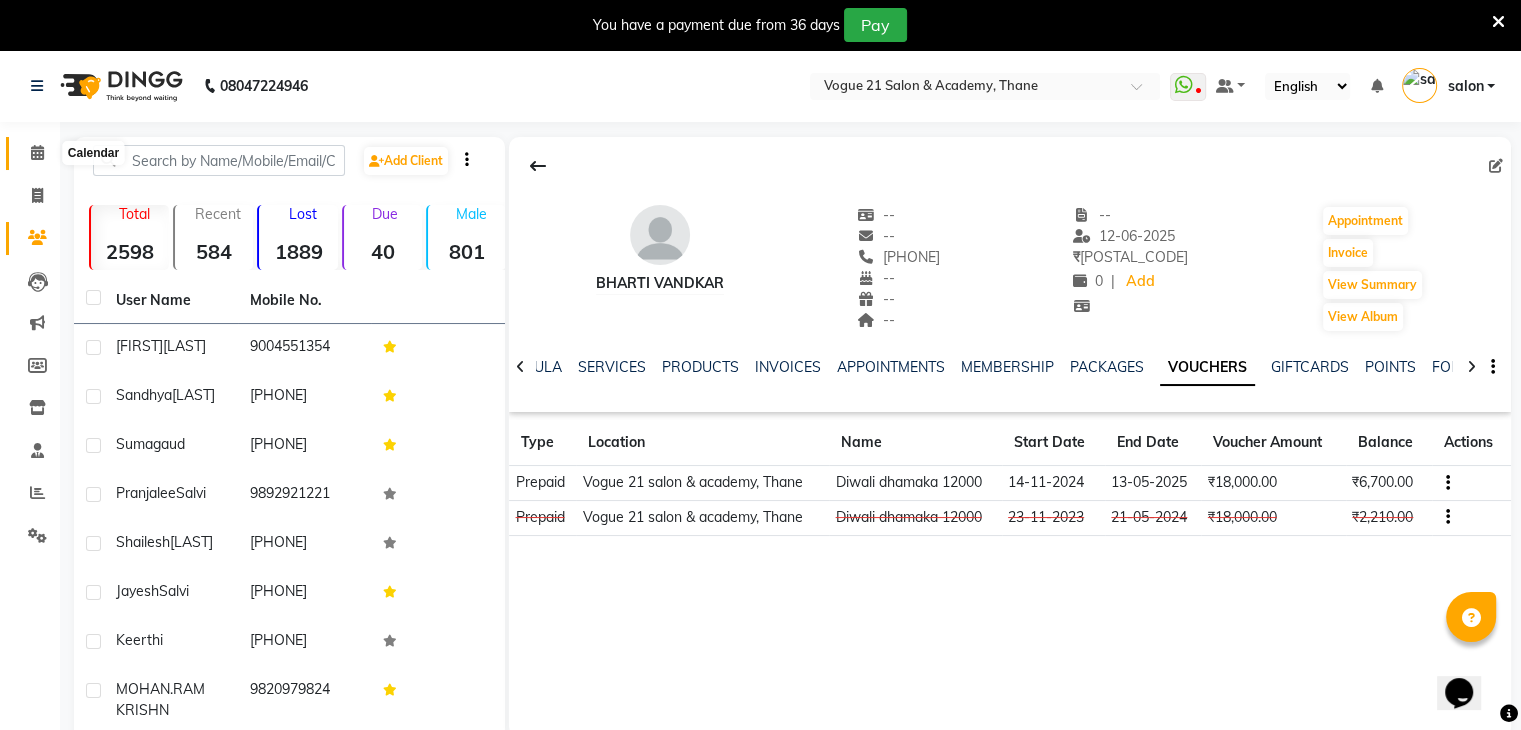 click 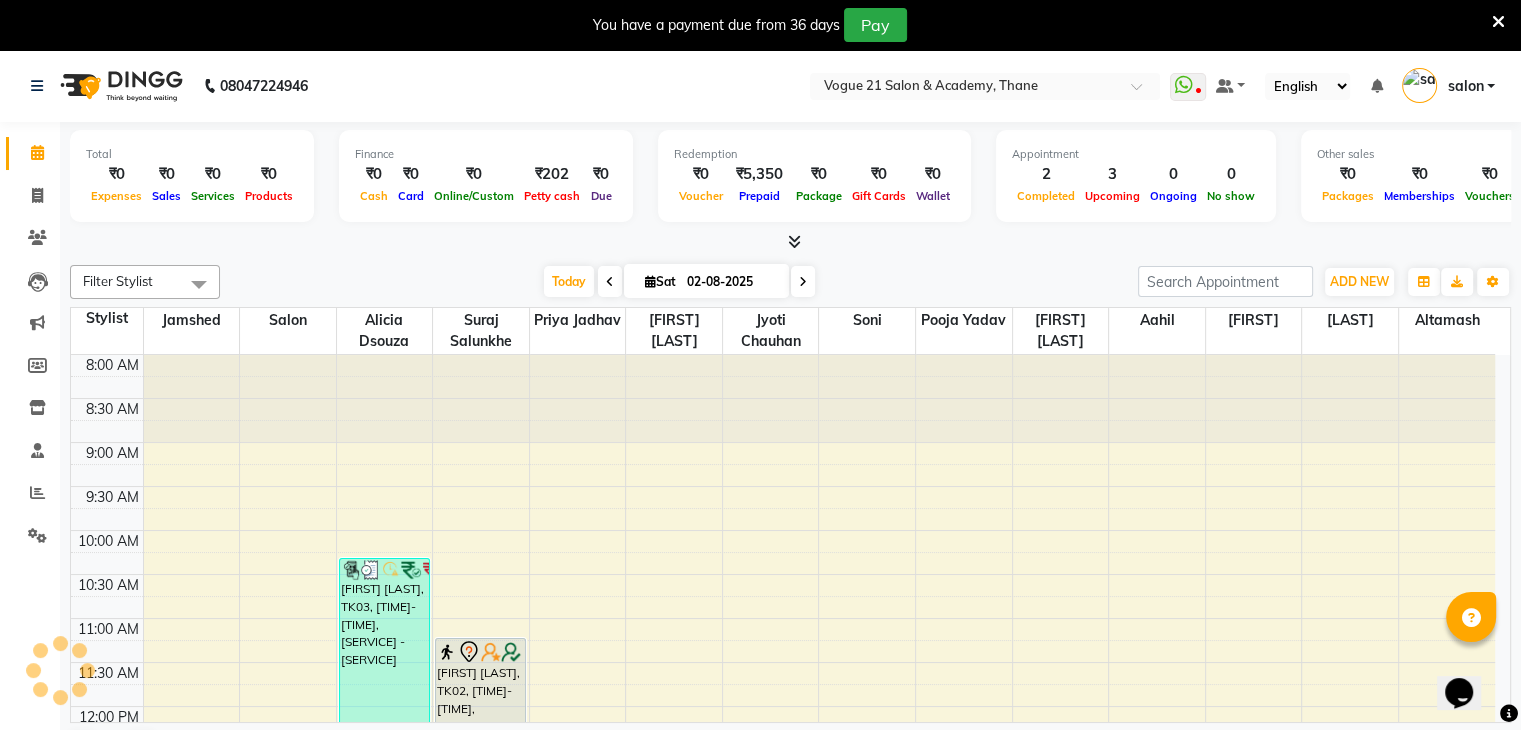 scroll, scrollTop: 0, scrollLeft: 0, axis: both 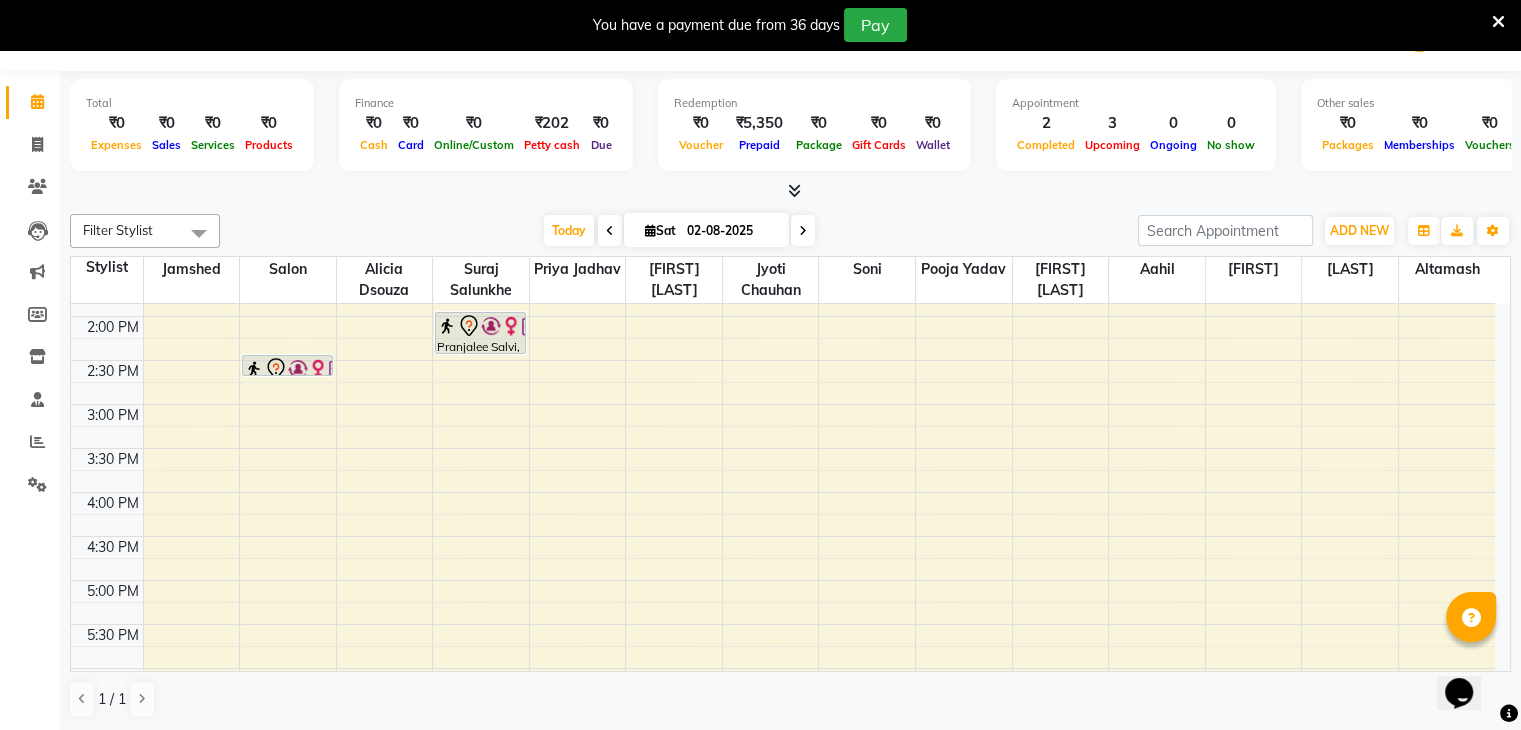 click on "8:00 AM 8:30 AM 9:00 AM 9:30 AM 10:00 AM 10:30 AM 11:00 AM 11:30 AM 12:00 PM 12:30 PM 1:00 PM 1:30 PM 2:00 PM 2:30 PM 3:00 PM 3:30 PM 4:00 PM 4:30 PM 5:00 PM 5:30 PM 6:00 PM 6:30 PM 7:00 PM 7:30 PM 8:00 PM 8:30 PM 9:00 PM 9:30 PM 10:00 PM 10:30 PM     bharti vandkar, TK03, 12:20 PM-12:50 PM, vogue 21 ritual below sholder              Pranjalee Salvi, TK01, 02:30 PM-02:45 PM, Threading   -   Eyebrows     bharti vandkar, TK03, 10:20 AM-12:20 PM, Touch Up   -   Upo 1 Inch             Geeta Shriram, TK02, 11:15 AM-01:15 PM, Touch Up   -   Upo 1 Inch             Pranjalee Salvi, TK01, 02:00 PM-02:30 PM, Head massage - women with wash" at bounding box center (783, 448) 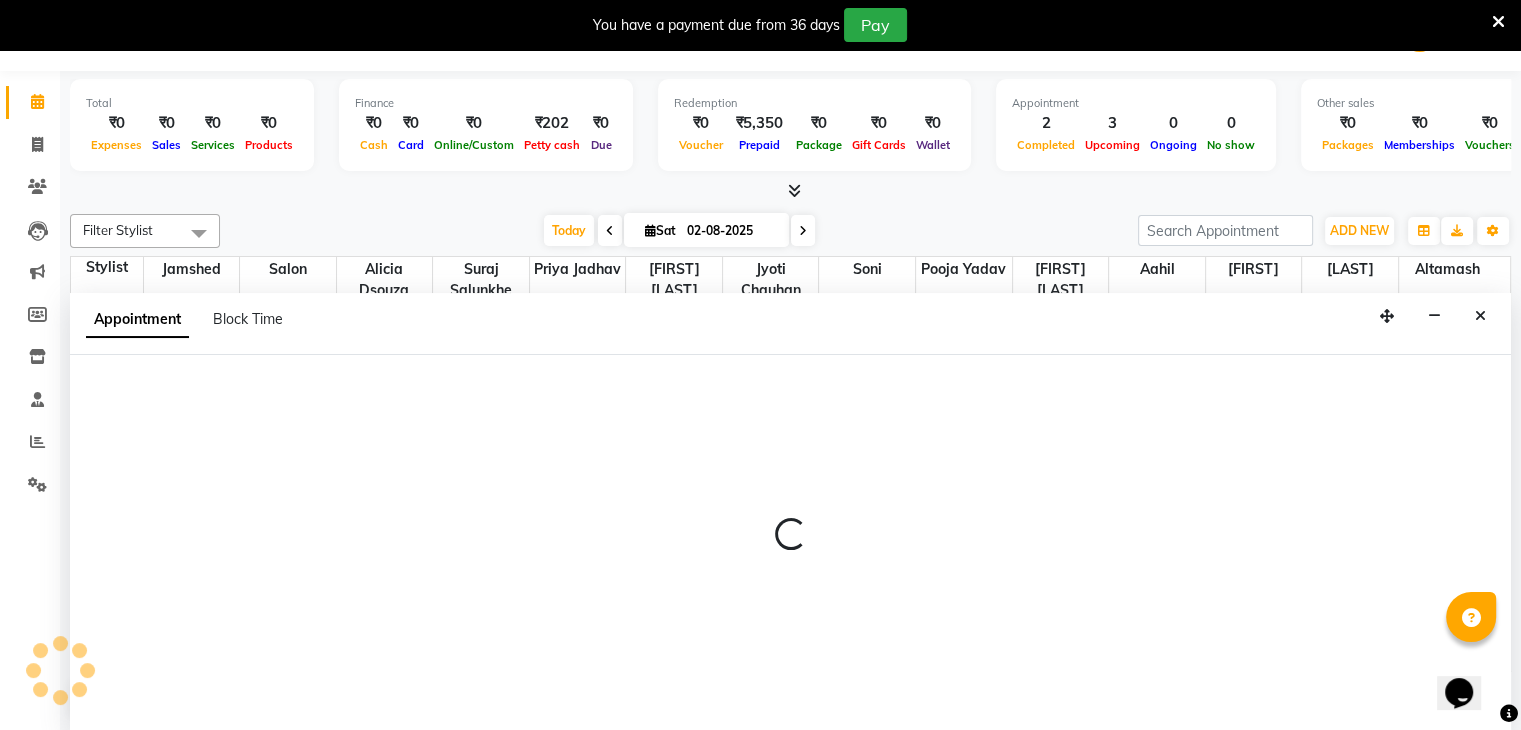 select on "25756" 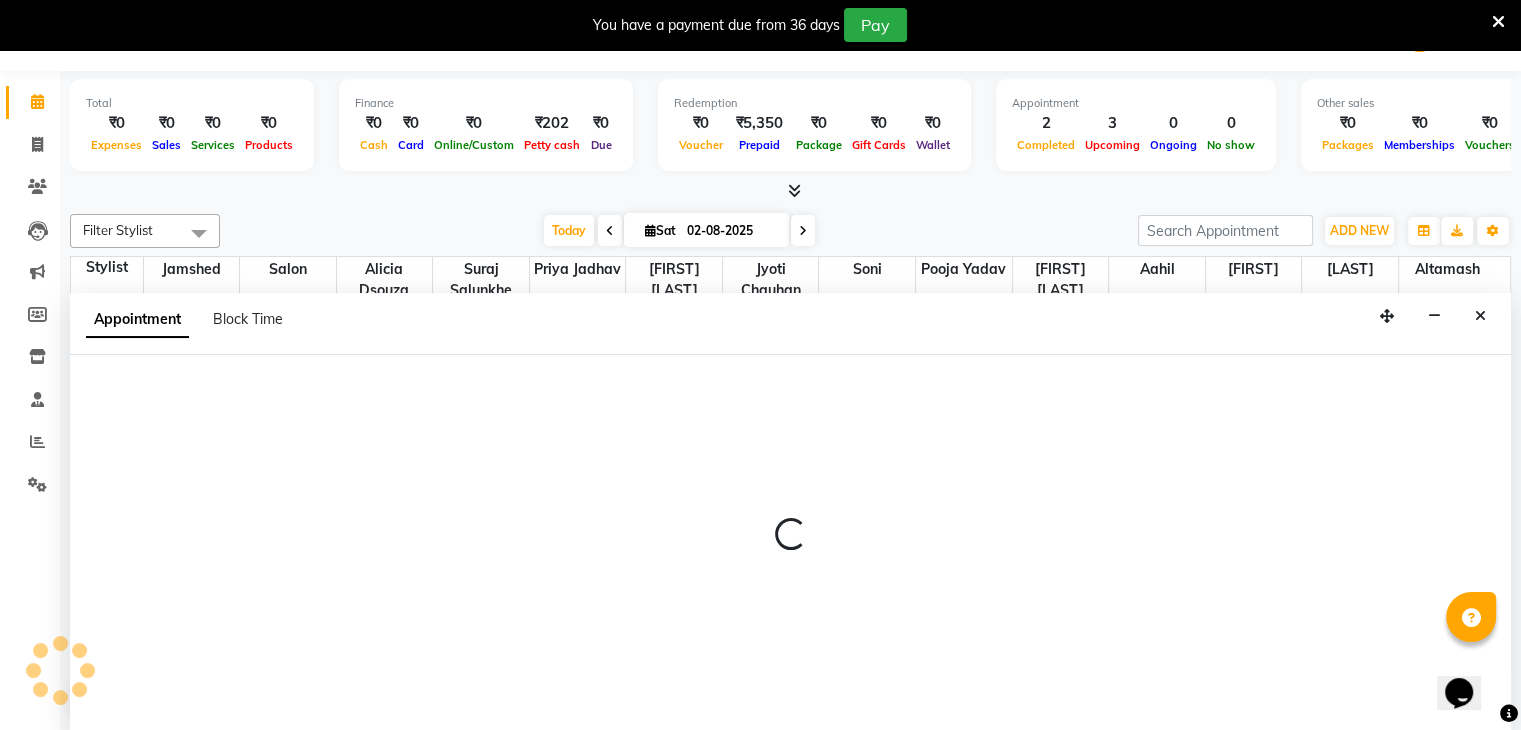 select on "1035" 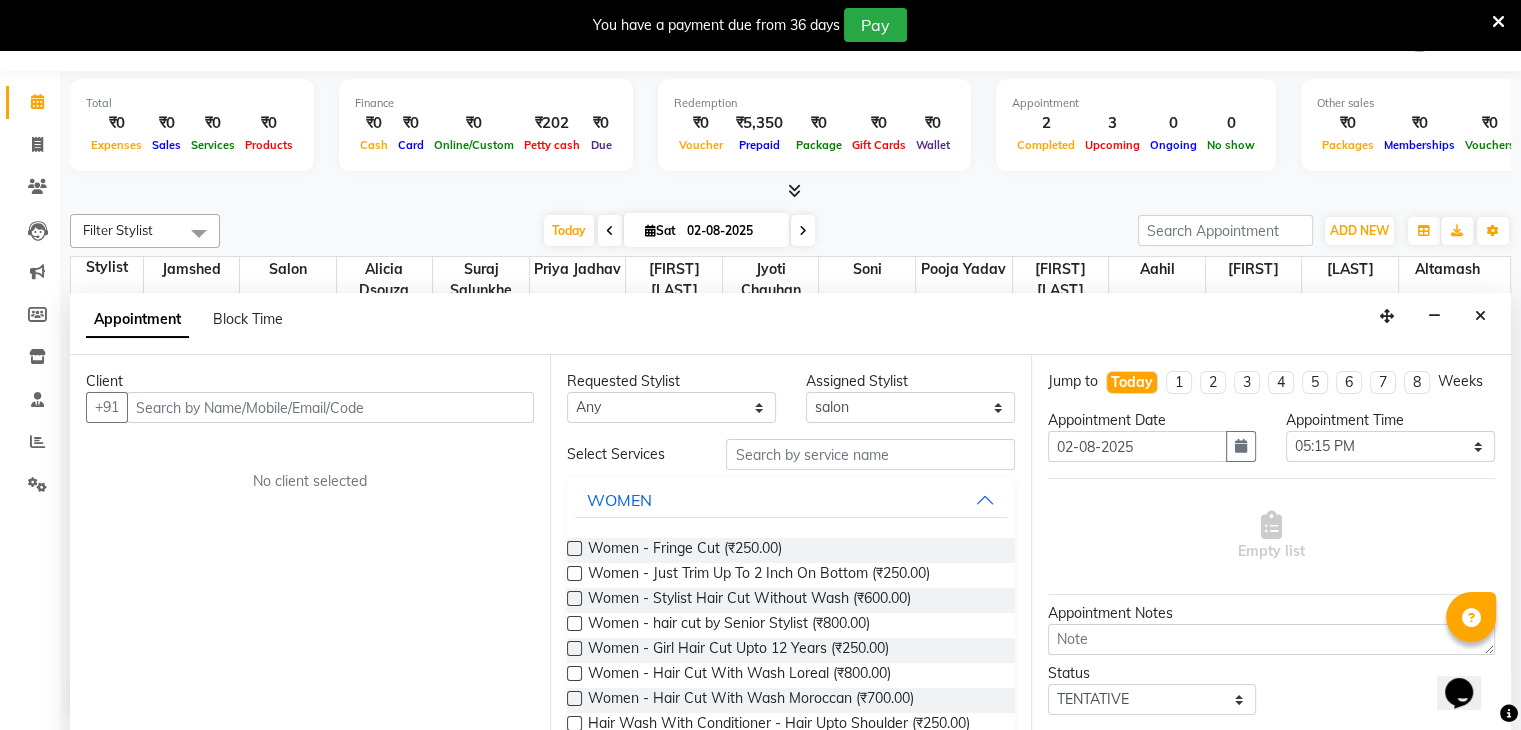 click at bounding box center [330, 407] 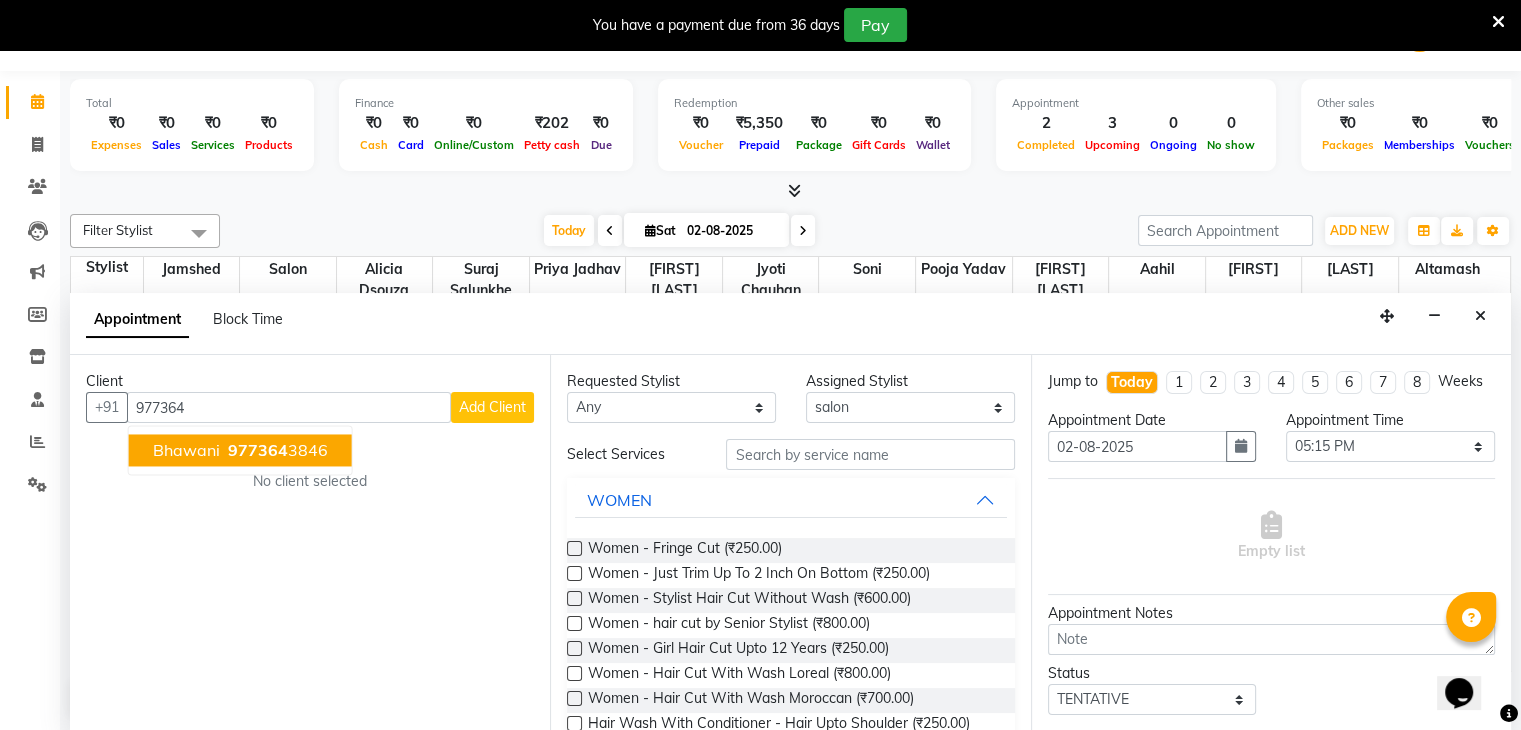 click on "977364 3846" at bounding box center (276, 451) 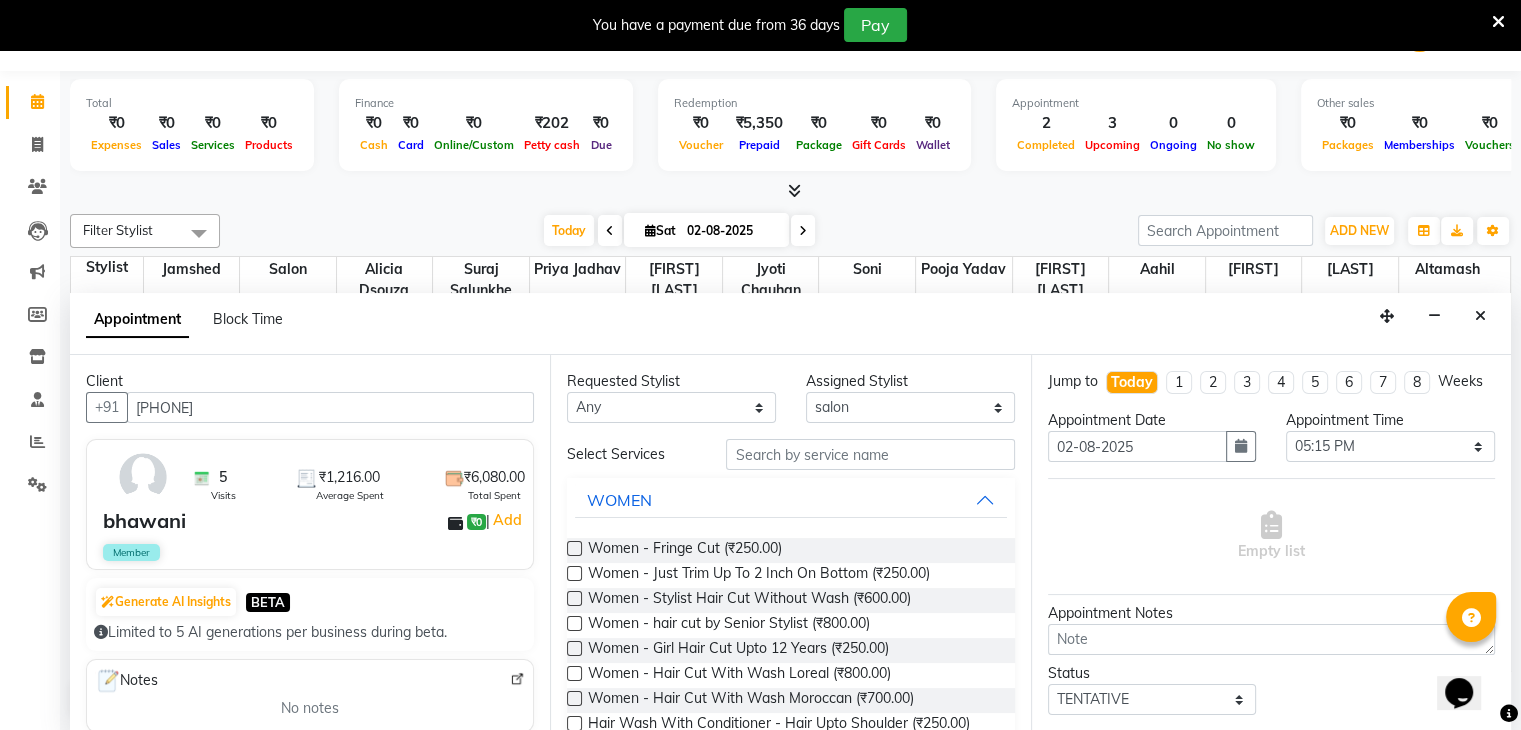 type on "9773643846" 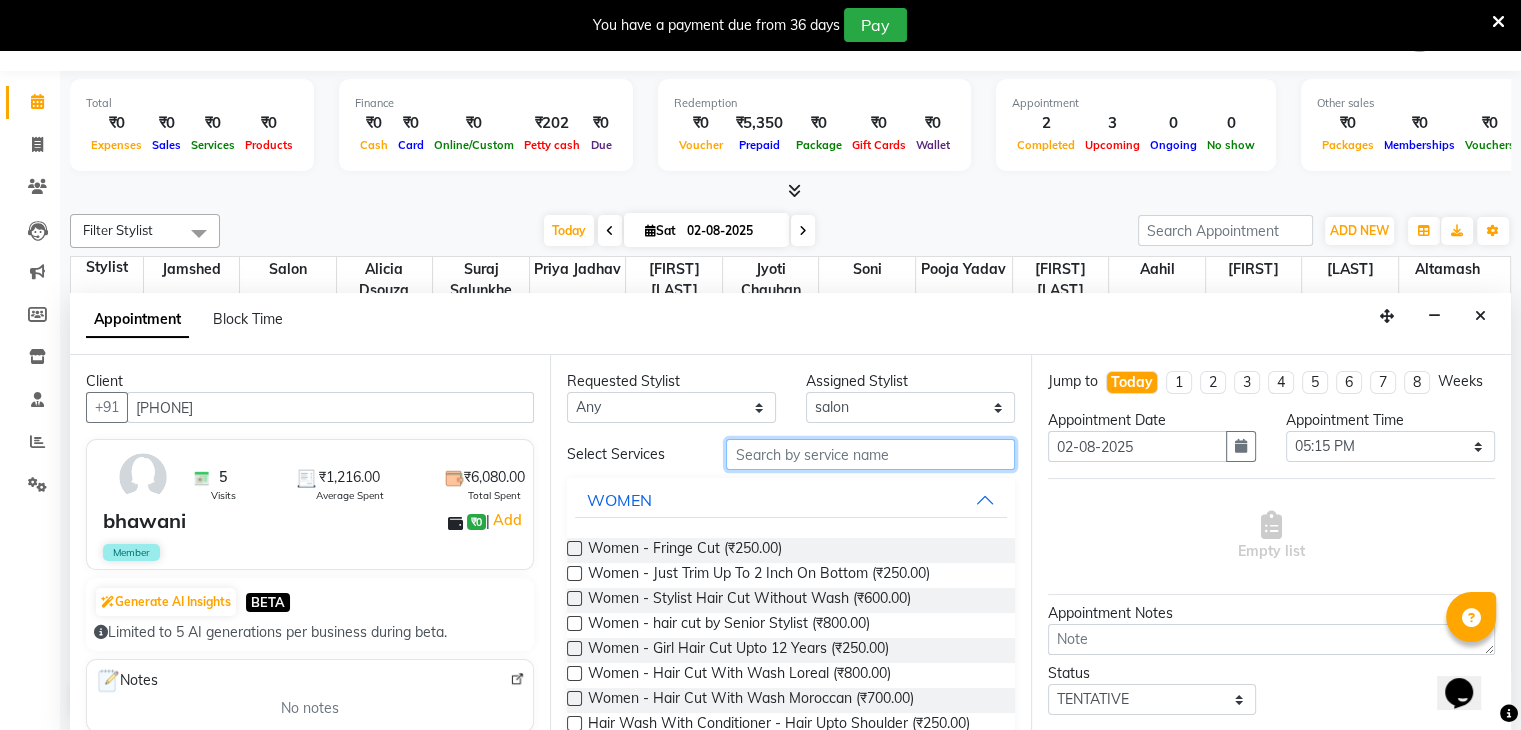 click at bounding box center (870, 454) 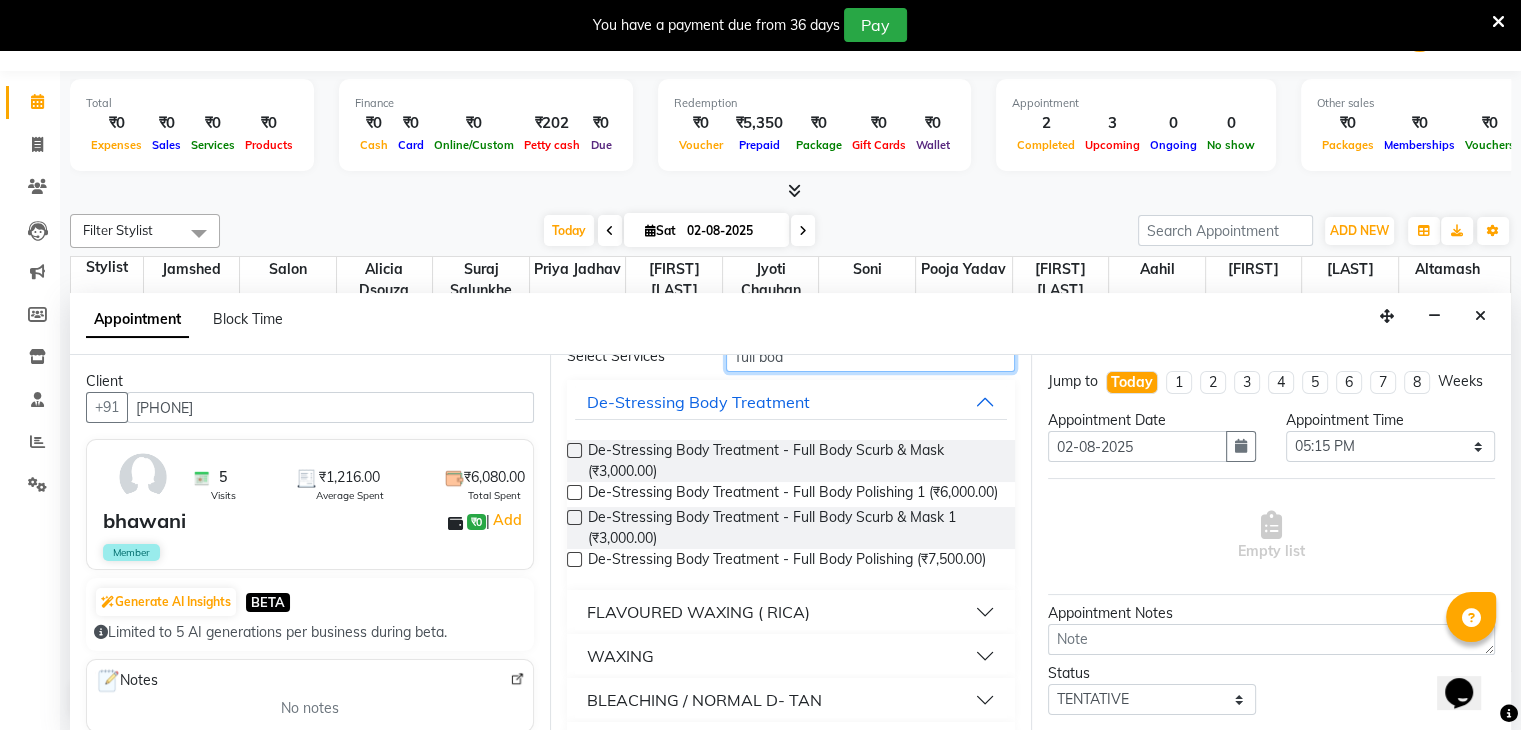 scroll, scrollTop: 100, scrollLeft: 0, axis: vertical 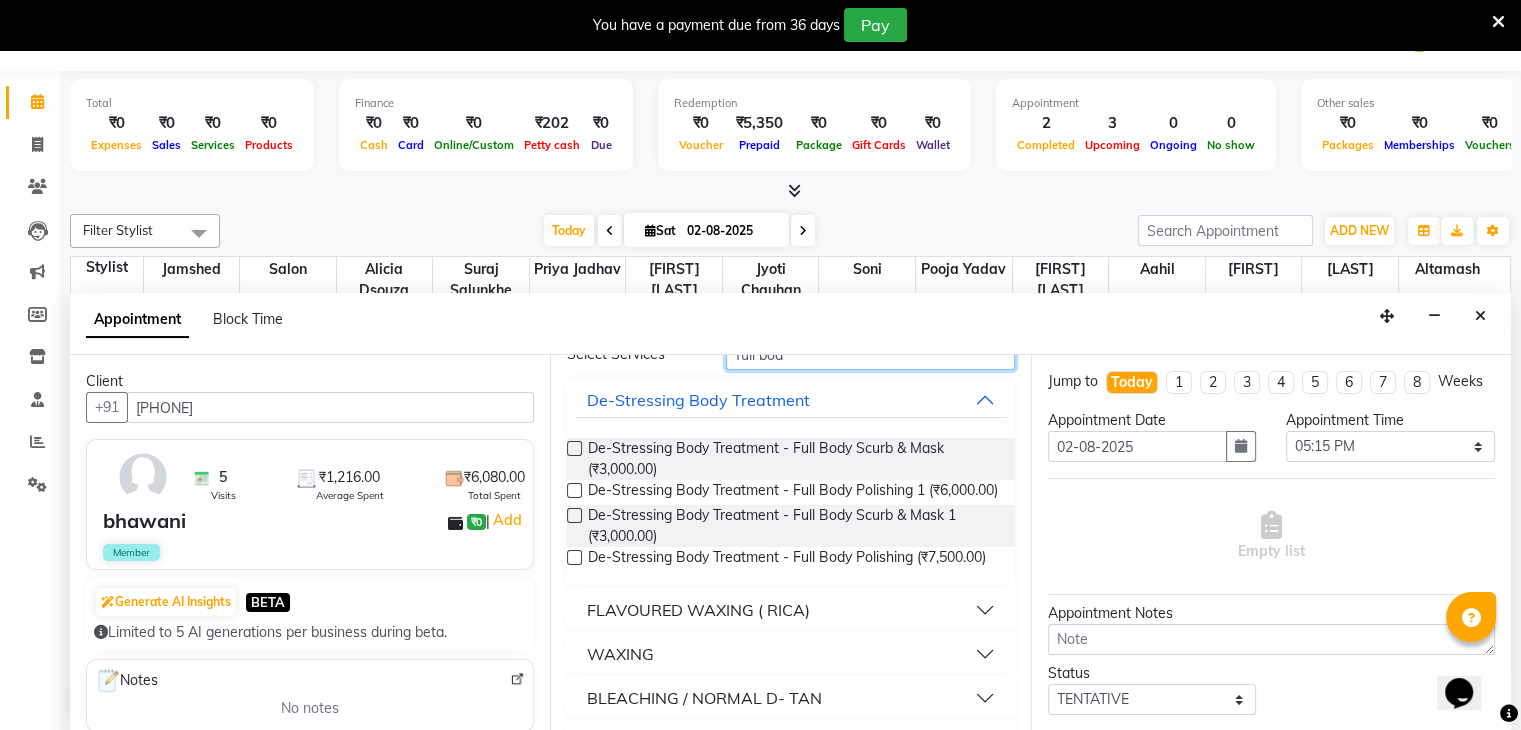type on "full bod" 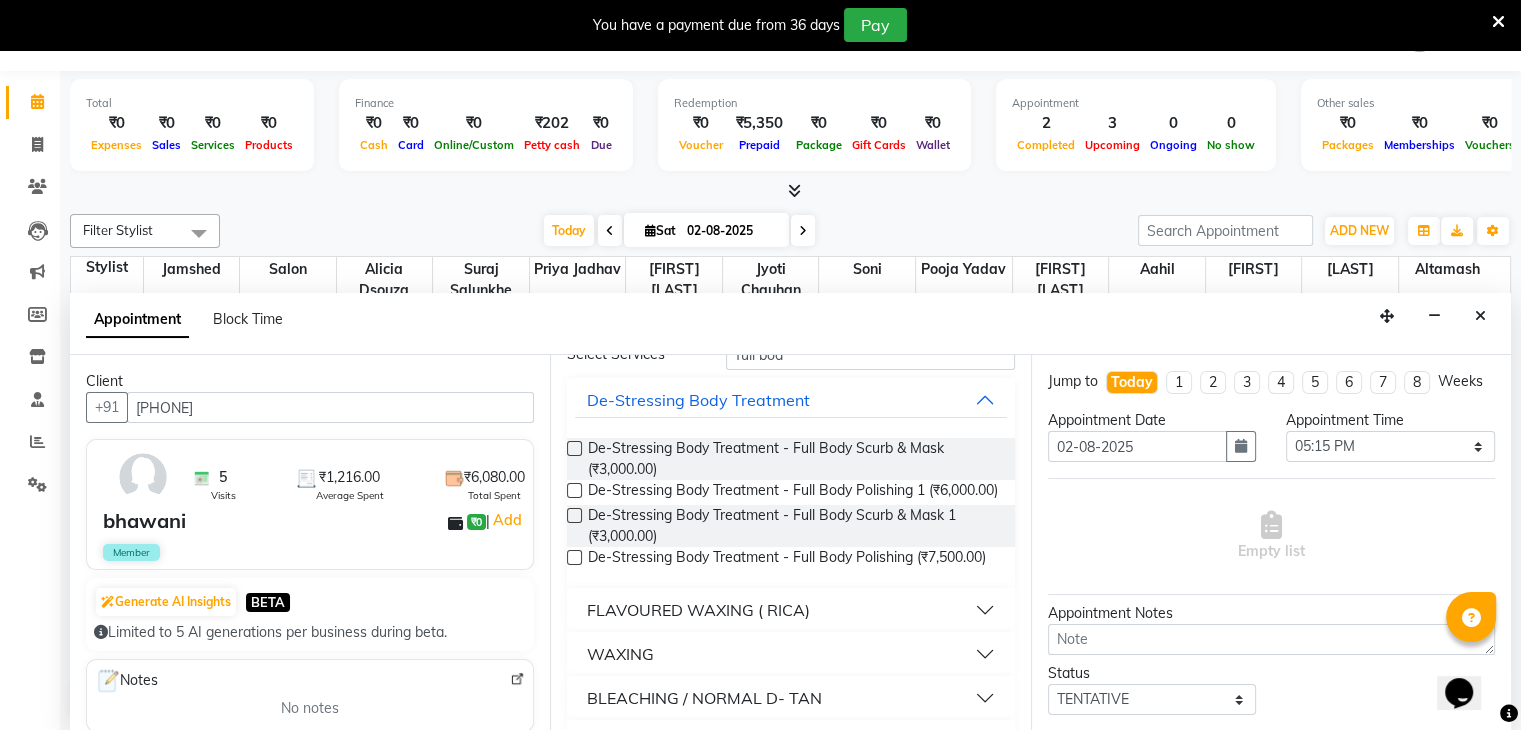 click on "FLAVOURED WAXING ( RICA)" at bounding box center (790, 610) 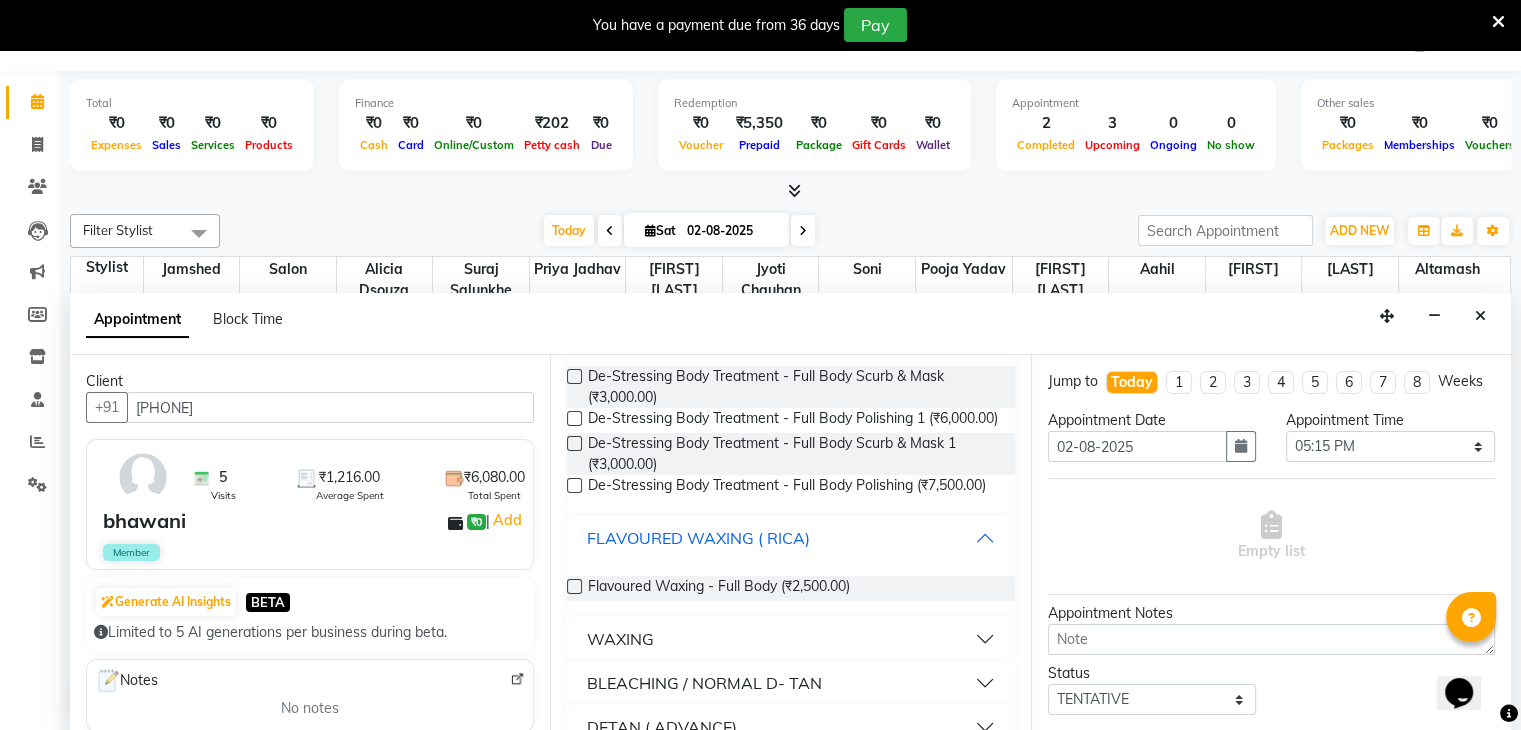 scroll, scrollTop: 176, scrollLeft: 0, axis: vertical 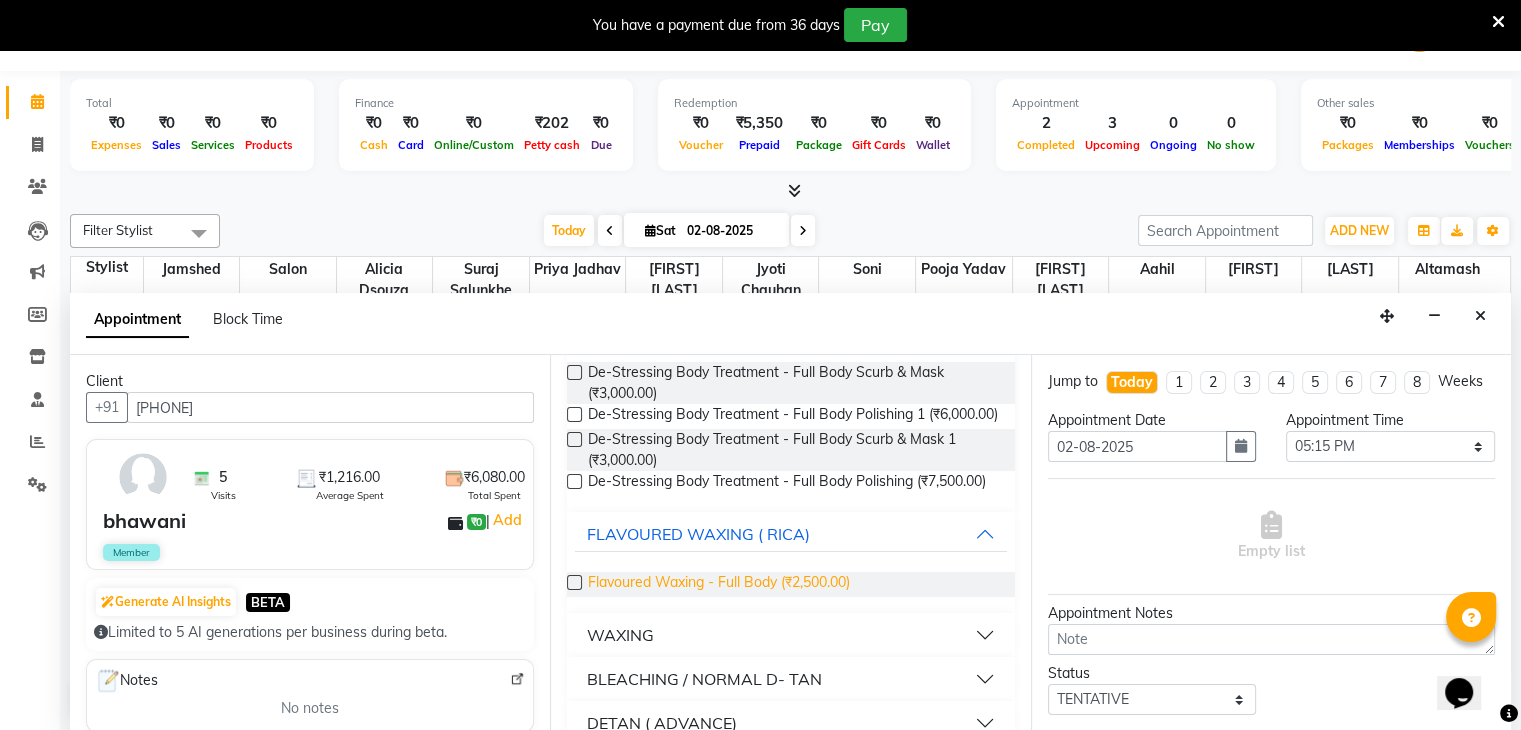 click on "Flavoured Waxing   -   Full Body (₹2,500.00)" at bounding box center (719, 584) 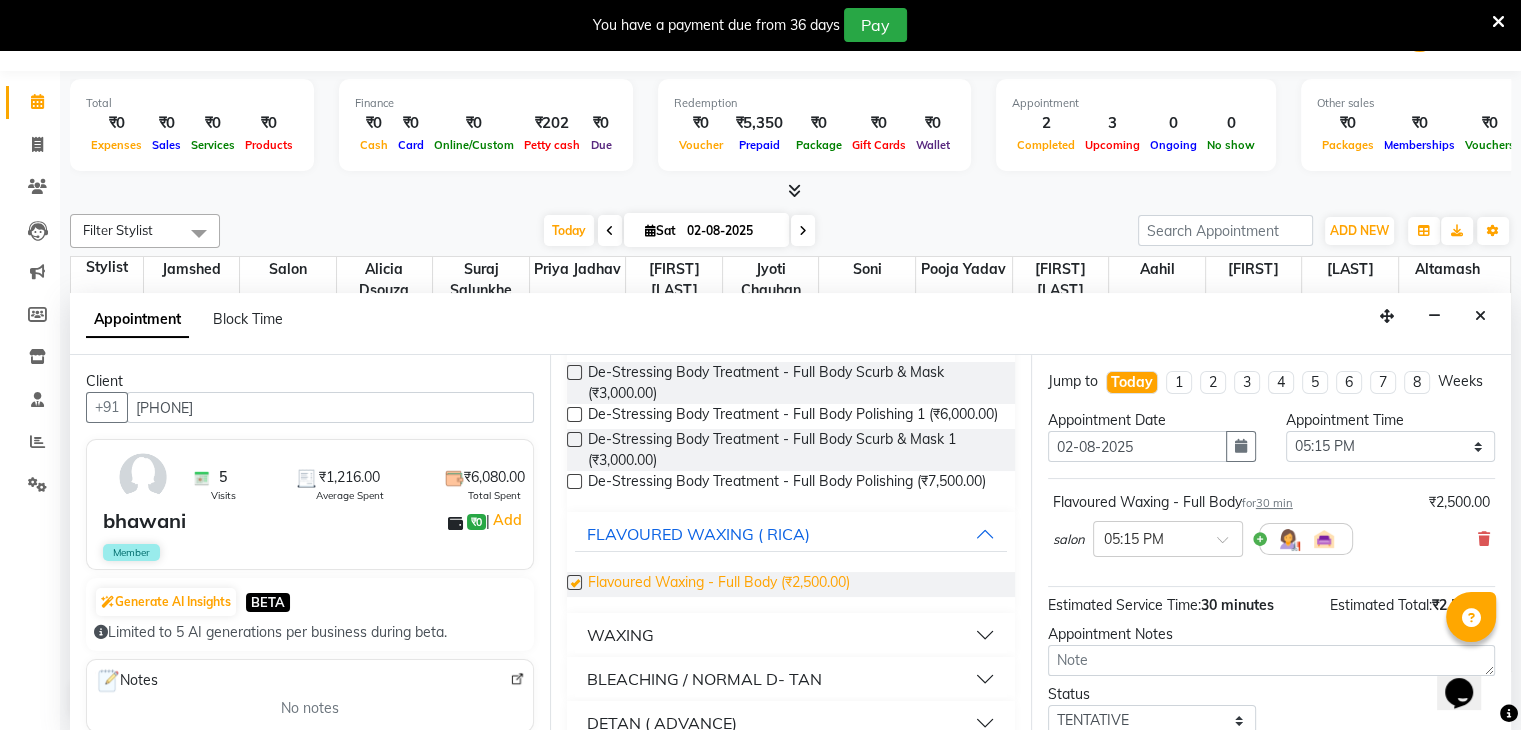 checkbox on "false" 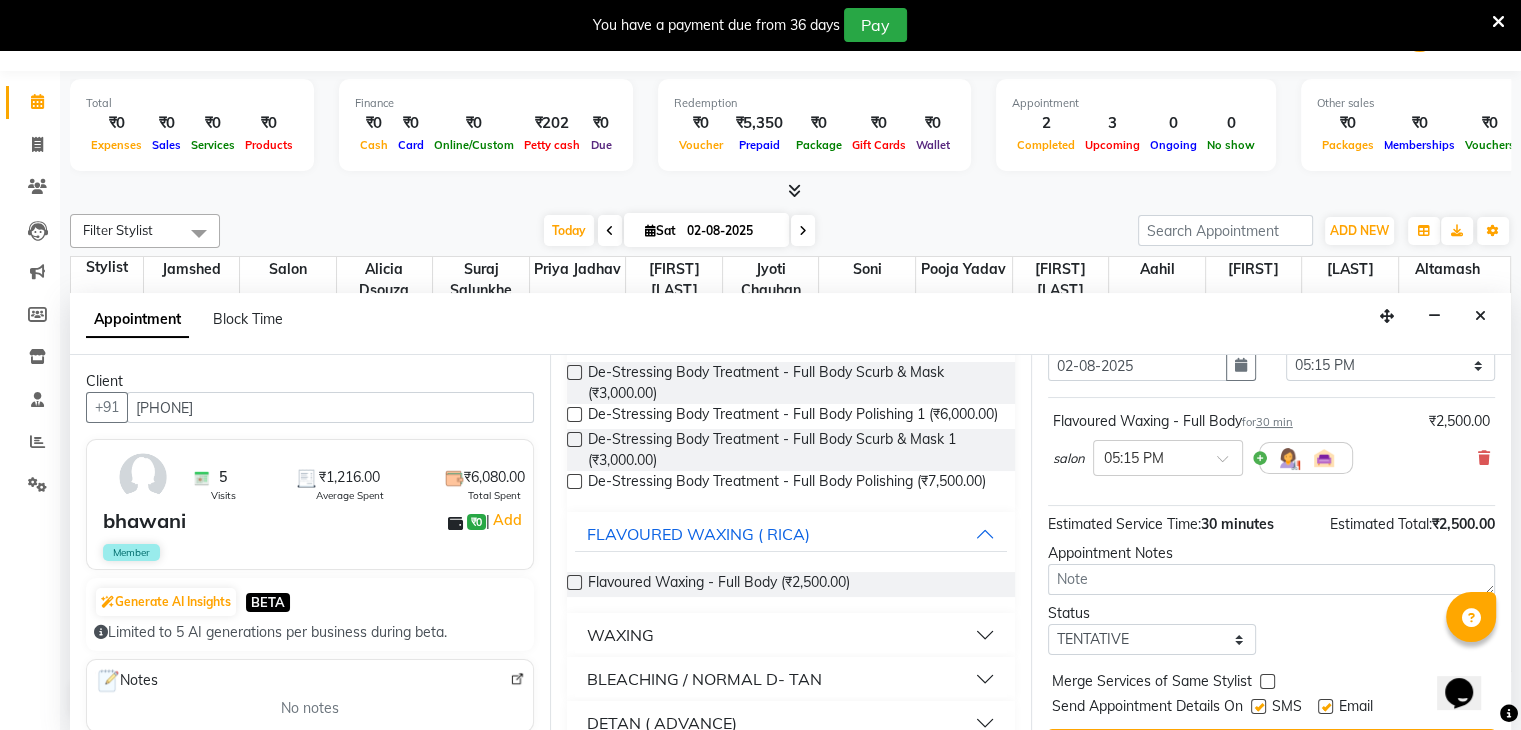 scroll, scrollTop: 149, scrollLeft: 0, axis: vertical 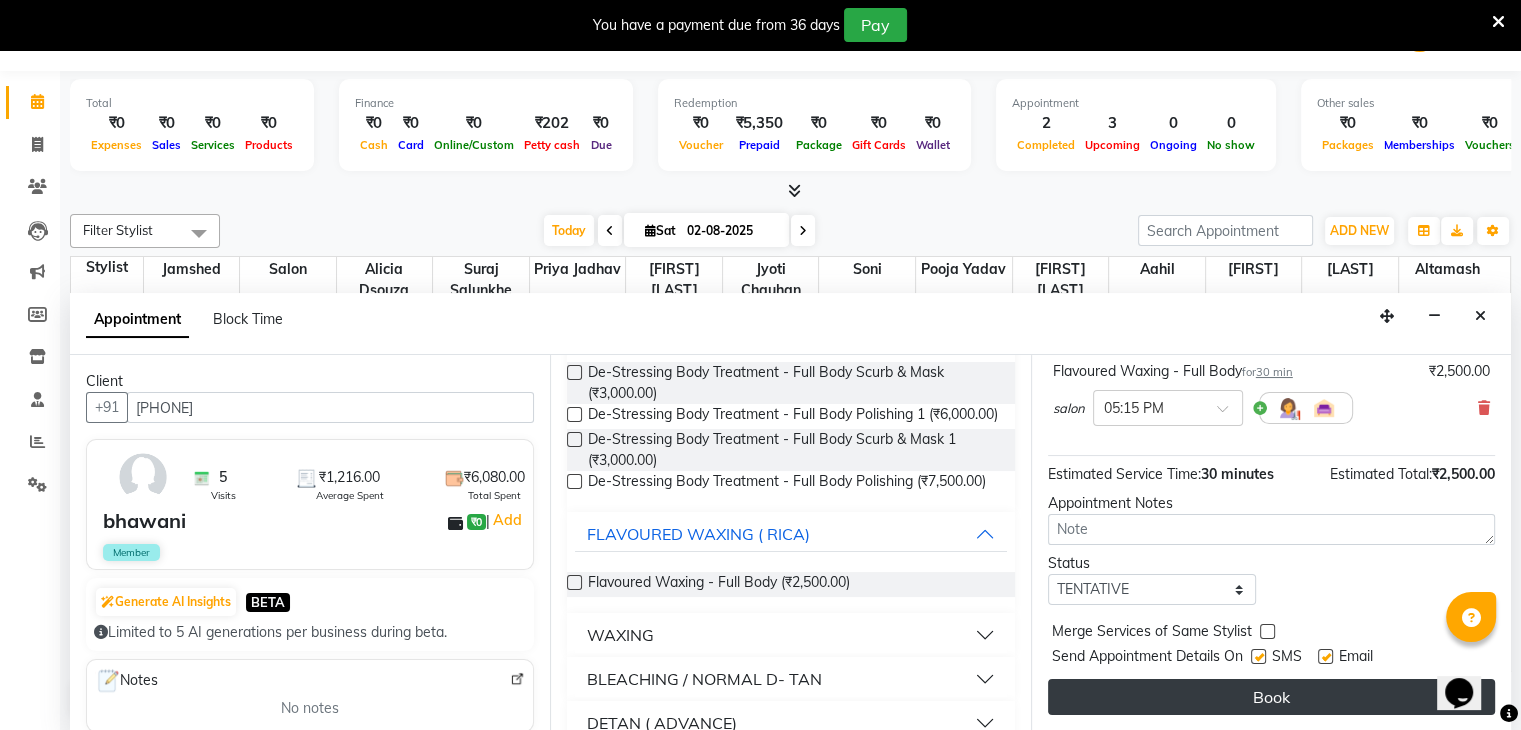 click on "Book" at bounding box center [1271, 697] 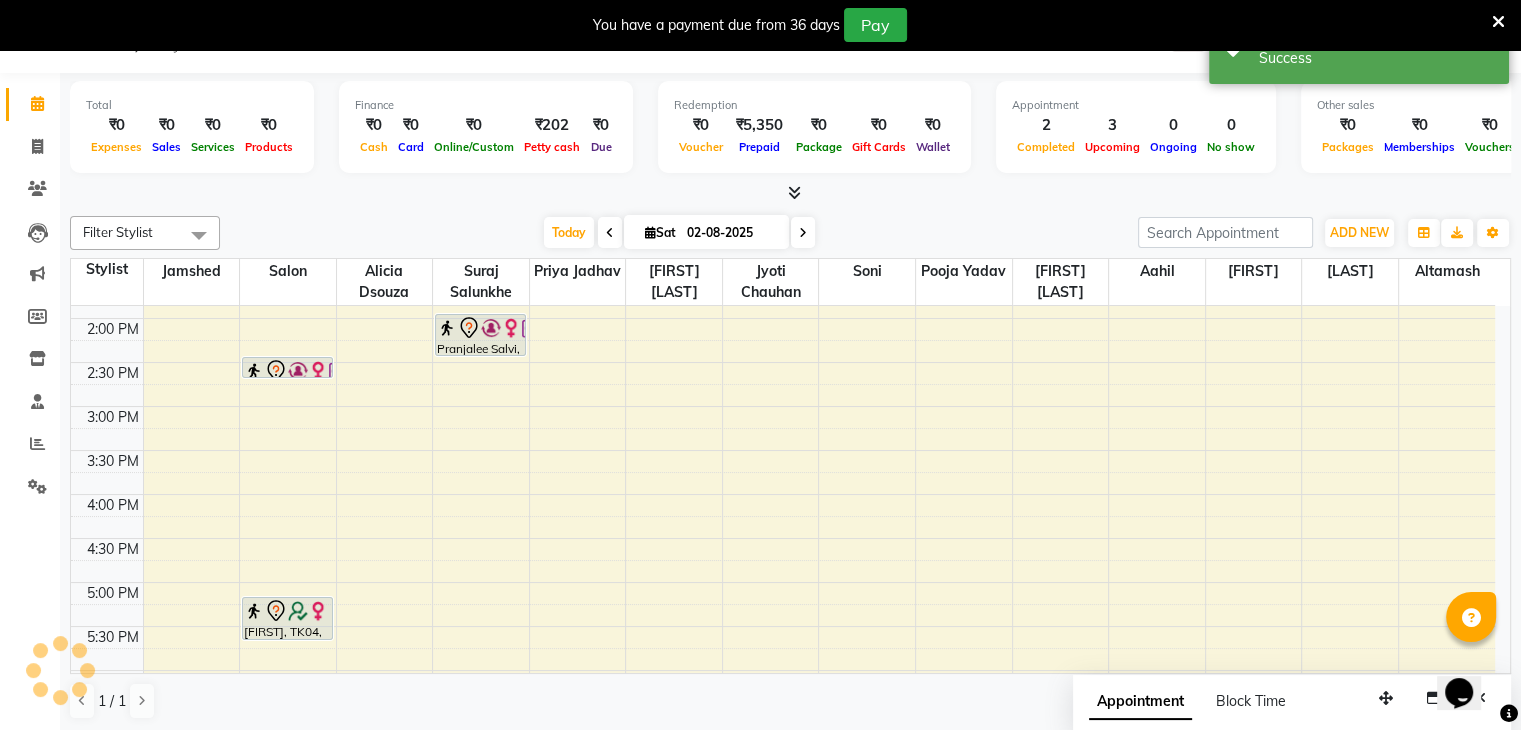 scroll, scrollTop: 0, scrollLeft: 0, axis: both 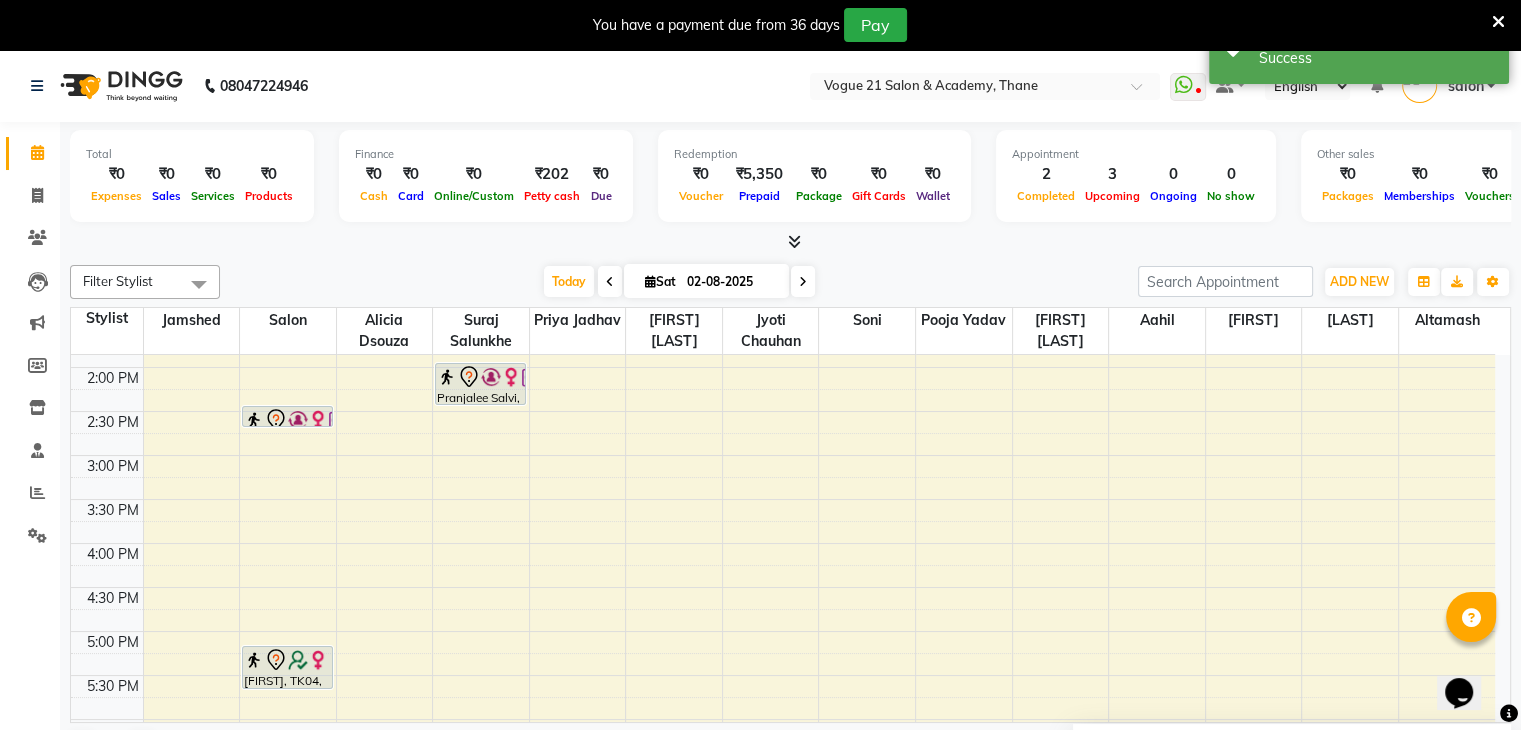 click at bounding box center (1498, 22) 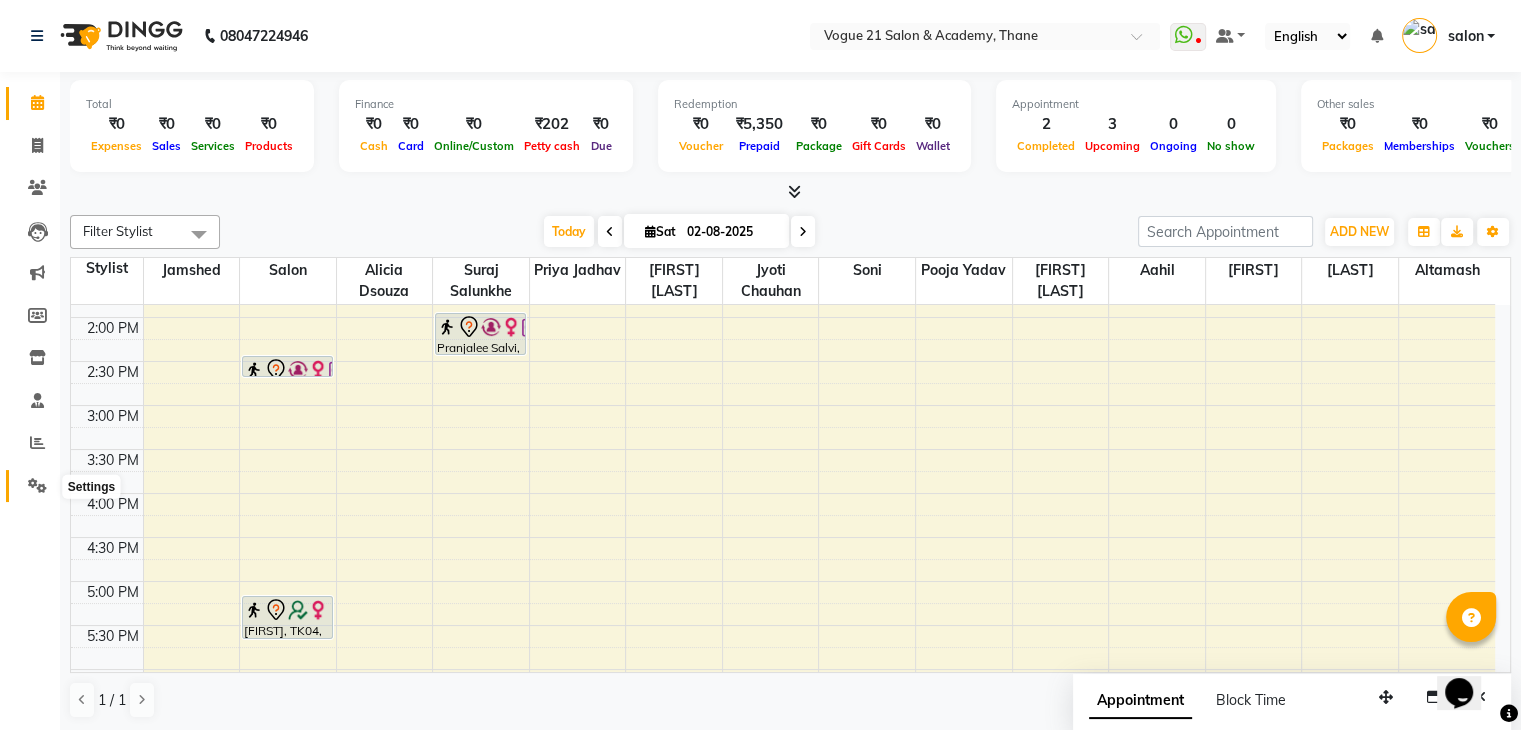 click 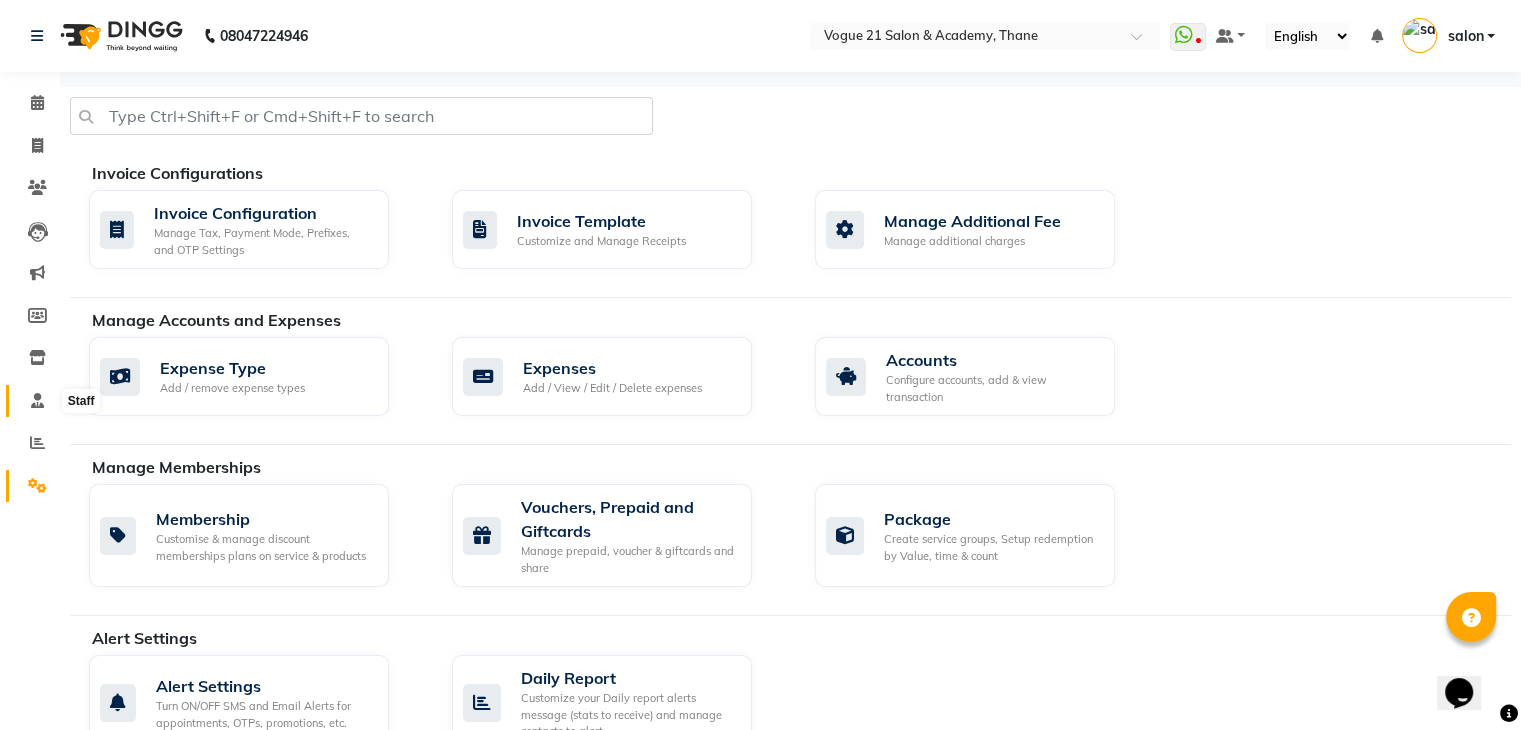 click 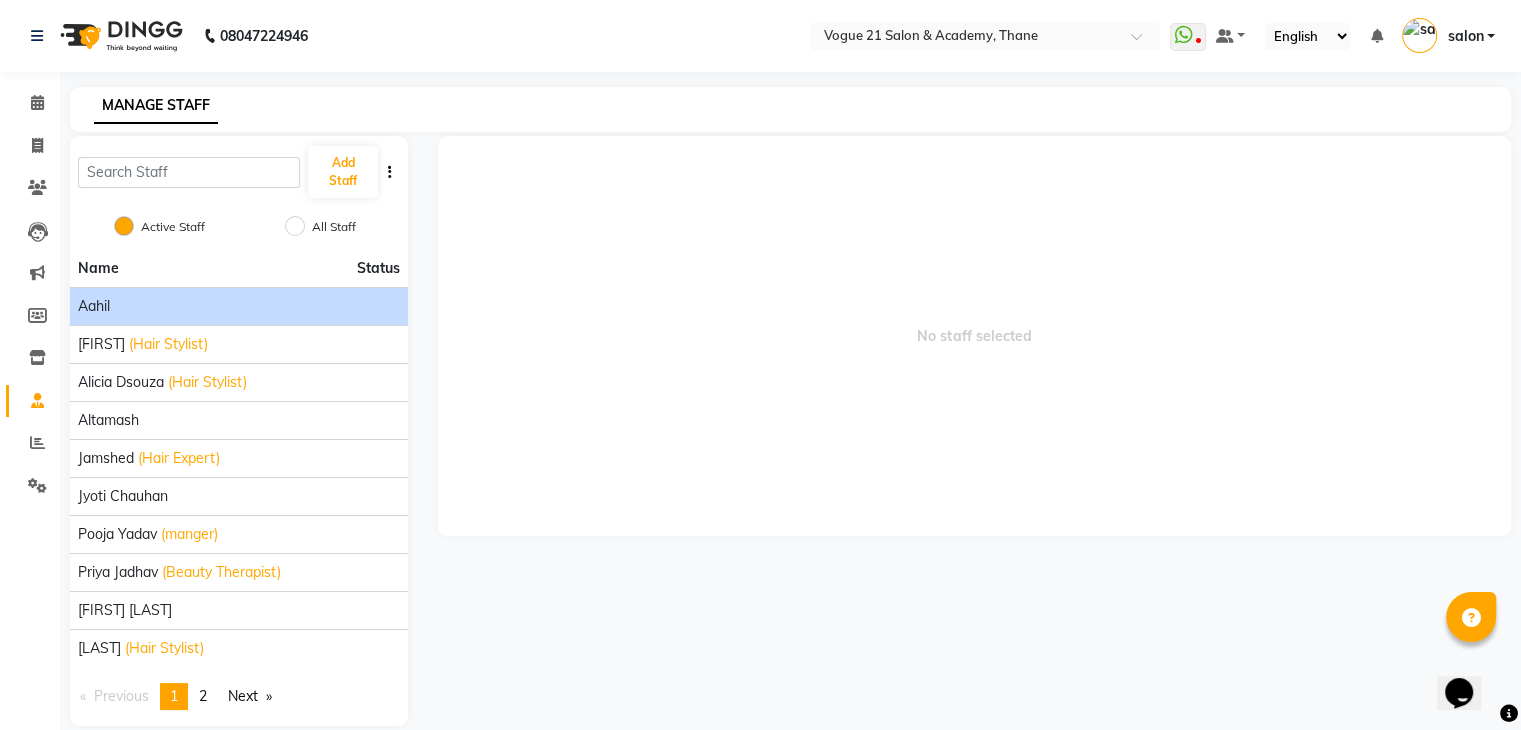 click on "aahil" 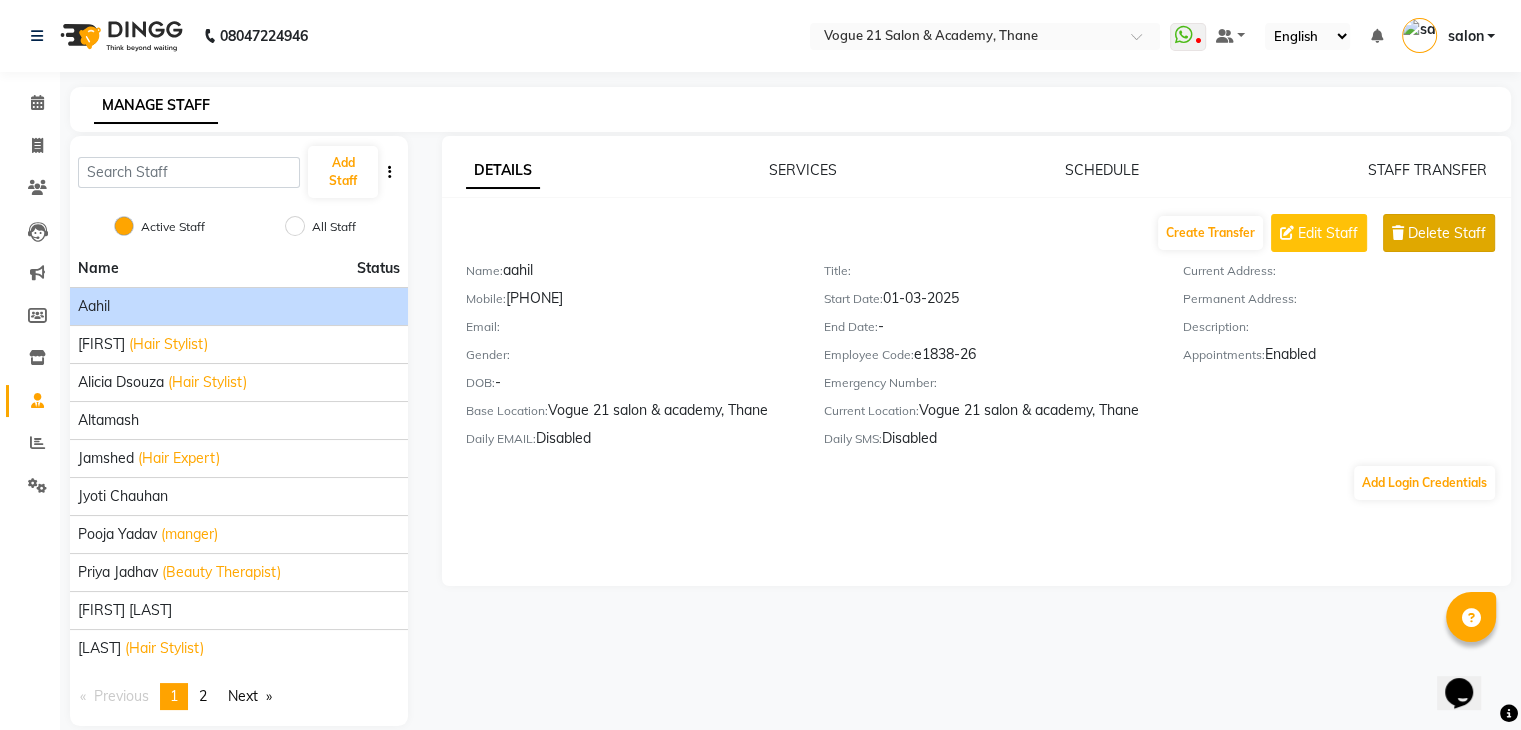 click on "Delete Staff" 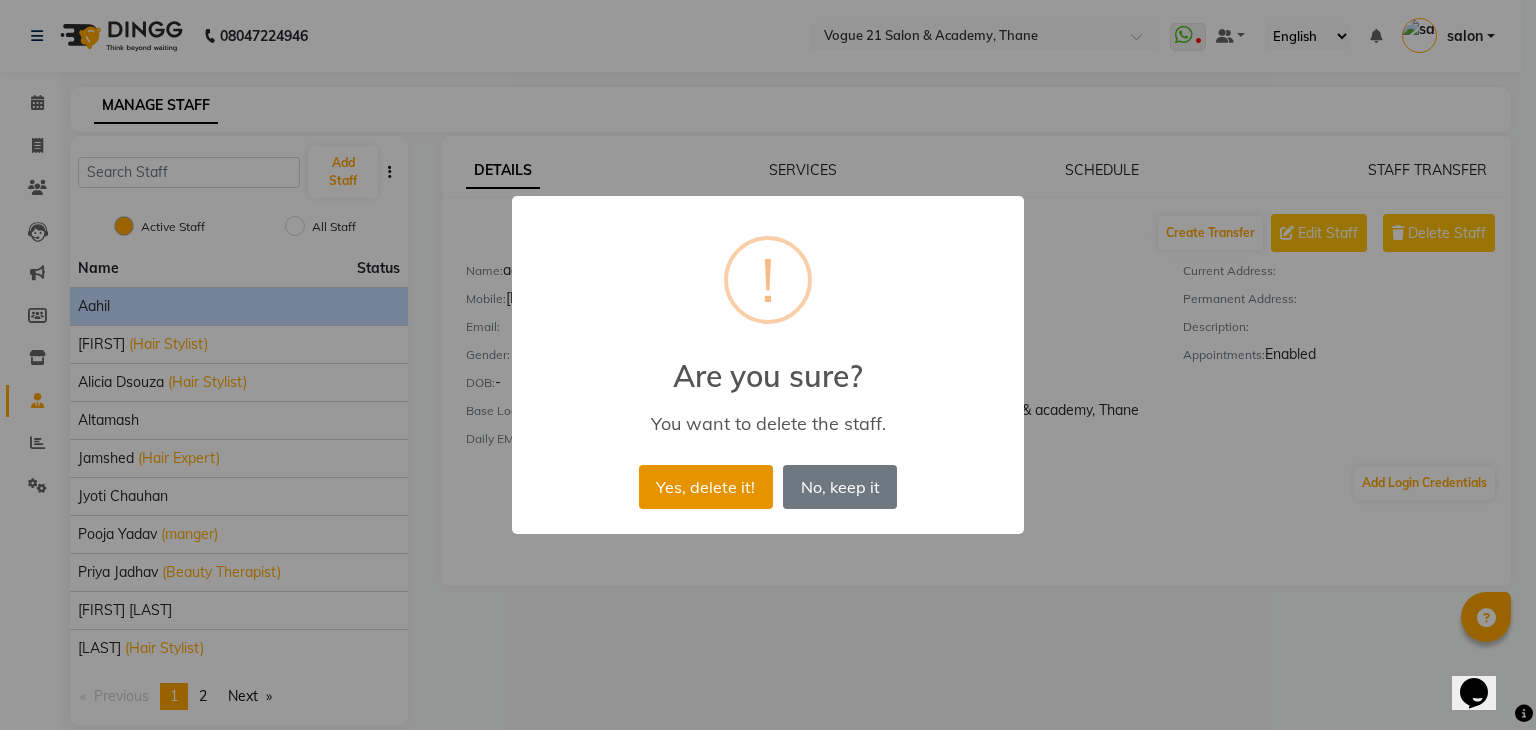 click on "Yes, delete it!" at bounding box center [706, 487] 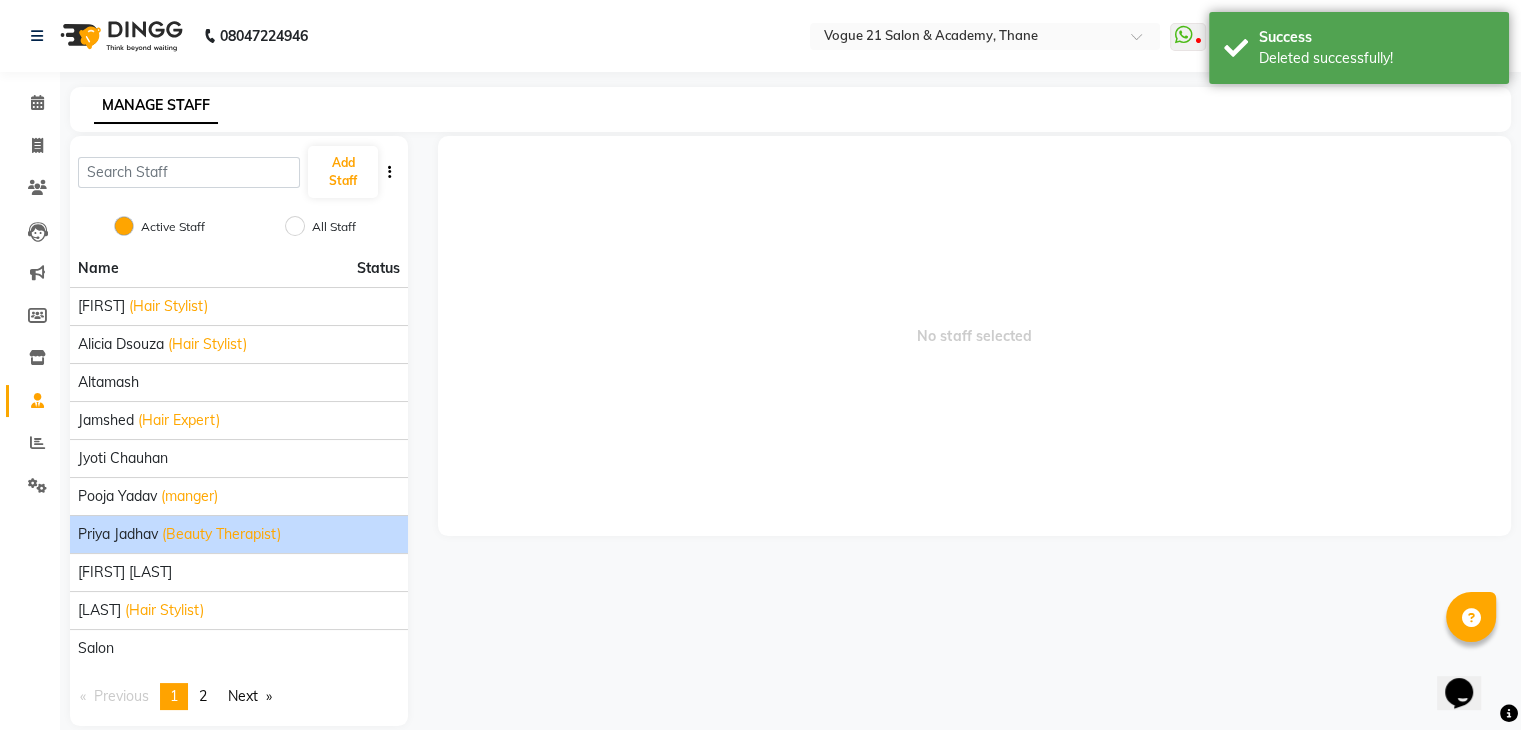 click on "(Beauty Therapist)" 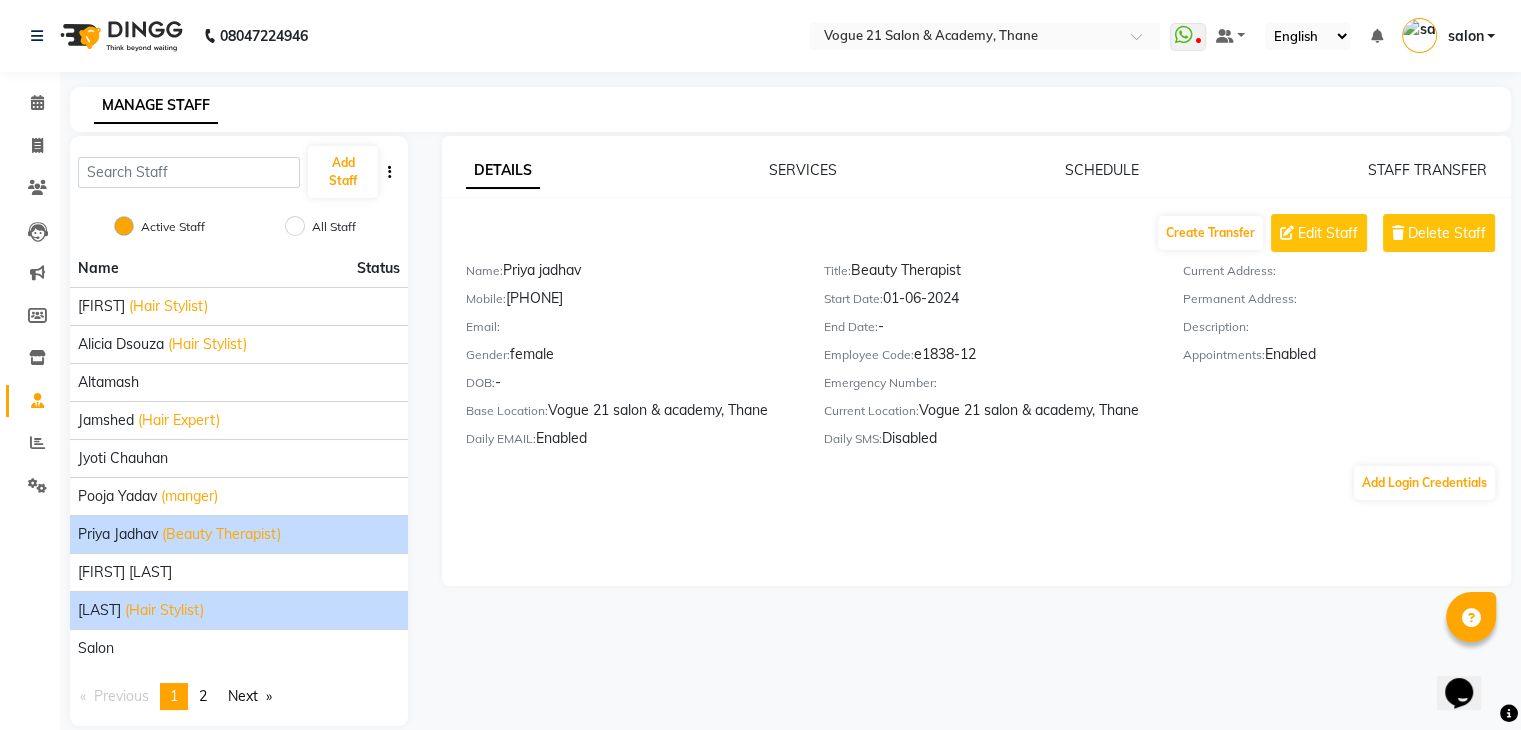 click on "(Hair Stylist)" 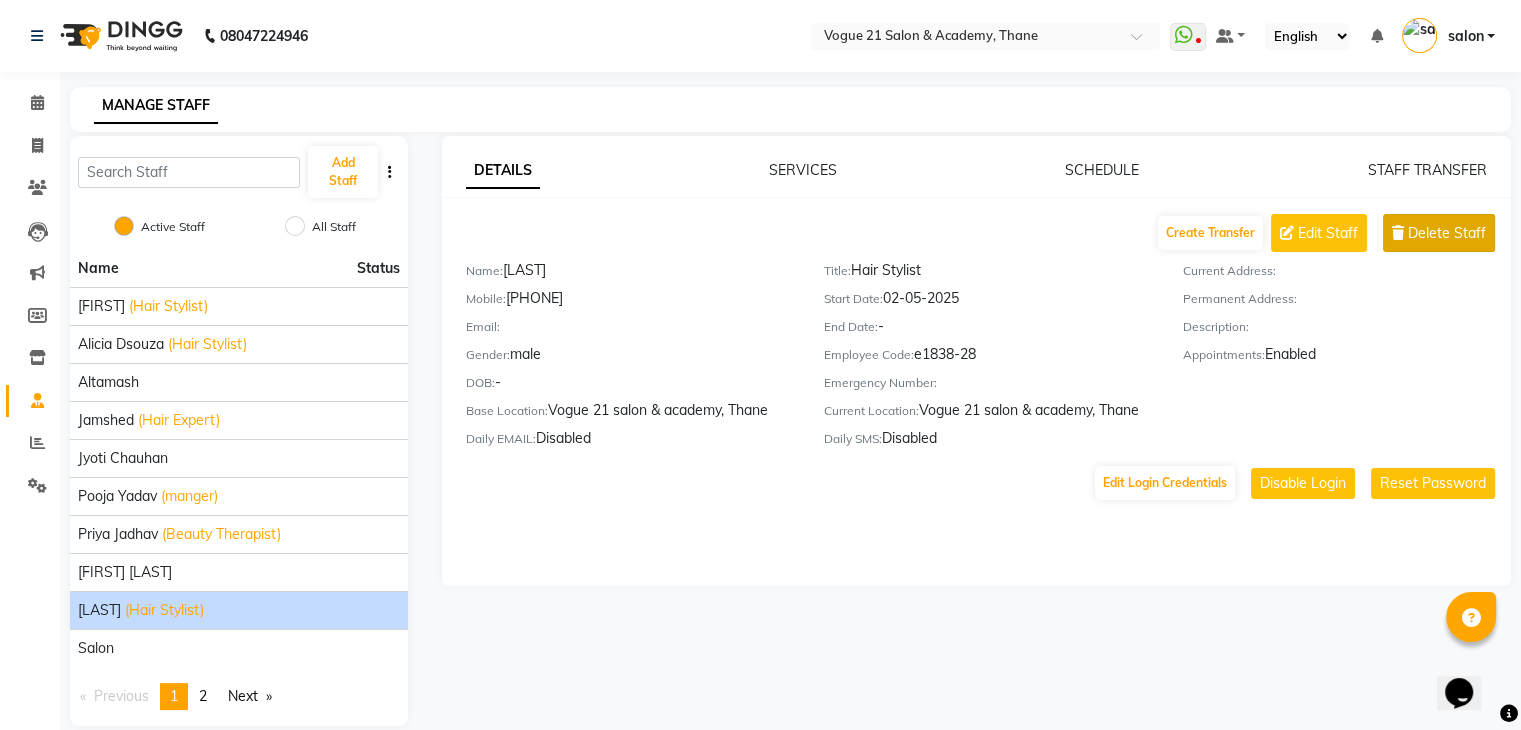 click on "Delete Staff" 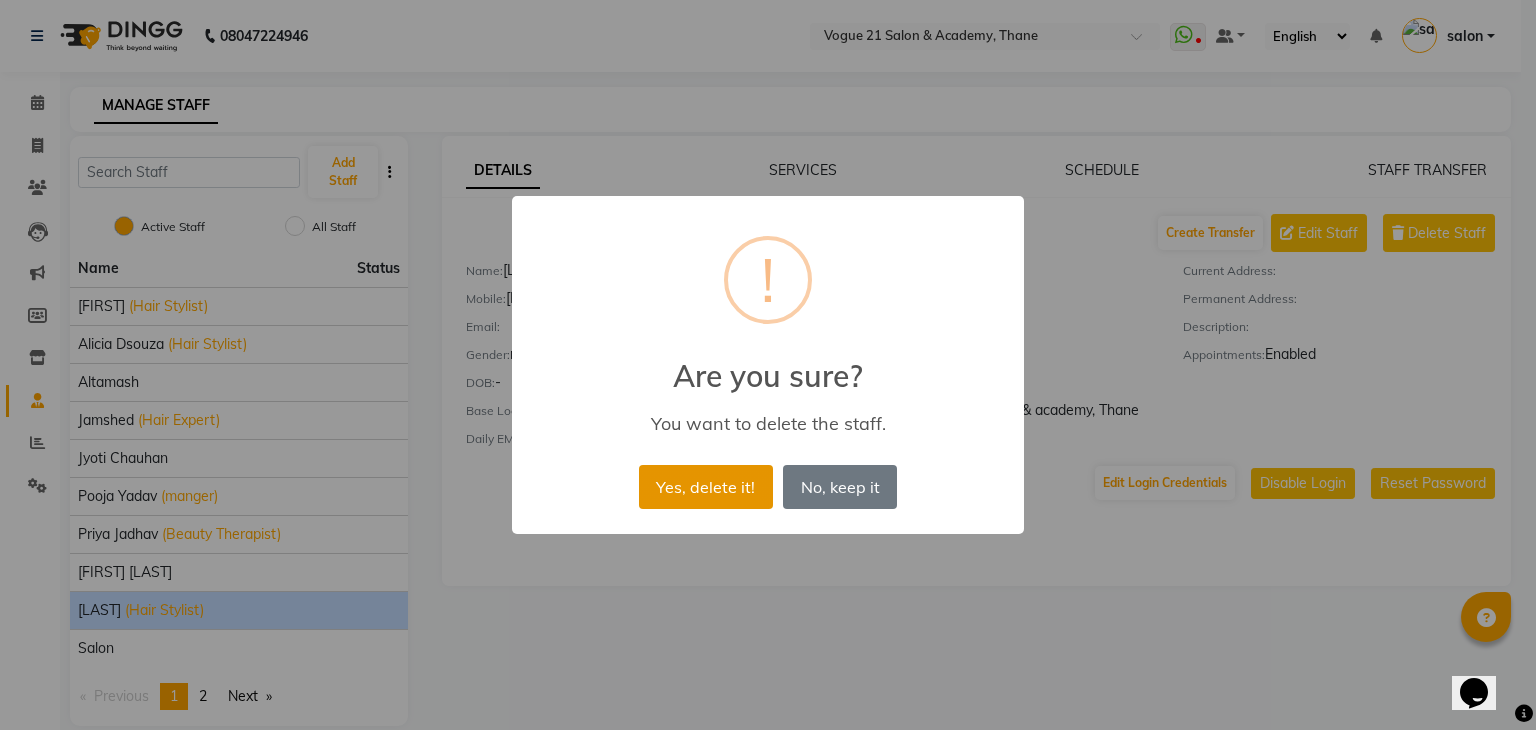 click on "Yes, delete it!" at bounding box center (706, 487) 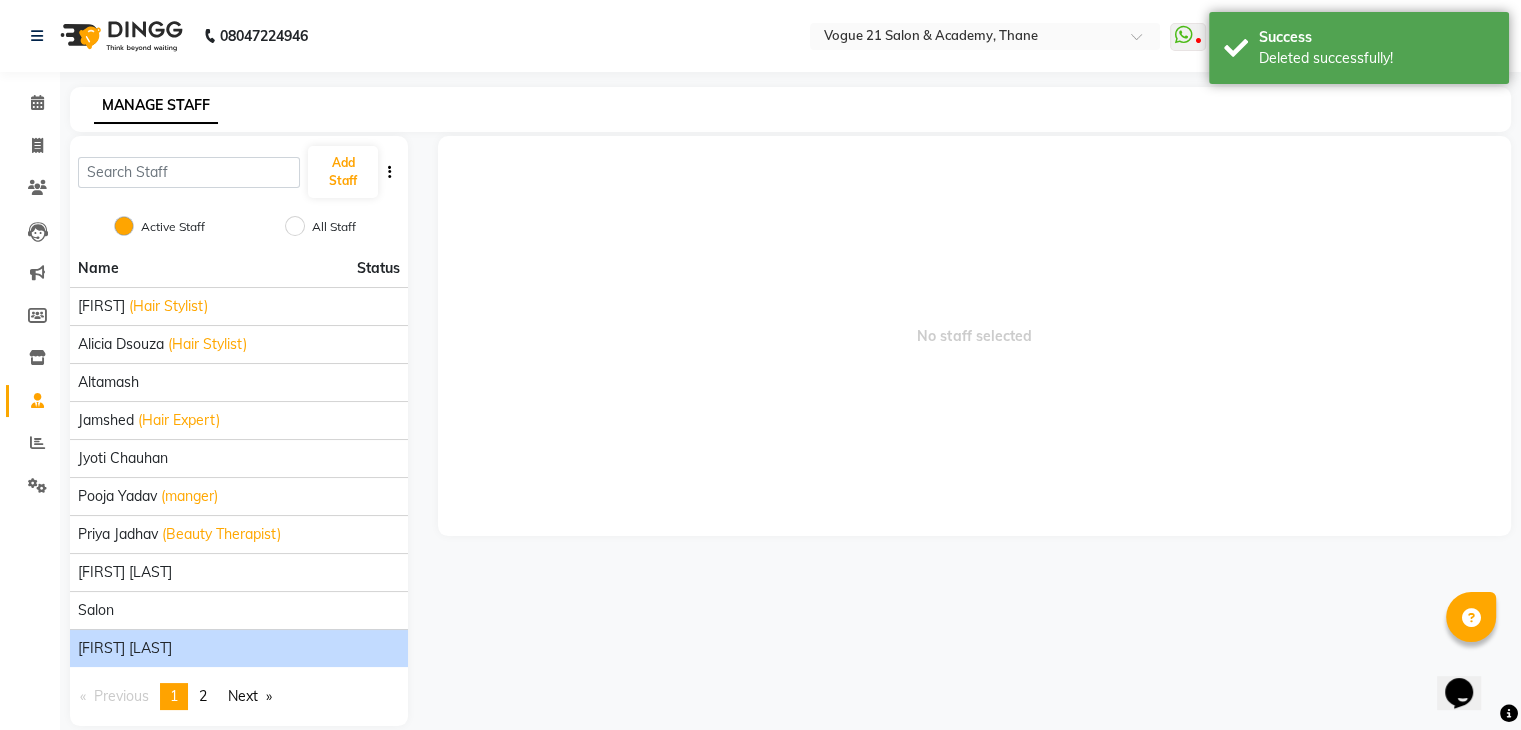click on "sameer jadhav" 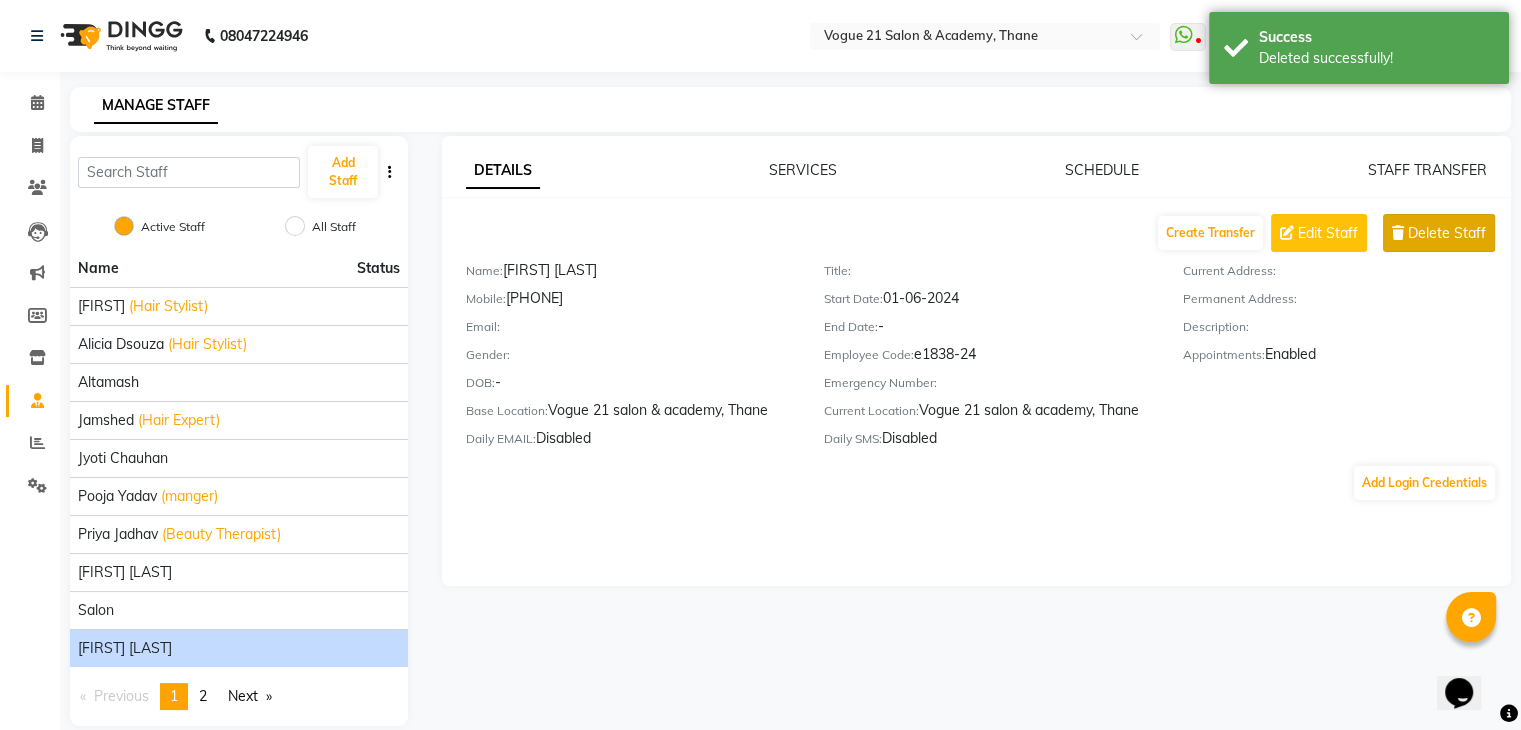click on "Delete Staff" 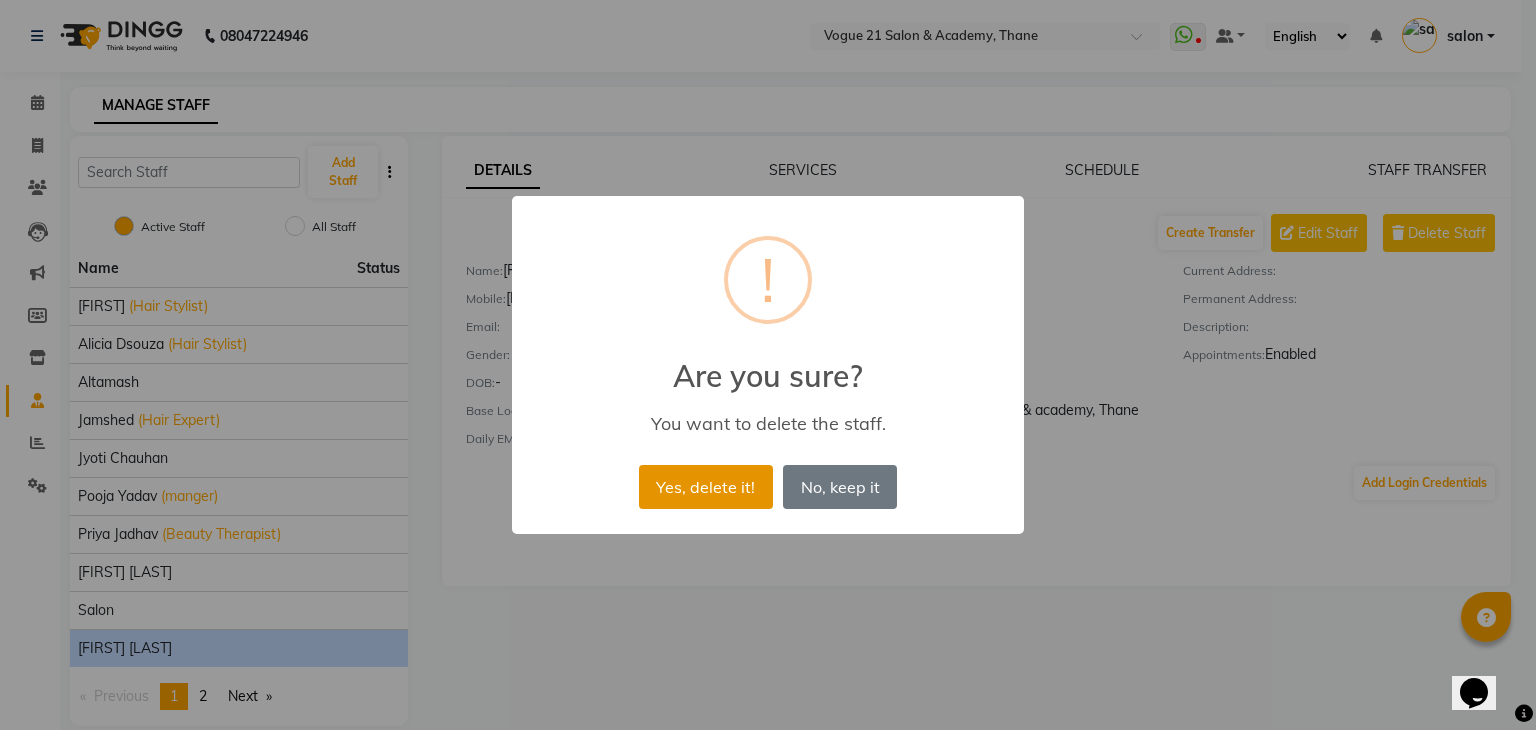 click on "Yes, delete it!" at bounding box center (706, 487) 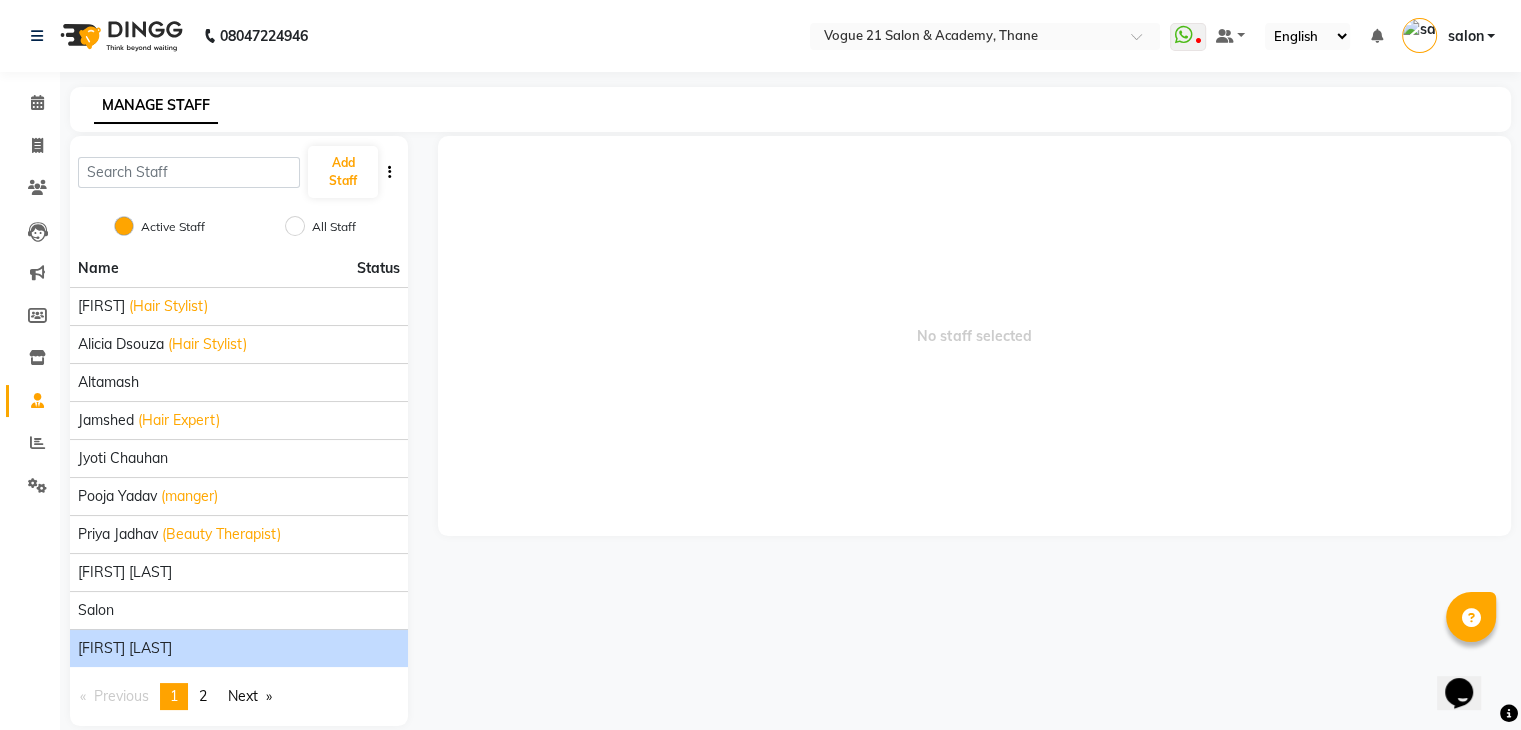 click on "sonal pandit" 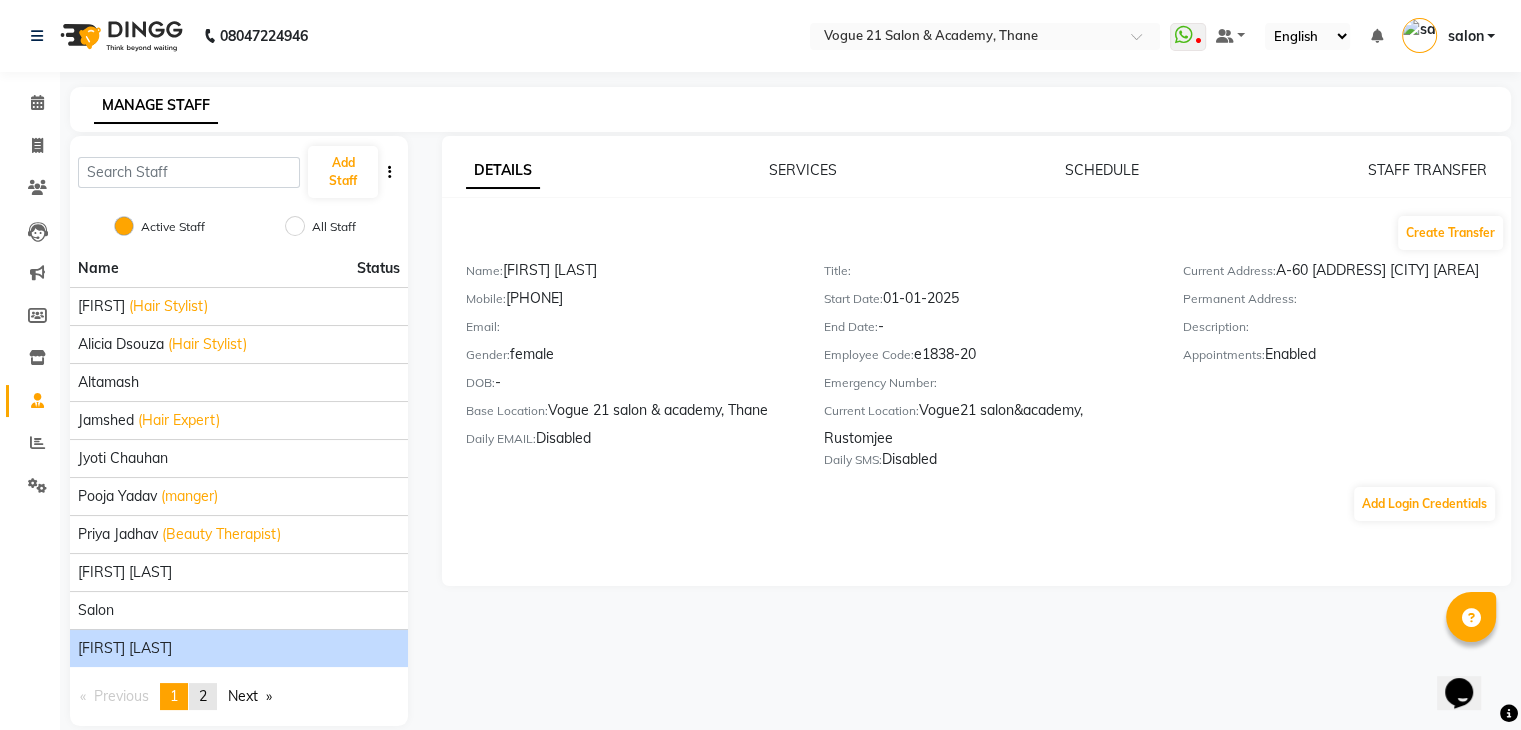 click on "2" at bounding box center [203, 696] 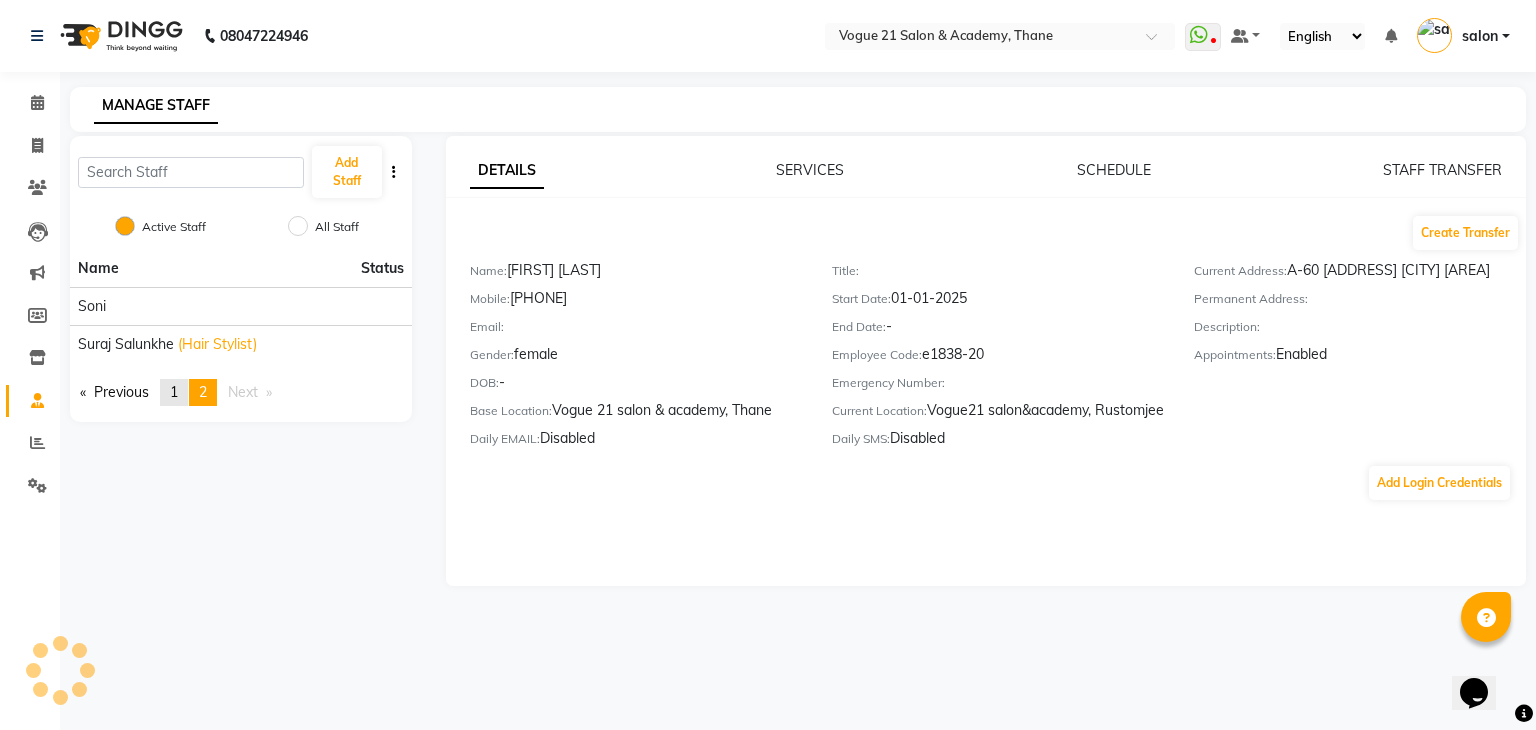 click on "1" at bounding box center (174, 392) 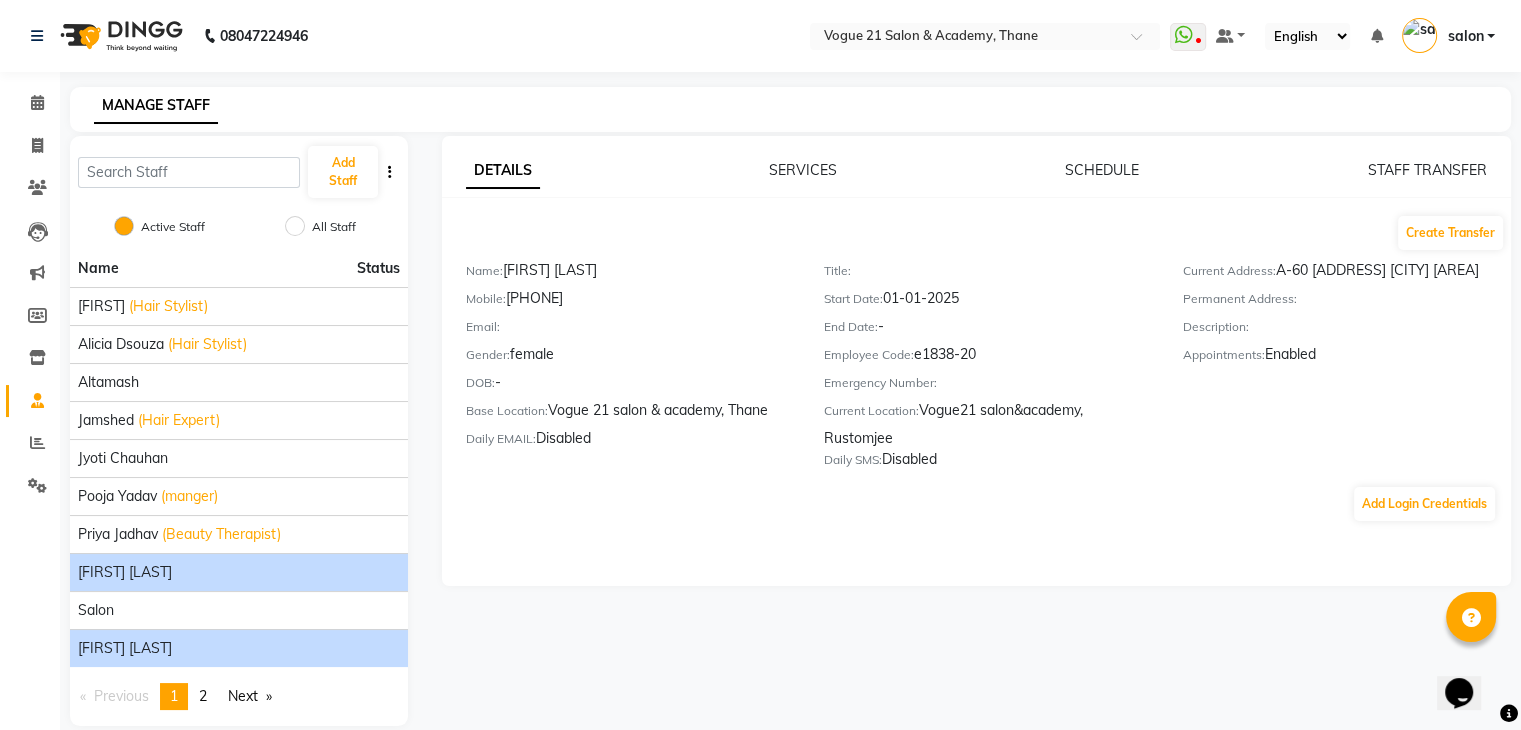 click on "Rihan malik" 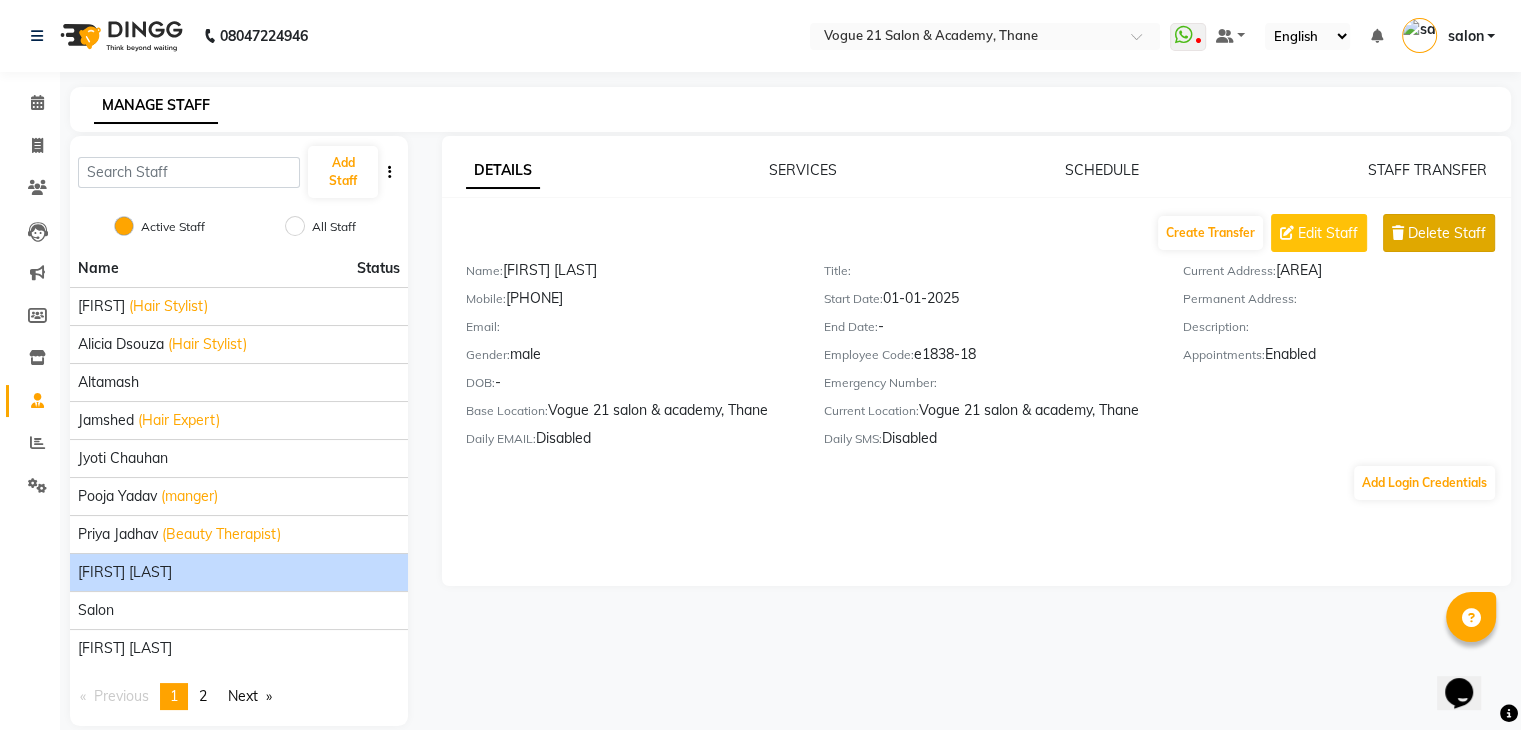 click on "Delete Staff" 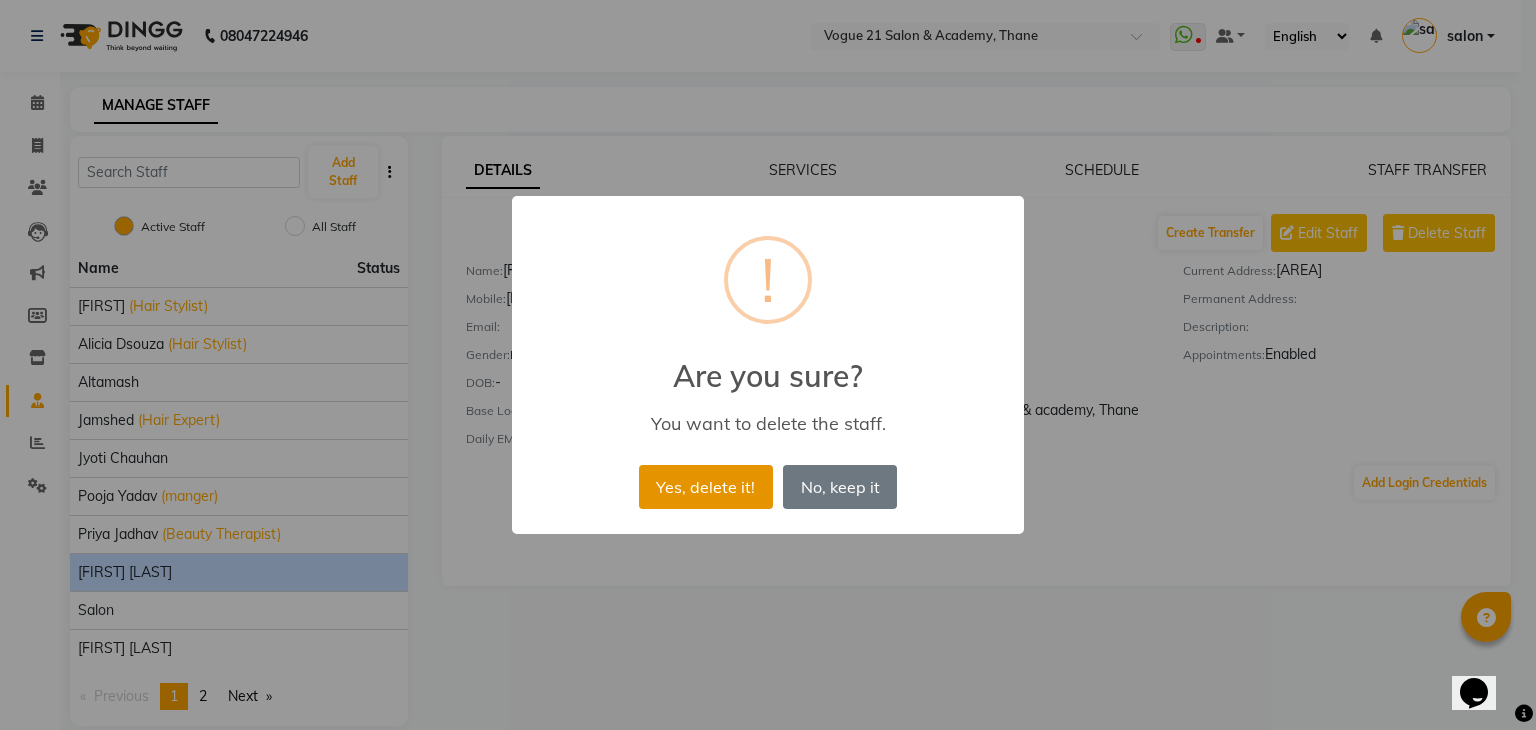 click on "Yes, delete it!" at bounding box center (706, 487) 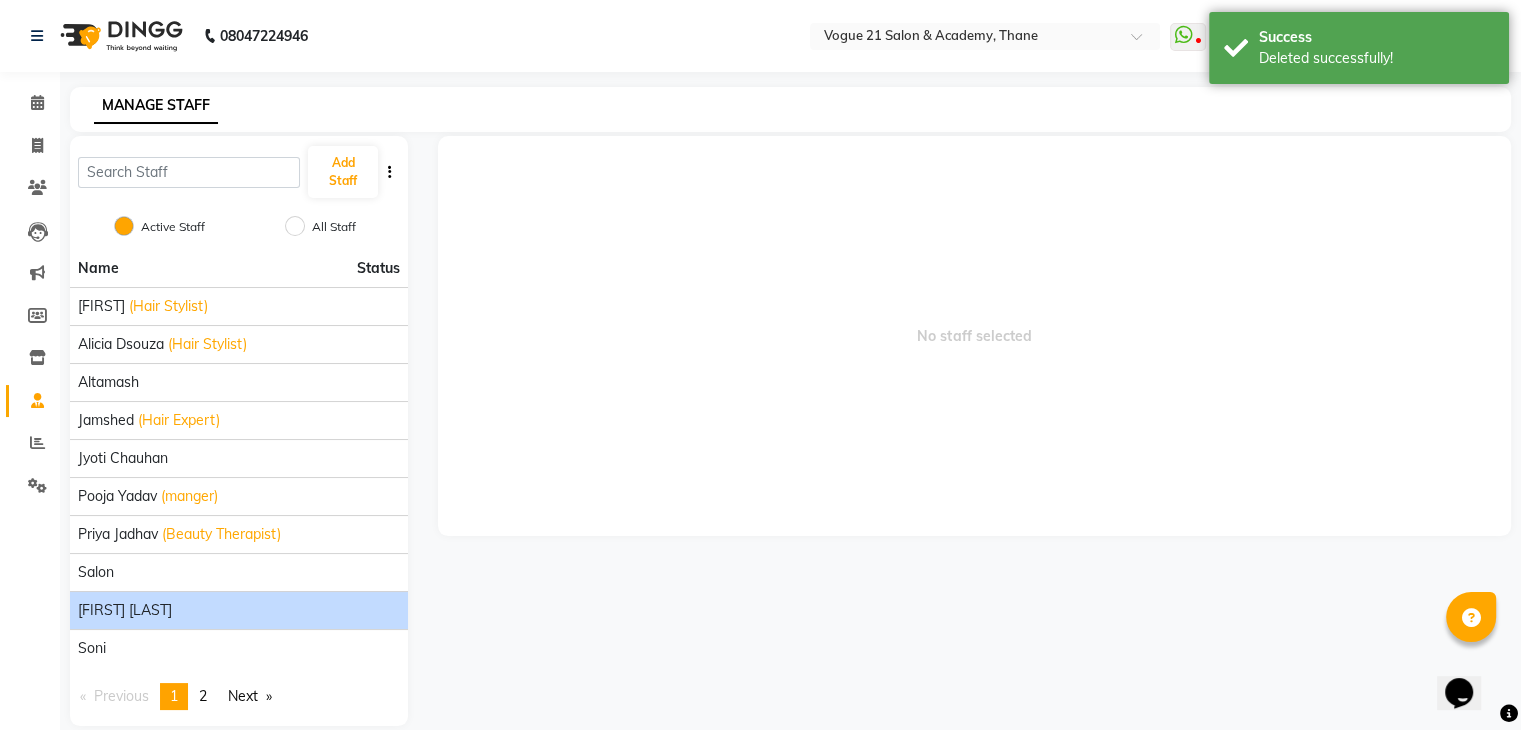 click on "sonal pandit" 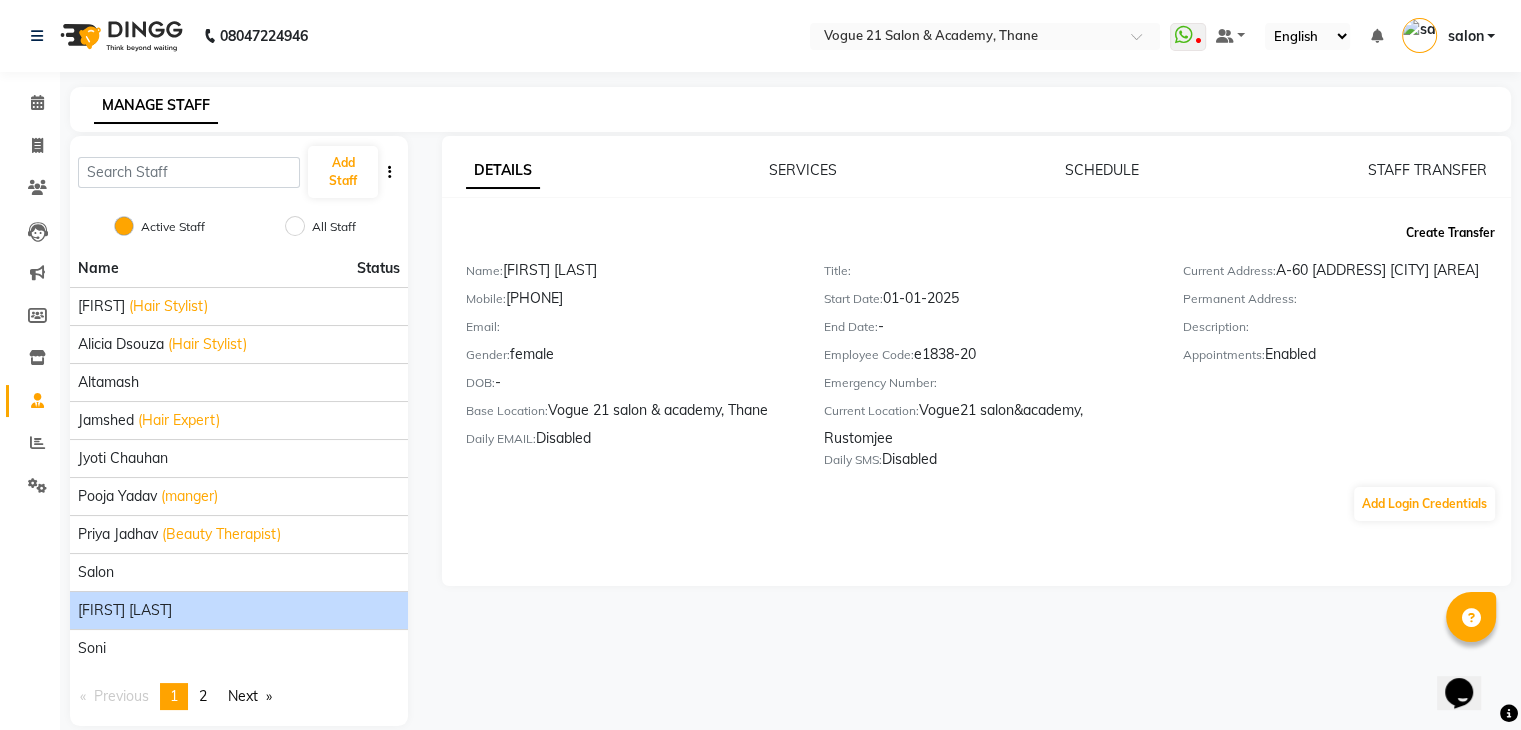 click on "Create Transfer" 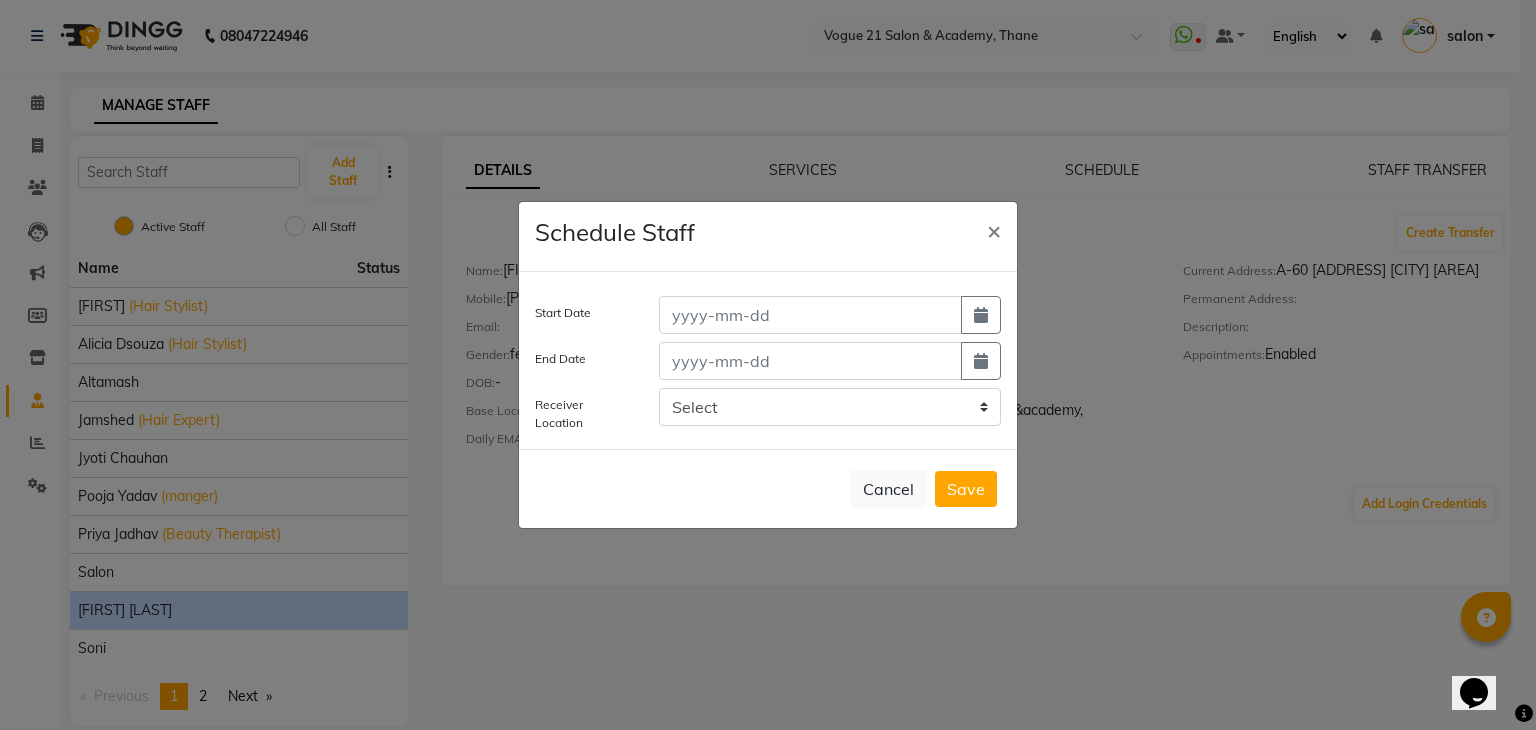 click on "Save" 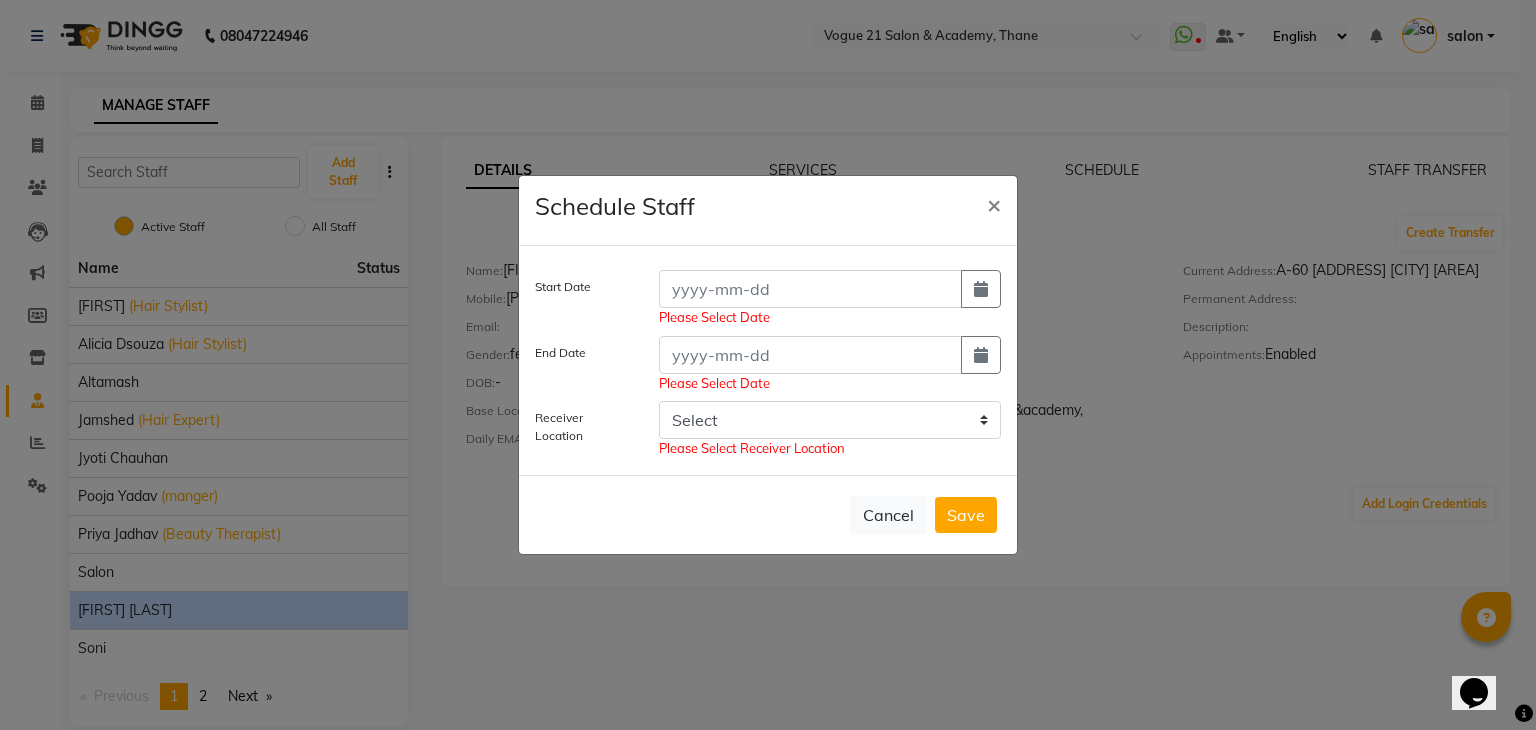 drag, startPoint x: 948, startPoint y: 488, endPoint x: 920, endPoint y: 389, distance: 102.88343 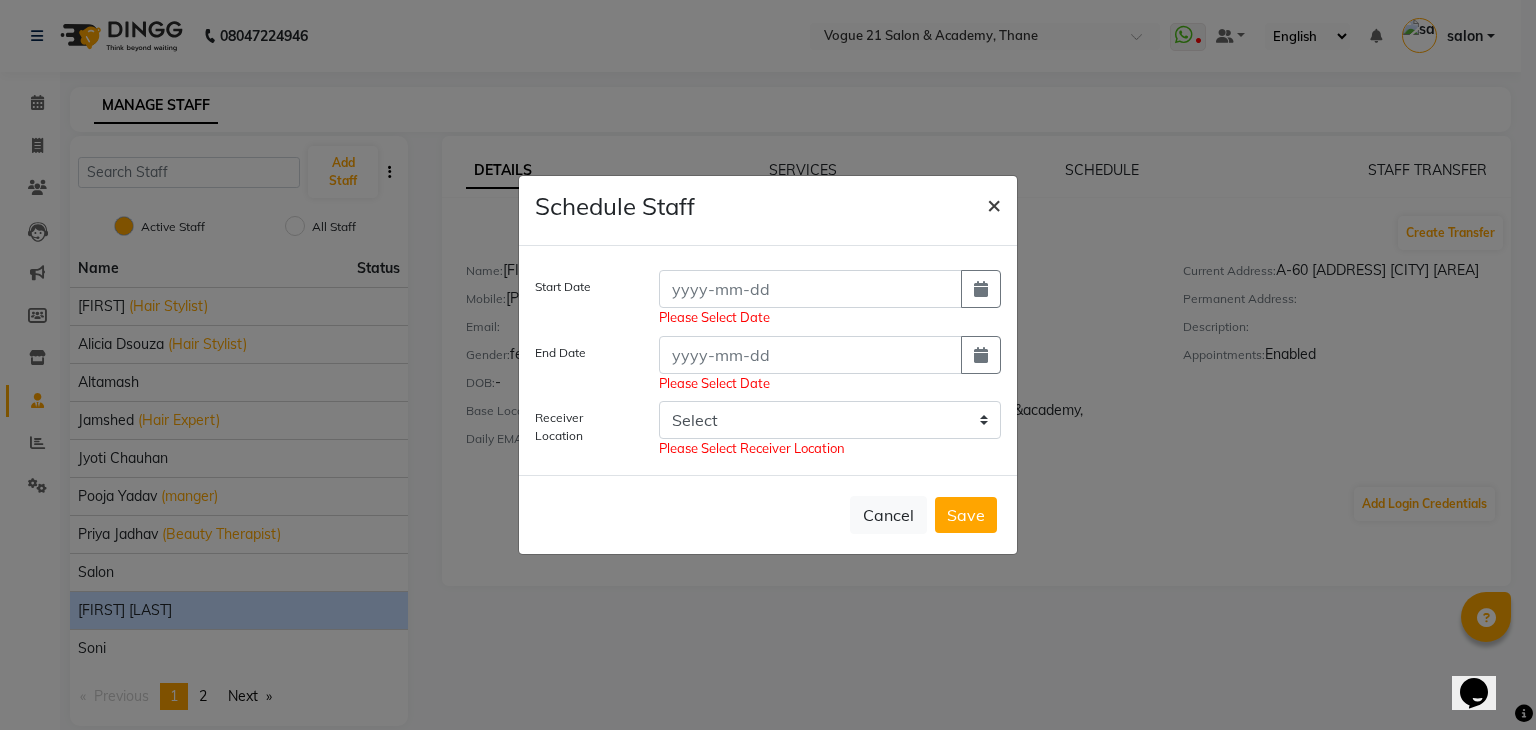 click on "×" 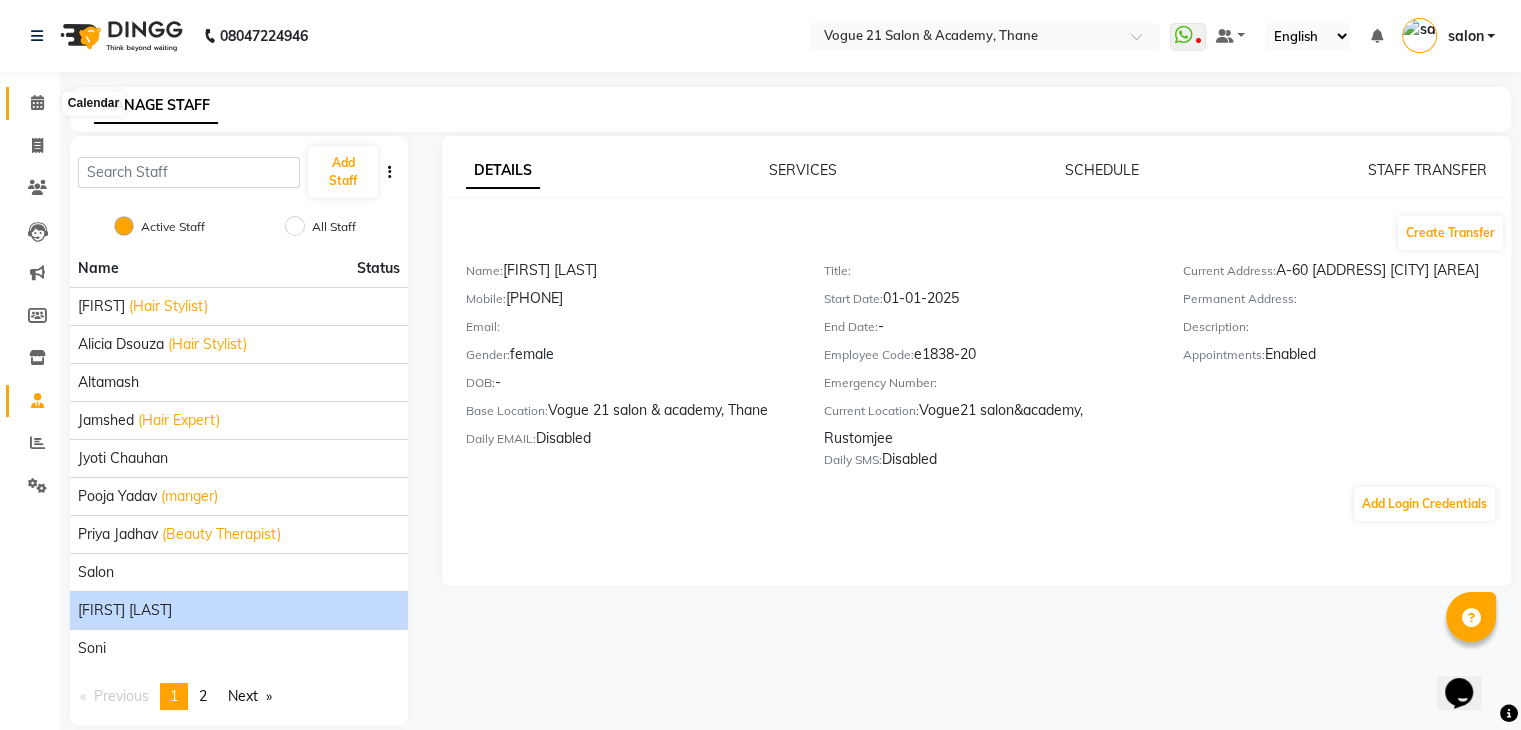 click 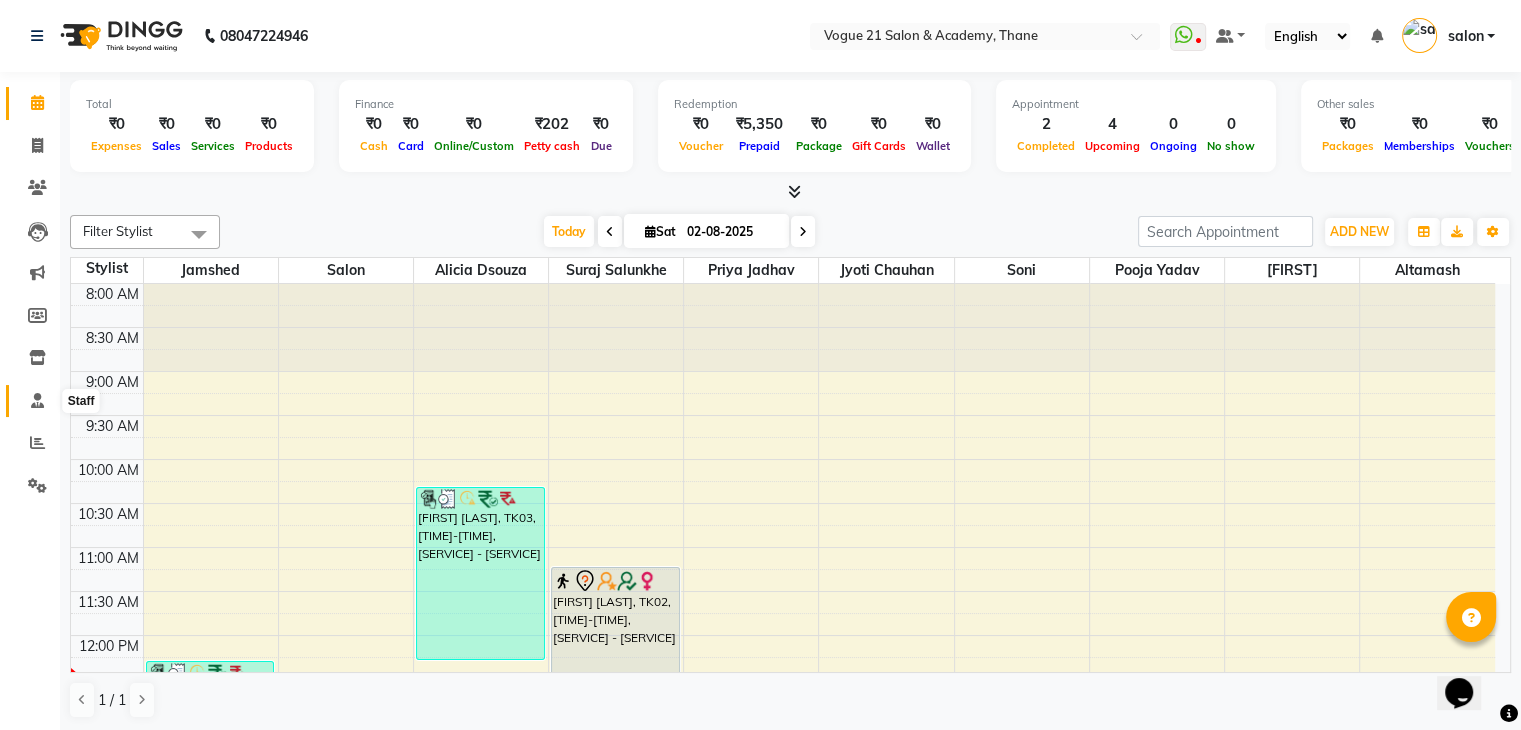 click 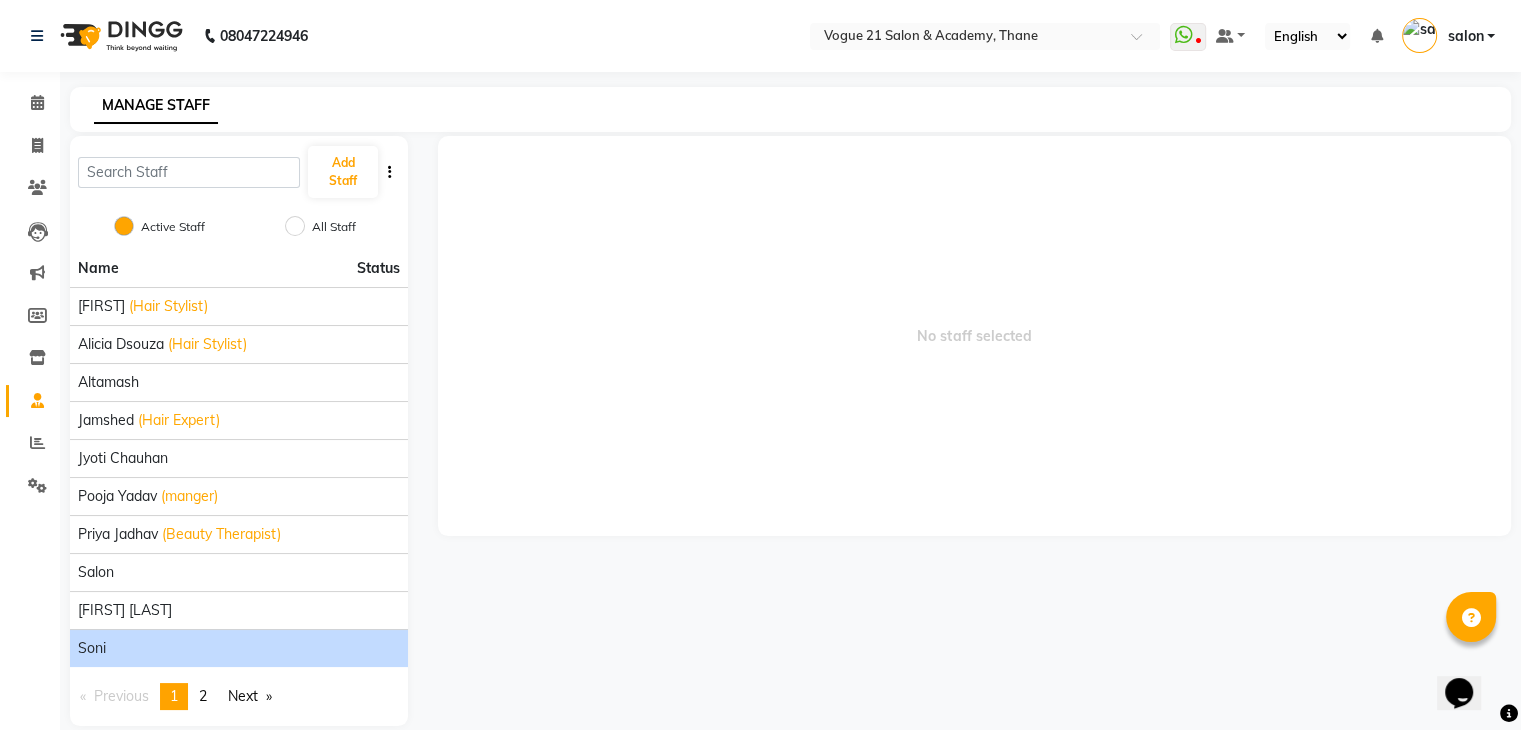 click on "soni" 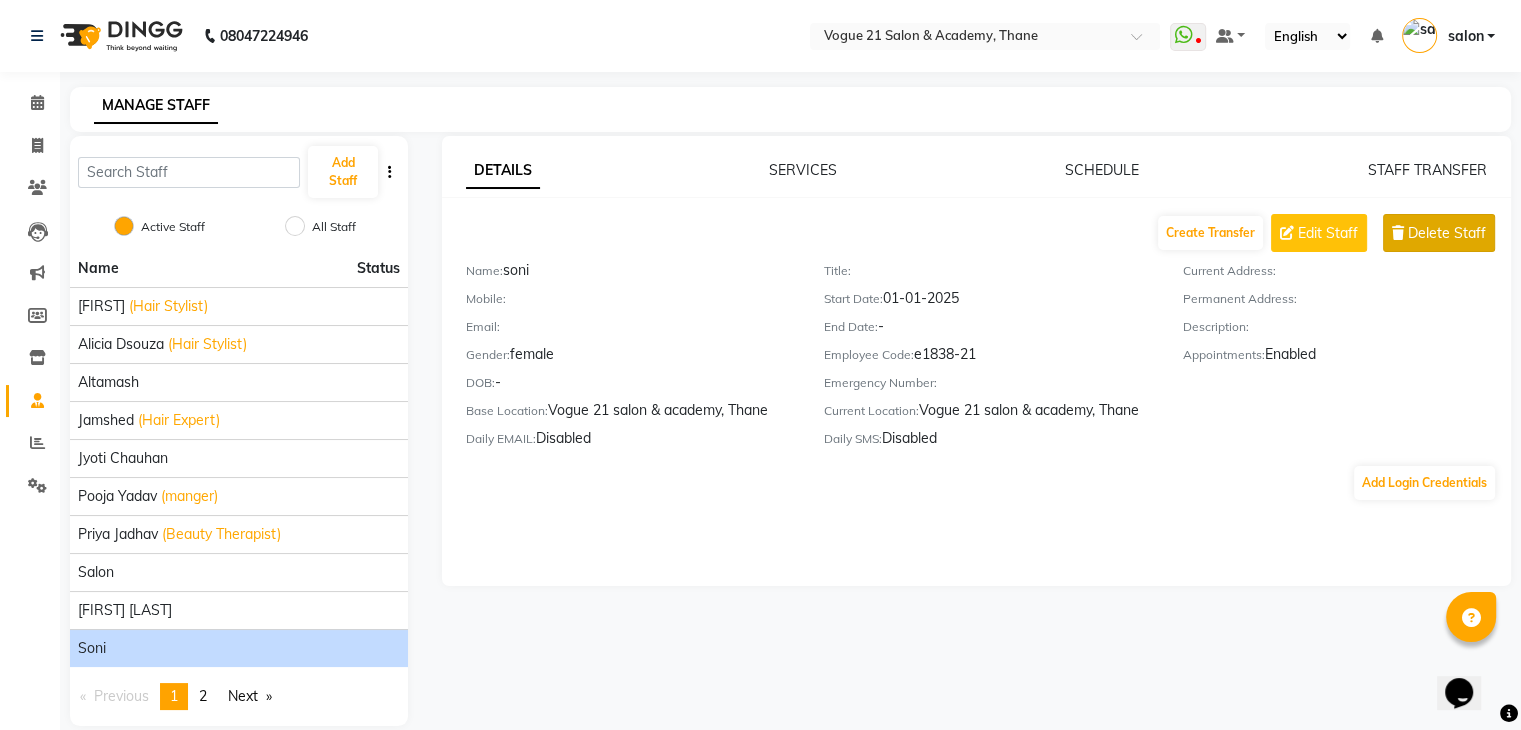 click on "Delete Staff" 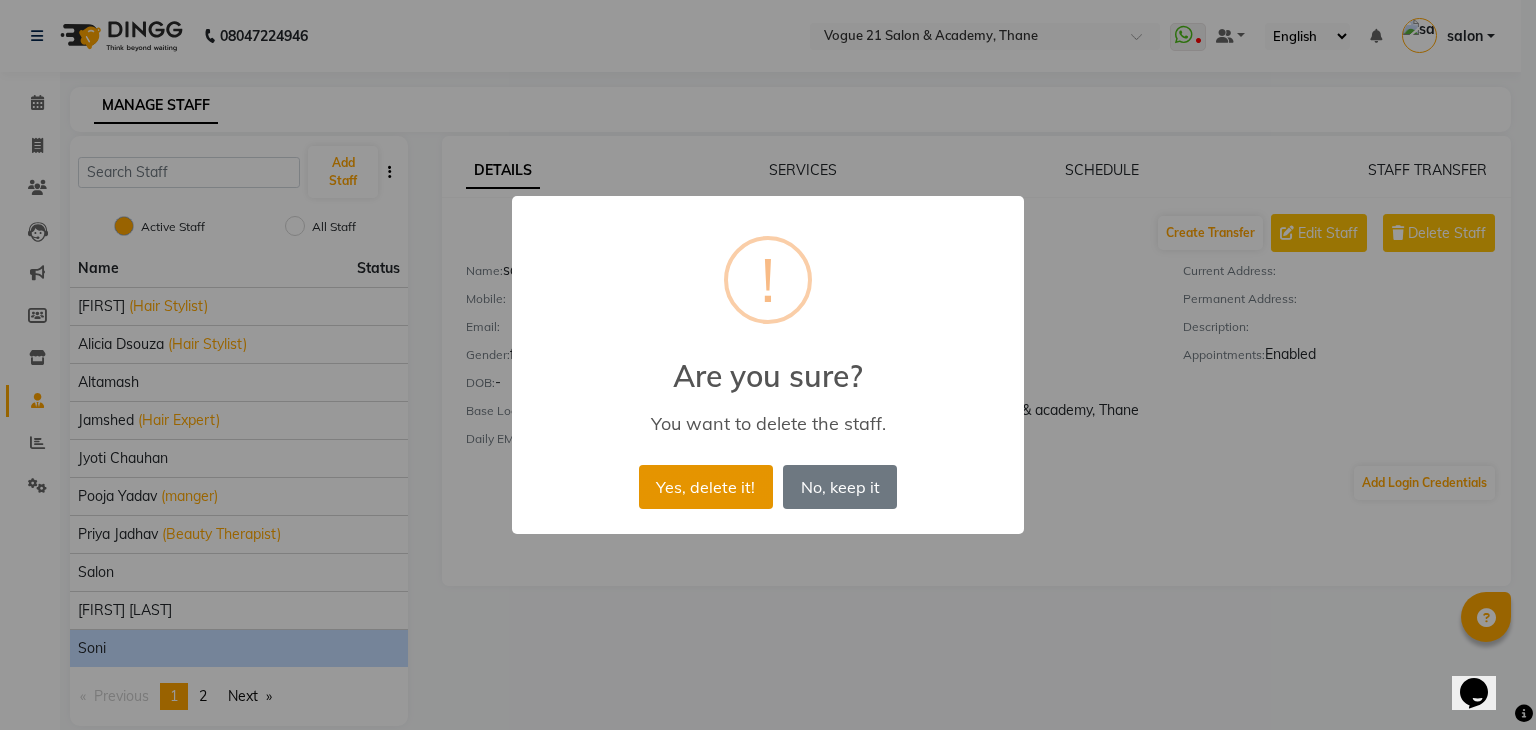 click on "Yes, delete it!" at bounding box center (706, 487) 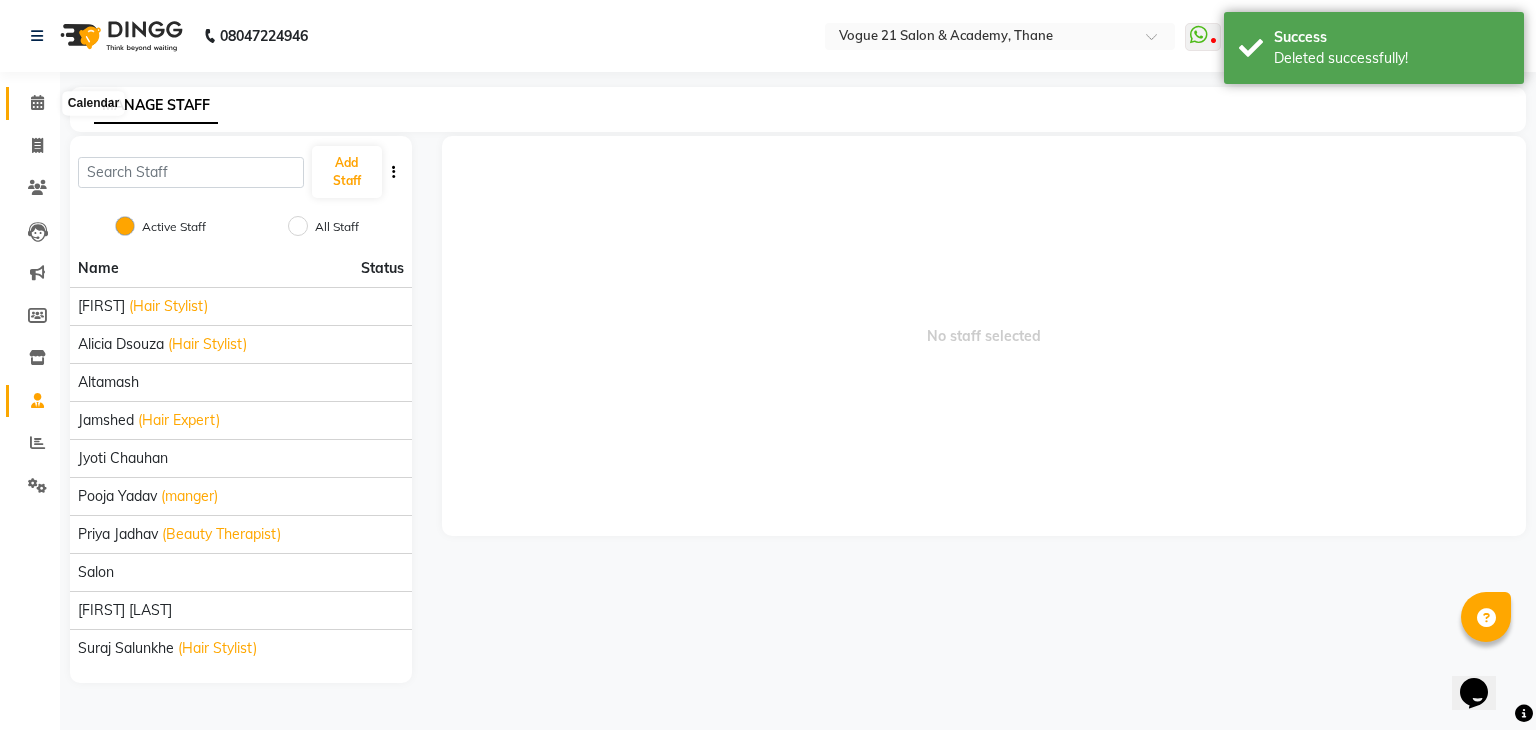 click 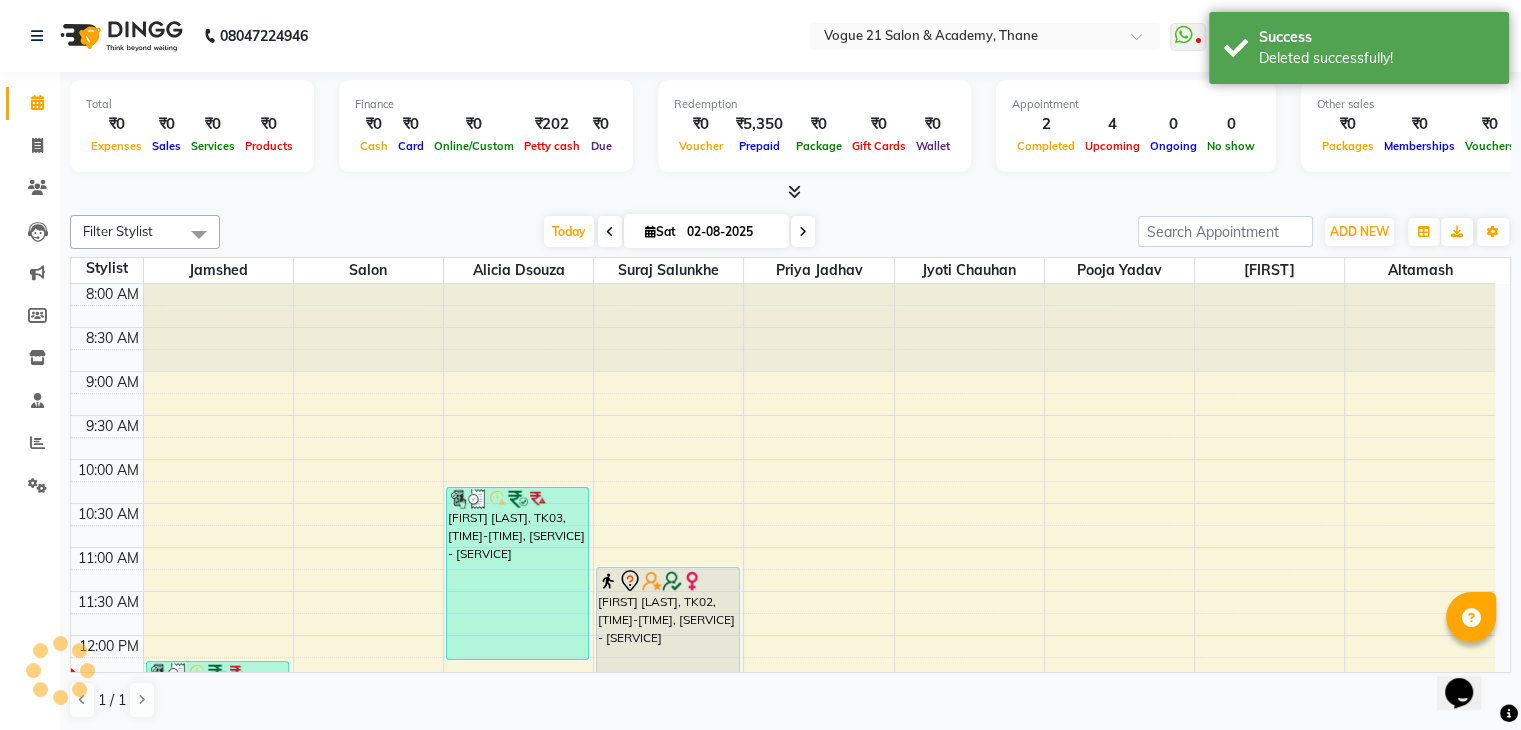 scroll, scrollTop: 0, scrollLeft: 0, axis: both 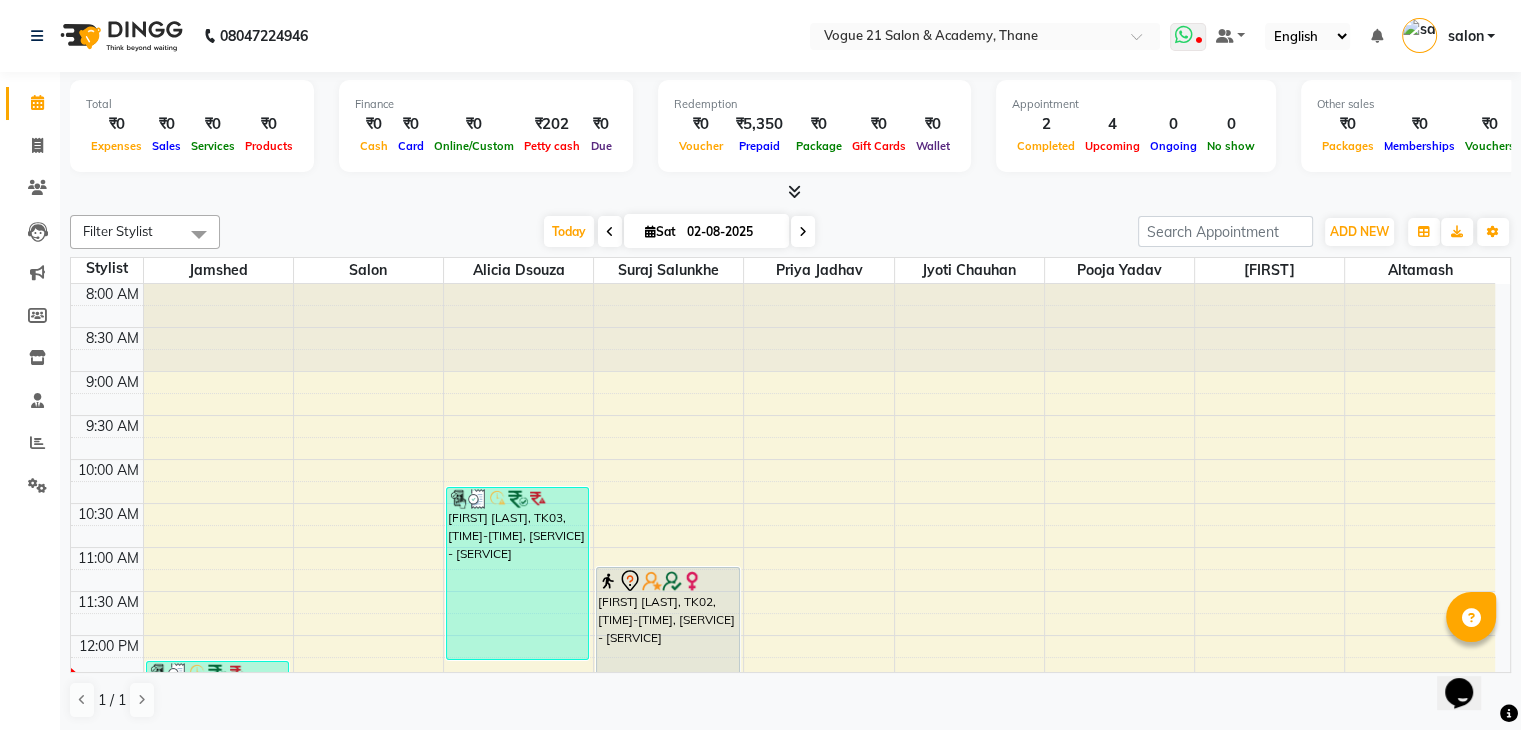 click at bounding box center [1184, 35] 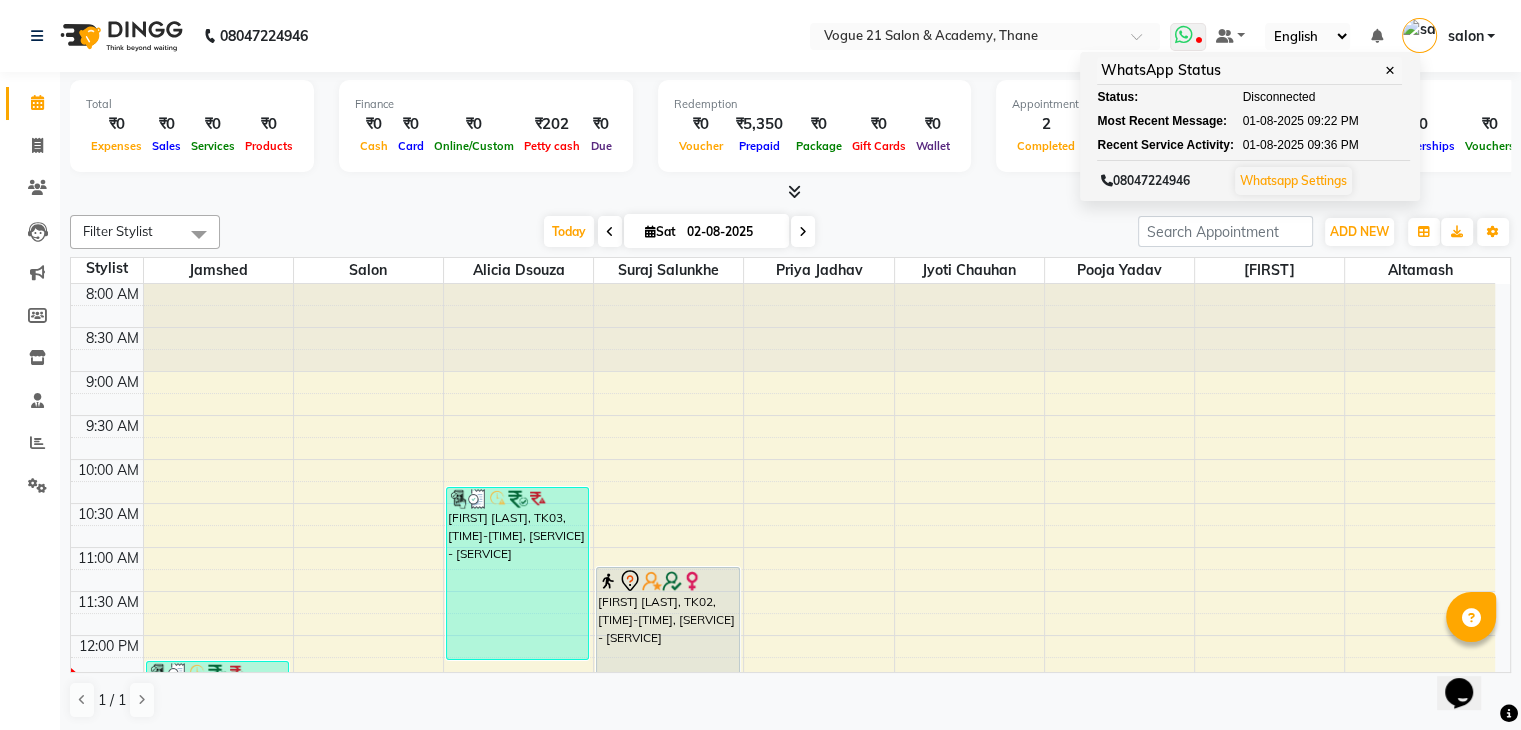 click on "Whatsapp Settings" at bounding box center [1293, 180] 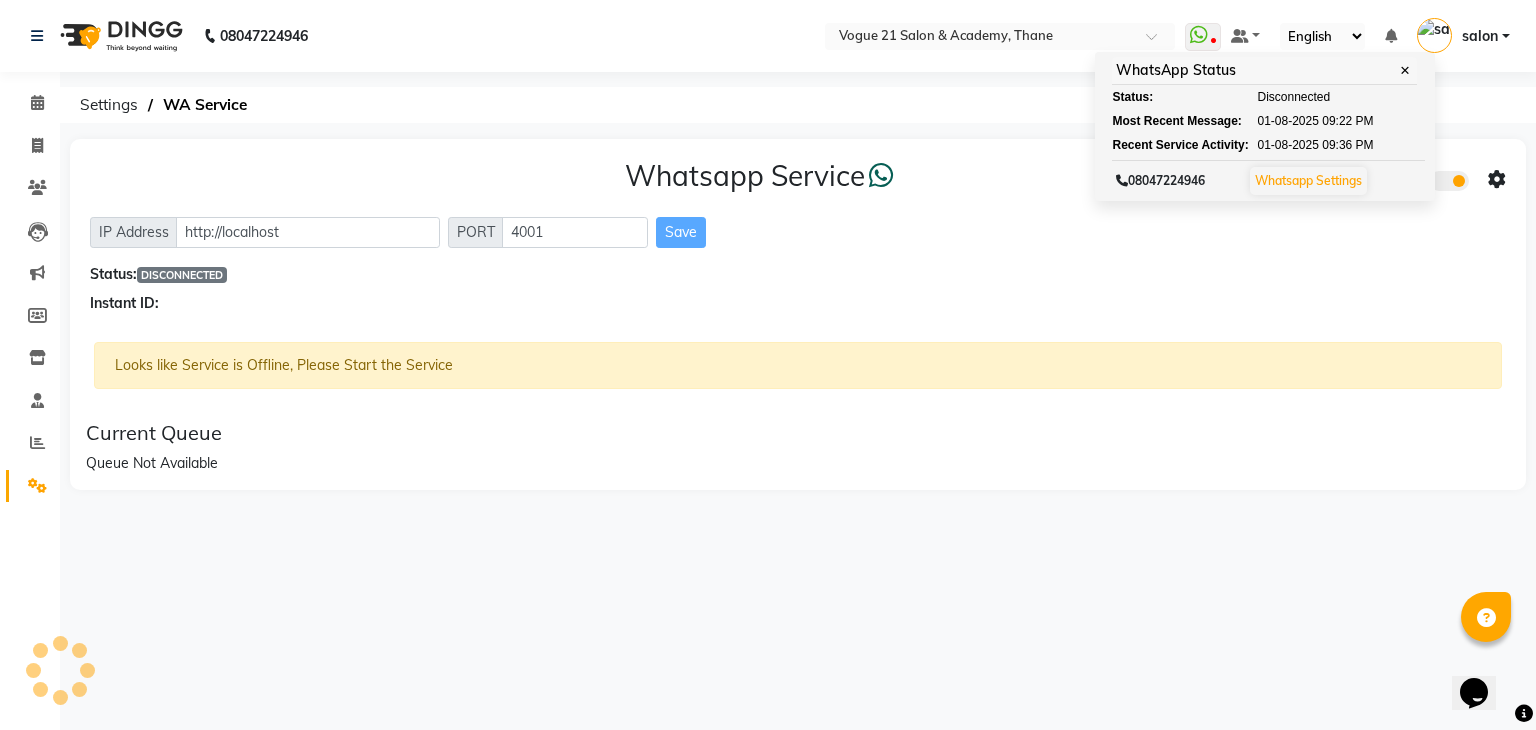 click 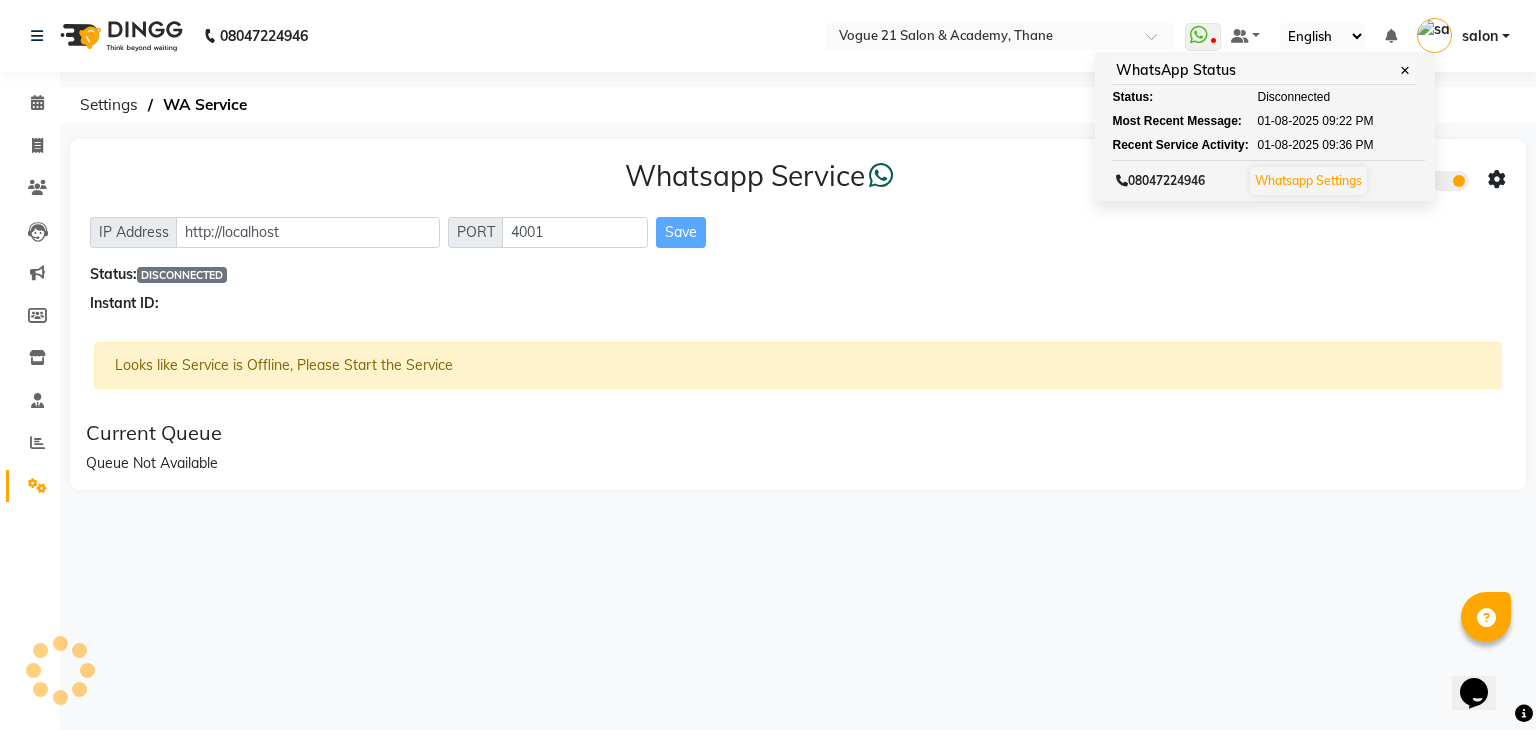 click 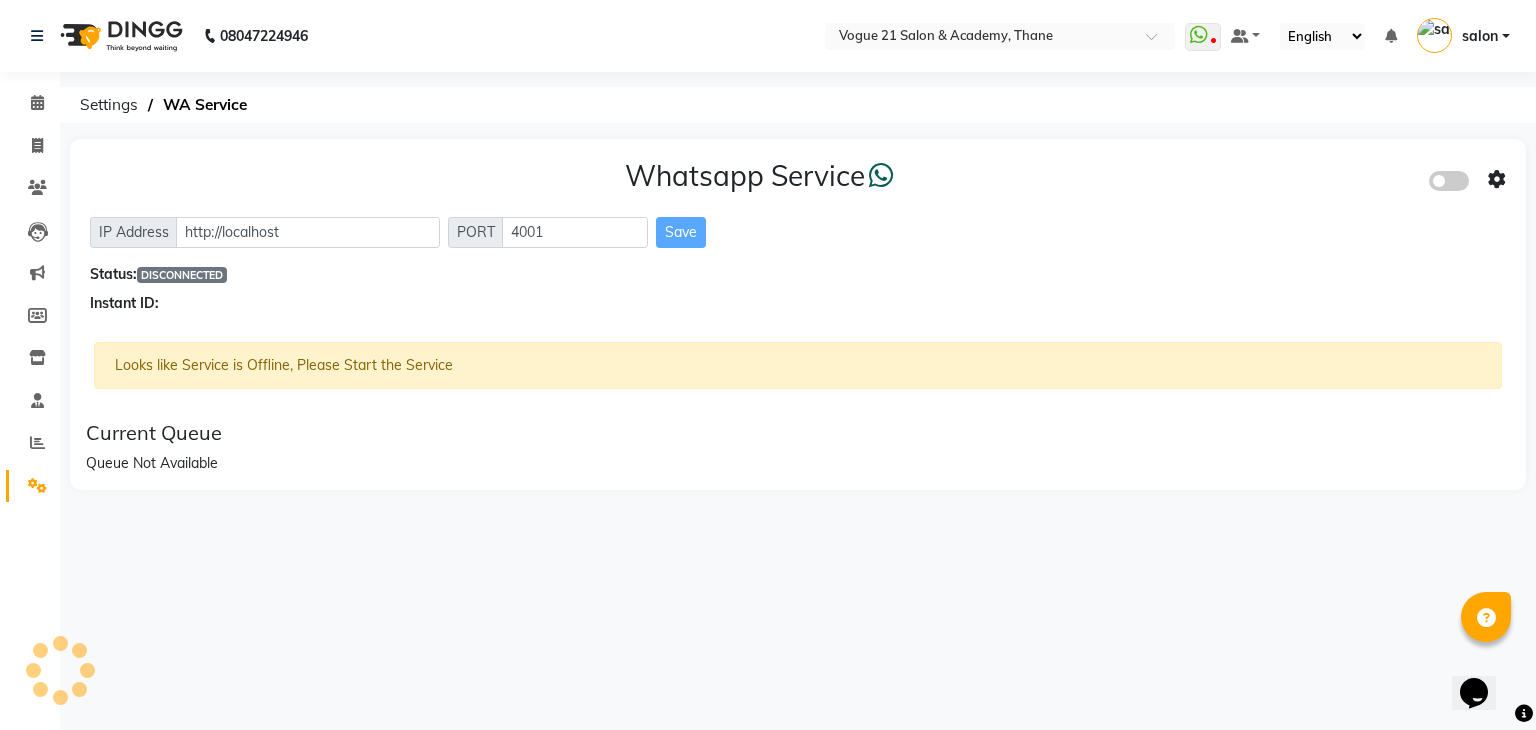 click 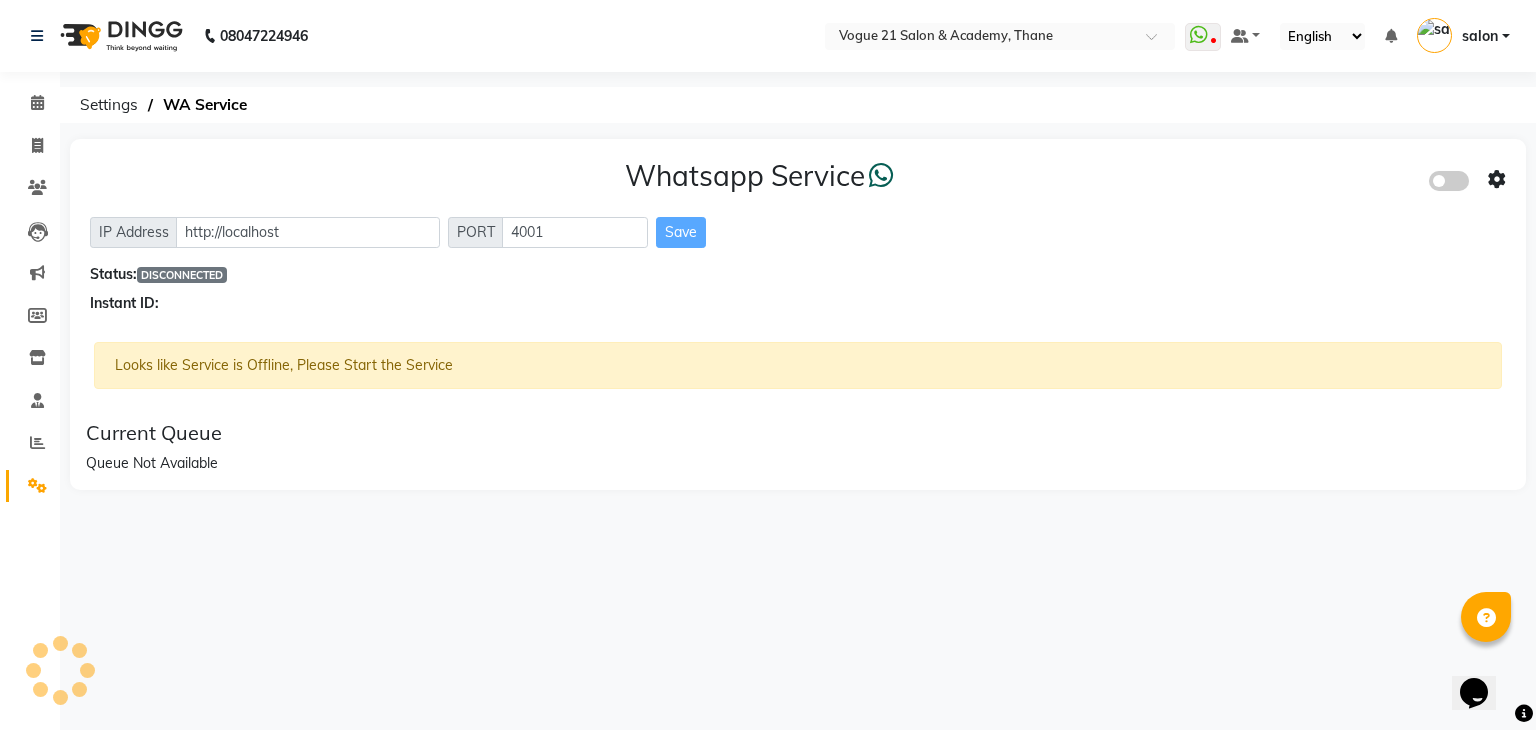 click 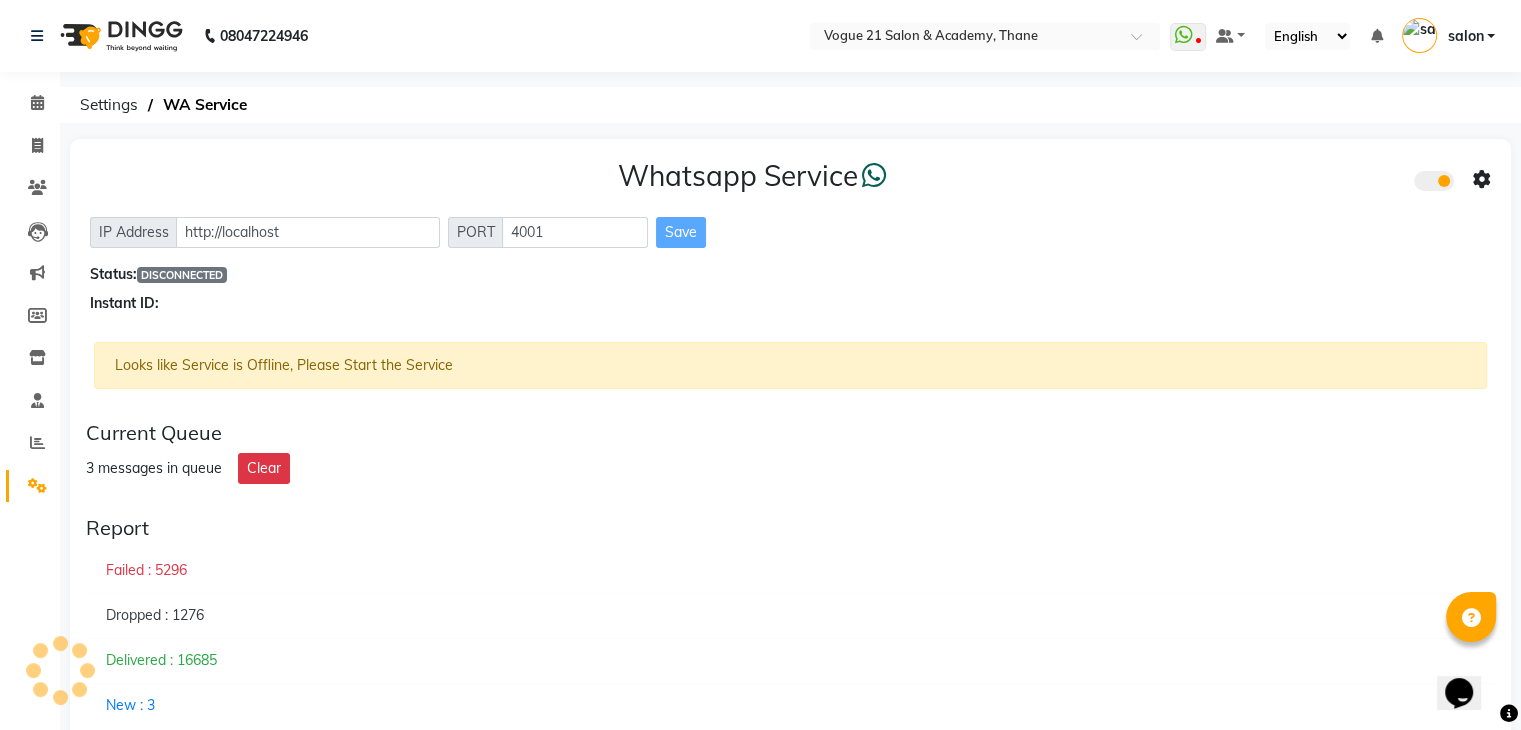 click 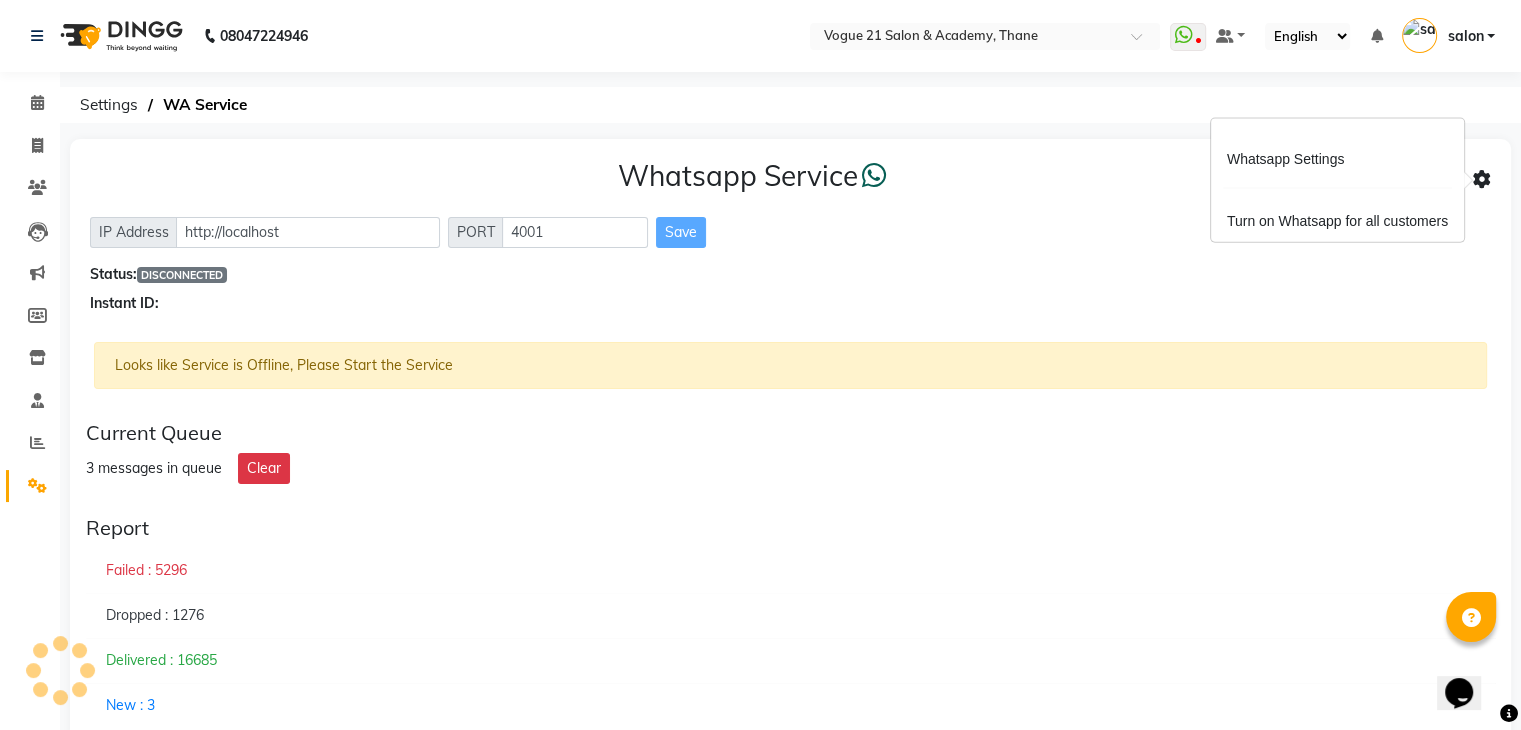 click on "Whatsapp Settings  Turn on Whatsapp for all customers" at bounding box center (1337, 180) 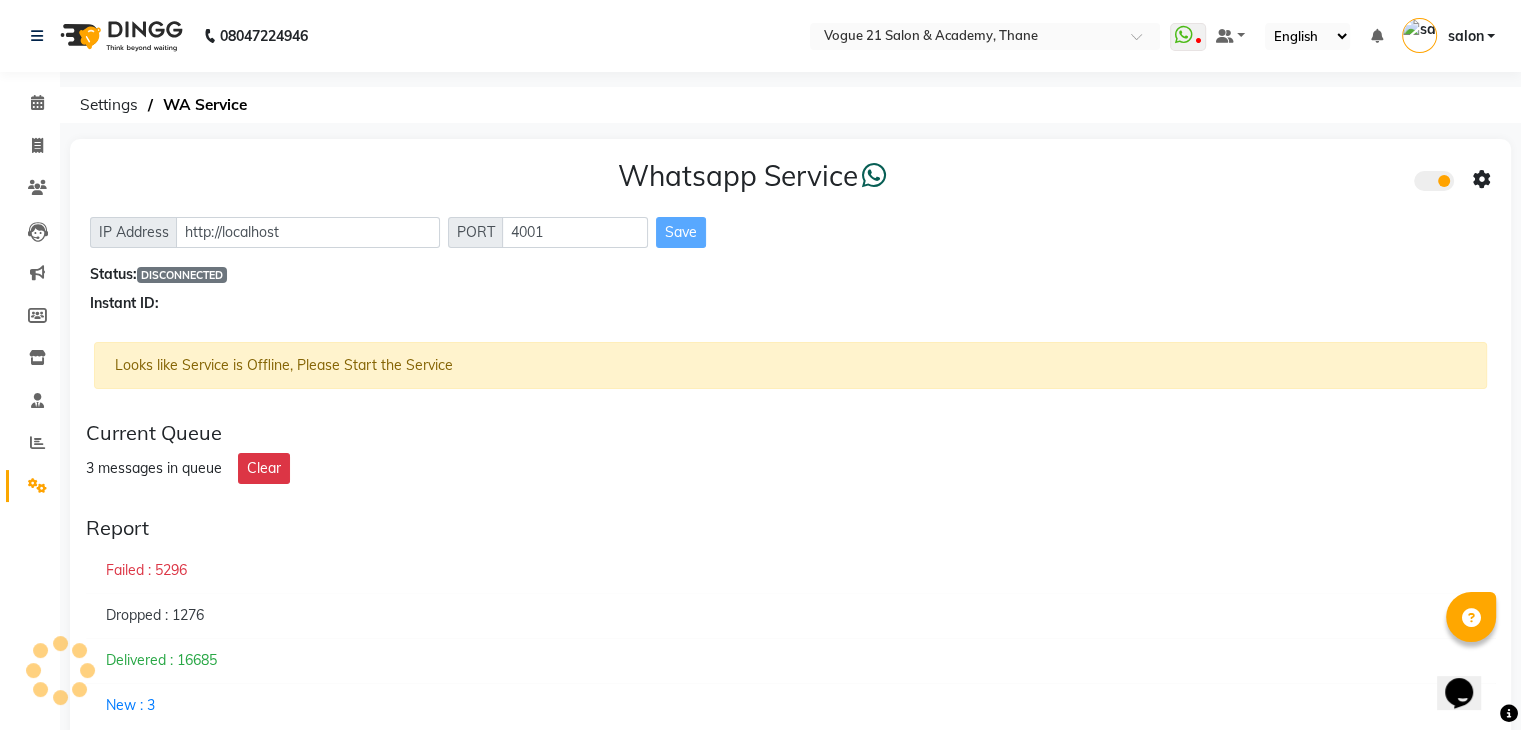click 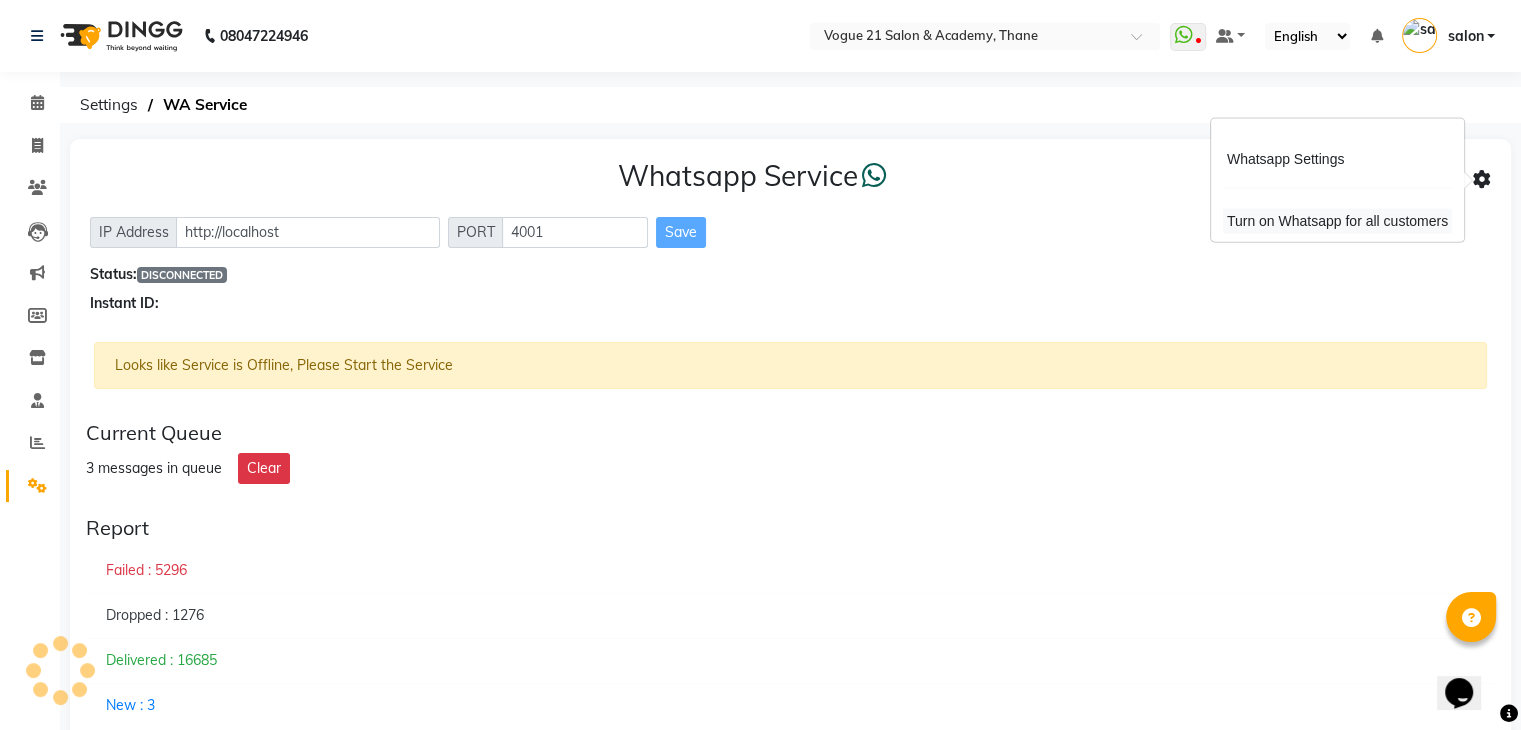 click on "Turn on Whatsapp for all customers" at bounding box center (1337, 221) 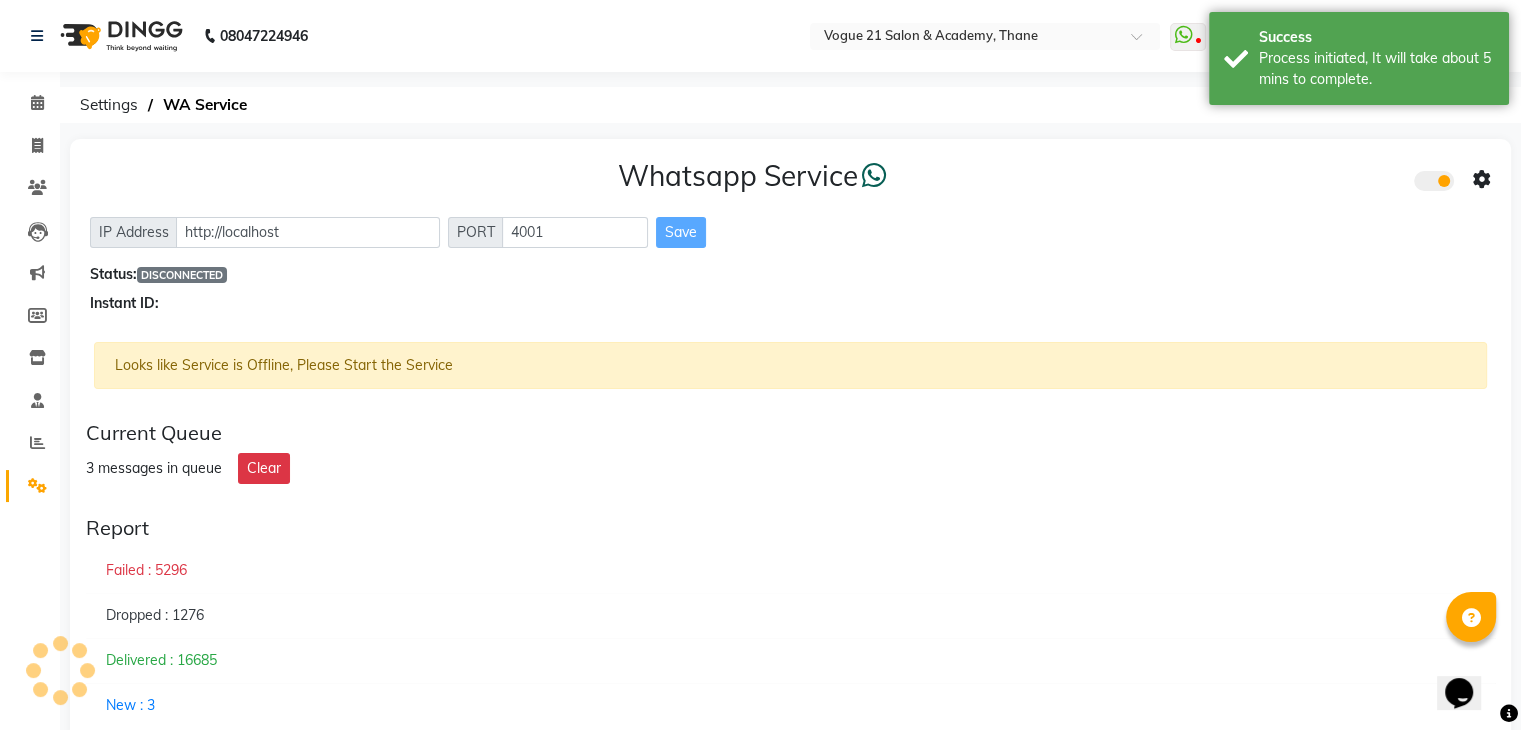 click 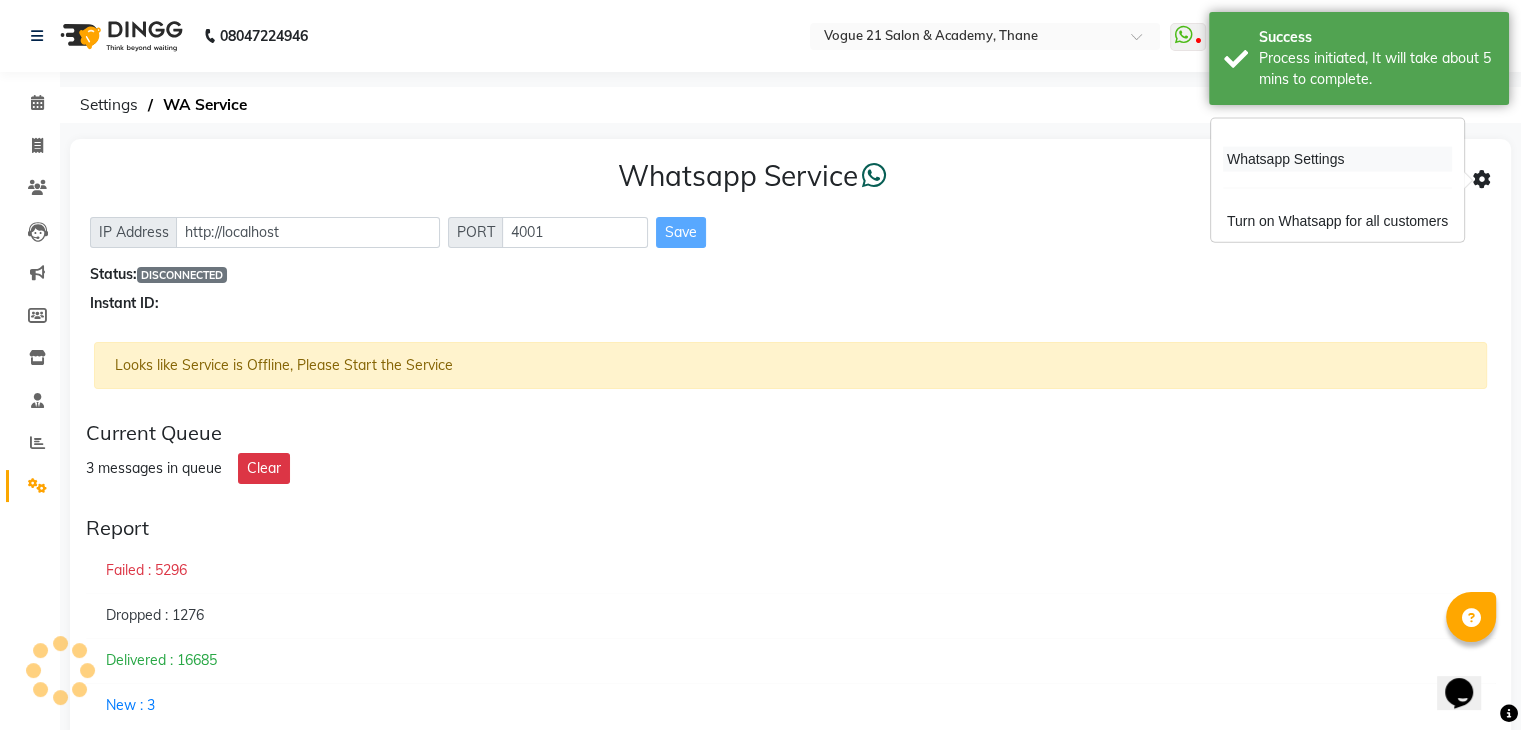 click on "Whatsapp Settings" at bounding box center (1337, 159) 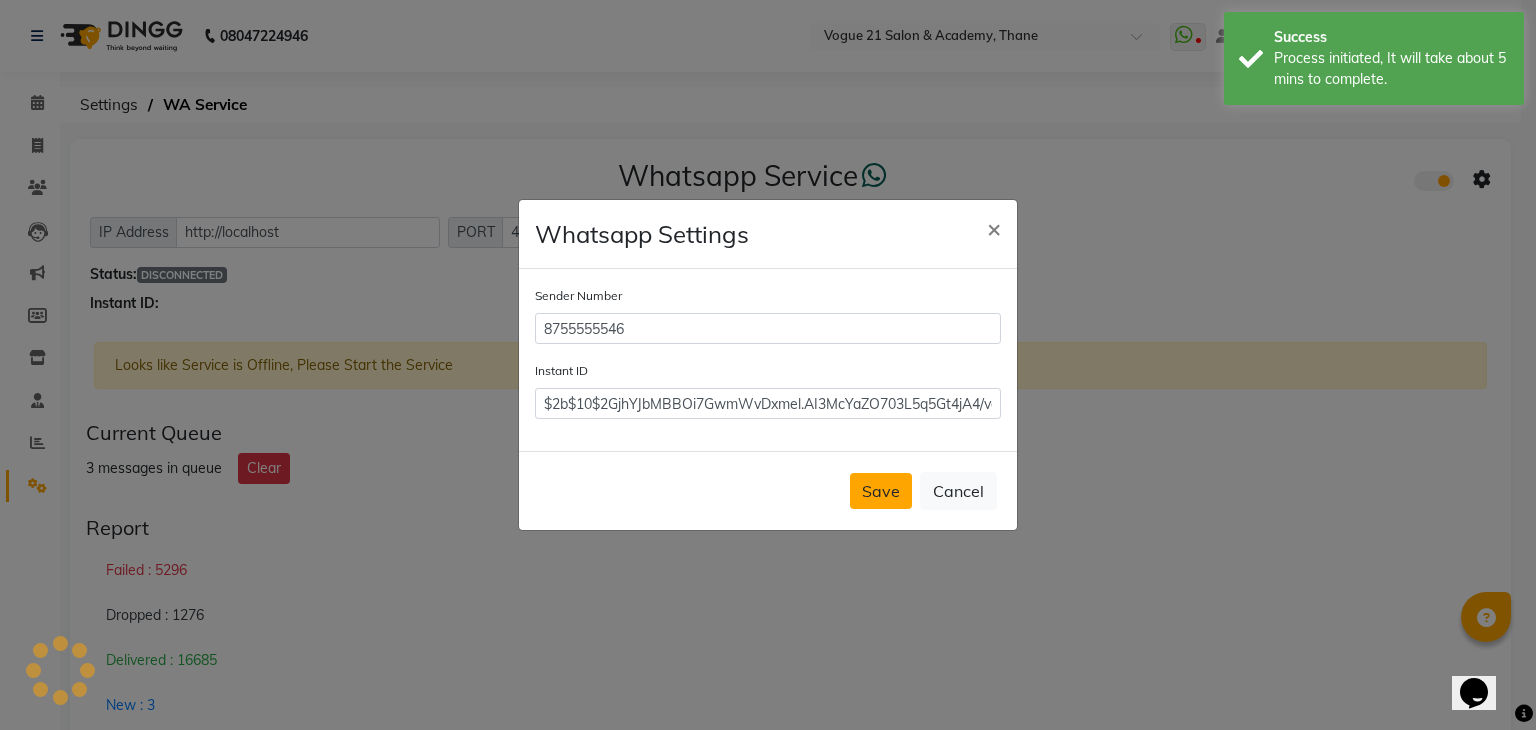 click on "Save" 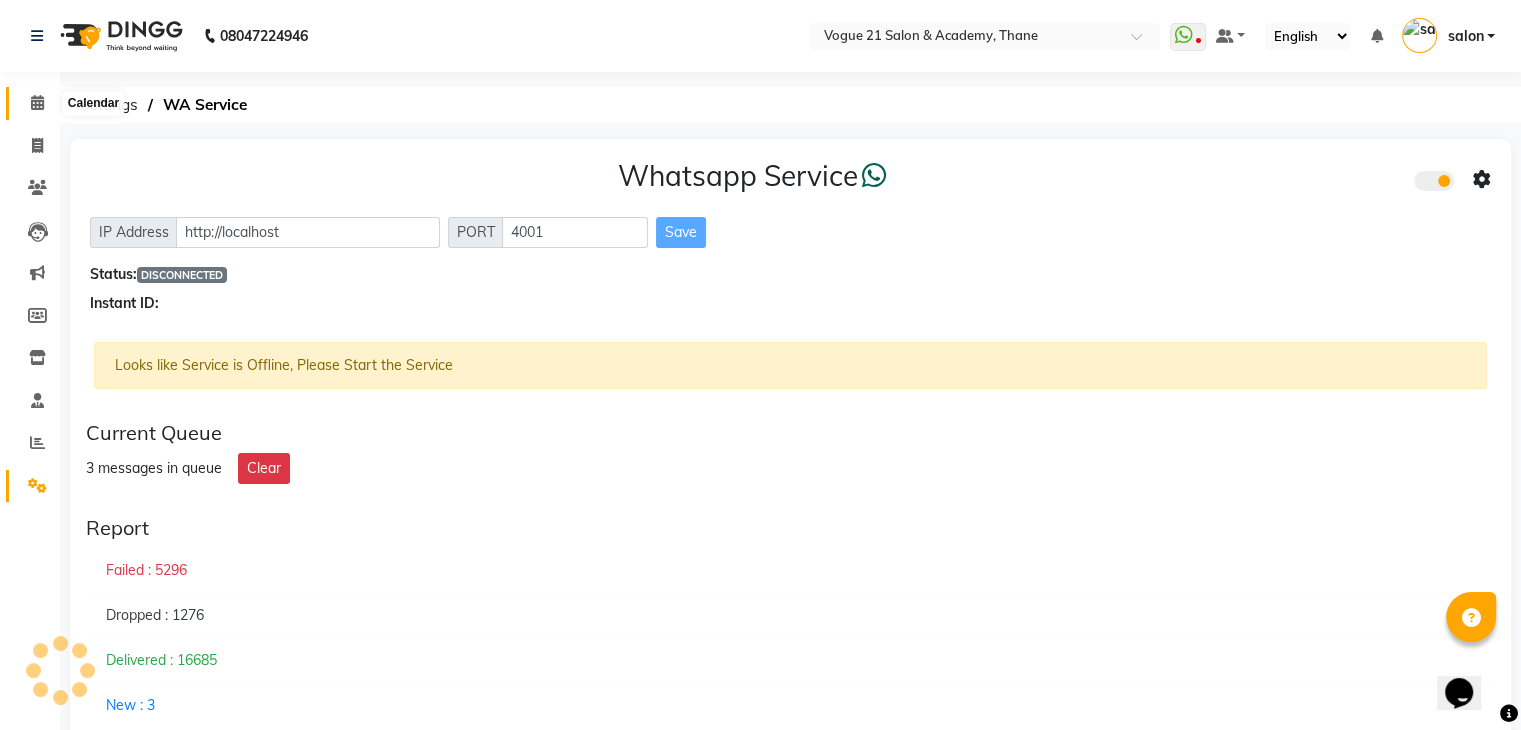 click 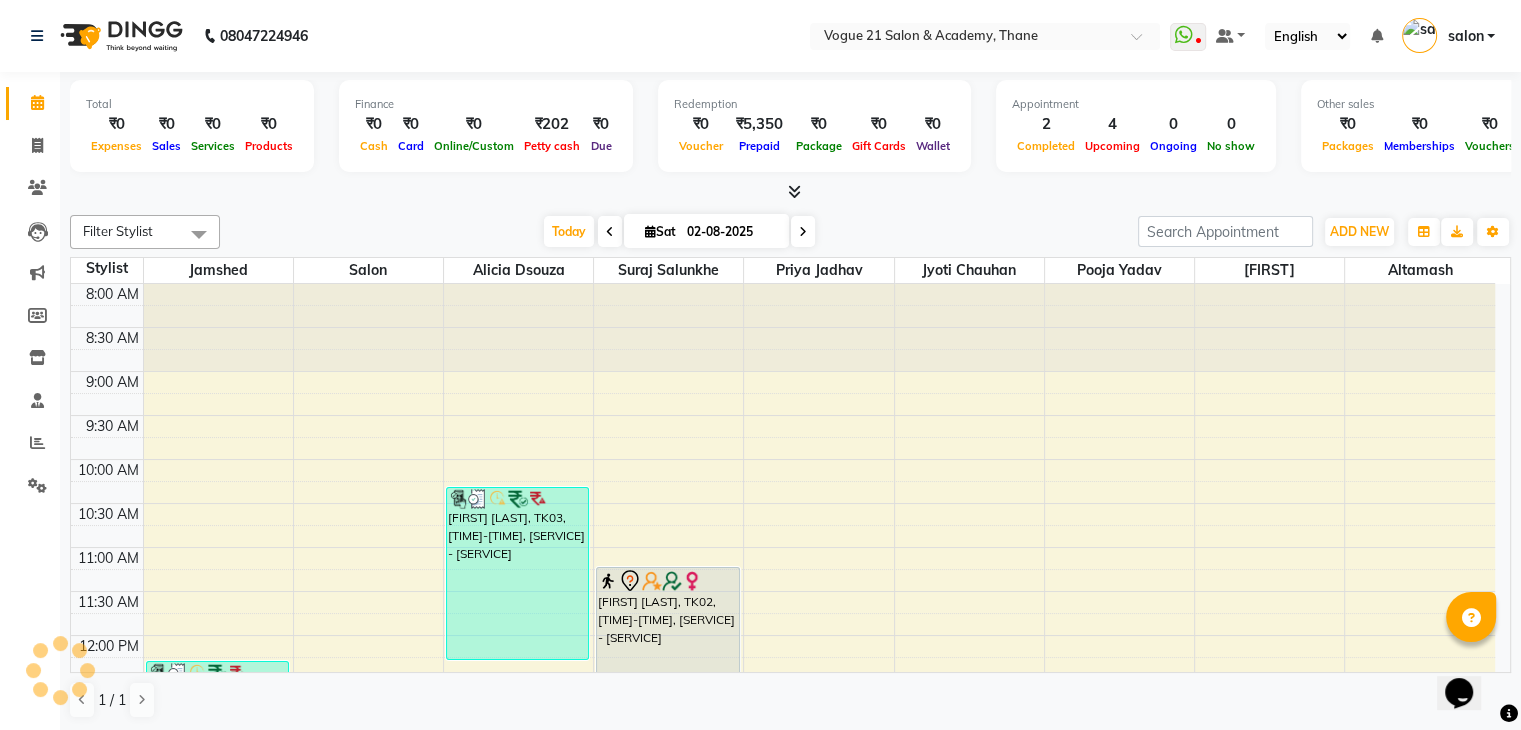 scroll, scrollTop: 0, scrollLeft: 0, axis: both 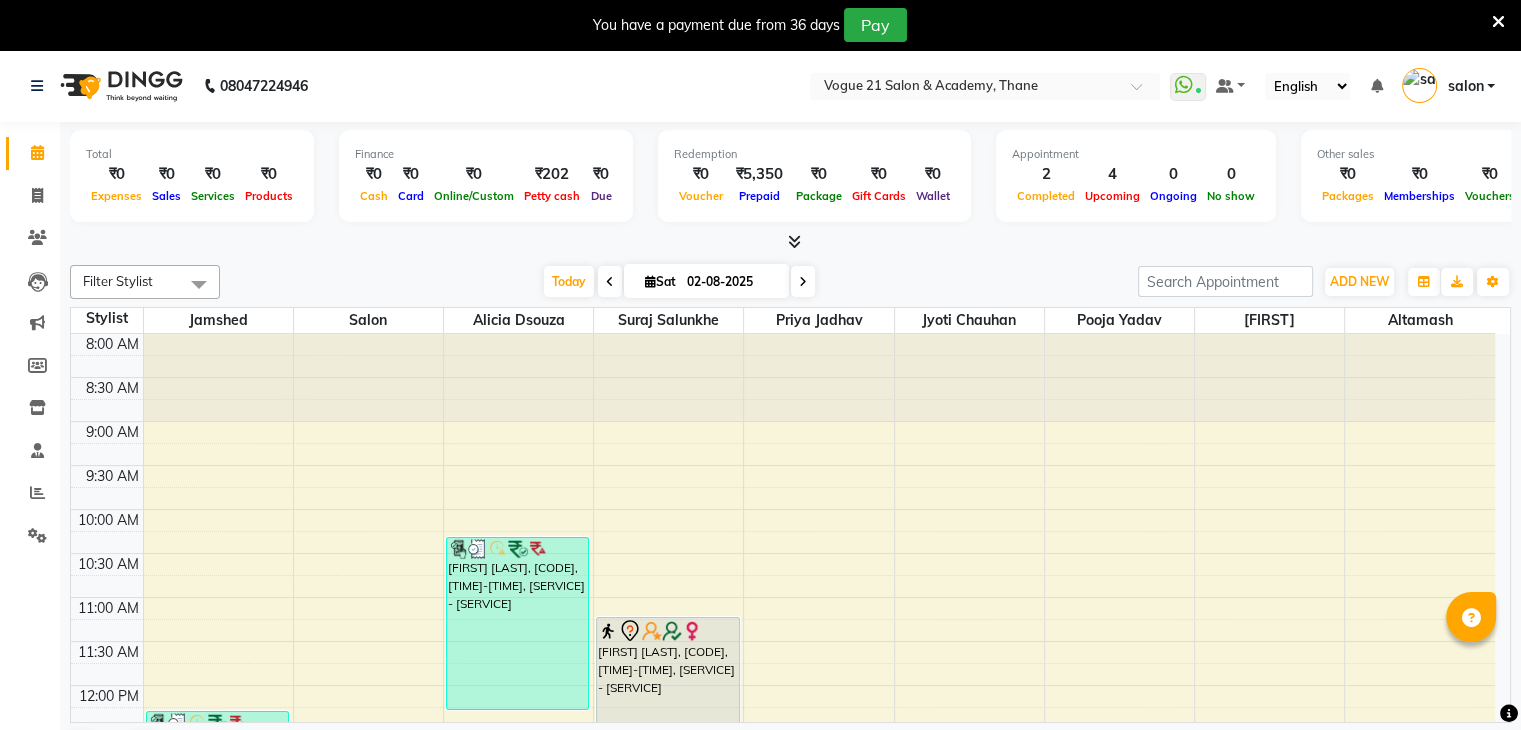 click at bounding box center [1498, 22] 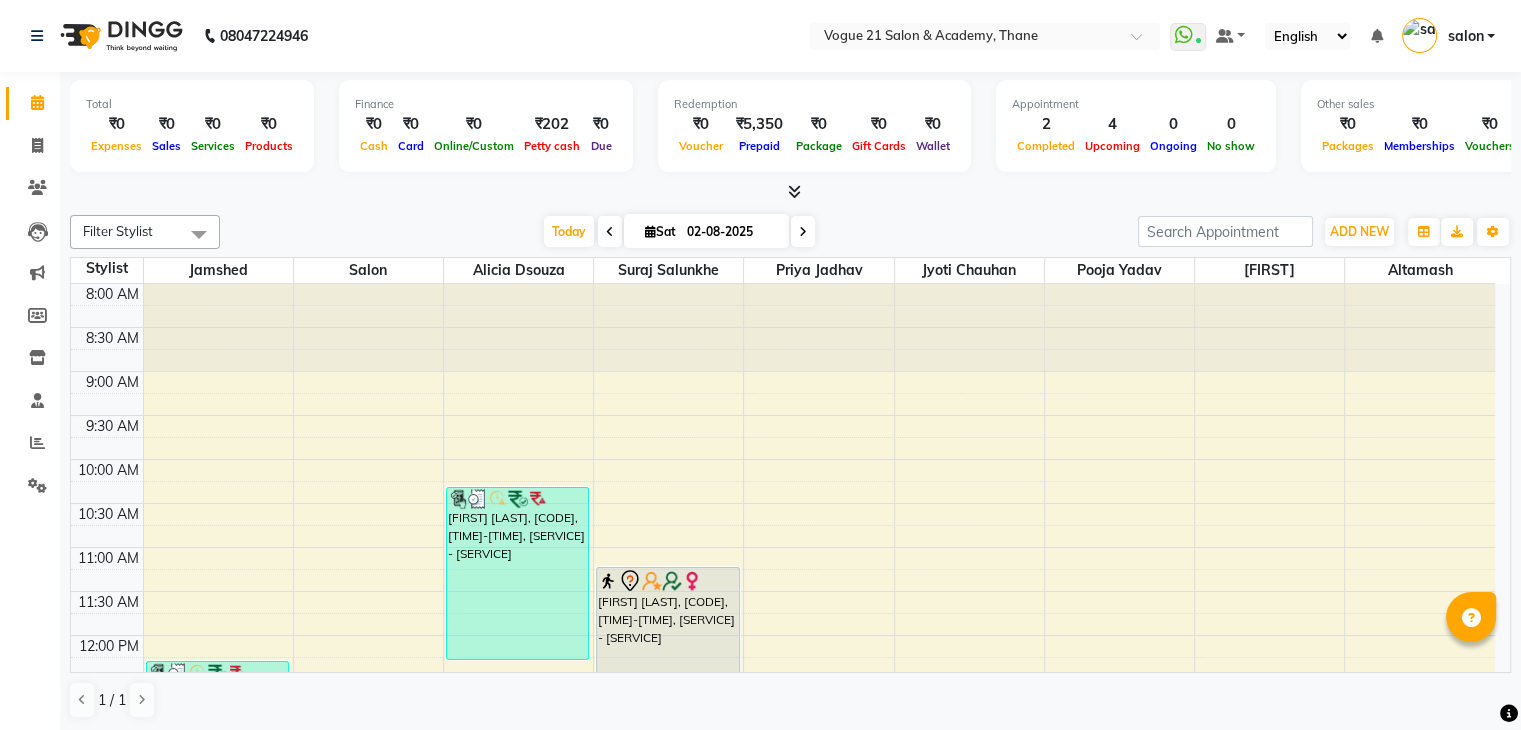 scroll, scrollTop: 1, scrollLeft: 0, axis: vertical 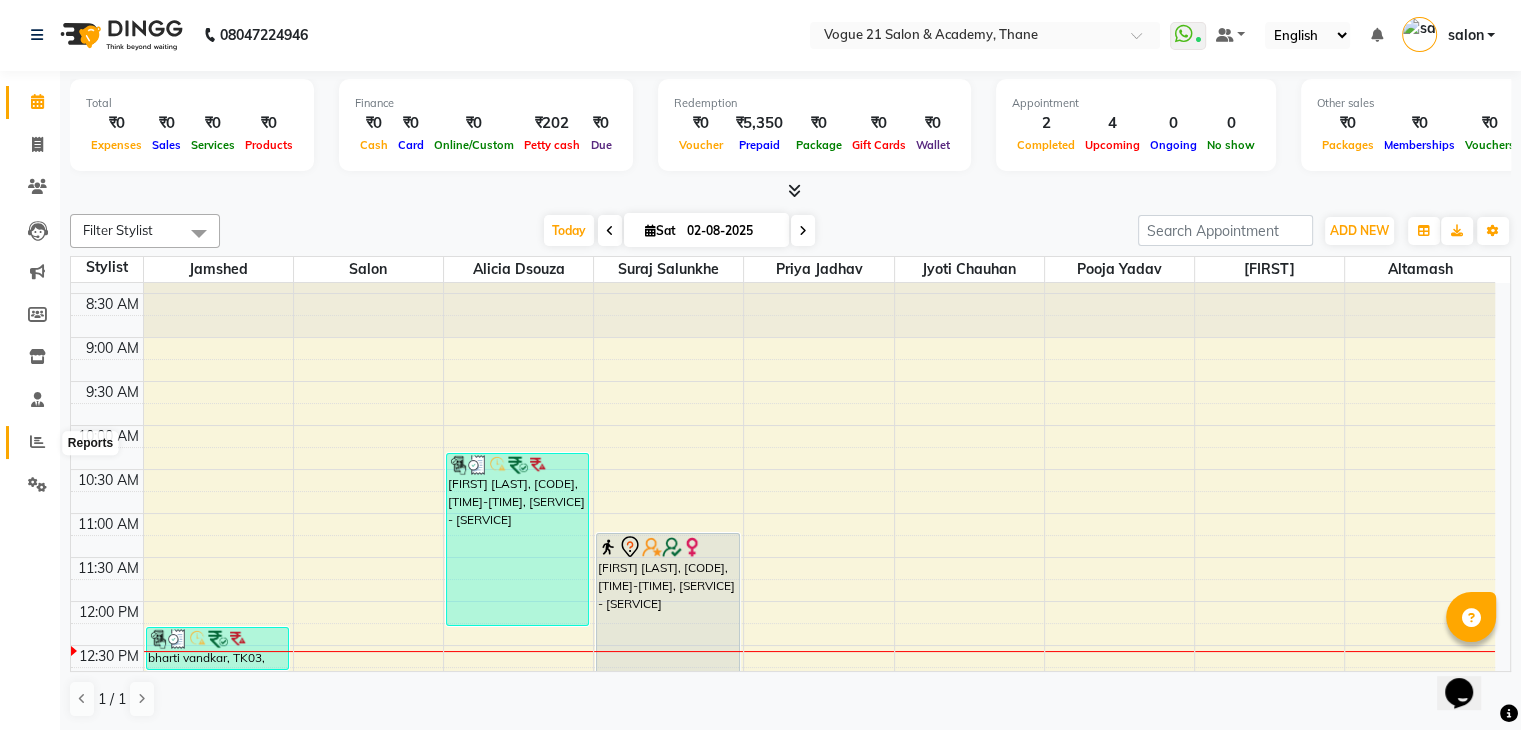 click 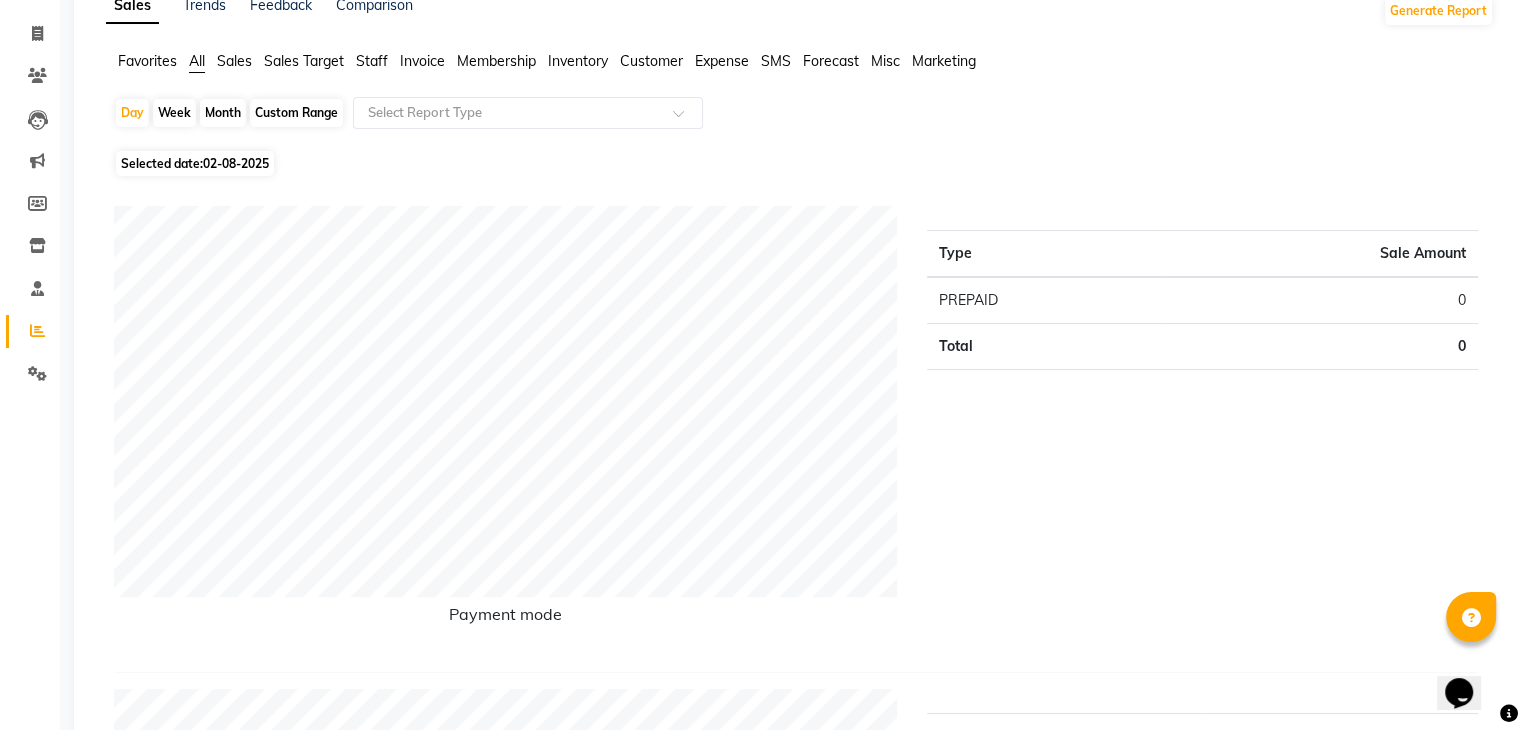 scroll, scrollTop: 113, scrollLeft: 0, axis: vertical 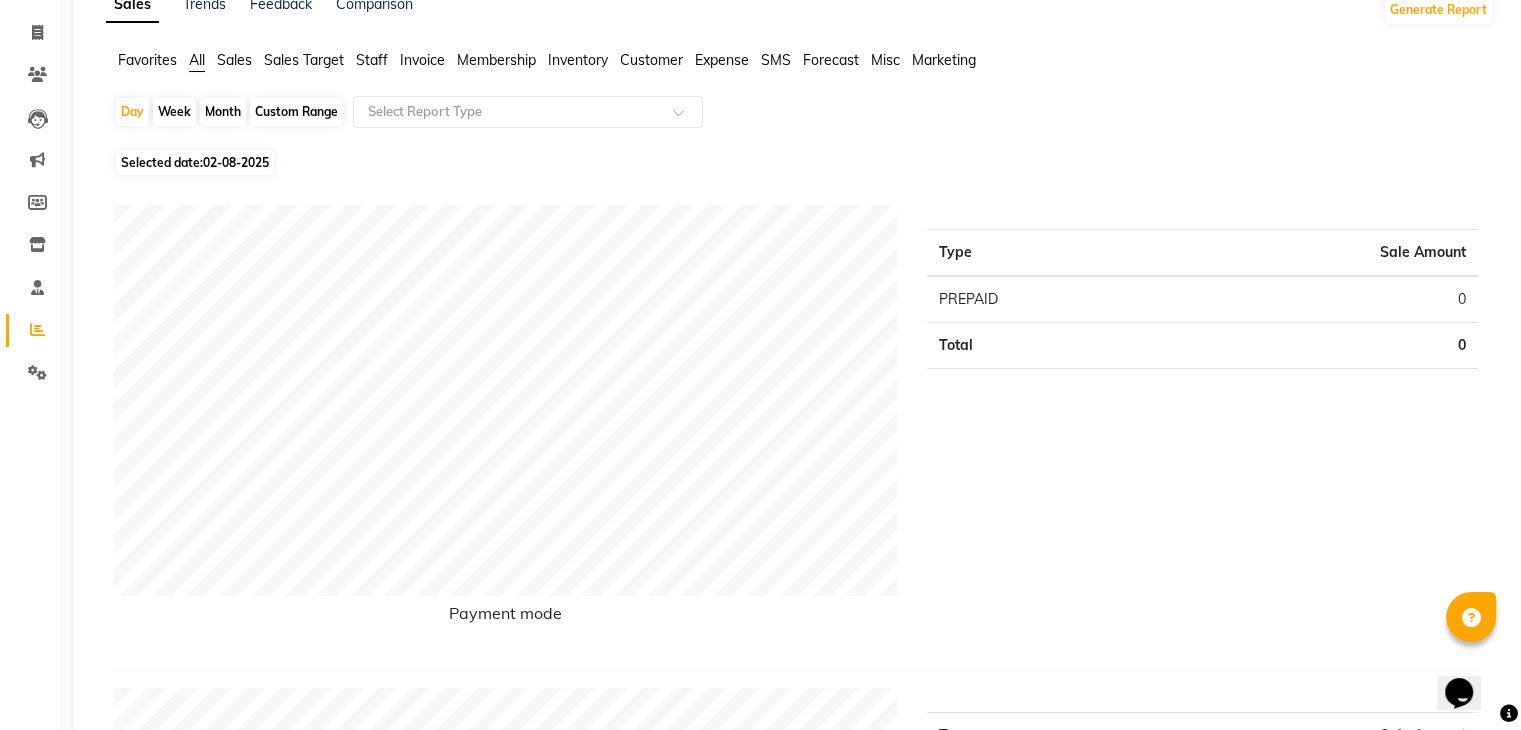 click on "Staff" 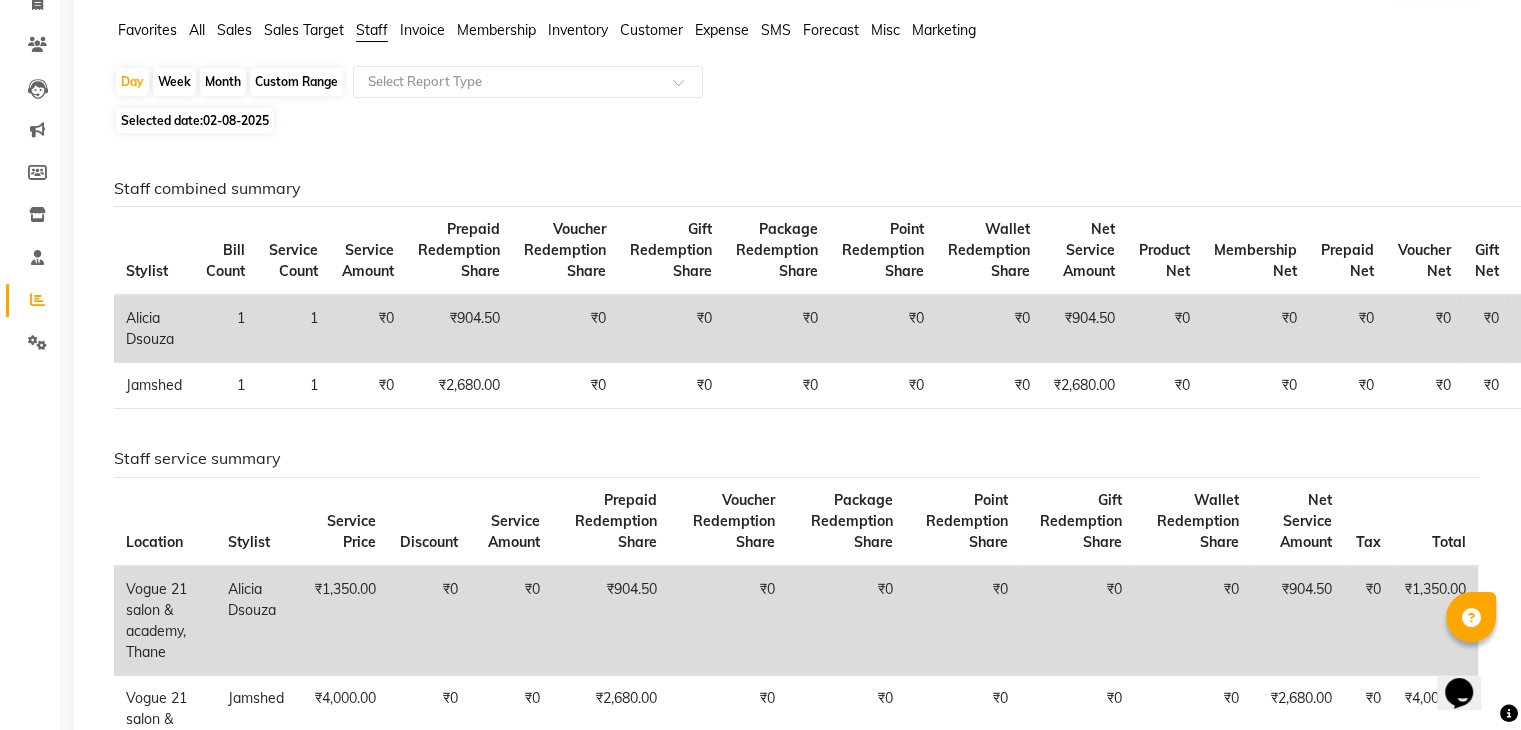 scroll, scrollTop: 160, scrollLeft: 0, axis: vertical 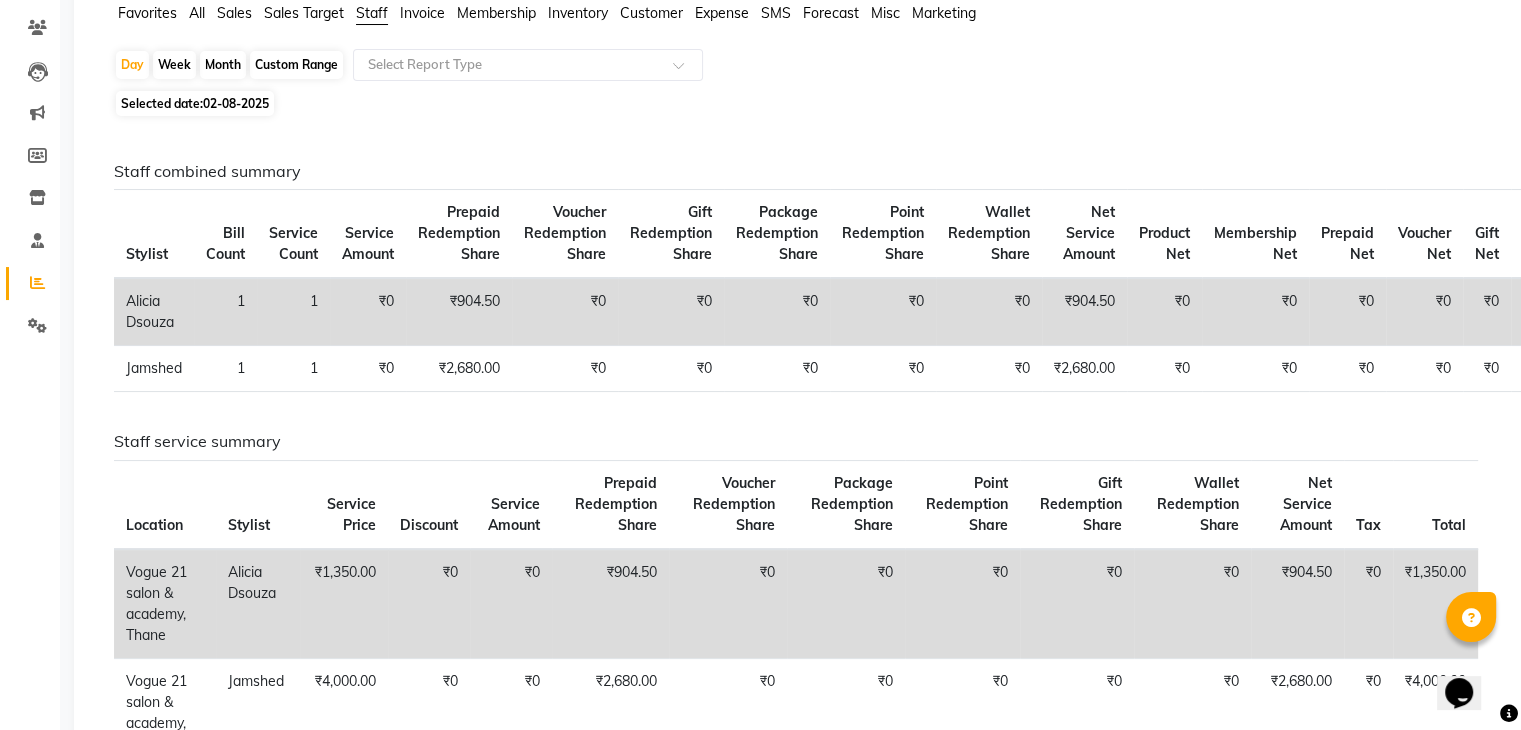click on "Month" 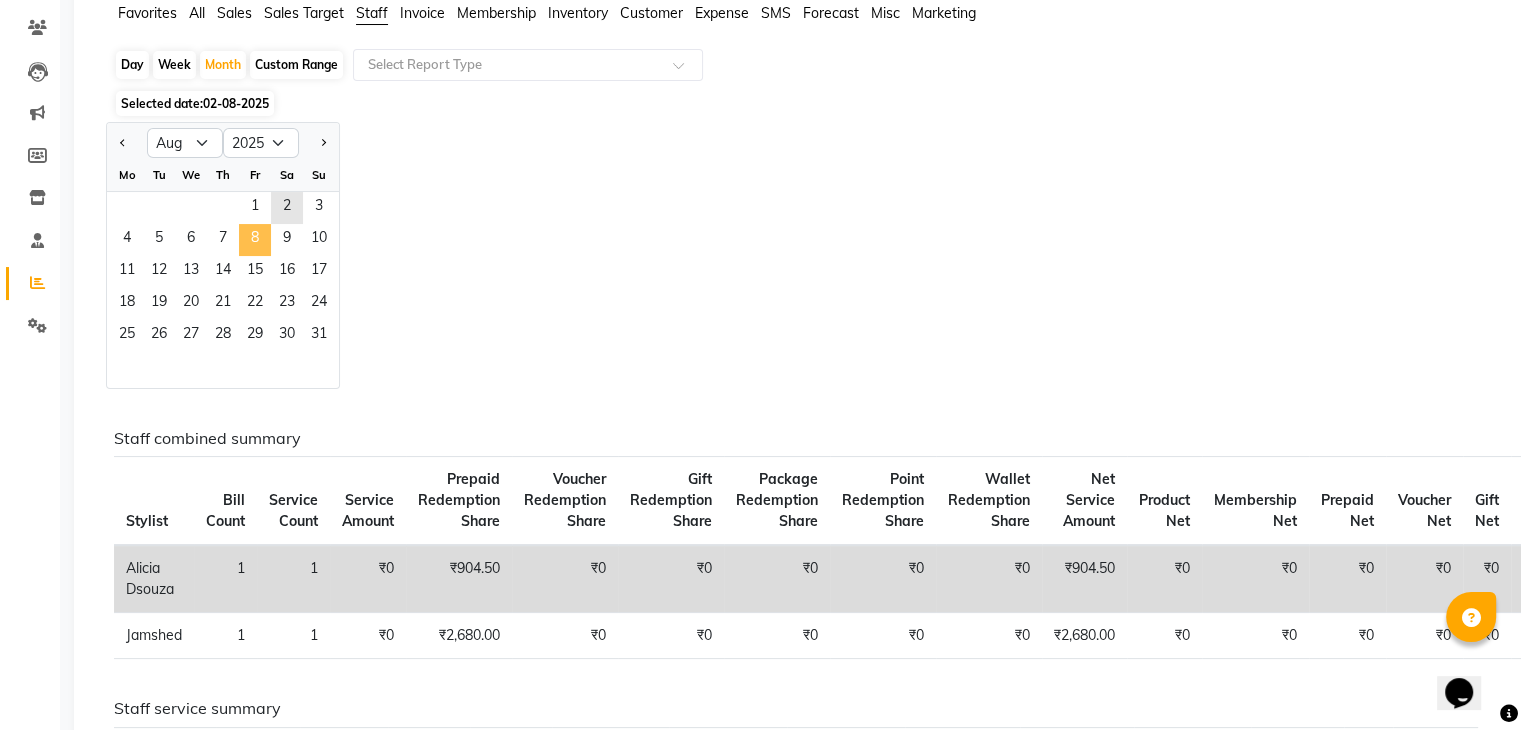 click on "8" 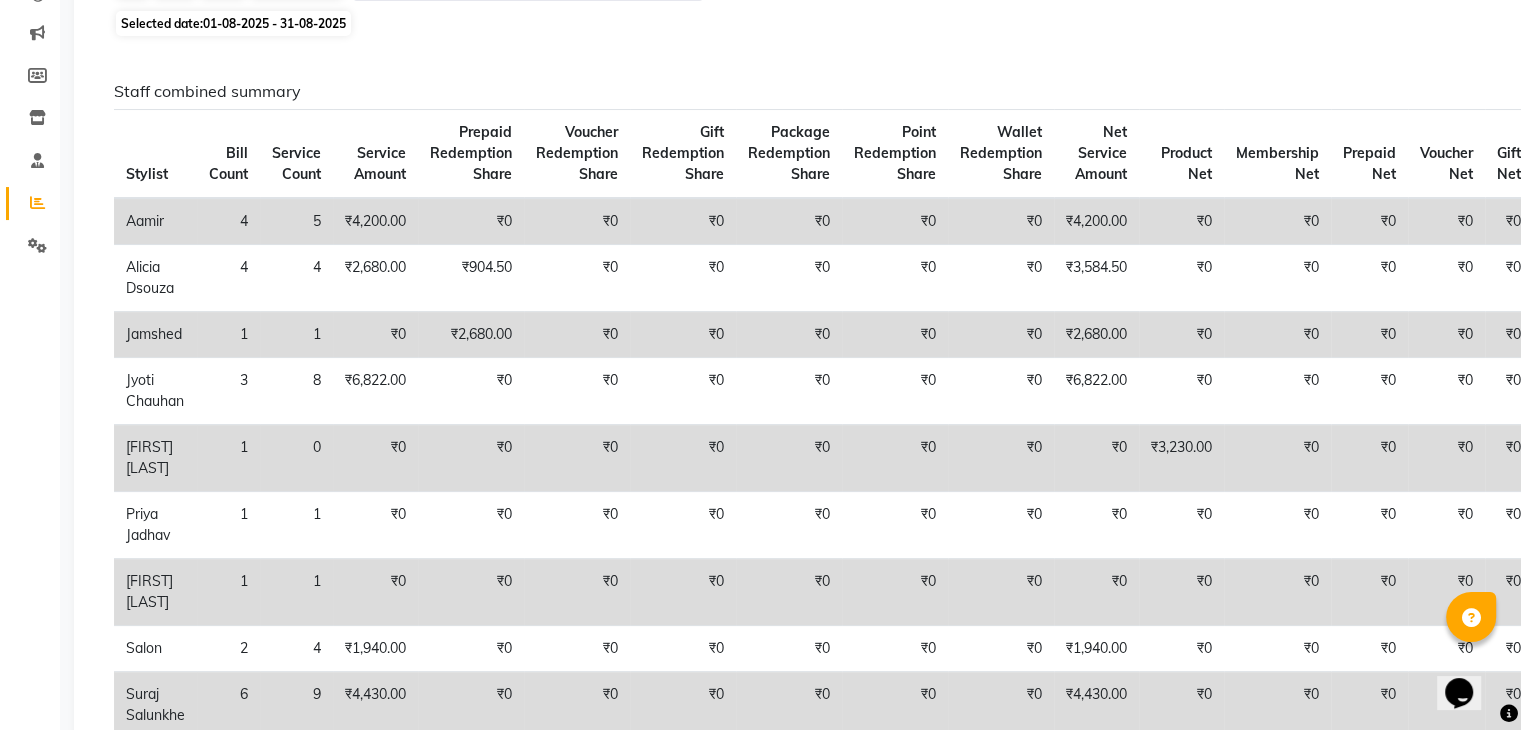 scroll, scrollTop: 240, scrollLeft: 0, axis: vertical 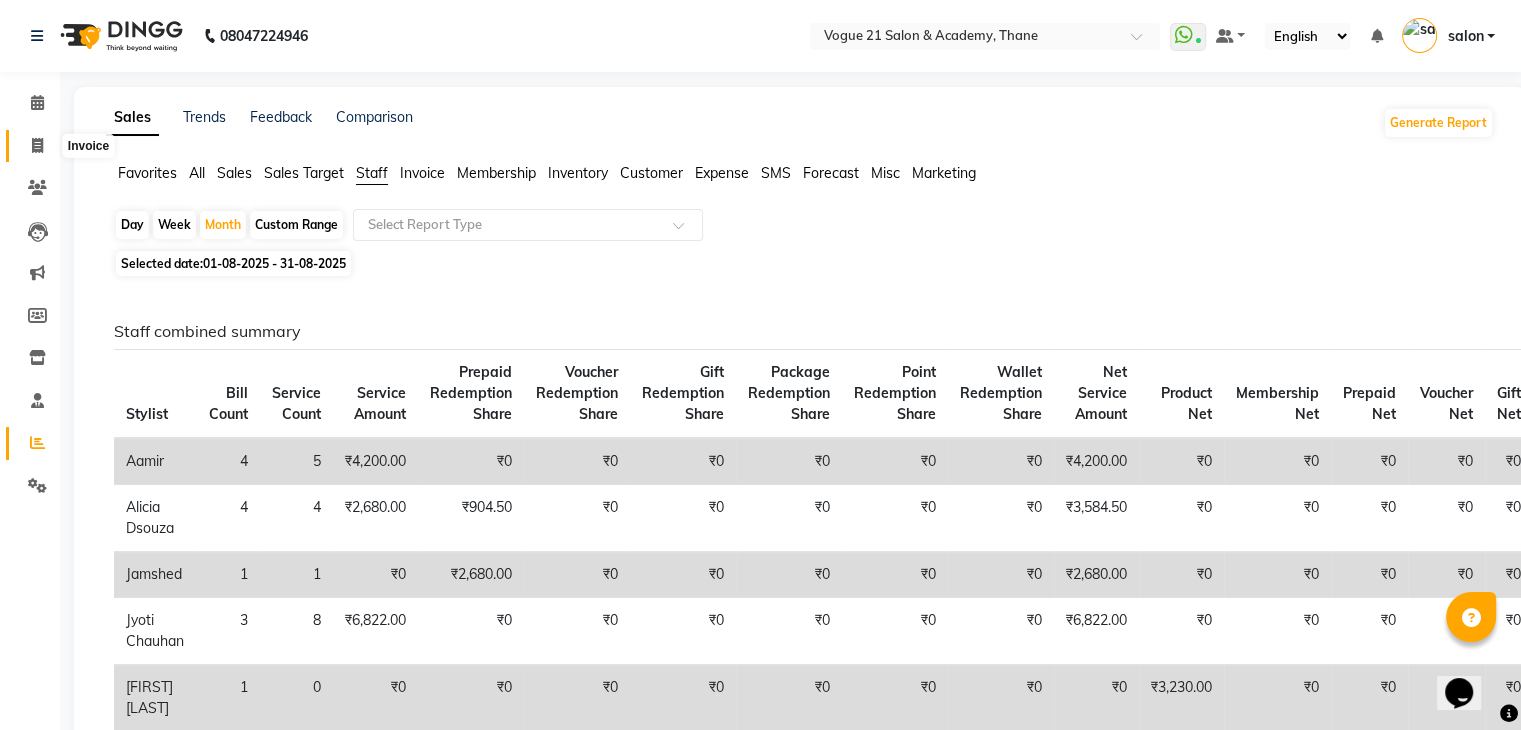 click 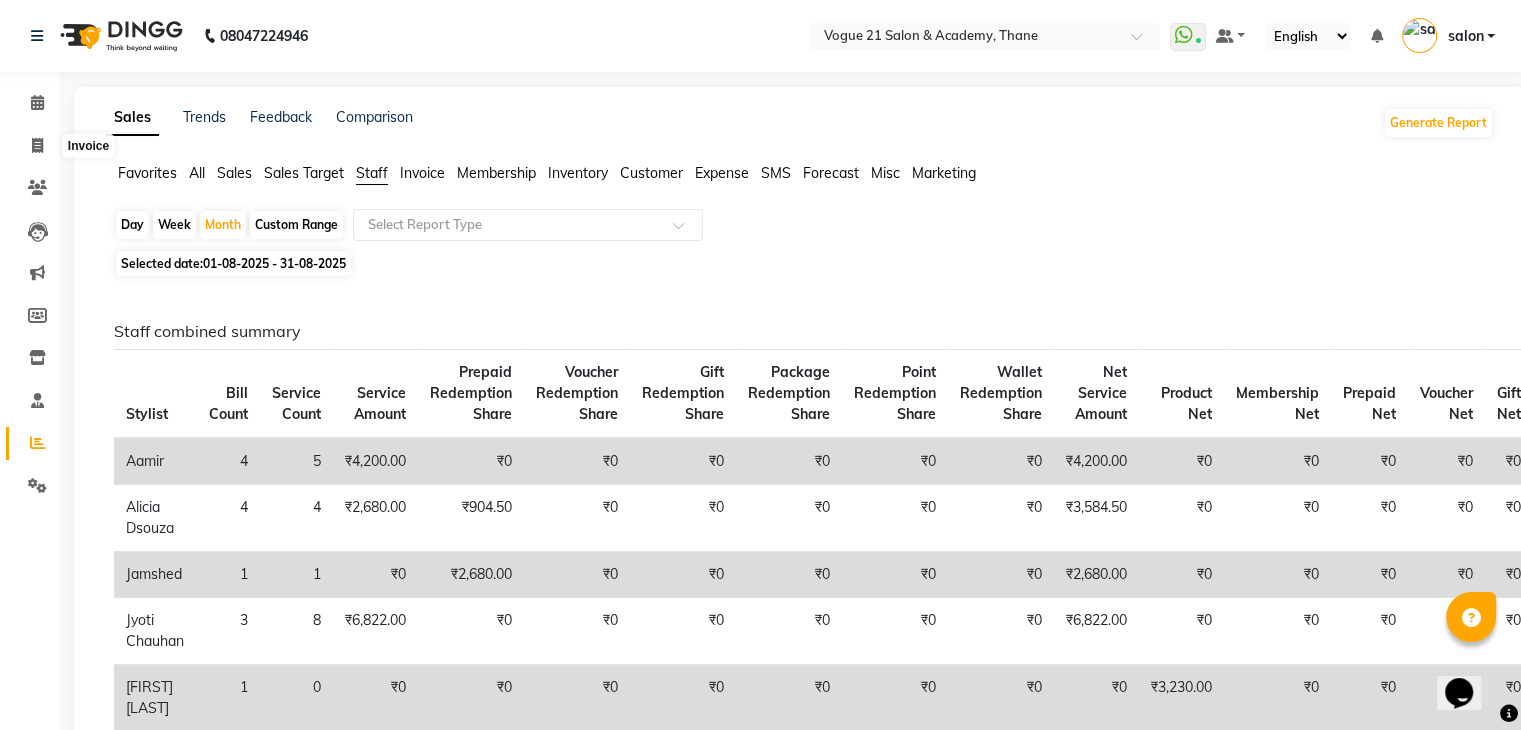 select on "service" 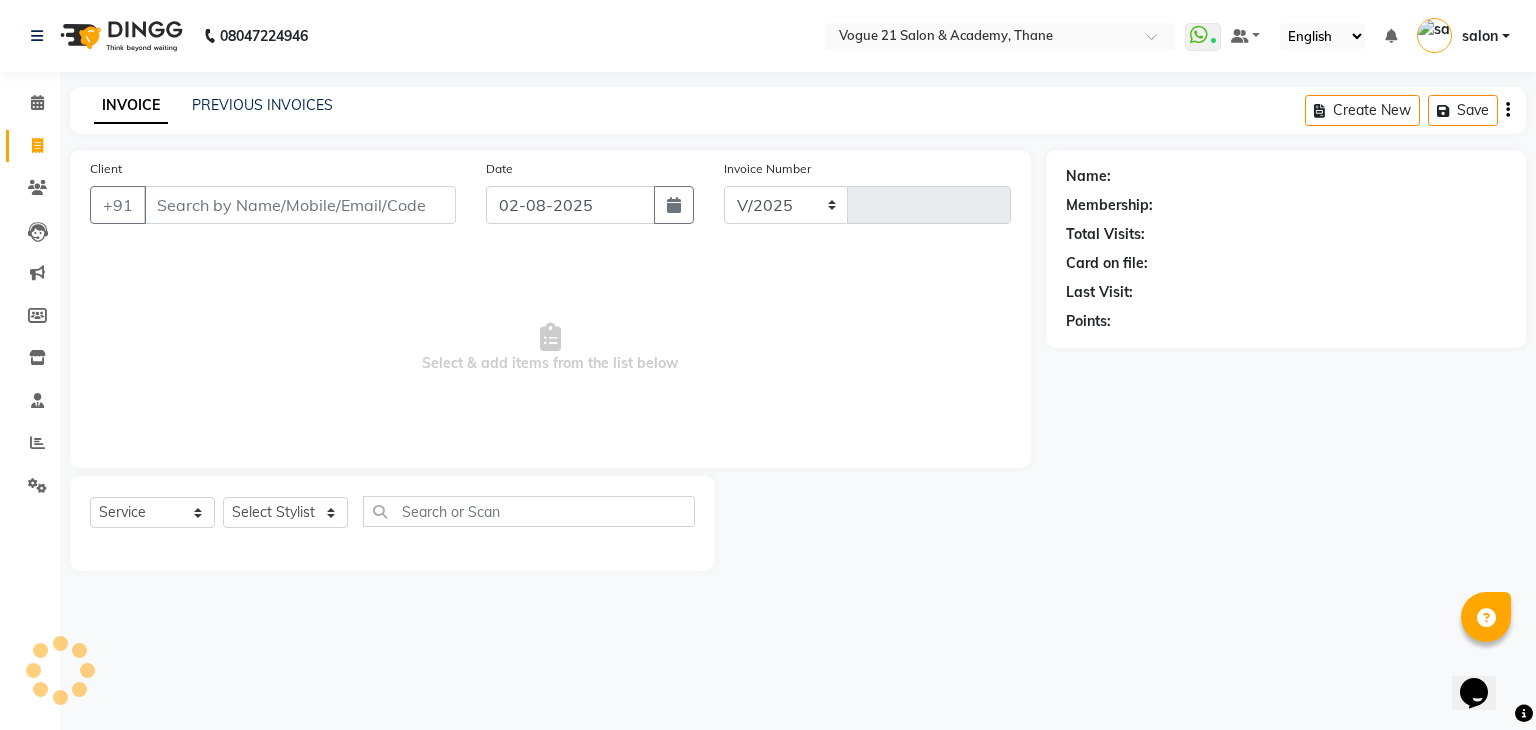 select on "4433" 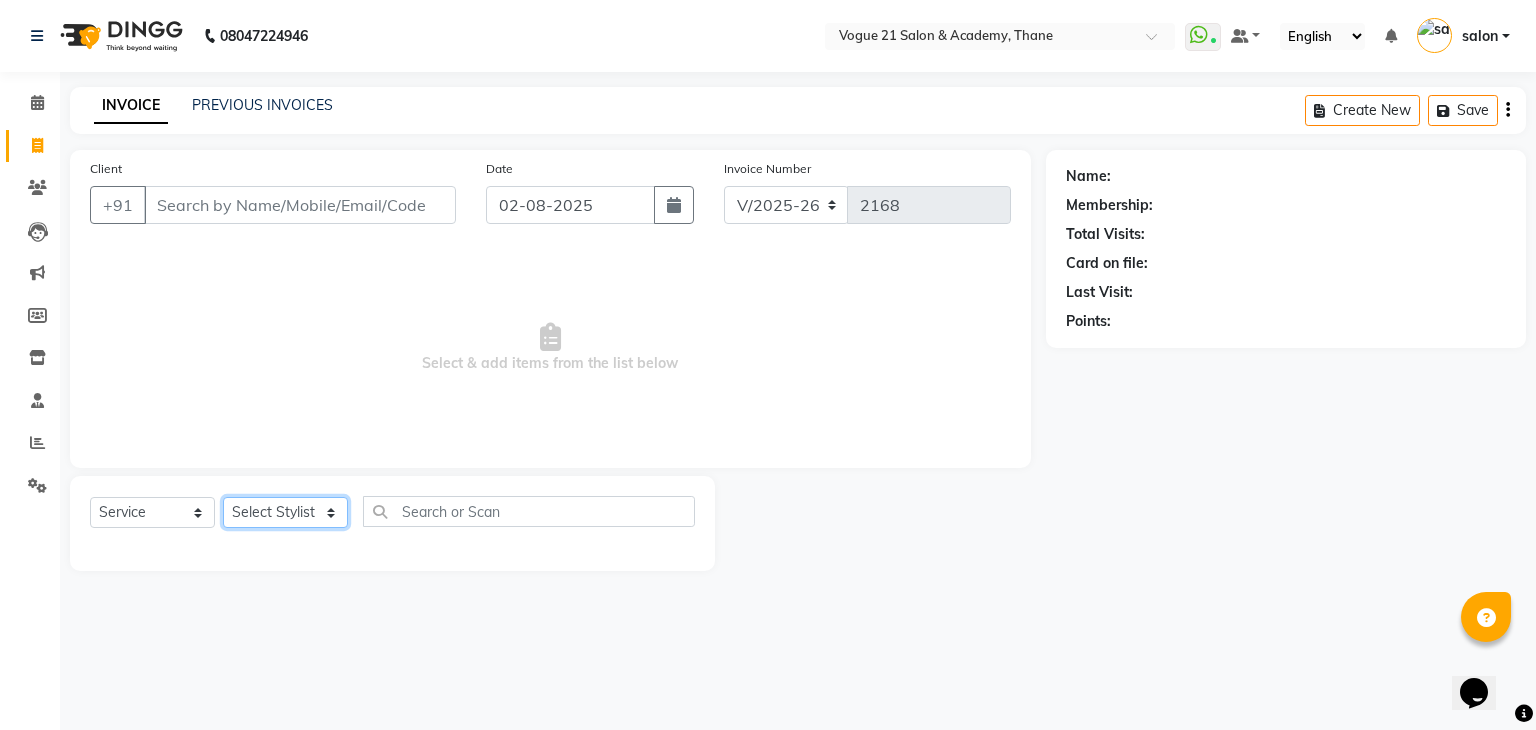 click on "Select Stylist aamir  Alicia Dsouza Altamash Jamshed  jyoti chauhan Pooja yadav Priya jadhav salon suraj salunkhe" 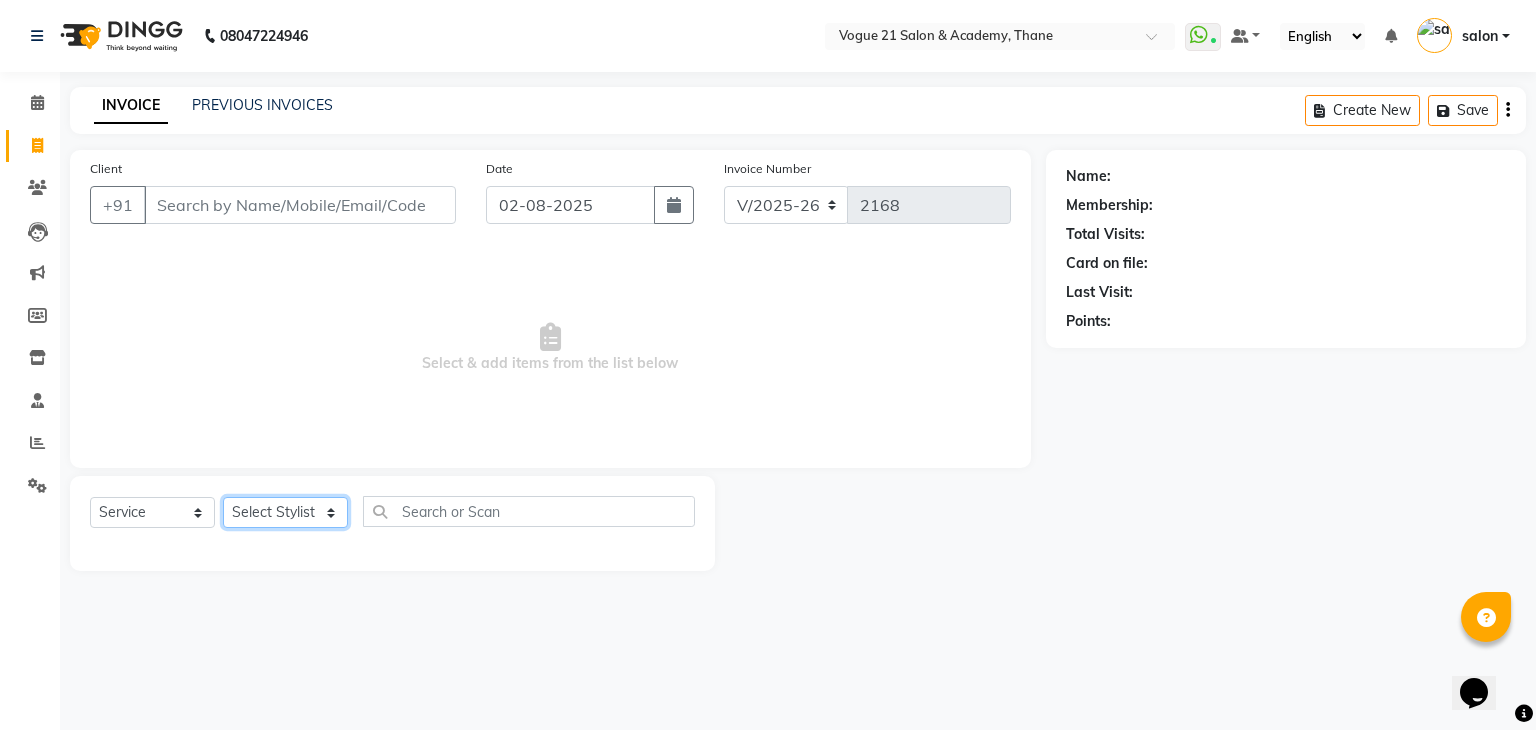 select on "66614" 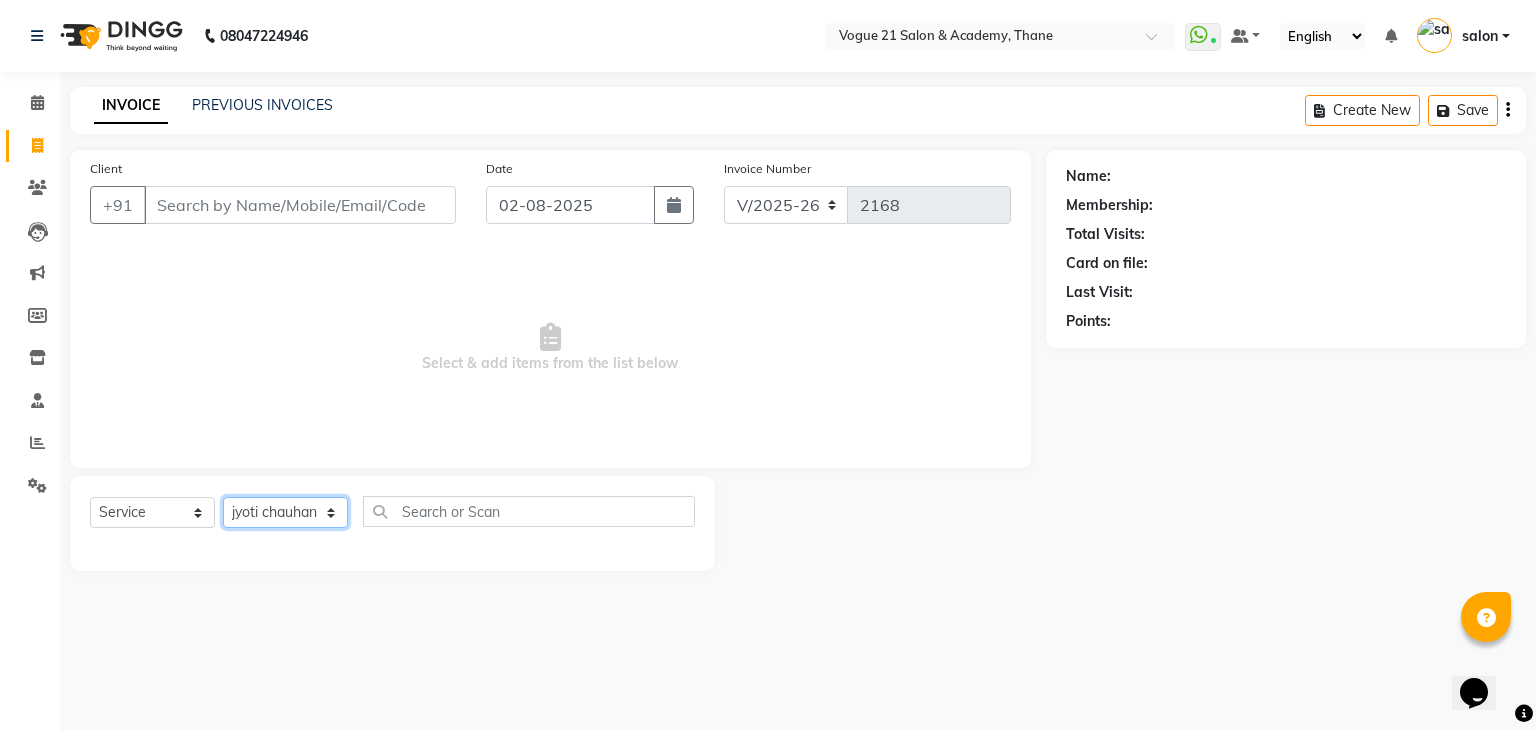 click on "Select Stylist aamir  Alicia Dsouza Altamash Jamshed  jyoti chauhan Pooja yadav Priya jadhav salon suraj salunkhe" 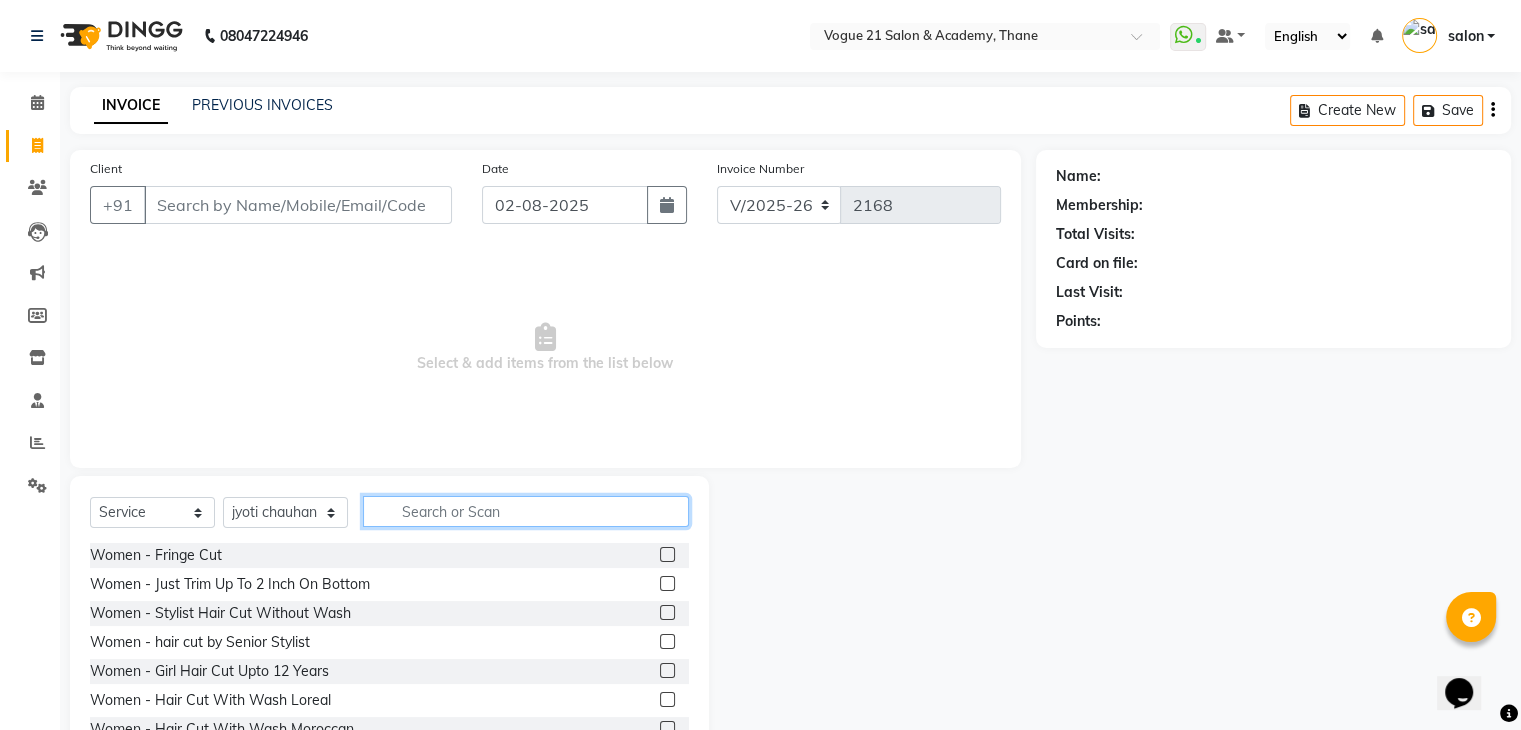 click 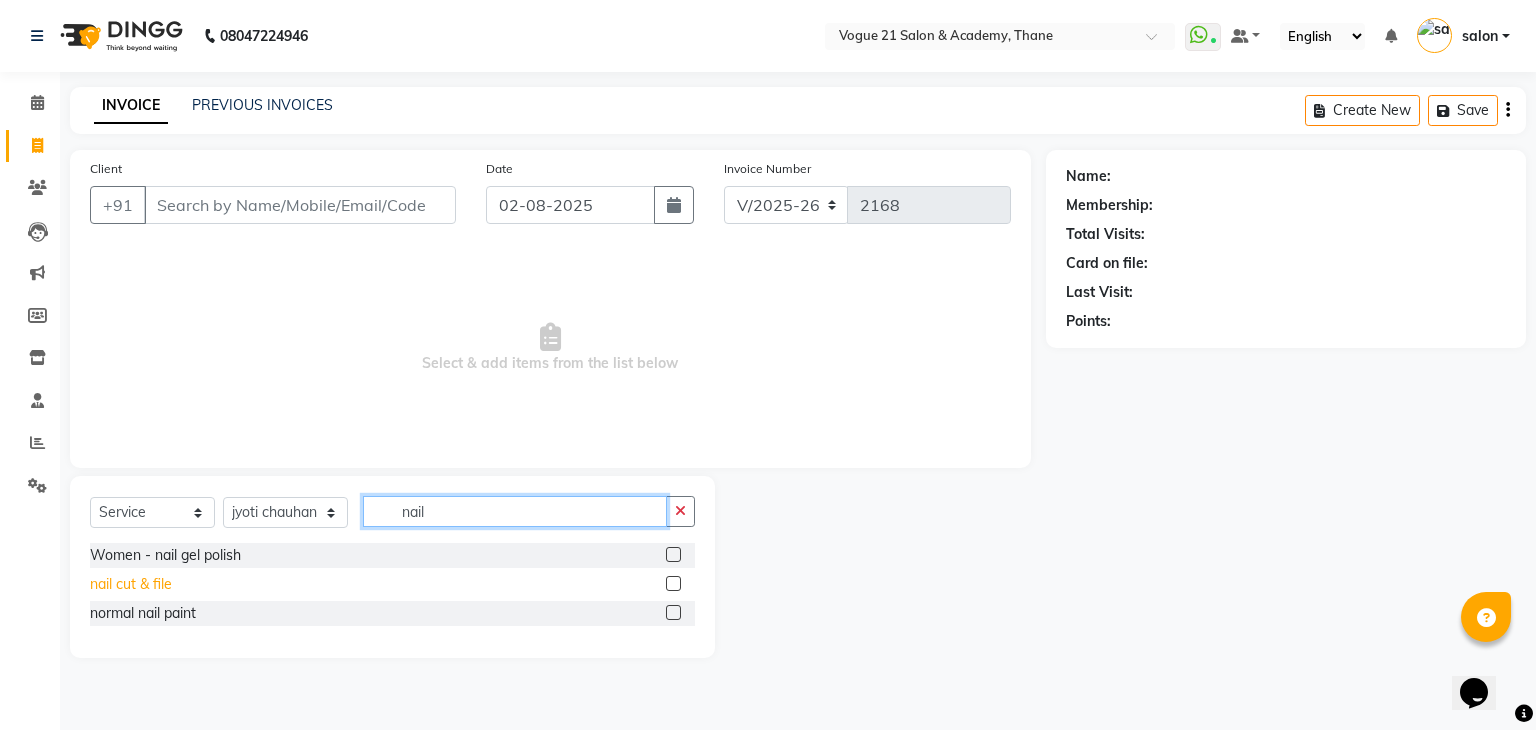 type on "nail" 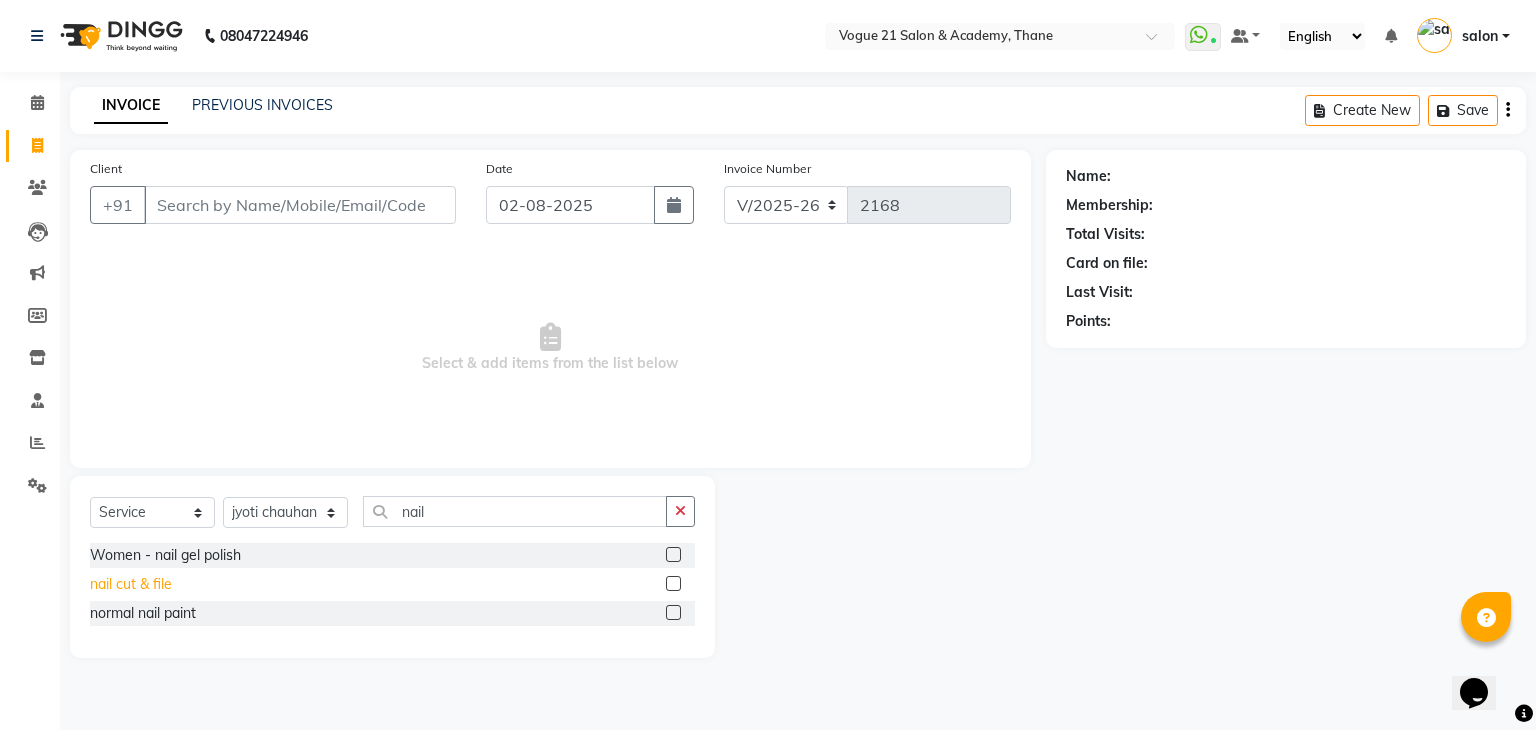 click on "nail cut & file" 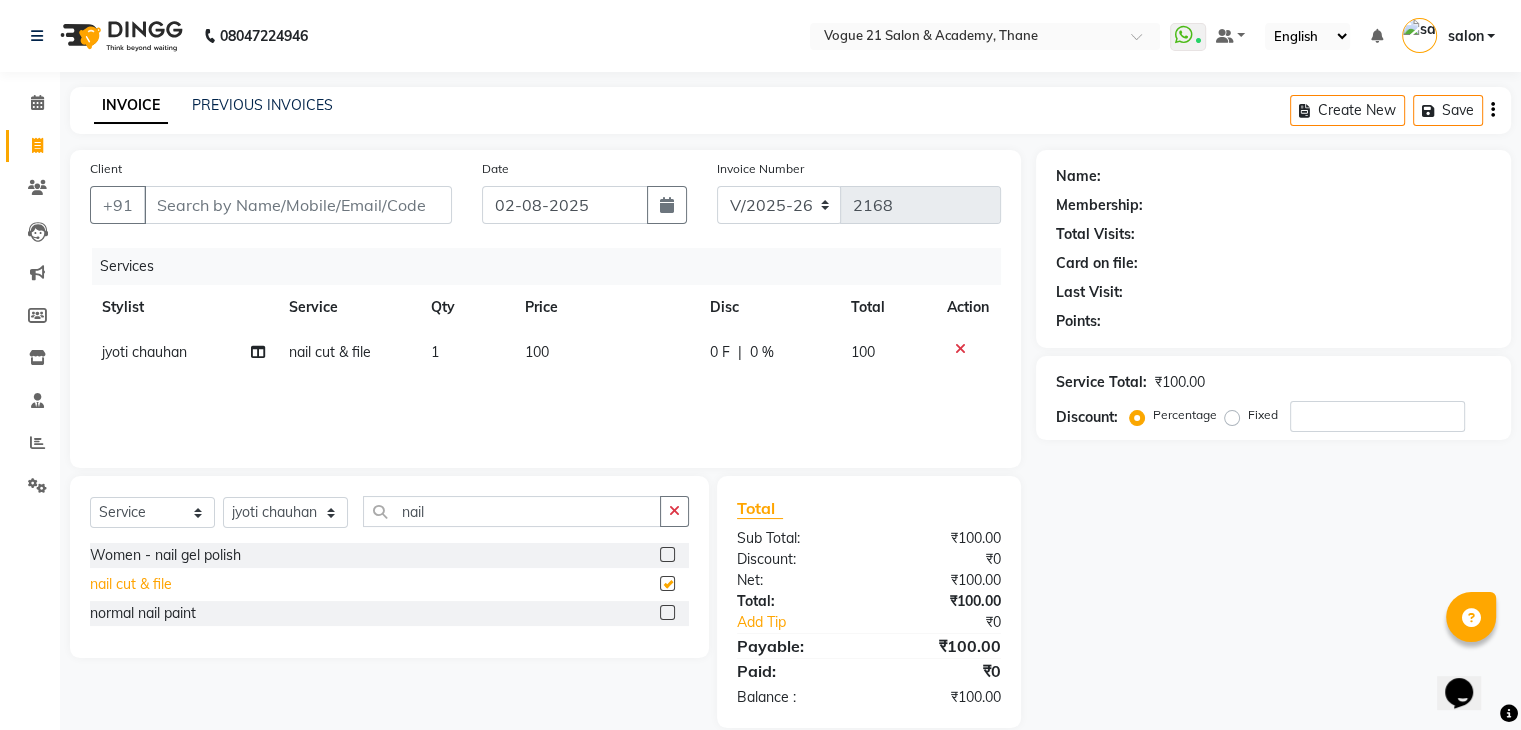checkbox on "false" 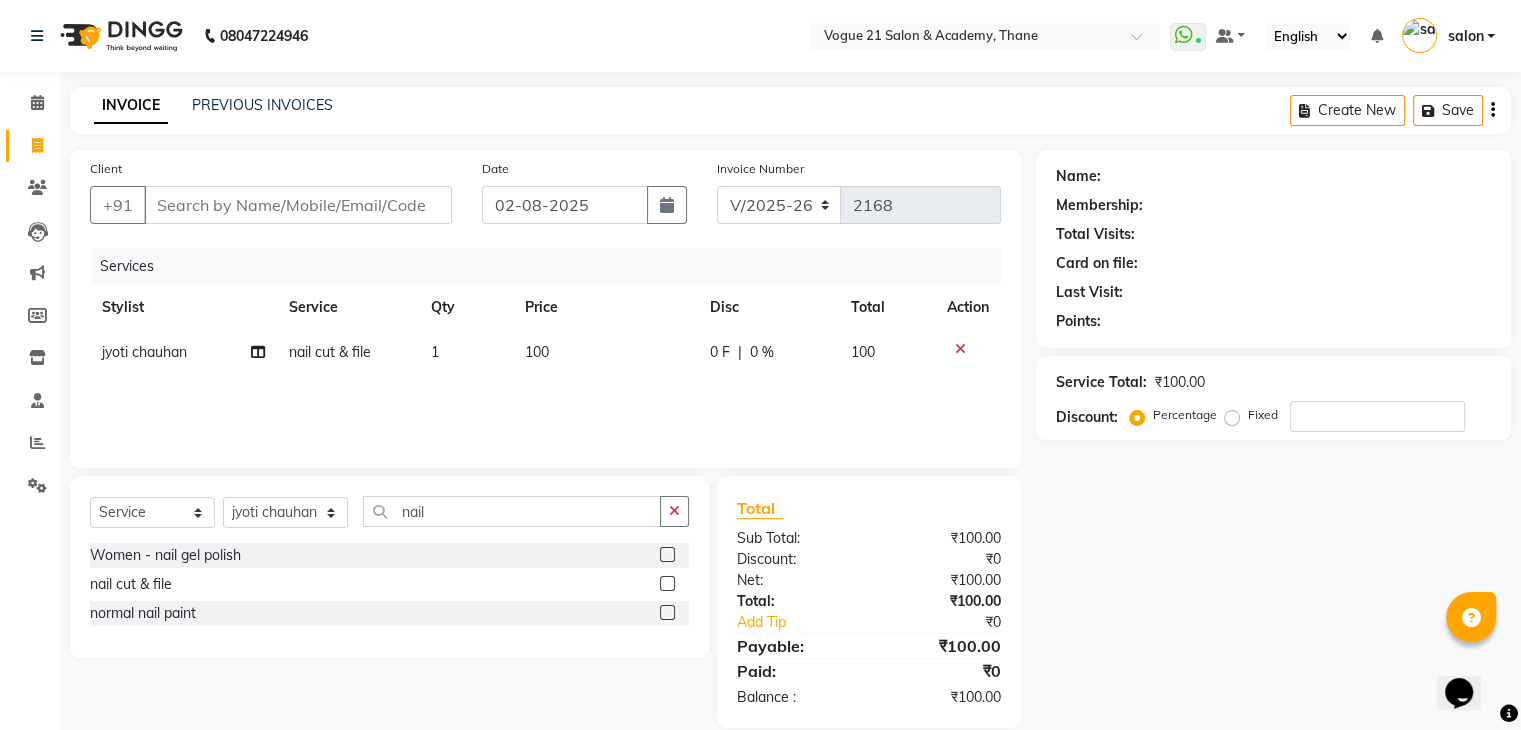 click on "1" 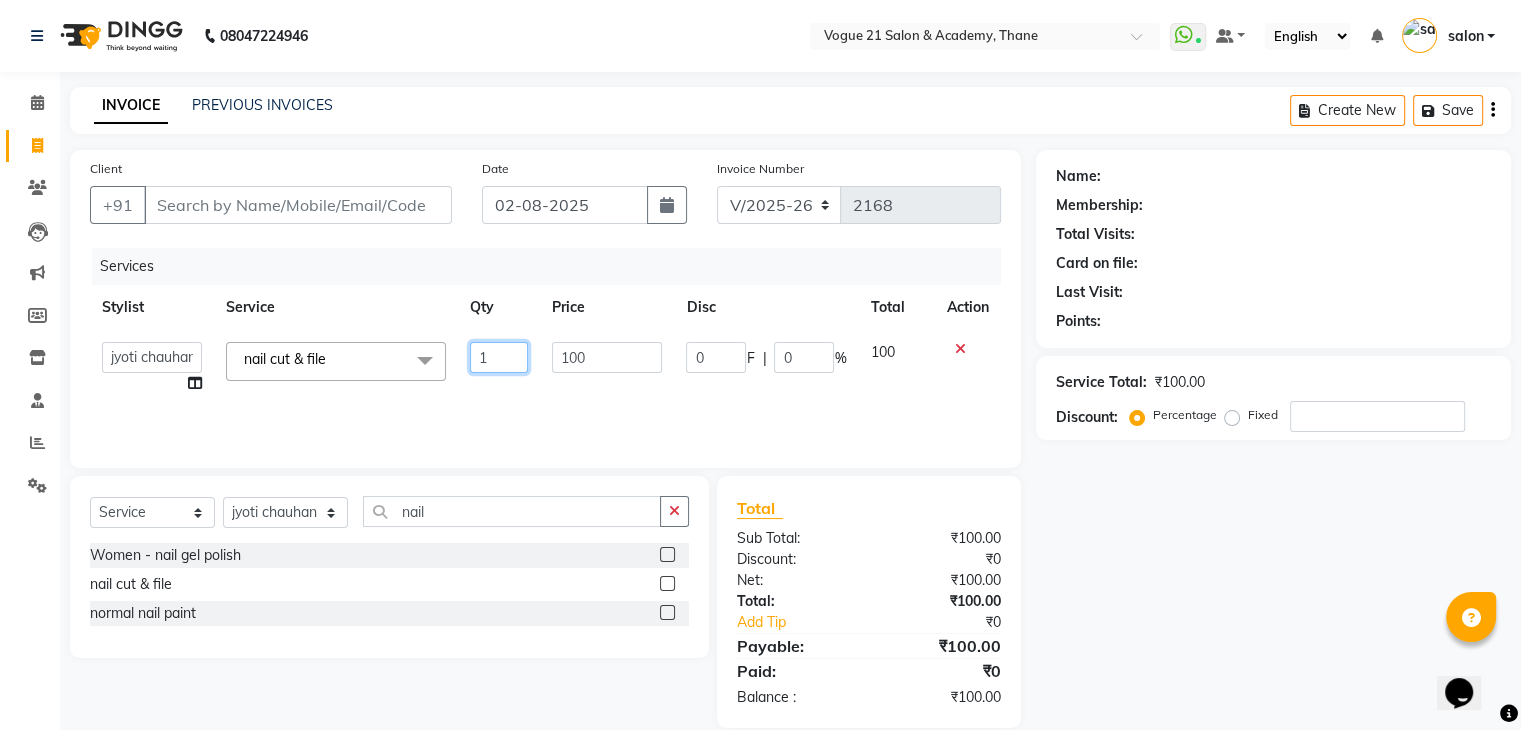 click on "1" 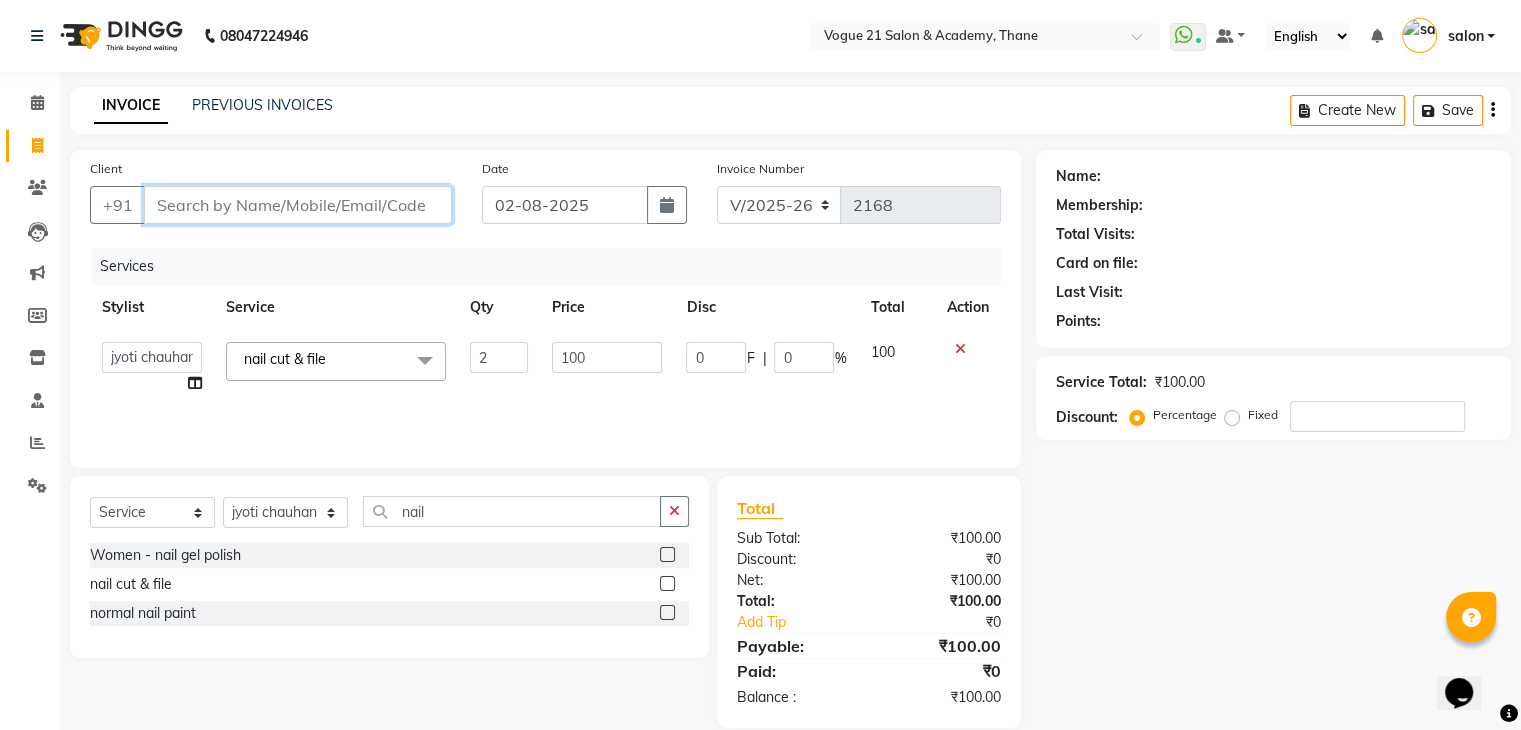 click on "Client" at bounding box center (298, 205) 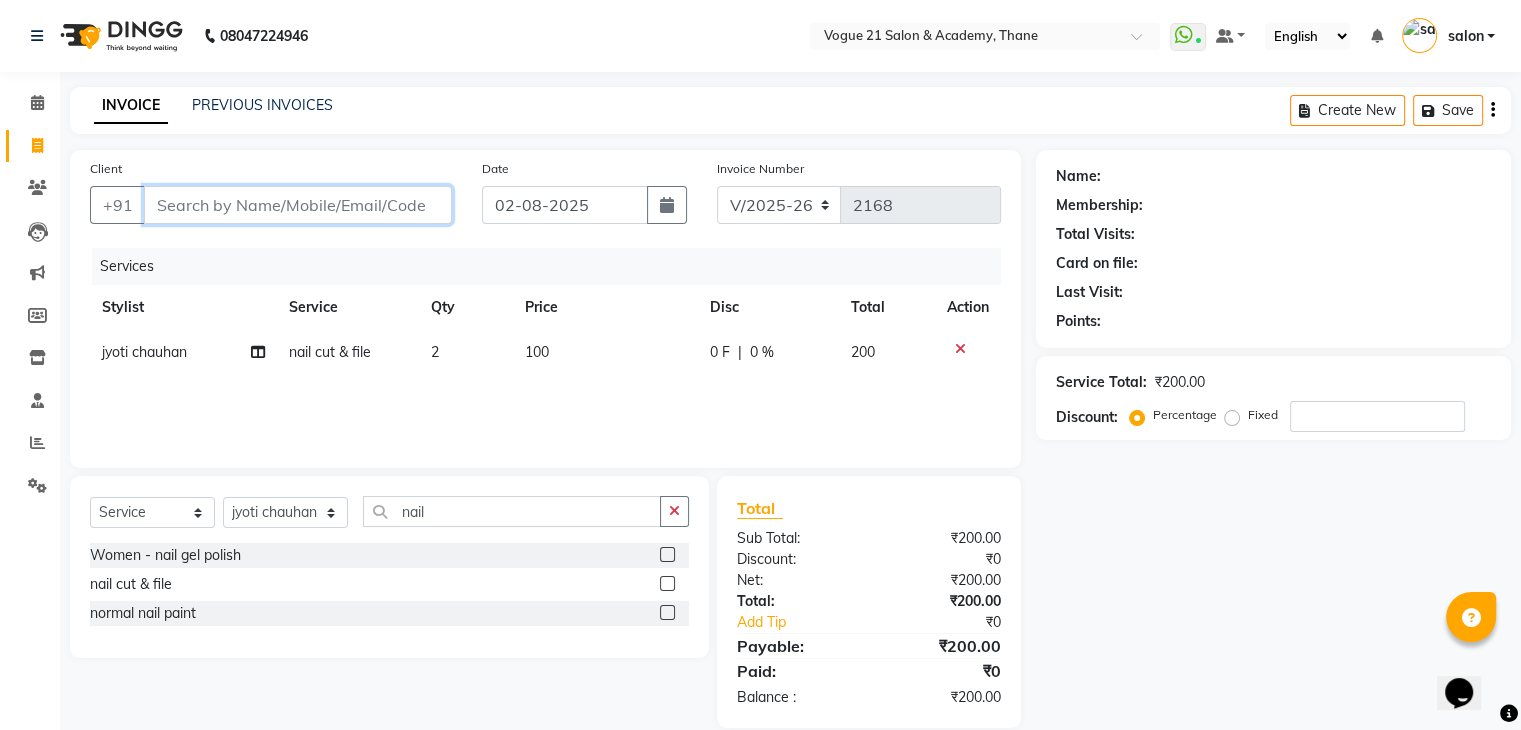 type on "9" 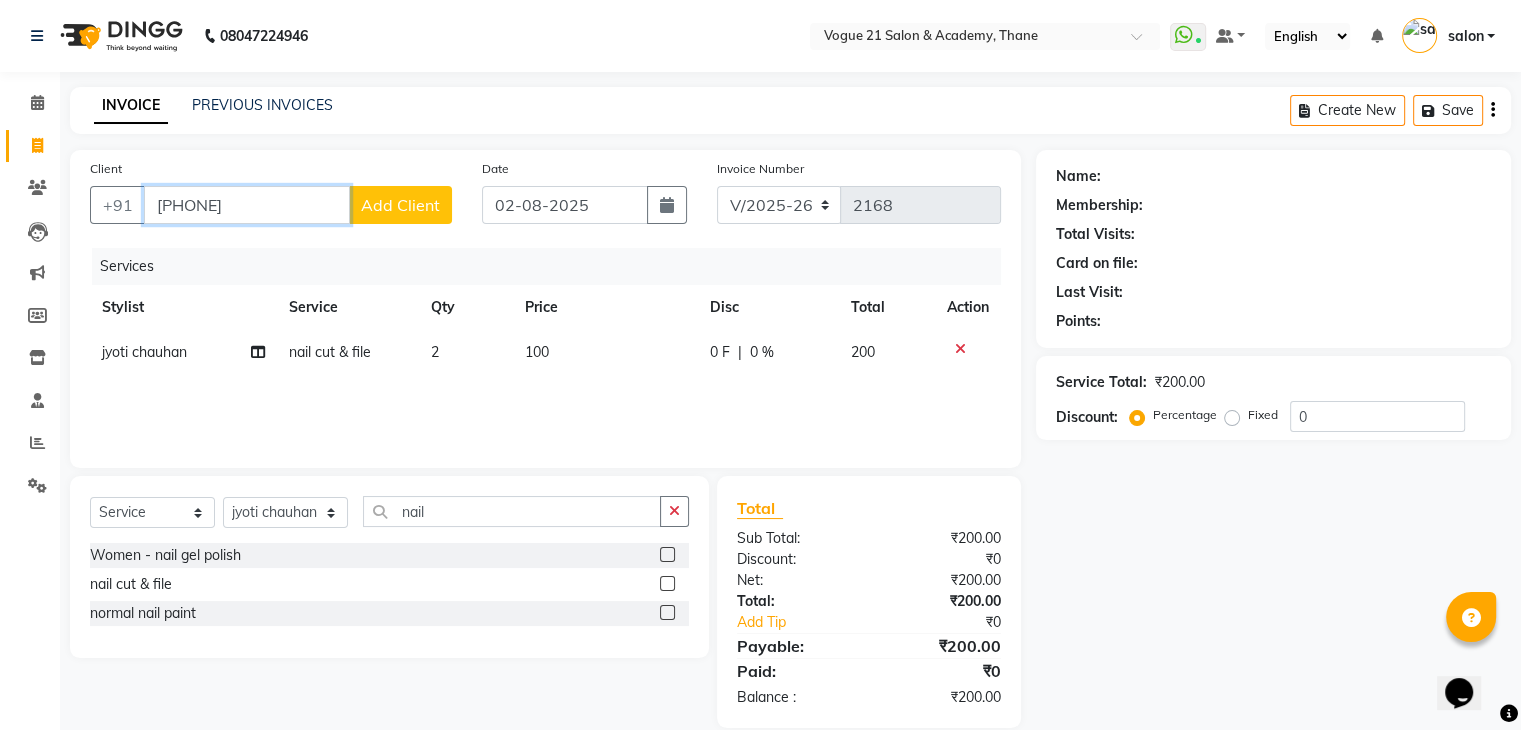 type on "[PHONE]" 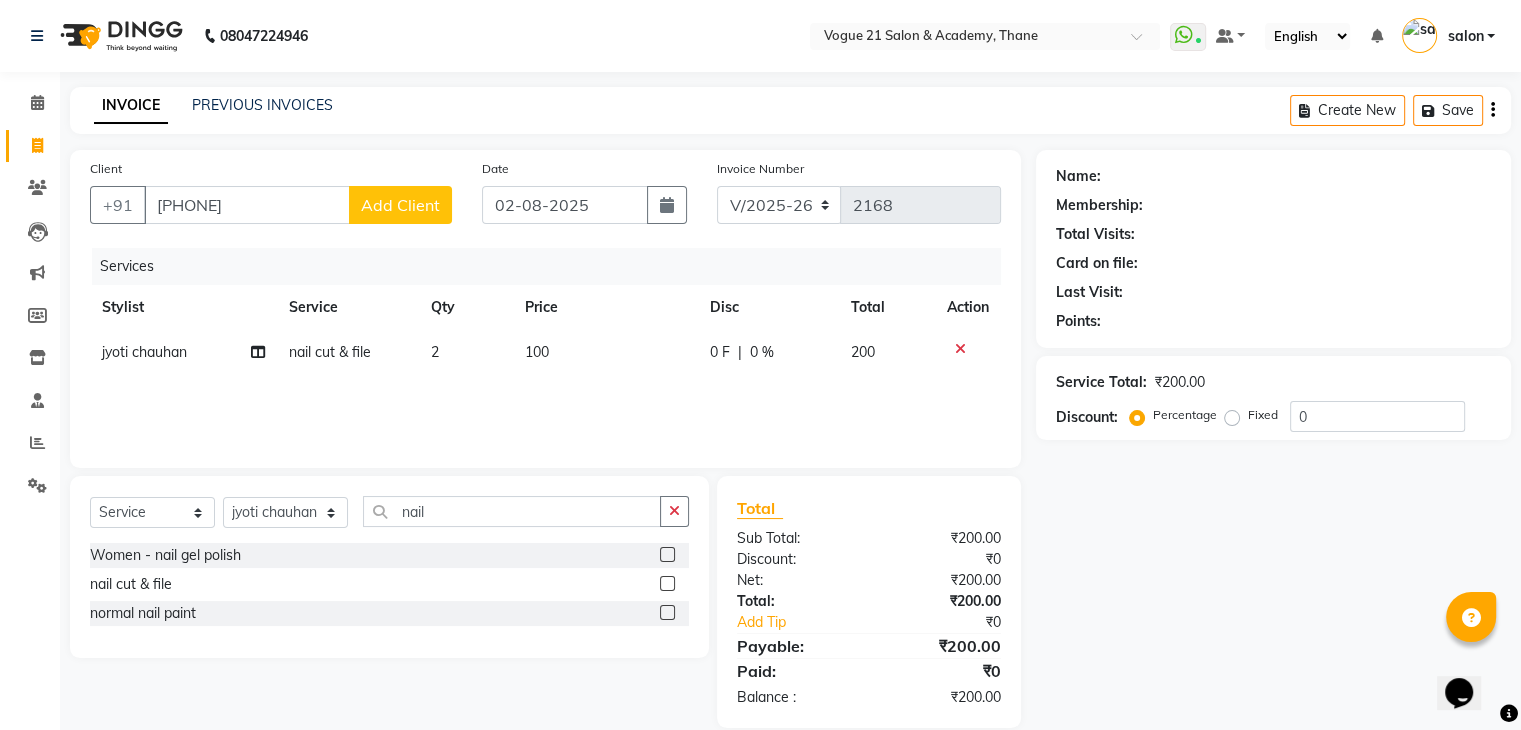 click on "Add Client" 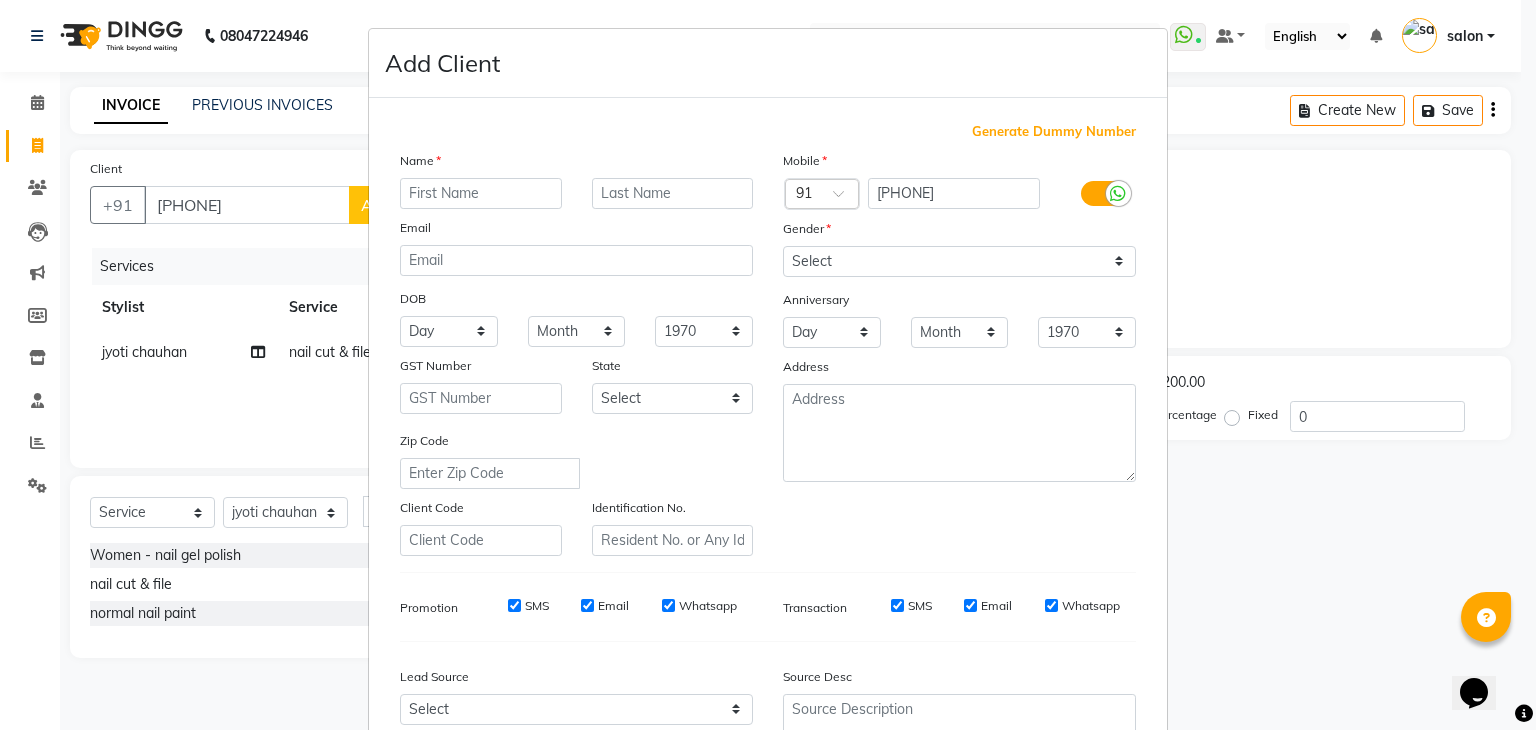 click at bounding box center (481, 193) 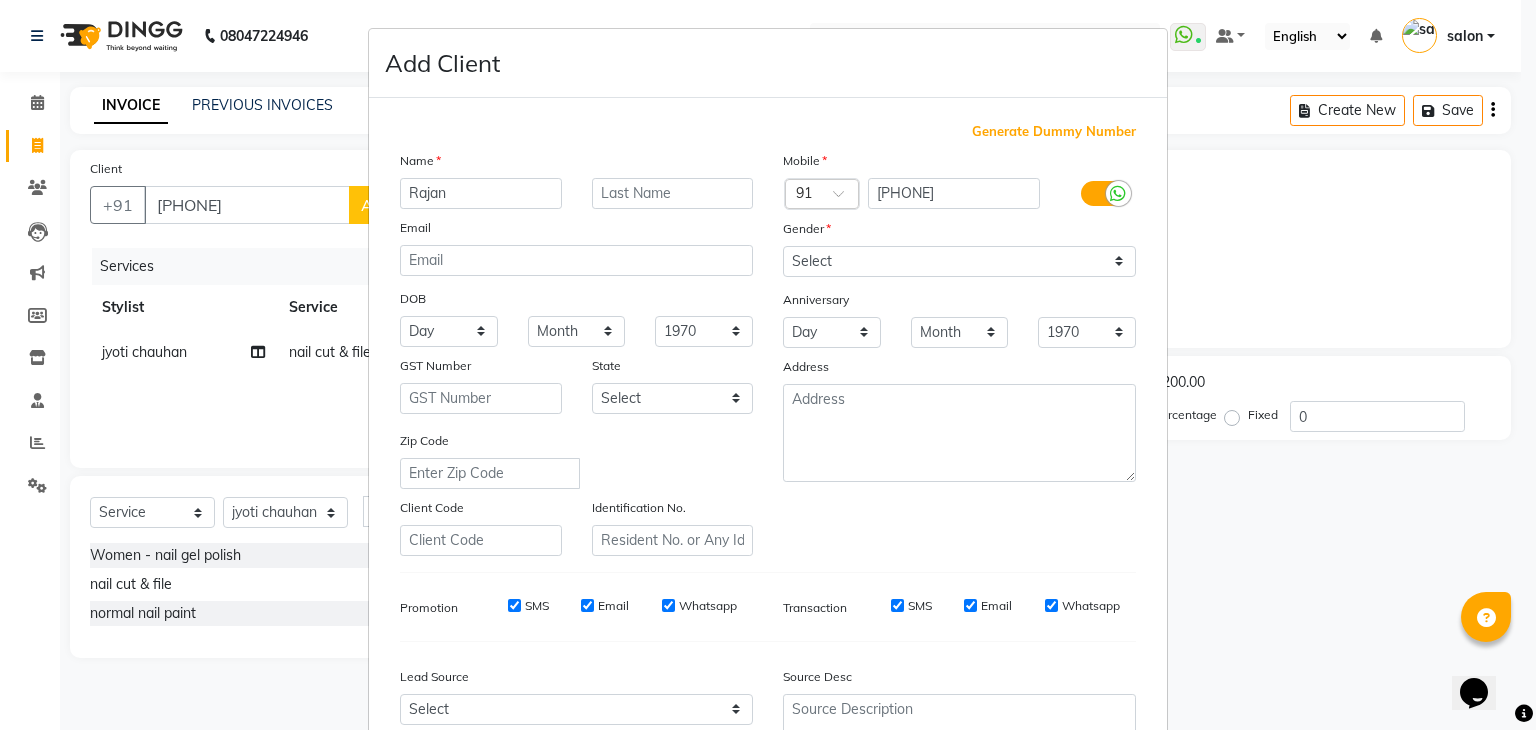 type on "Rajan" 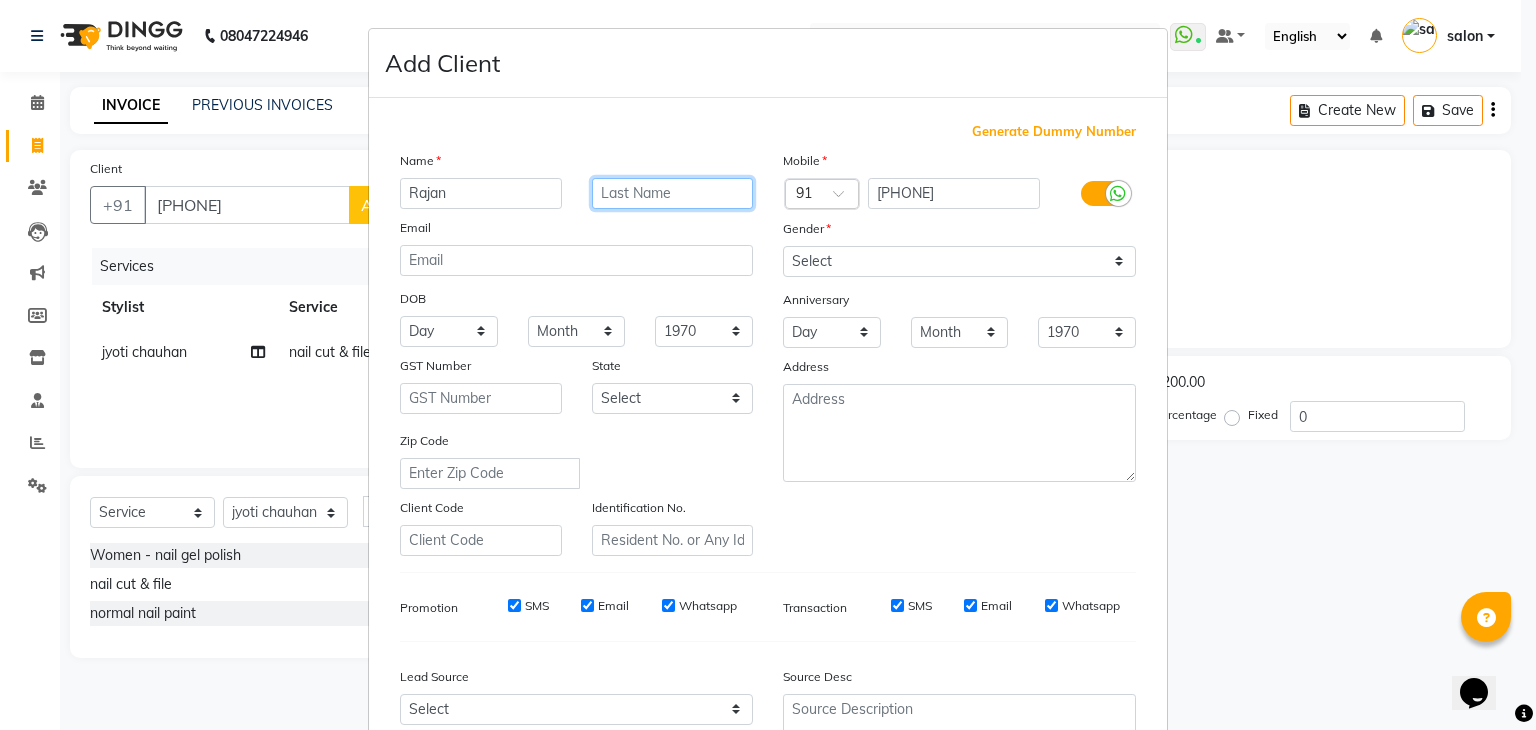 click at bounding box center [673, 193] 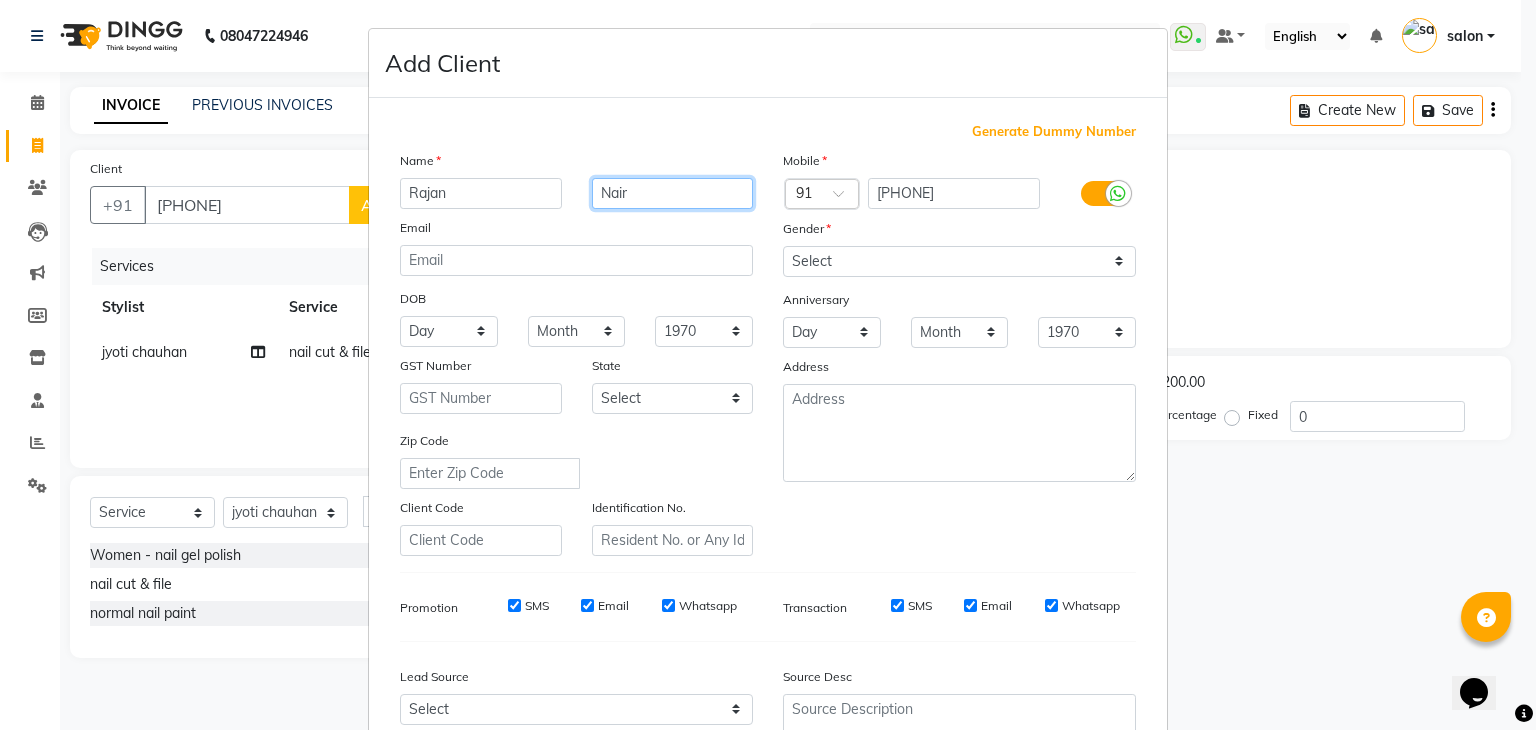 type on "Nair" 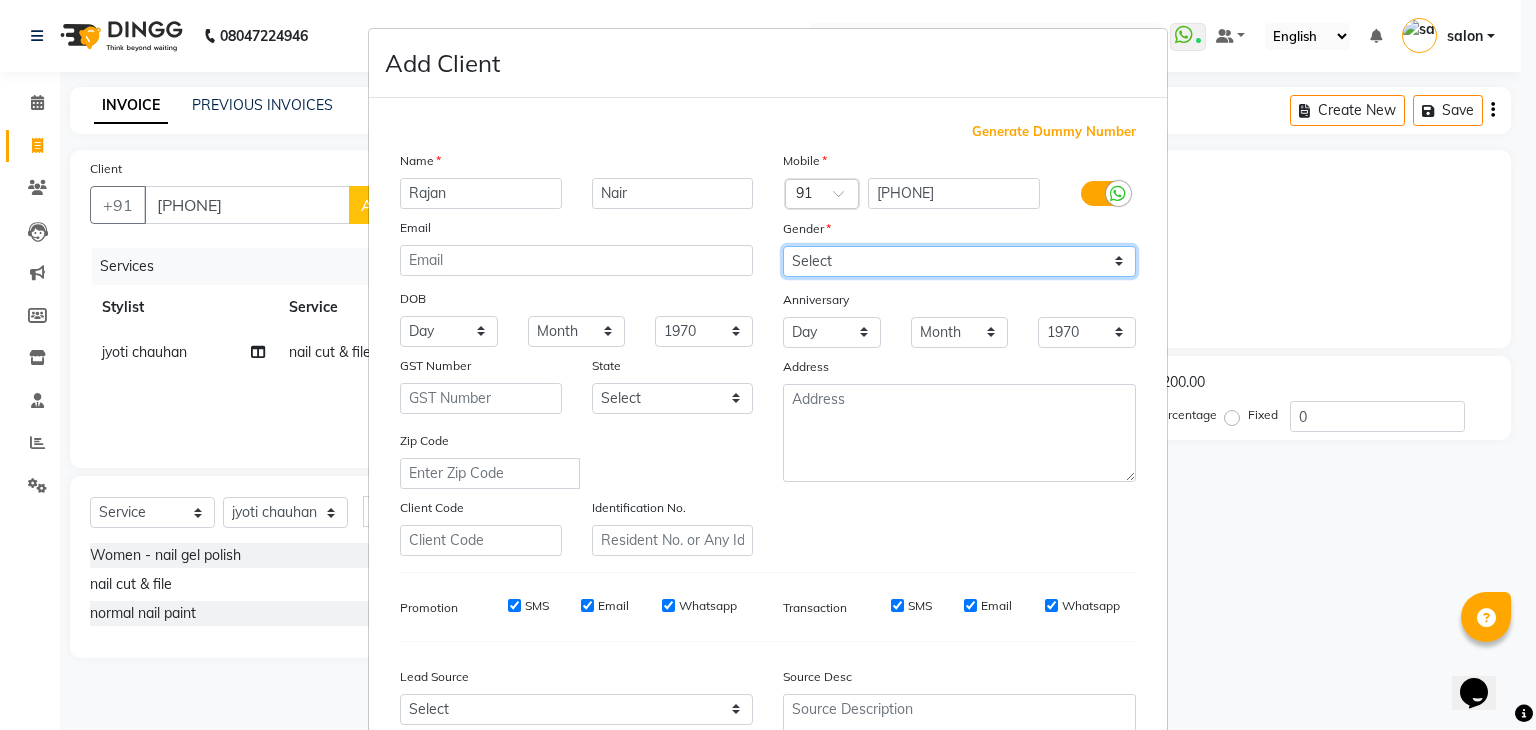 click on "Select Male Female Other Prefer Not To Say" at bounding box center (959, 261) 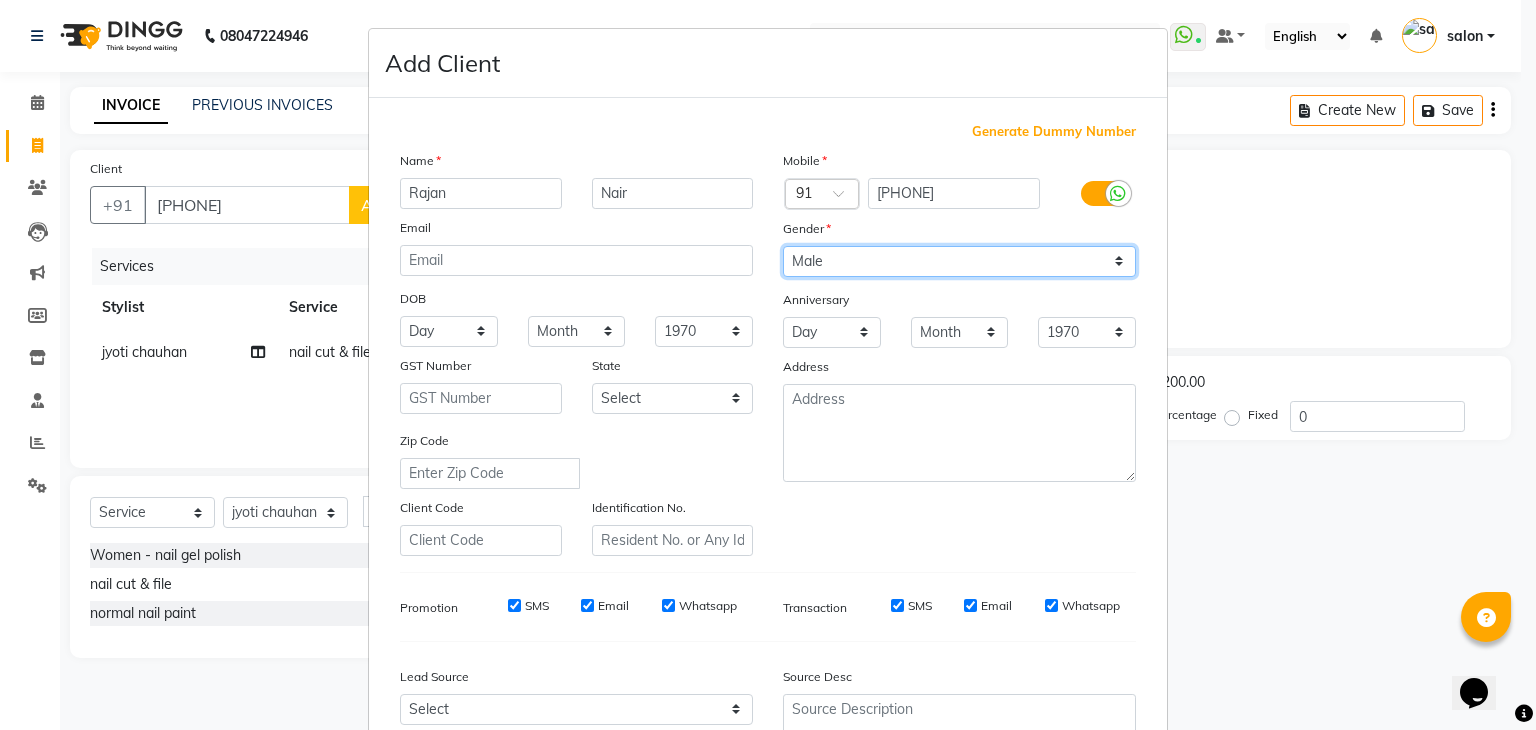 click on "Select Male Female Other Prefer Not To Say" at bounding box center (959, 261) 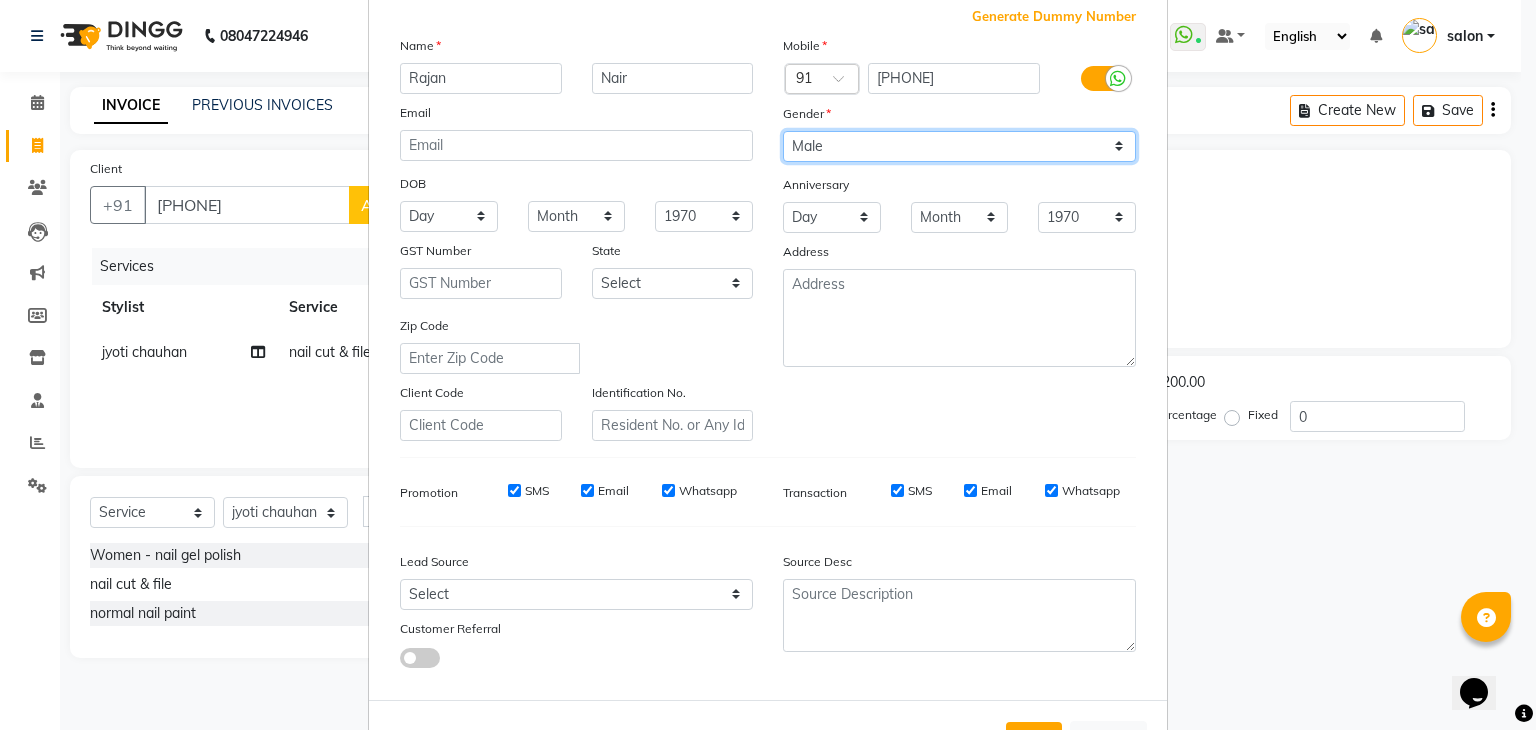 scroll, scrollTop: 203, scrollLeft: 0, axis: vertical 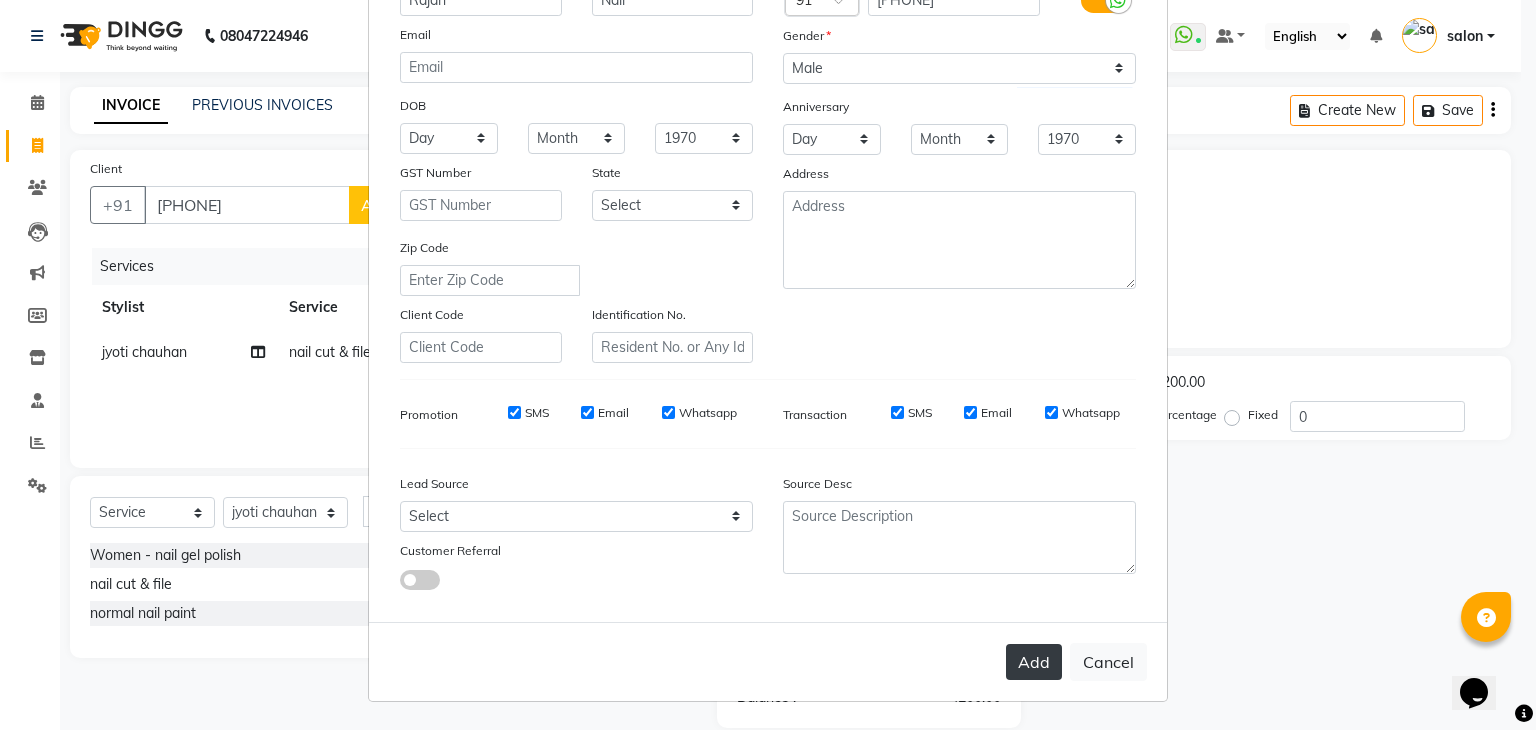 click on "Add" at bounding box center [1034, 662] 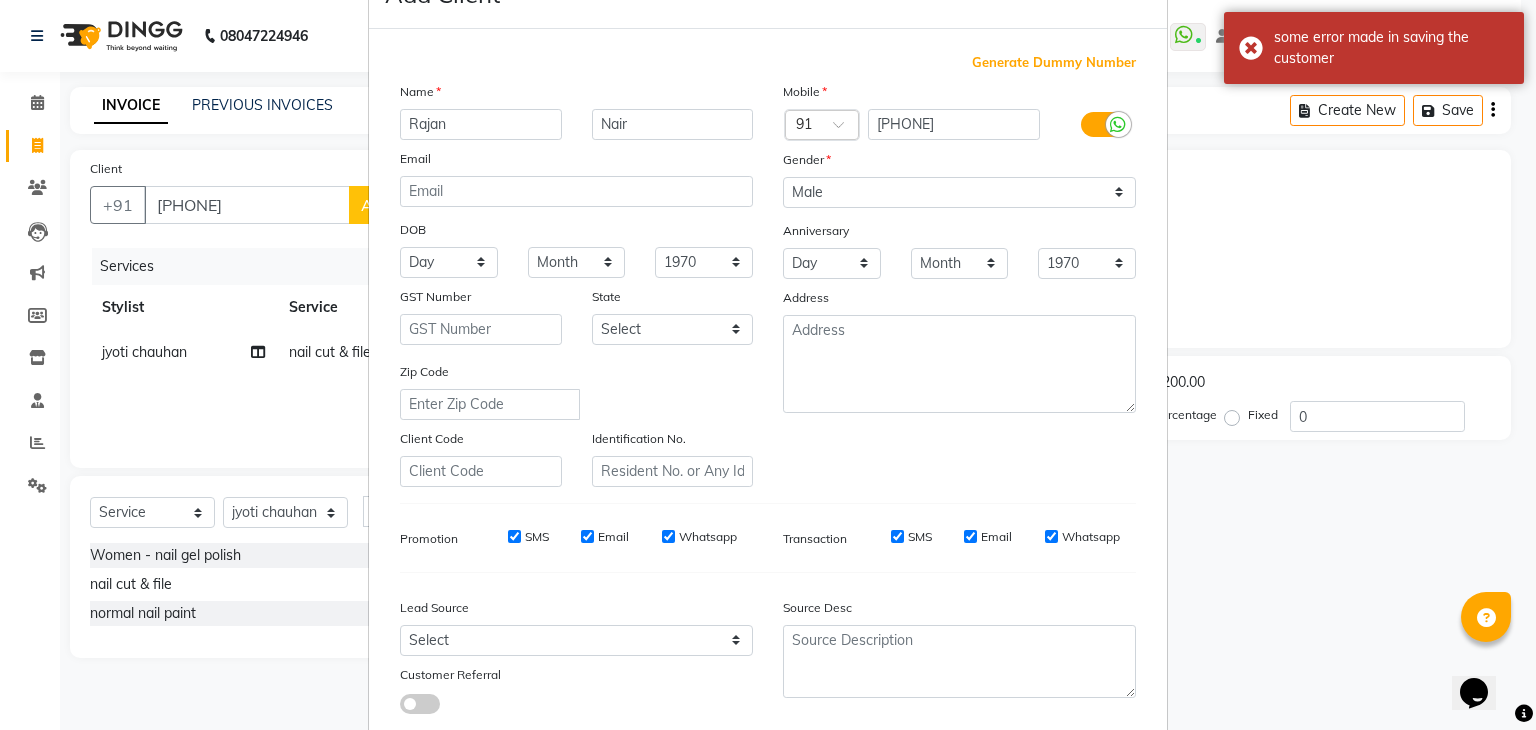 scroll, scrollTop: 0, scrollLeft: 0, axis: both 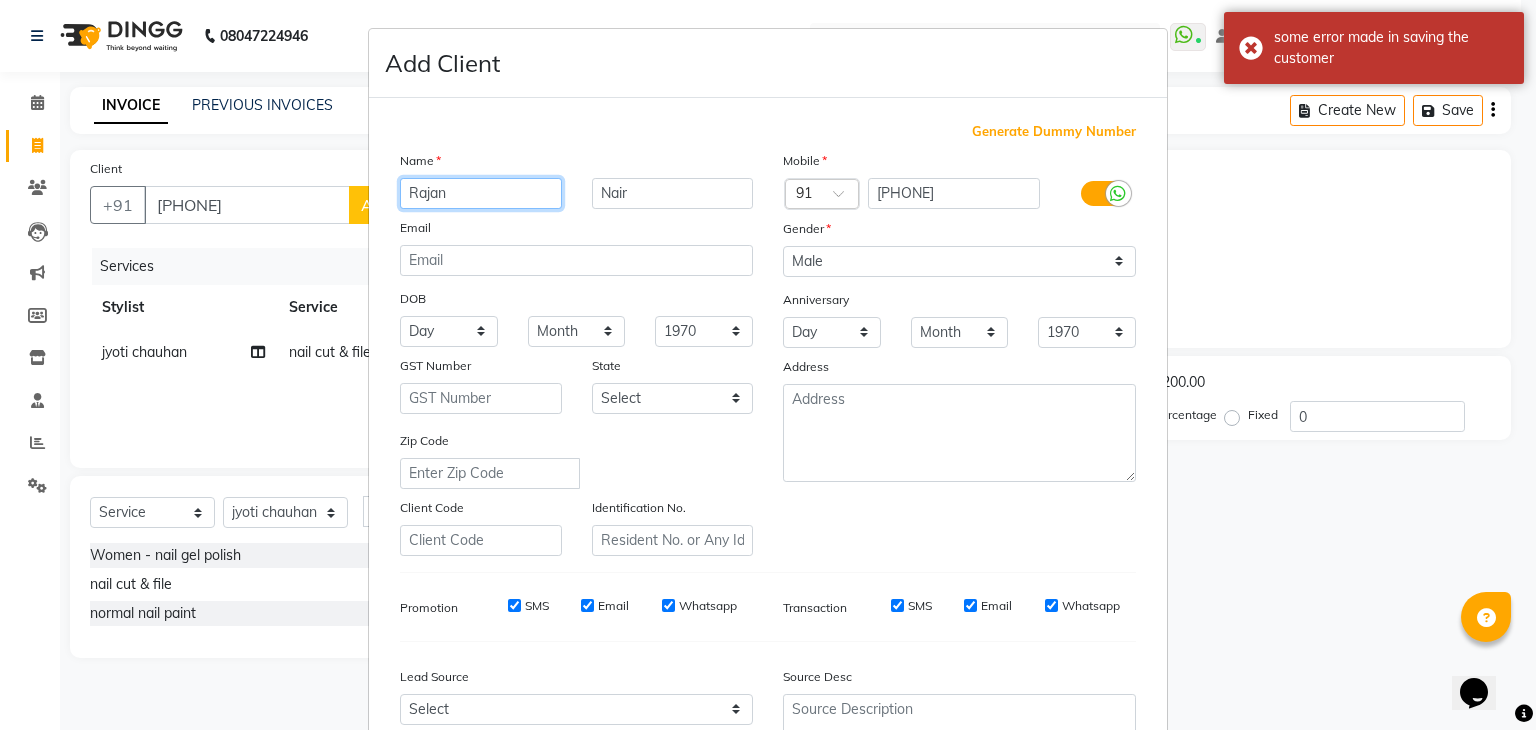click on "Rajan" at bounding box center (481, 193) 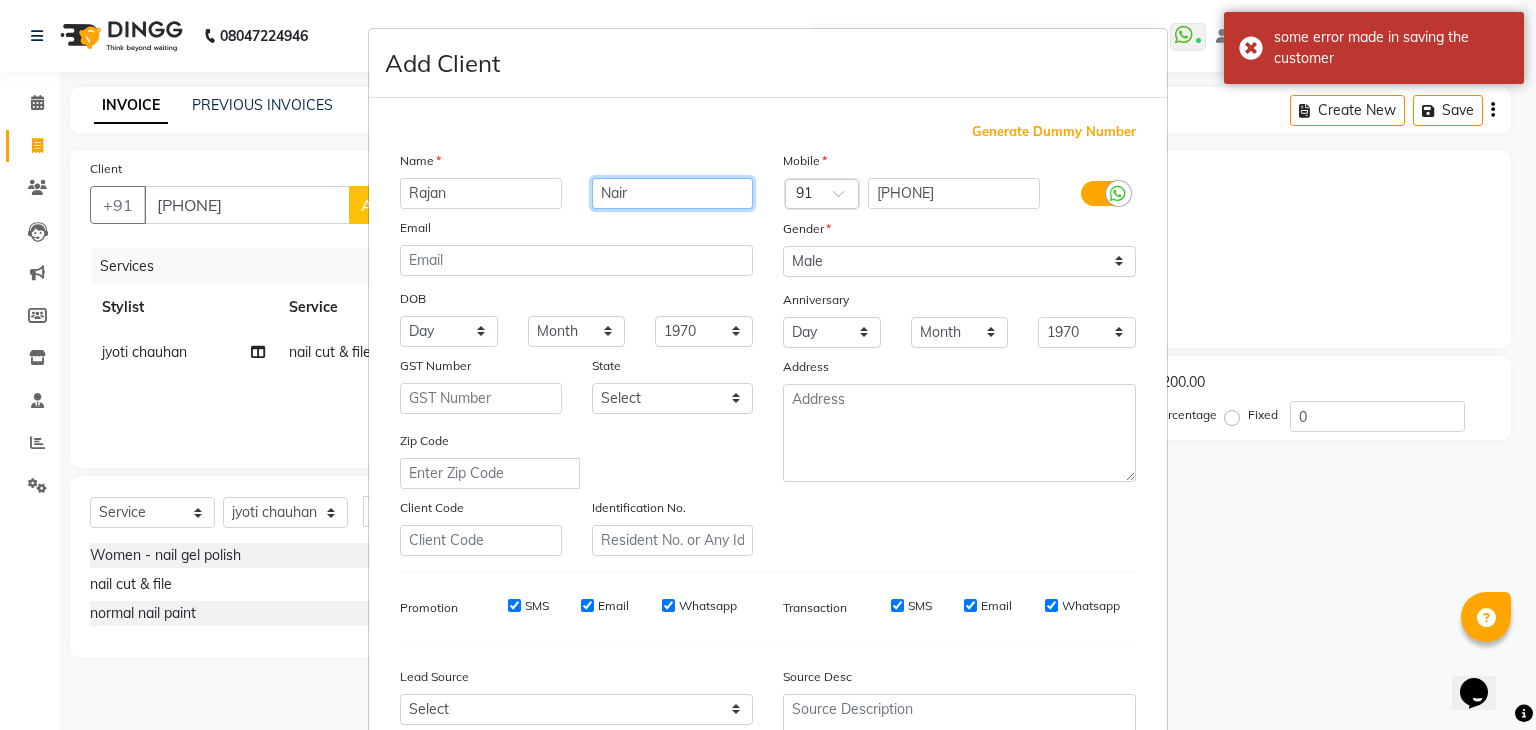 click on "Nair" at bounding box center [673, 193] 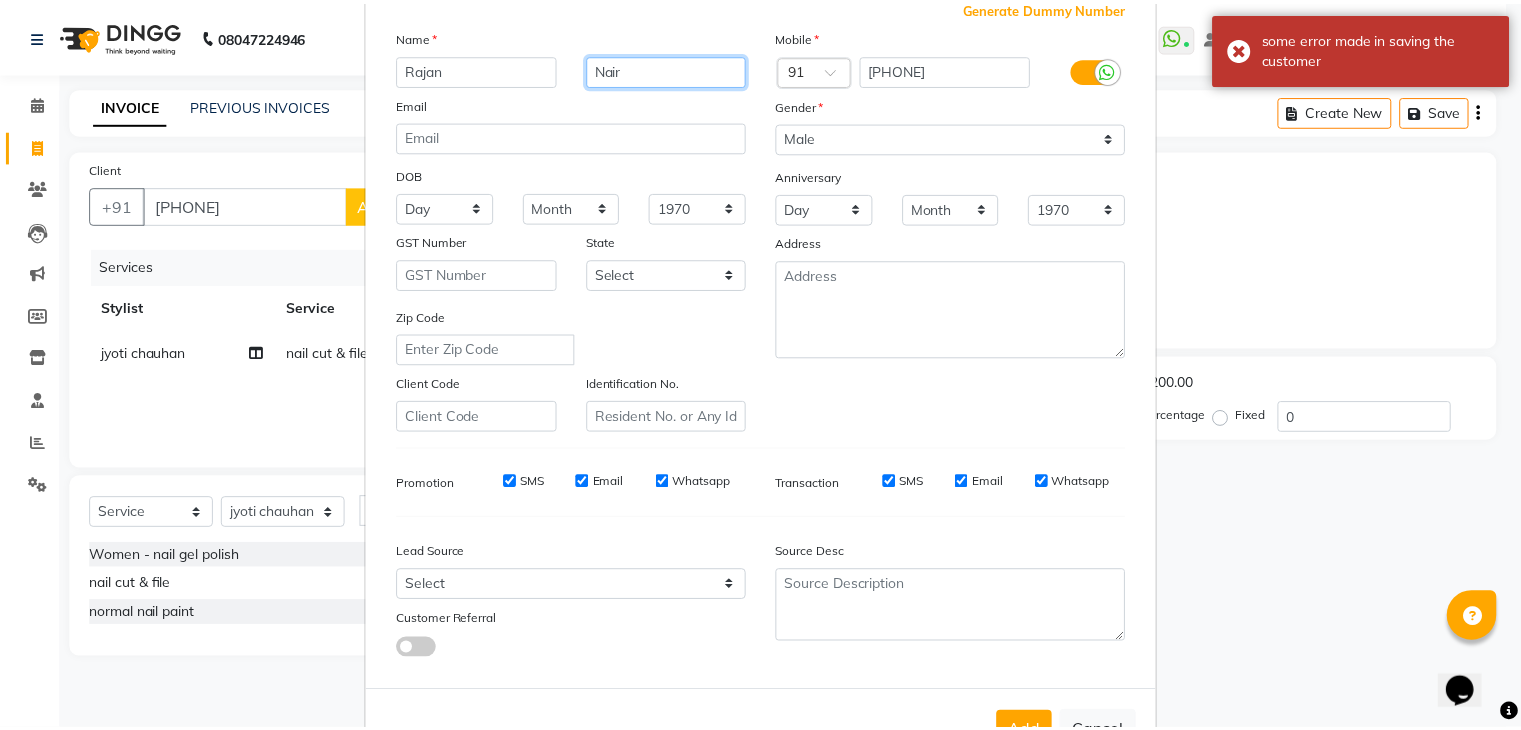 scroll, scrollTop: 203, scrollLeft: 0, axis: vertical 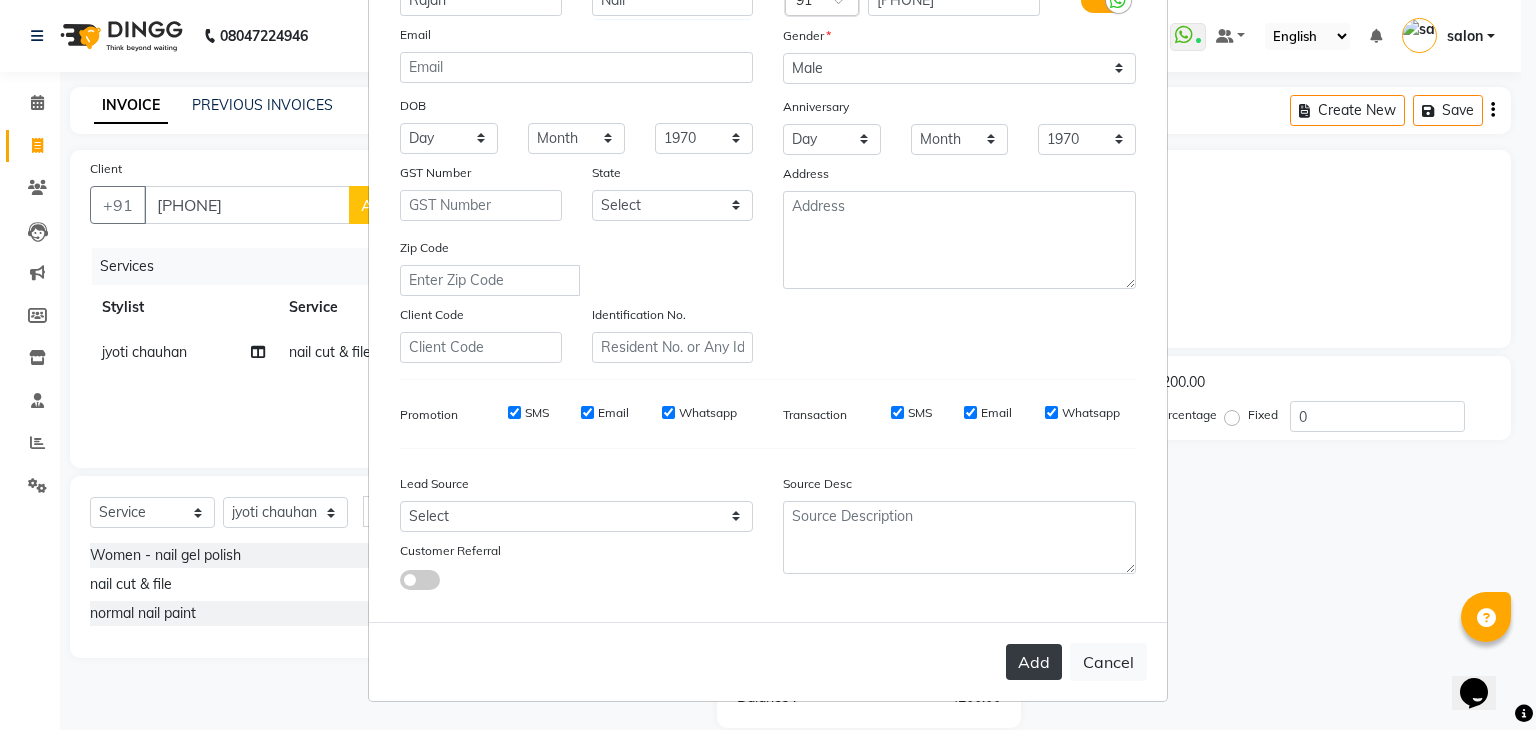 click on "Add" at bounding box center (1034, 662) 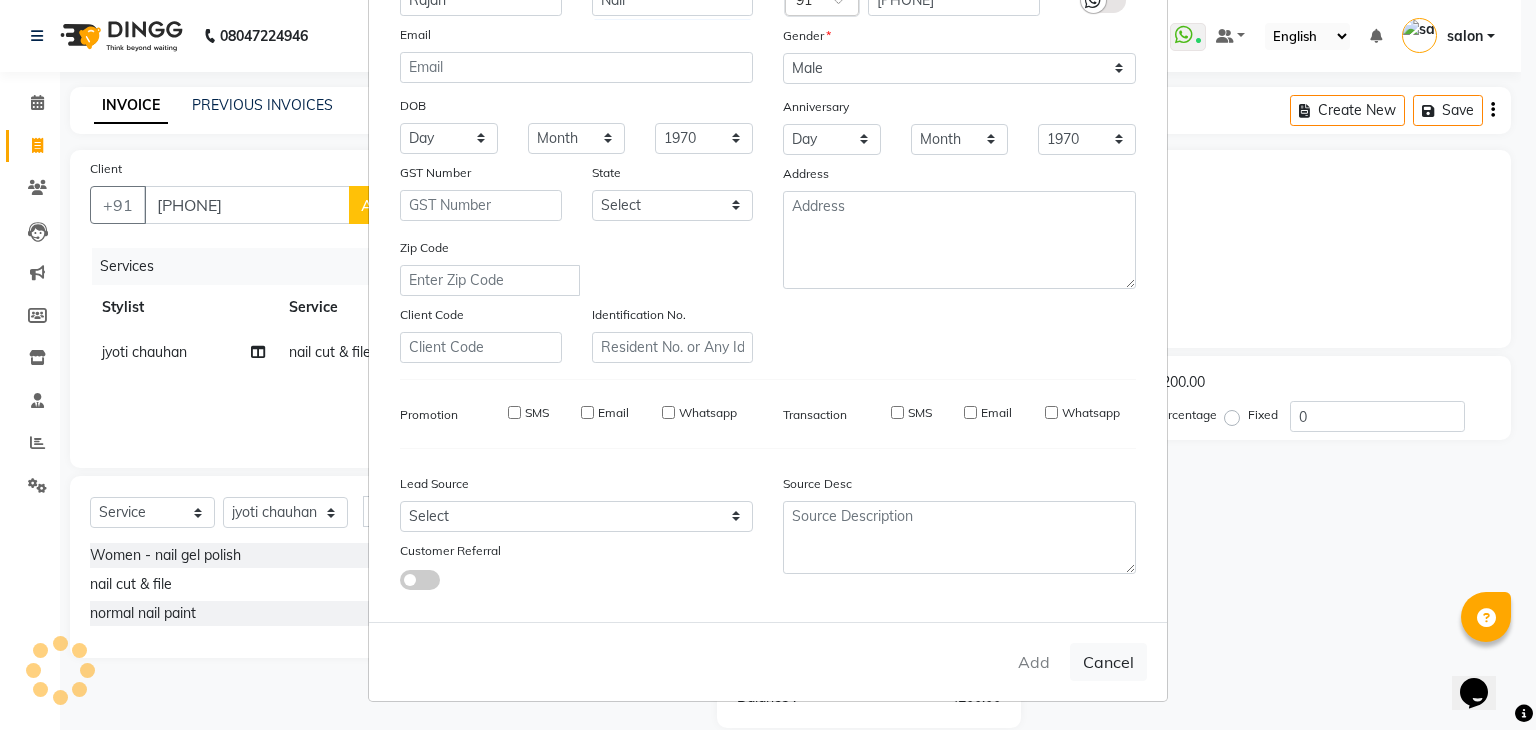 type 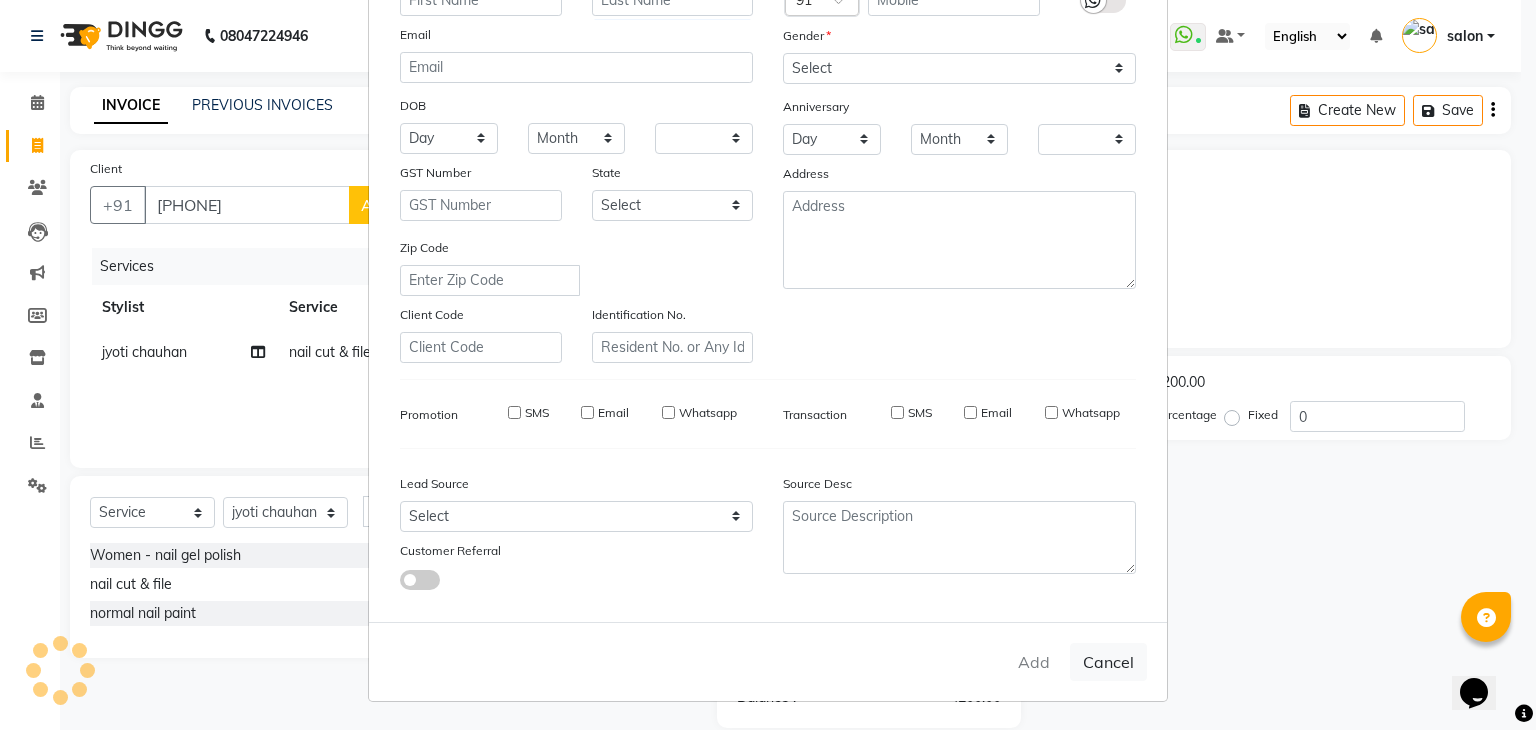 checkbox on "false" 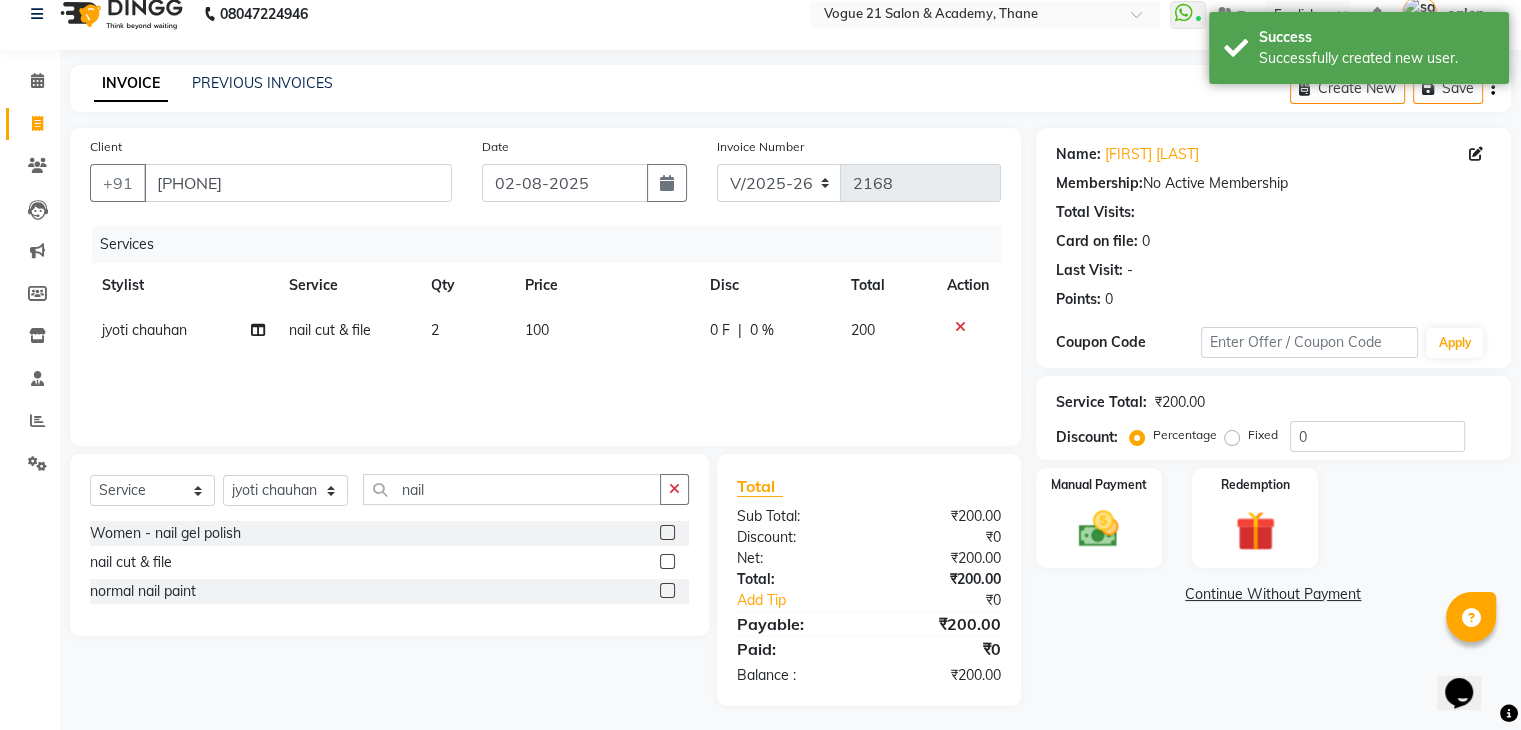 scroll, scrollTop: 28, scrollLeft: 0, axis: vertical 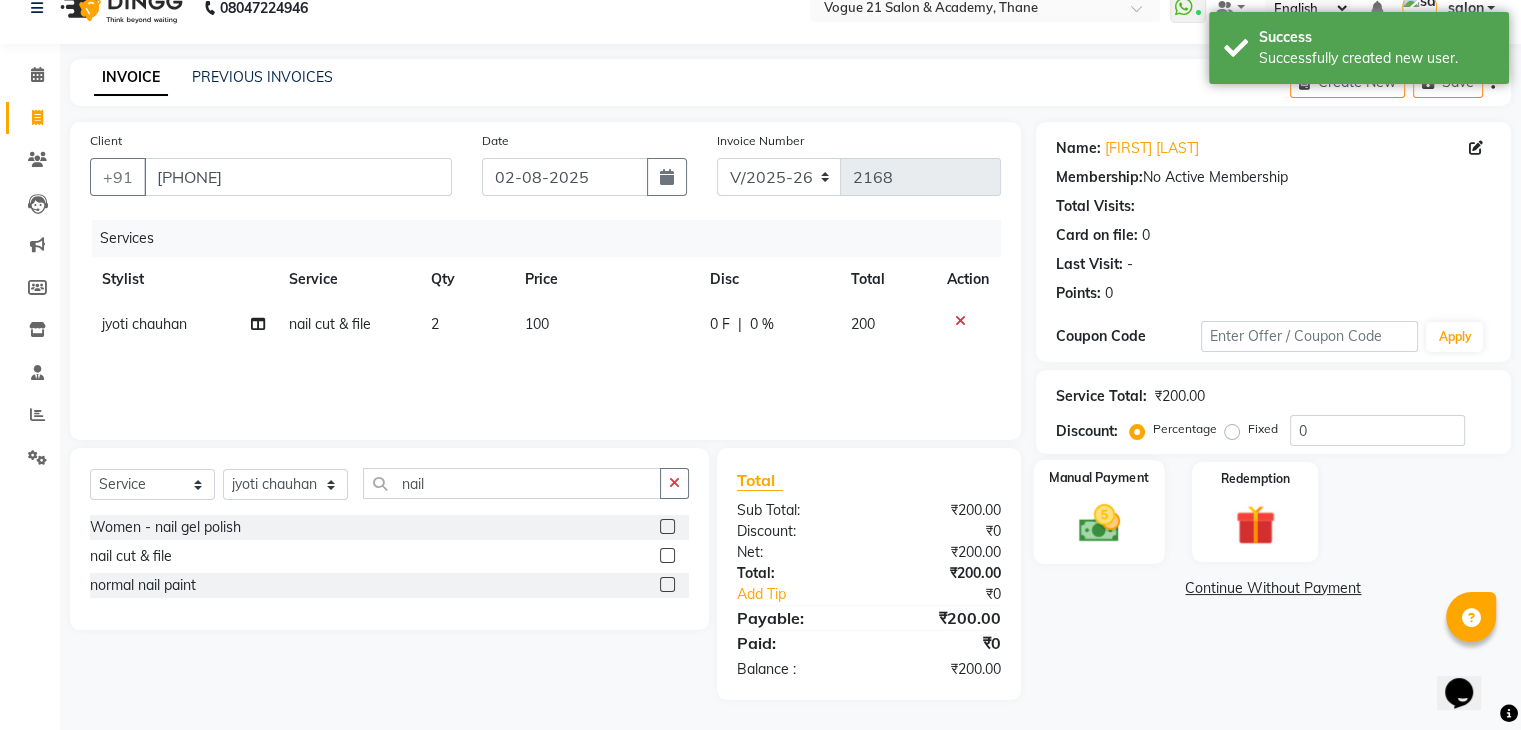 click 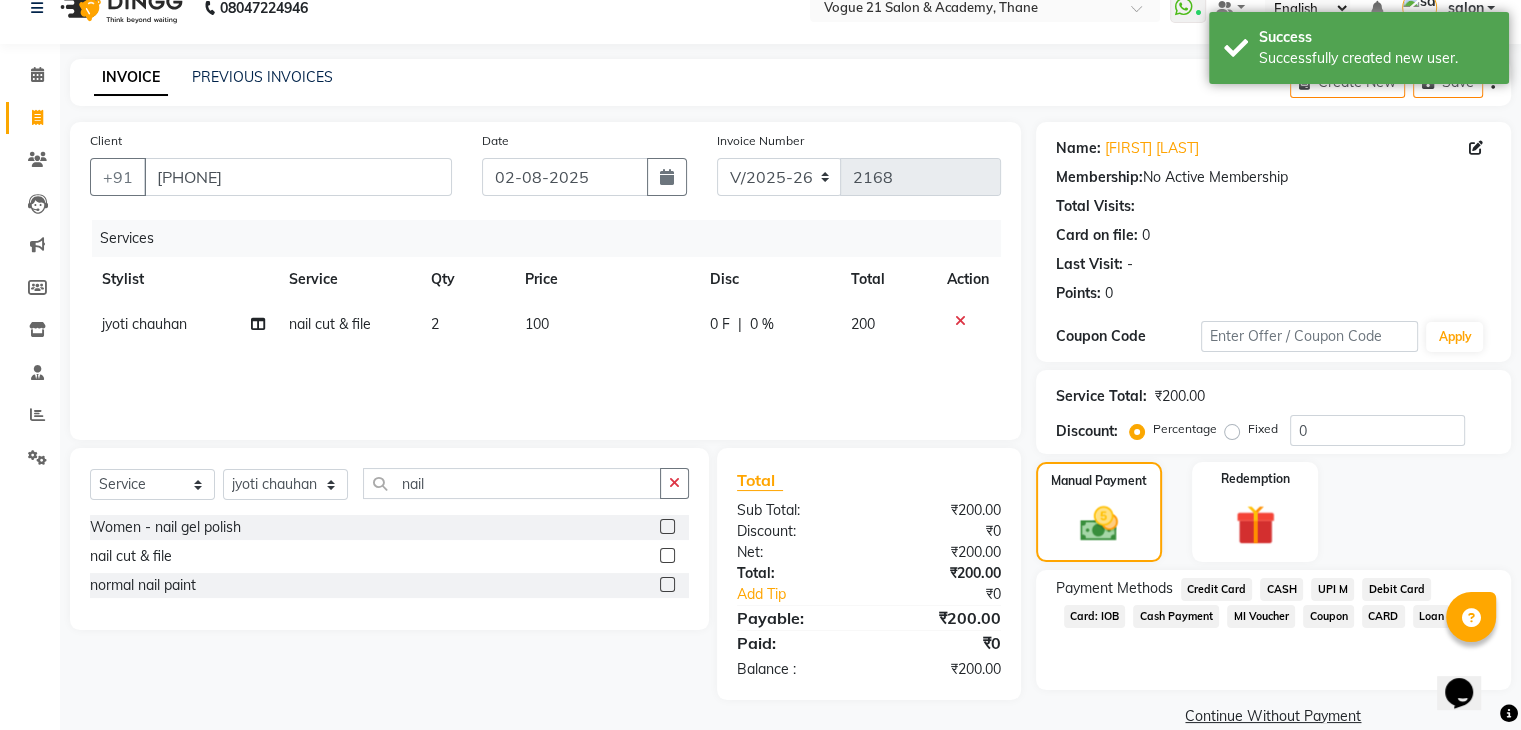 click on "UPI M" 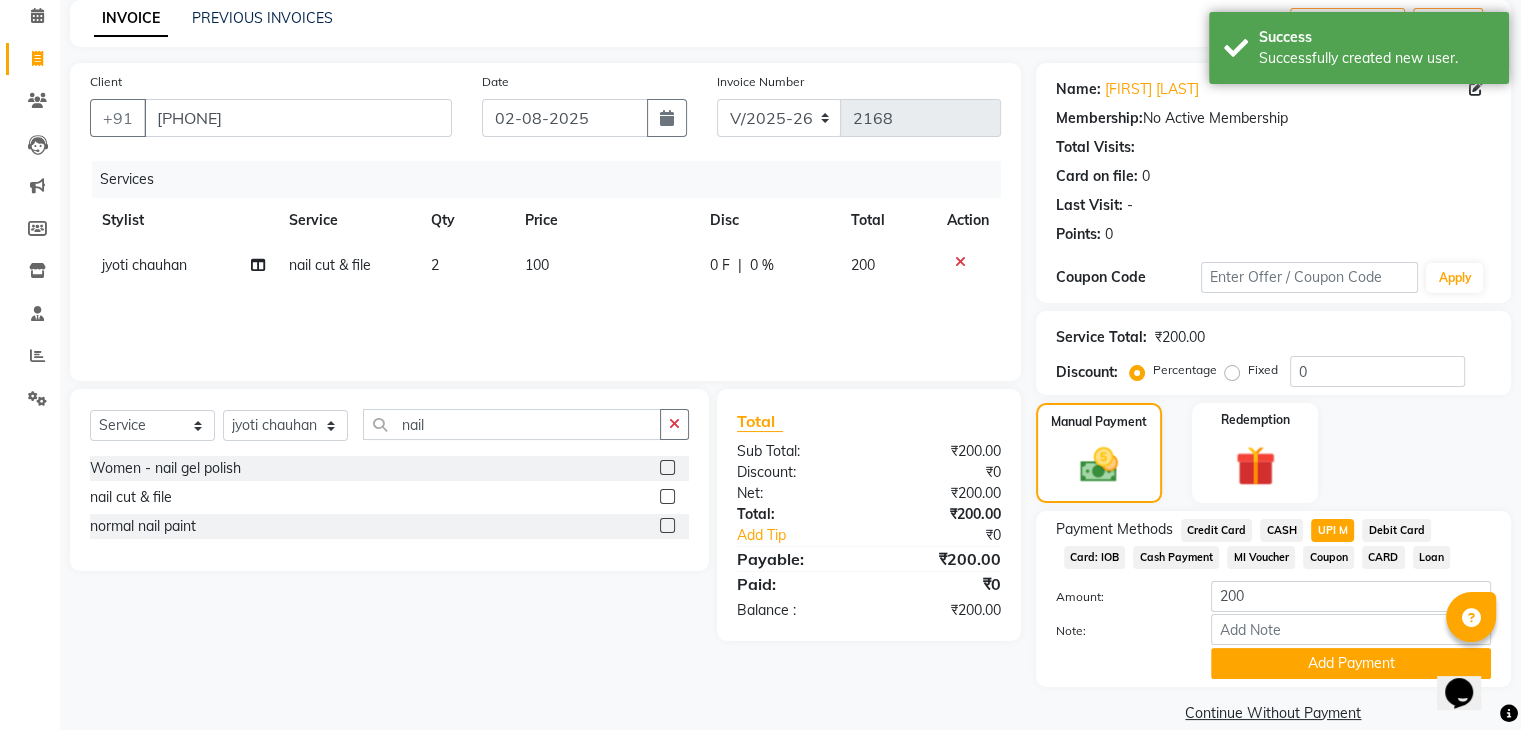 scroll, scrollTop: 117, scrollLeft: 0, axis: vertical 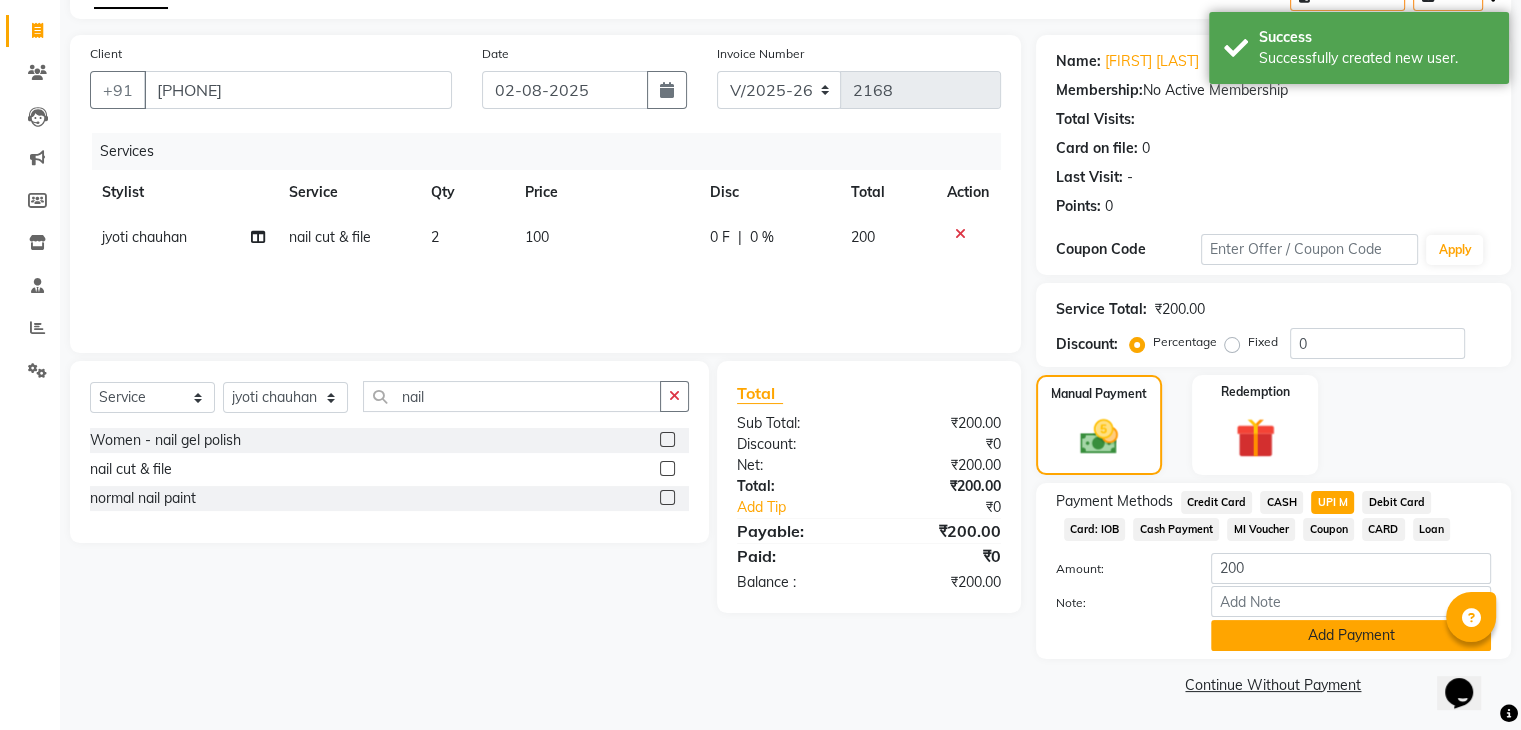 click on "Add Payment" 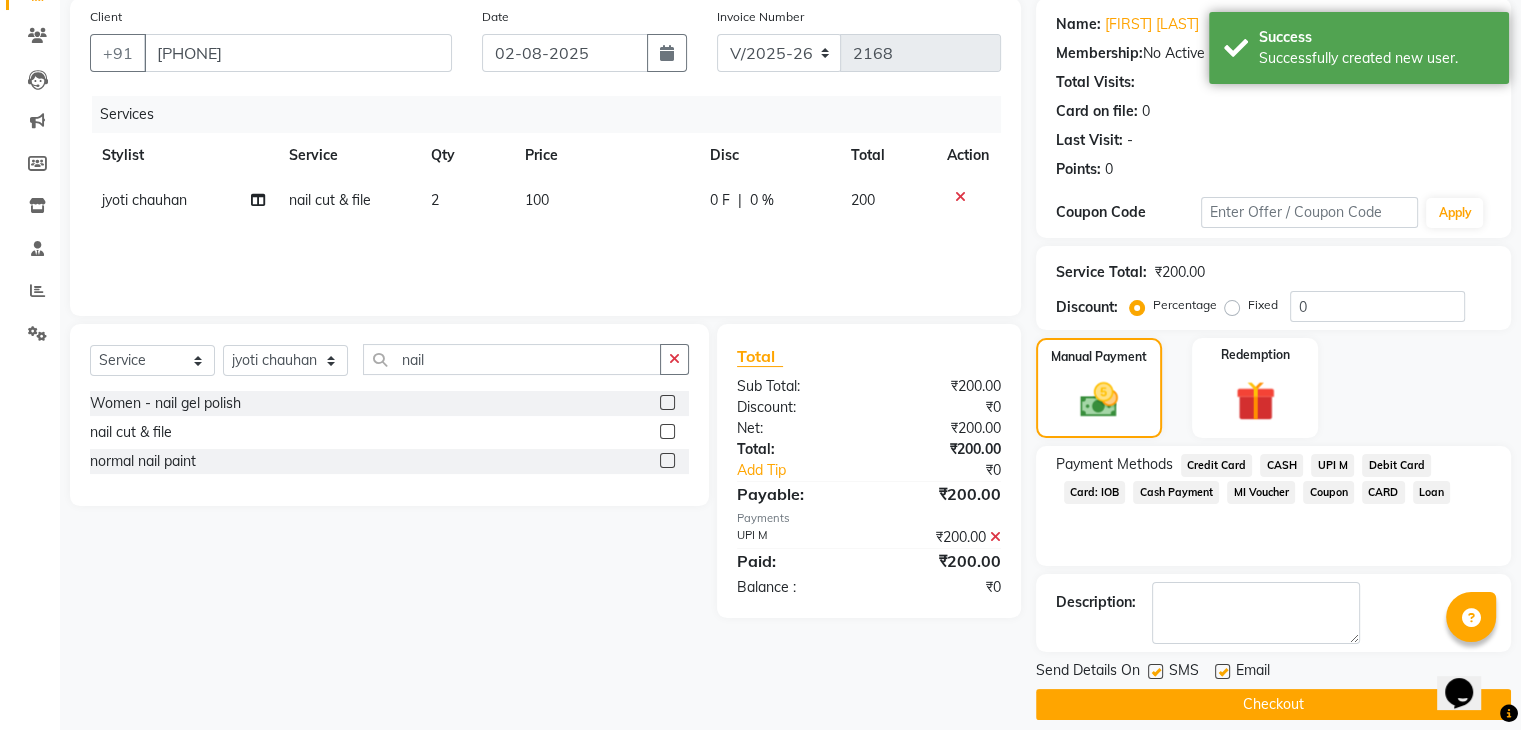 scroll, scrollTop: 171, scrollLeft: 0, axis: vertical 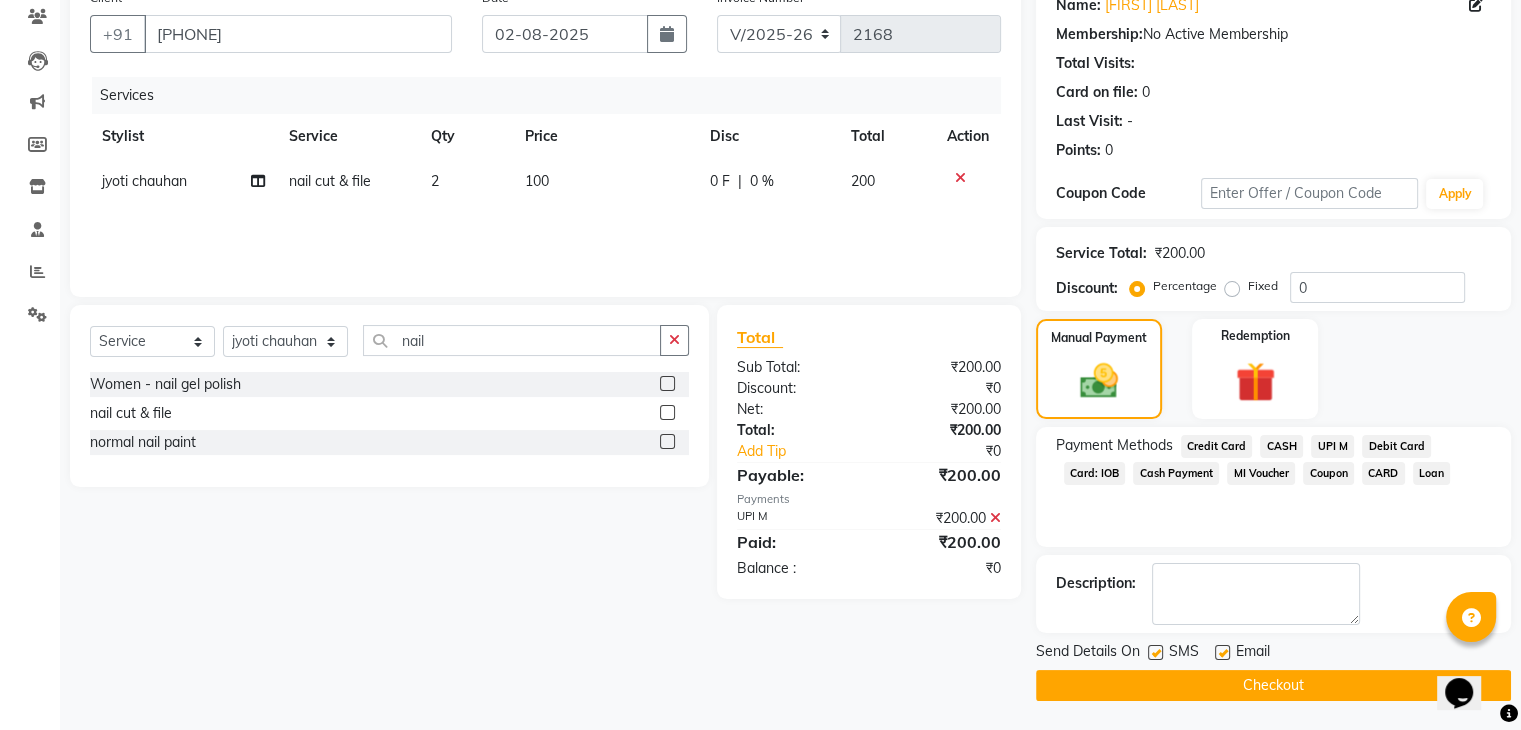 click on "Checkout" 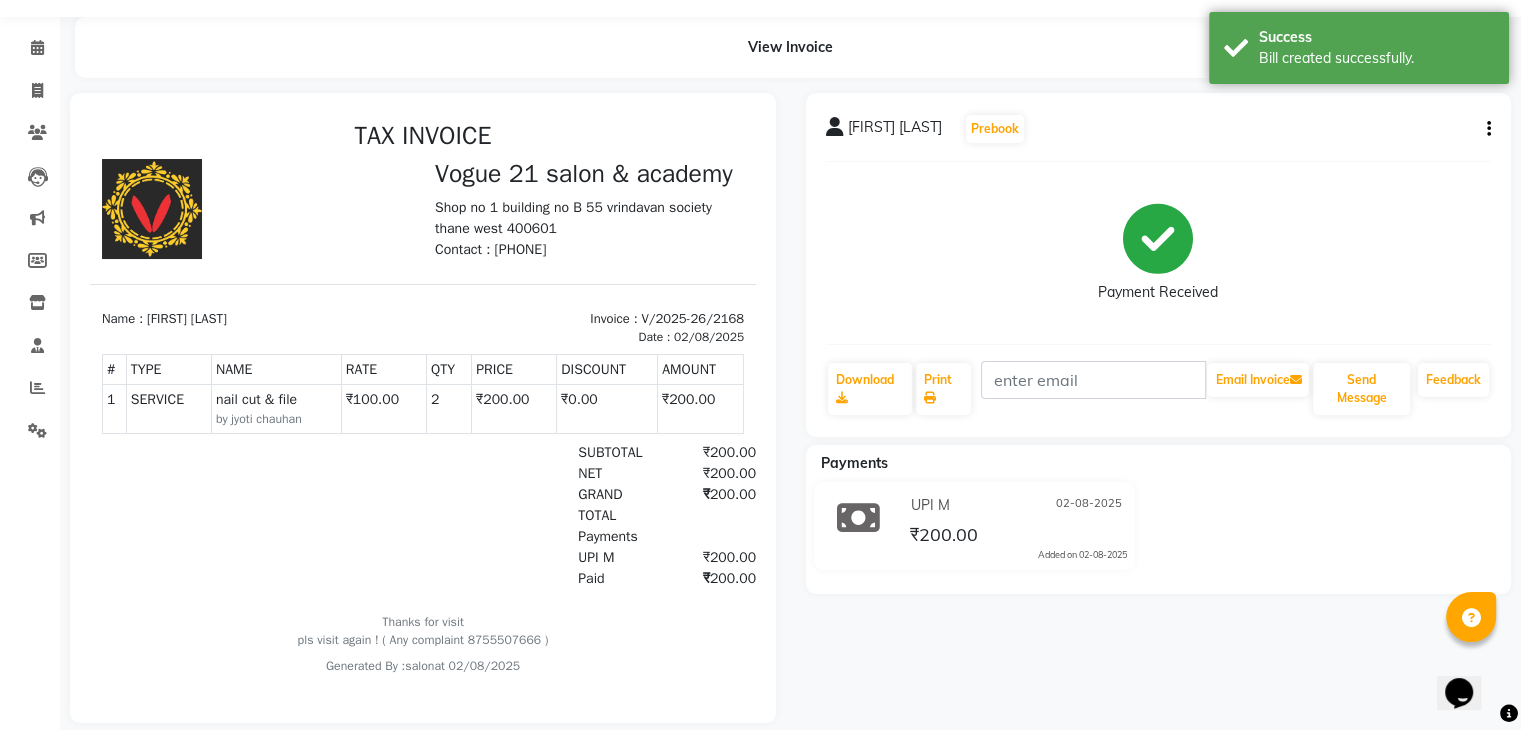 scroll, scrollTop: 0, scrollLeft: 0, axis: both 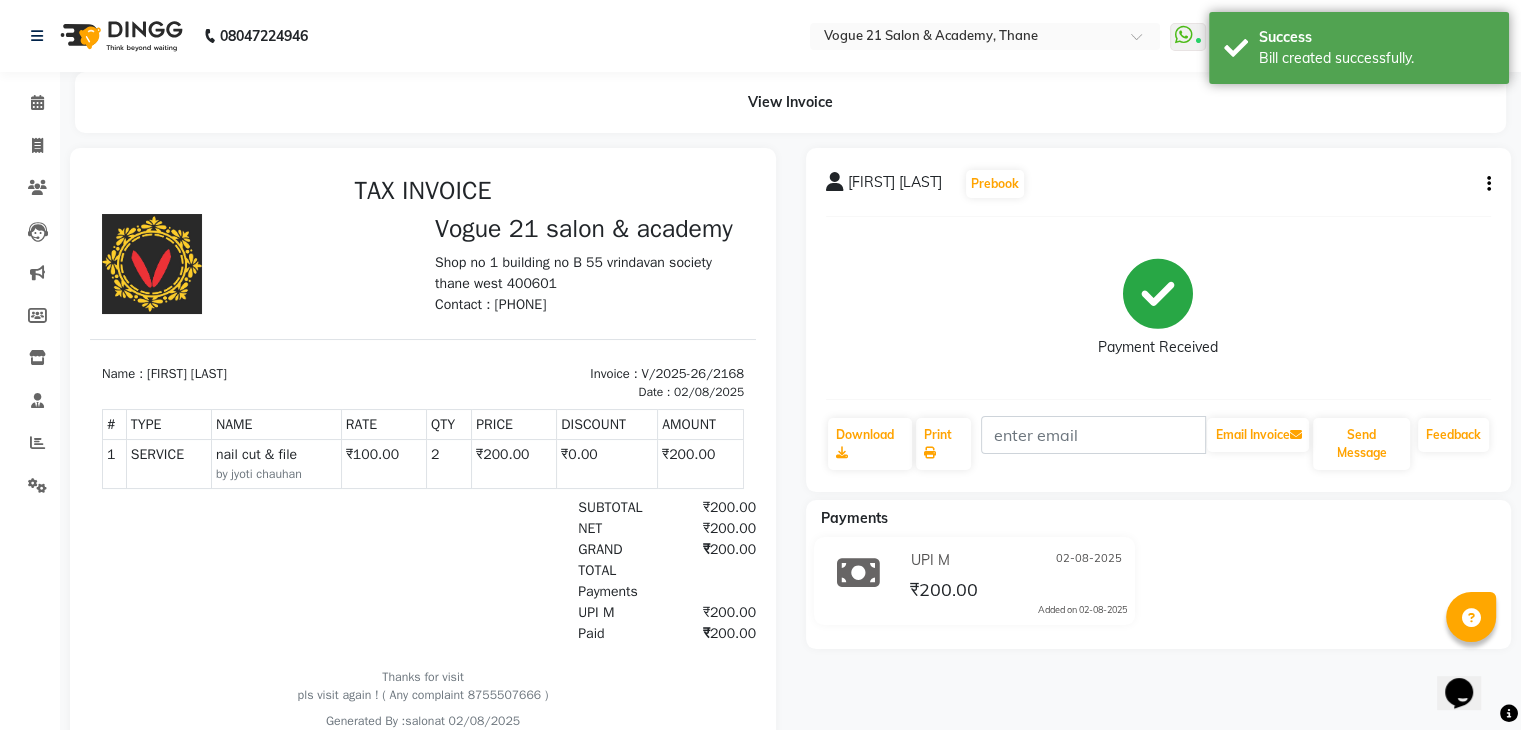 click on "Payment Received" 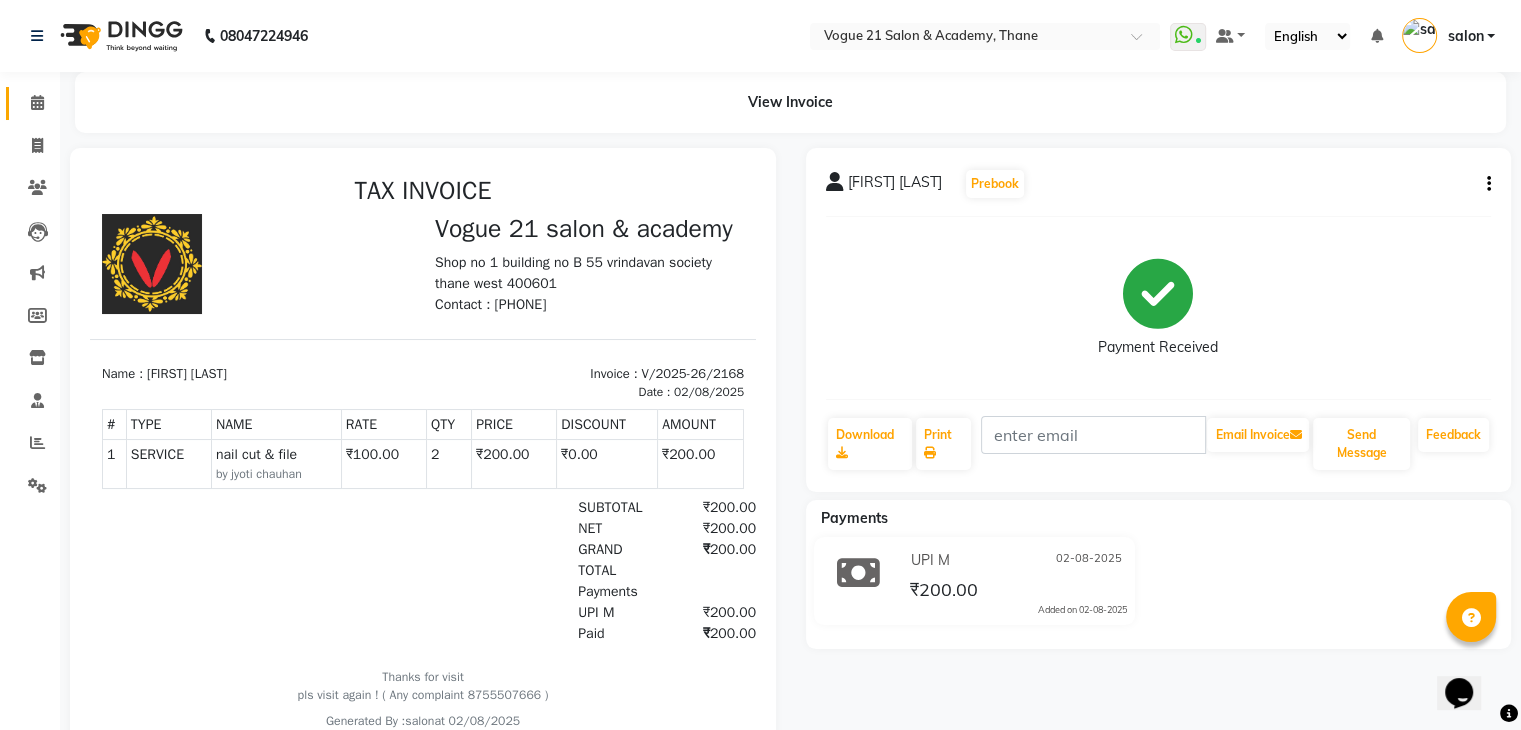 click on "Calendar" 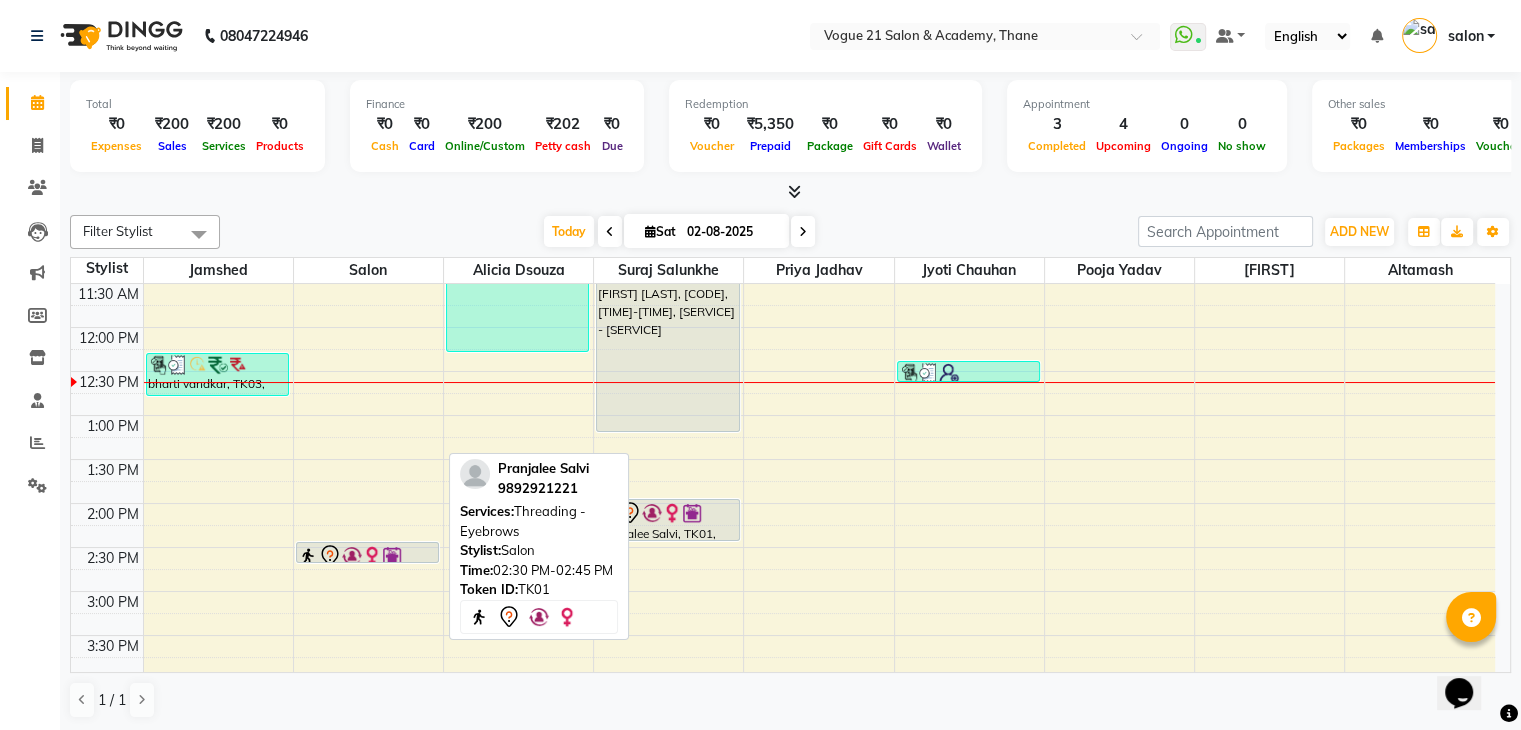 scroll, scrollTop: 310, scrollLeft: 0, axis: vertical 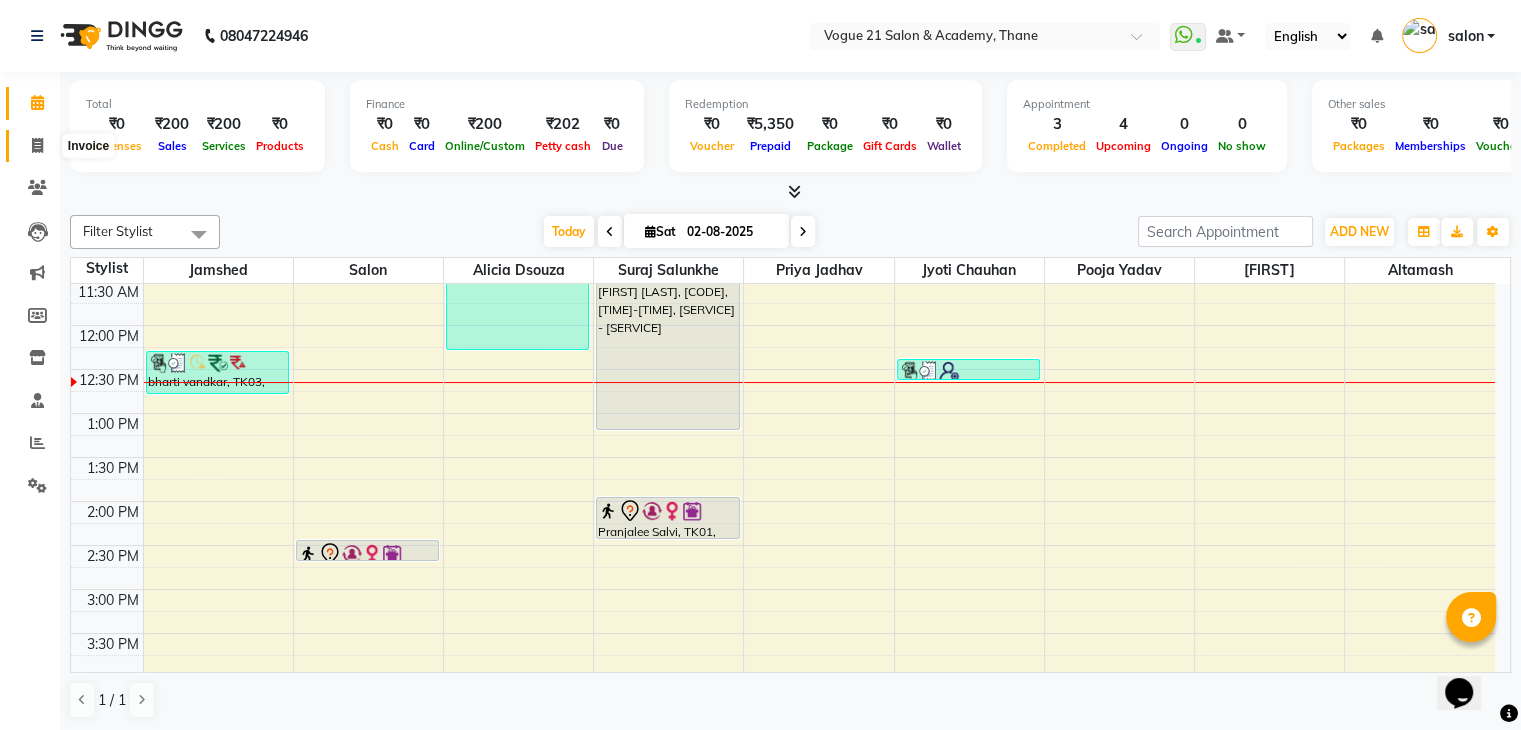 click 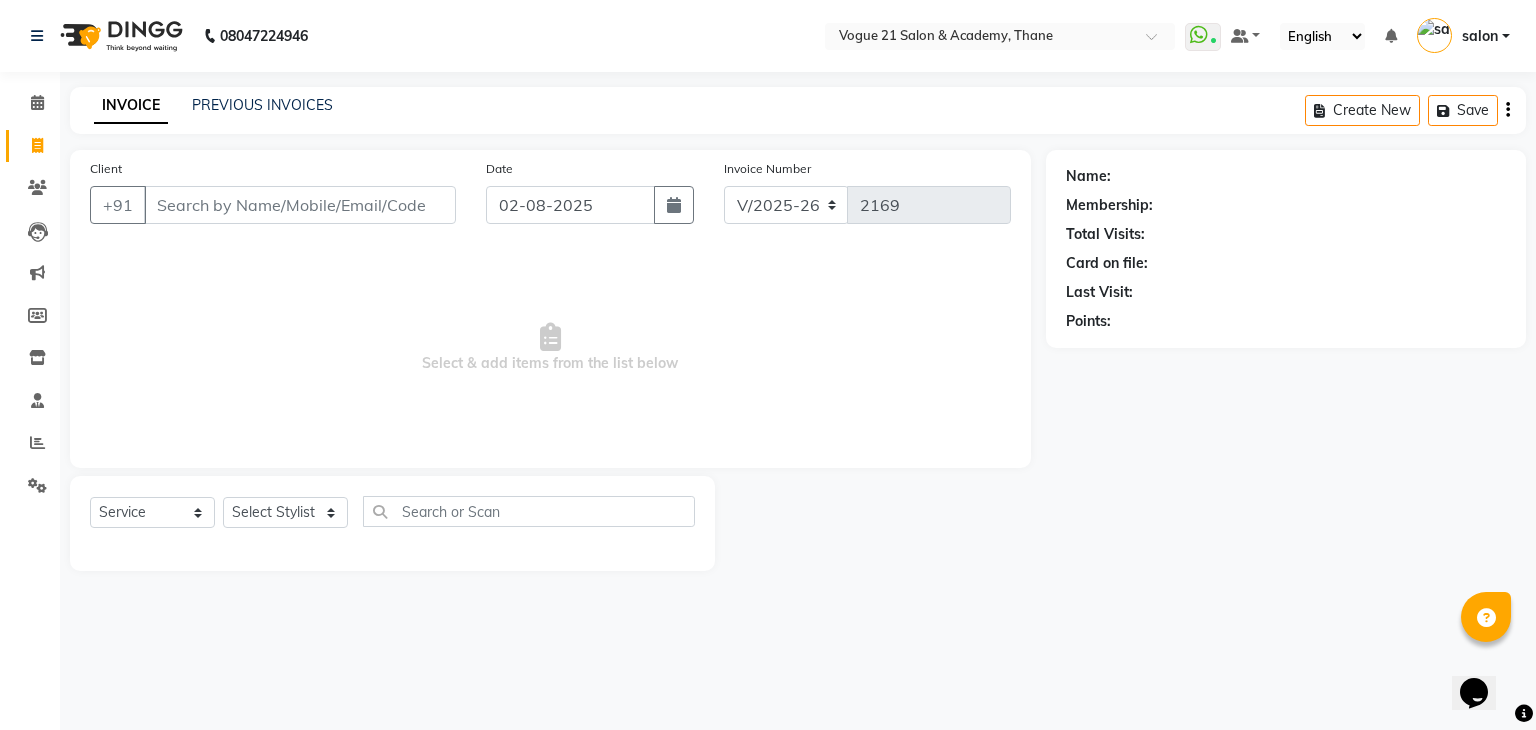 click on "Select Stylist aamir  Alicia Dsouza Altamash Jamshed  jyoti chauhan Pooja yadav Priya jadhav salon suraj salunkhe" 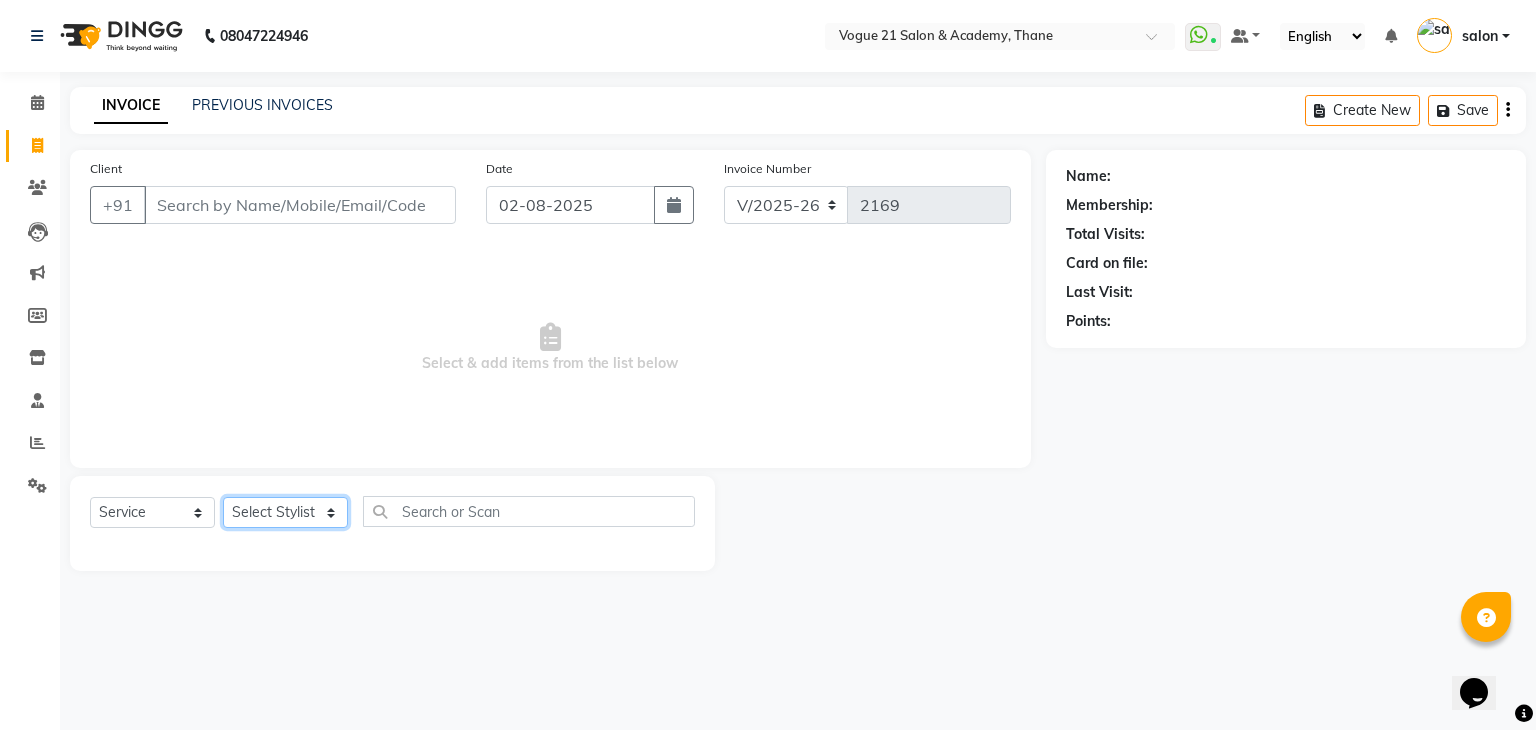 click on "Select Stylist aamir  Alicia Dsouza Altamash Jamshed  jyoti chauhan Pooja yadav Priya jadhav salon suraj salunkhe" 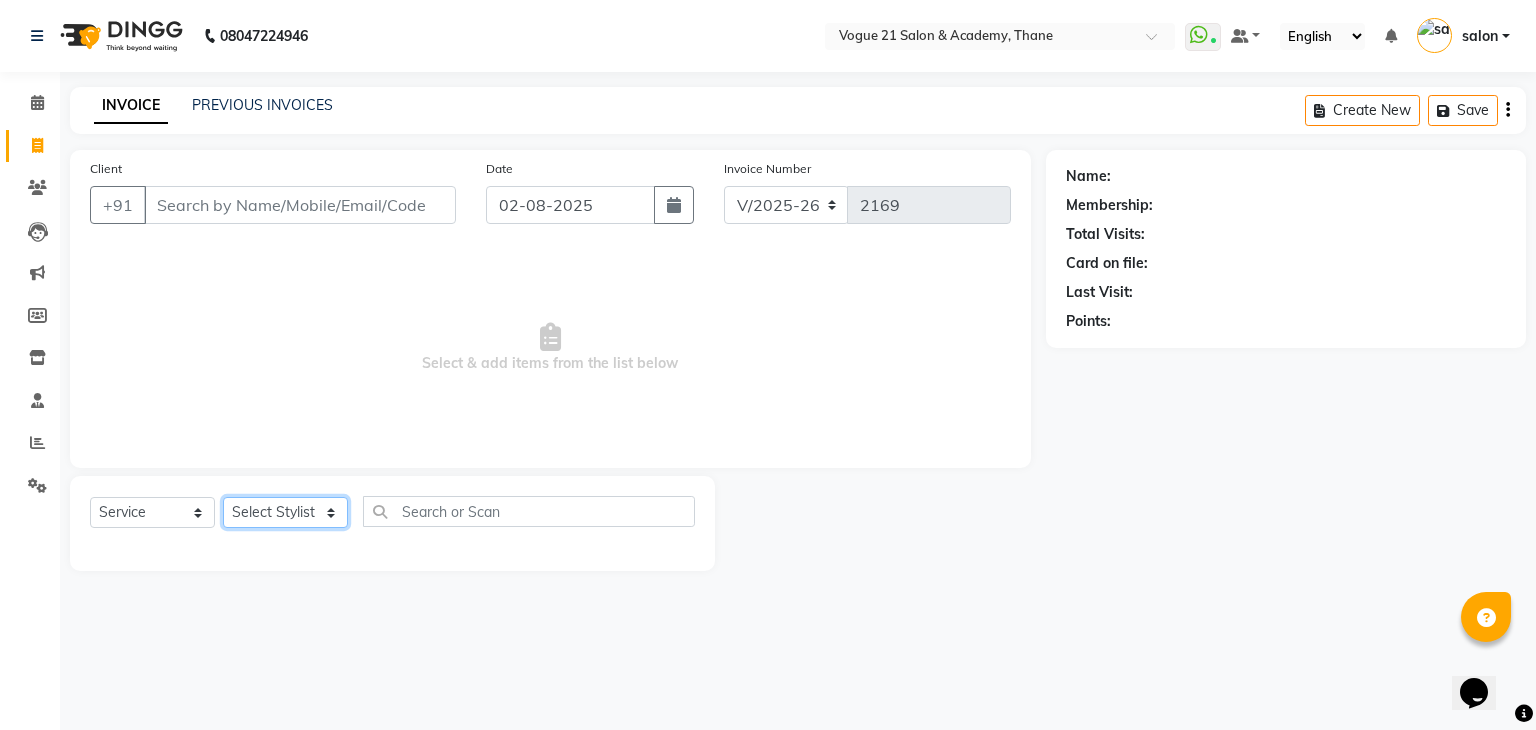 select on "66614" 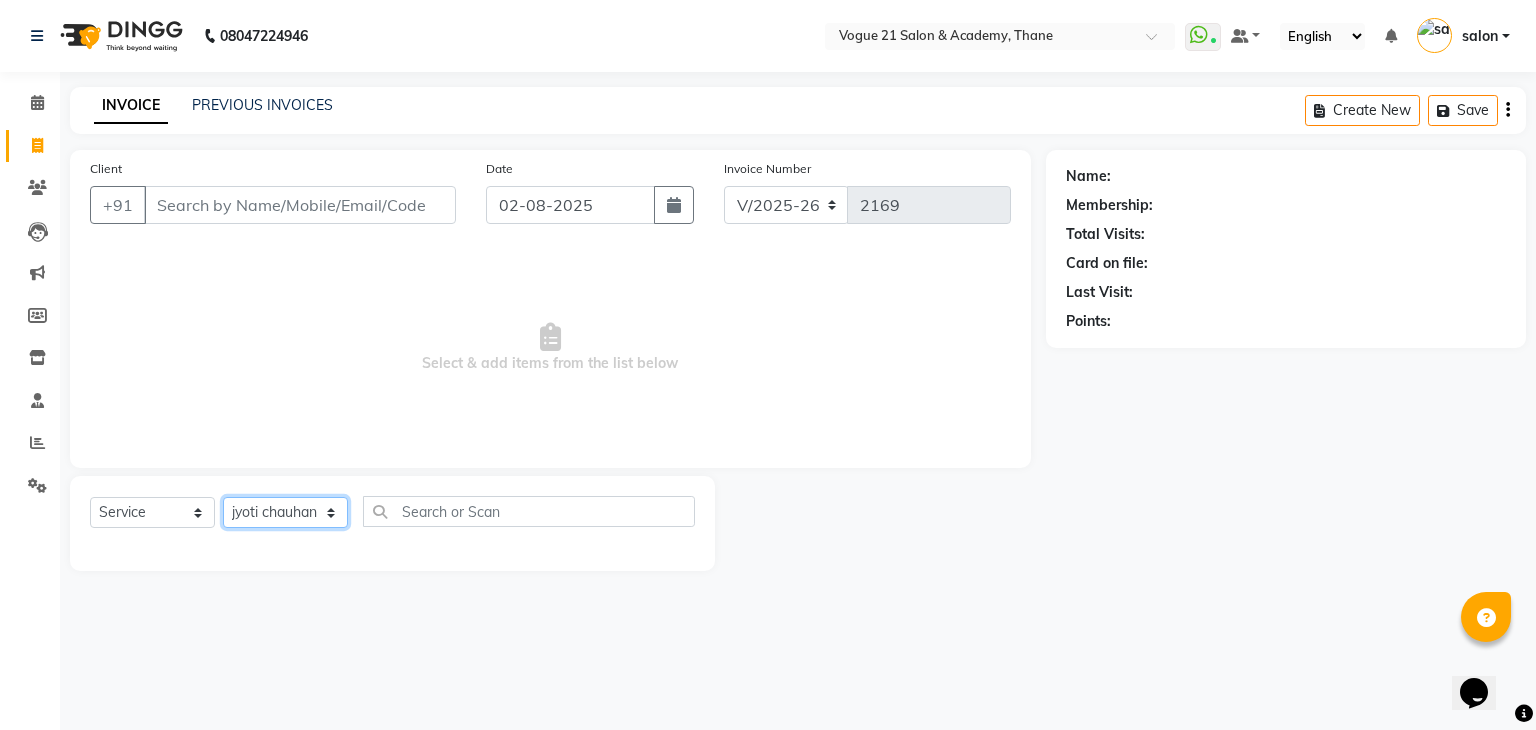 click on "Select Stylist aamir  Alicia Dsouza Altamash Jamshed  jyoti chauhan Pooja yadav Priya jadhav salon suraj salunkhe" 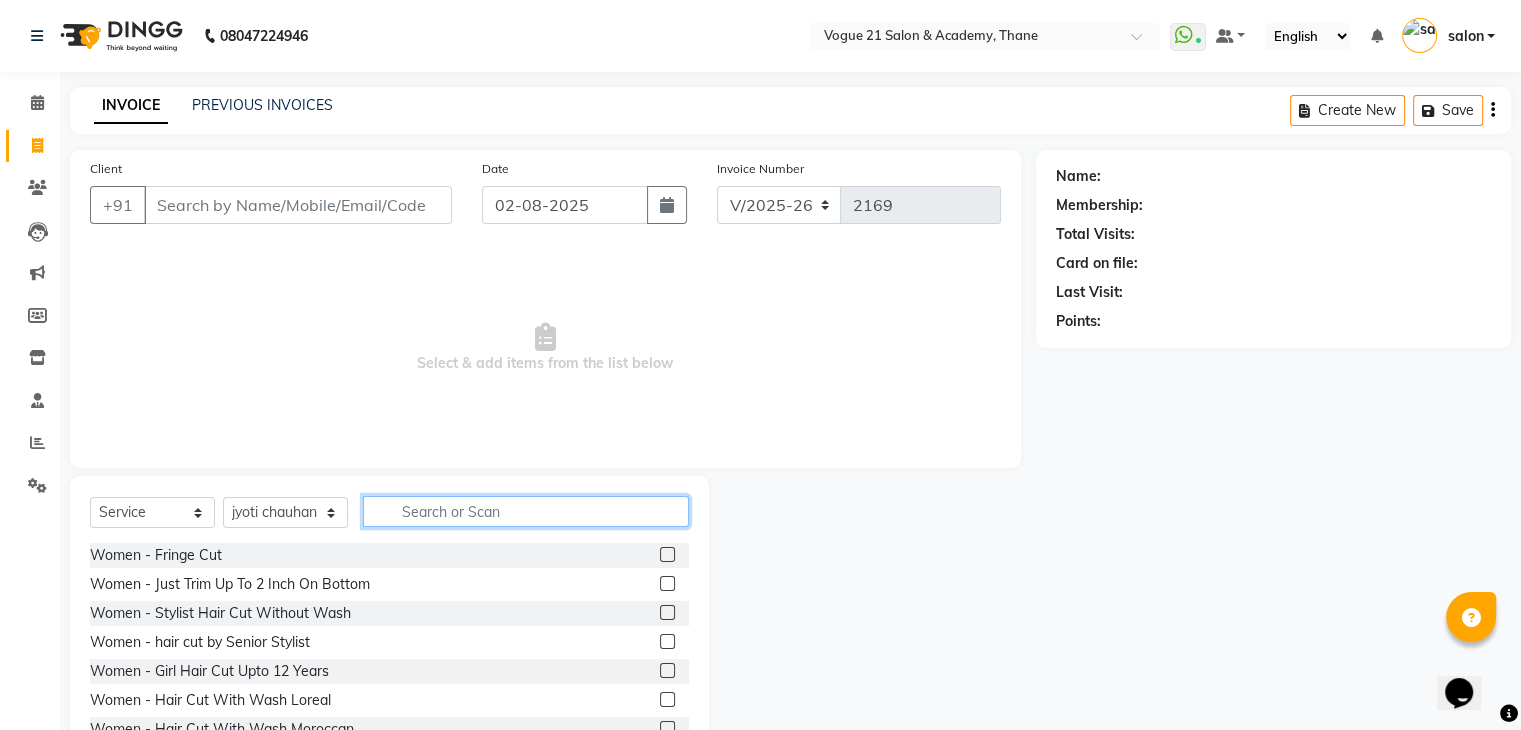 click 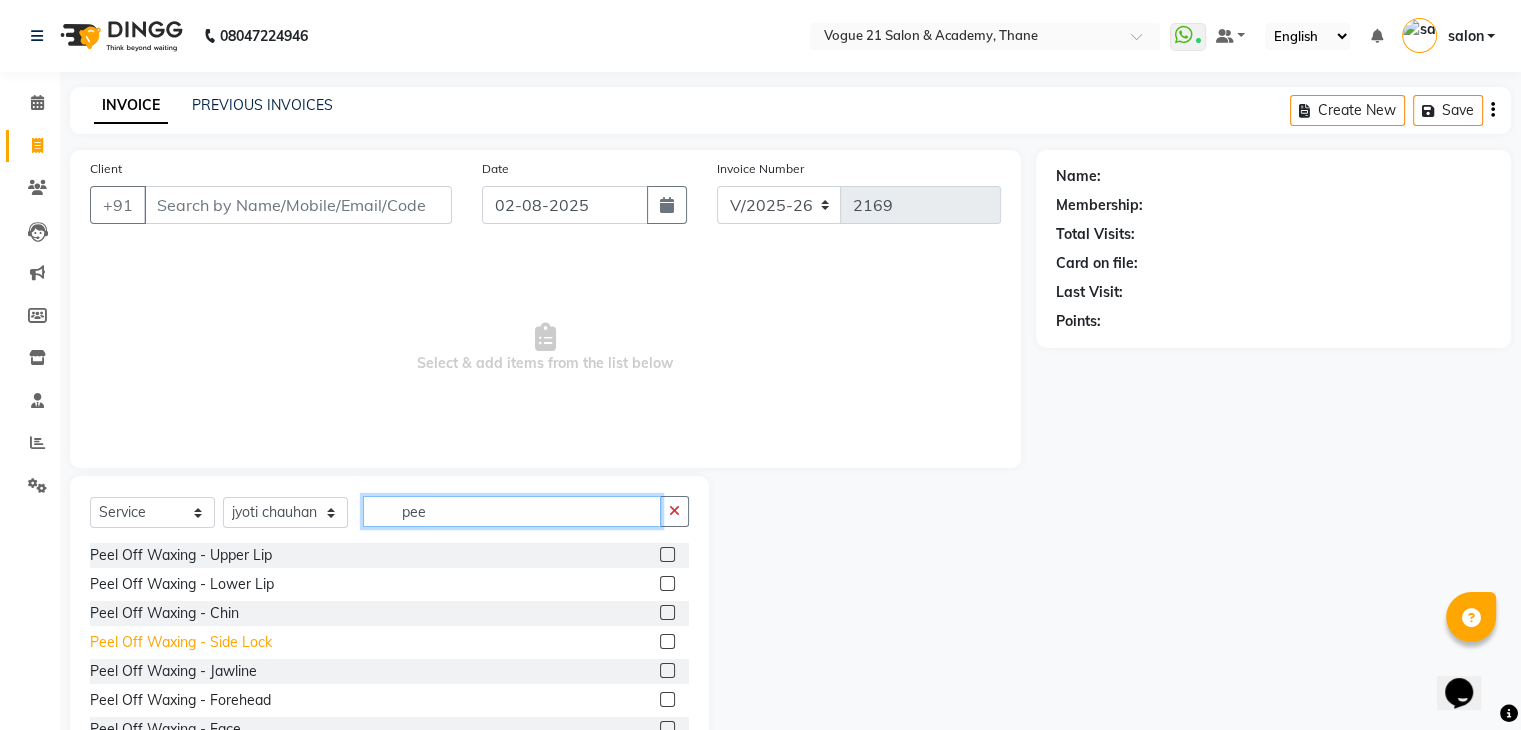 type on "pee" 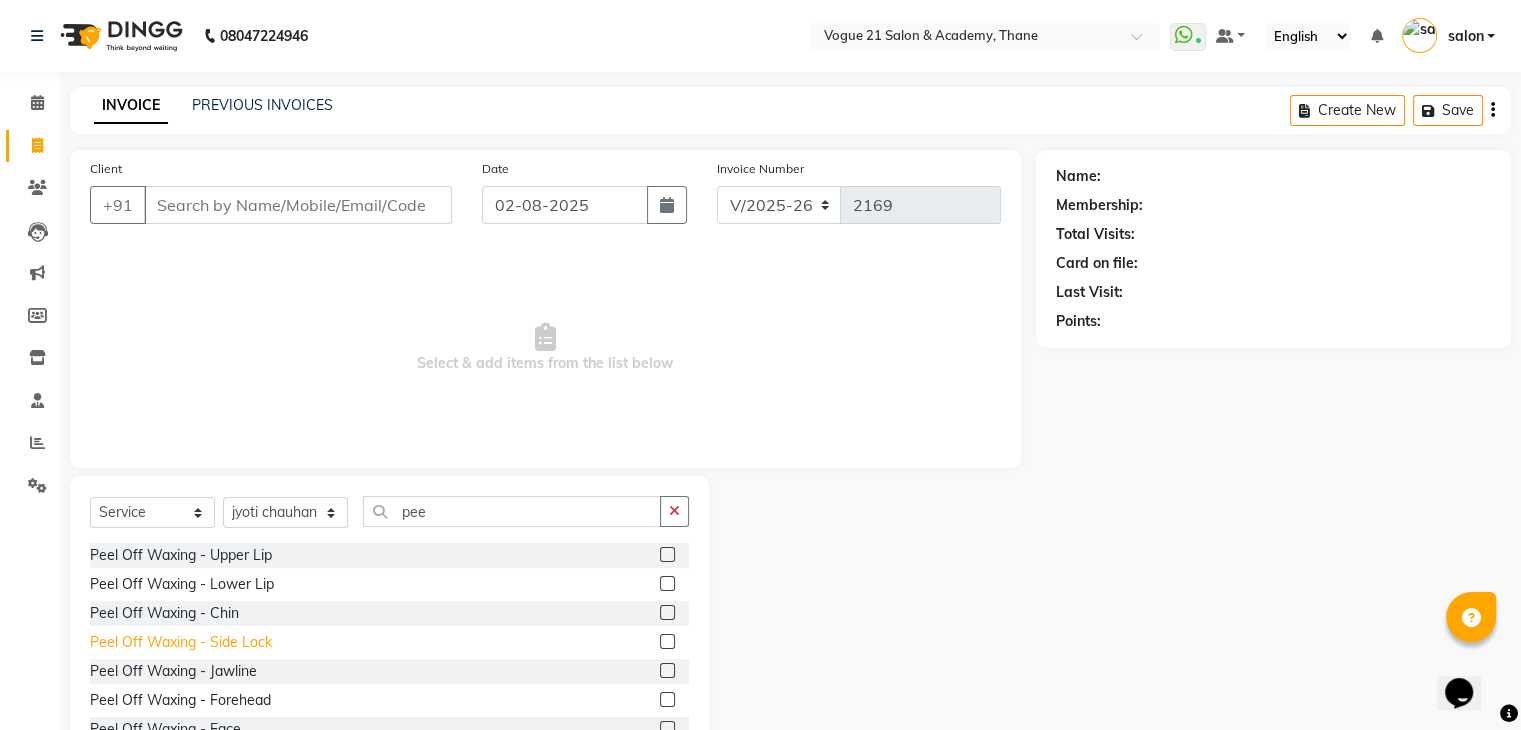 click on "Peel Off Waxing   -   Side Lock" 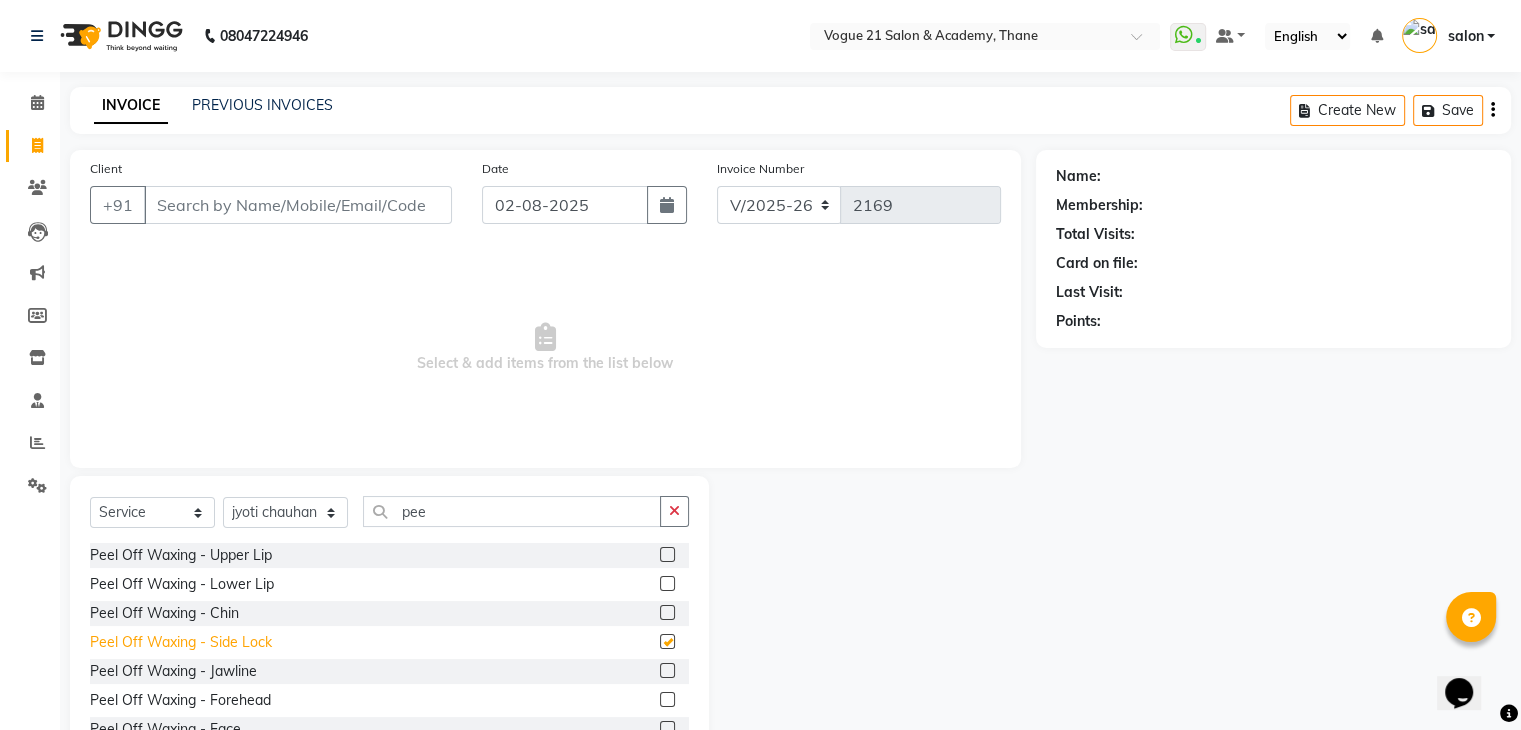checkbox on "false" 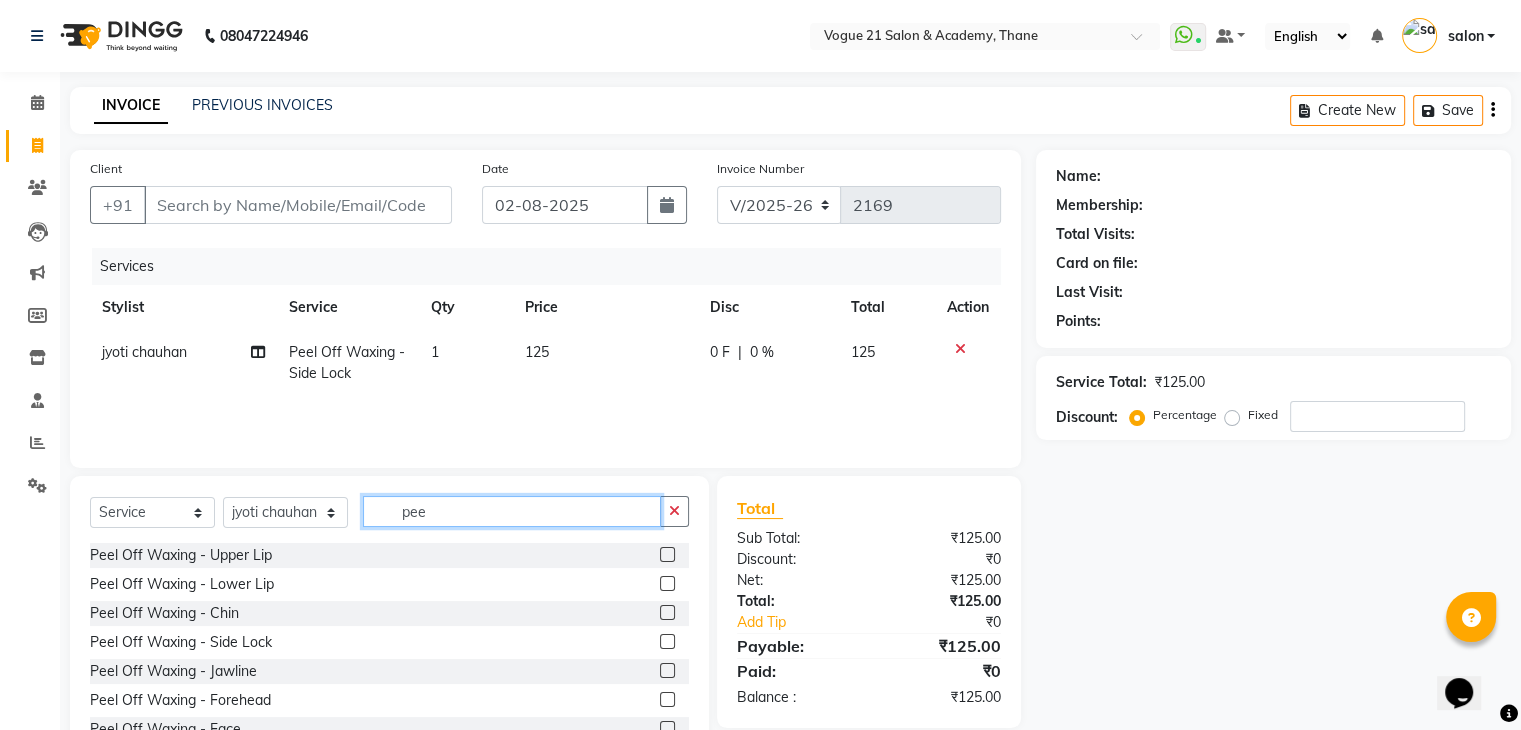 click on "pee" 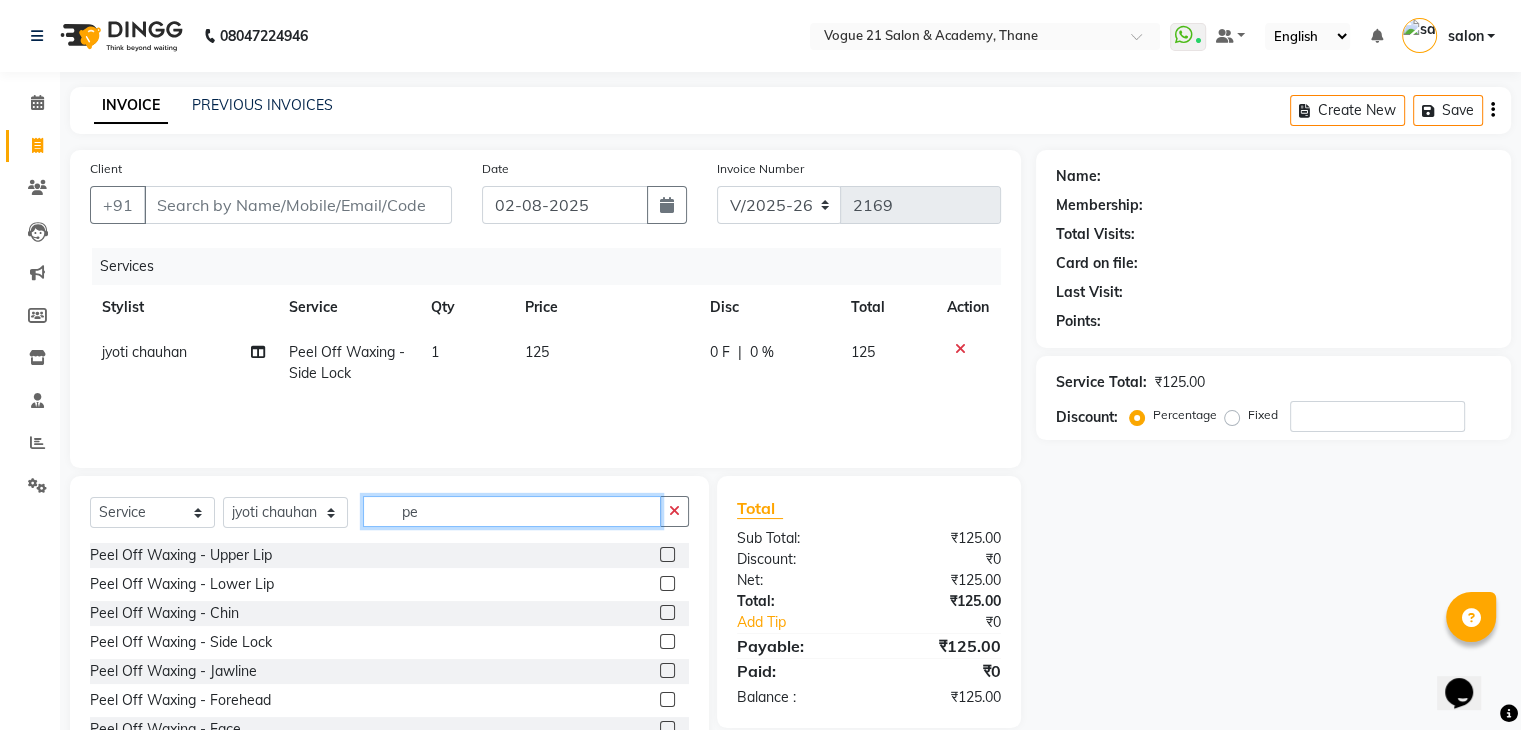 type on "p" 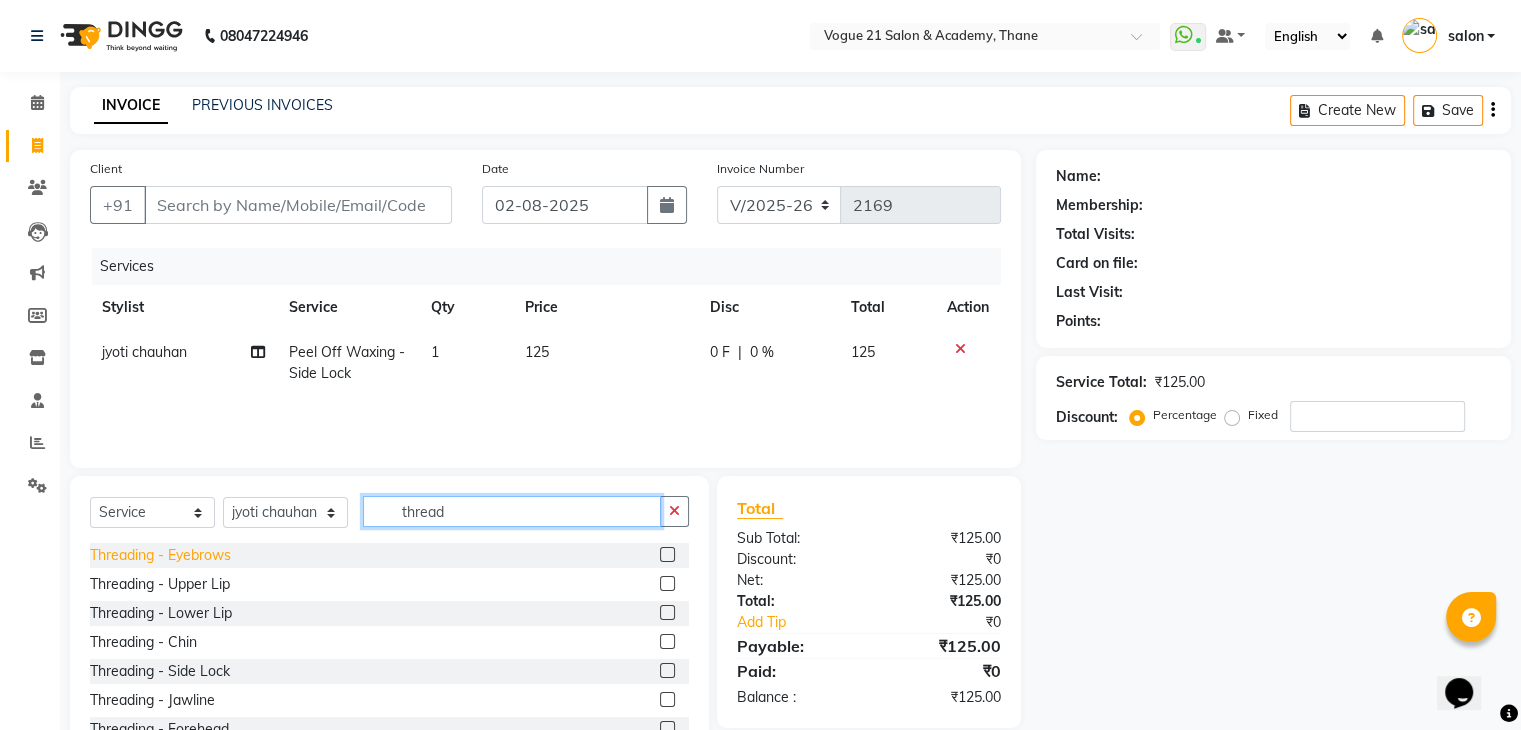 type on "thread" 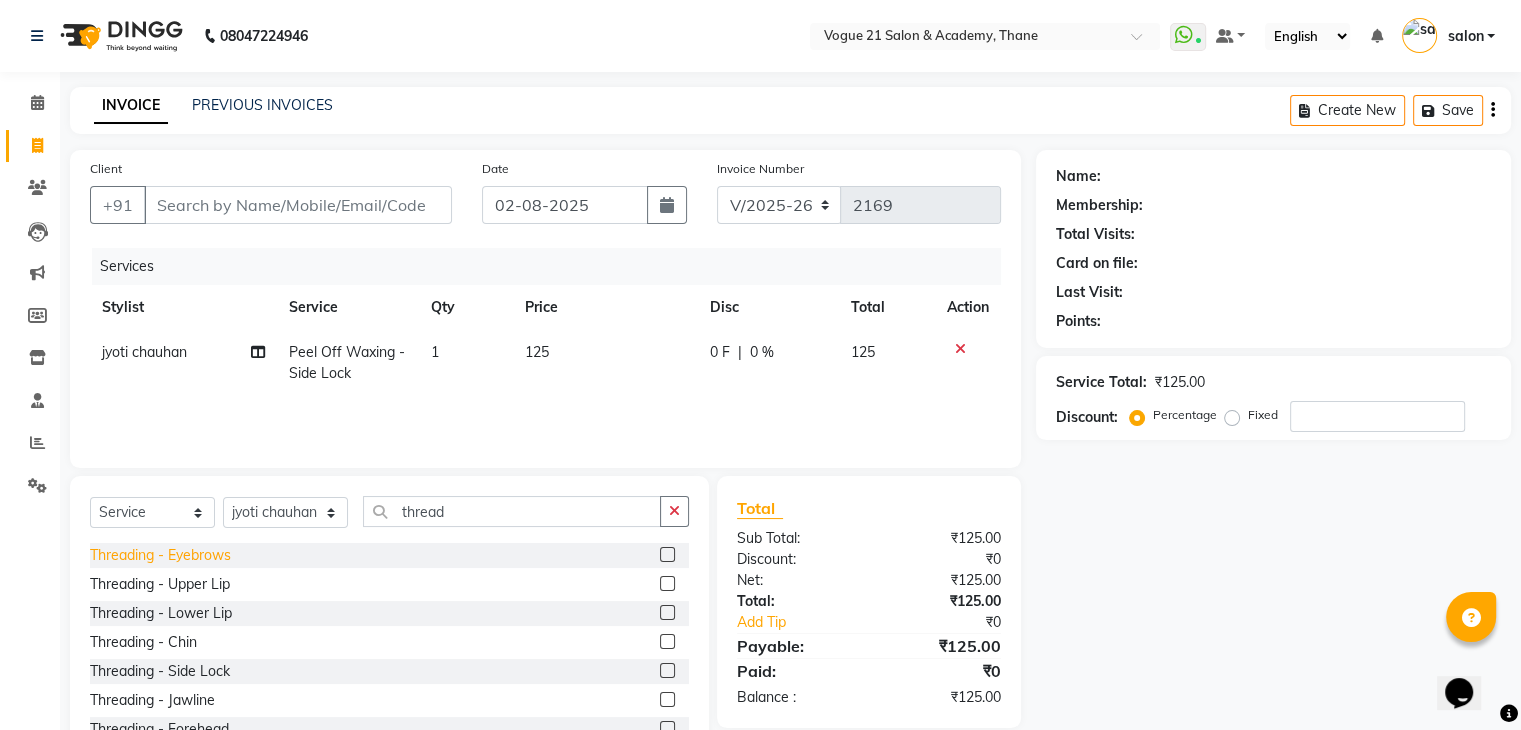 click on "Threading   -   Eyebrows" 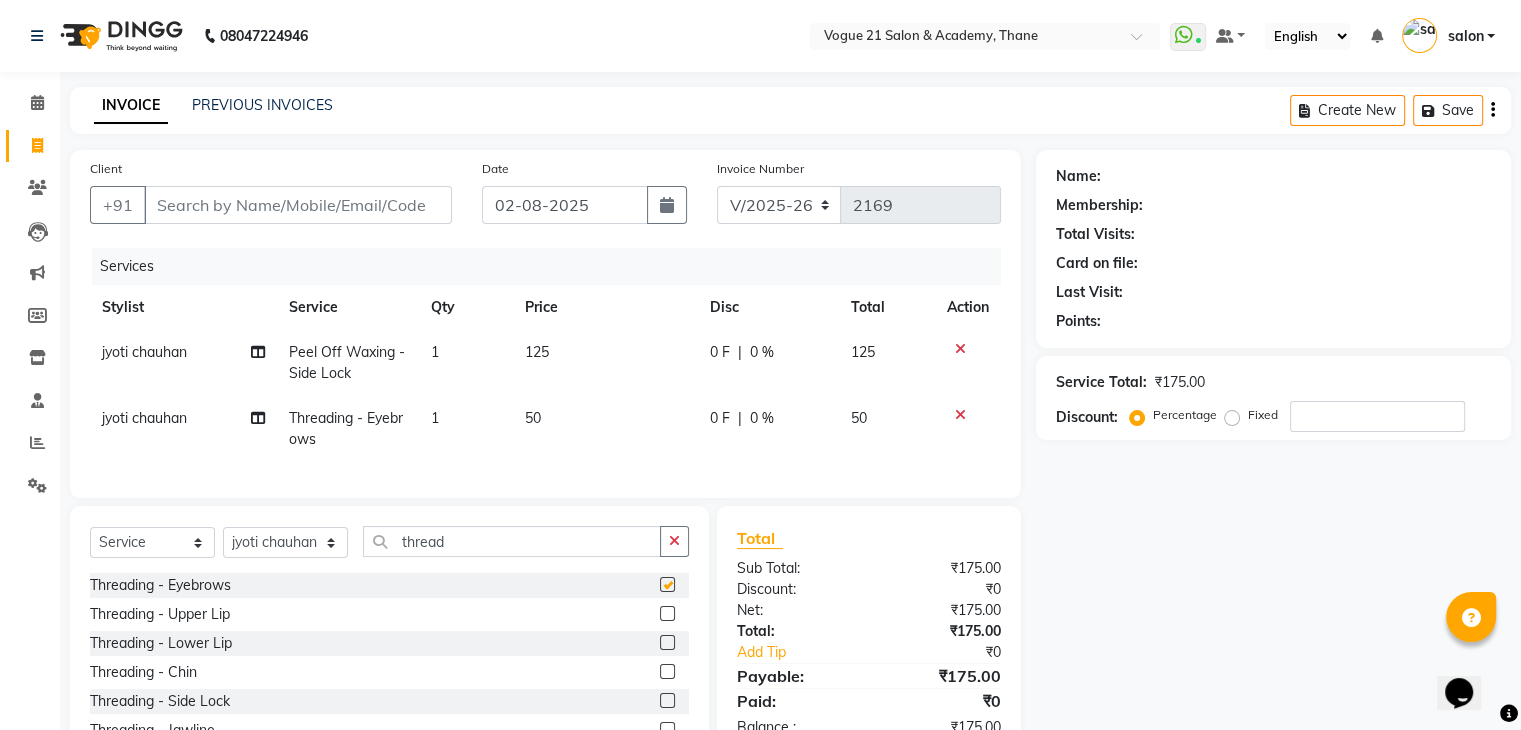 checkbox on "false" 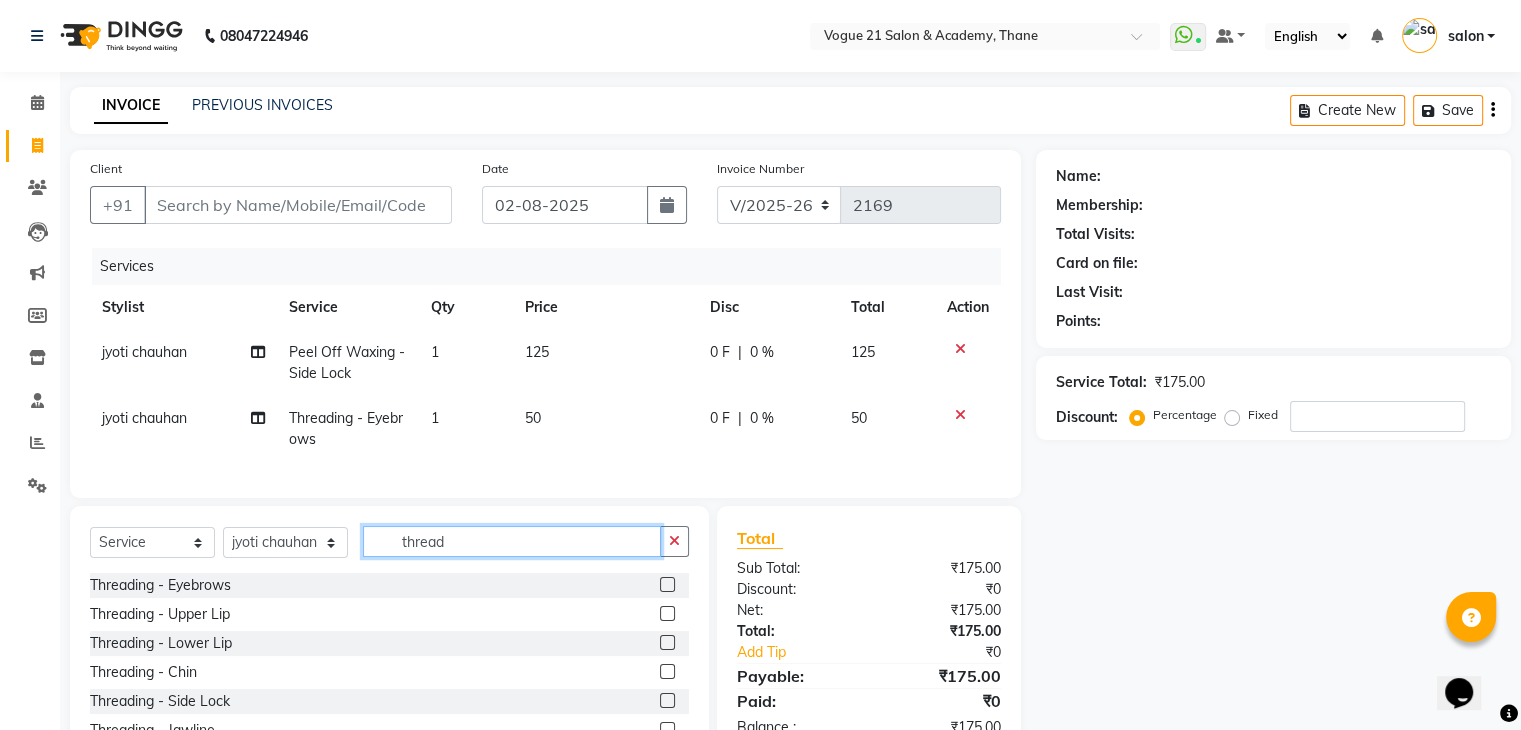 click on "thread" 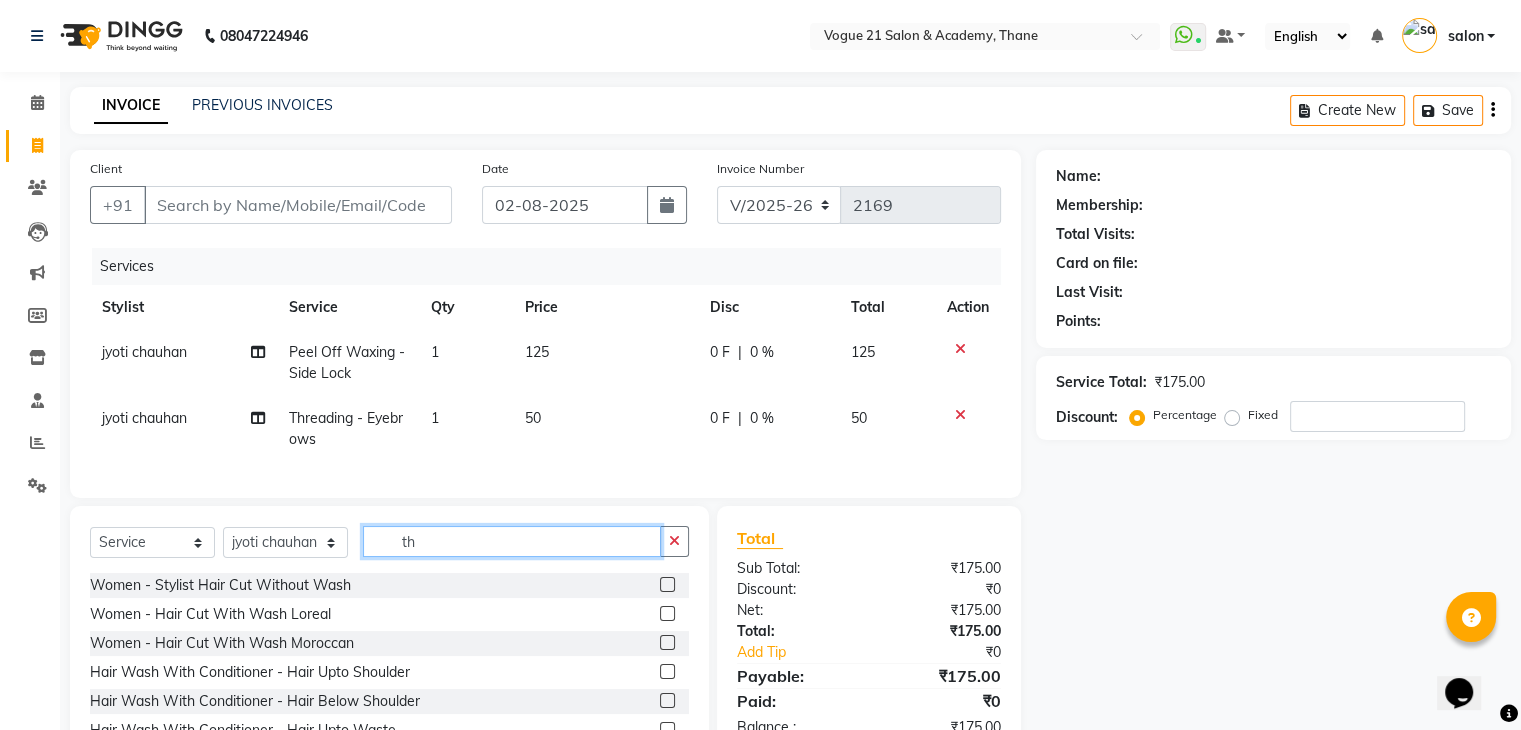 type on "t" 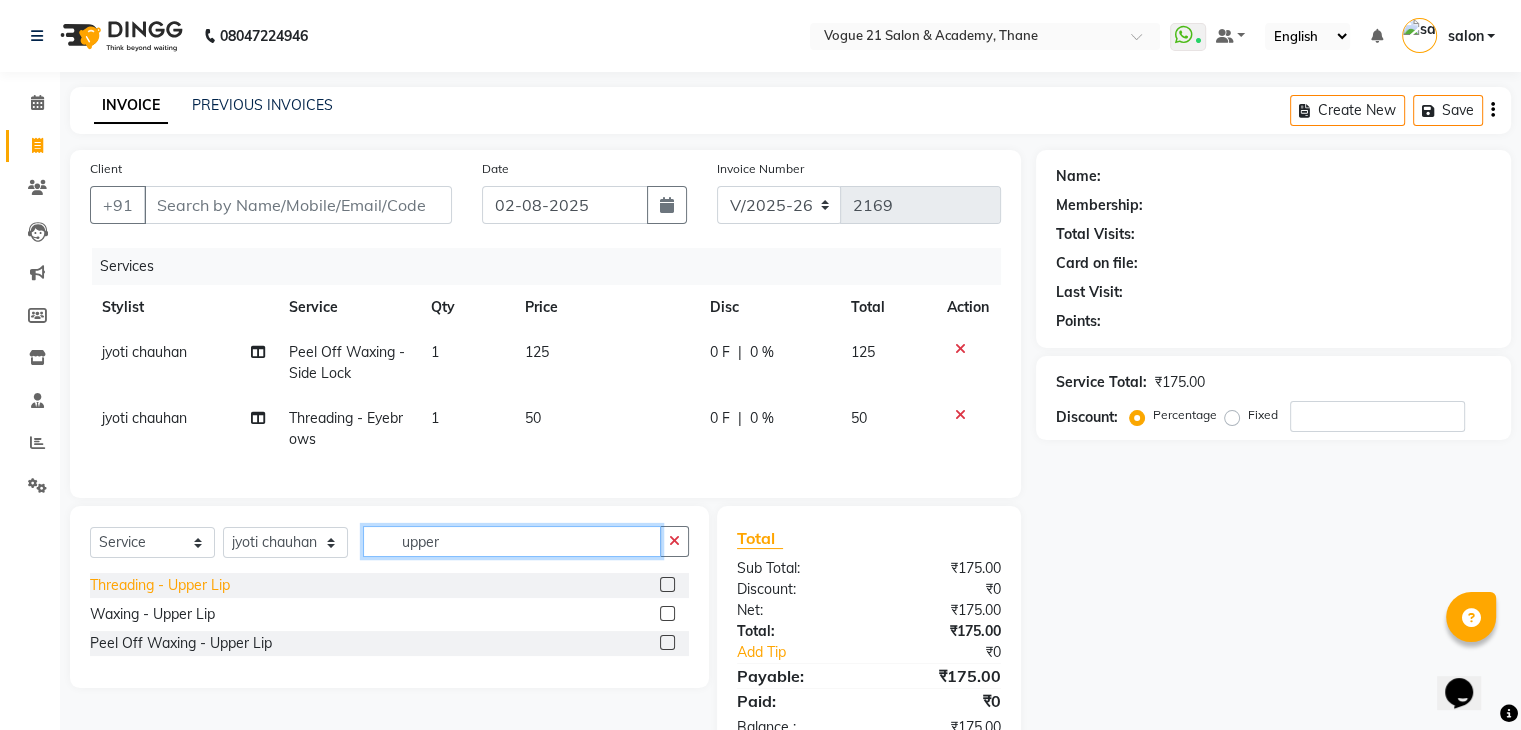 type on "upper" 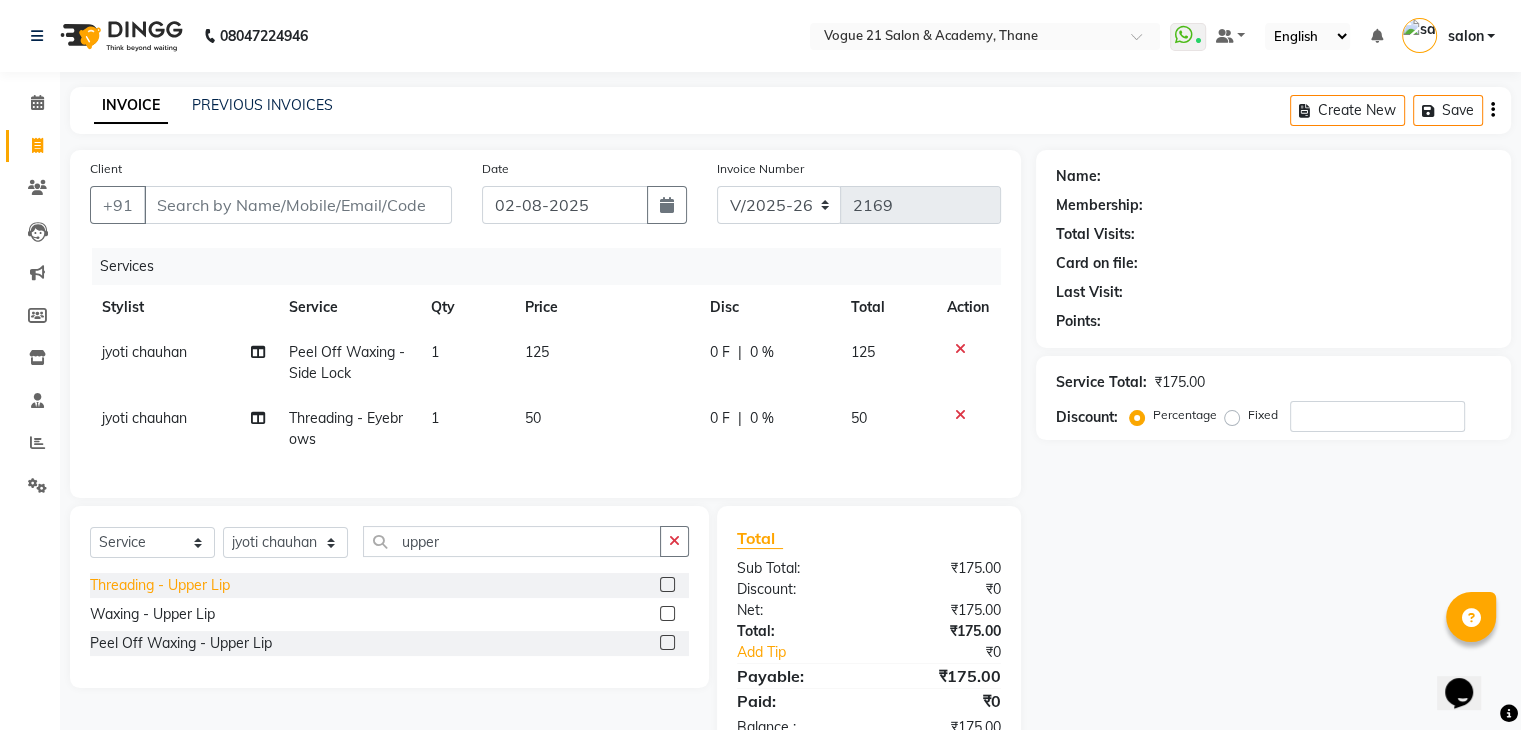 click on "Threading   -   Upper Lip" 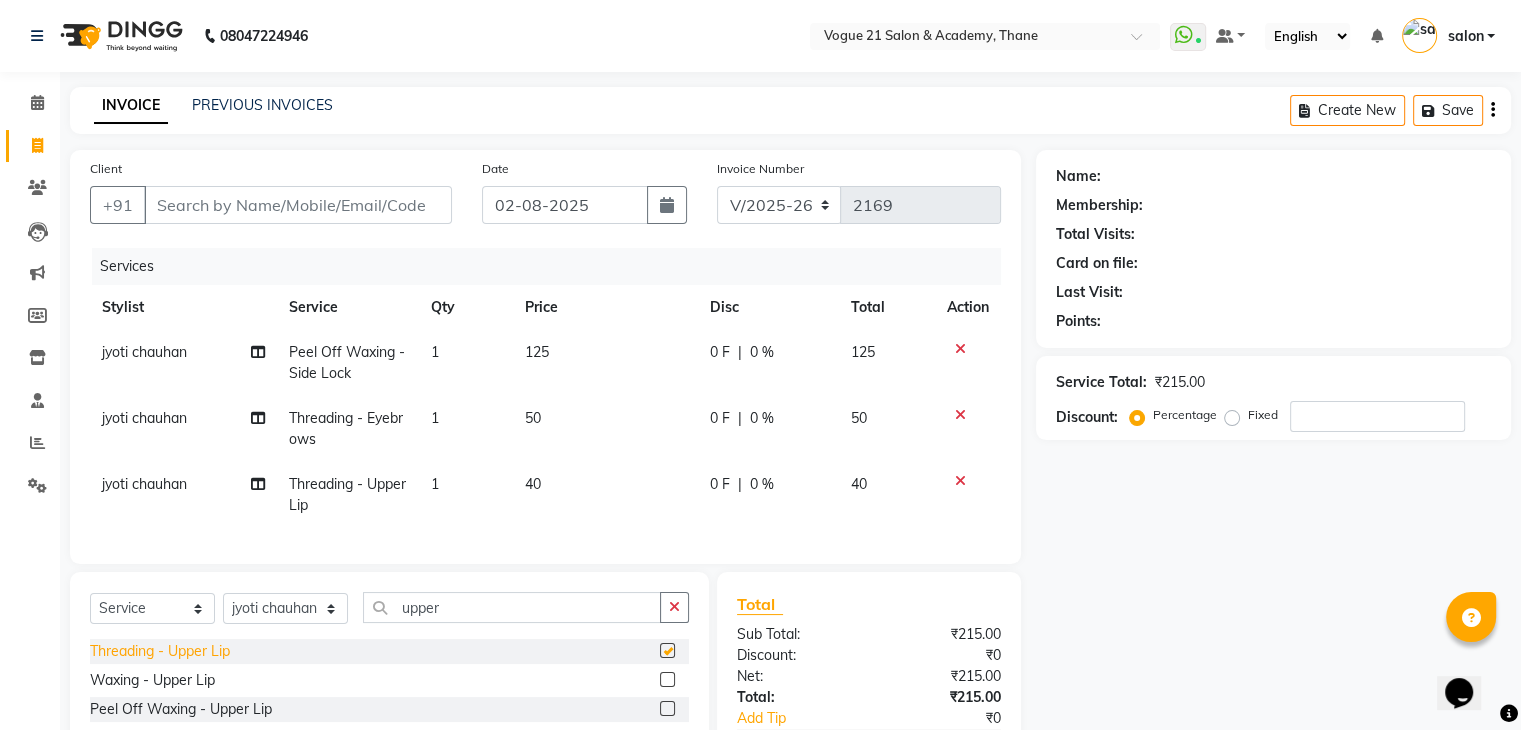 checkbox on "false" 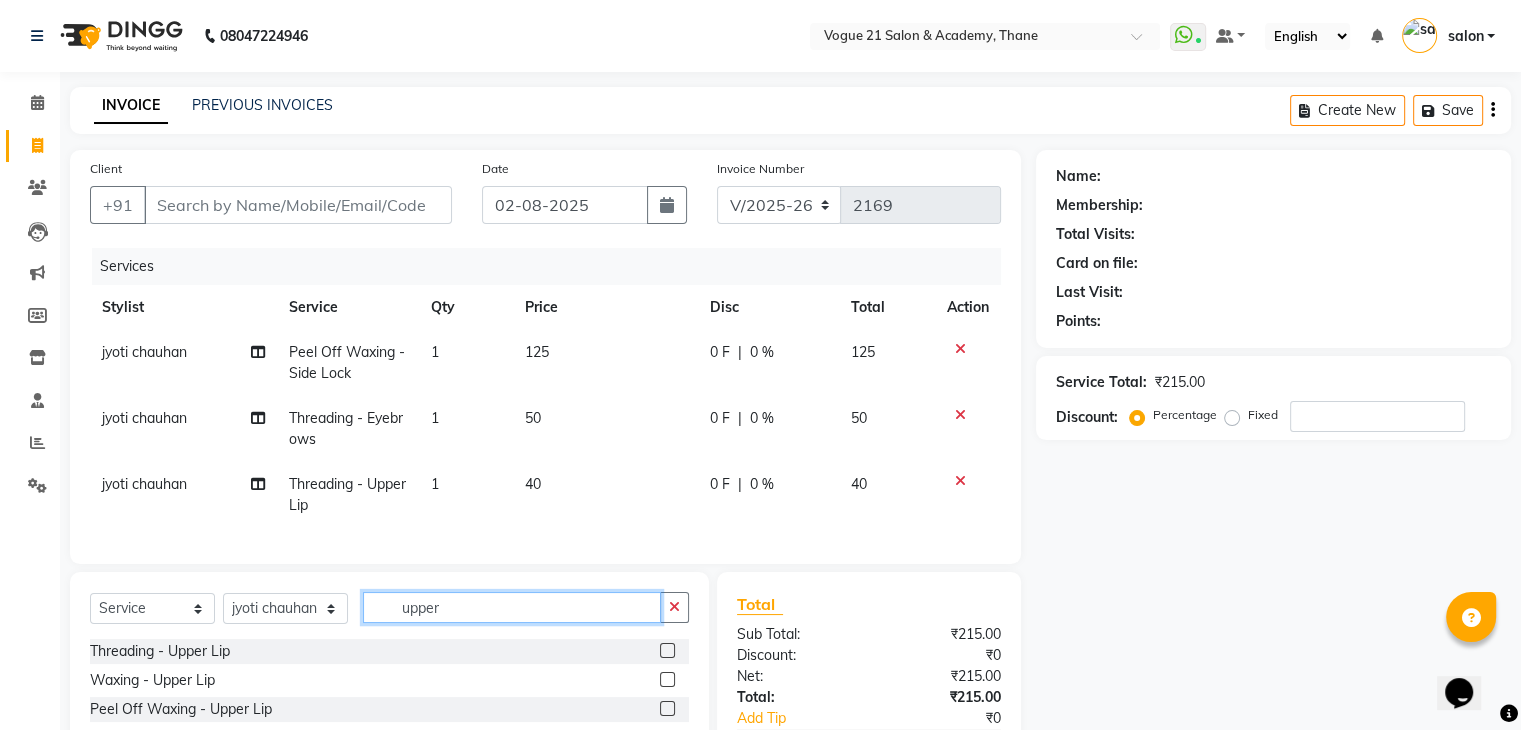 click on "upper" 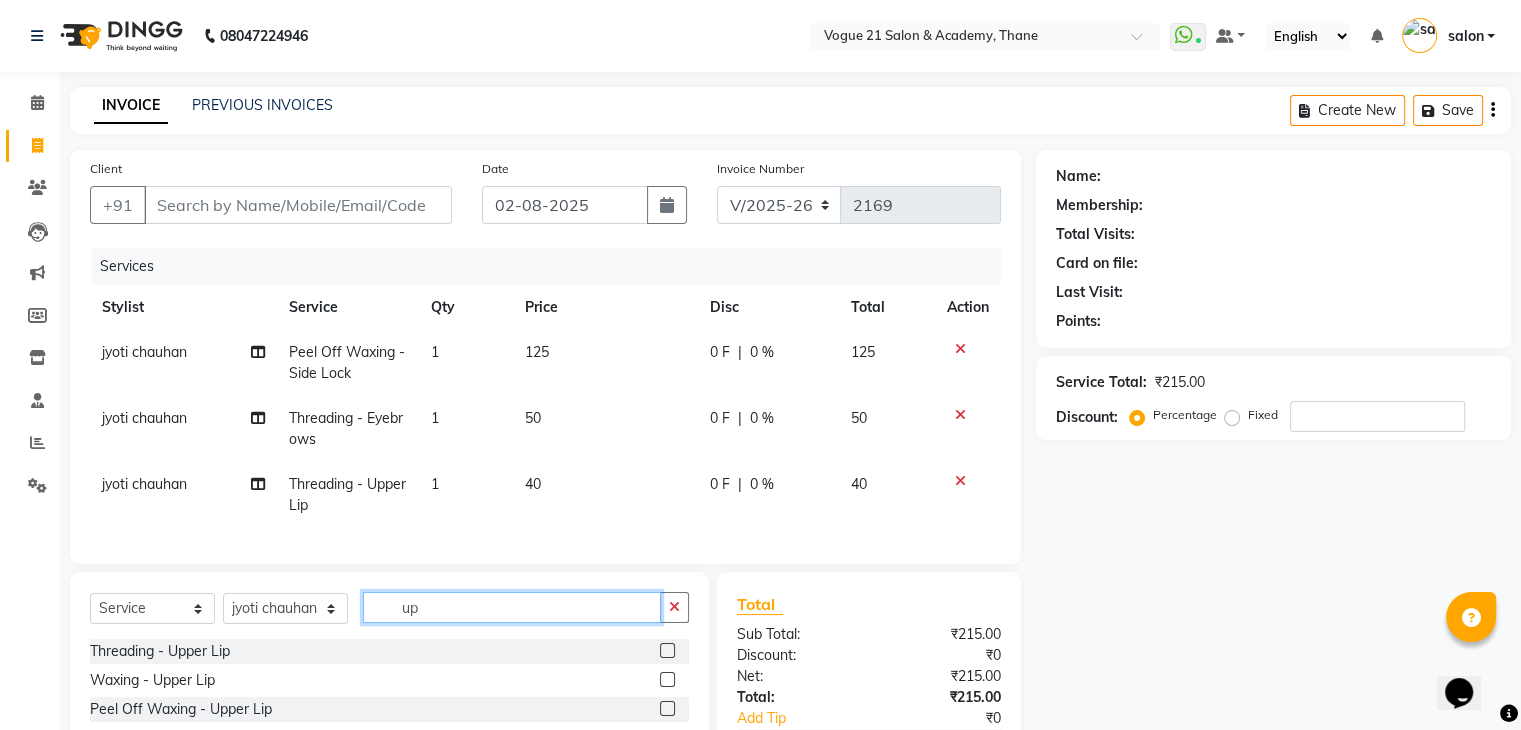 type on "u" 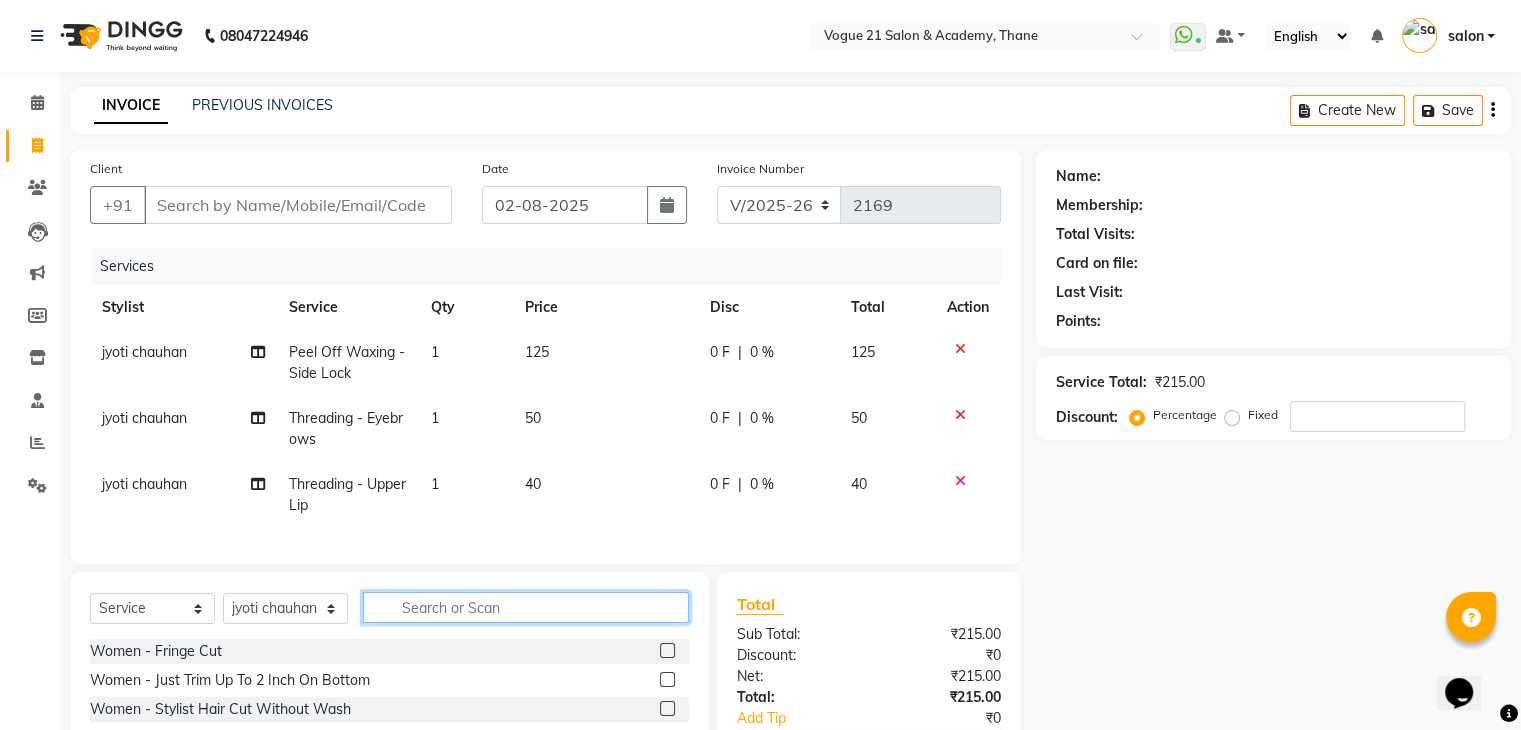 type 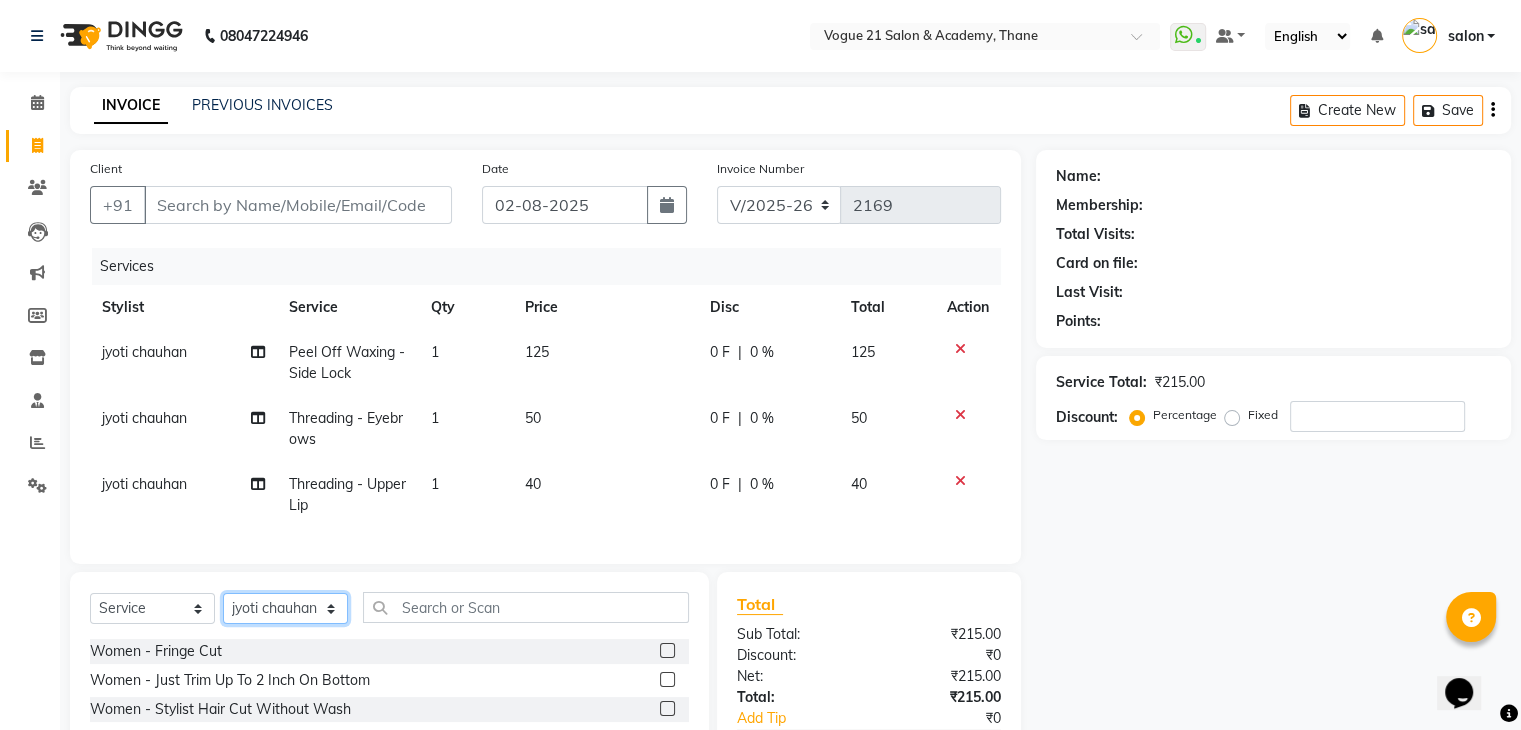 click on "Select Stylist aamir  Alicia Dsouza Altamash Jamshed  jyoti chauhan Pooja yadav Priya jadhav salon suraj salunkhe" 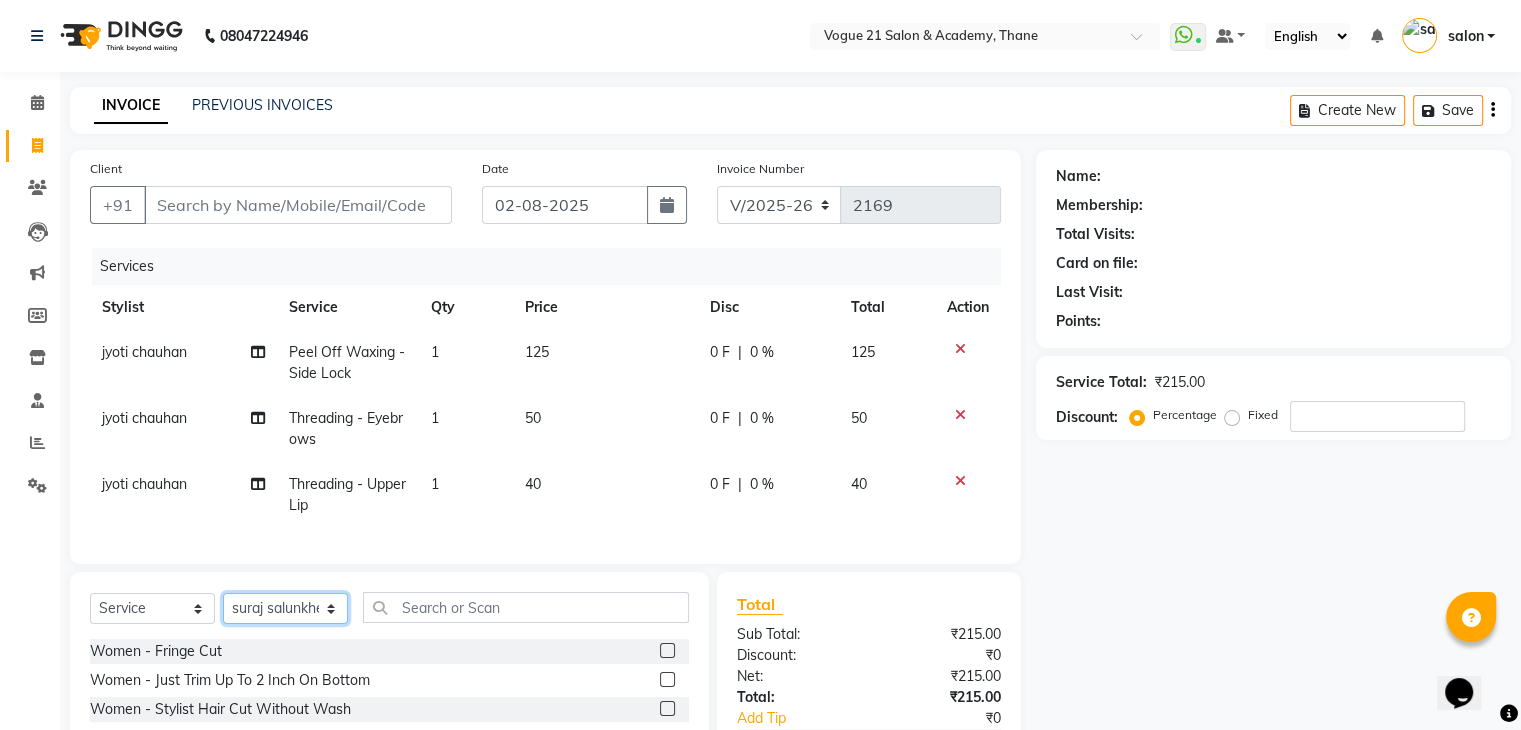click on "Select Stylist aamir  Alicia Dsouza Altamash Jamshed  jyoti chauhan Pooja yadav Priya jadhav salon suraj salunkhe" 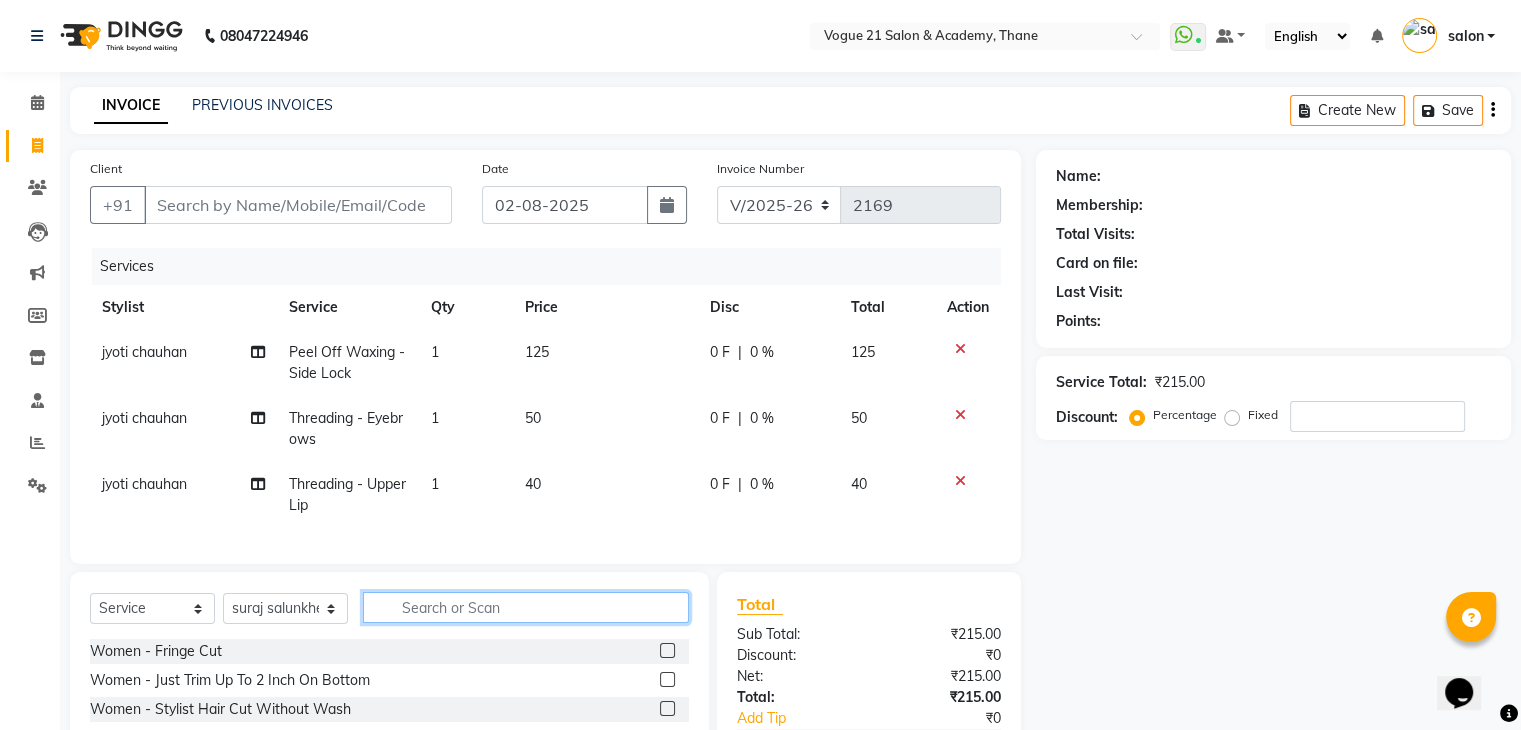 click 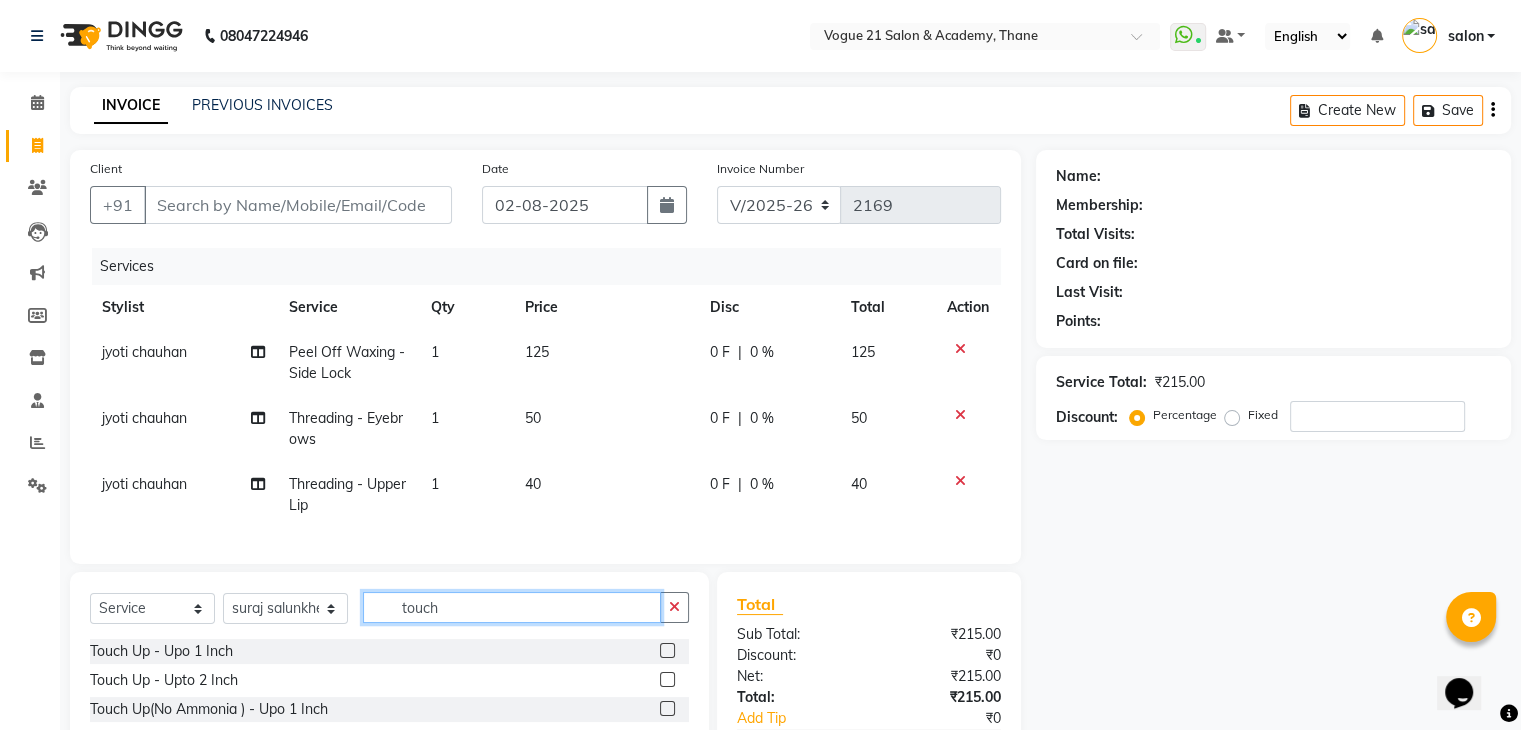 scroll, scrollTop: 106, scrollLeft: 0, axis: vertical 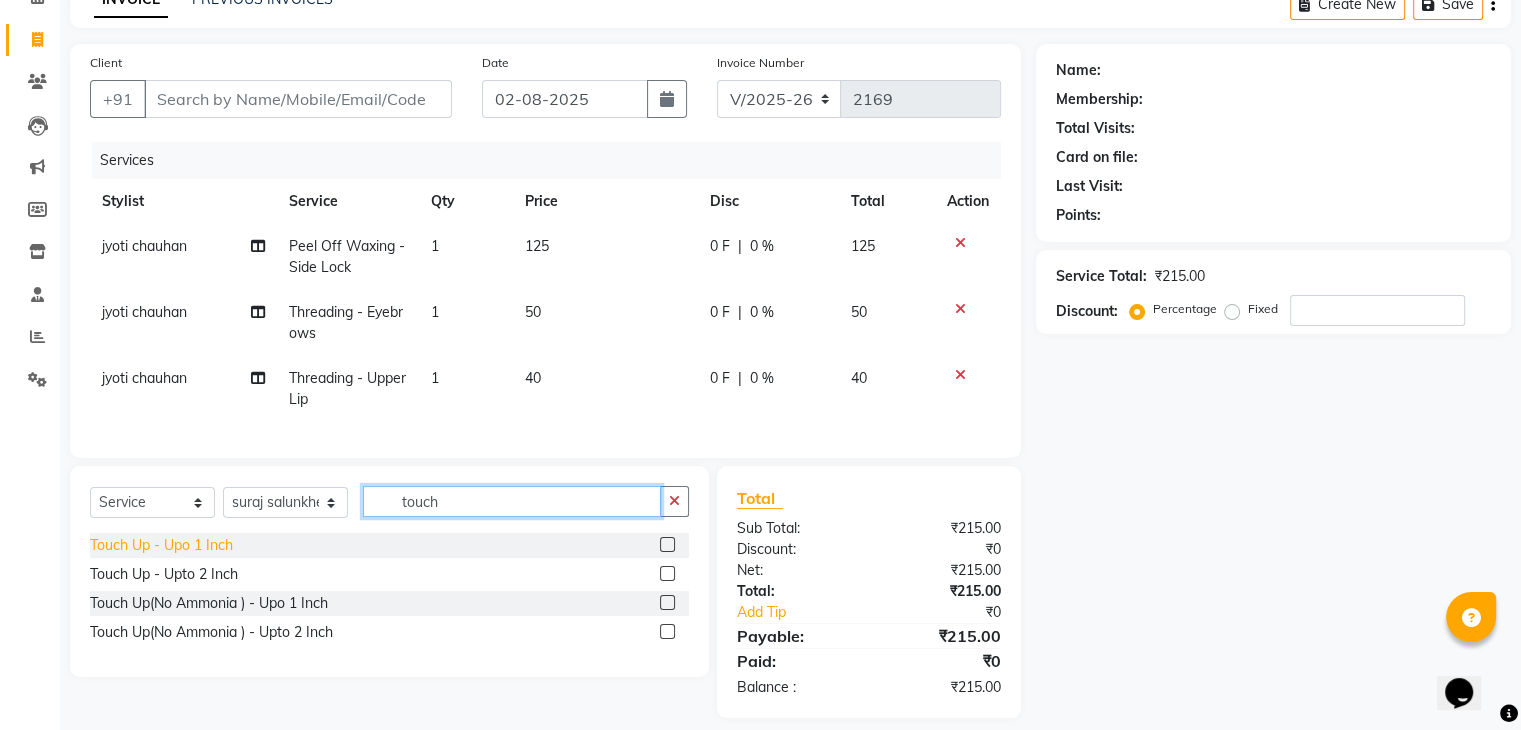 type on "touch" 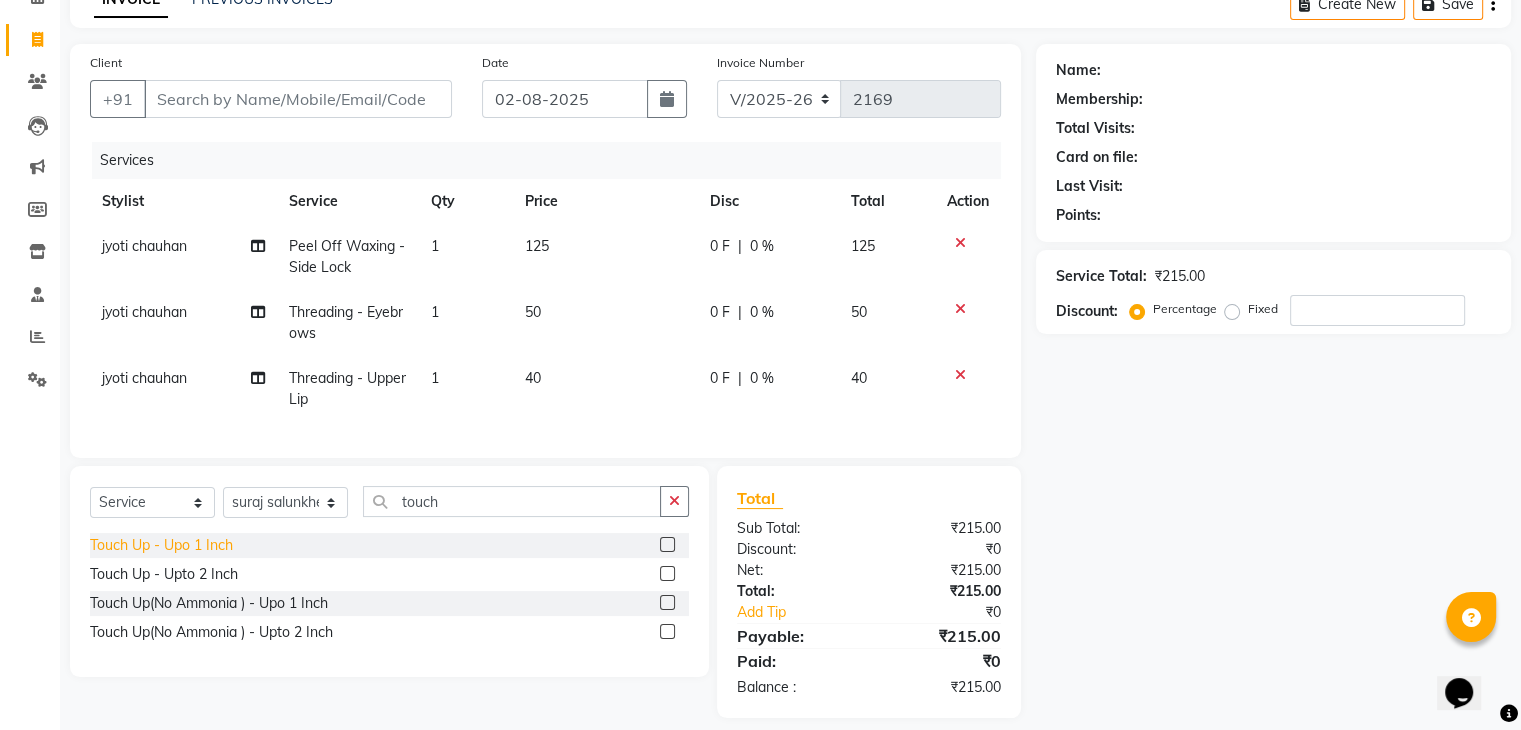 click on "Touch Up   -   Upo 1 Inch" 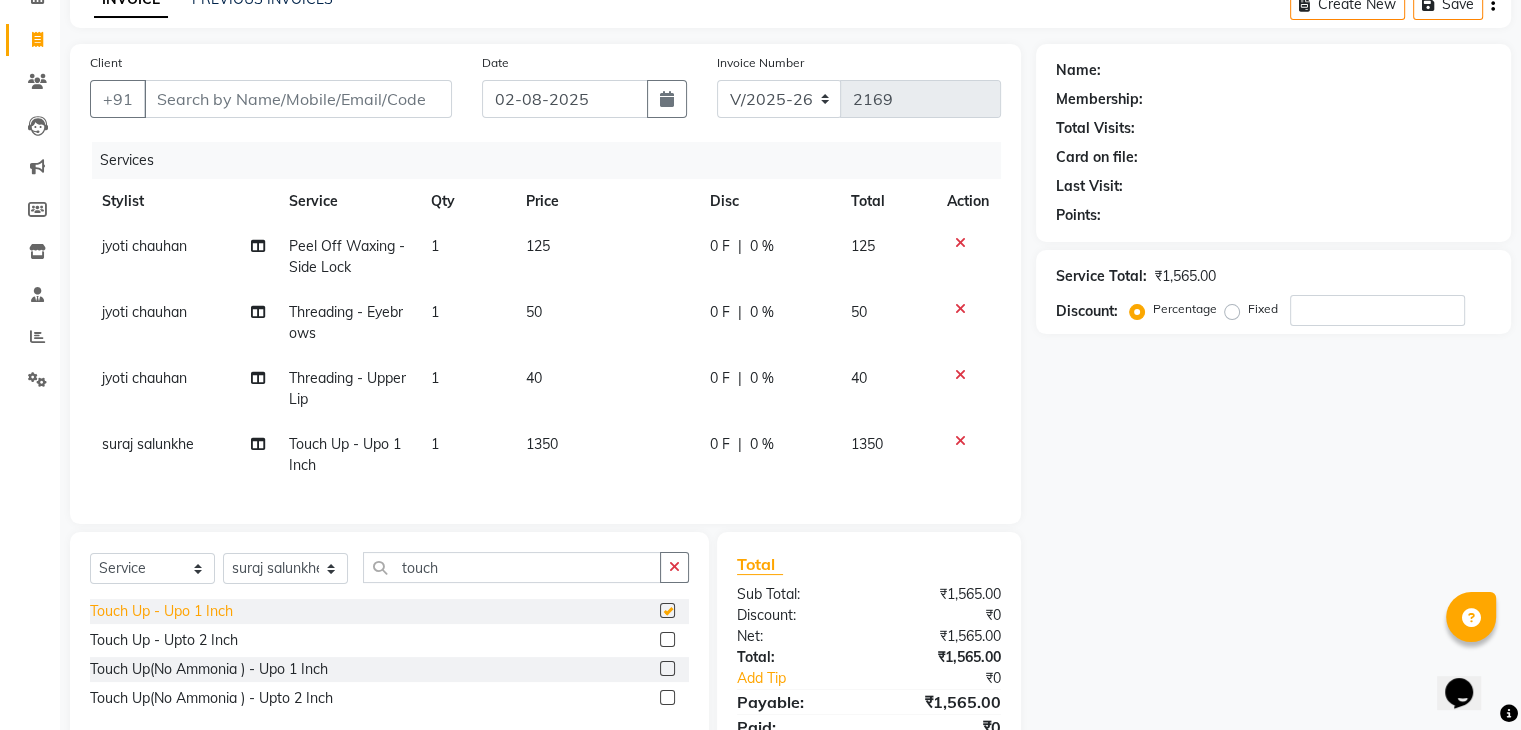 checkbox on "false" 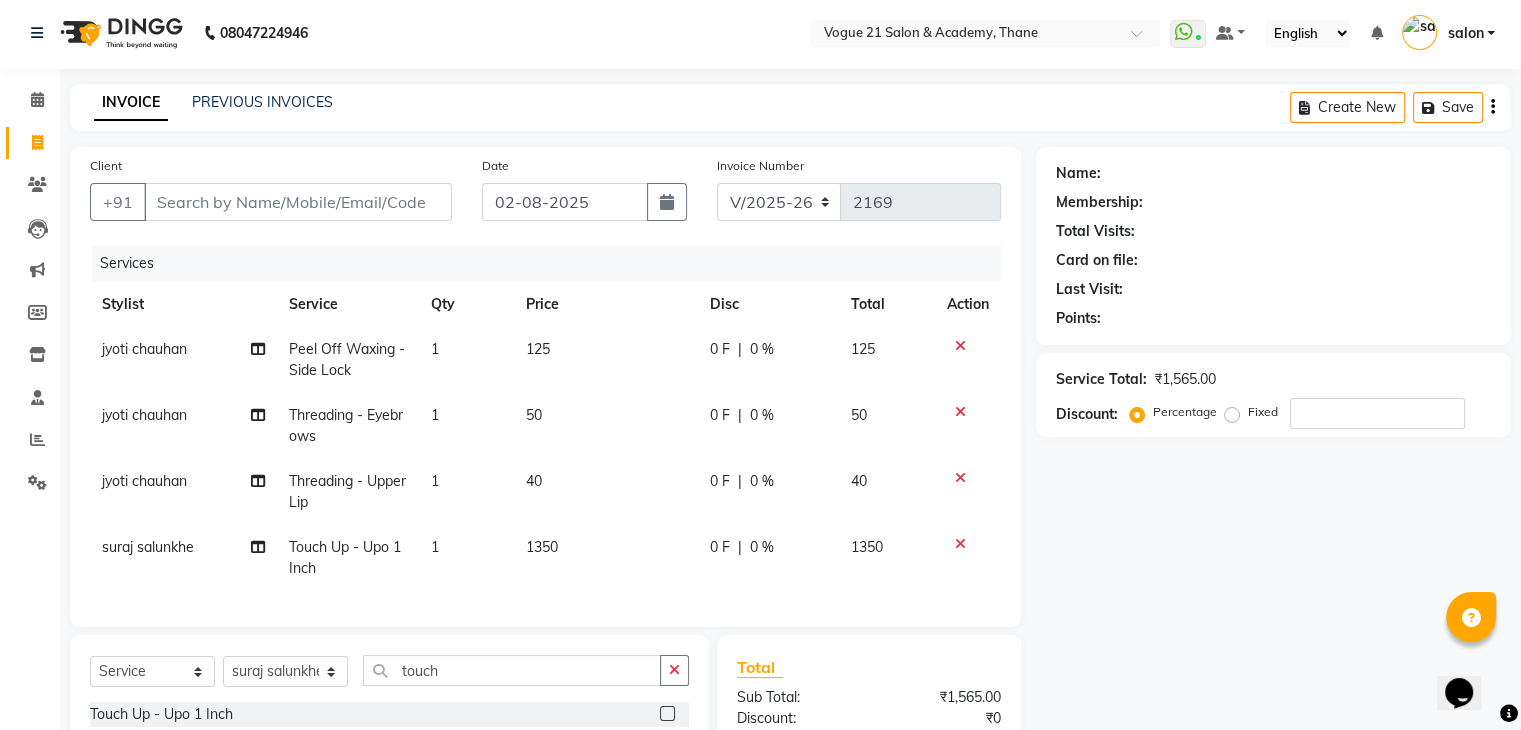 scroll, scrollTop: 0, scrollLeft: 0, axis: both 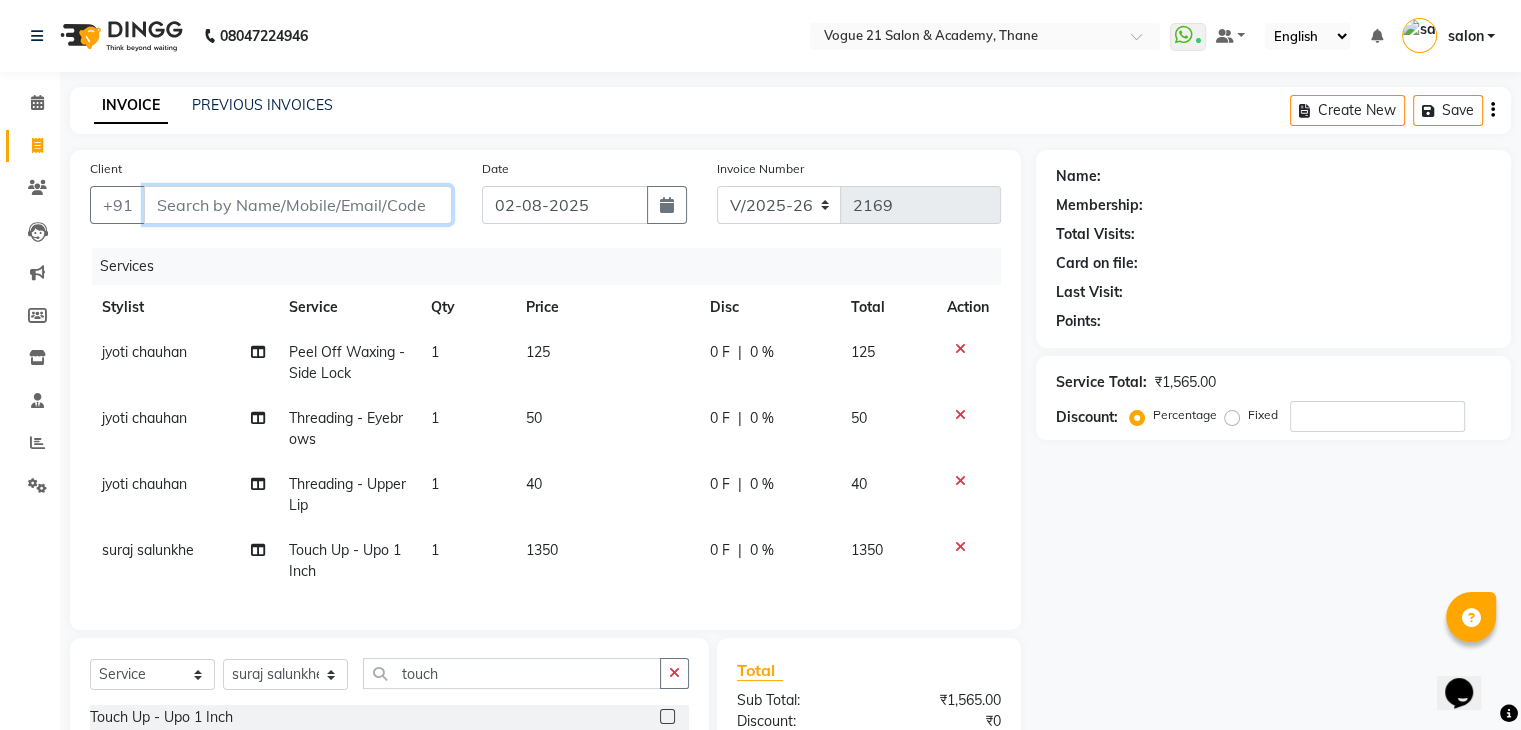 click on "Client" at bounding box center (298, 205) 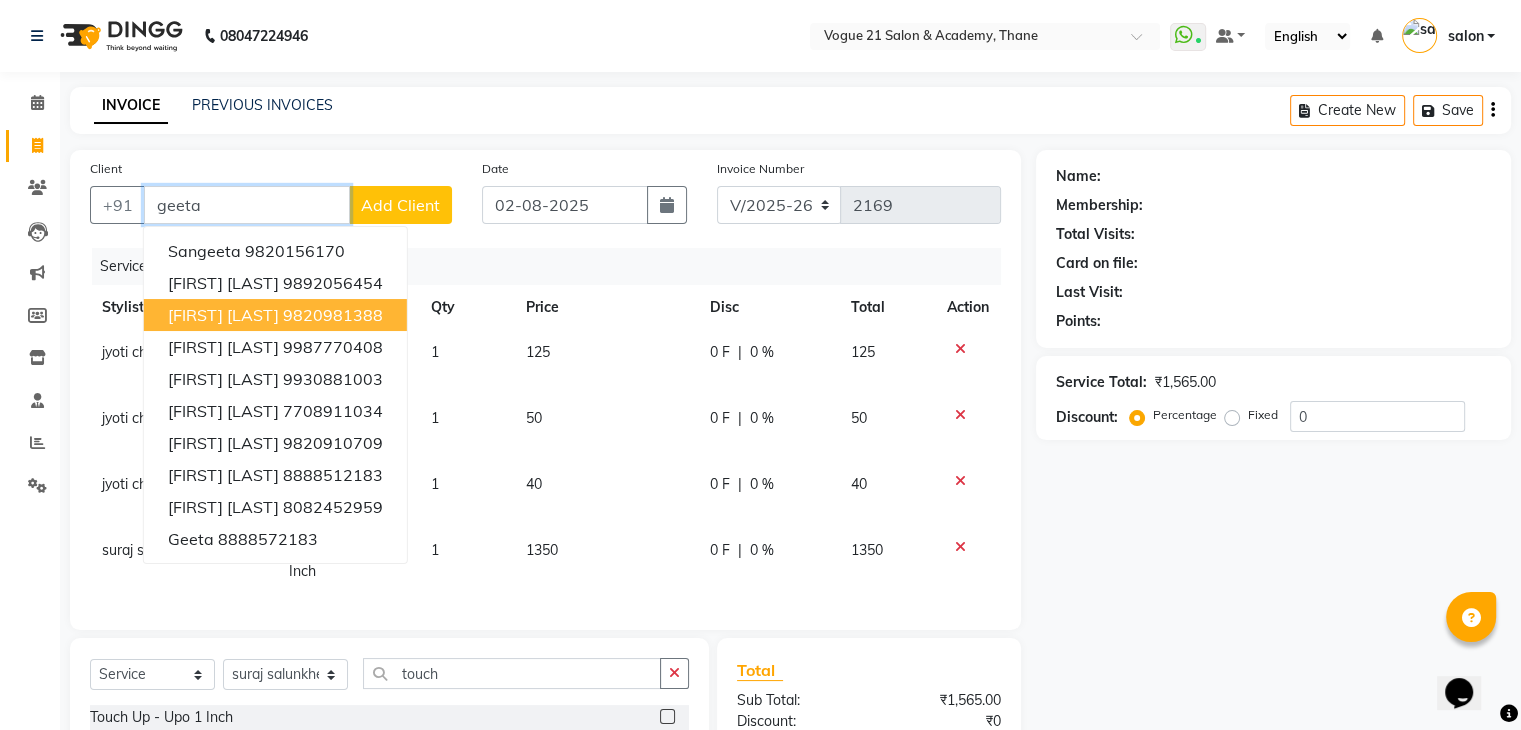 click on "[FIRST] [LAST]" at bounding box center [223, 315] 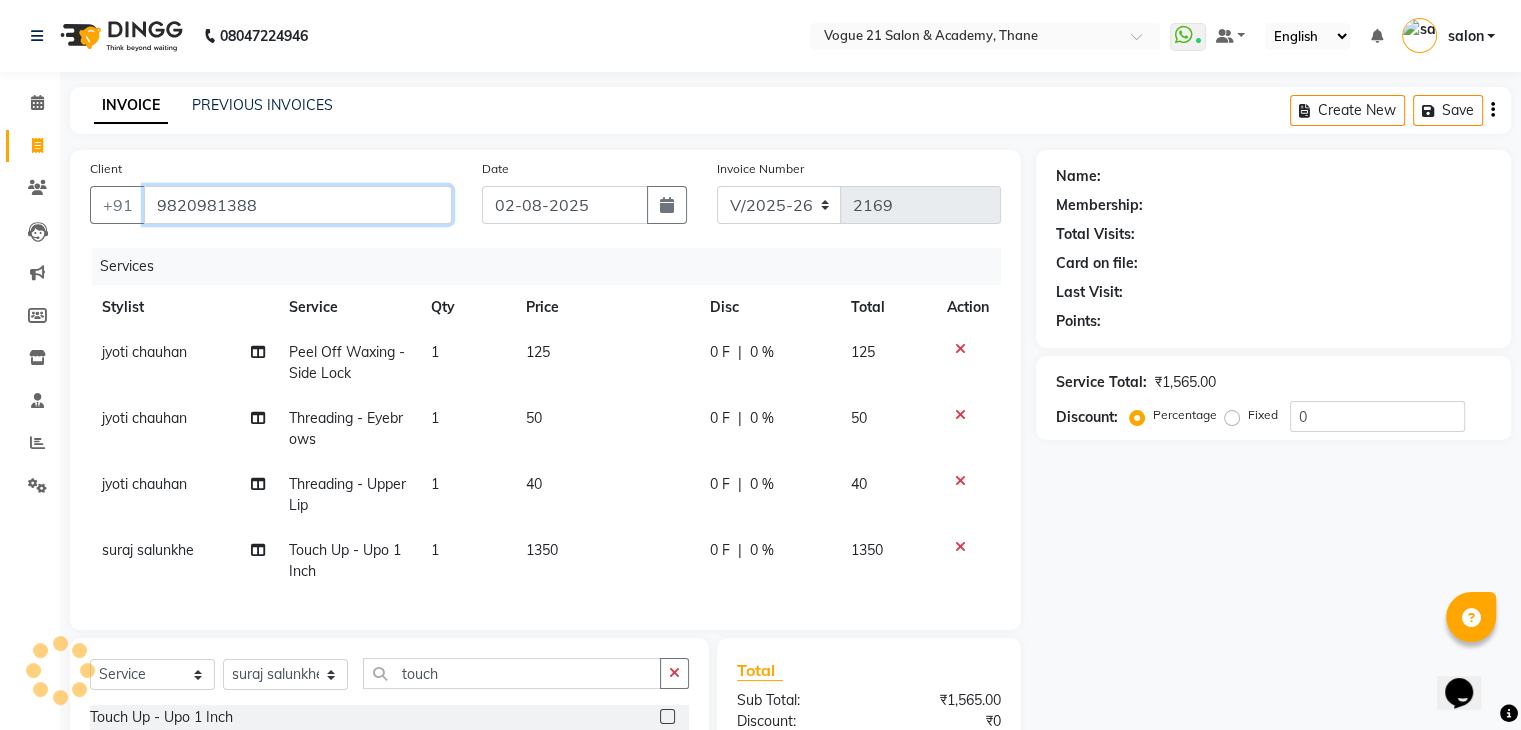 type on "9820981388" 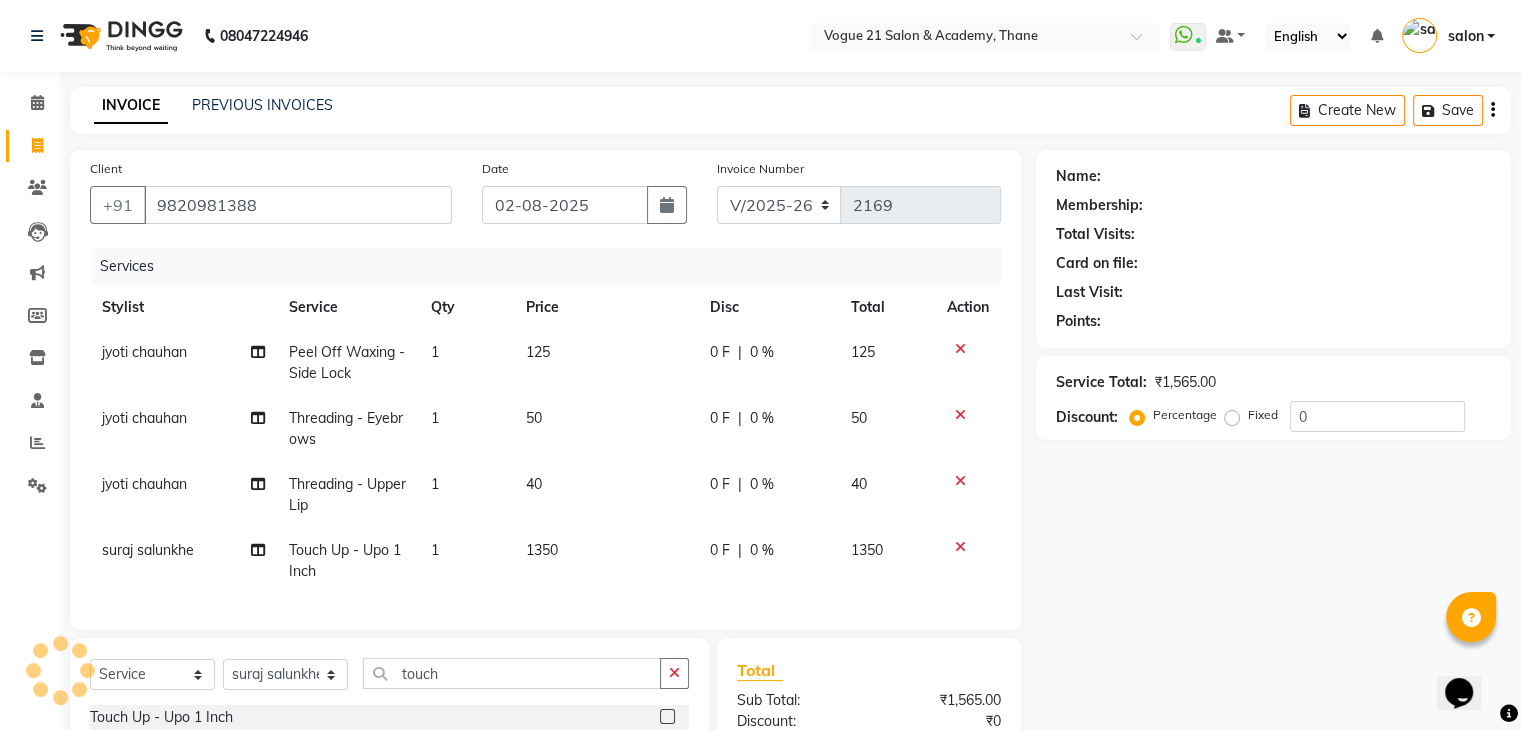 select on "1: Object" 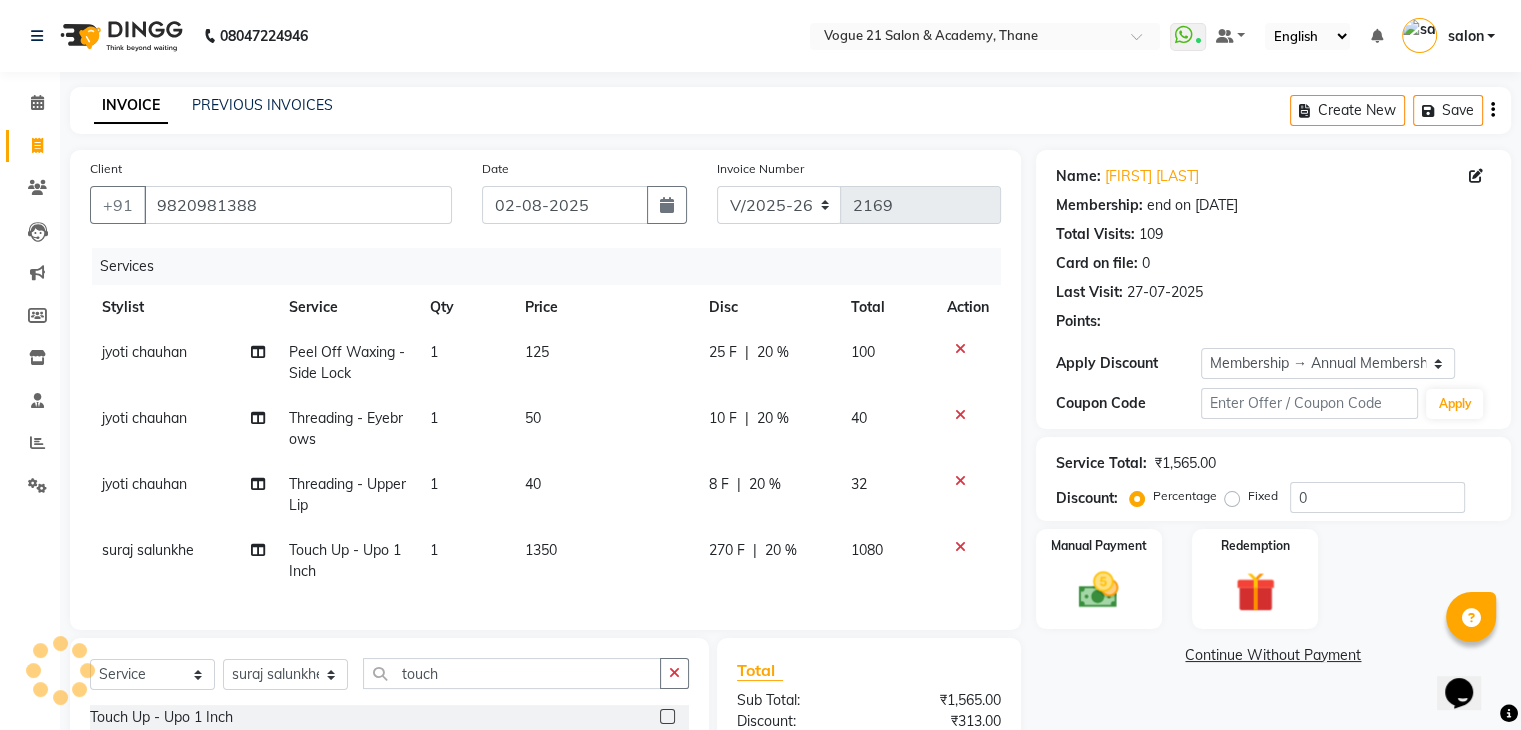 type on "20" 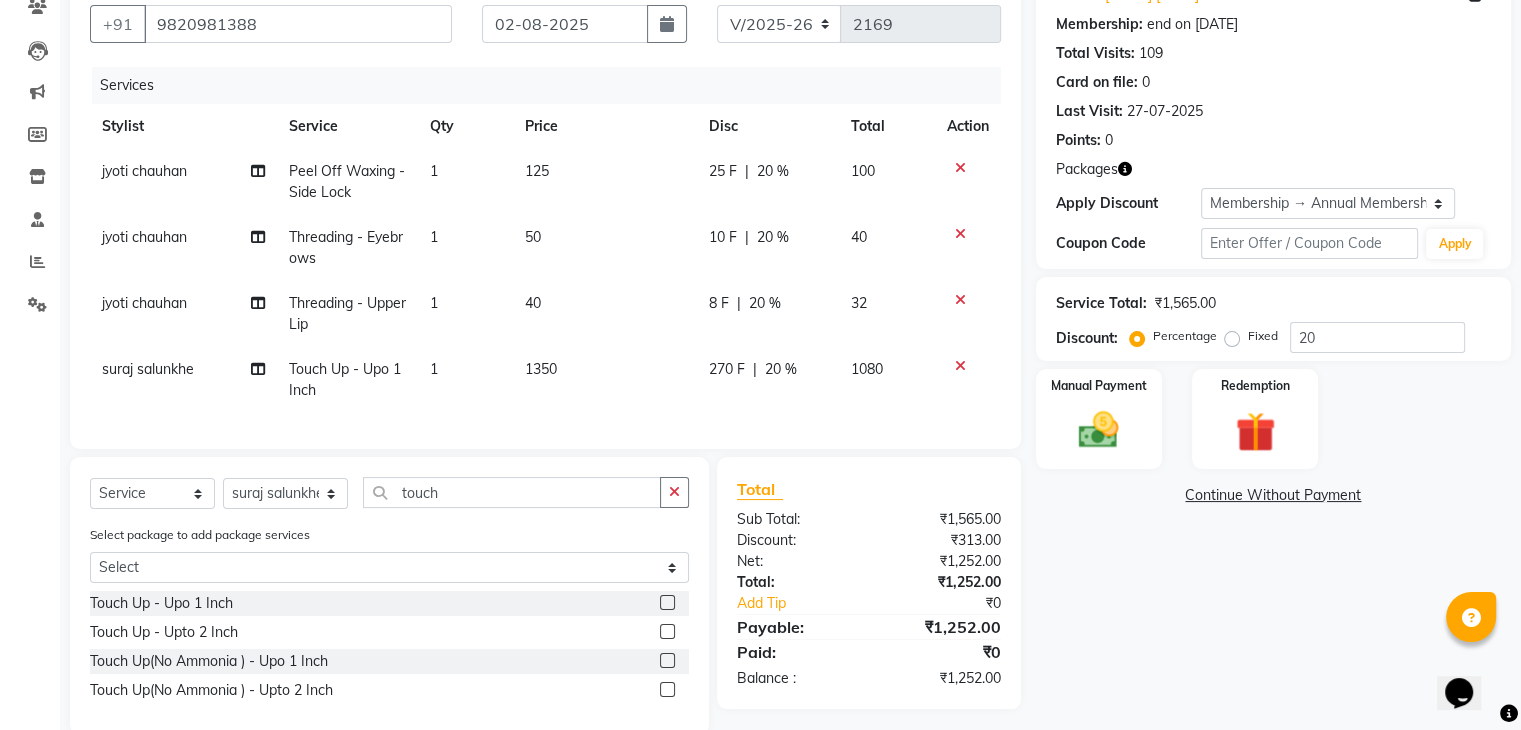scroll, scrollTop: 186, scrollLeft: 0, axis: vertical 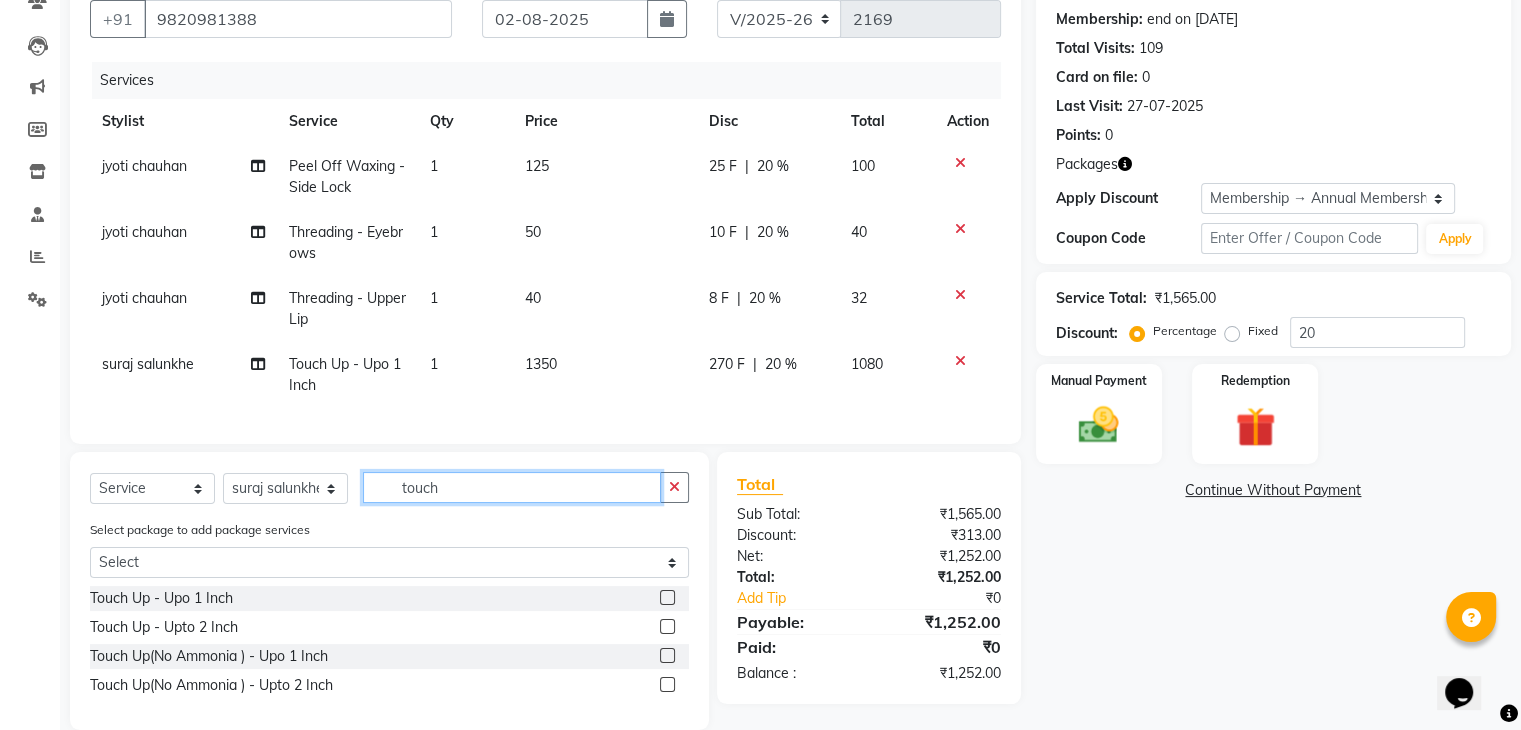 click on "touch" 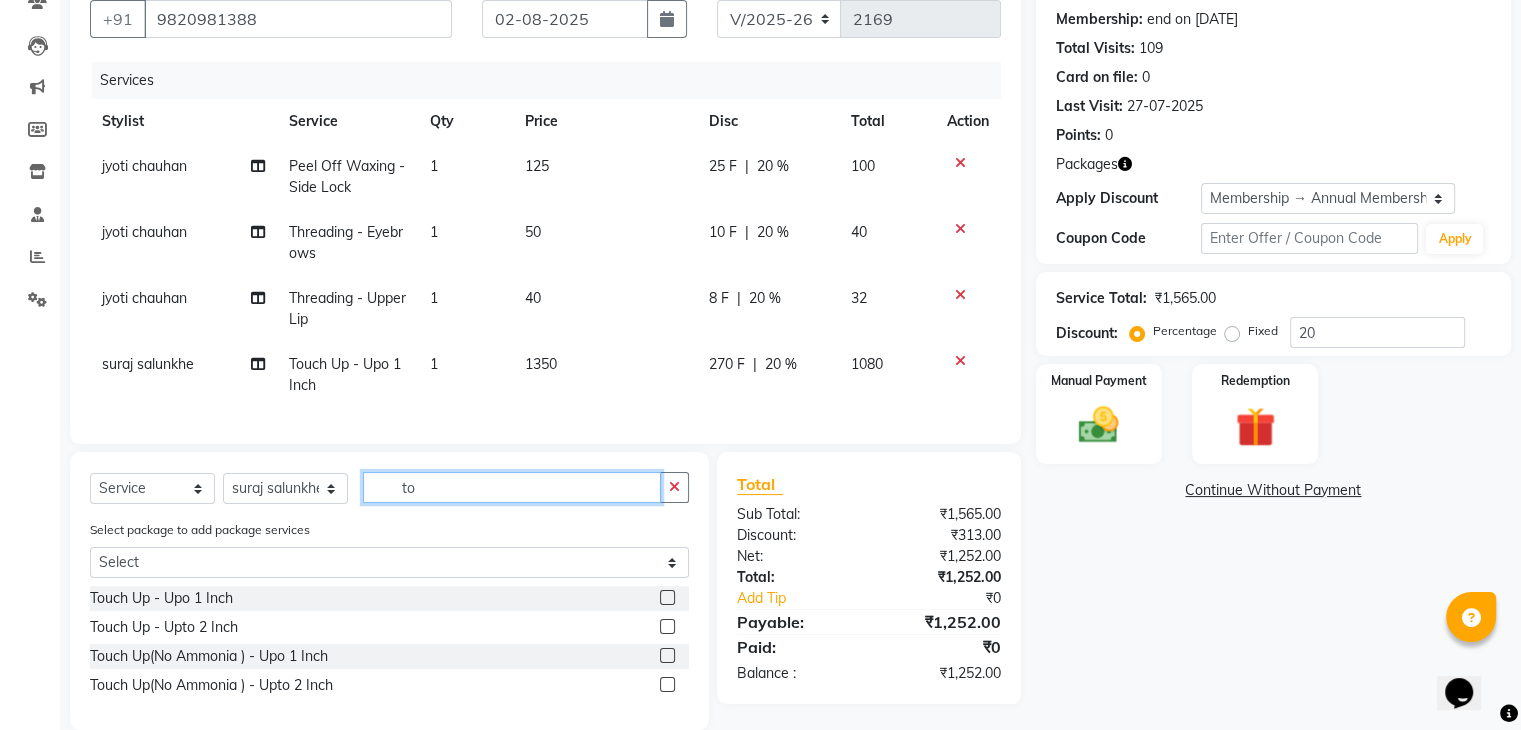type on "t" 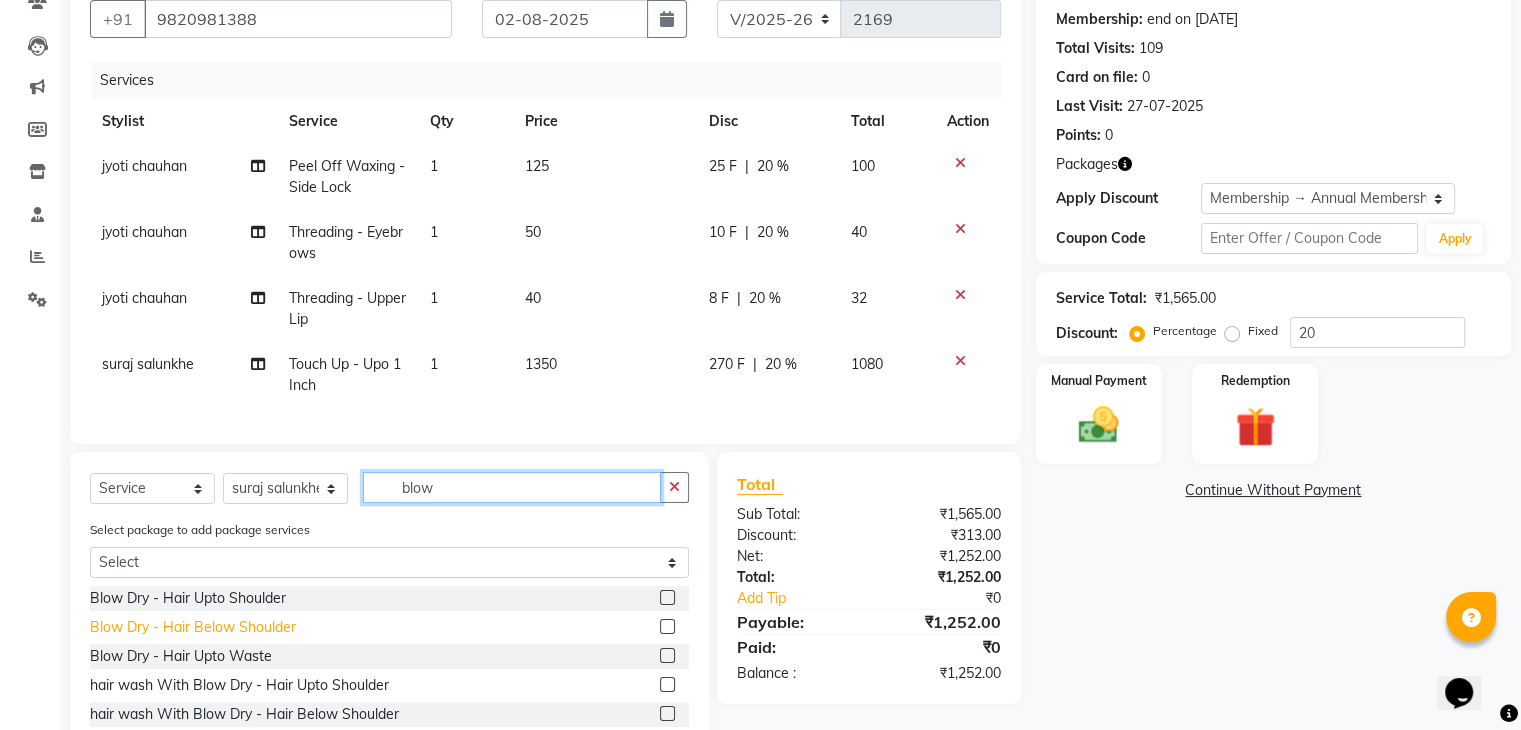 type on "blow" 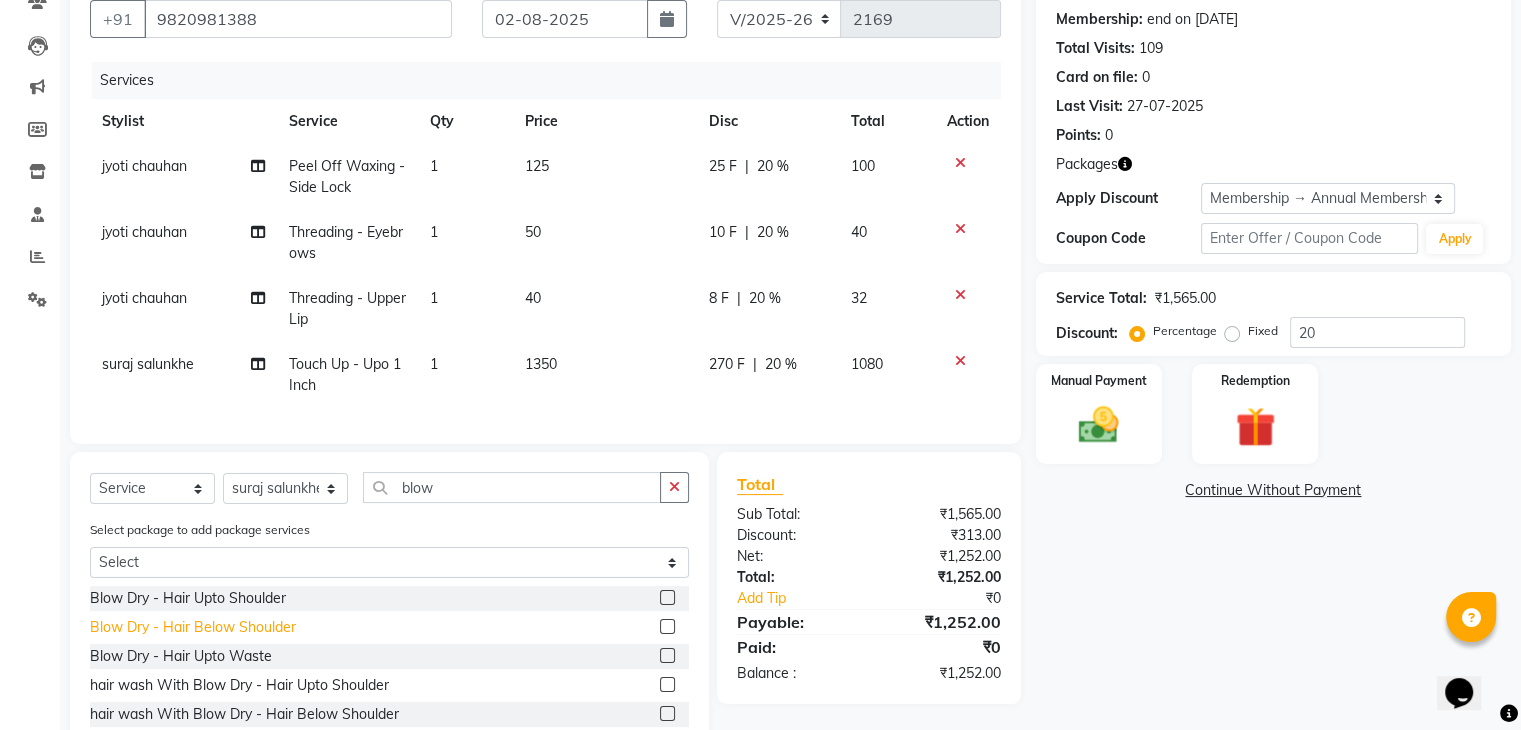 click on "Blow Dry   -   Hair Below Shoulder" 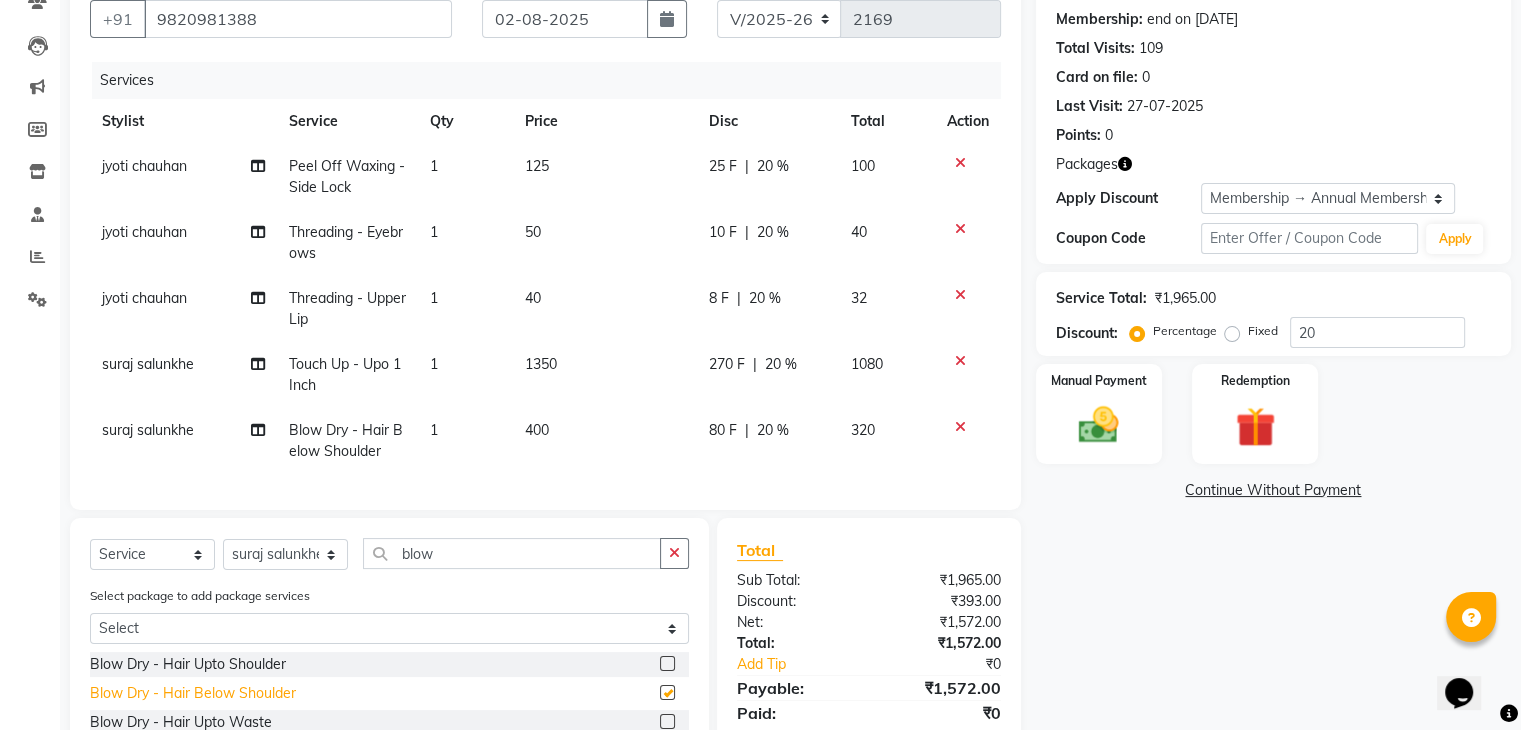 checkbox on "false" 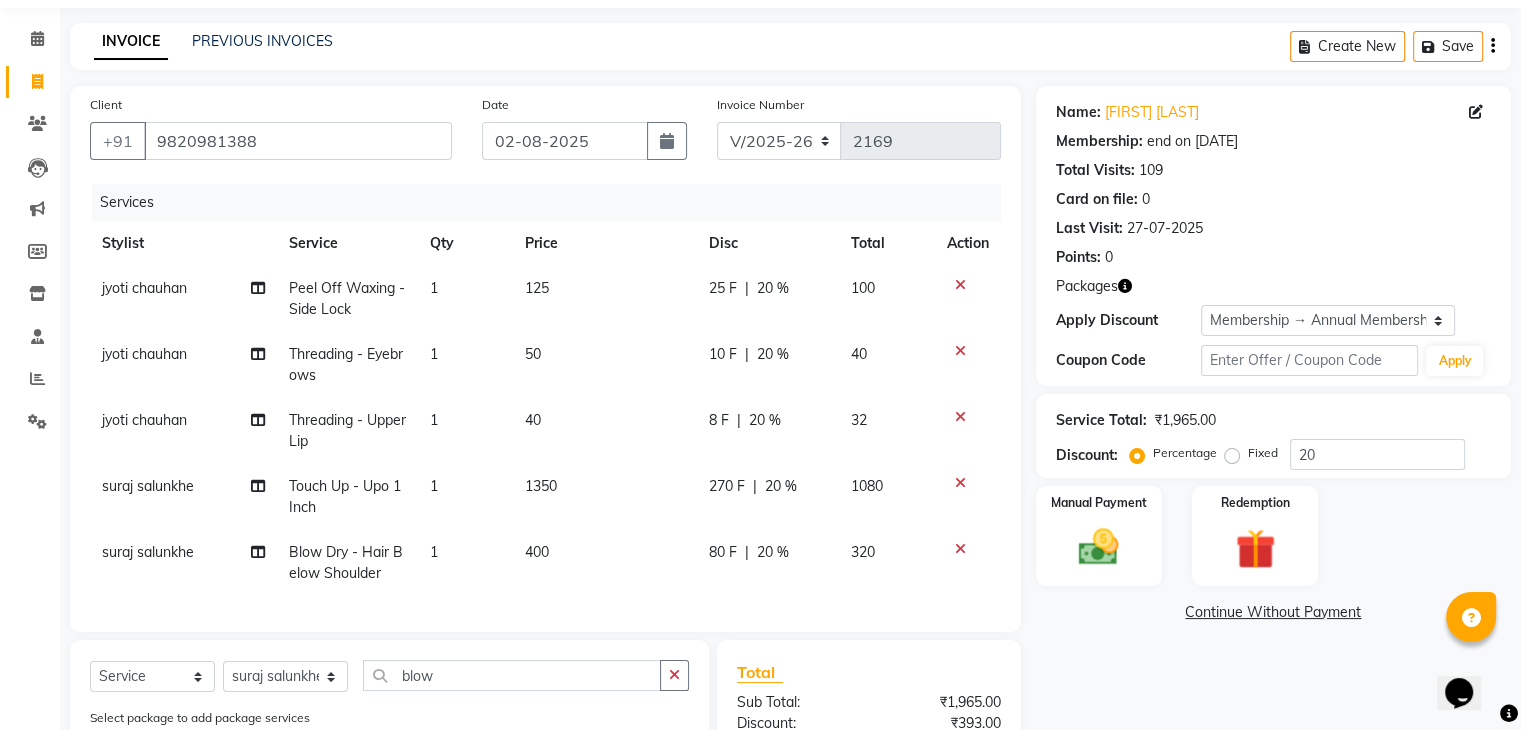 scroll, scrollTop: 57, scrollLeft: 0, axis: vertical 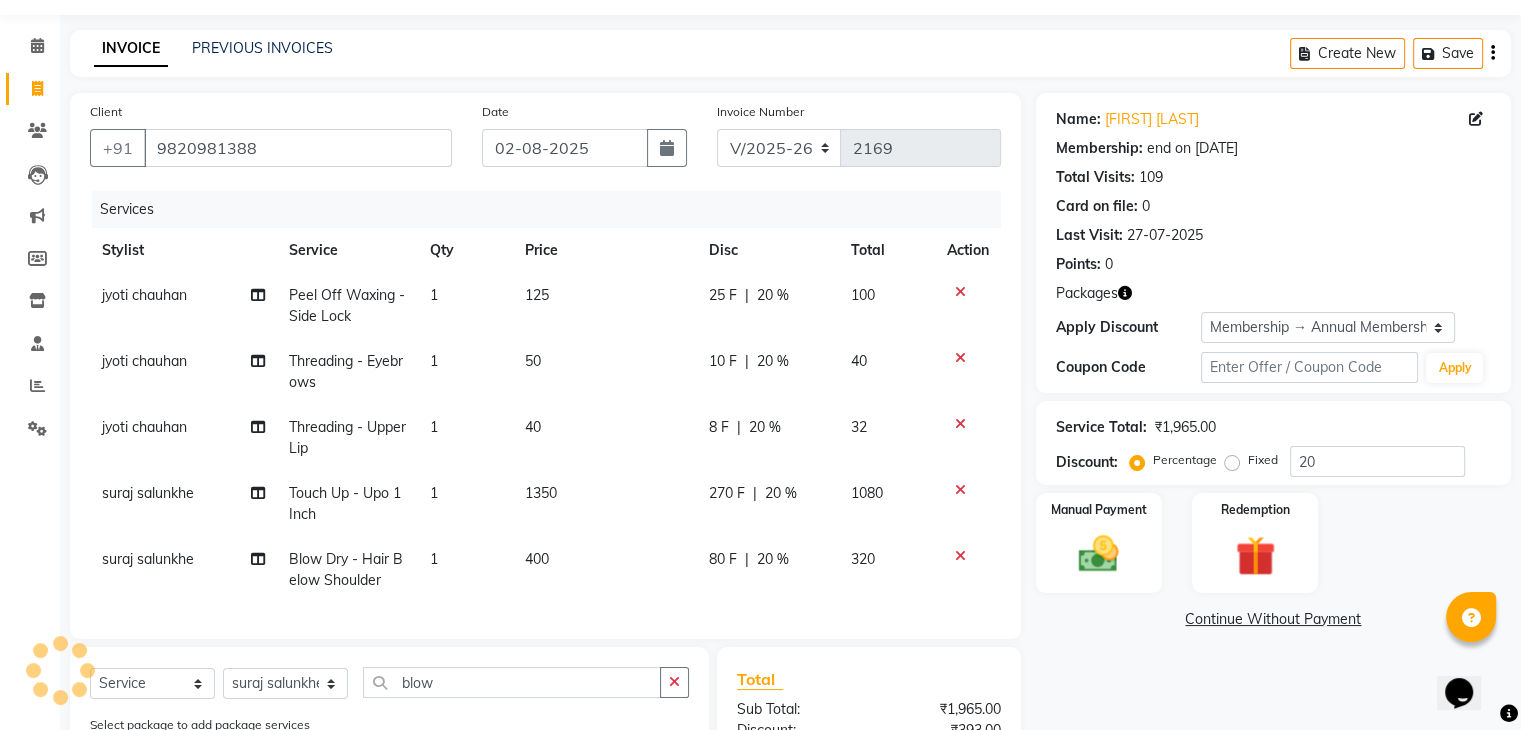 drag, startPoint x: 657, startPoint y: 295, endPoint x: 624, endPoint y: 324, distance: 43.931767 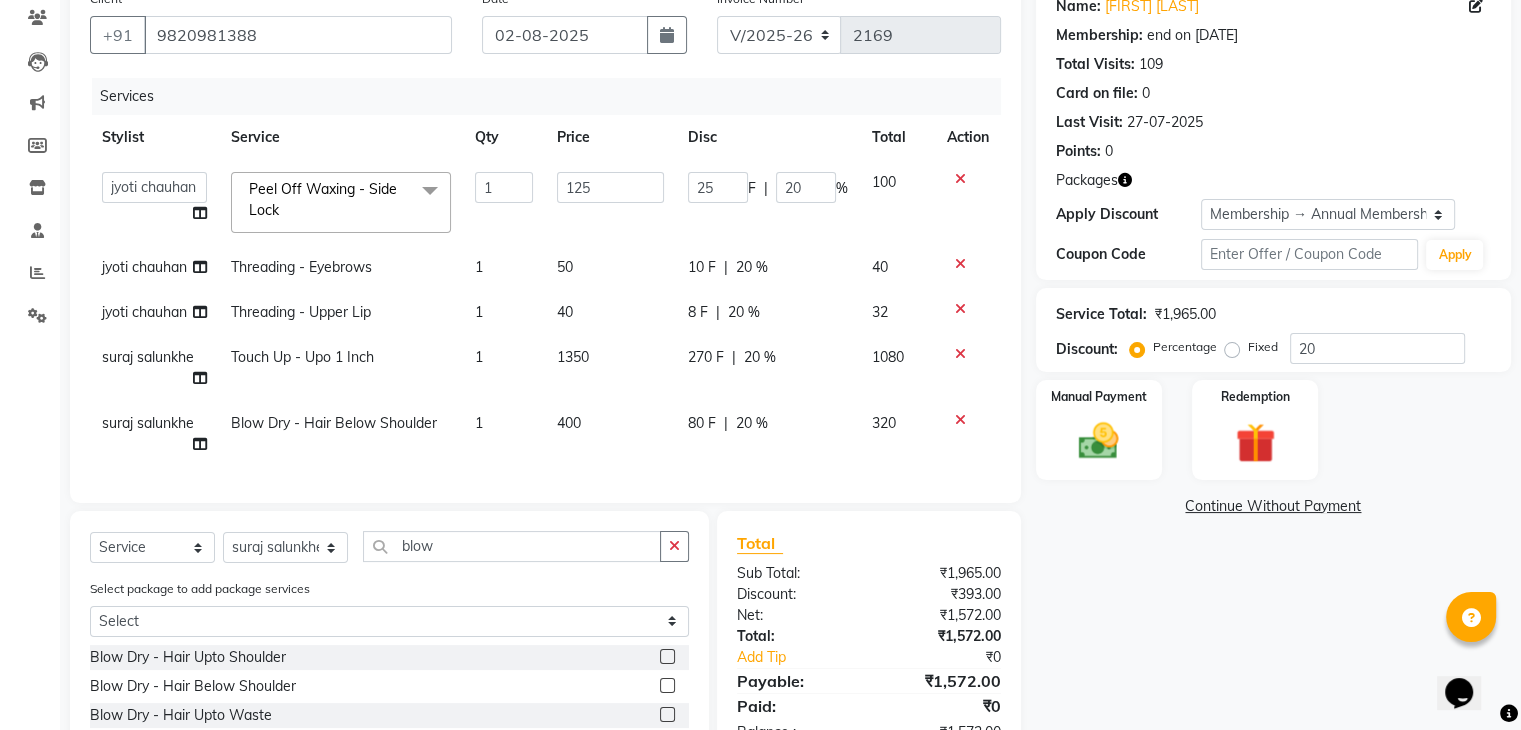 scroll, scrollTop: 350, scrollLeft: 0, axis: vertical 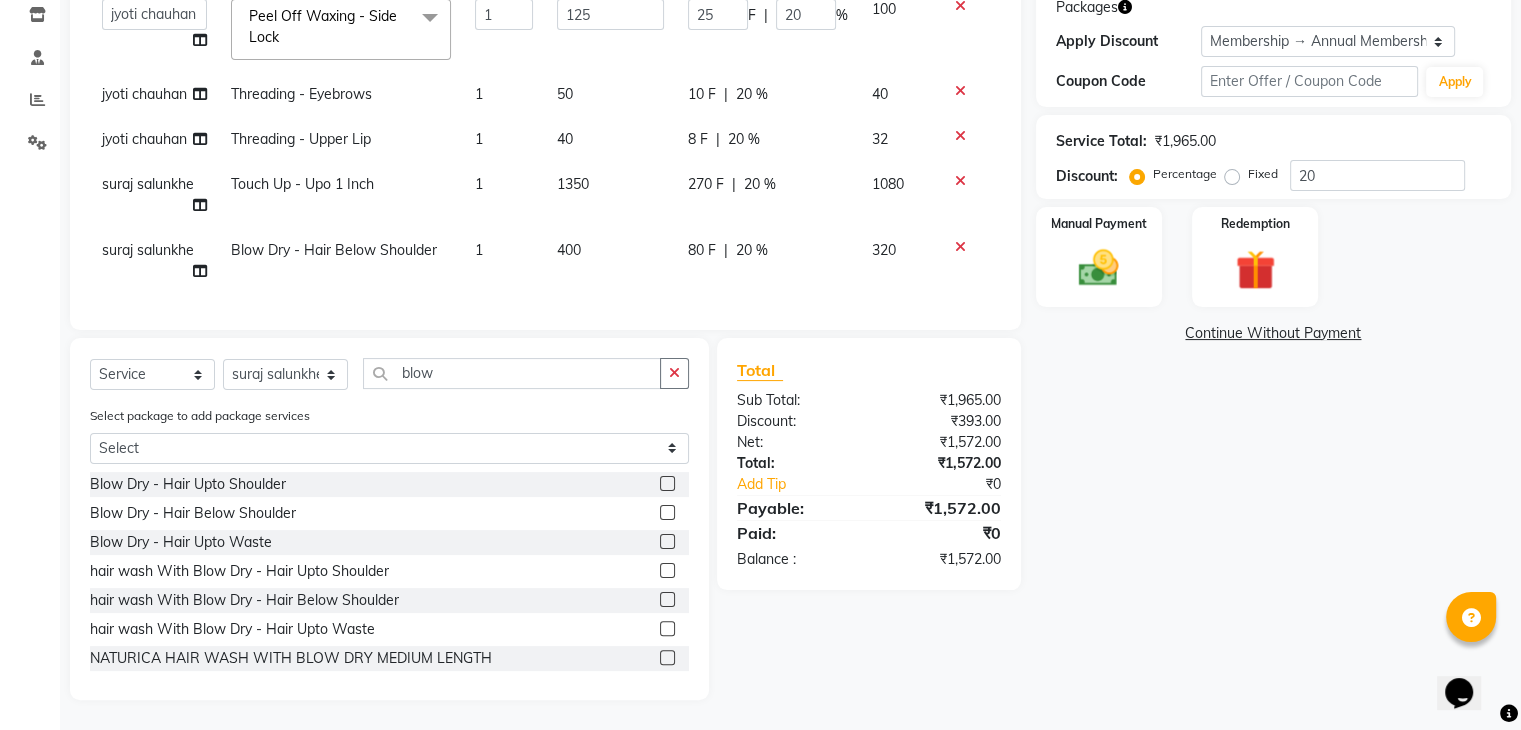 click on "Name: [FIRST] [LAST] Membership: end on [DATE] Total Visits: 109 Card on file: 0 Last Visit: [DATE] Points: 0 Packages Apply Discount Select Membership → Annual Membership 1000 Coupon Code Apply Service Total: ₹1,965.00 Discount: Percentage Fixed 20 Manual Payment Redemption Continue Without Payment" 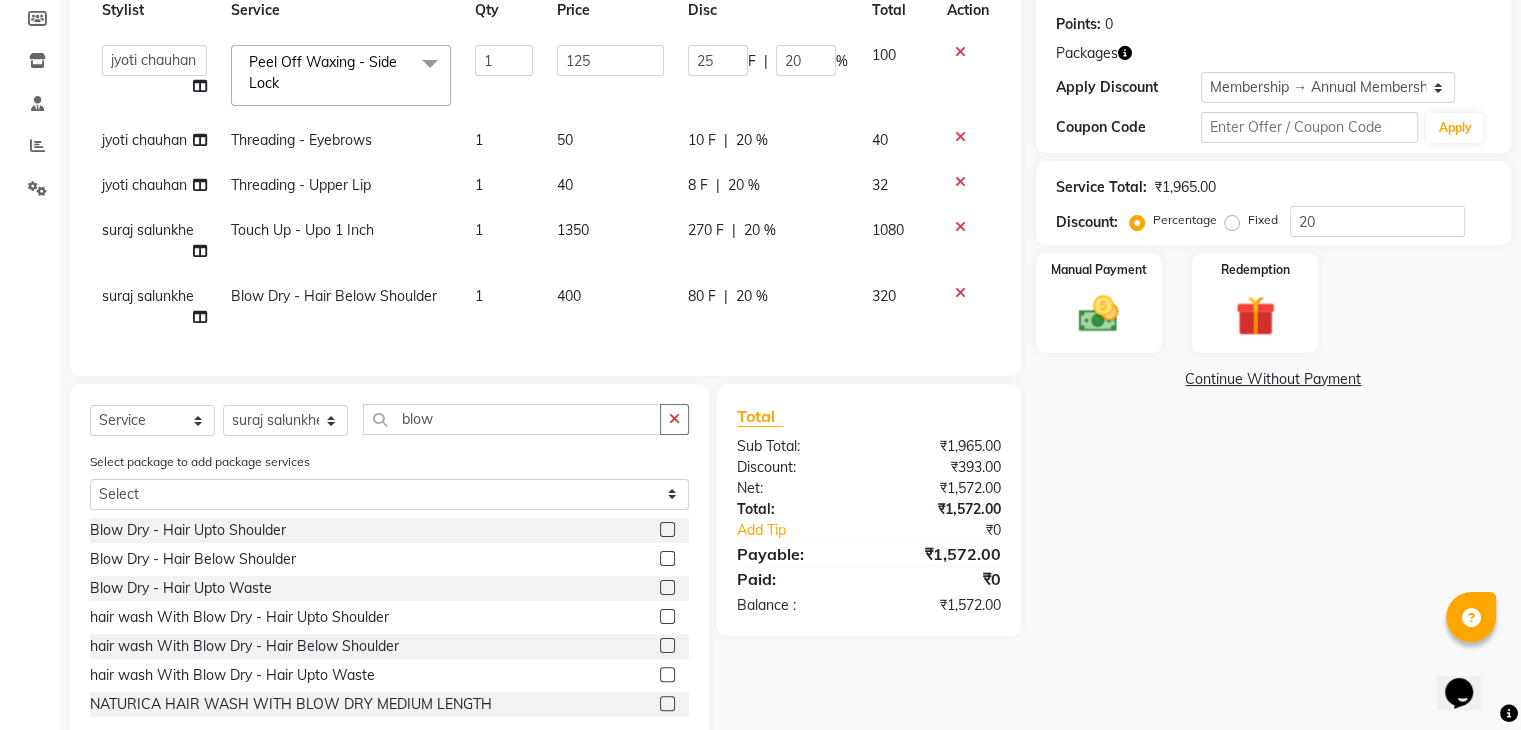 scroll, scrollTop: 360, scrollLeft: 0, axis: vertical 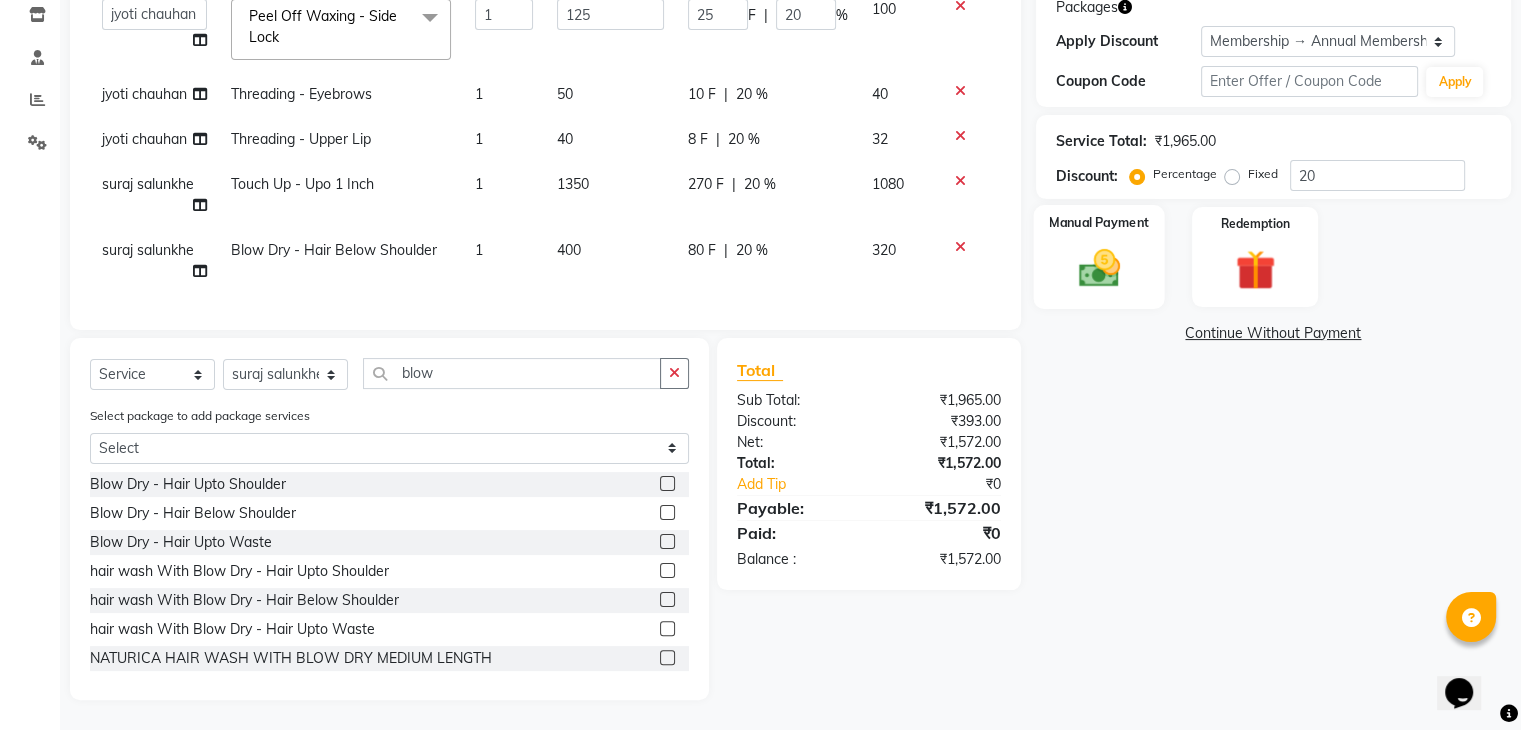 click on "Manual Payment" 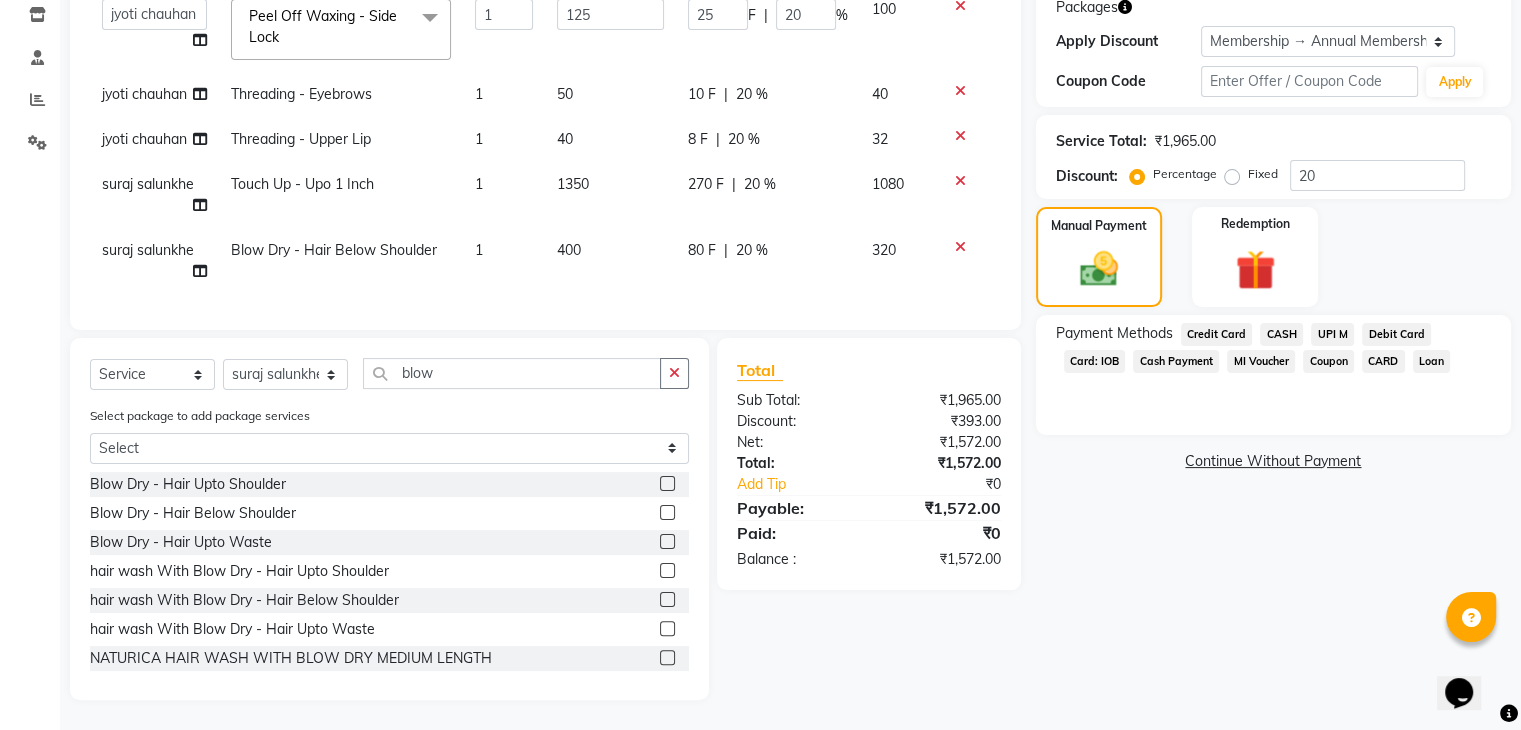 click on "UPI M" 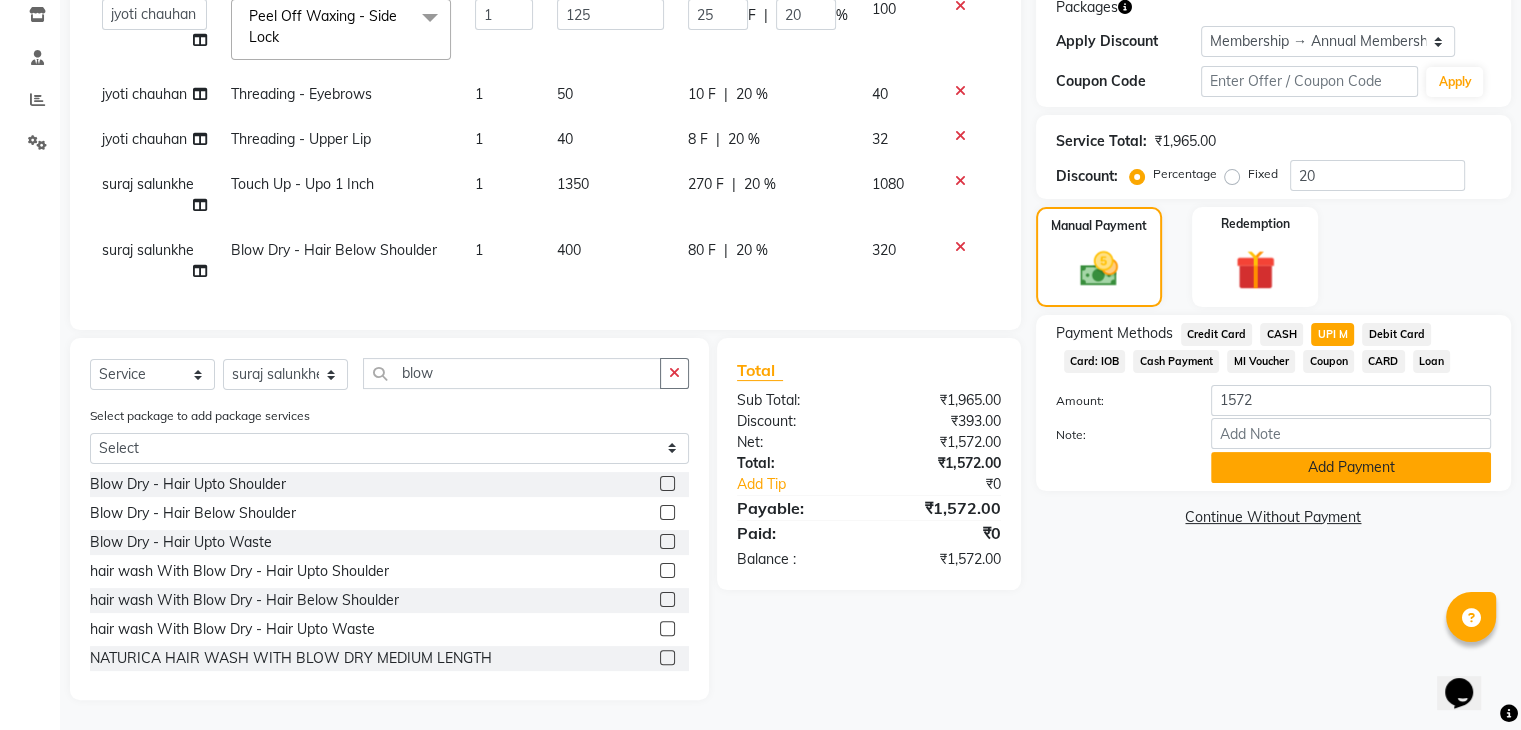 click on "Add Payment" 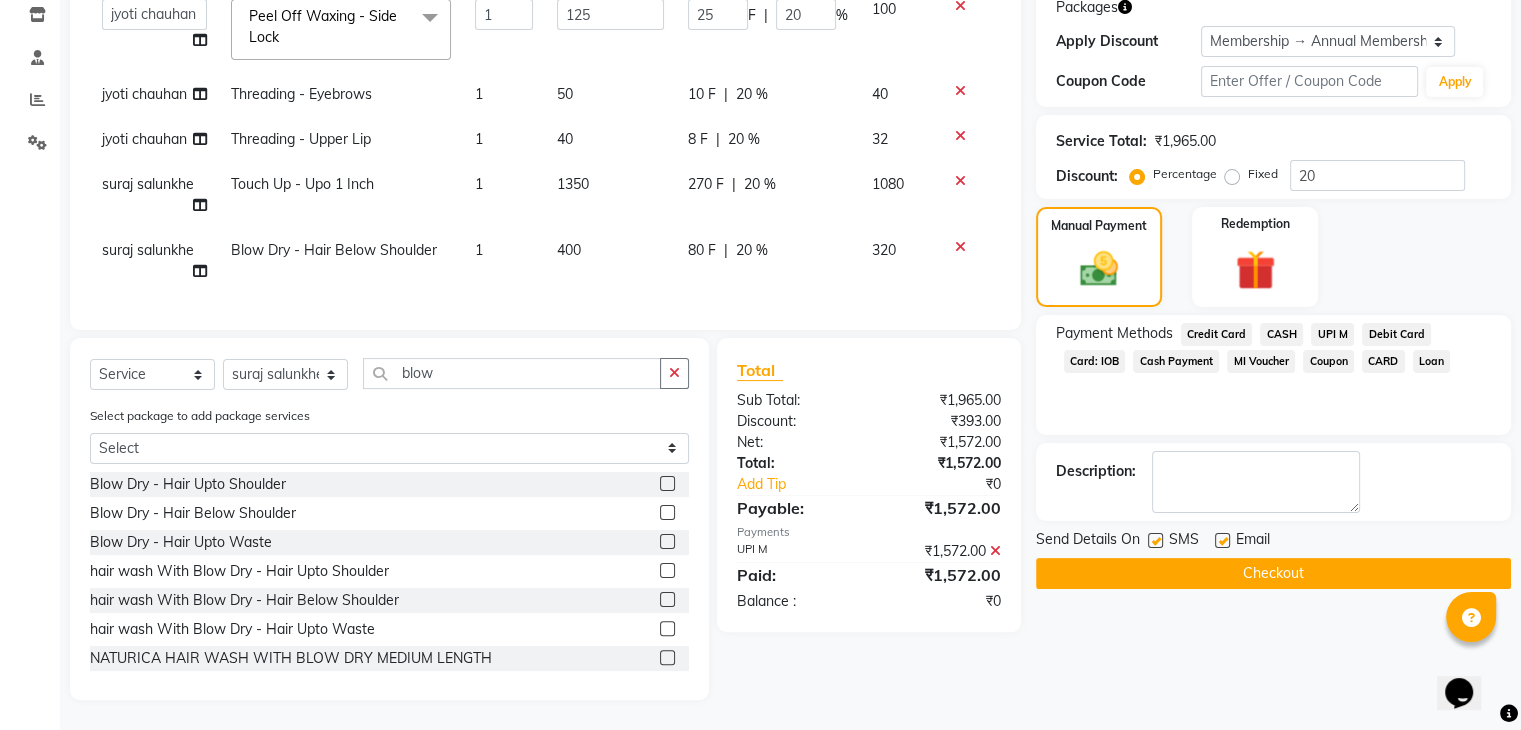click on "Checkout" 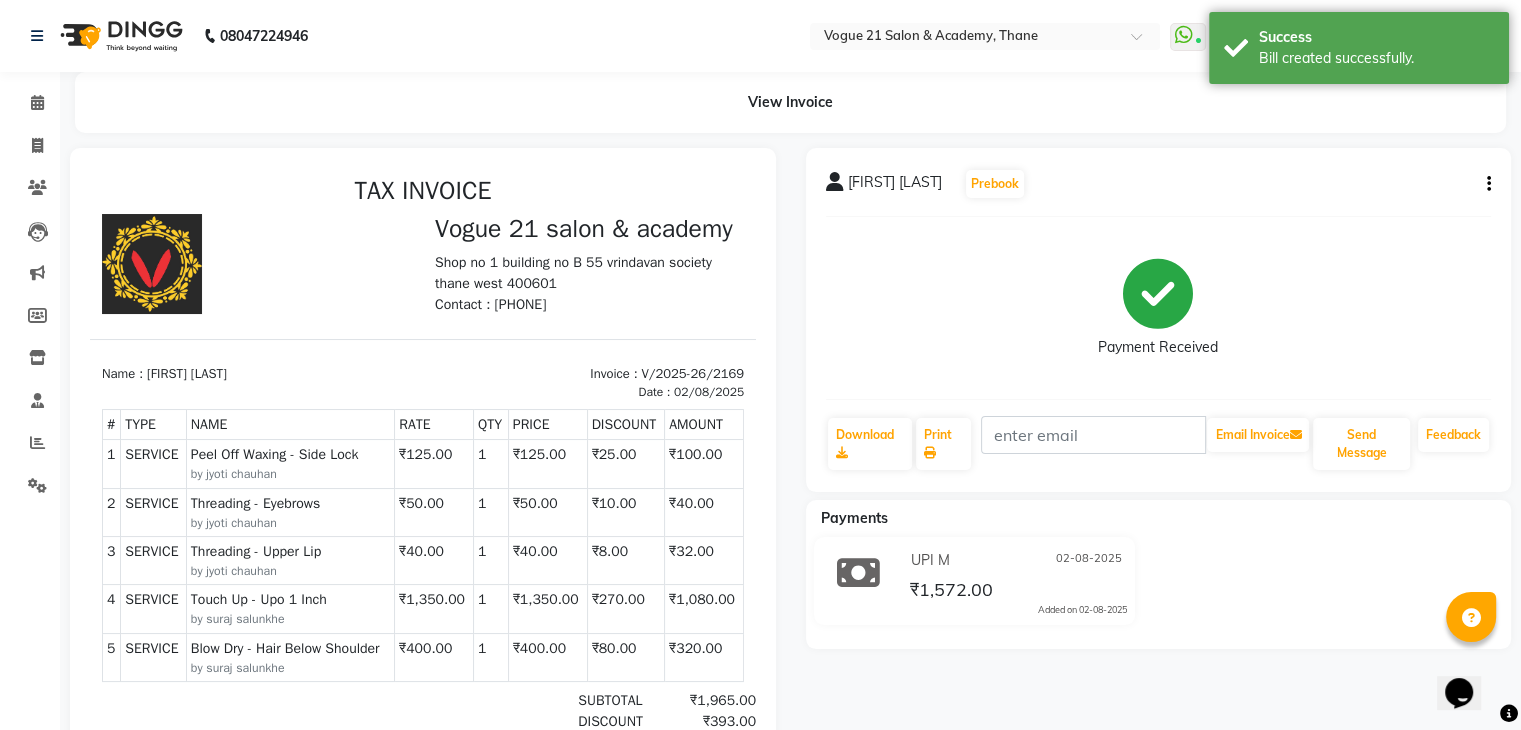 scroll, scrollTop: 0, scrollLeft: 0, axis: both 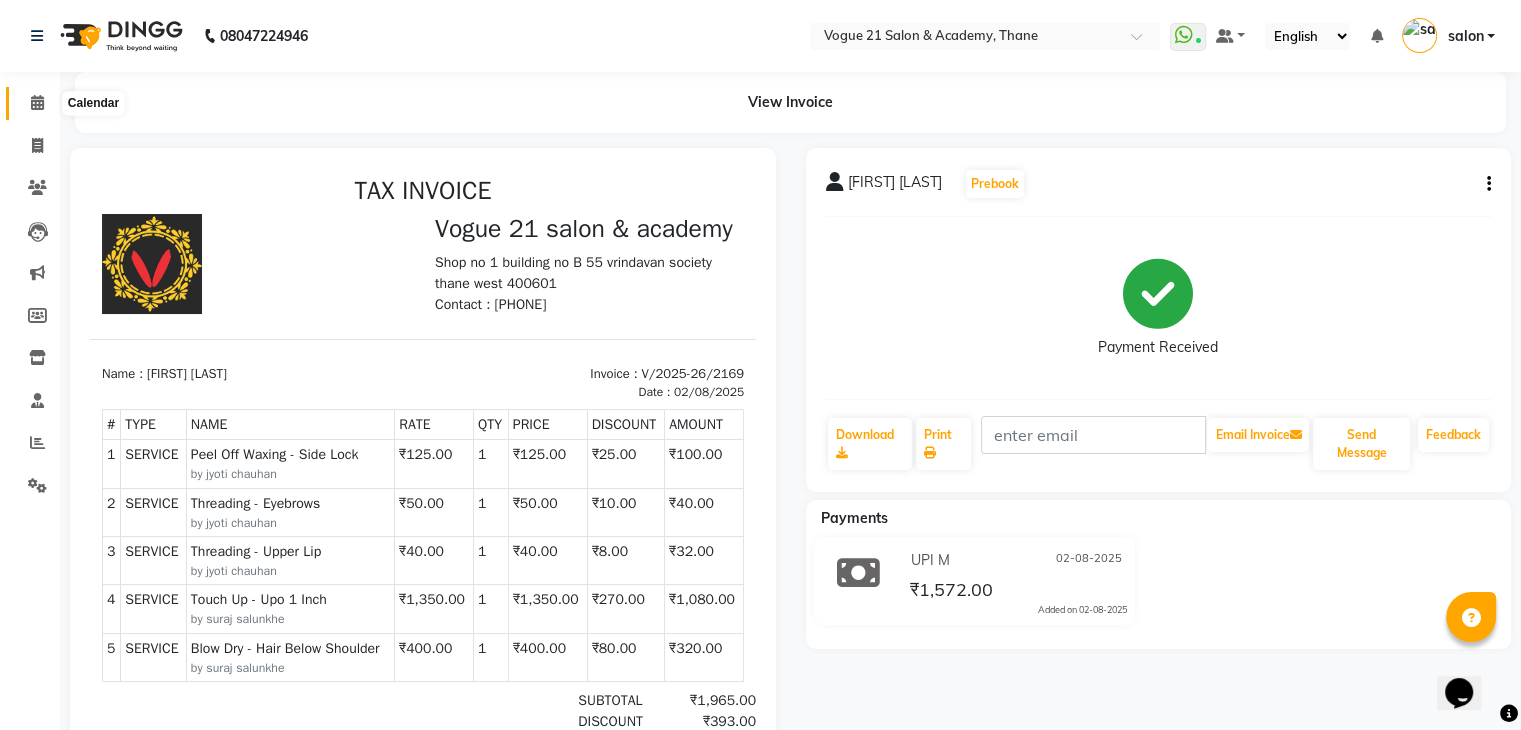 click 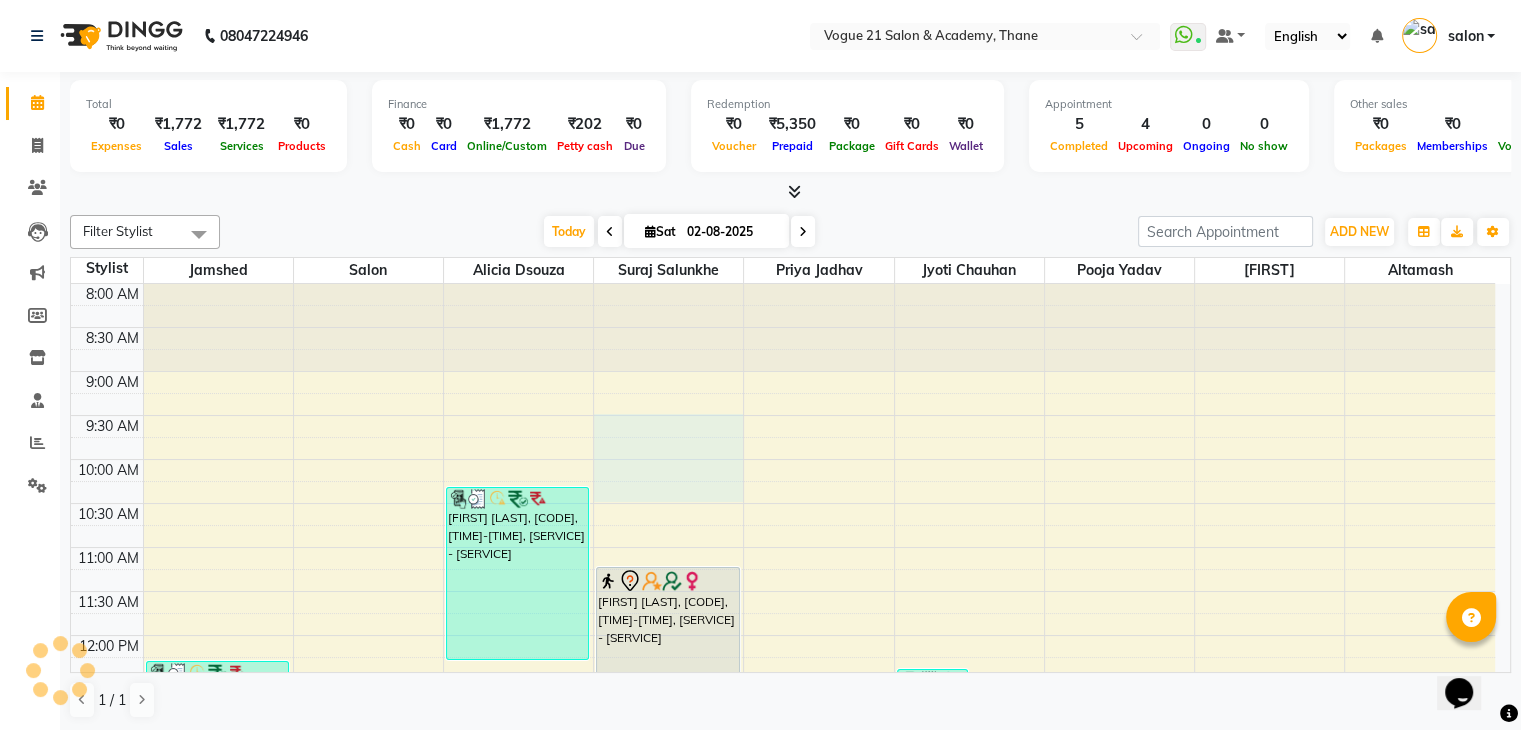 drag, startPoint x: 35, startPoint y: 101, endPoint x: 624, endPoint y: 414, distance: 667.00073 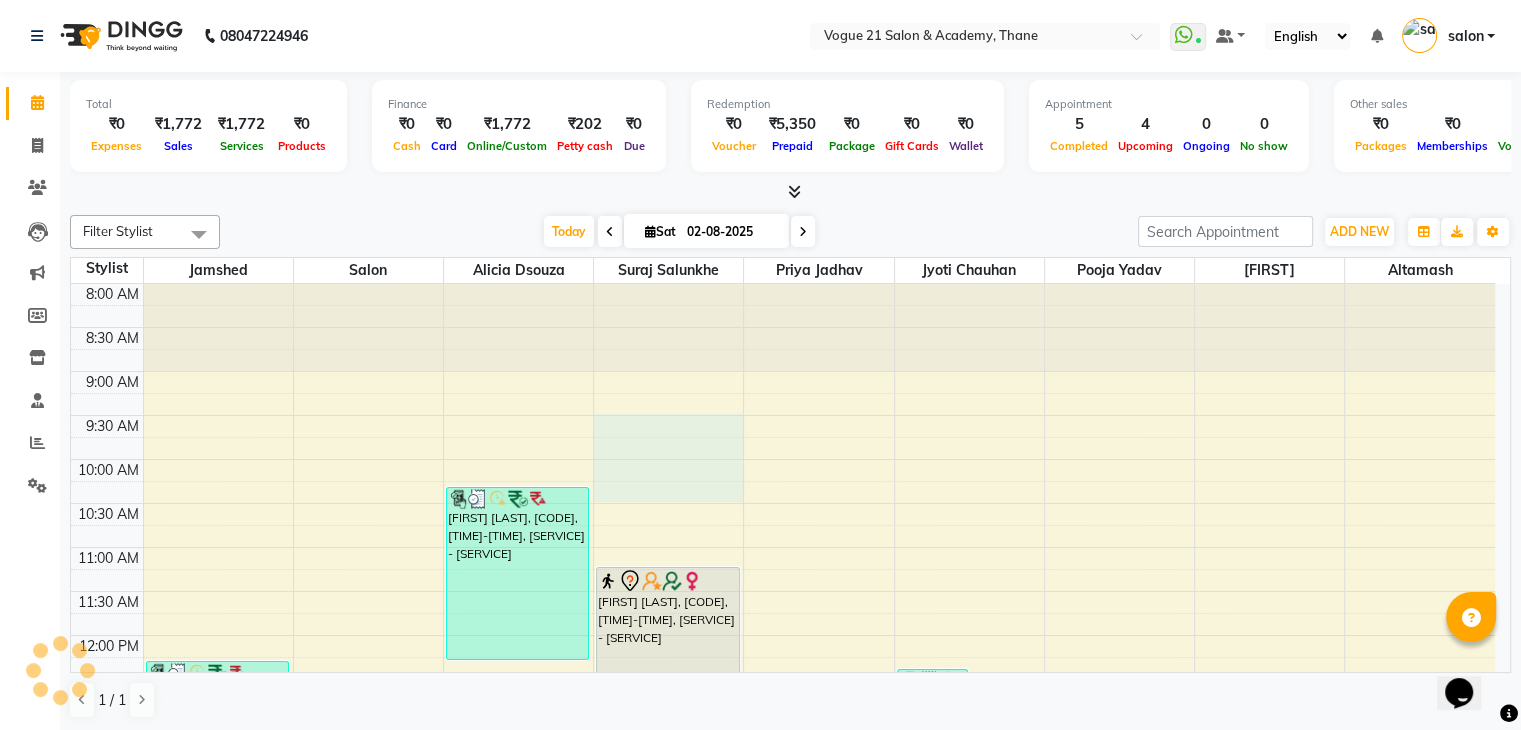 click on "8:00 AM 8:30 AM 9:00 AM 9:30 AM 10:00 AM 10:30 AM 11:00 AM 11:30 AM 12:00 PM 12:30 PM 1:00 PM 1:30 PM 2:00 PM 2:30 PM 3:00 PM 3:30 PM 4:00 PM 4:30 PM 5:00 PM 5:30 PM 6:00 PM 6:30 PM 7:00 PM 7:30 PM 8:00 PM 8:30 PM 9:00 PM 9:30 PM 10:00 PM 10:30 PM [LAST] [CODE], [TIME]-[TIME], [SERVICE] [LAST], [CODE], [TIME]-[TIME], [SERVICE] - [SERVICE] [LAST], [CODE], [TIME]-[TIME], [SERVICE] - [SERVICE] [LAST], [CODE], [TIME]-[TIME], [SERVICE] - [SERVICE] [LAST], [CODE], [TIME]-[TIME], [SERVICE] - [SERVICE], [SERVICE] - [SERVICE] [LAST], [CODE], [TIME]-[TIME], [SERVICE] - [SERVICE] [LAST], [CODE], [TIME]-[TIME], [SERVICE] - [SERVICE] [LAST], [CODE], [TIME]-[TIME], [SERVICE] - [SERVICE] [LAST], [CODE], [TIME]-[TIME], [SERVICE] - [SERVICE], [SERVICE] - [SERVICE], [SERVICE] - [SERVICE]" at bounding box center (783, 943) 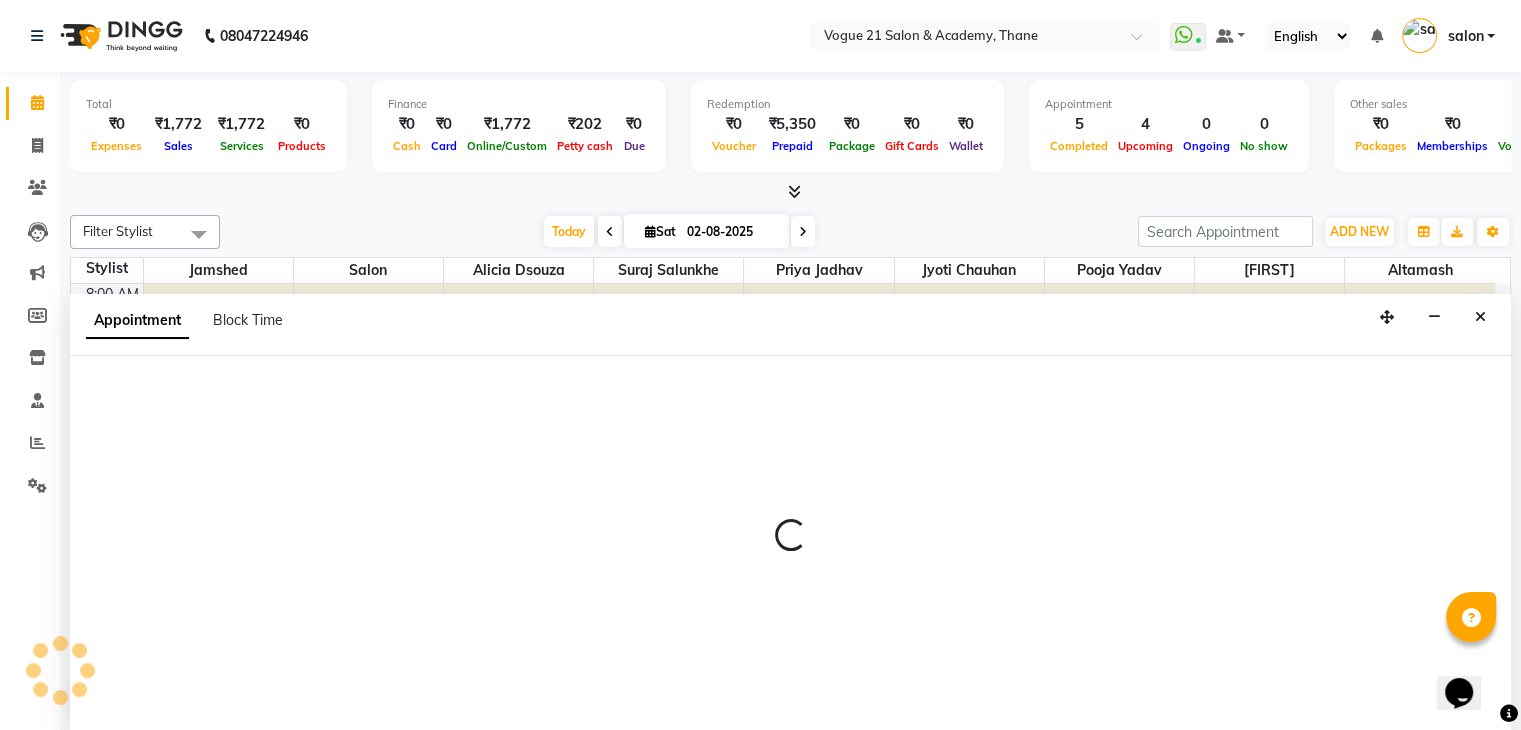 scroll, scrollTop: 0, scrollLeft: 0, axis: both 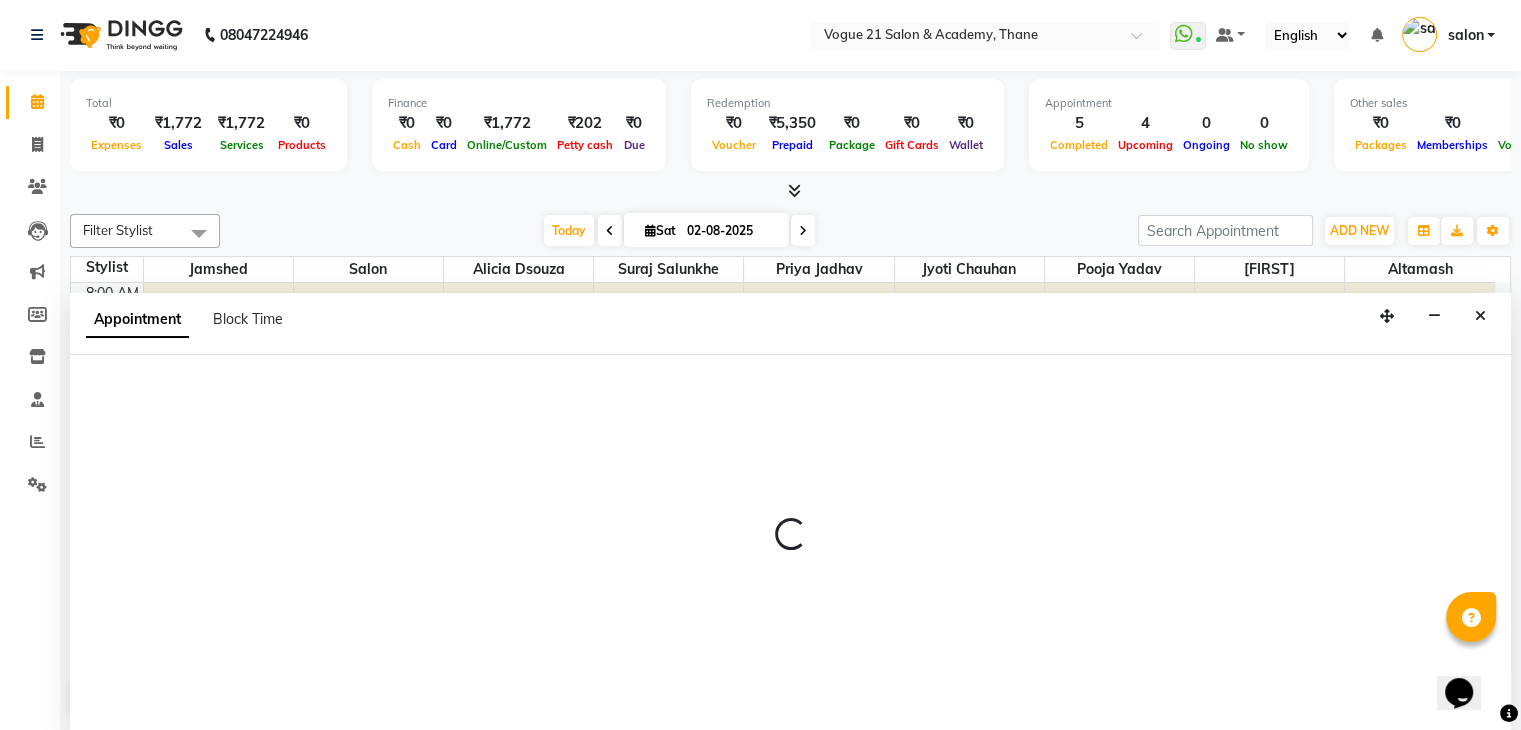 select on "52036" 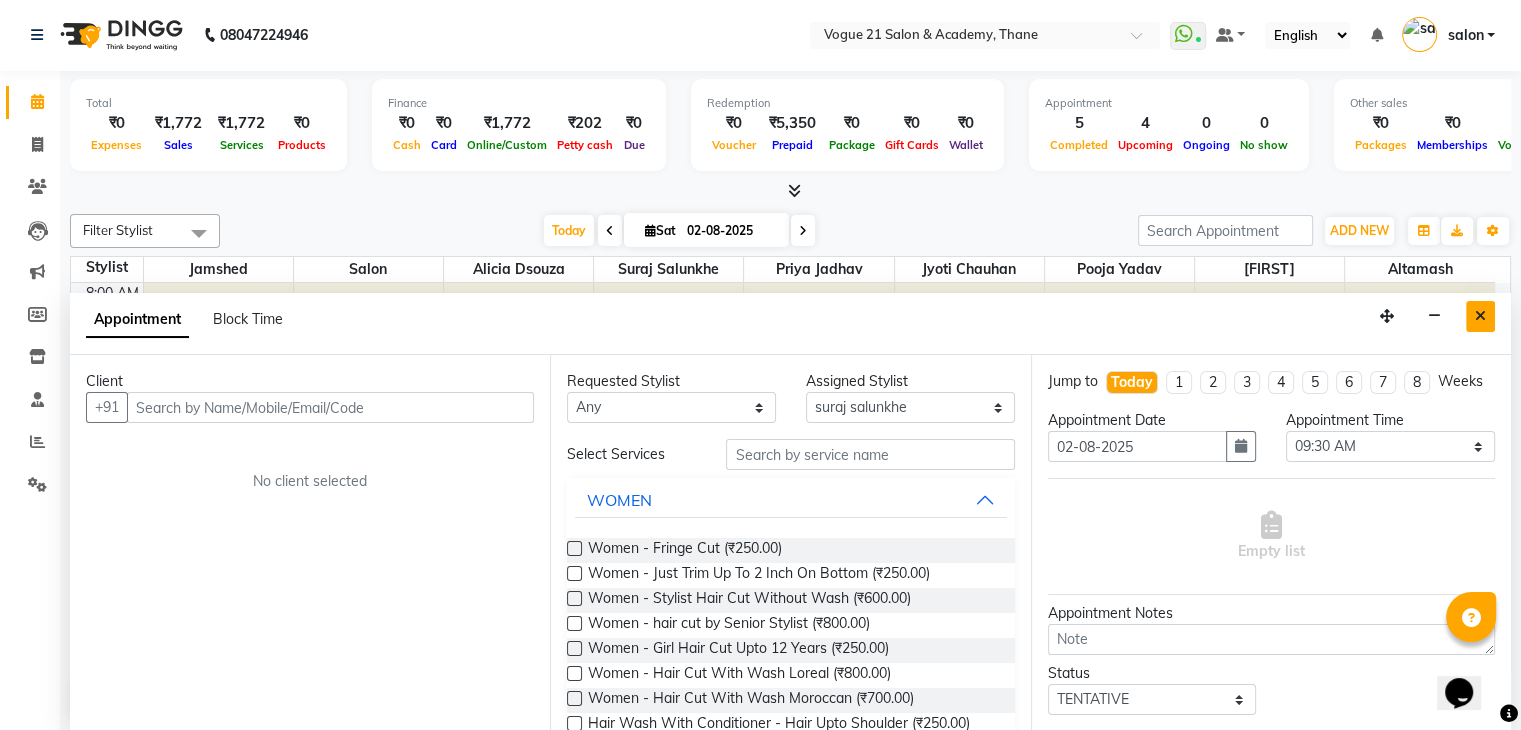 click at bounding box center [1480, 316] 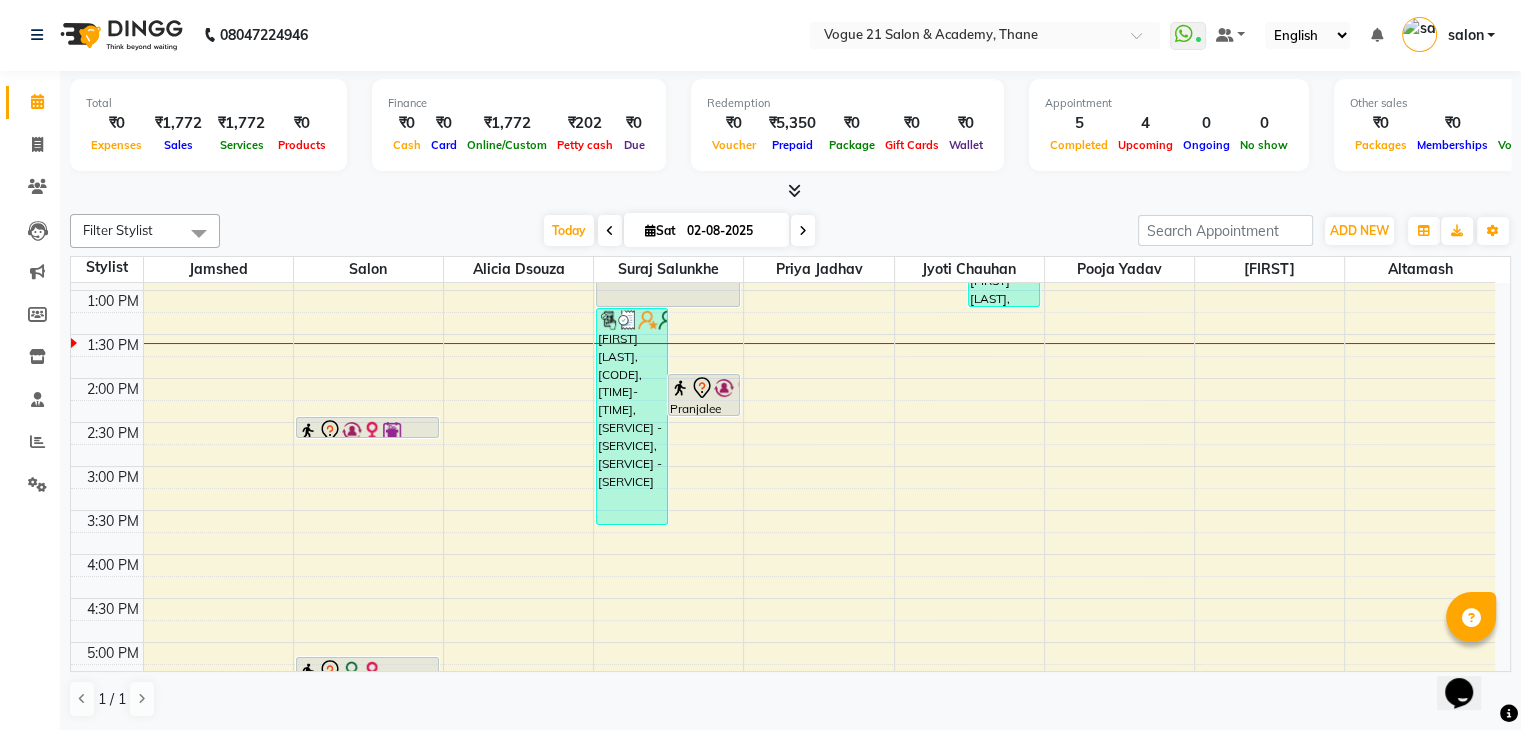 scroll, scrollTop: 553, scrollLeft: 0, axis: vertical 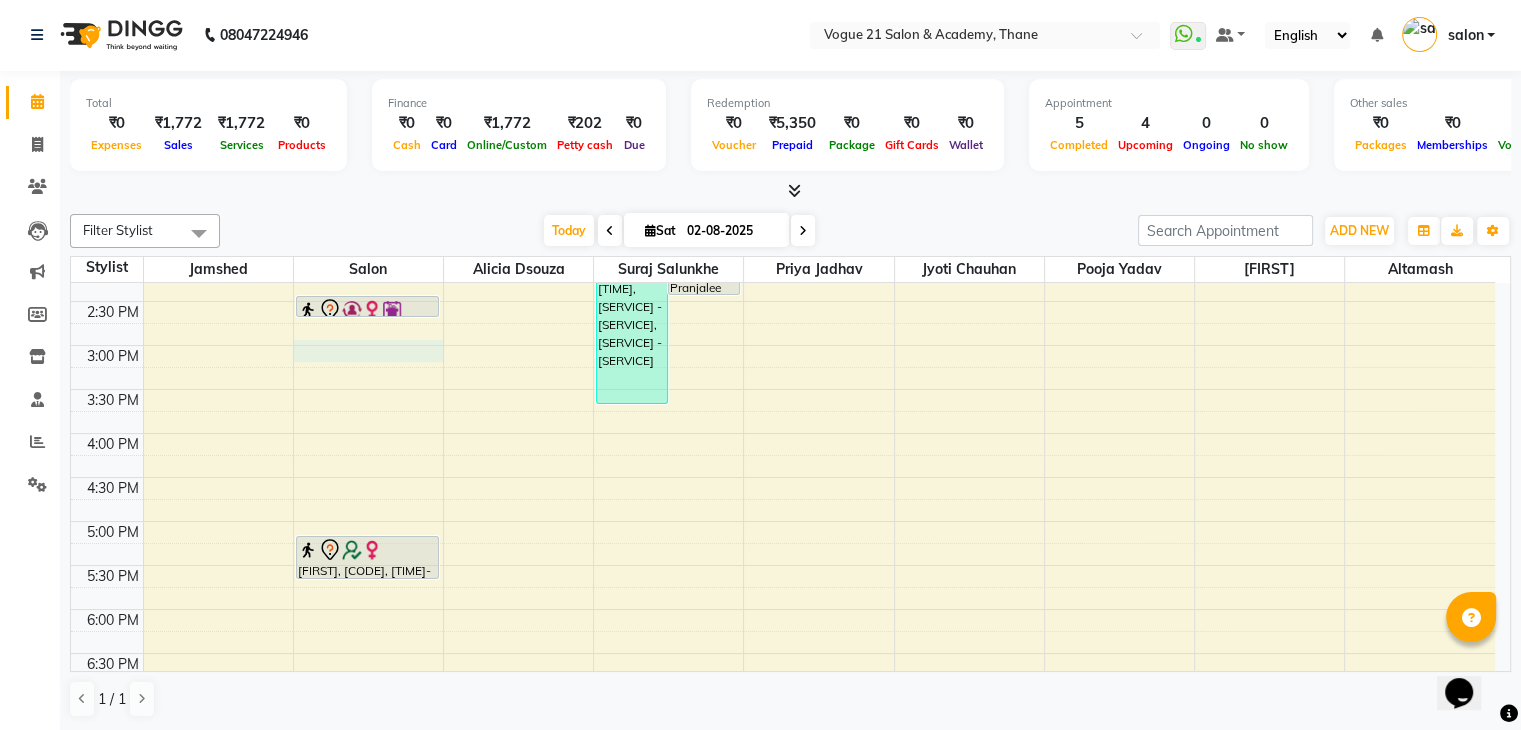 click on "8:00 AM 8:30 AM 9:00 AM 9:30 AM 10:00 AM 10:30 AM 11:00 AM 11:30 AM 12:00 PM 12:30 PM 1:00 PM 1:30 PM 2:00 PM 2:30 PM 3:00 PM 3:30 PM 4:00 PM 4:30 PM 5:00 PM 5:30 PM 6:00 PM 6:30 PM 7:00 PM 7:30 PM 8:00 PM 8:30 PM 9:00 PM 9:30 PM 10:00 PM 10:30 PM [LAST] [CODE], [TIME]-[TIME], [SERVICE] [LAST], [CODE], [TIME]-[TIME], [SERVICE] - [SERVICE] [LAST], [CODE], [TIME]-[TIME], [SERVICE] - [SERVICE] [LAST], [CODE], [TIME]-[TIME], [SERVICE] - [SERVICE] [LAST], [CODE], [TIME]-[TIME], [SERVICE] - [SERVICE], [SERVICE] - [SERVICE] [LAST], [CODE], [TIME]-[TIME], [SERVICE] - [SERVICE] [LAST], [CODE], [TIME]-[TIME], [SERVICE] - [SERVICE] [LAST], [CODE], [TIME]-[TIME], [SERVICE] - [SERVICE] [LAST], [CODE], [TIME]-[TIME], [SERVICE] - [SERVICE], [SERVICE] - [SERVICE], [SERVICE] - [SERVICE]" at bounding box center [783, 389] 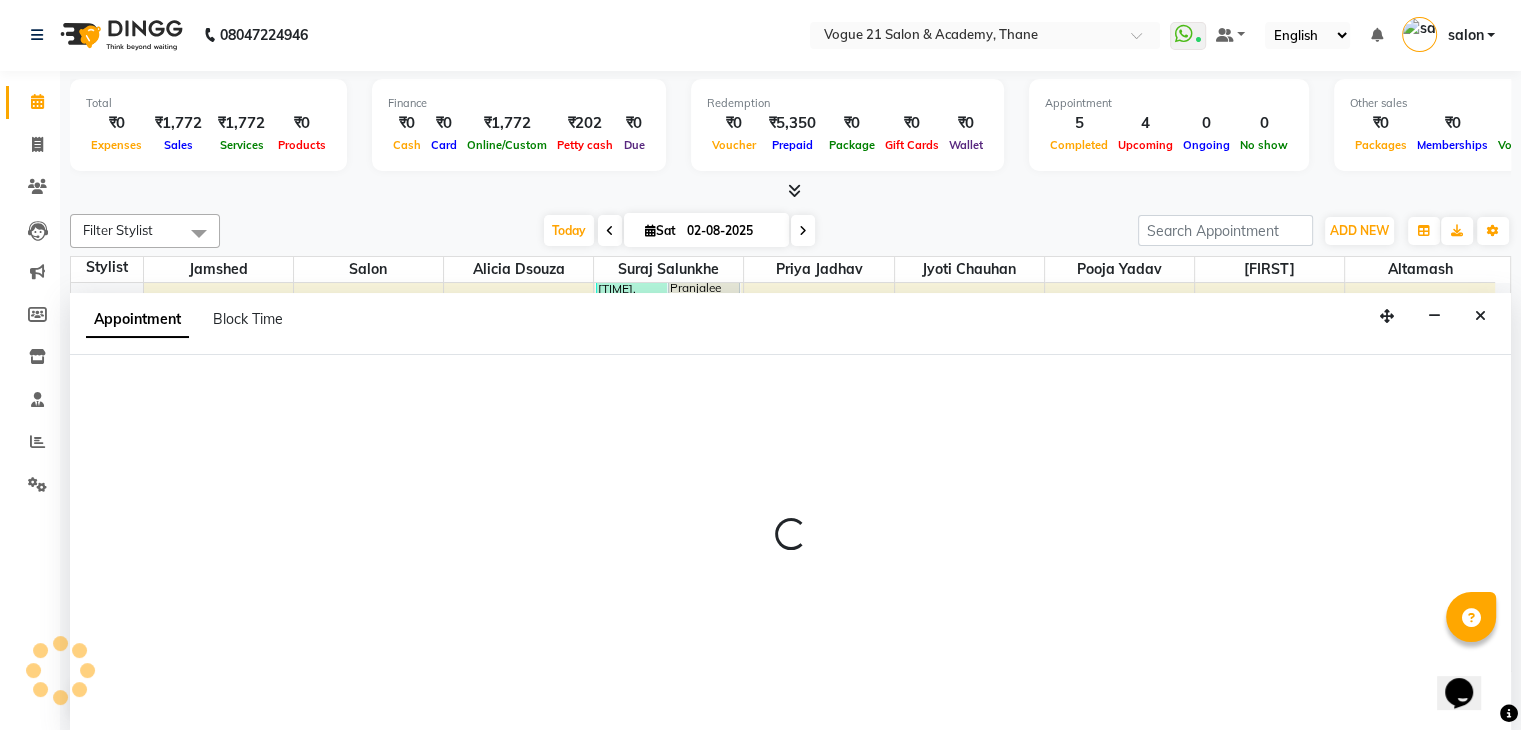 select on "25756" 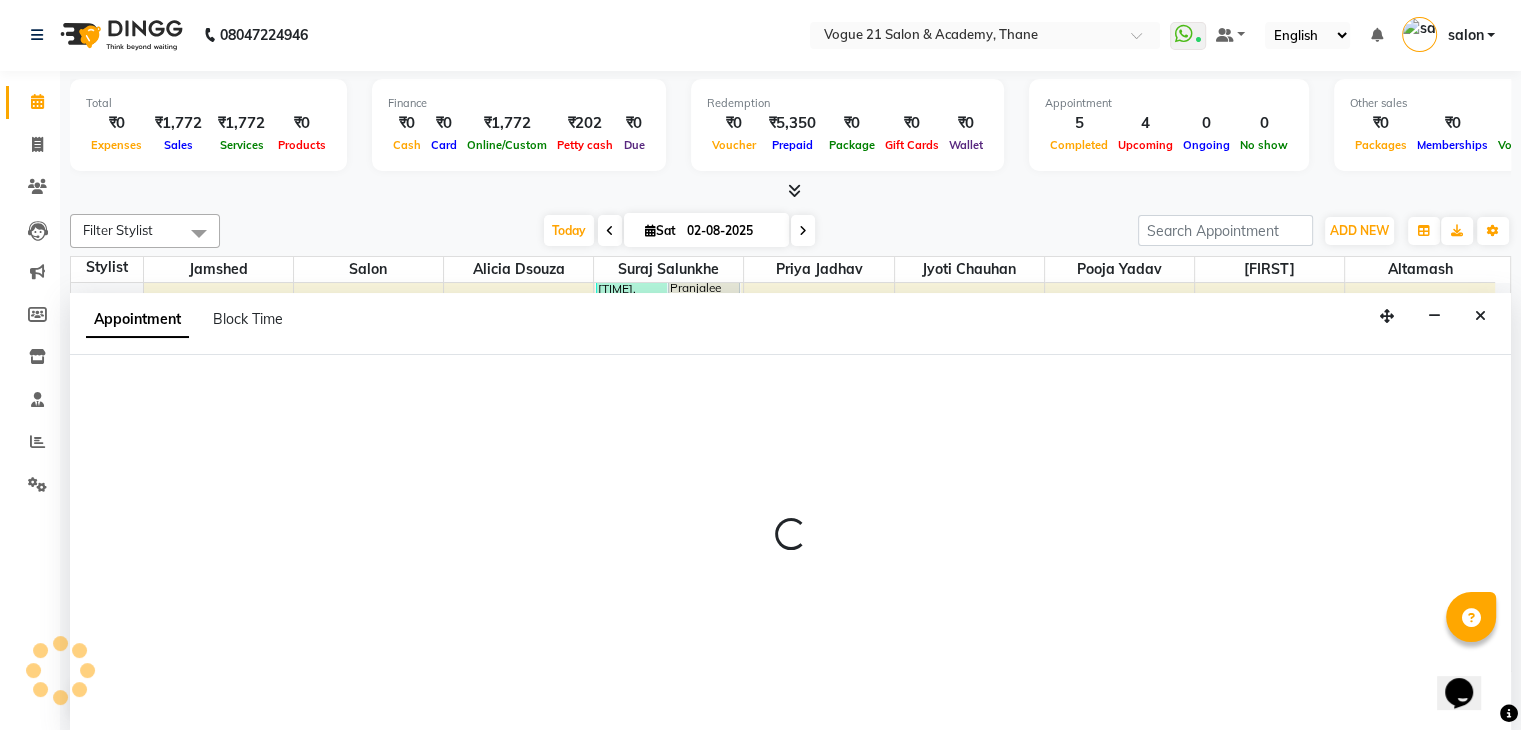 select on "900" 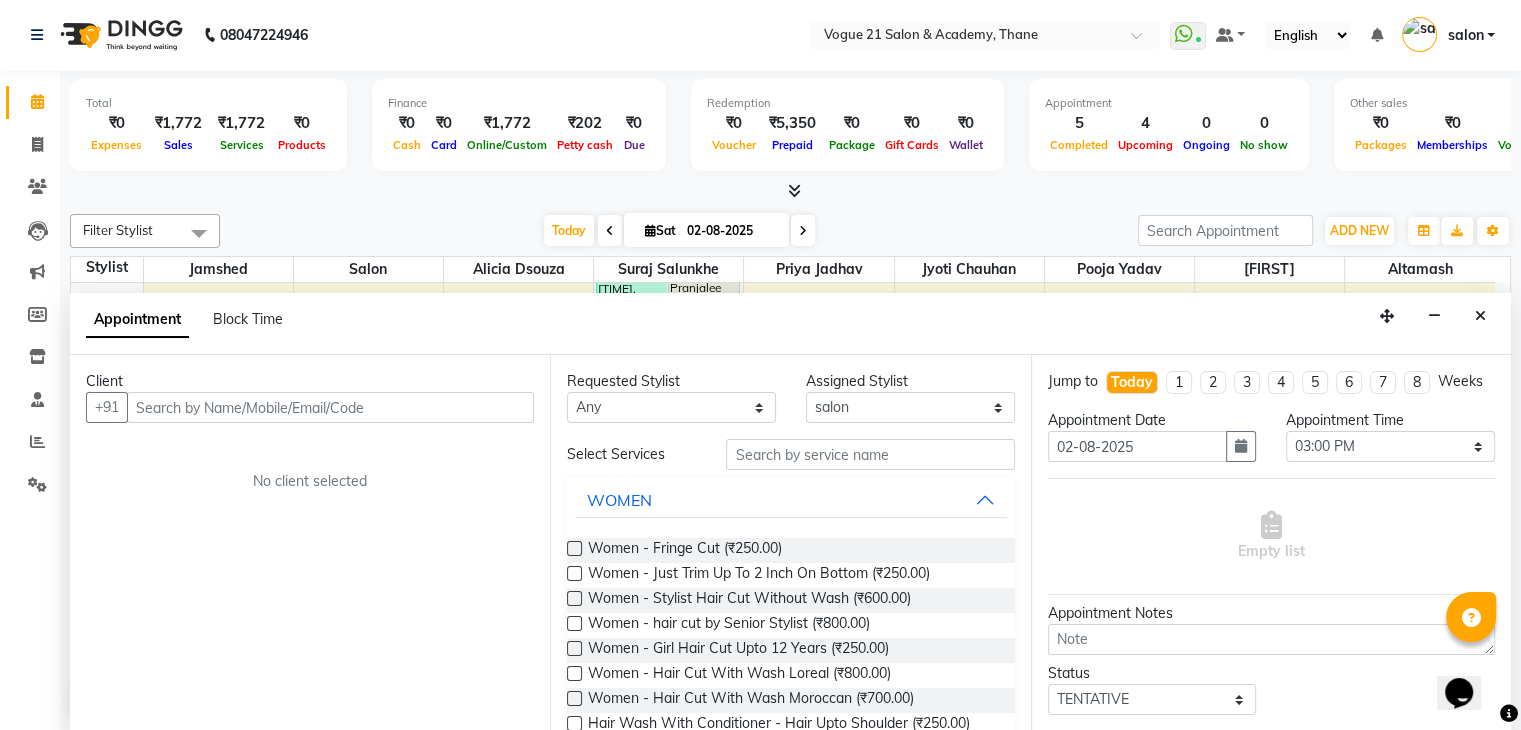 click at bounding box center (330, 407) 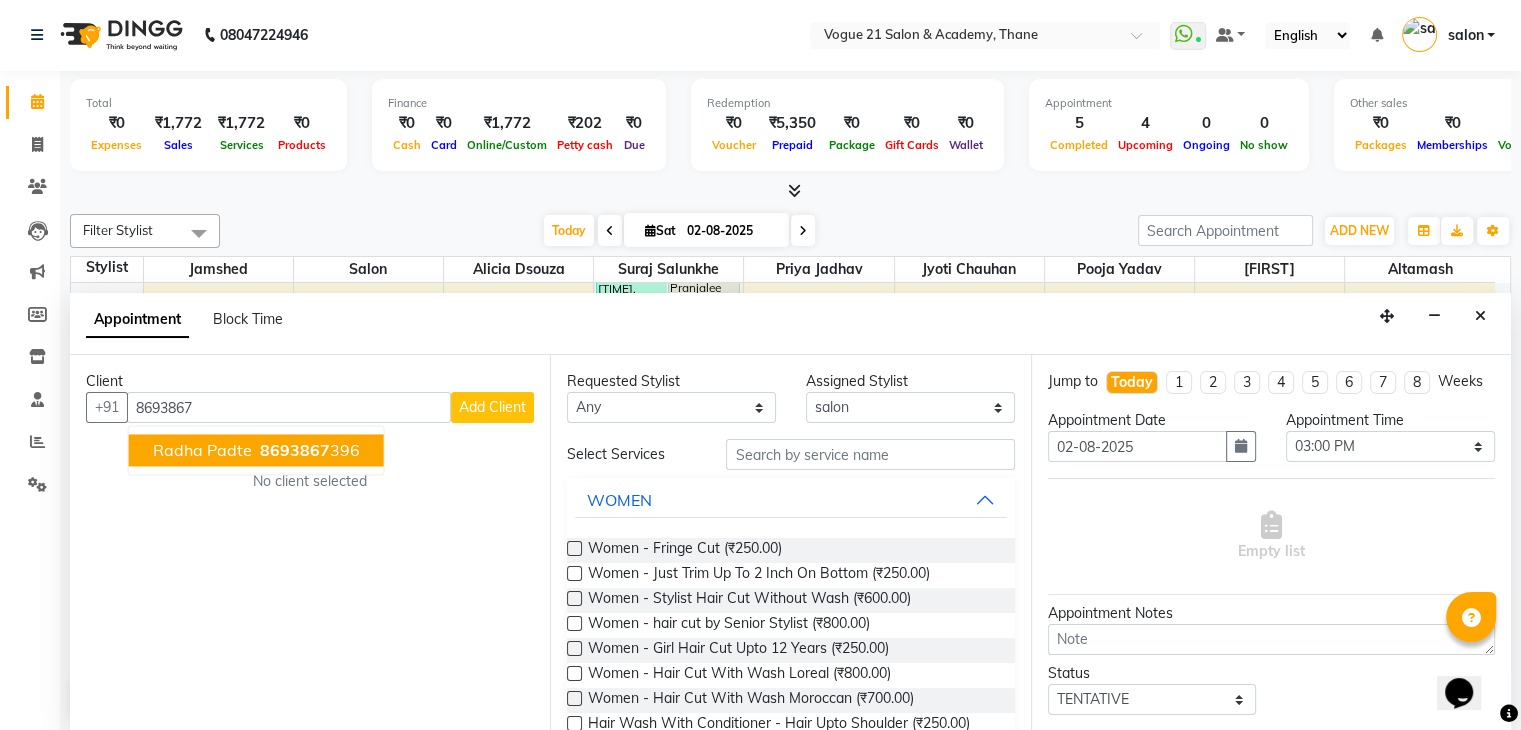 click on "[FIRST] [LAST] [NUMBER] [PHONE]" at bounding box center (256, 451) 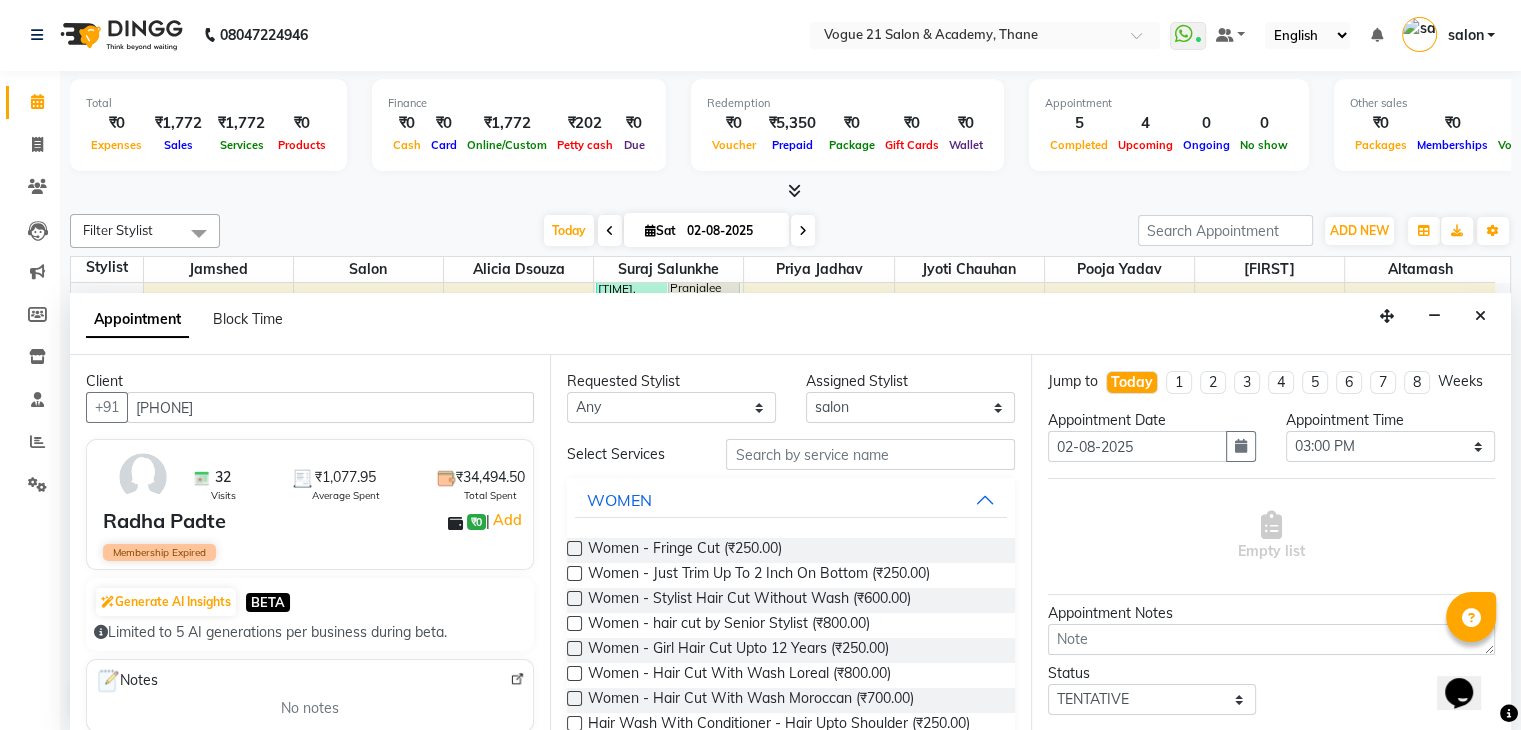 type on "[PHONE]" 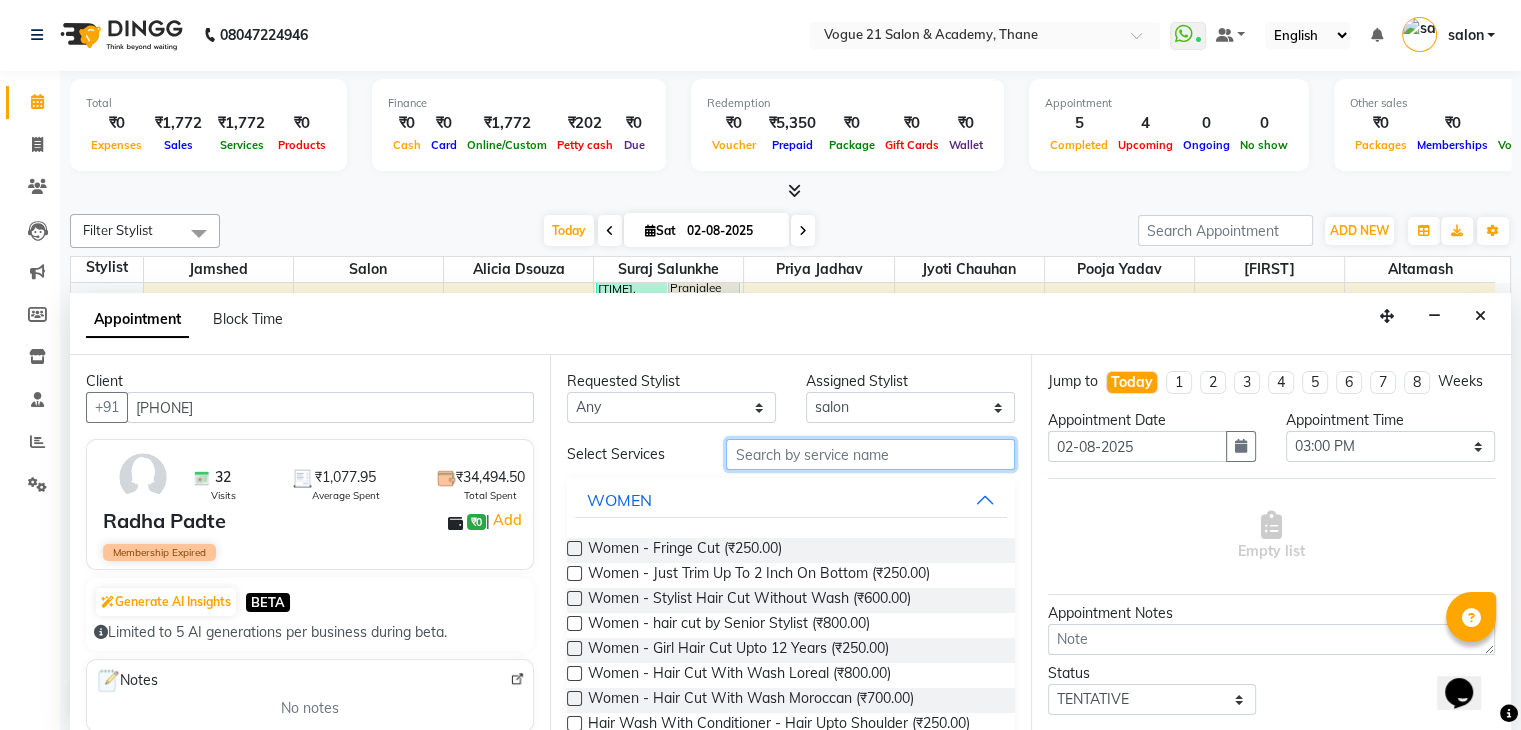 click at bounding box center (870, 454) 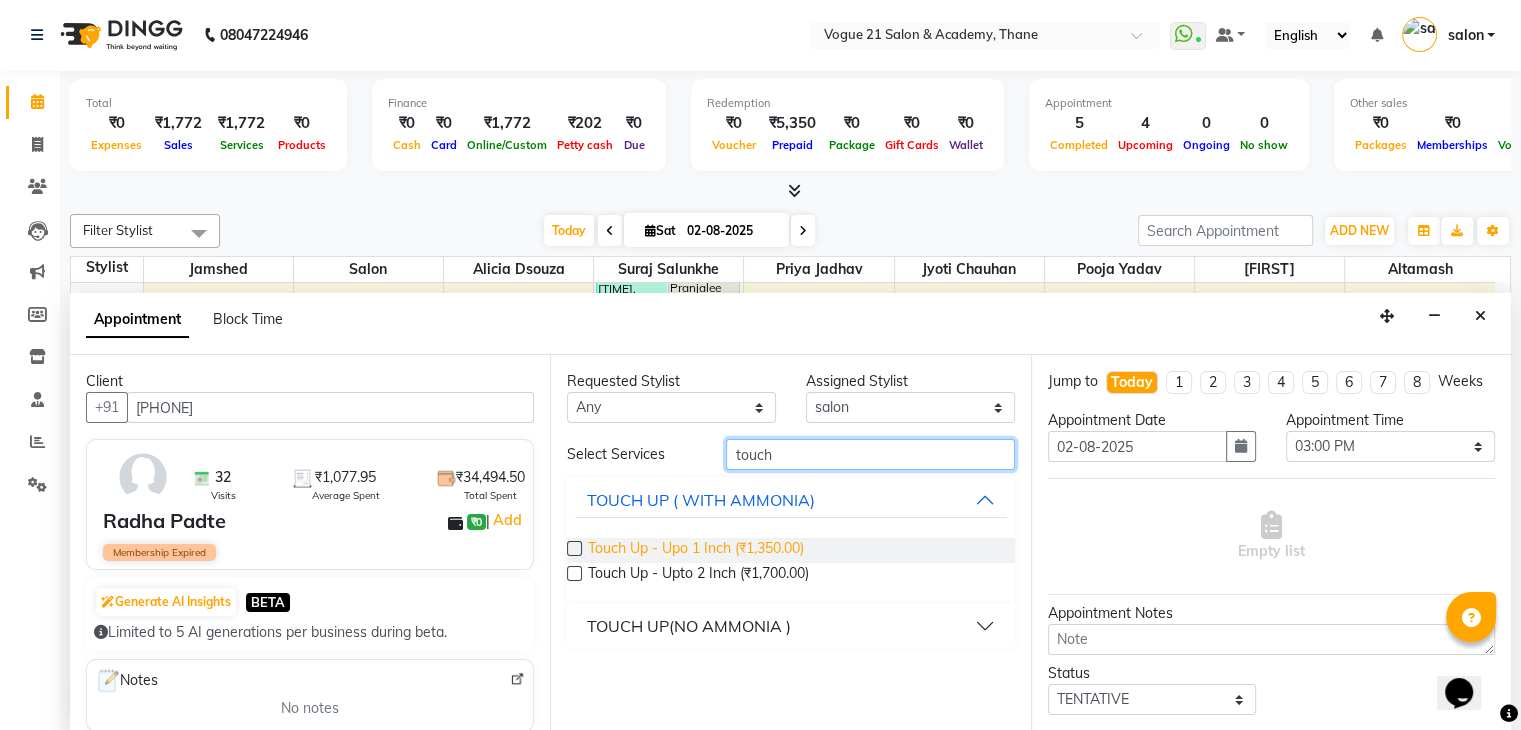 type on "touch" 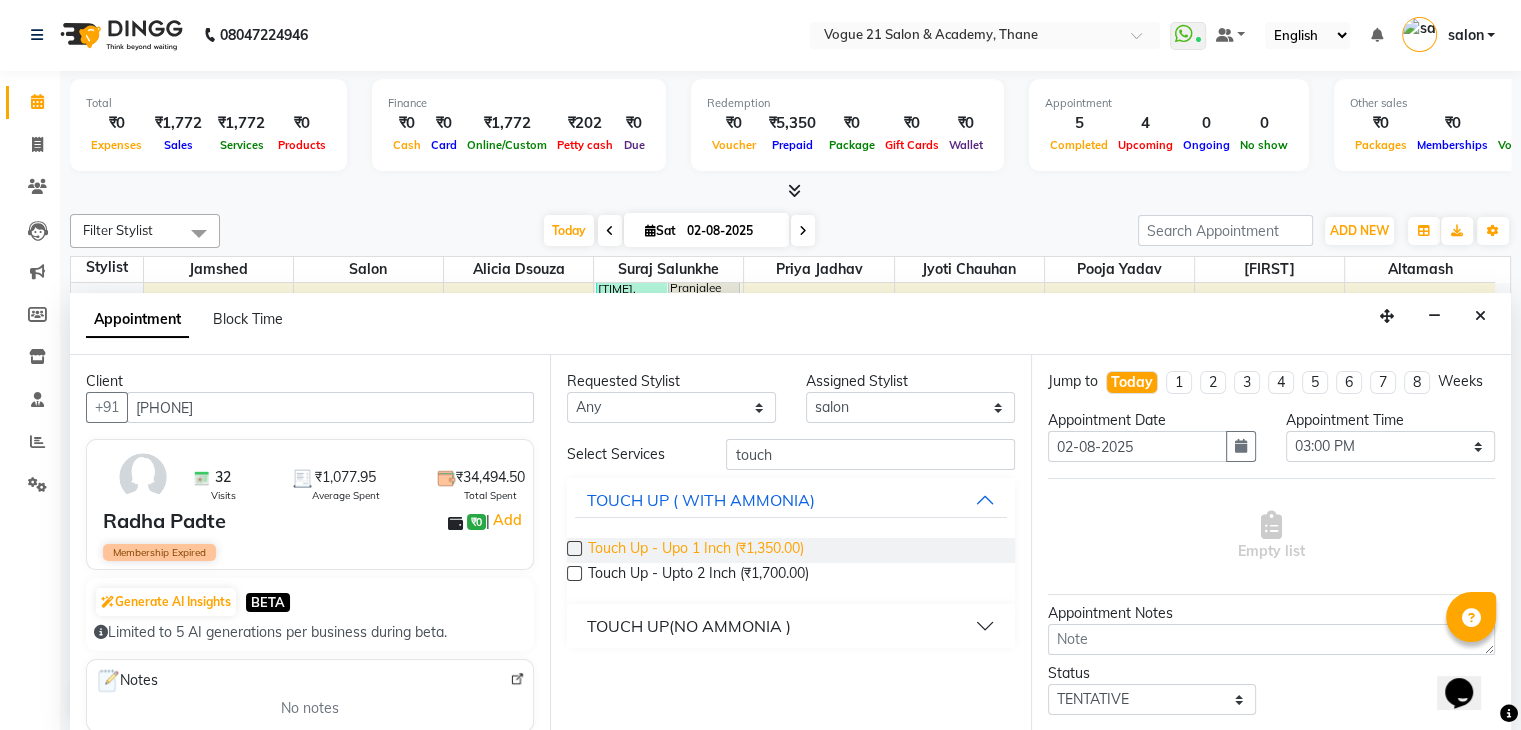 click on "Touch Up   -   Upo 1 Inch (₹1,350.00)" at bounding box center (696, 550) 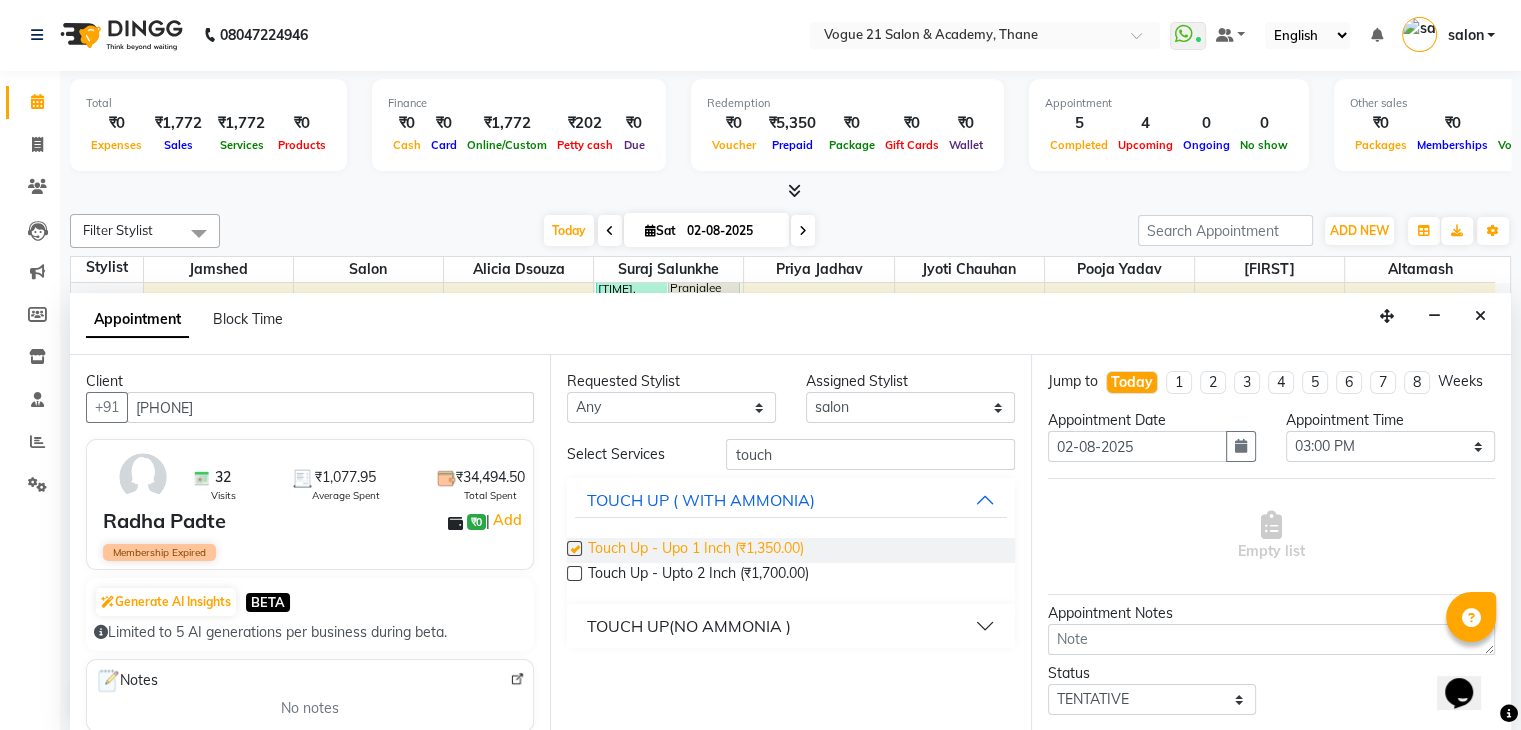 checkbox on "false" 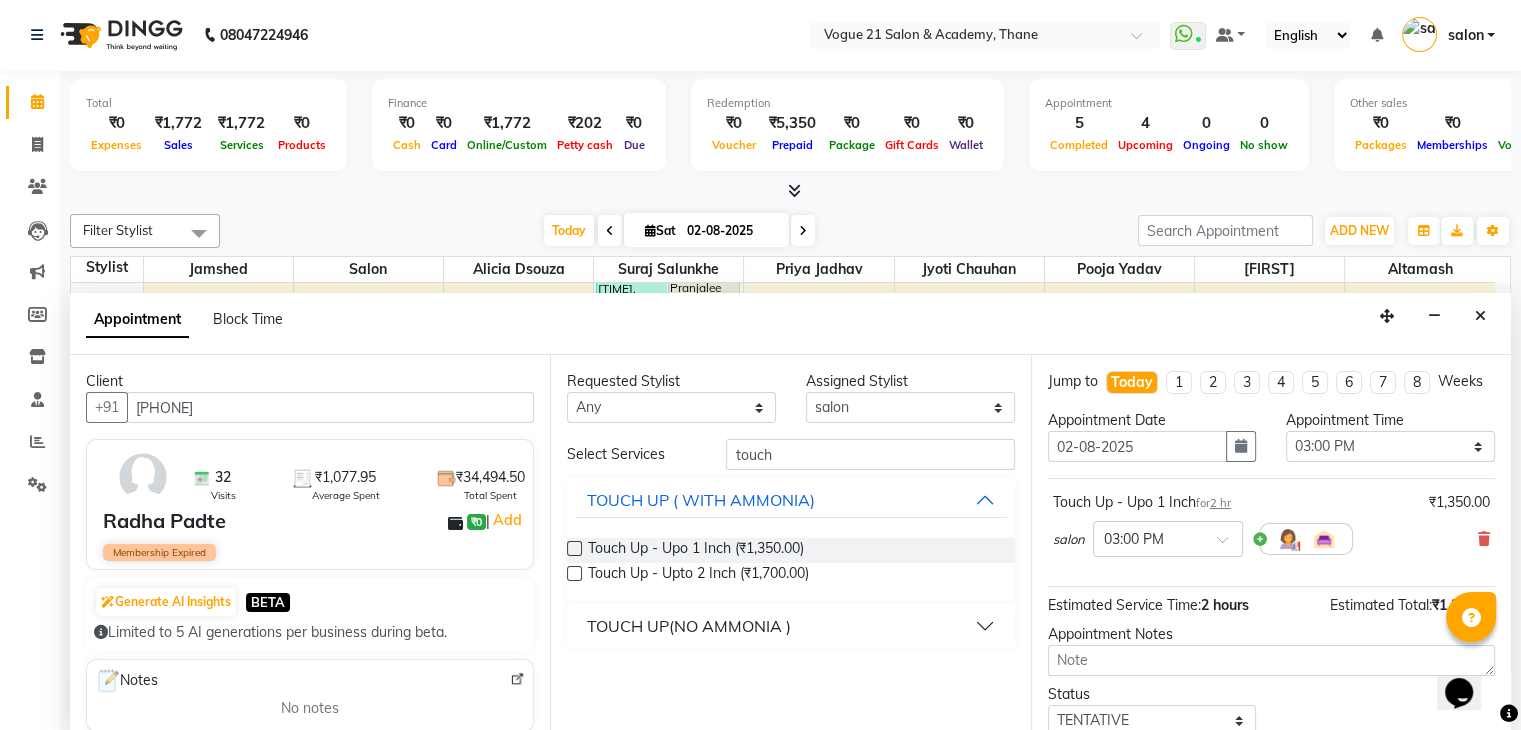 scroll, scrollTop: 149, scrollLeft: 0, axis: vertical 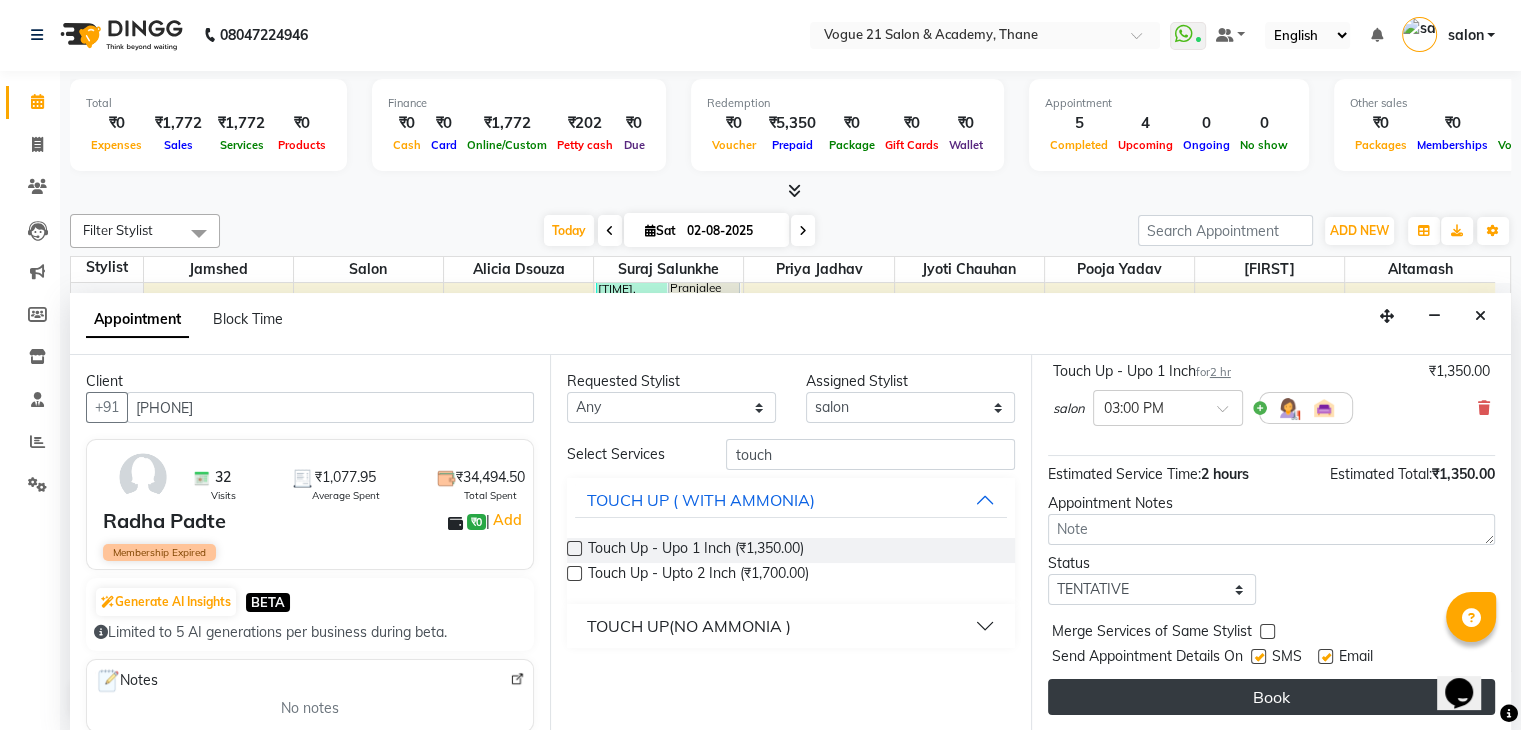 click on "Book" at bounding box center [1271, 697] 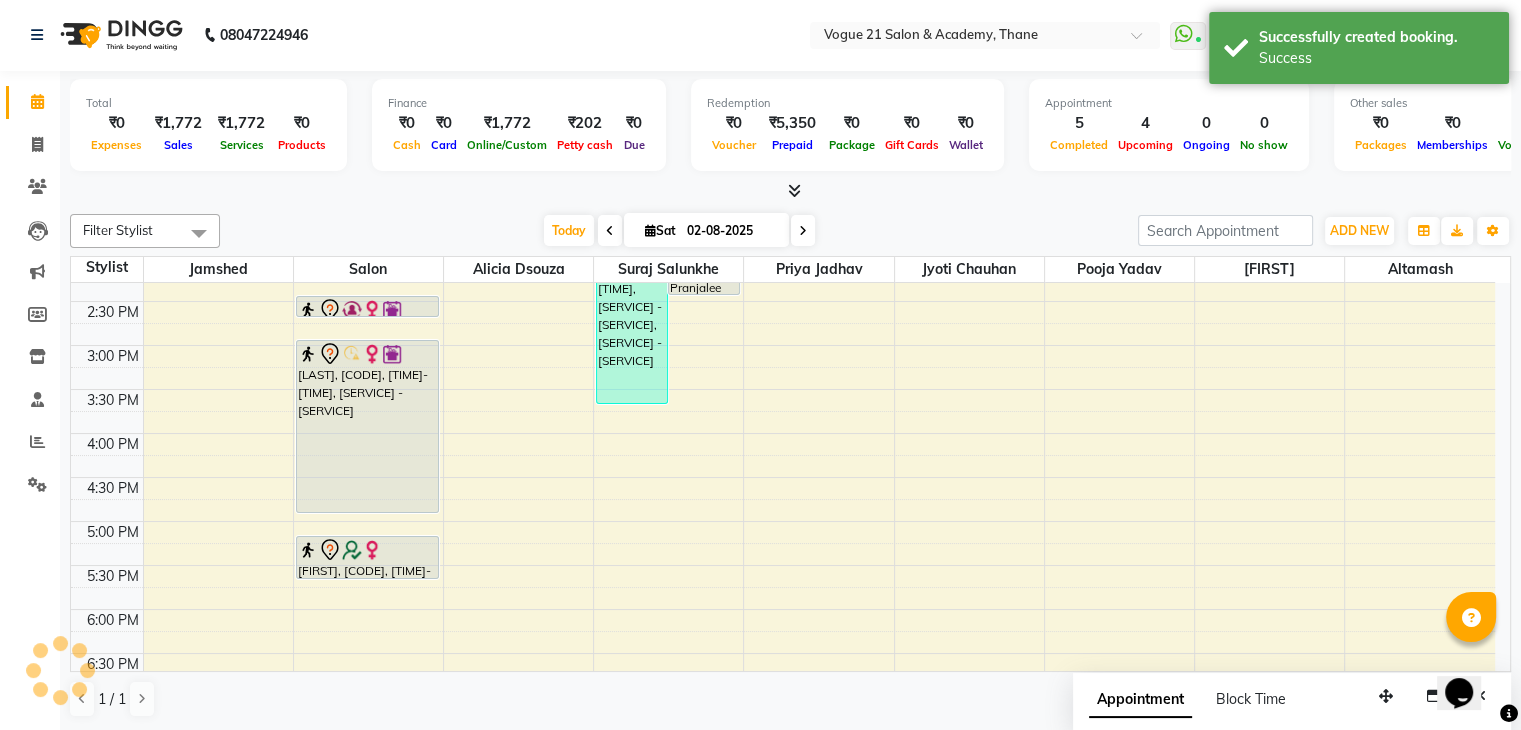 scroll, scrollTop: 0, scrollLeft: 0, axis: both 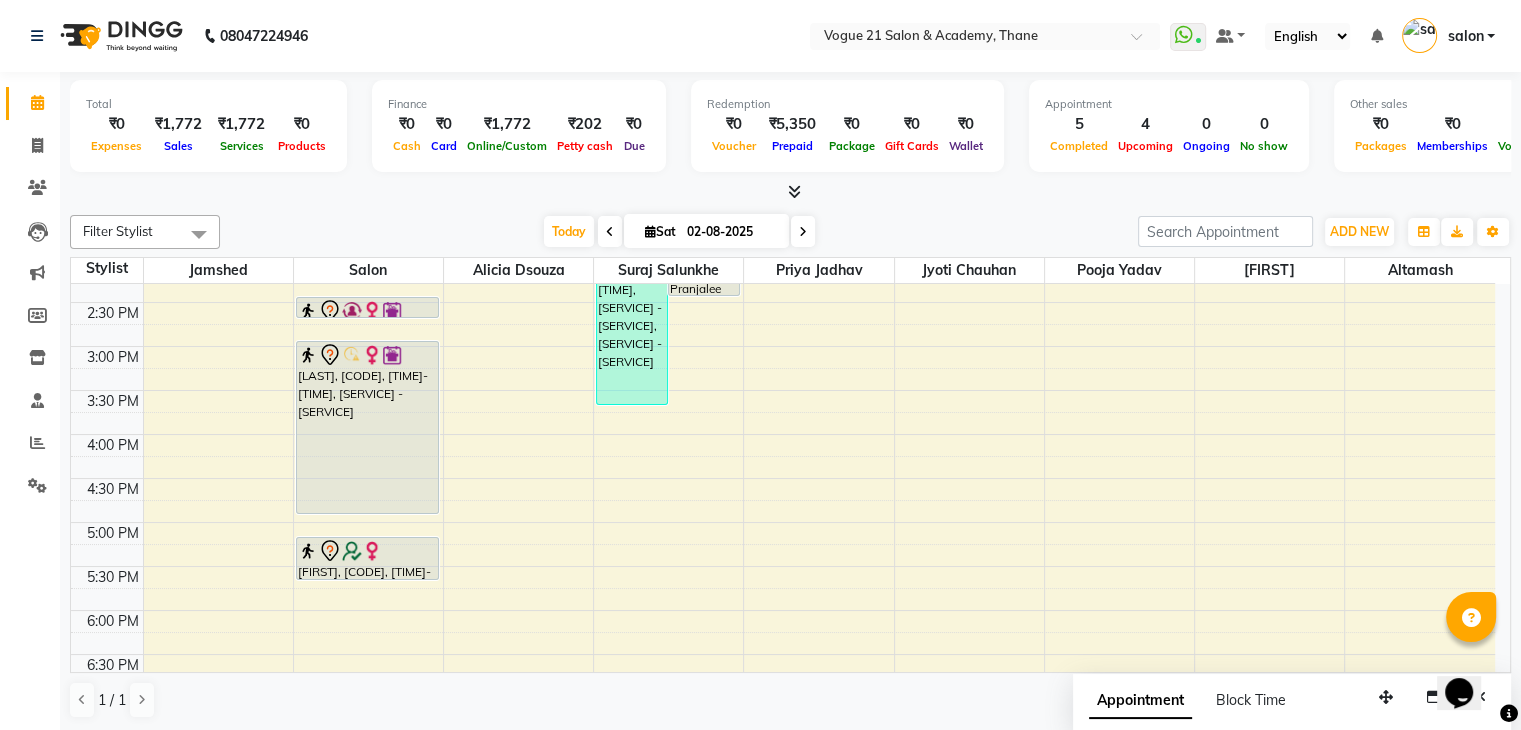 click on "8:00 AM 8:30 AM 9:00 AM 9:30 AM 10:00 AM 10:30 AM 11:00 AM 11:30 AM 12:00 PM 12:30 PM 1:00 PM 1:30 PM 2:00 PM 2:30 PM 3:00 PM 3:30 PM 4:00 PM 4:30 PM 5:00 PM 5:30 PM 6:00 PM 6:30 PM 7:00 PM 7:30 PM 8:00 PM 8:30 PM 9:00 PM 9:30 PM 10:00 PM 10:30 PM [LAST] [CODE], [TIME]-[TIME], [SERVICE] [LAST], [CODE], [TIME]-[TIME], [SERVICE] - [SERVICE] [SERVICE] , [SERVICE] - [SERVICE], [SERVICE] - [SERVICE], [SERVICE]- [SERVICE], [SERVICE] - [SERVICE], [SERVICE] - [SERVICE], [SERVICE] - [SERVICE] [LAST], [CODE], [TIME]-[TIME], [SERVICE] - [SERVICE] [LAST], [CODE], [TIME]-[TIME], [SERVICE] - [SERVICE] [LAST], [CODE], [TIME]-[TIME], [SERVICE] - [SERVICE] [LAST], [CODE], [TIME]-[TIME], [SERVICE] - [SERVICE], [SERVICE] - [SERVICE]" at bounding box center (783, 390) 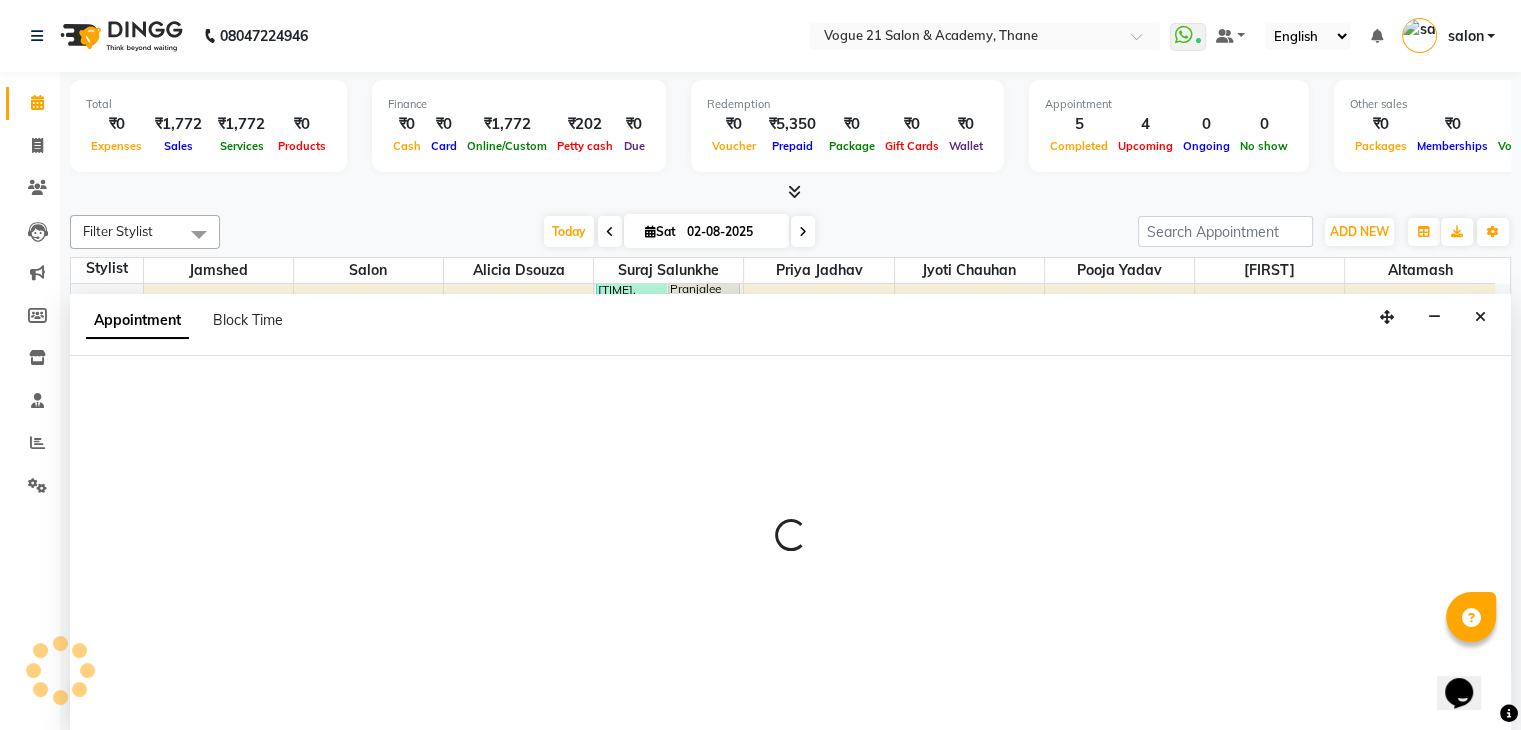 scroll, scrollTop: 1, scrollLeft: 0, axis: vertical 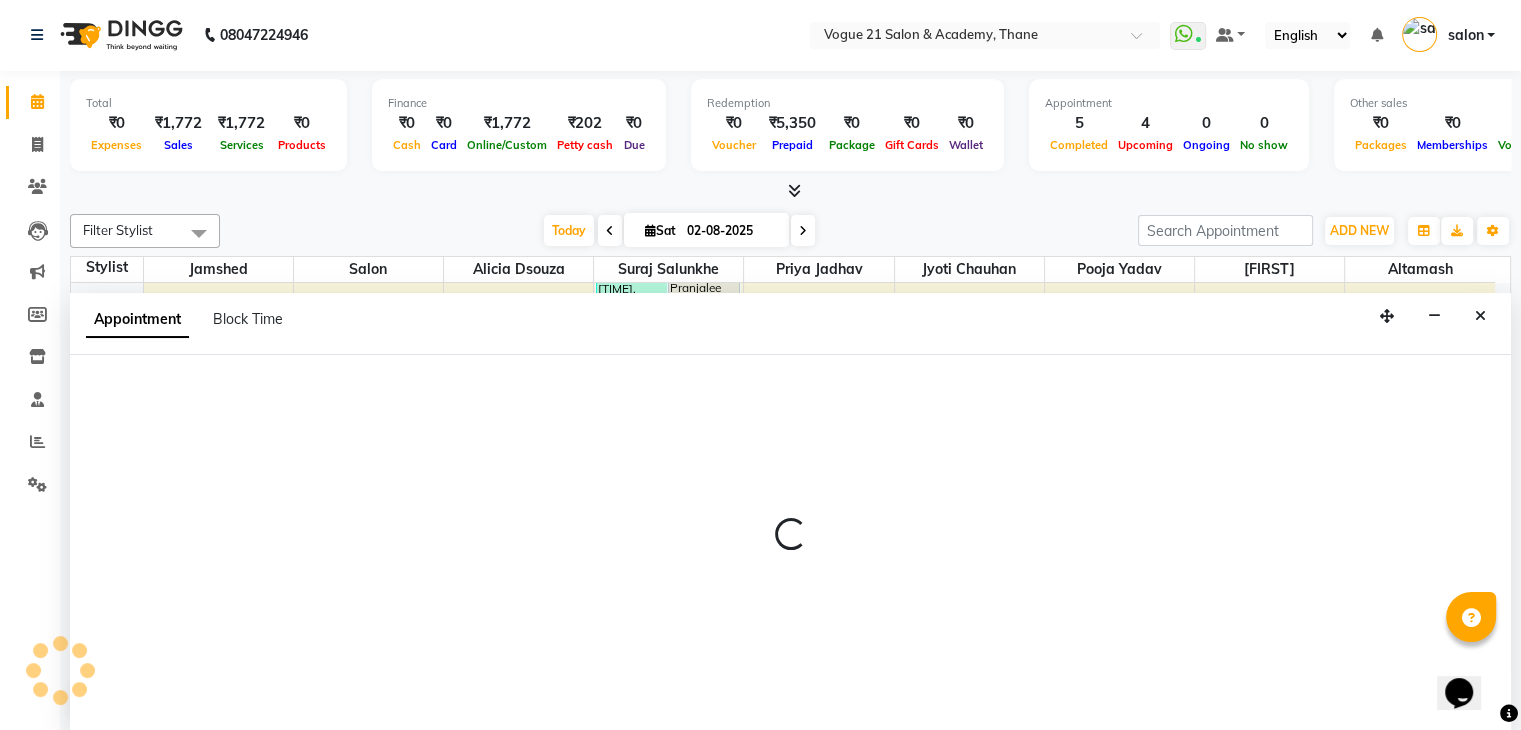 select on "68516" 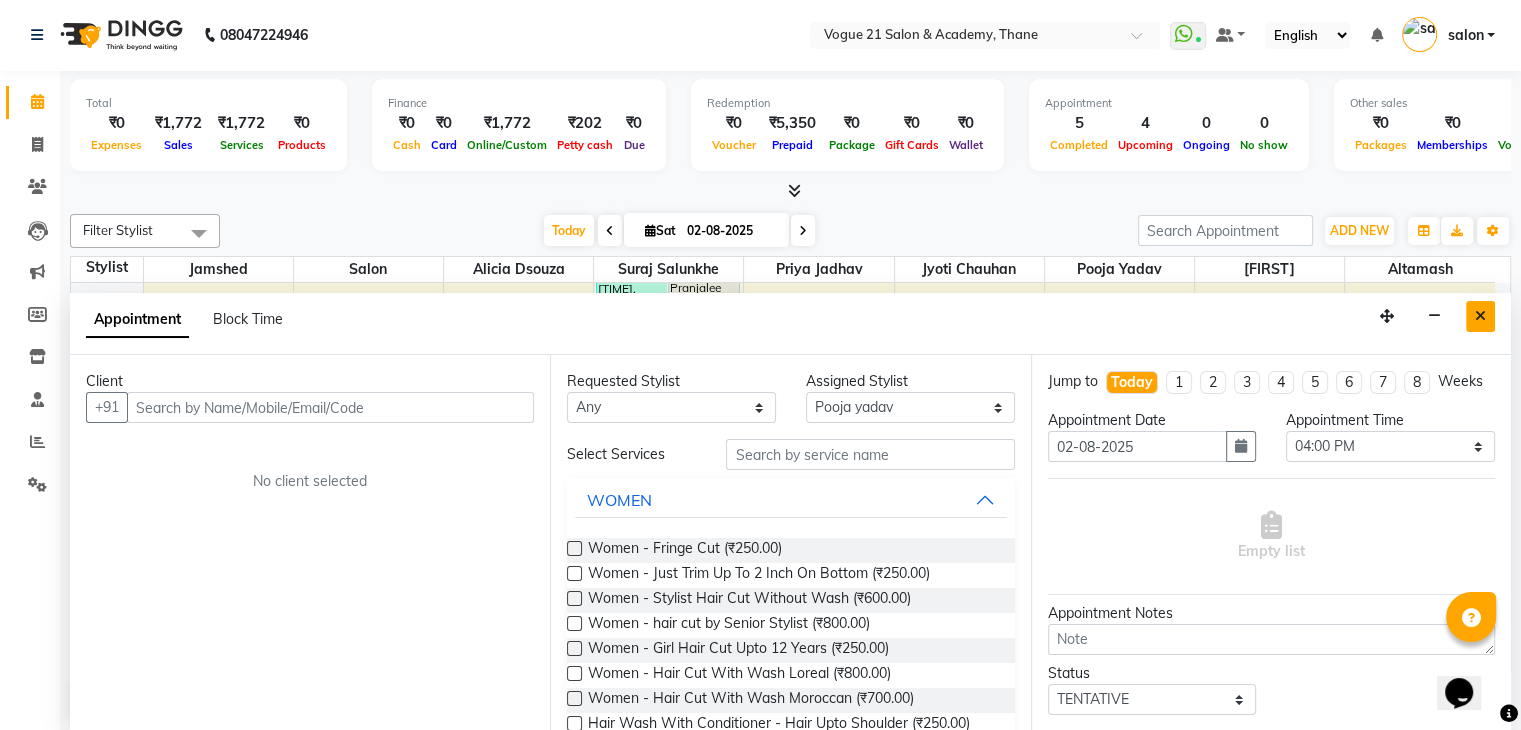 click at bounding box center [1480, 316] 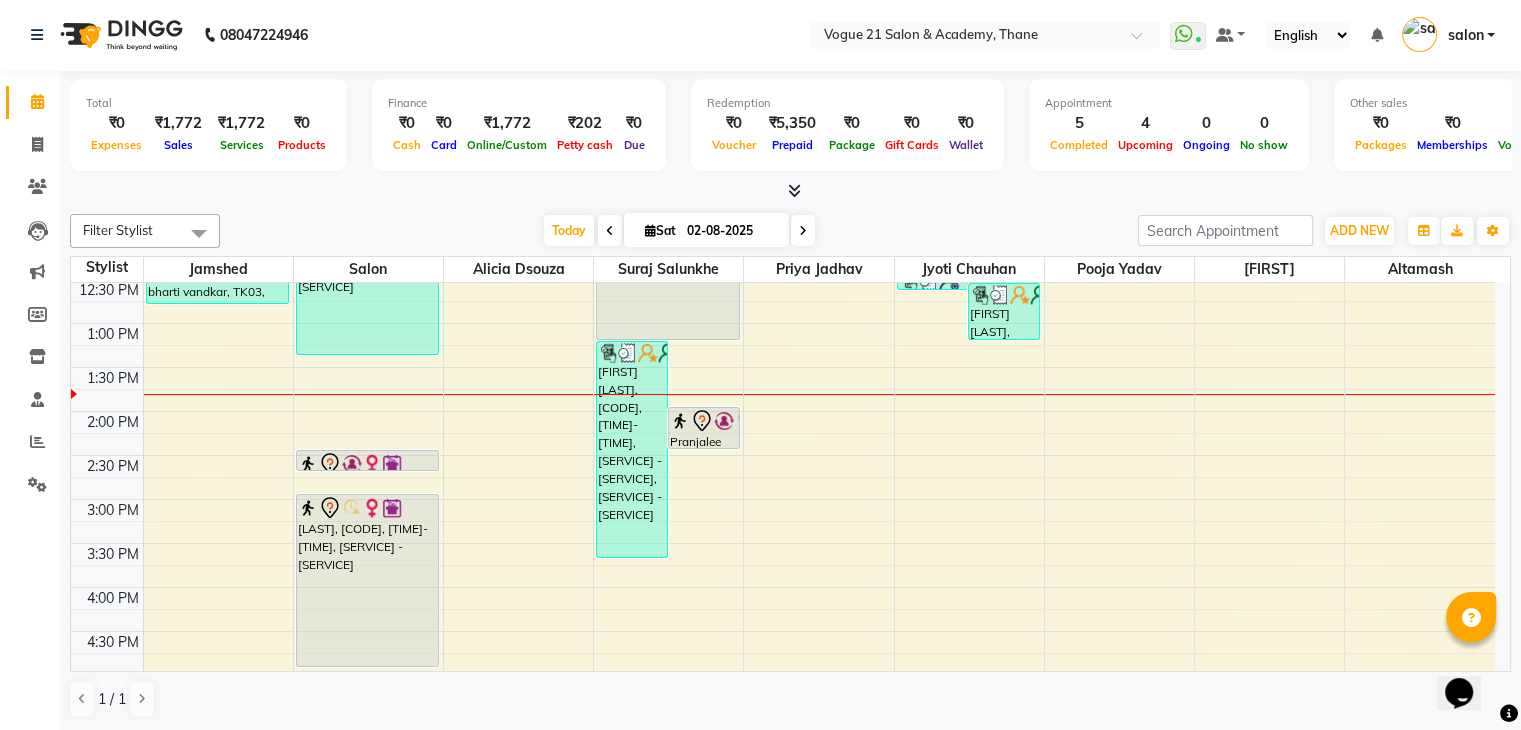 scroll, scrollTop: 433, scrollLeft: 0, axis: vertical 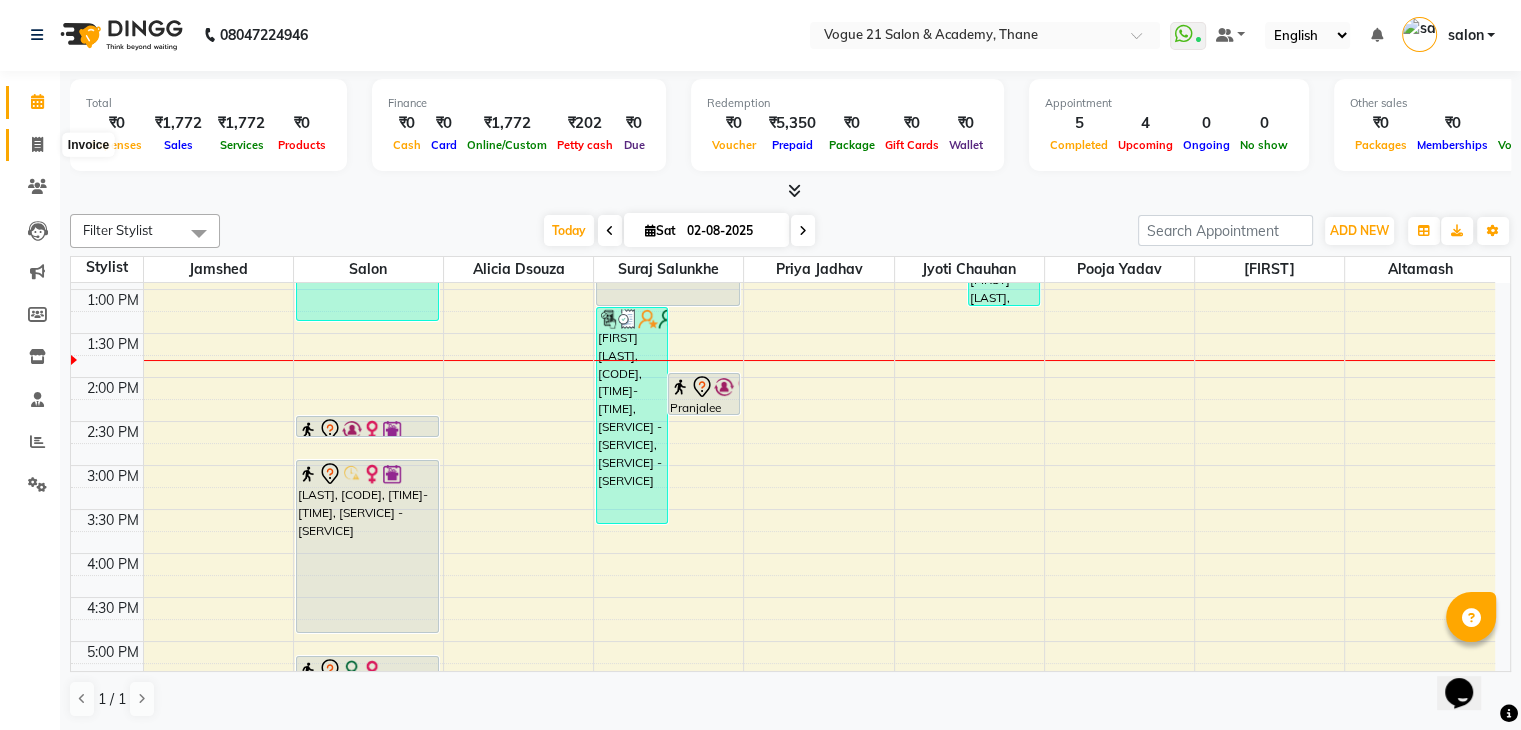 click 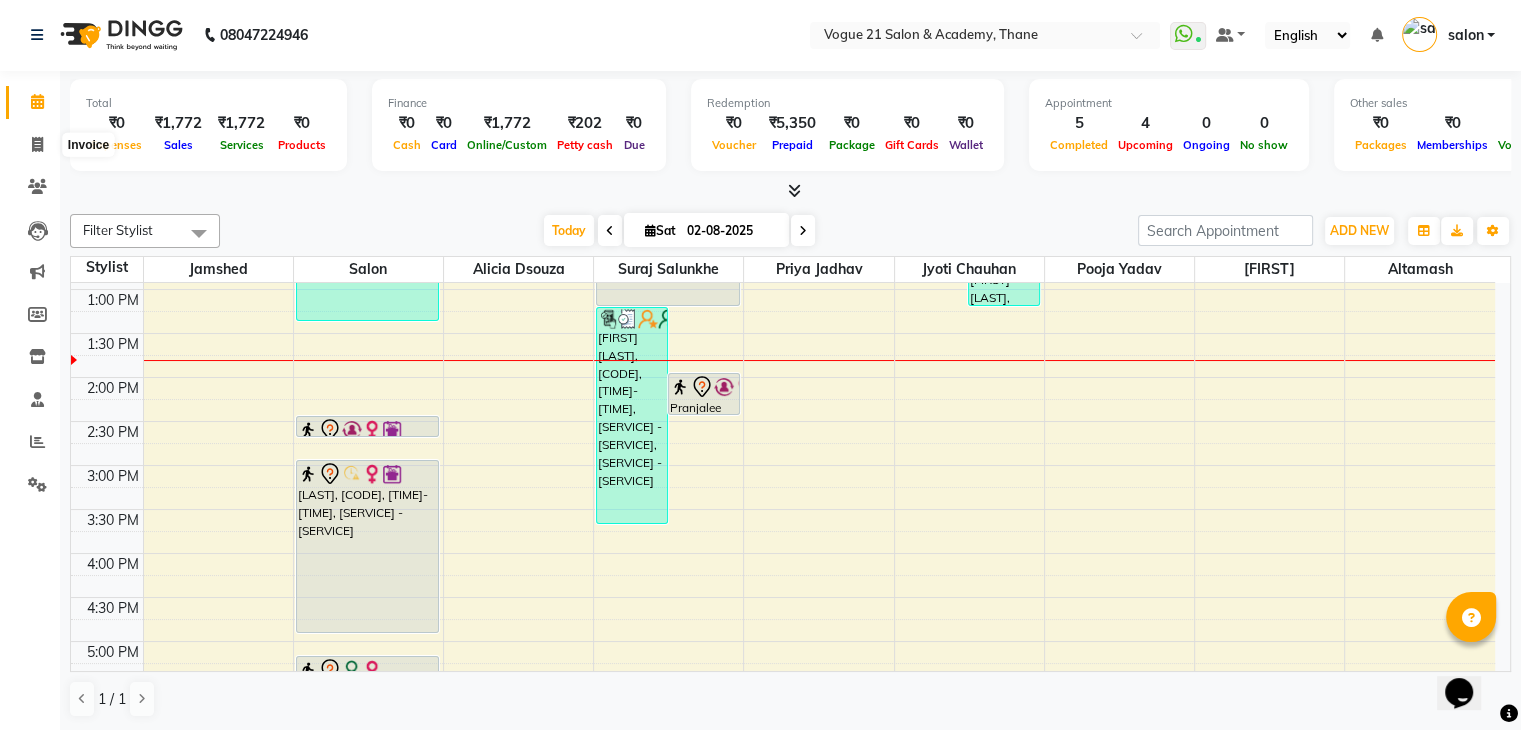select on "4433" 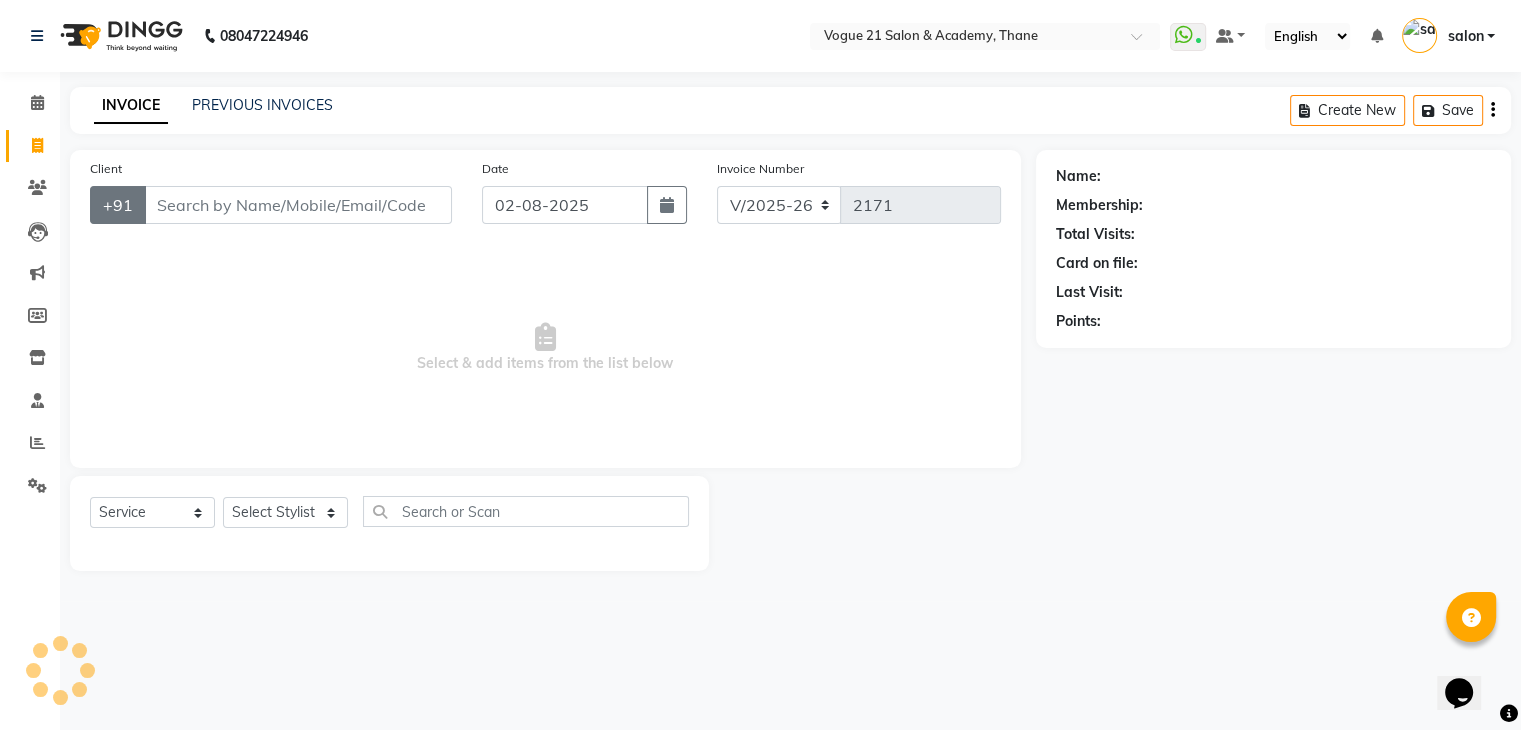 scroll, scrollTop: 0, scrollLeft: 0, axis: both 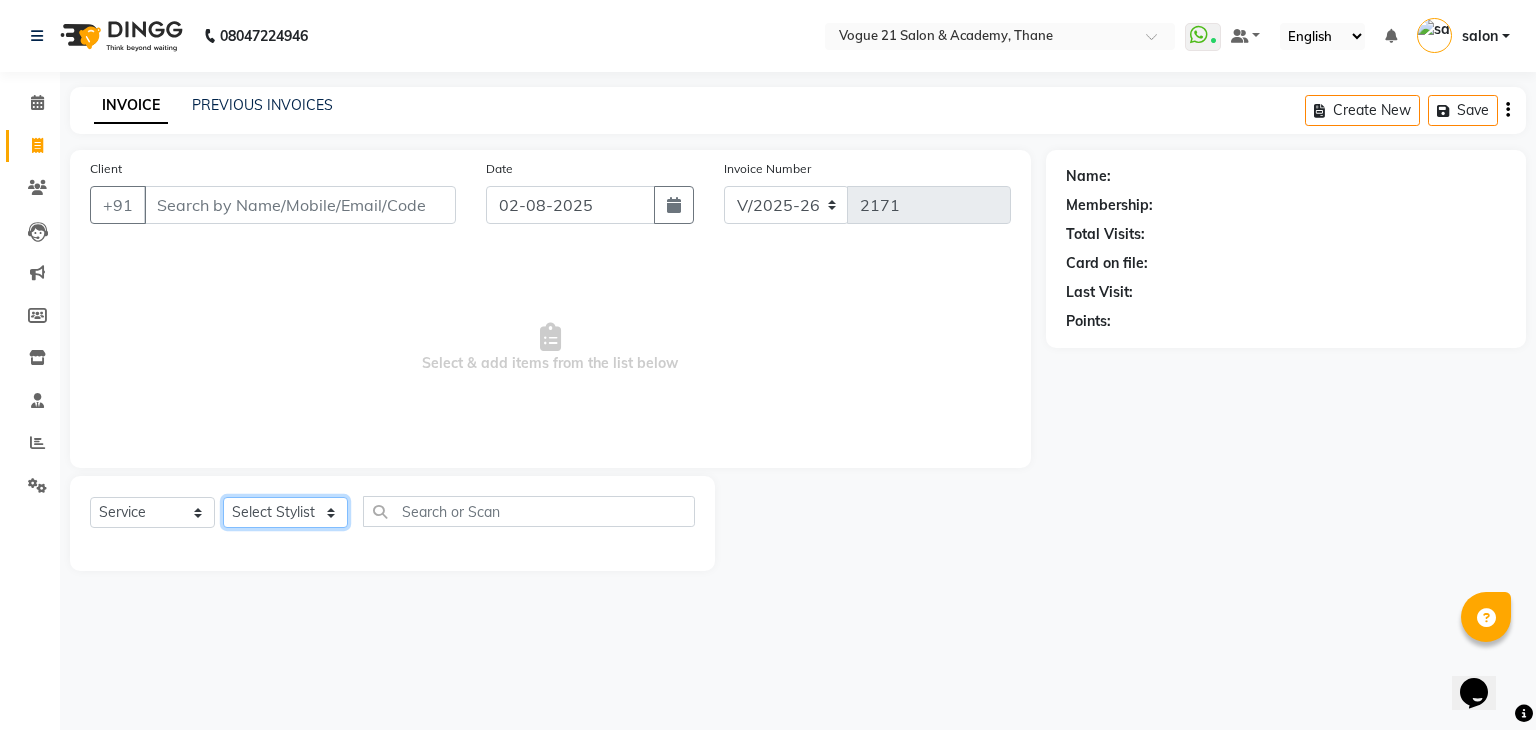 click on "Select Stylist" 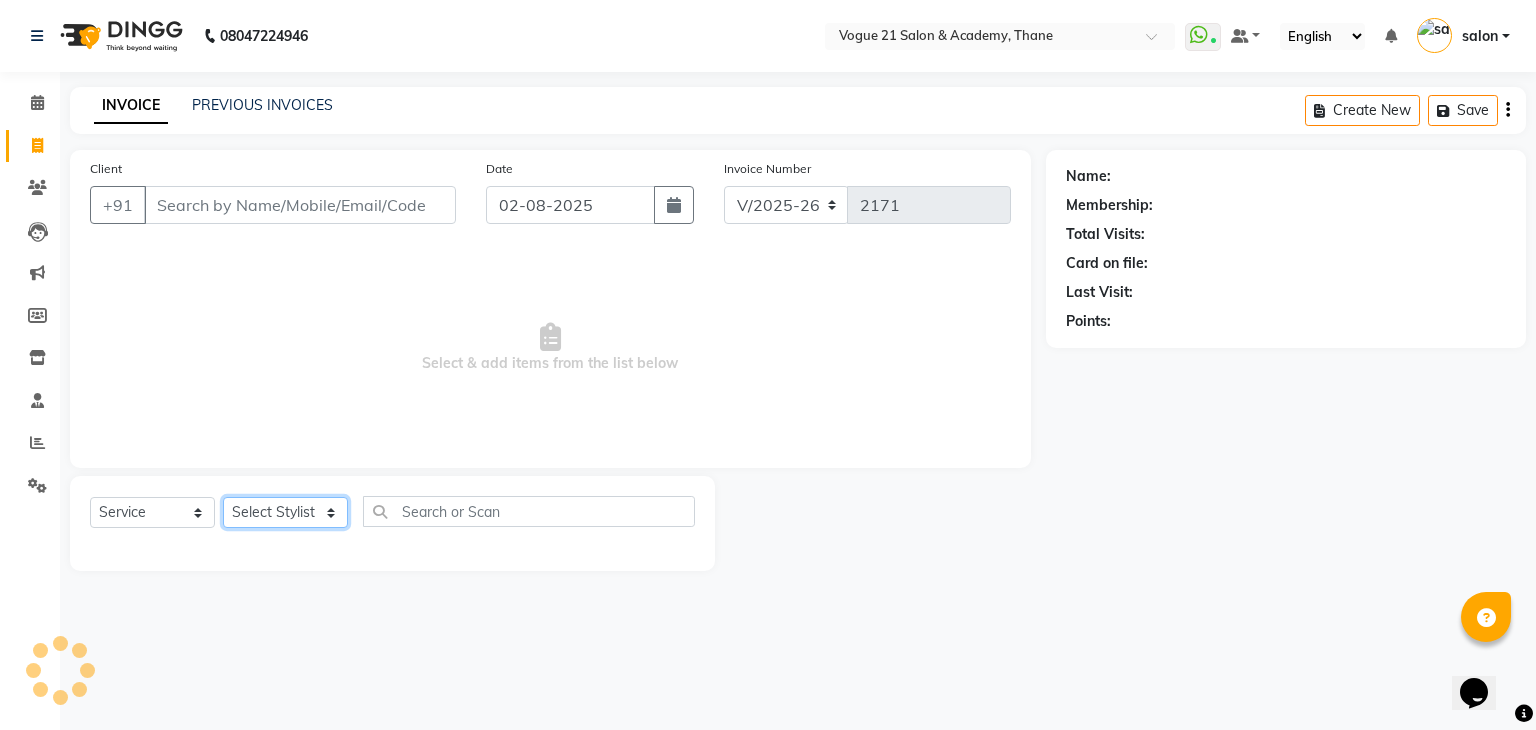 click on "Select Stylist" 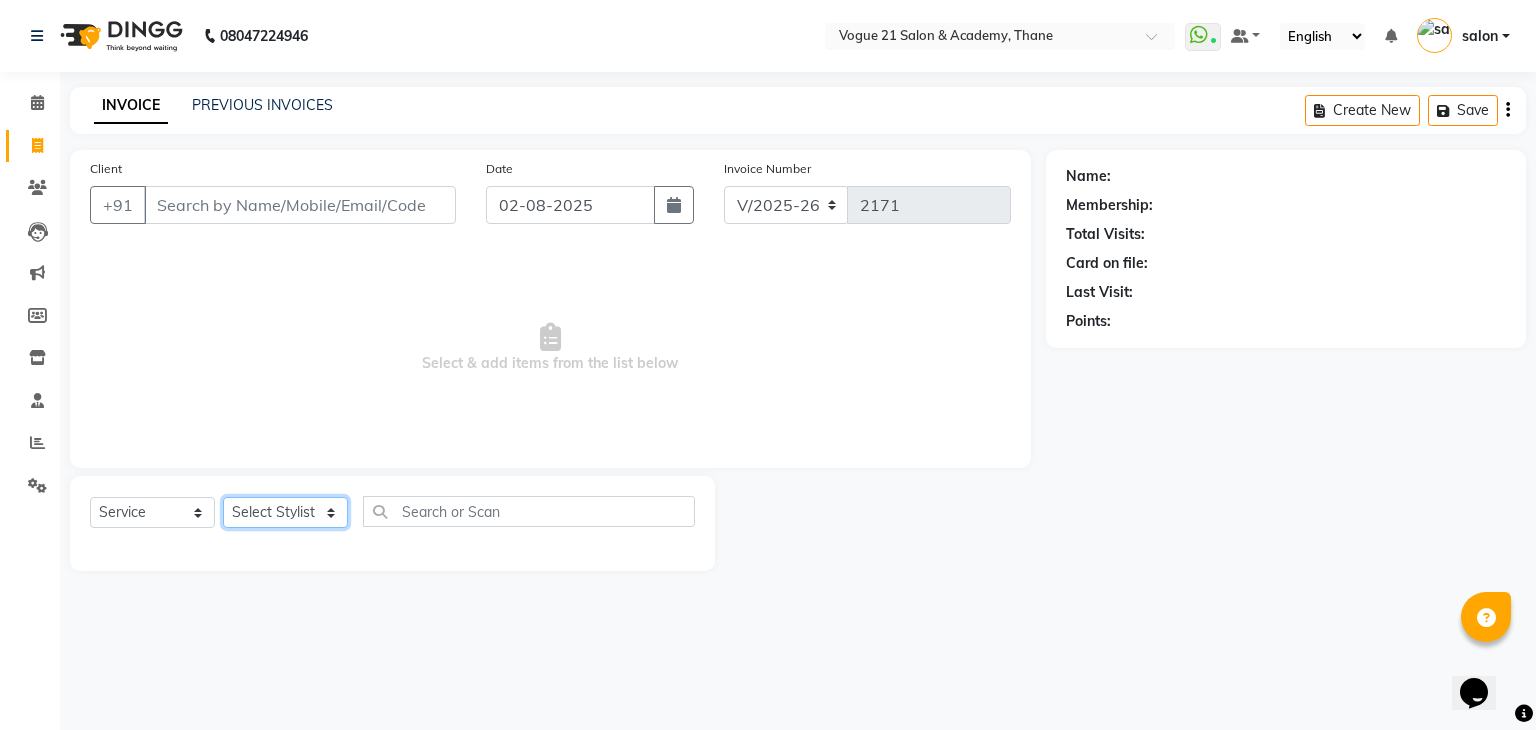 click on "Select Stylist aamir  Alicia Dsouza Altamash Jamshed  jyoti chauhan Pooja yadav Priya jadhav salon suraj salunkhe" 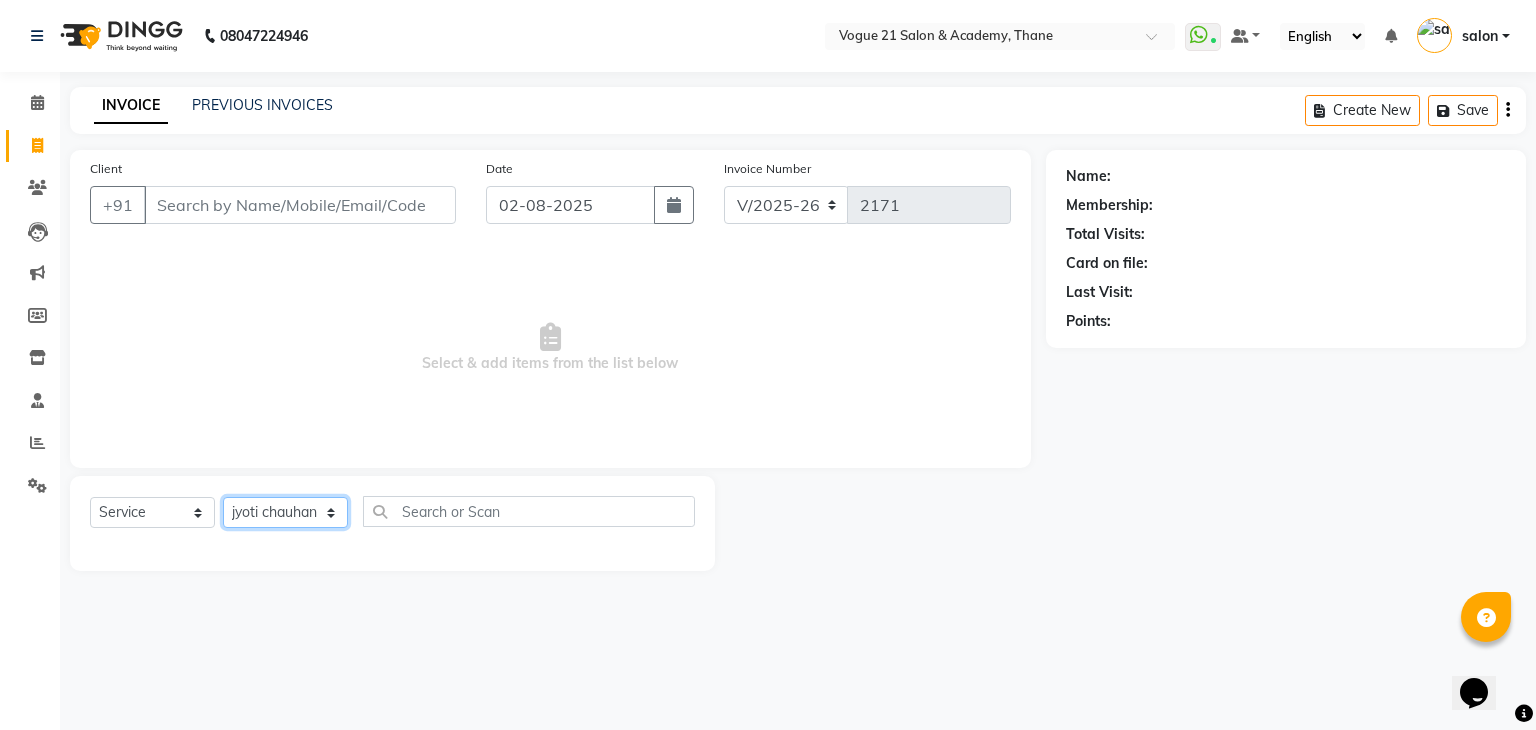 click on "Select Stylist aamir  Alicia Dsouza Altamash Jamshed  jyoti chauhan Pooja yadav Priya jadhav salon suraj salunkhe" 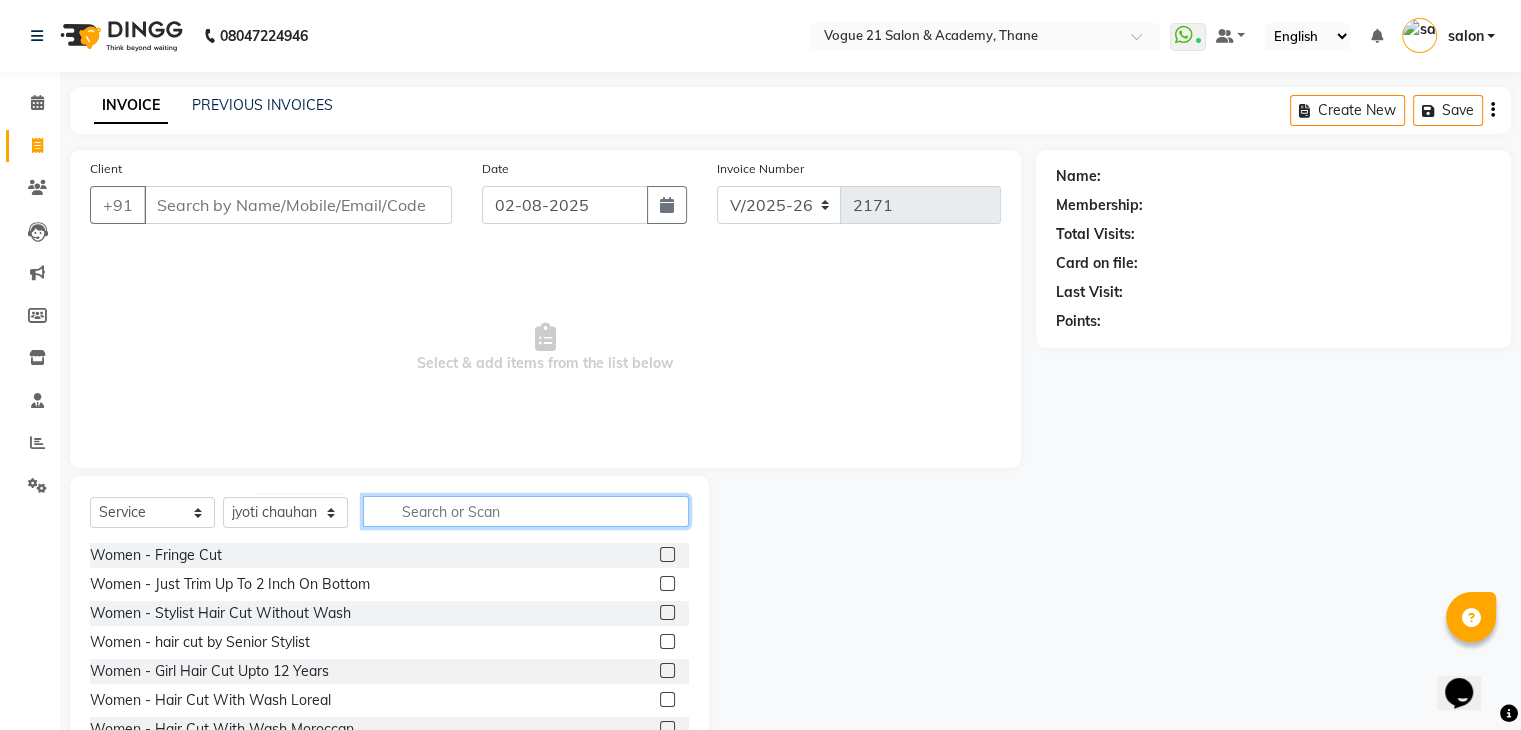 click 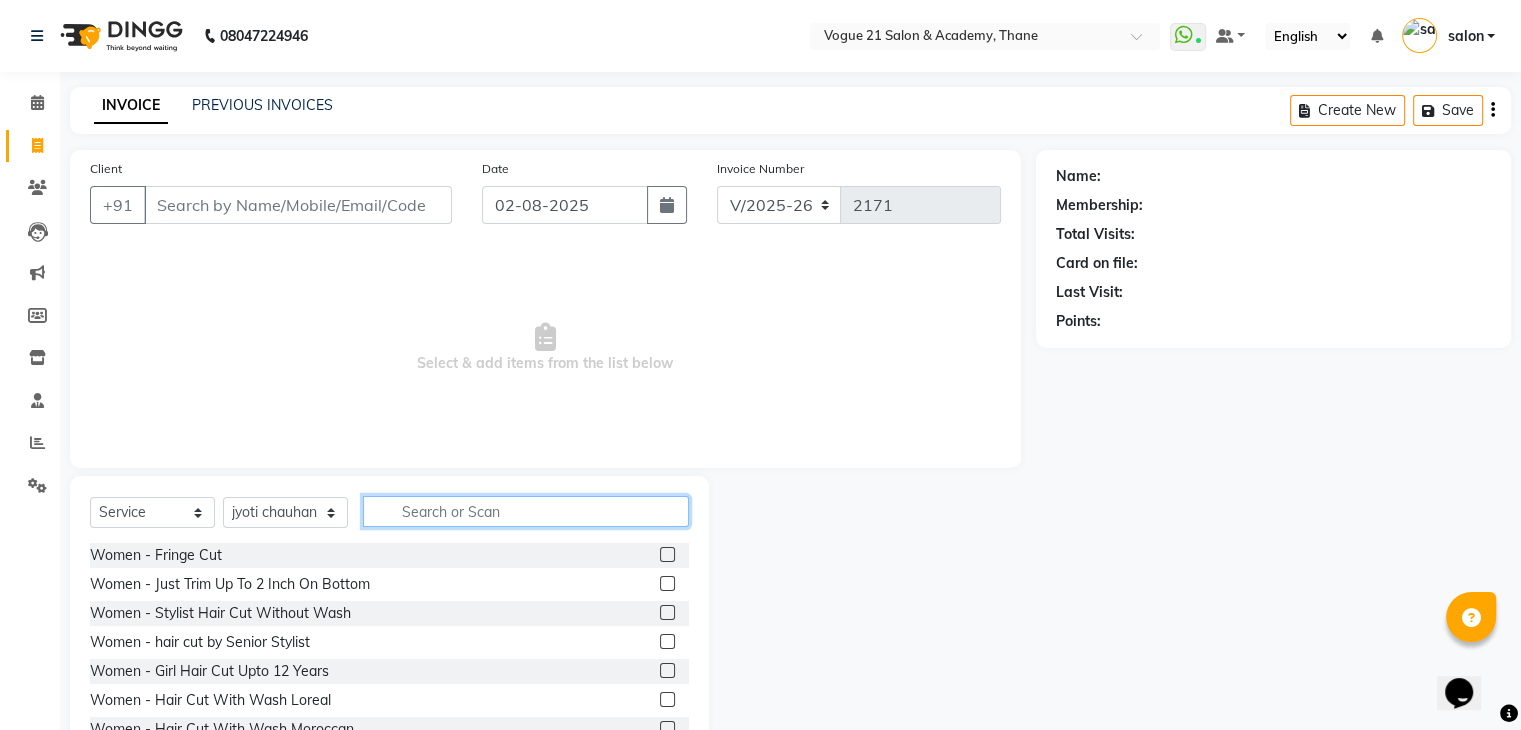 click 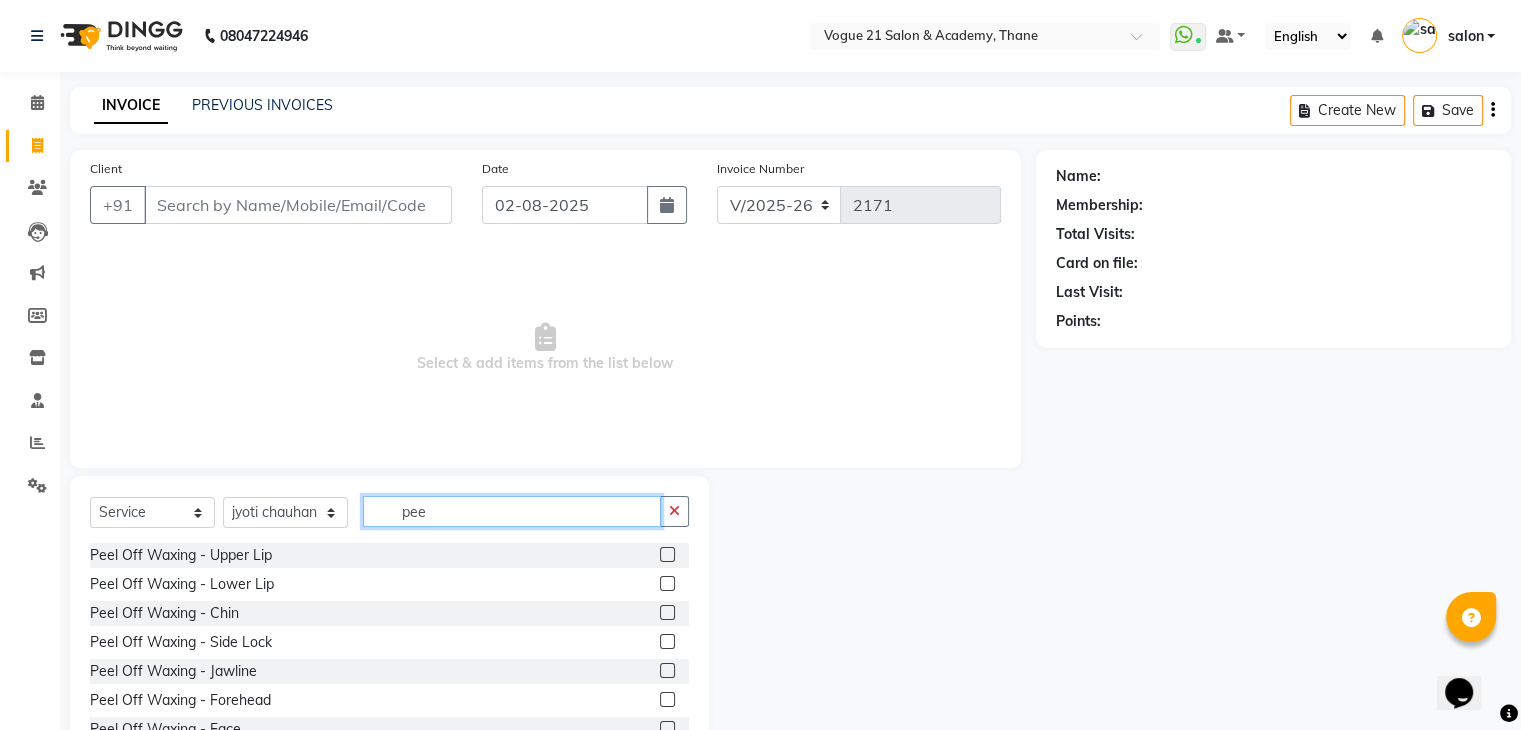 scroll, scrollTop: 72, scrollLeft: 0, axis: vertical 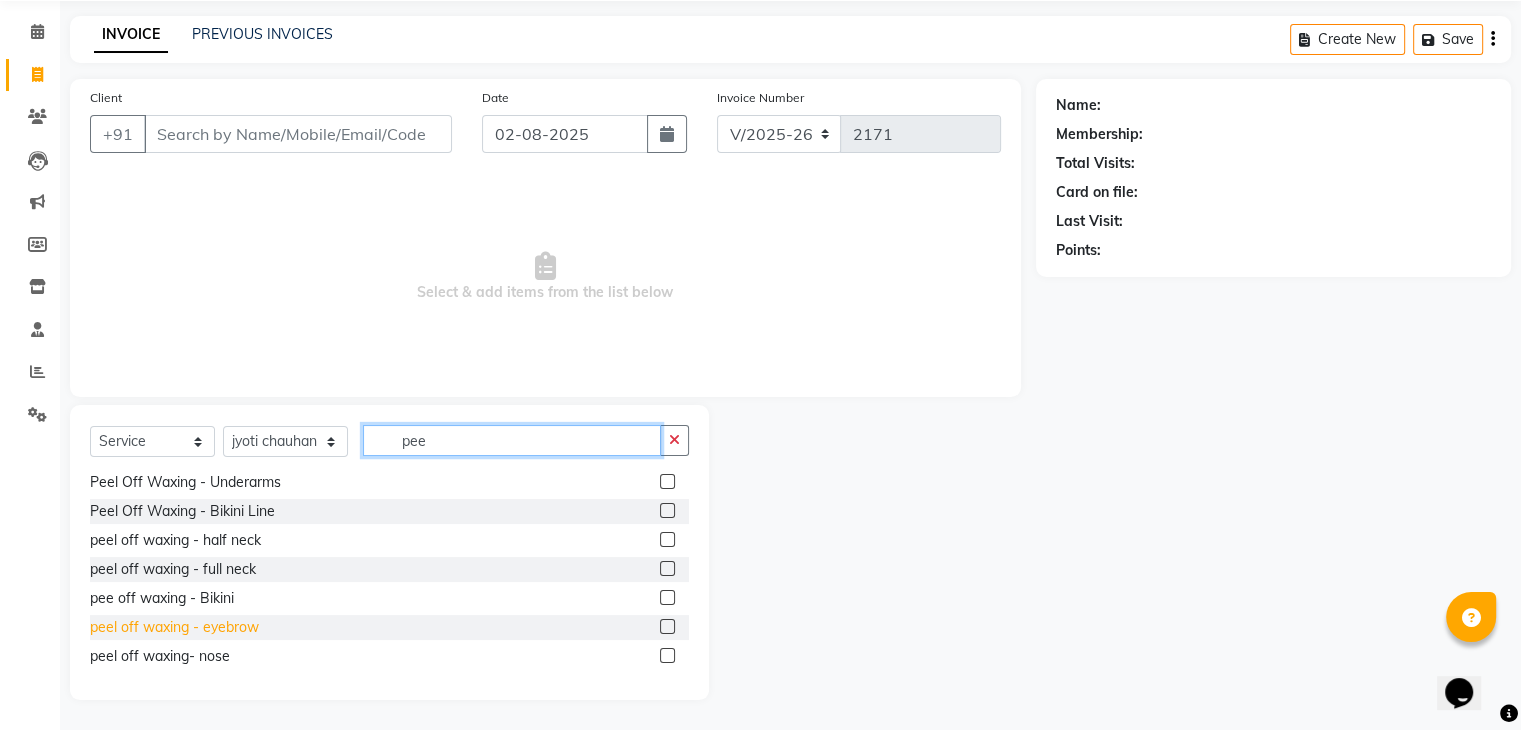type on "pee" 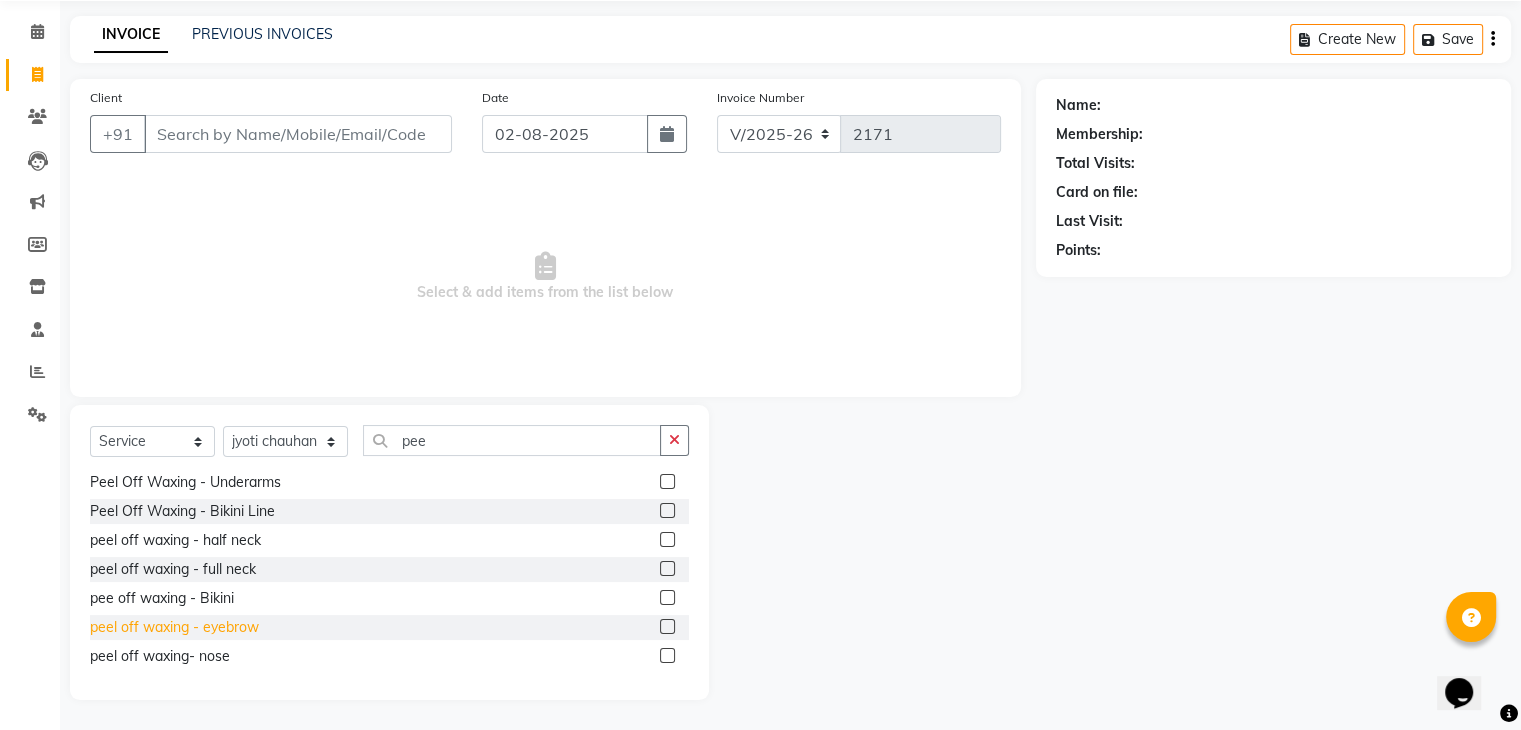 click on "peel off waxing - eyebrow" 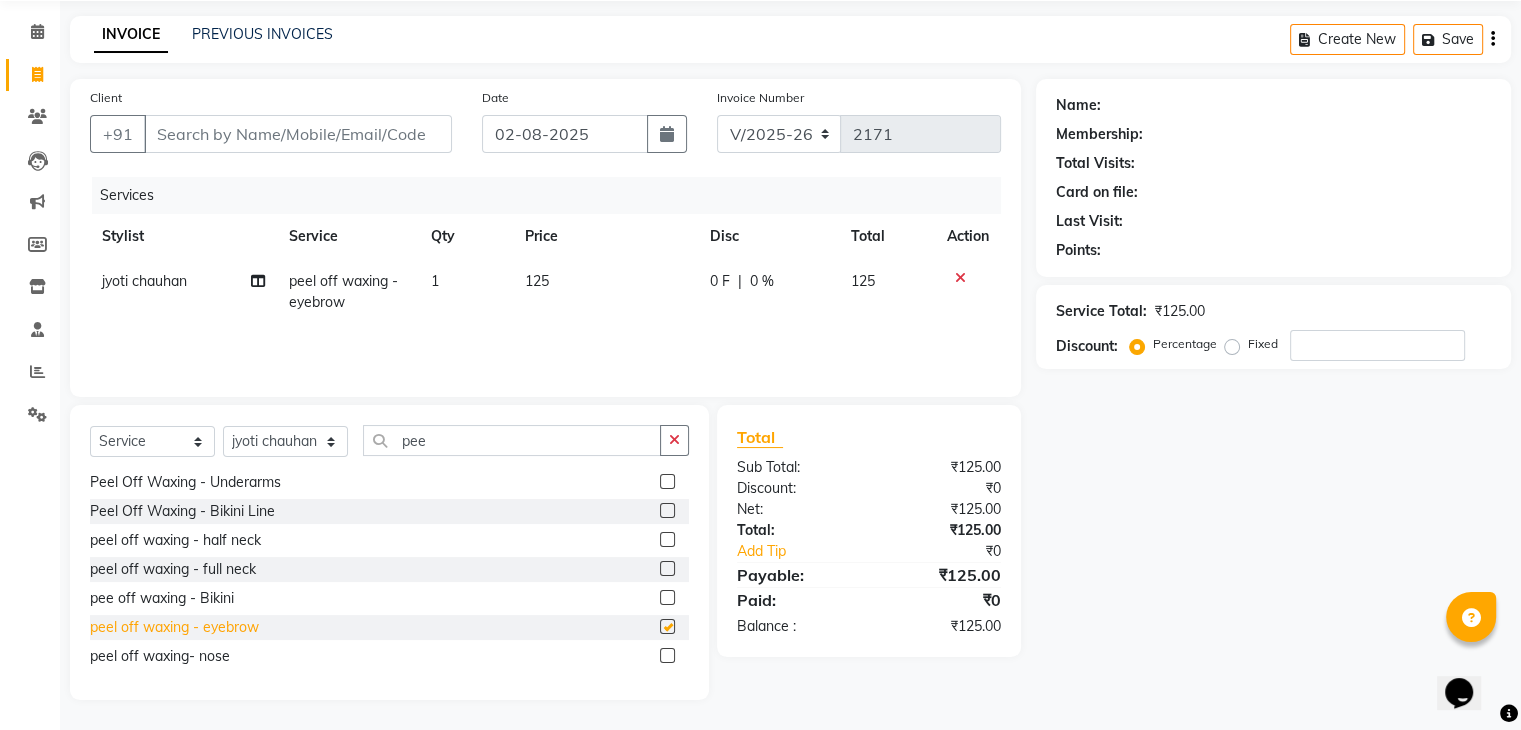 checkbox on "false" 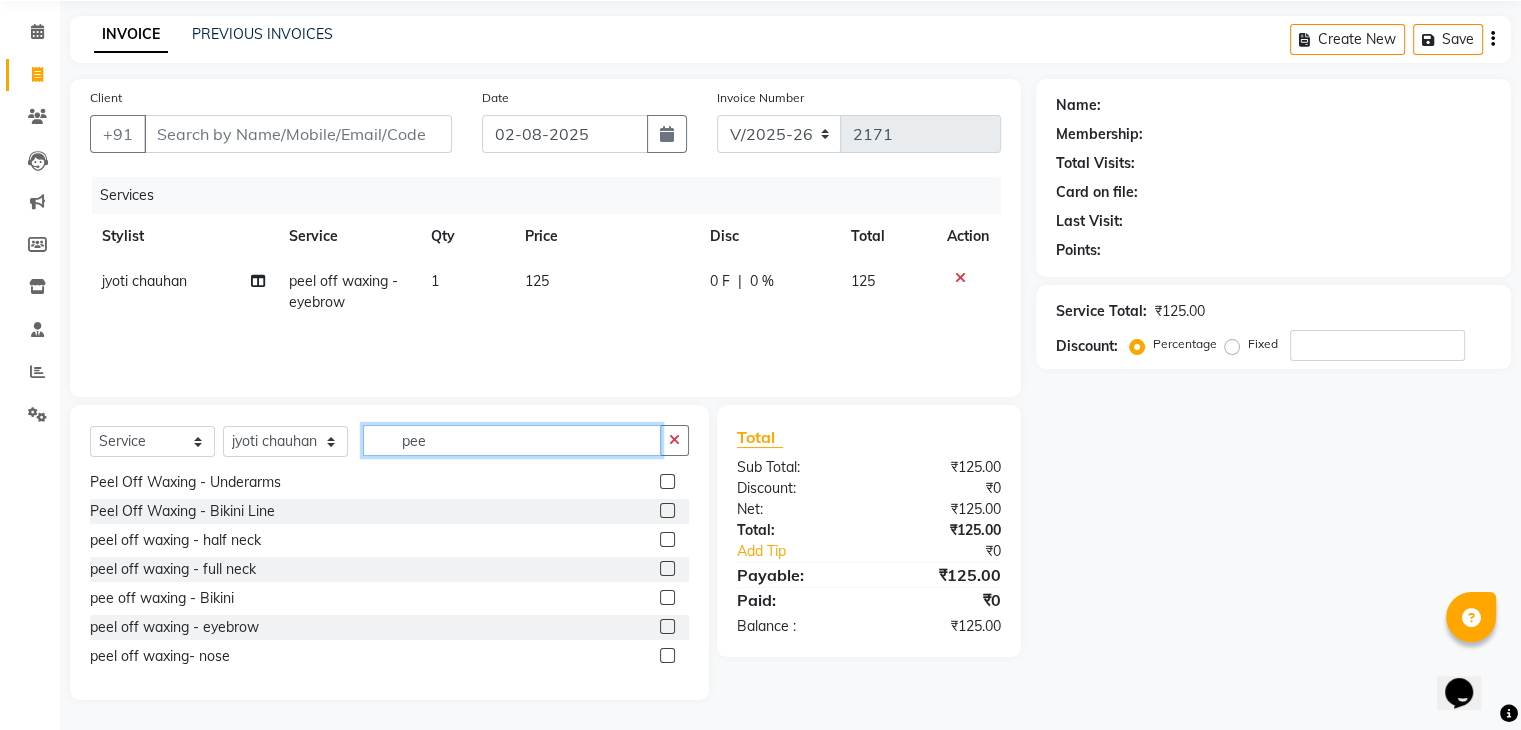 click on "pee" 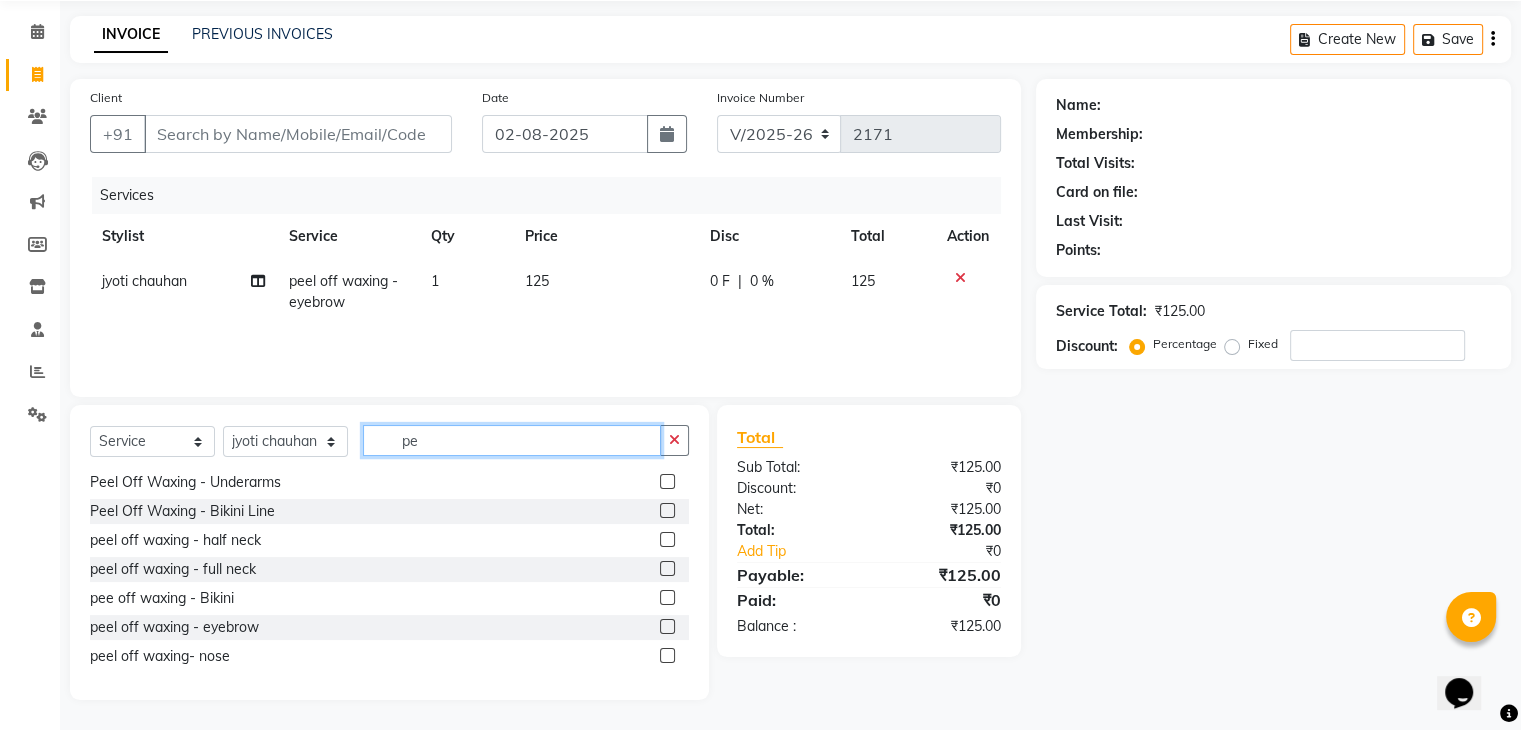 type on "p" 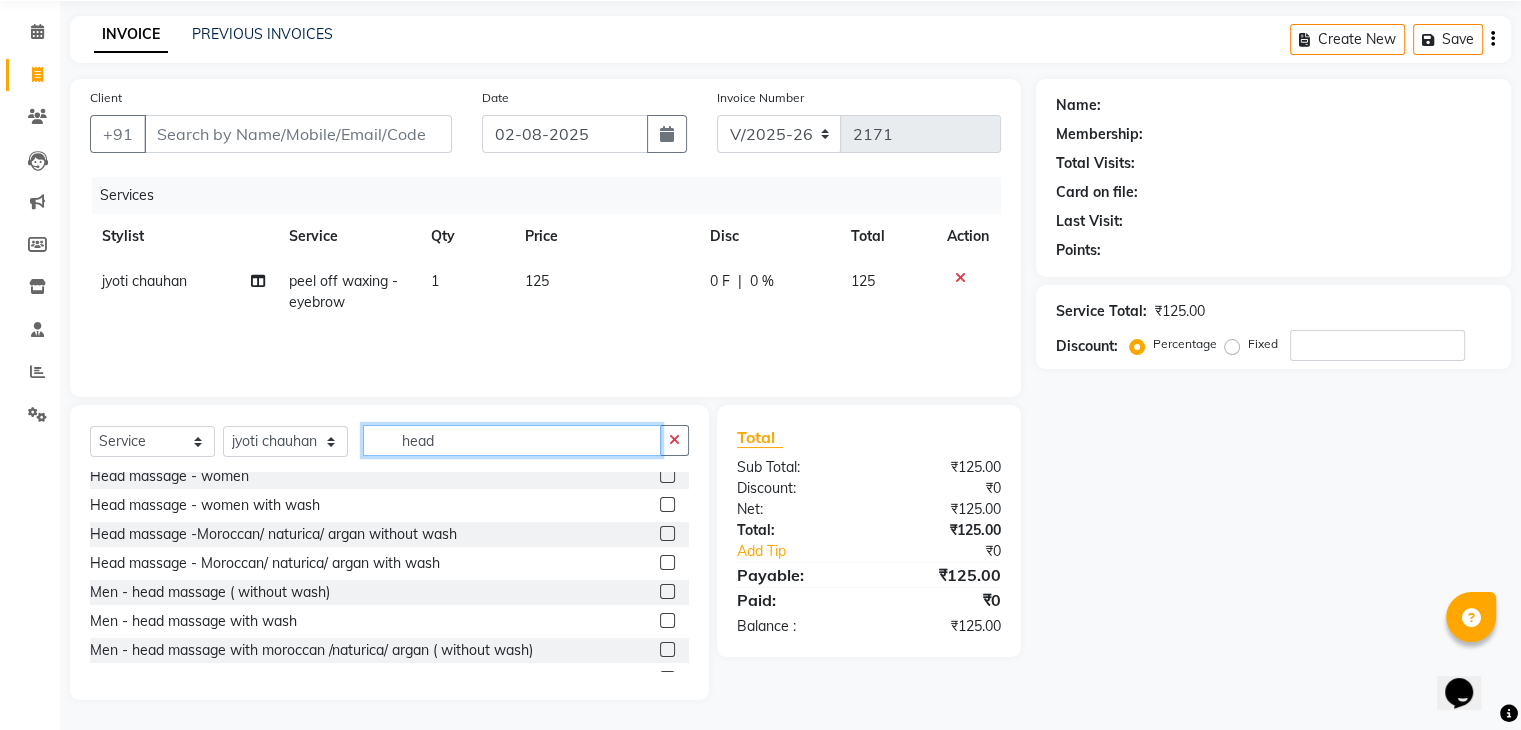 scroll, scrollTop: 0, scrollLeft: 0, axis: both 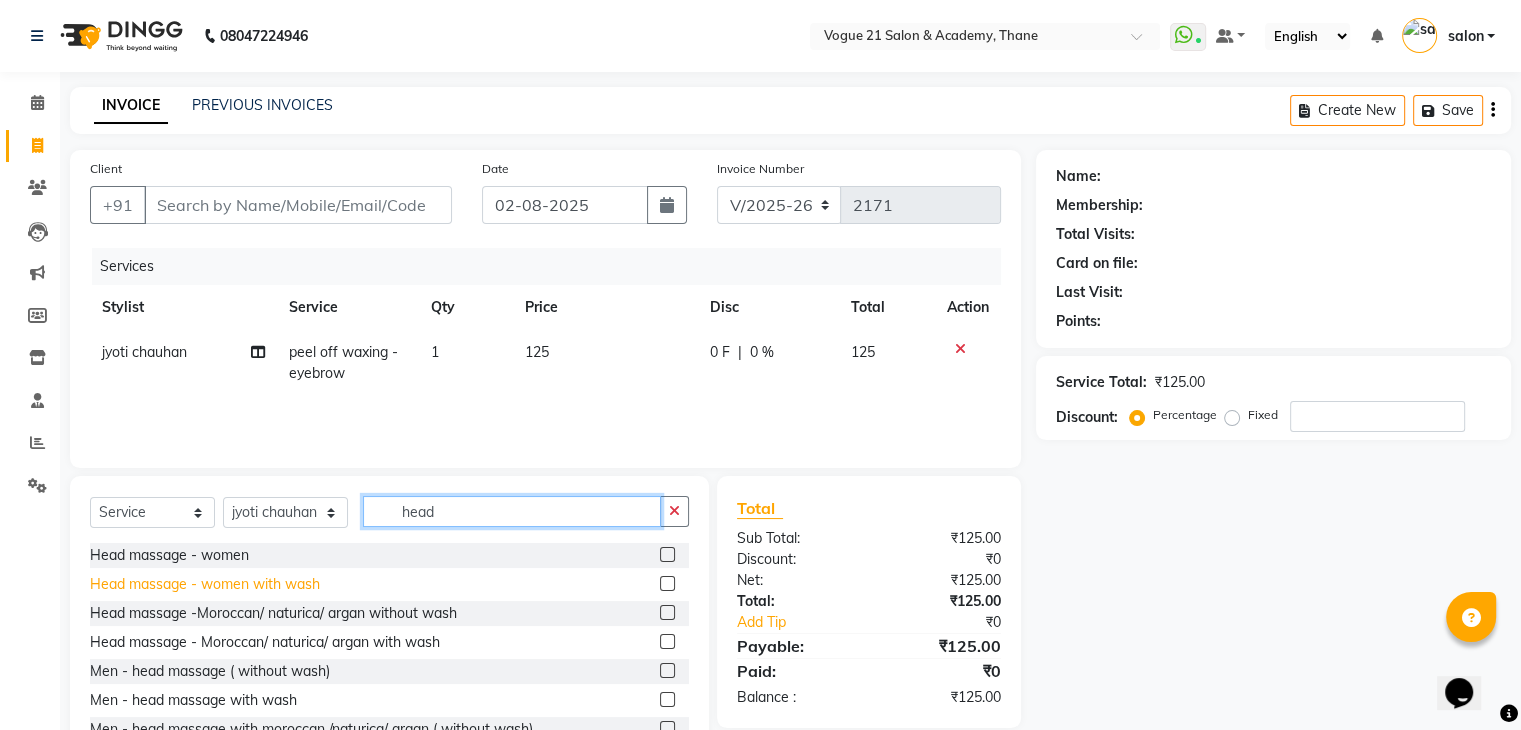 type on "head" 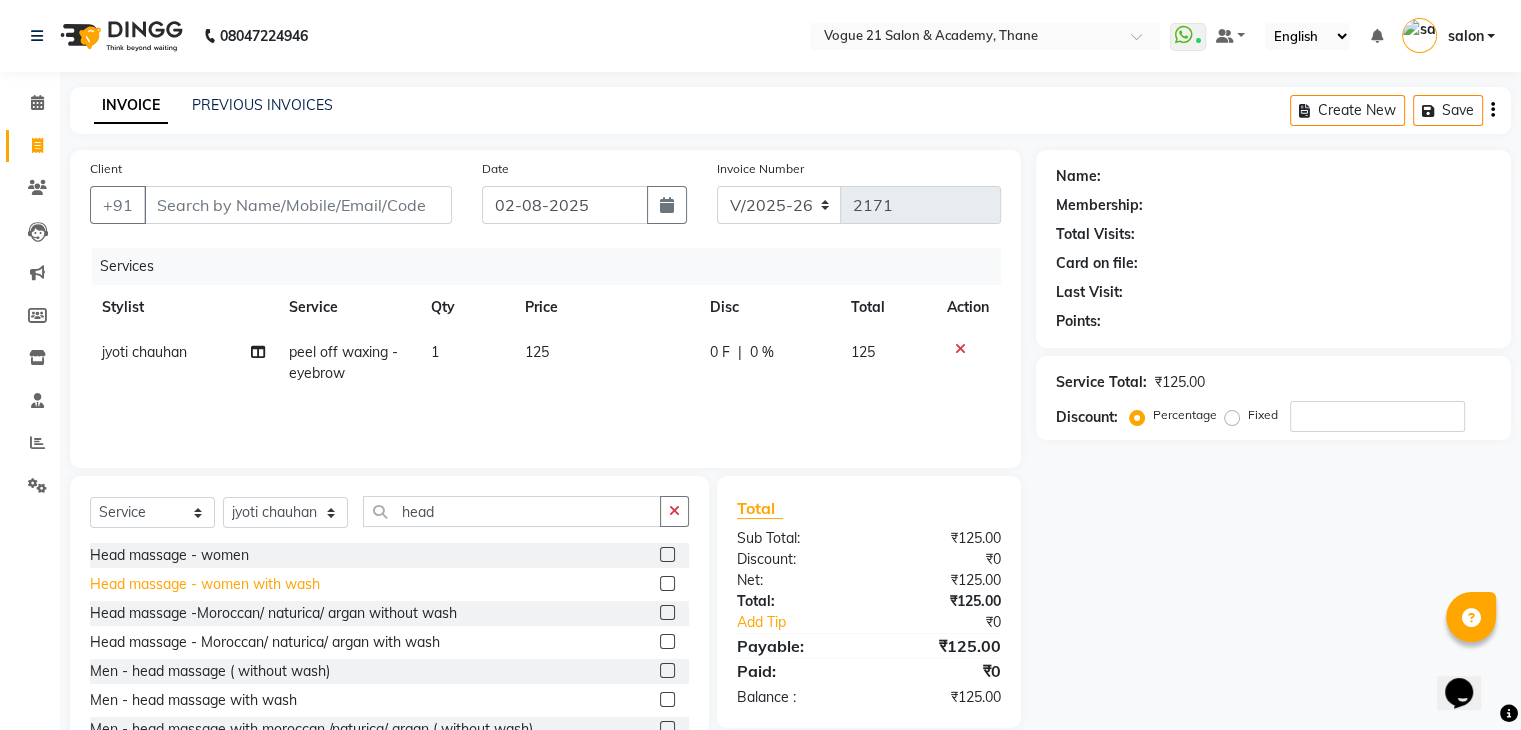 click on "Head massage - women with wash" 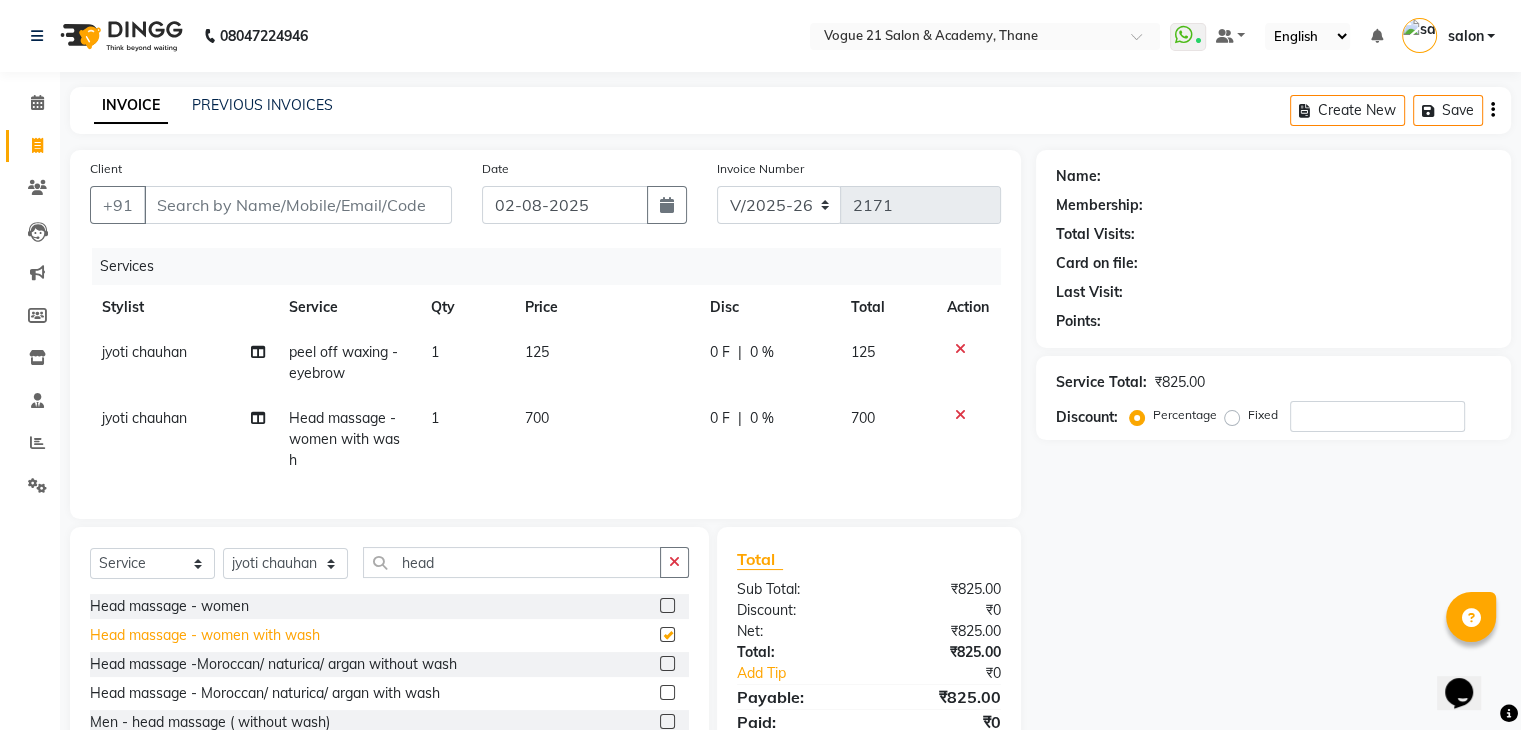checkbox on "false" 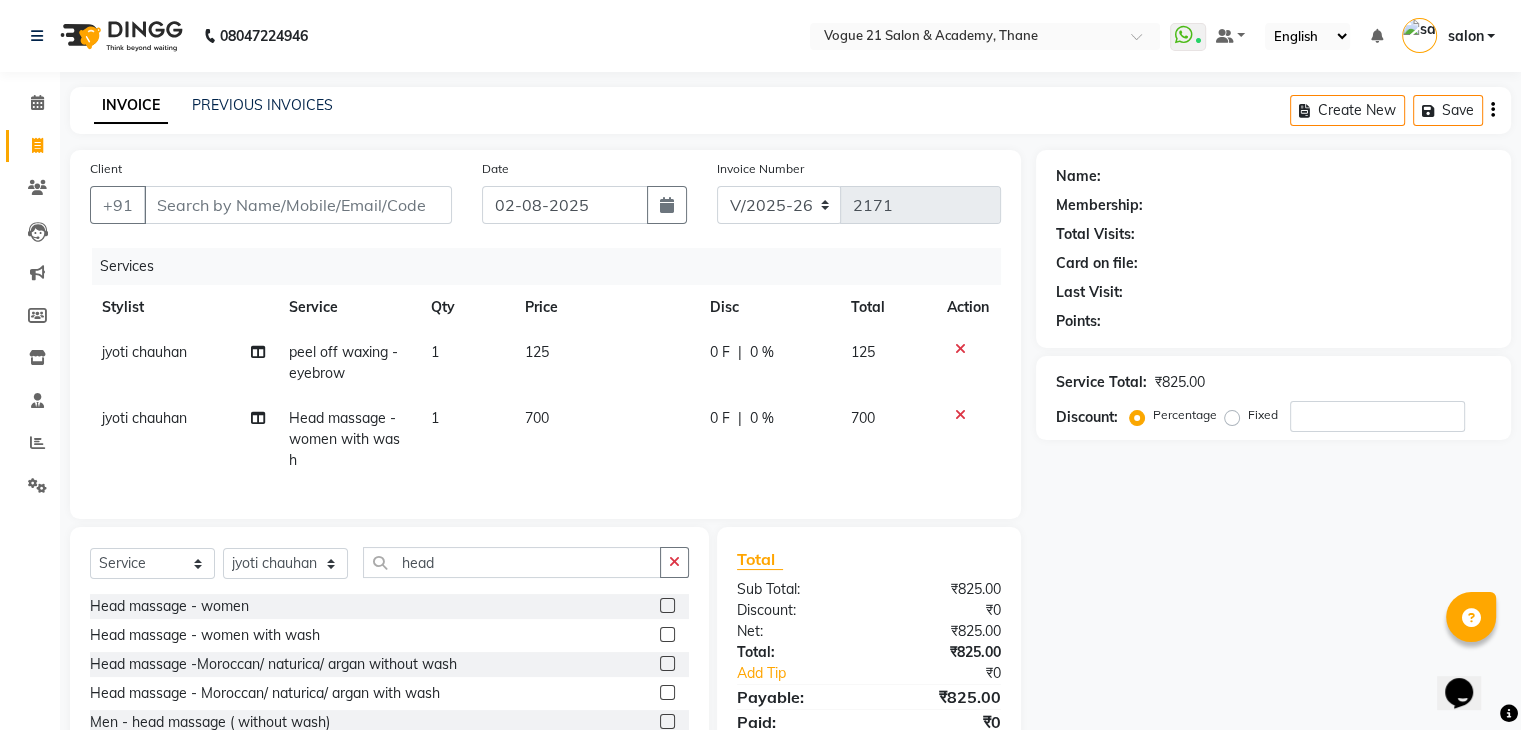 click on "1" 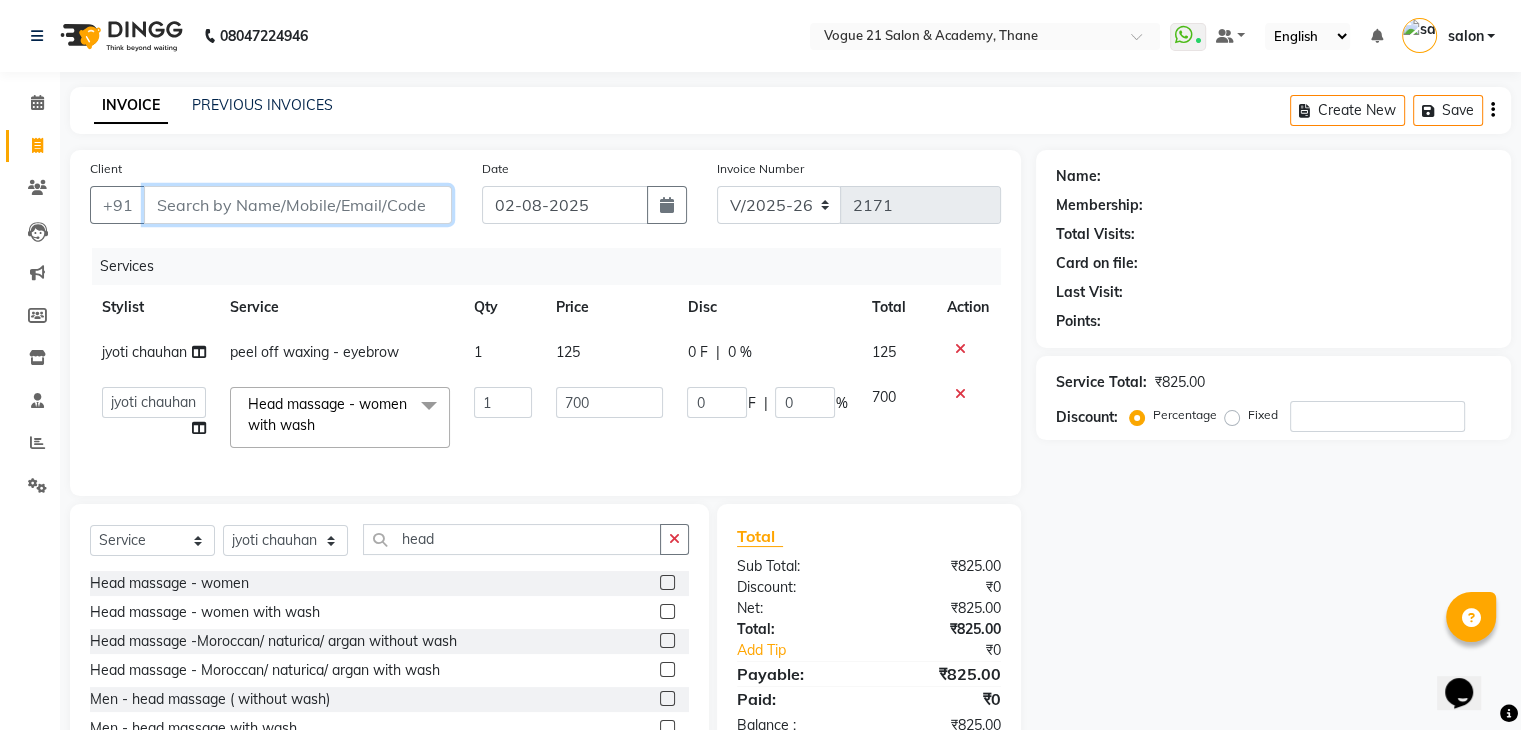 click on "Client" at bounding box center (298, 205) 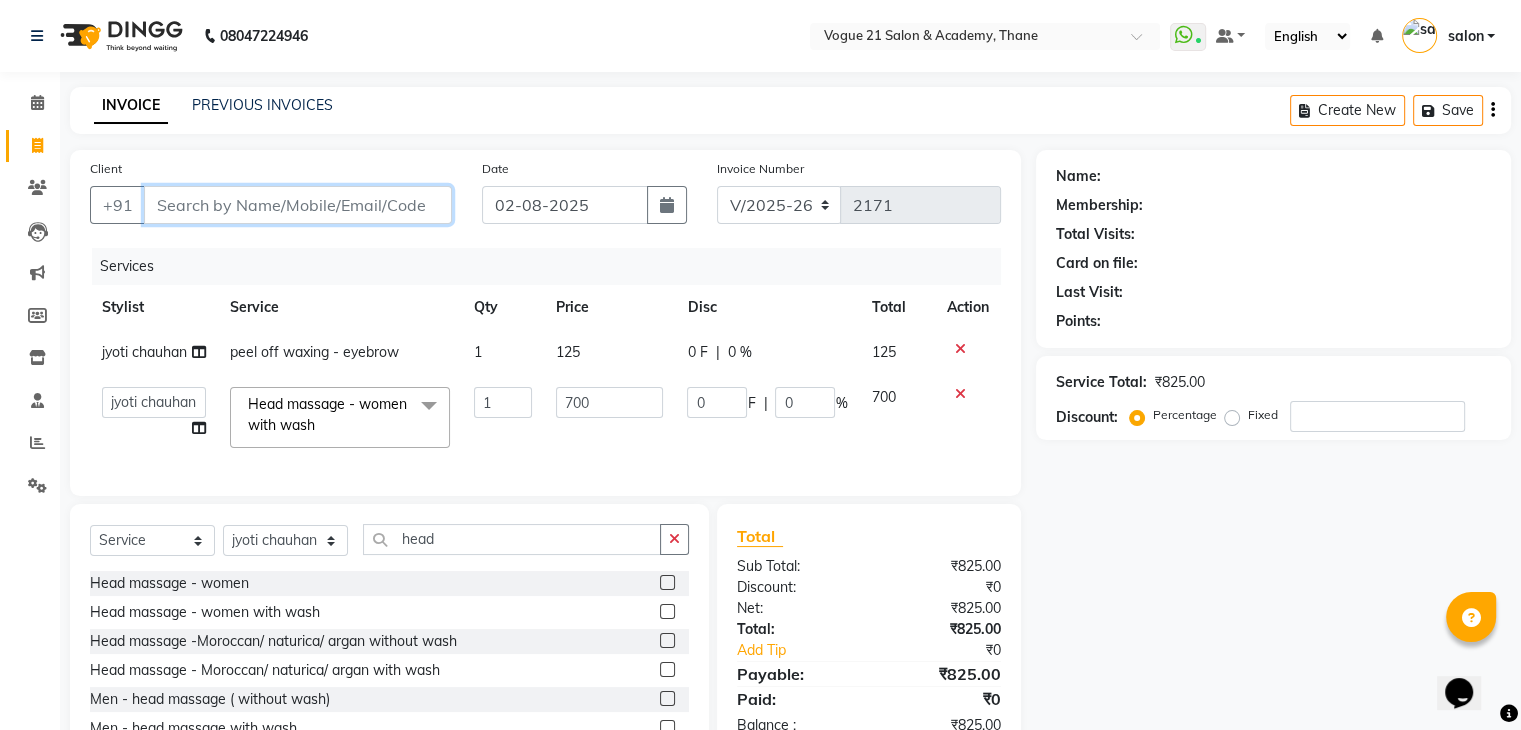 type on "p" 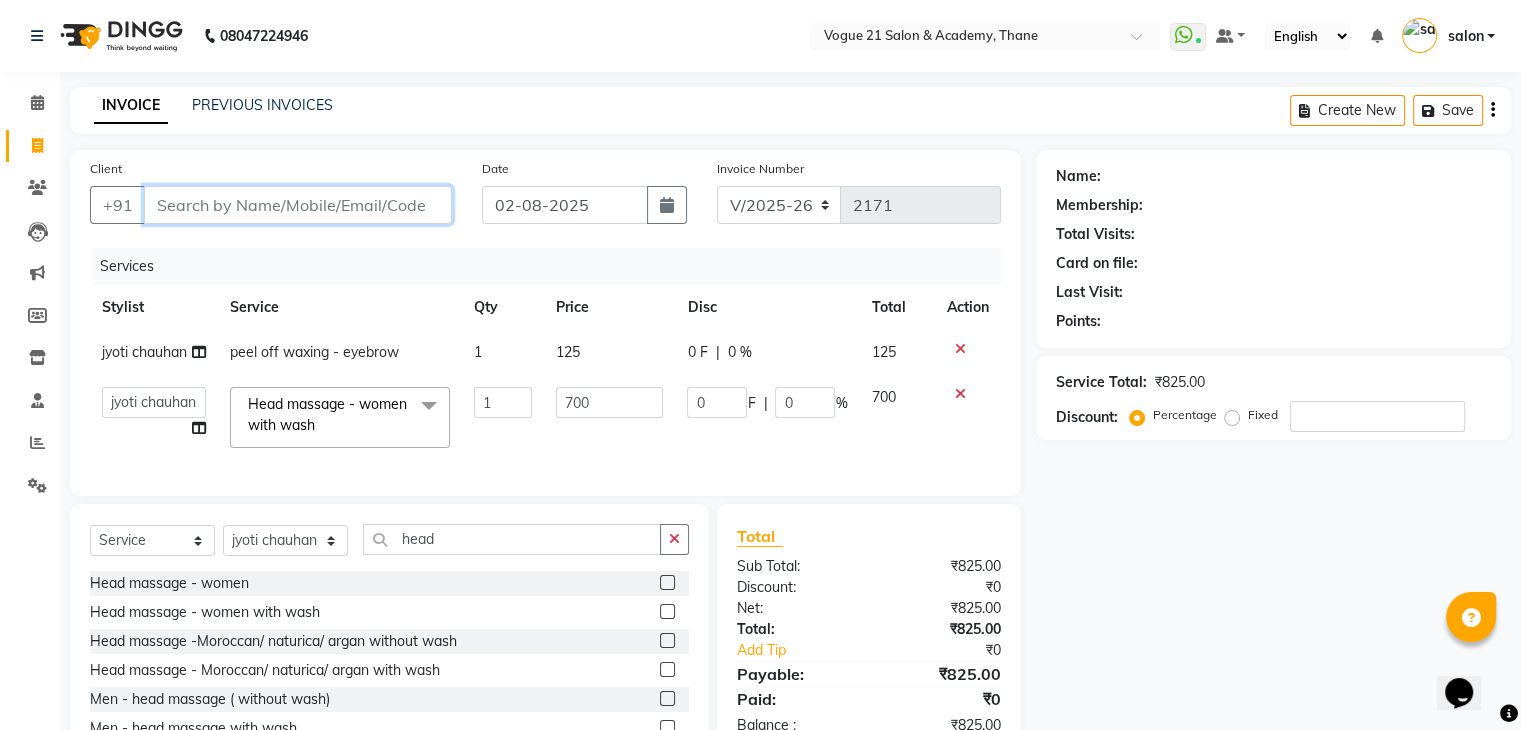 type on "0" 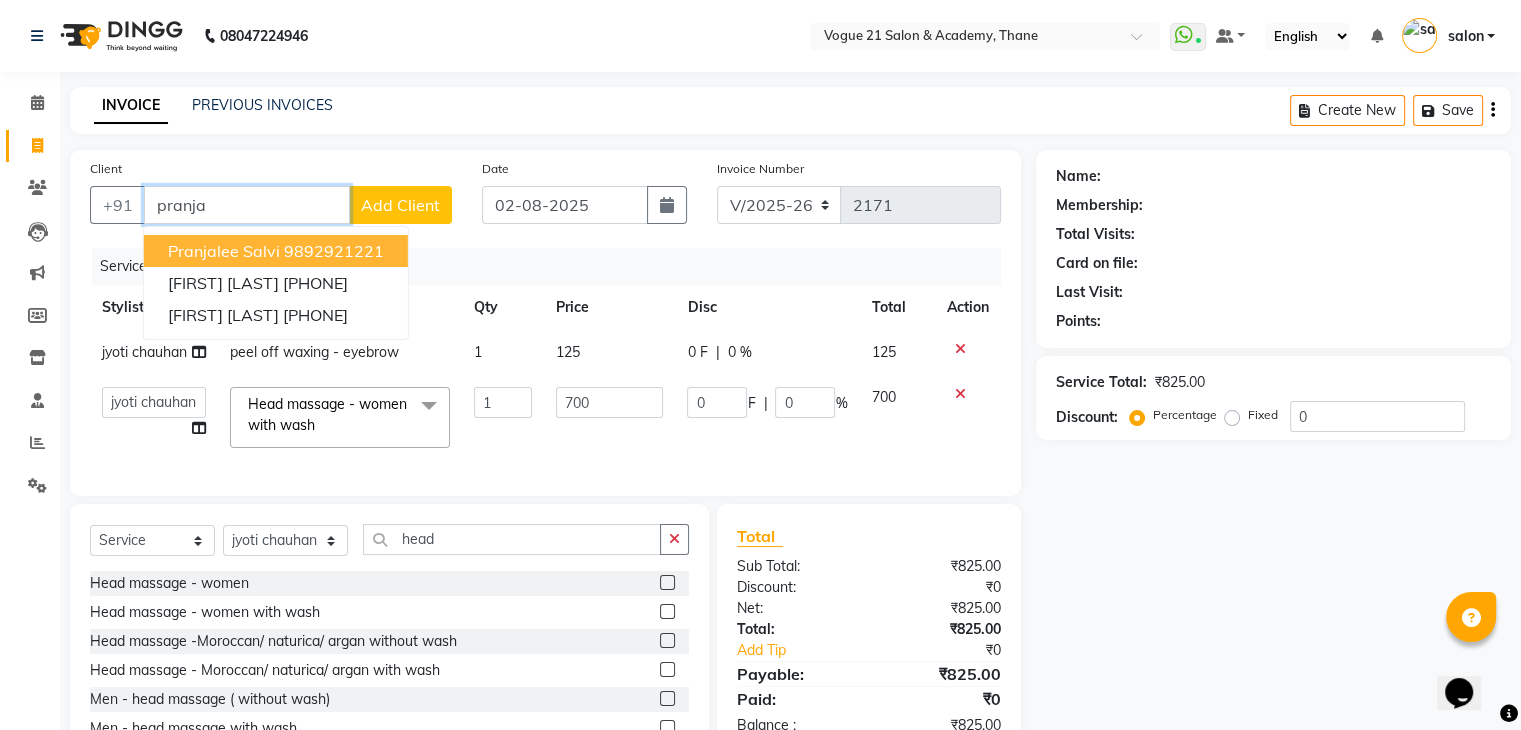click on "[FIRST] [LAST] [PHONE]" at bounding box center (276, 251) 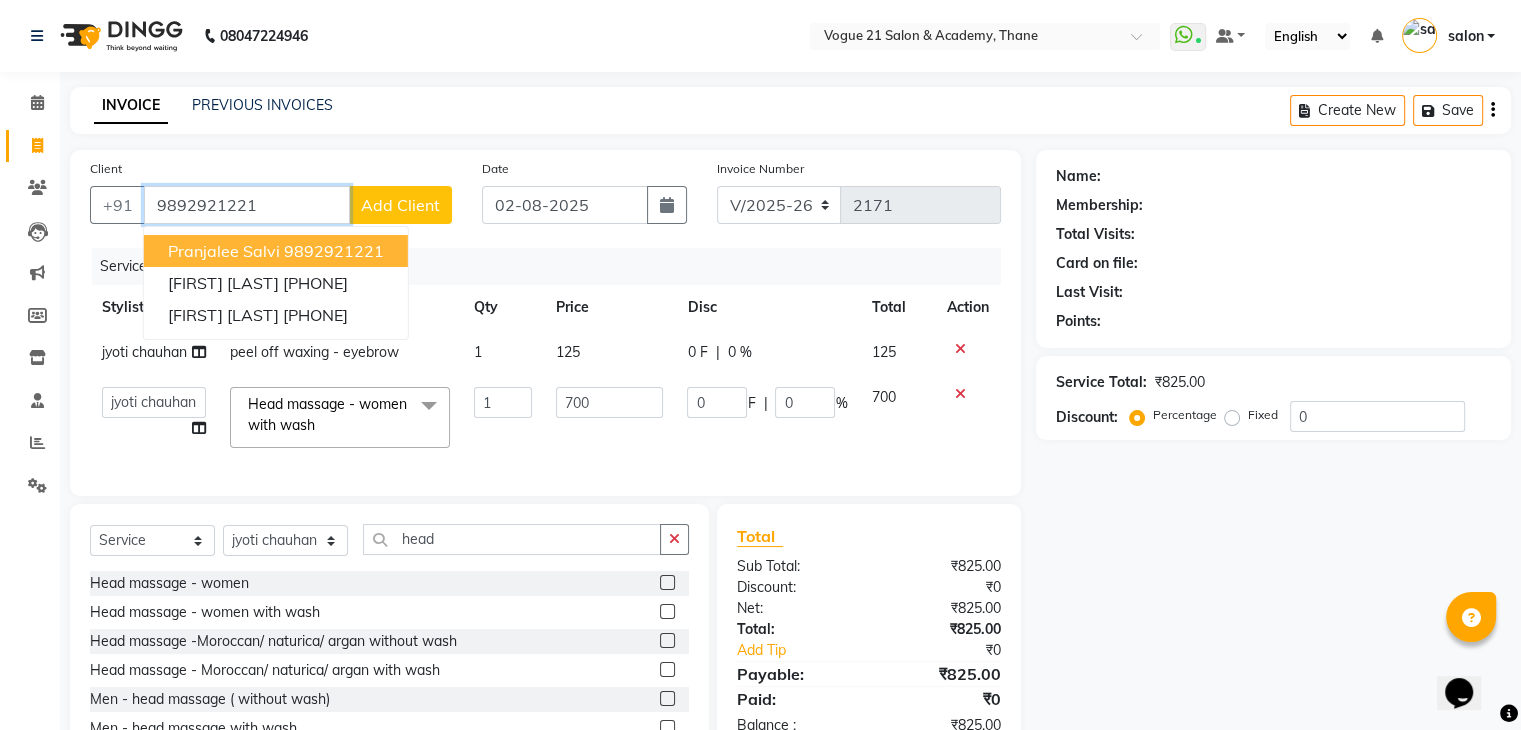 type on "9892921221" 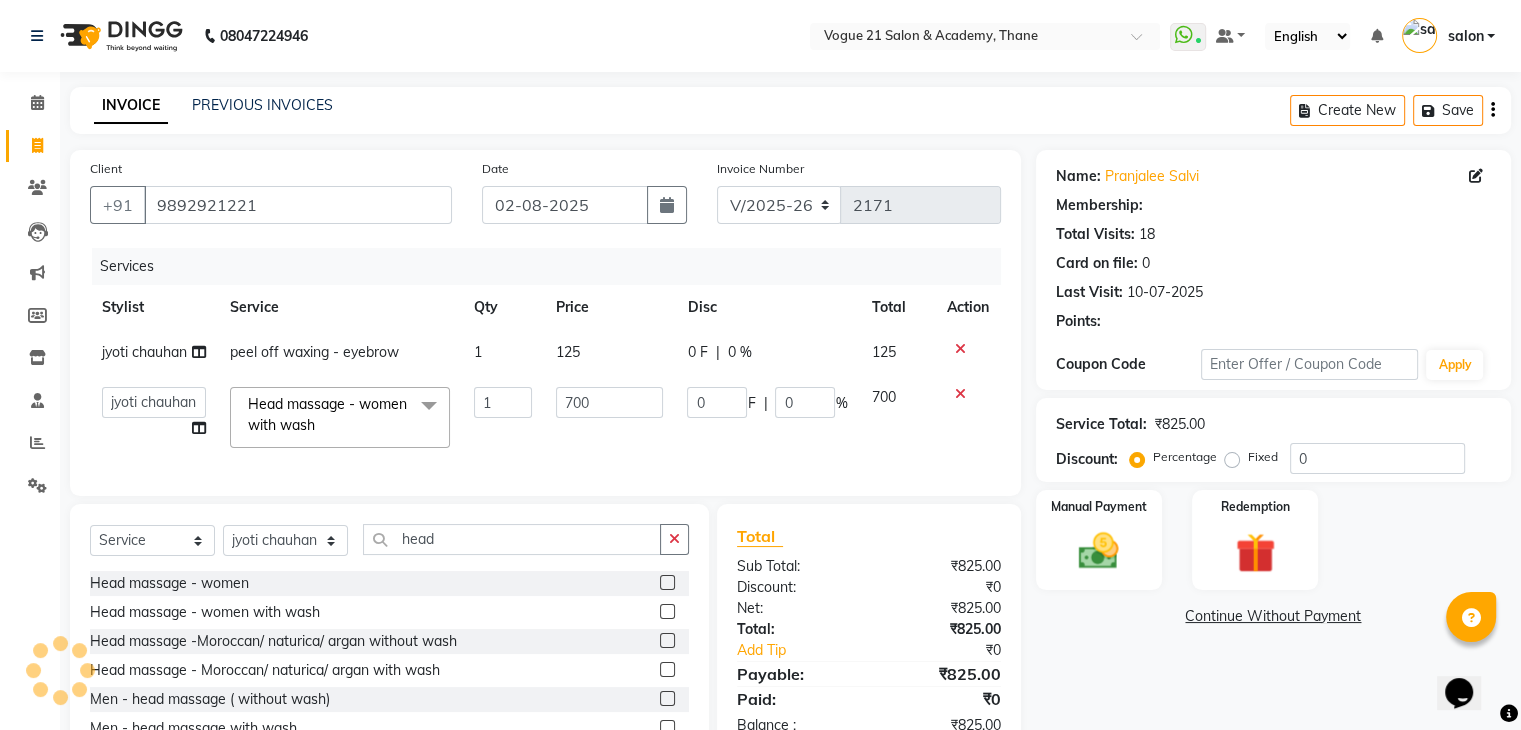type on "140" 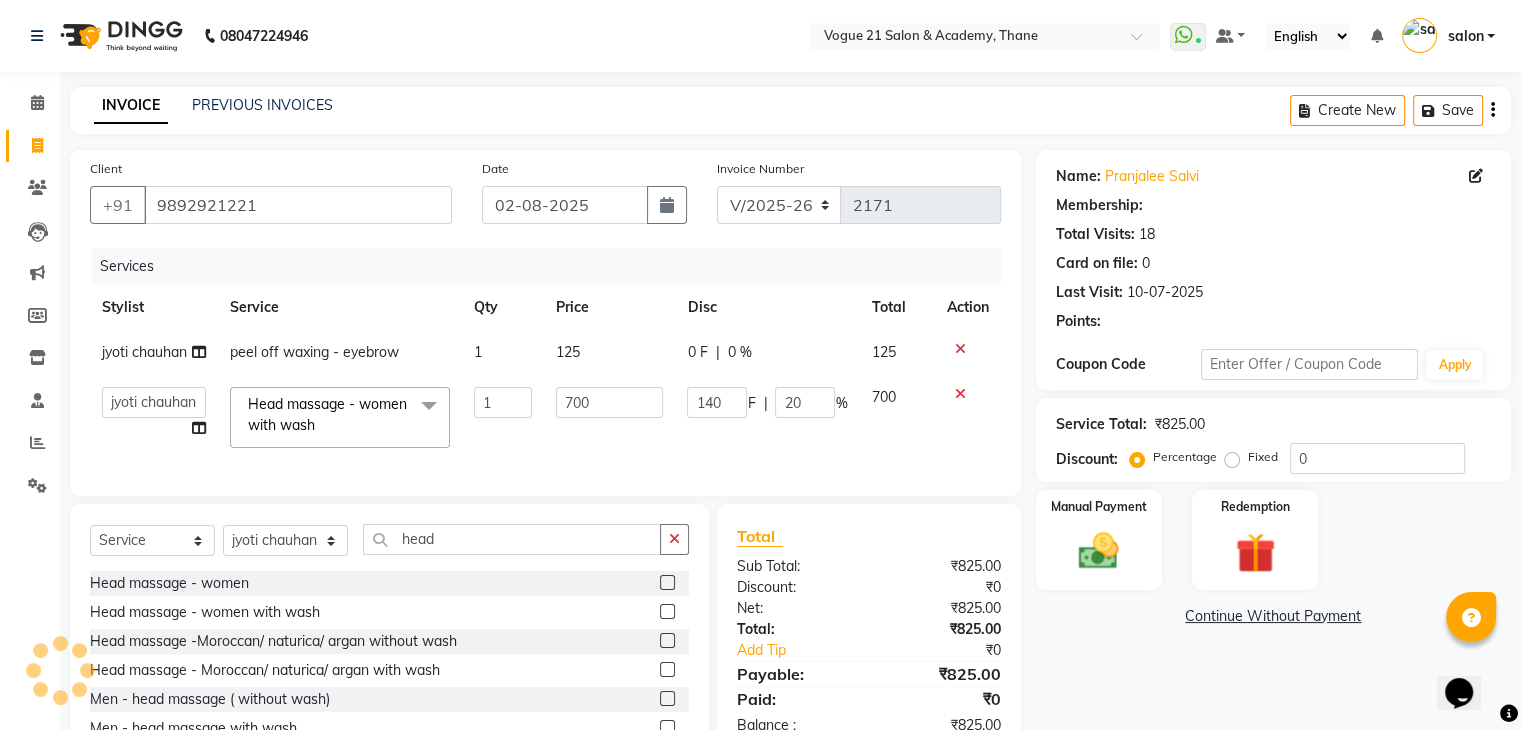 type on "20" 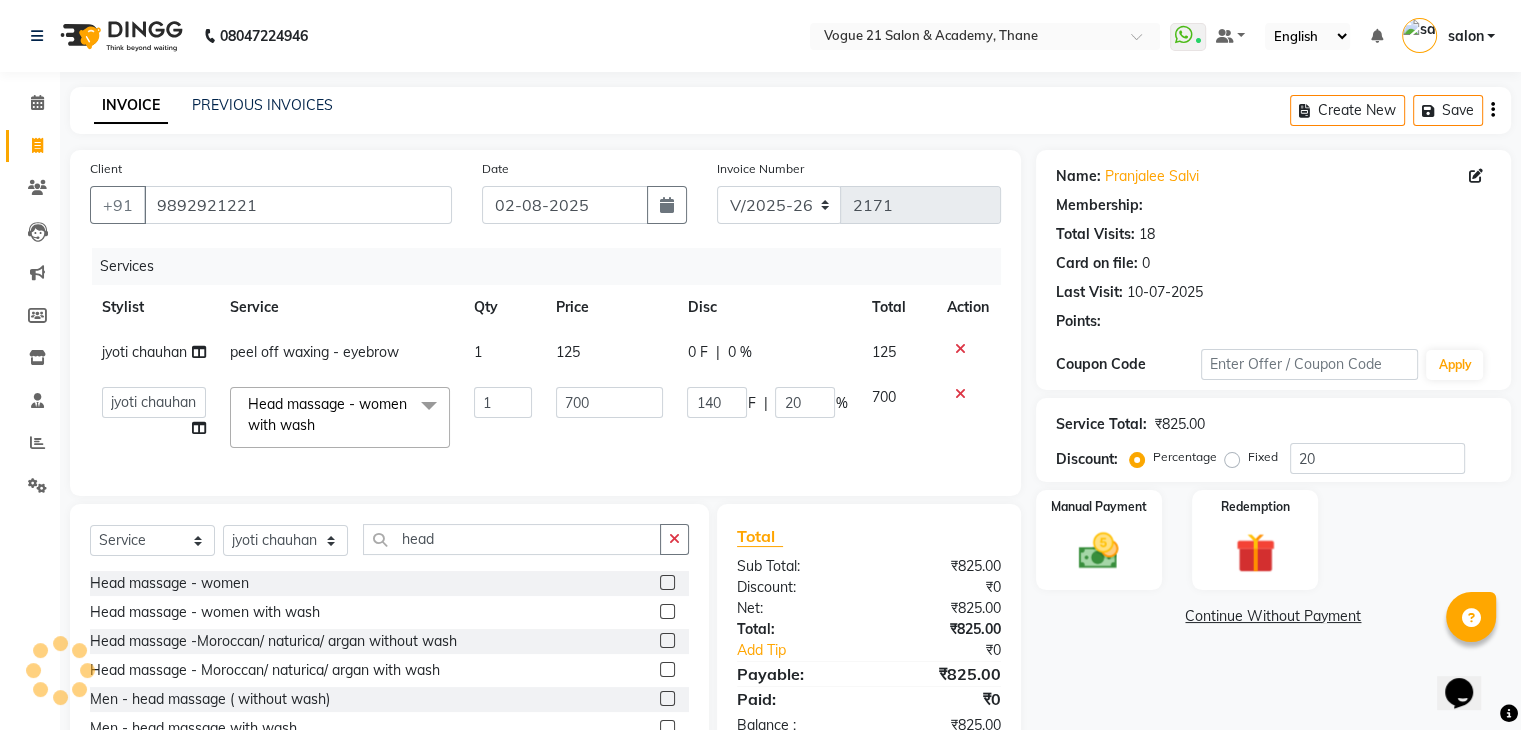select on "1: Object" 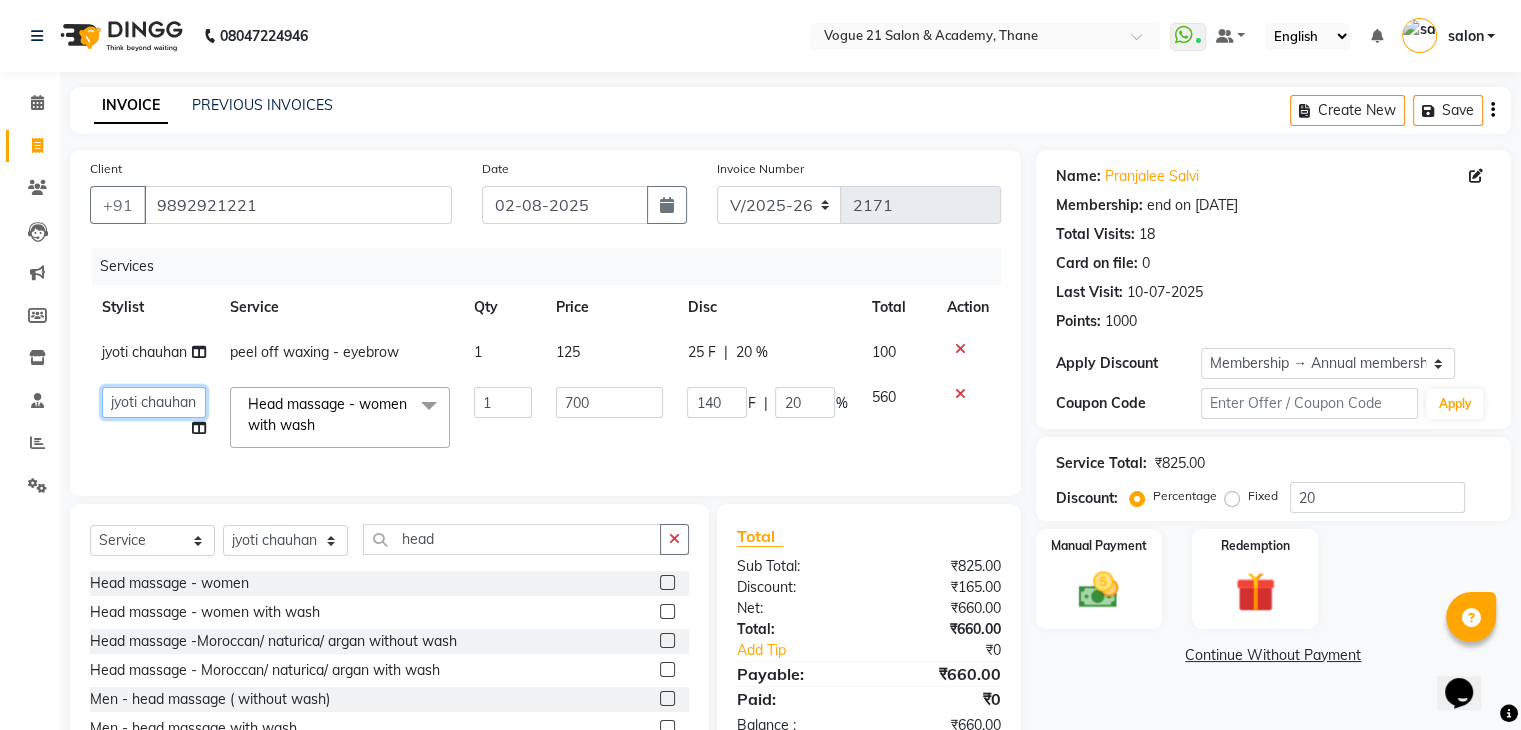 click on "[FIRST] [FIRST] [LAST] [FIRST] [LAST] [SERVICE] [FIRST] [LAST]" 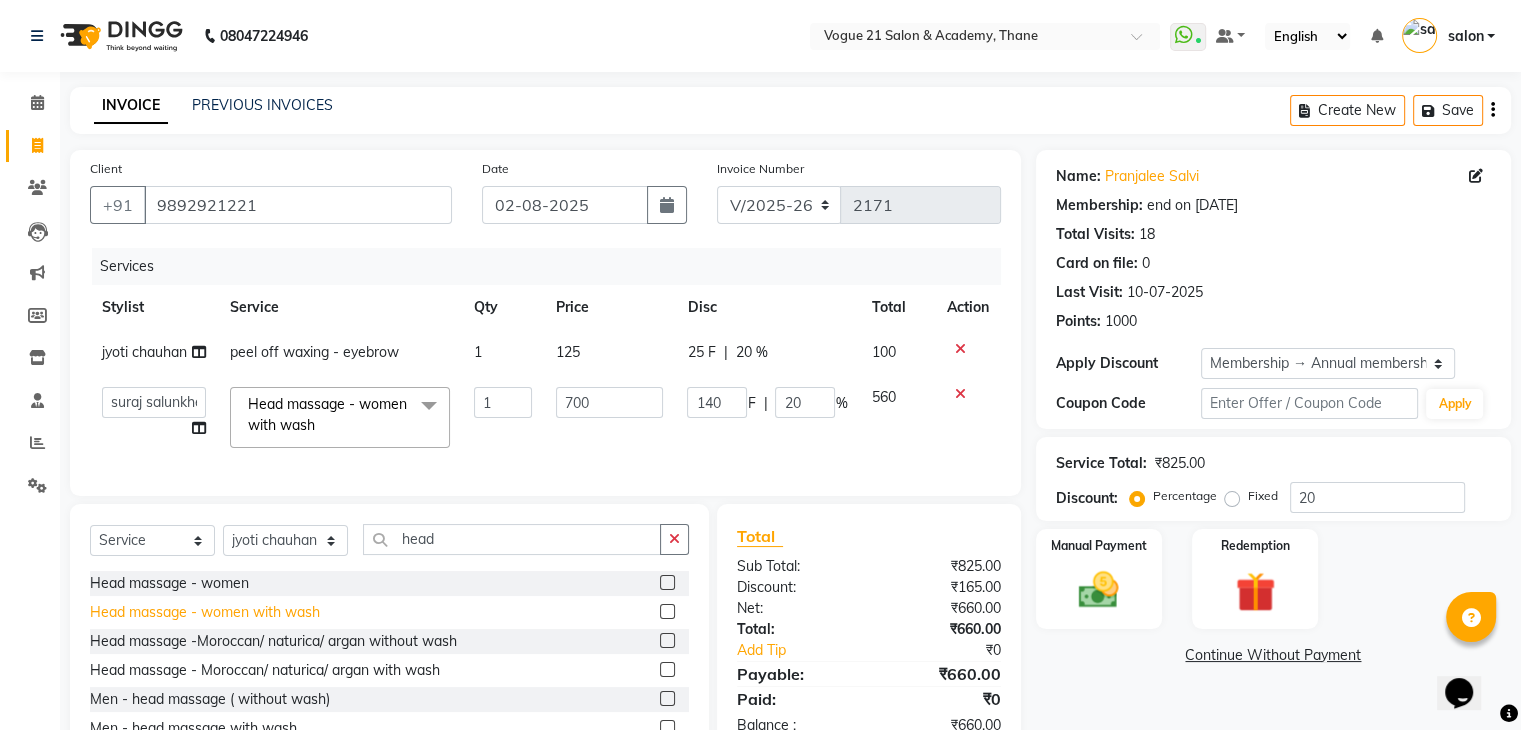 select on "52036" 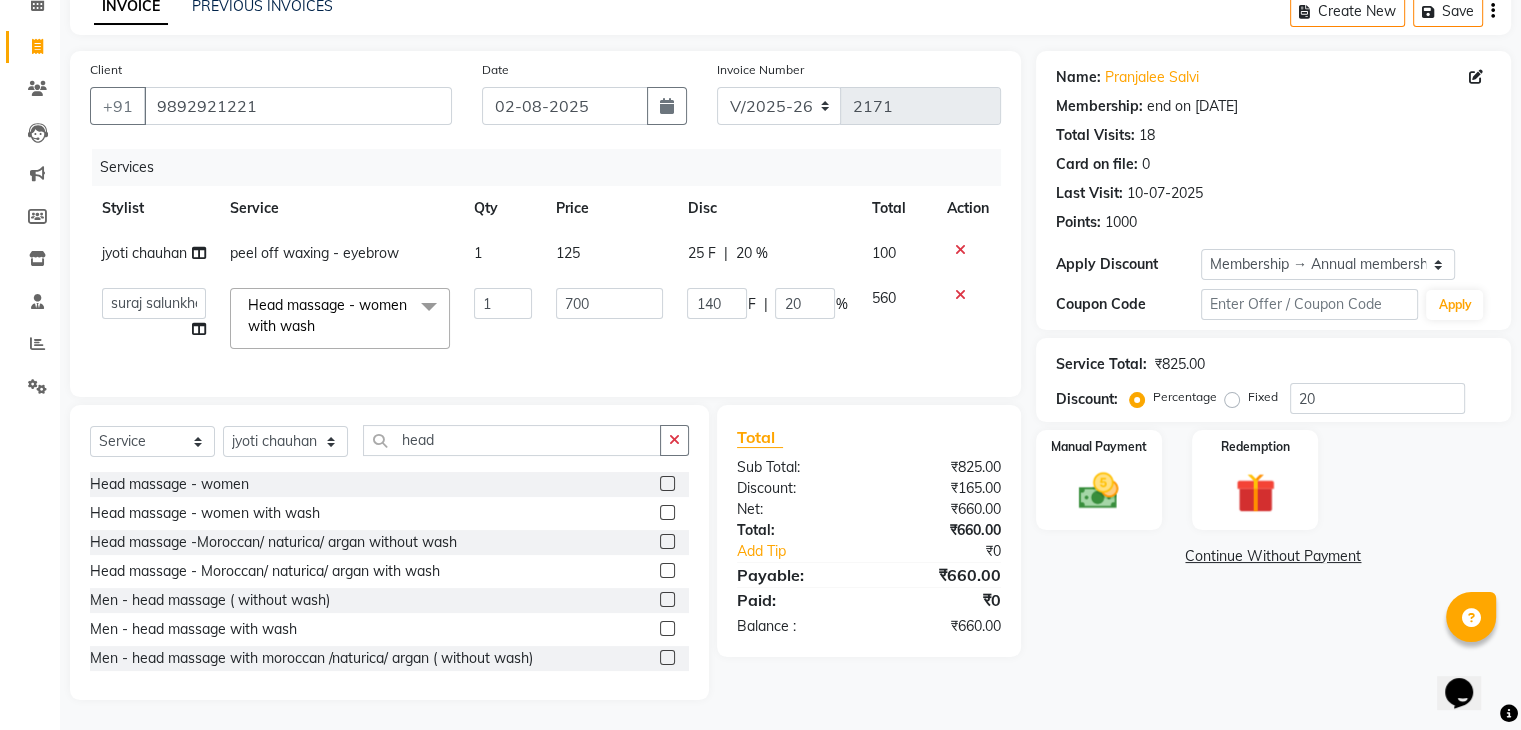 scroll, scrollTop: 115, scrollLeft: 0, axis: vertical 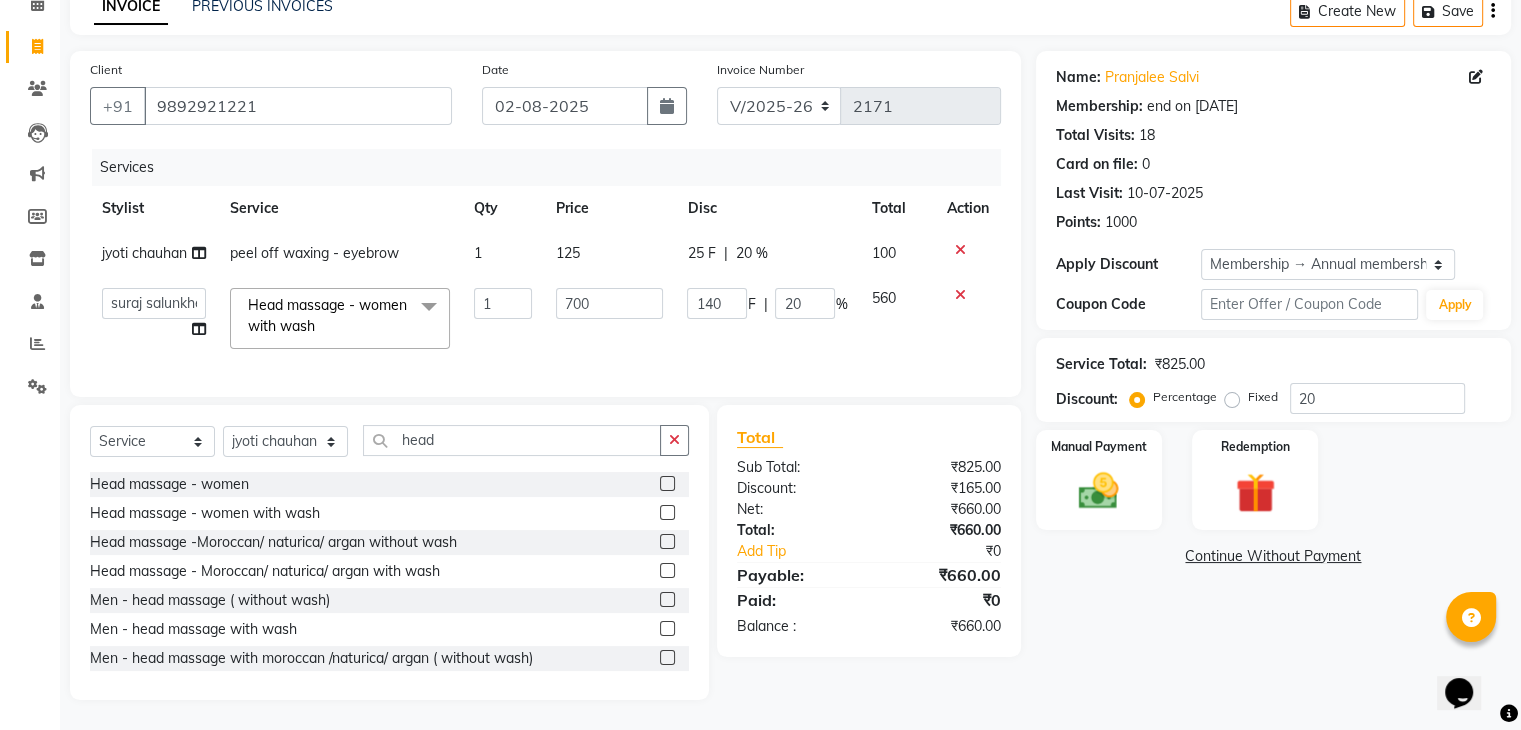 drag, startPoint x: 375, startPoint y: 276, endPoint x: 375, endPoint y: 261, distance: 15 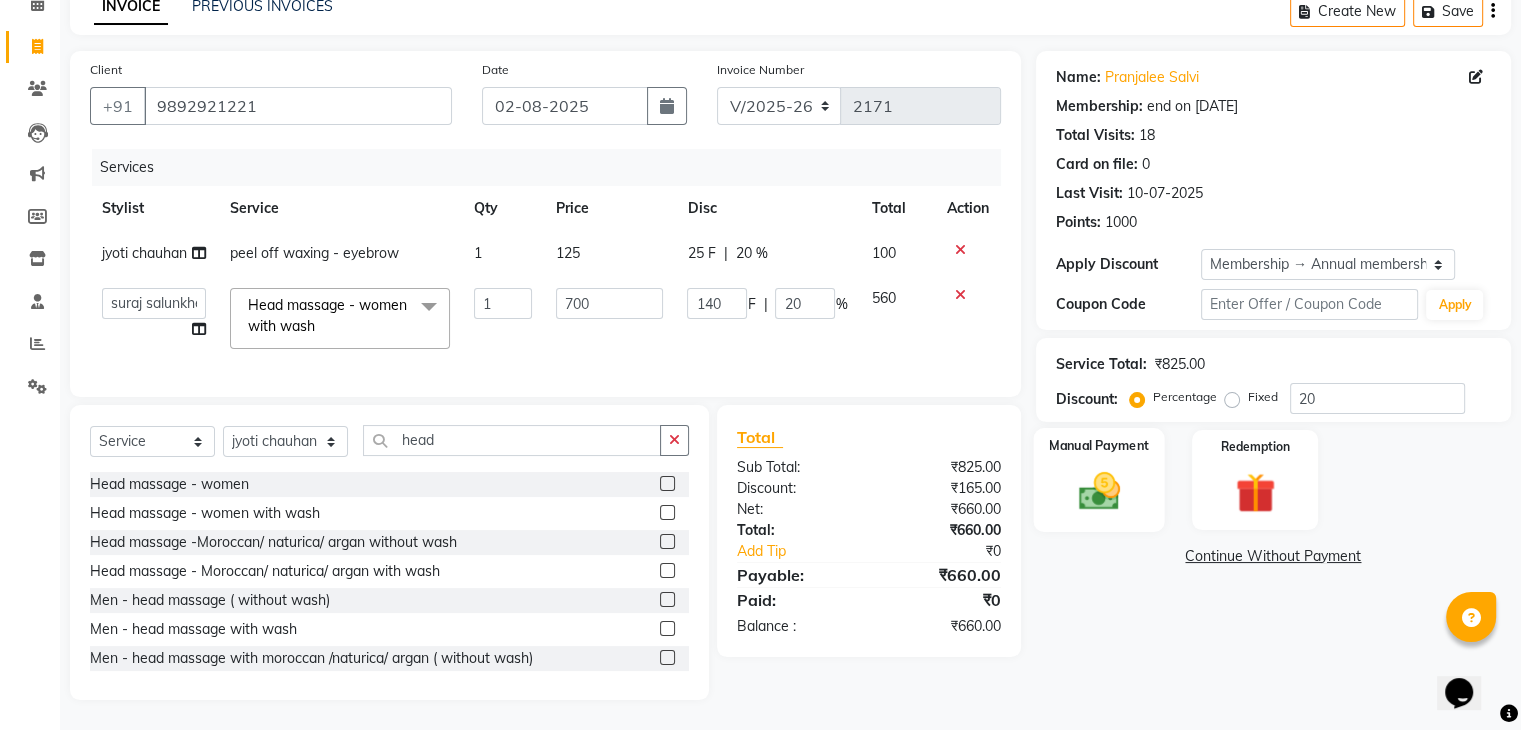click 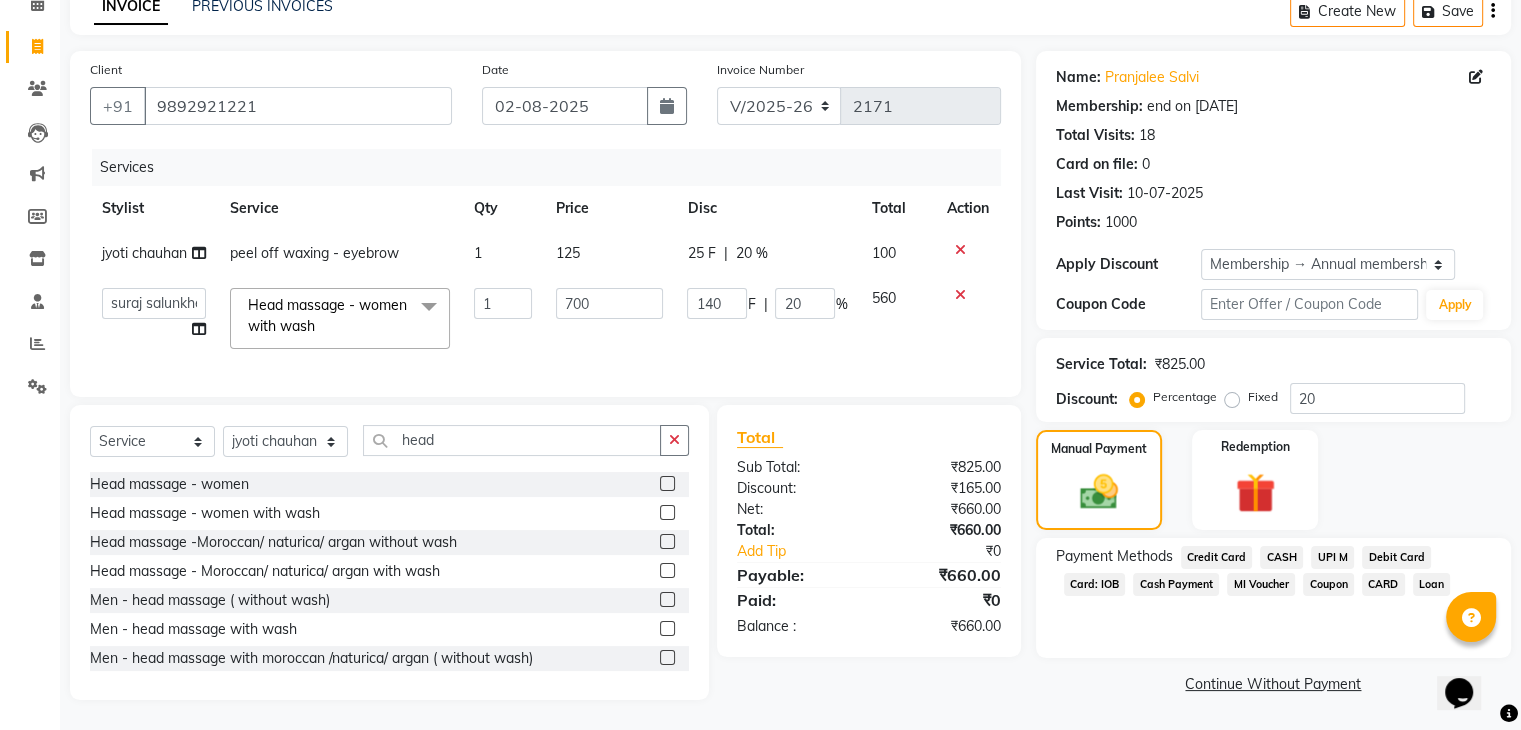 click on "UPI M" 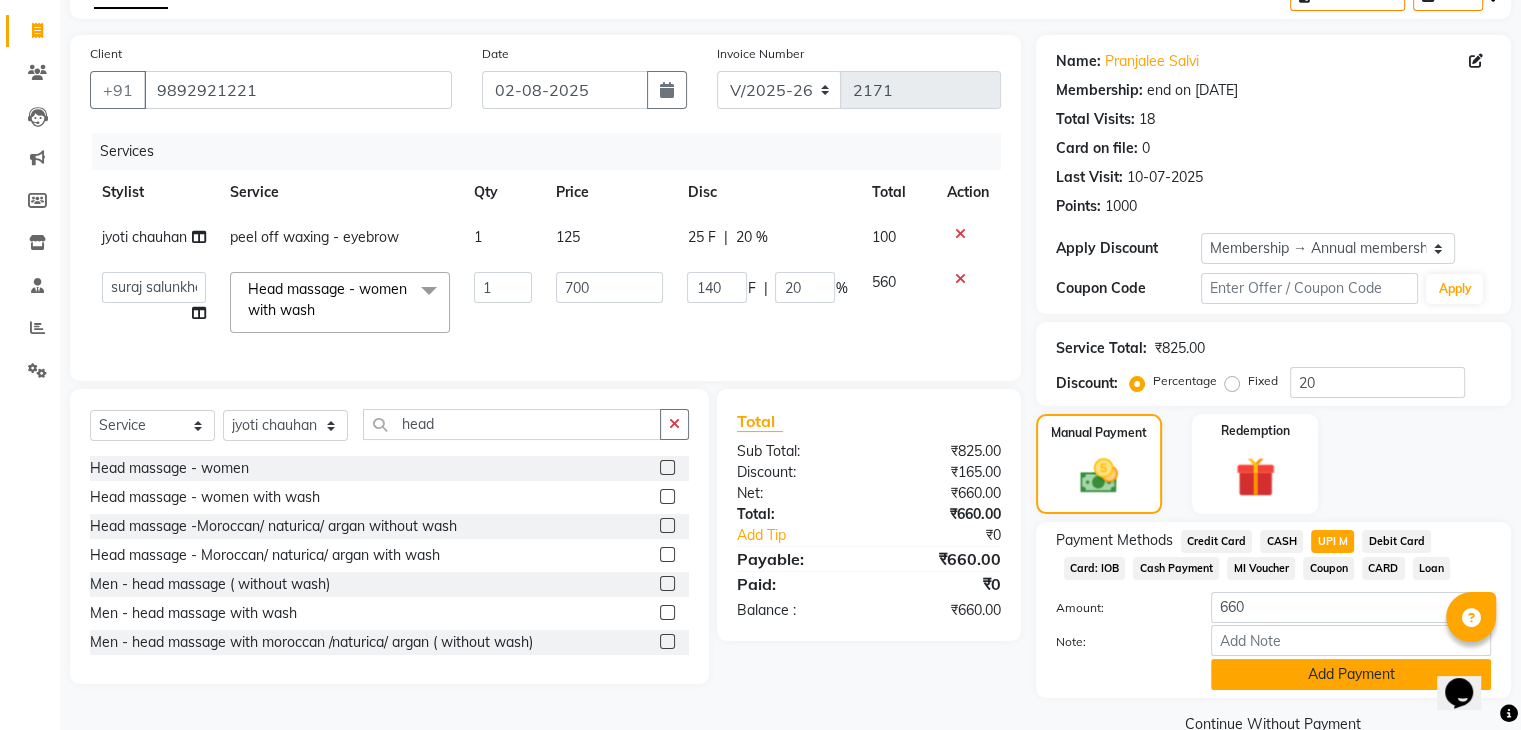 click on "Add Payment" 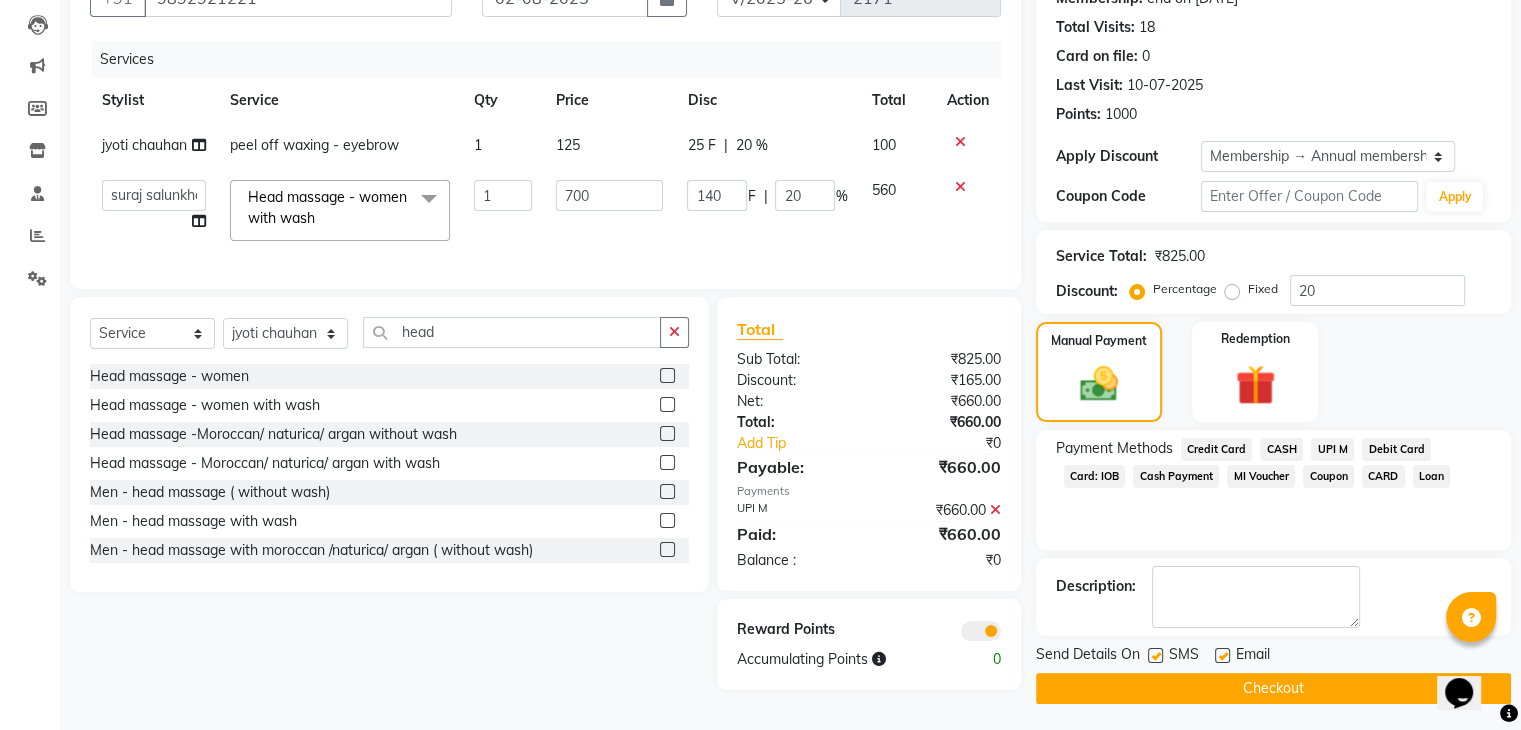 scroll, scrollTop: 213, scrollLeft: 0, axis: vertical 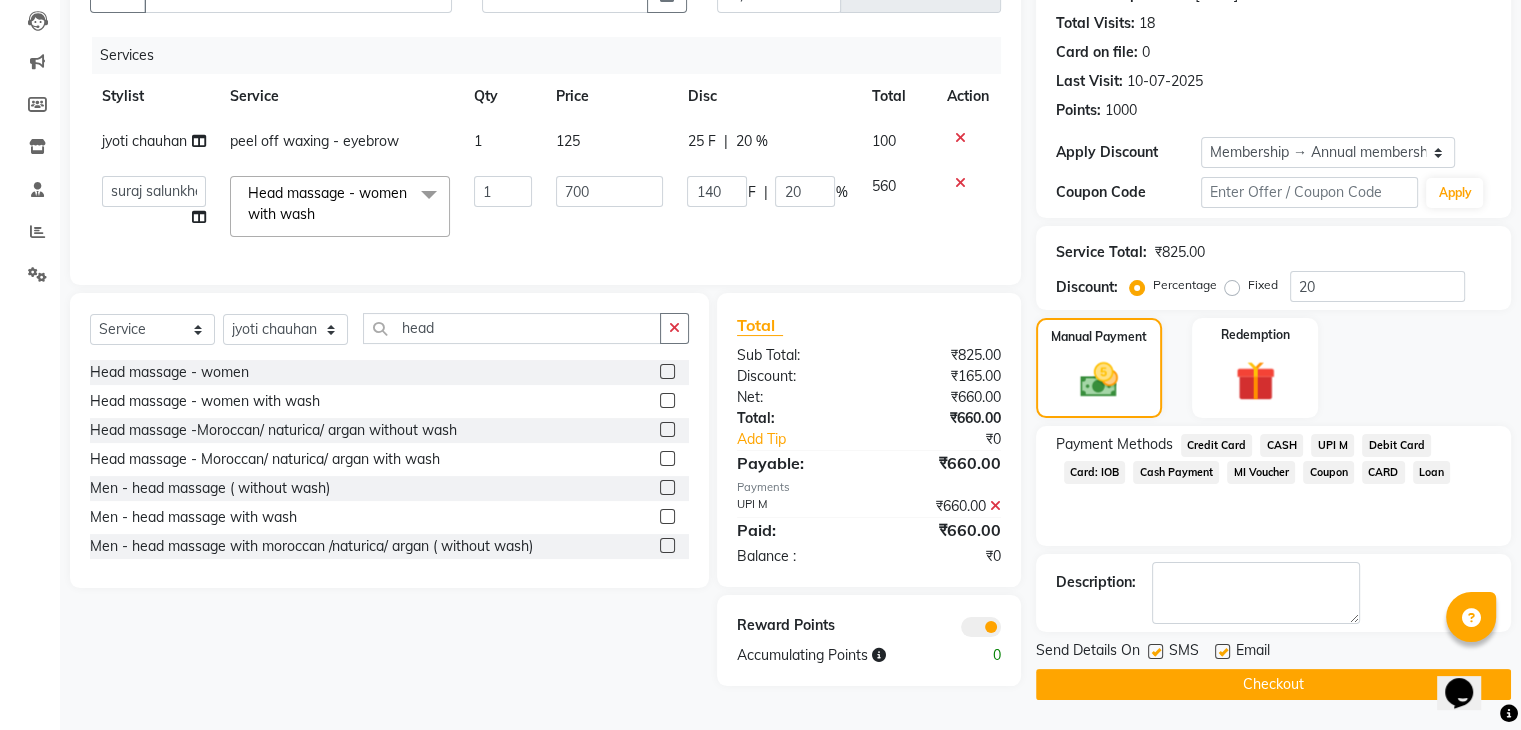 click on "Checkout" 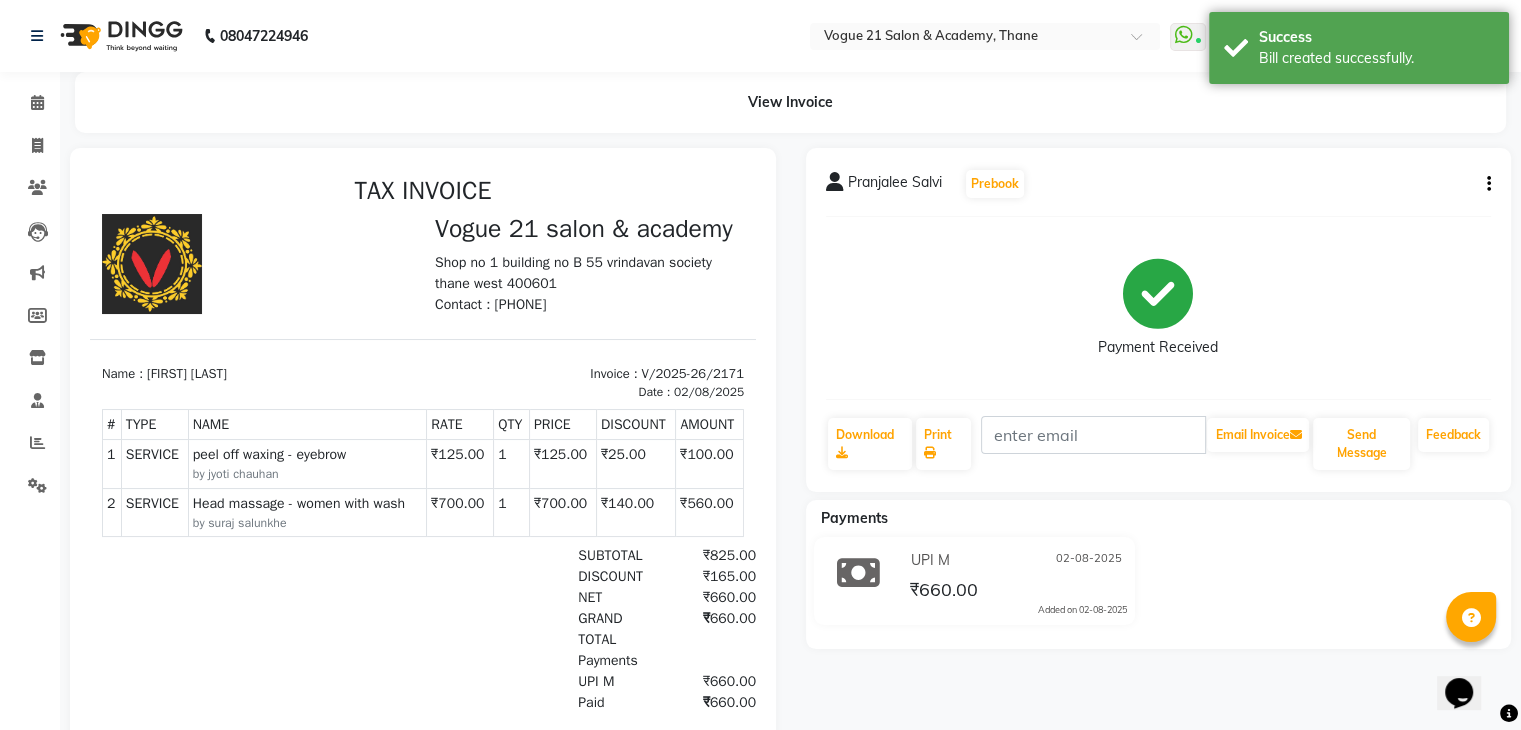 scroll, scrollTop: 0, scrollLeft: 0, axis: both 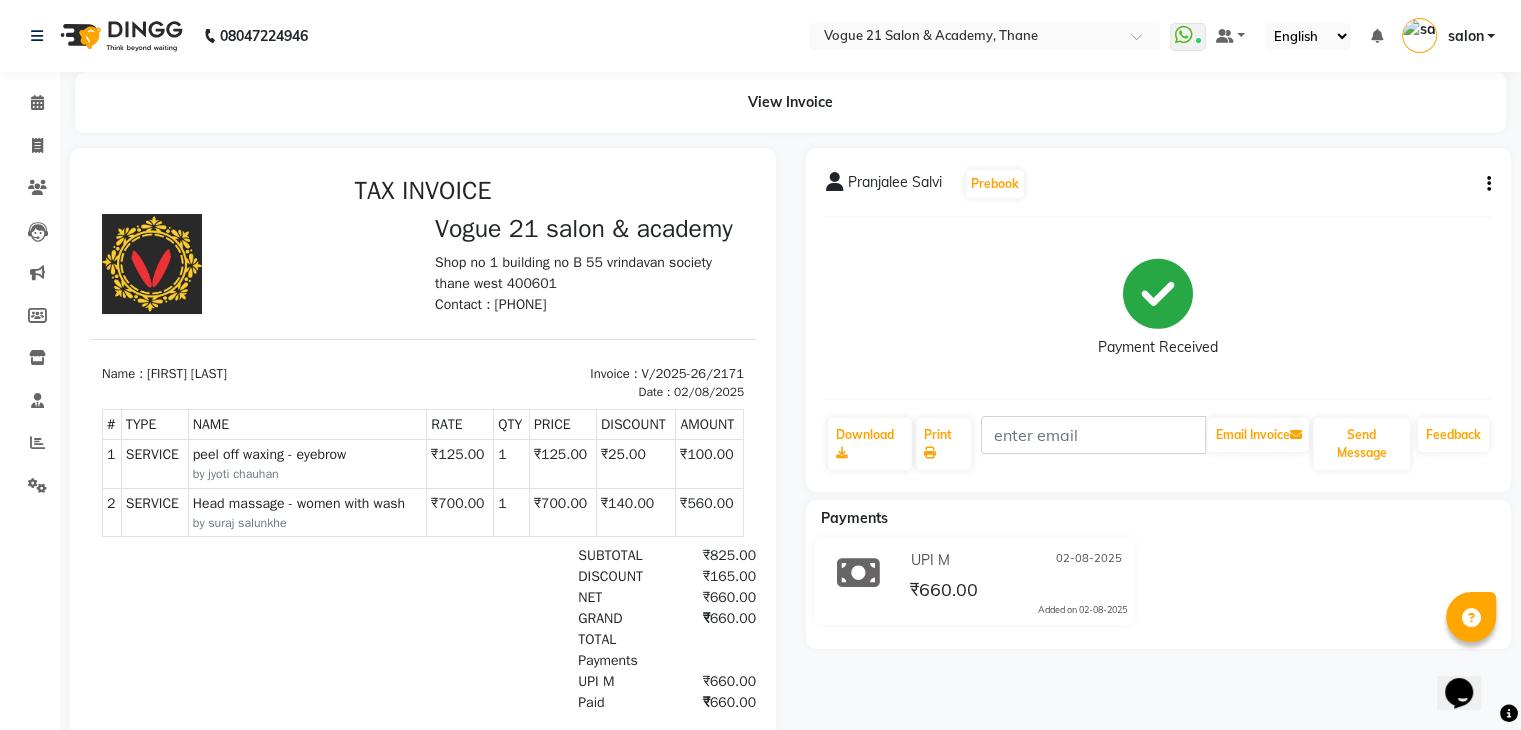 drag, startPoint x: 1250, startPoint y: 654, endPoint x: 1154, endPoint y: 597, distance: 111.64677 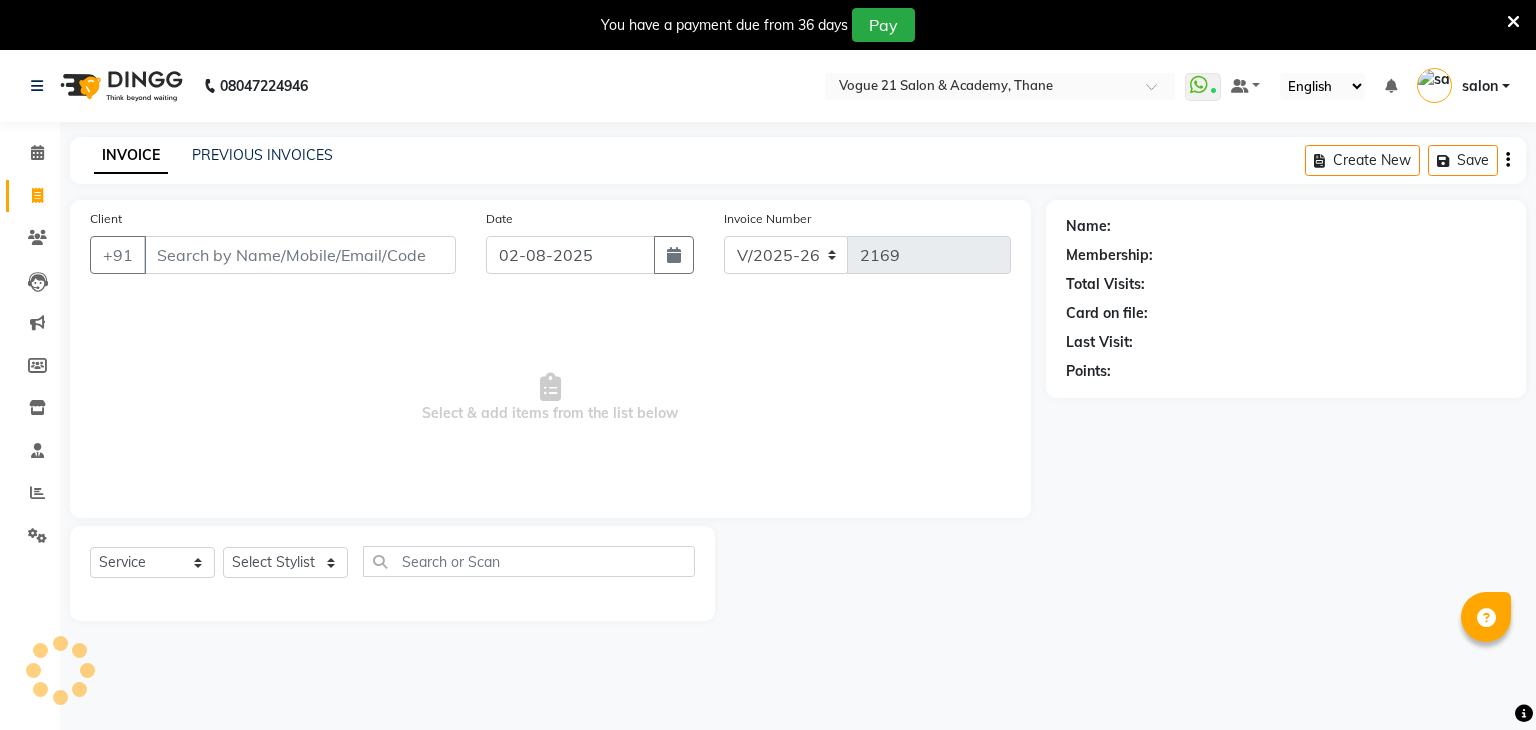 select on "4433" 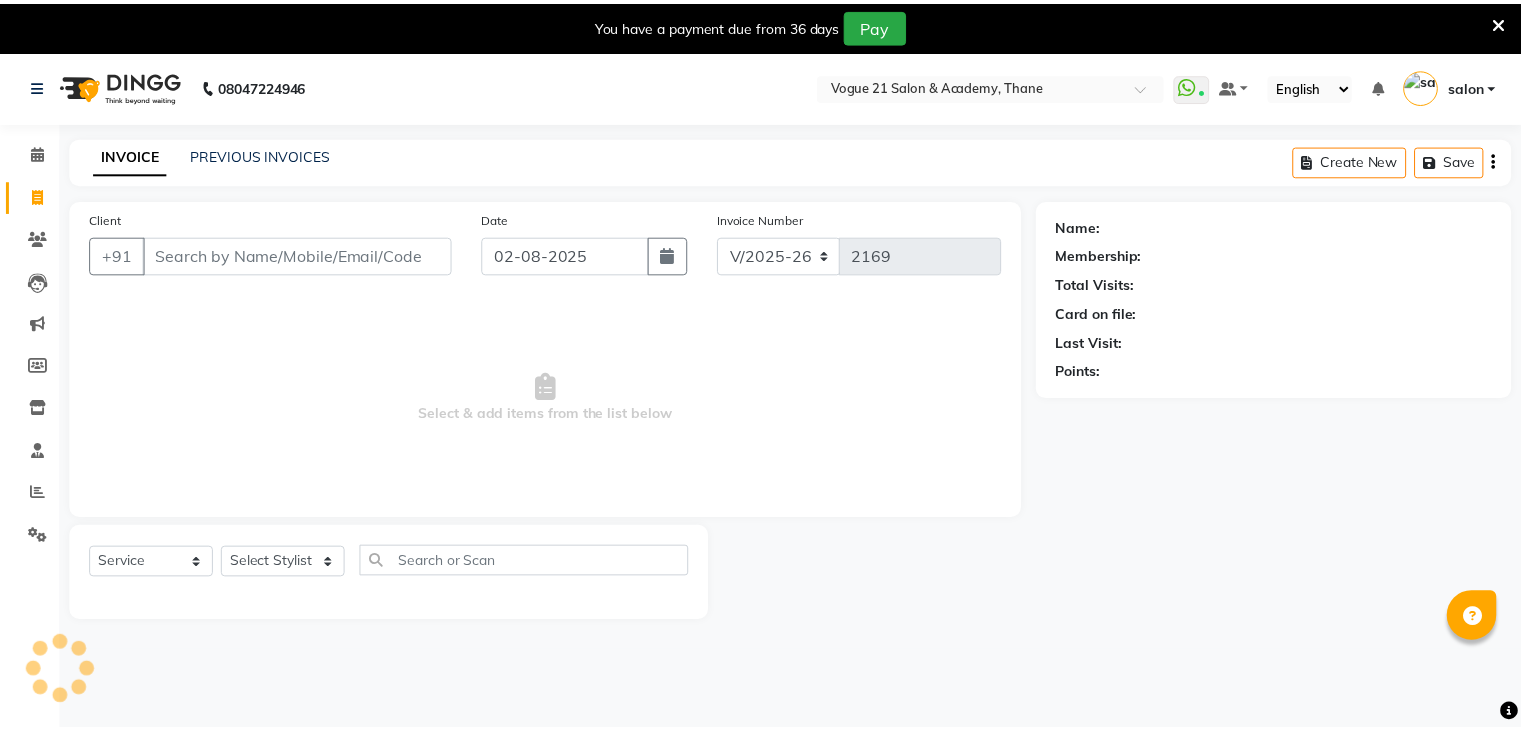 scroll, scrollTop: 0, scrollLeft: 0, axis: both 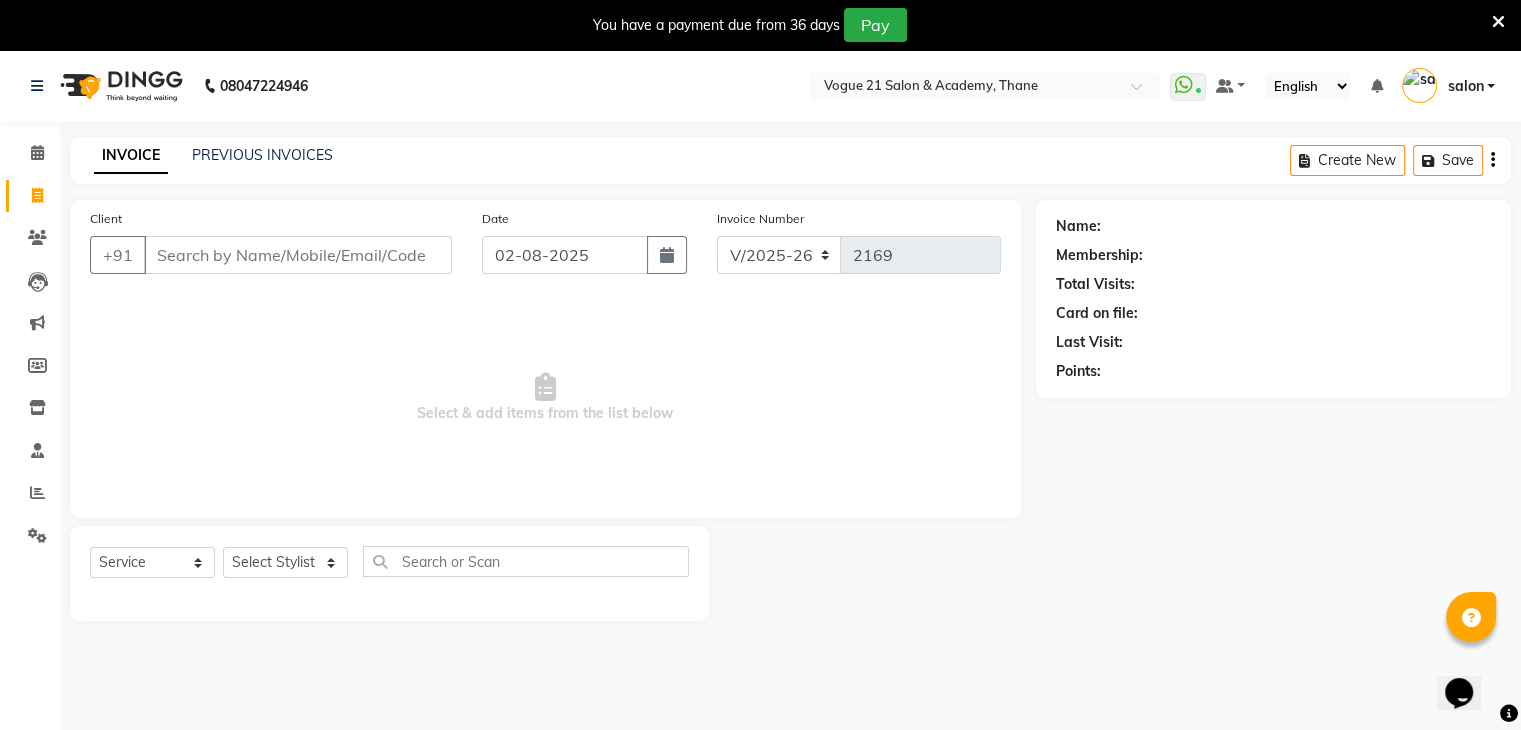 click at bounding box center [1498, 22] 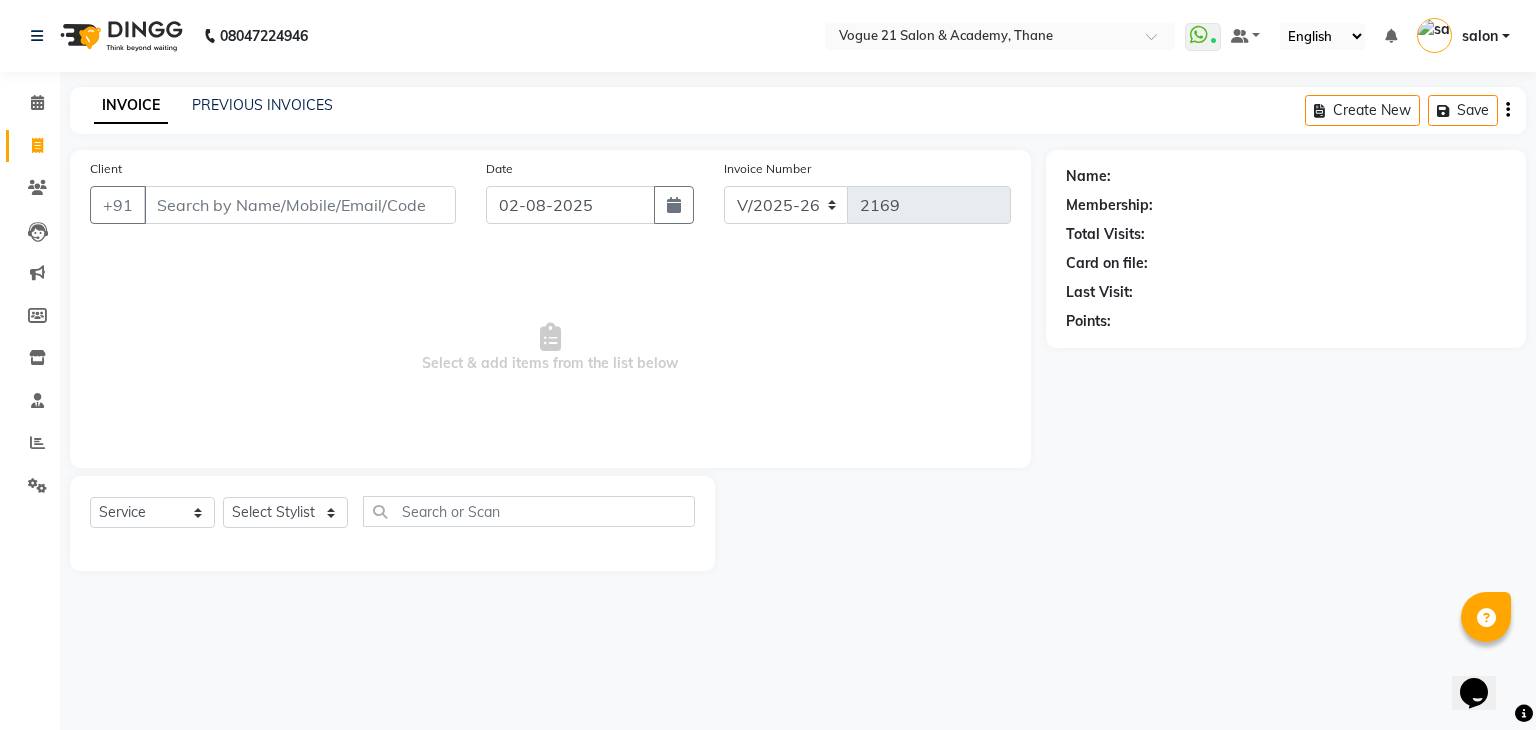 click on "Card on file:" 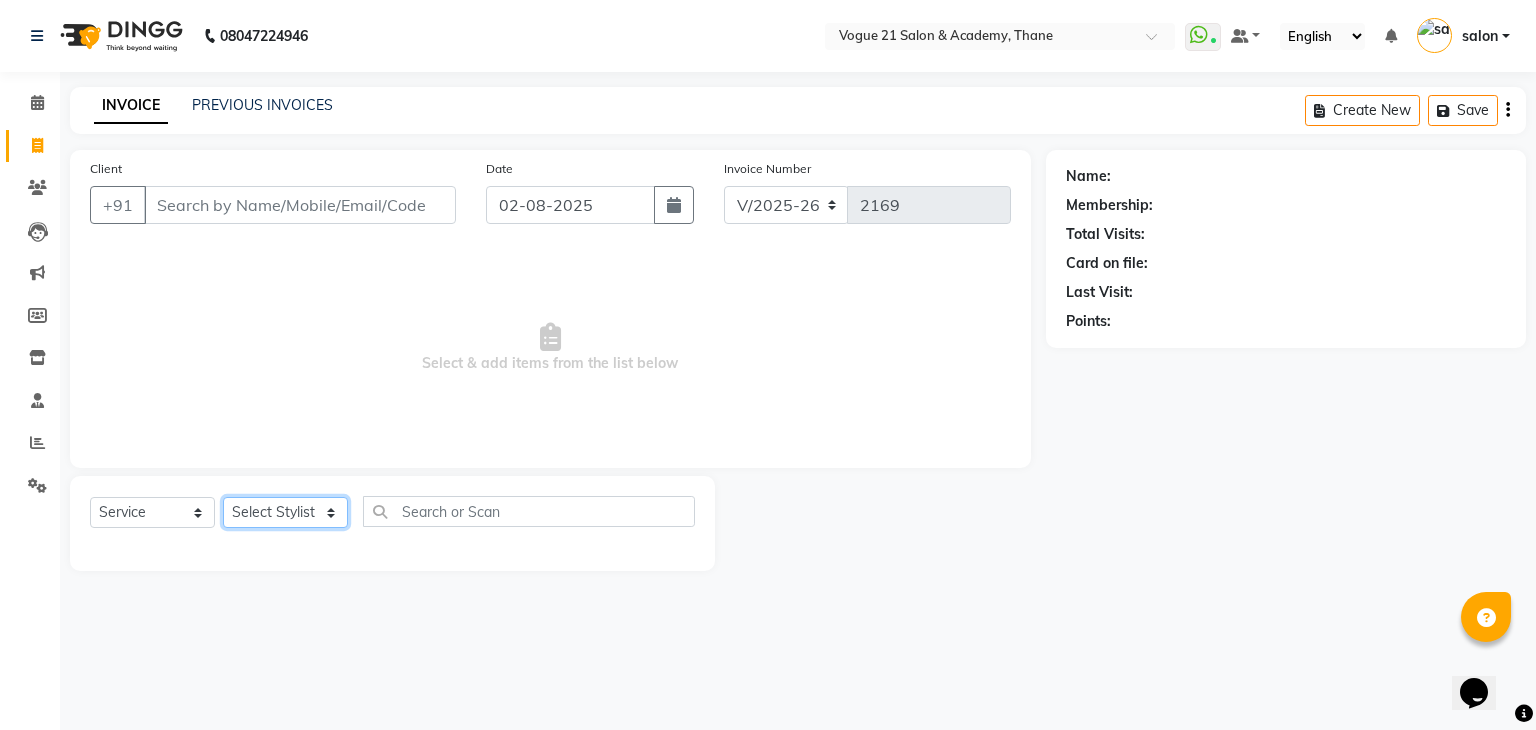 click on "Select Stylist aamir  Alicia Dsouza Altamash Jamshed  jyoti chauhan Pooja yadav Priya jadhav salon suraj salunkhe" 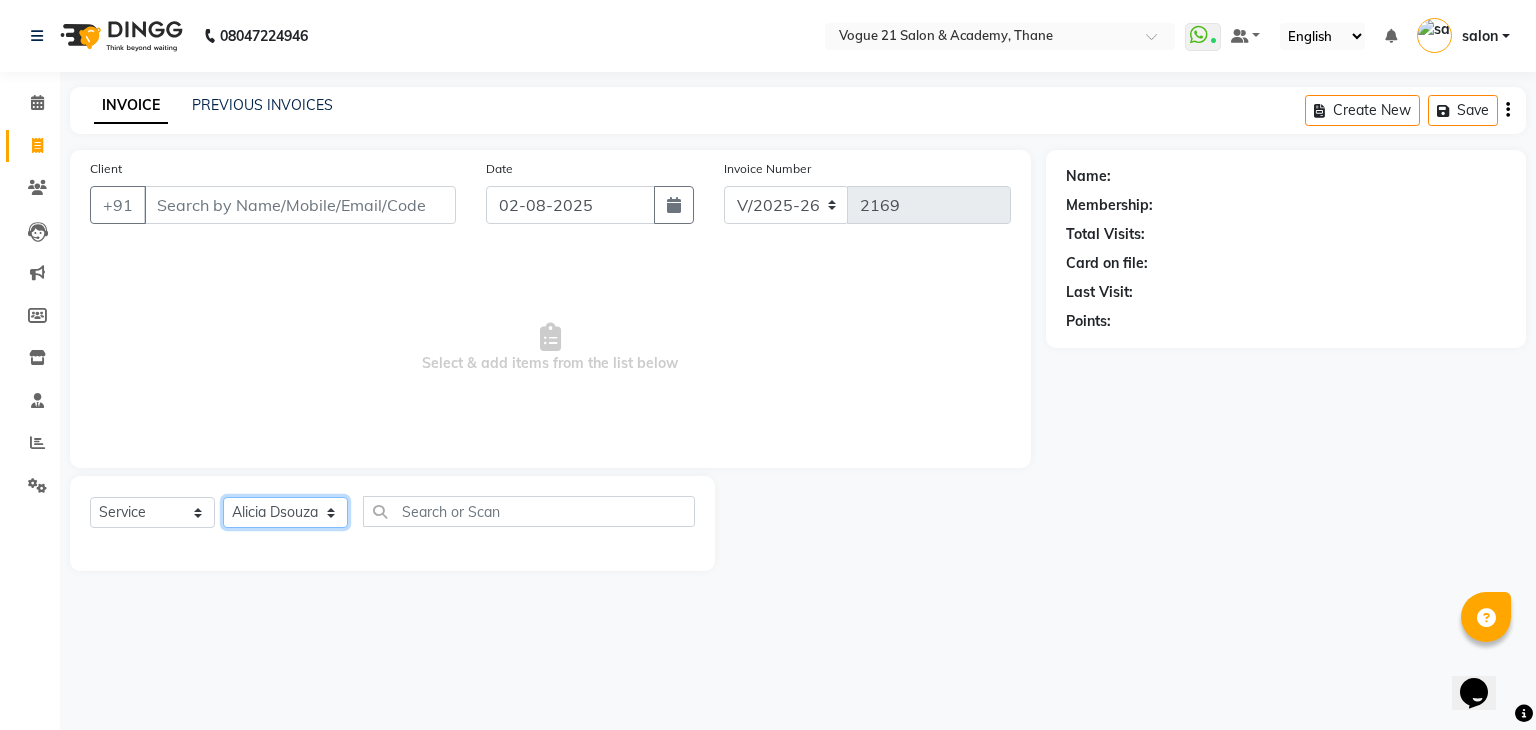 click on "Select Stylist aamir  Alicia Dsouza Altamash Jamshed  jyoti chauhan Pooja yadav Priya jadhav salon suraj salunkhe" 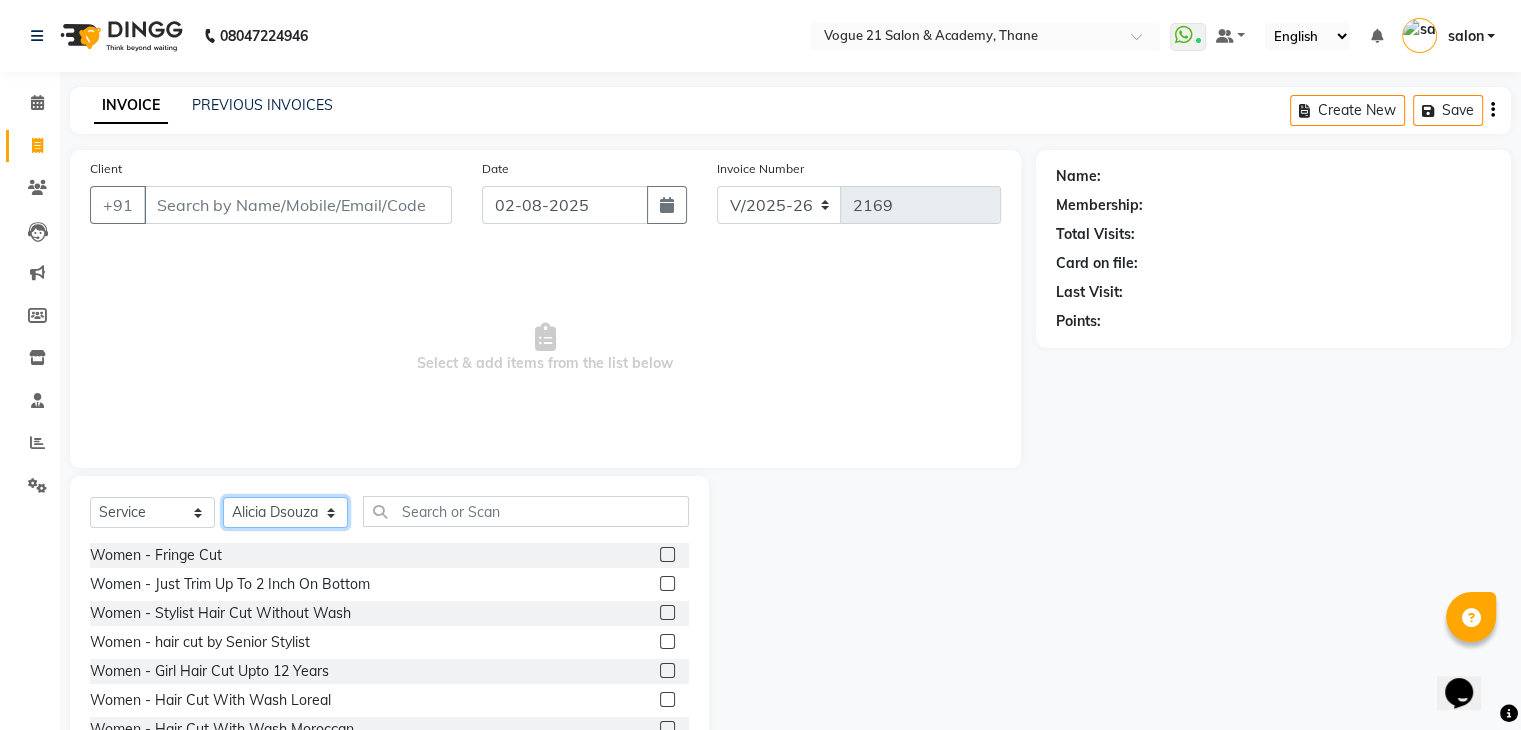 click on "Select Stylist aamir  Alicia Dsouza Altamash Jamshed  jyoti chauhan Pooja yadav Priya jadhav salon suraj salunkhe" 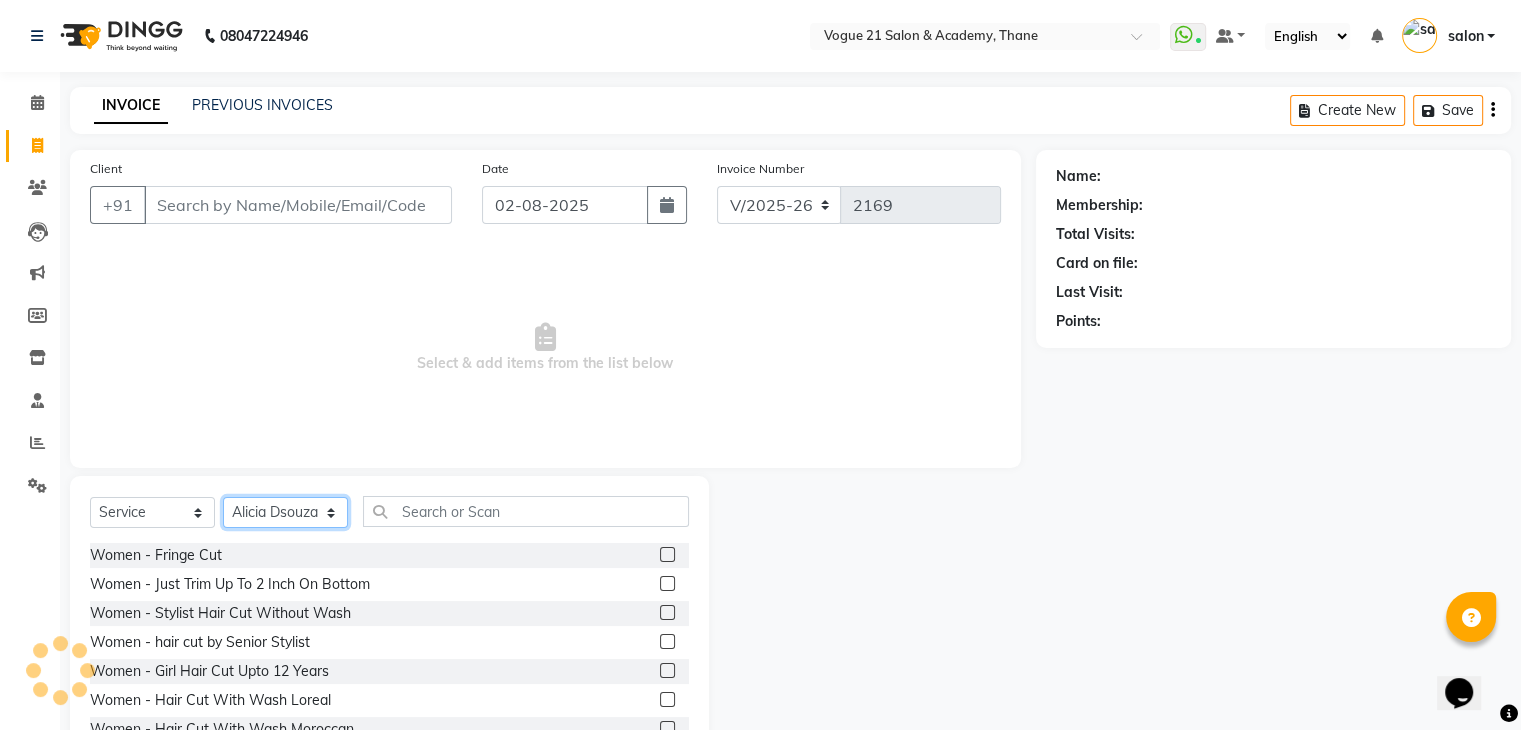 select on "79160" 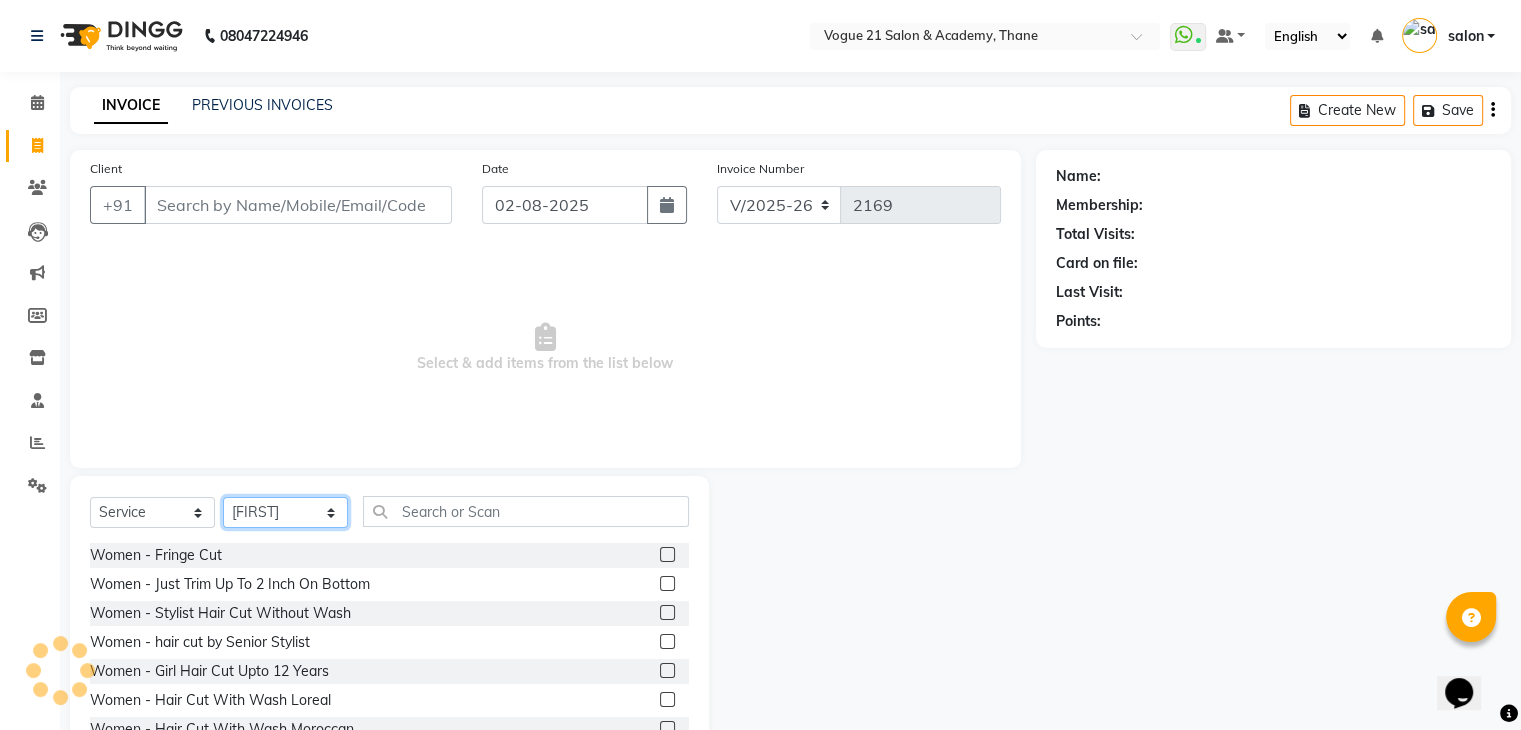 click on "Select Stylist aamir  Alicia Dsouza Altamash Jamshed  jyoti chauhan Pooja yadav Priya jadhav salon suraj salunkhe" 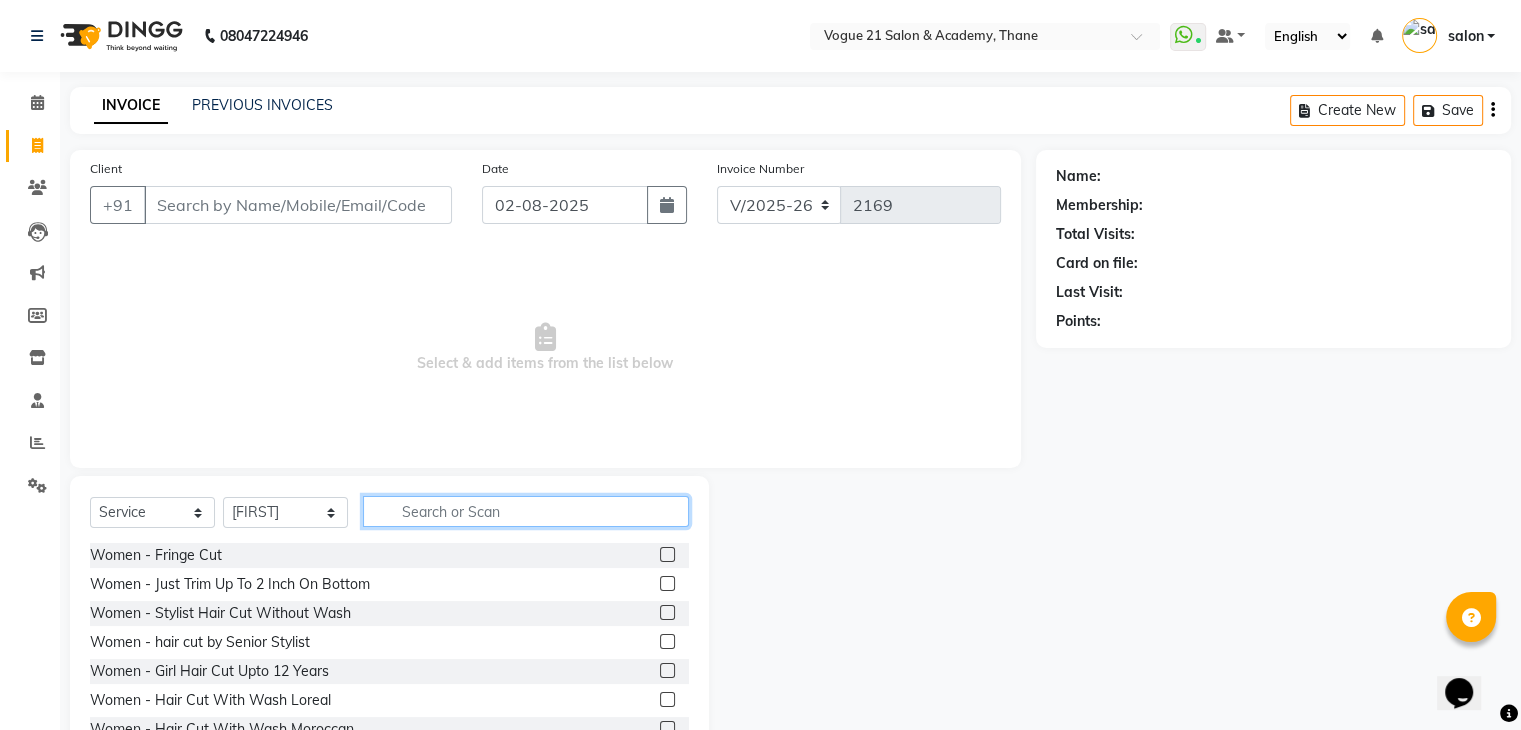 click 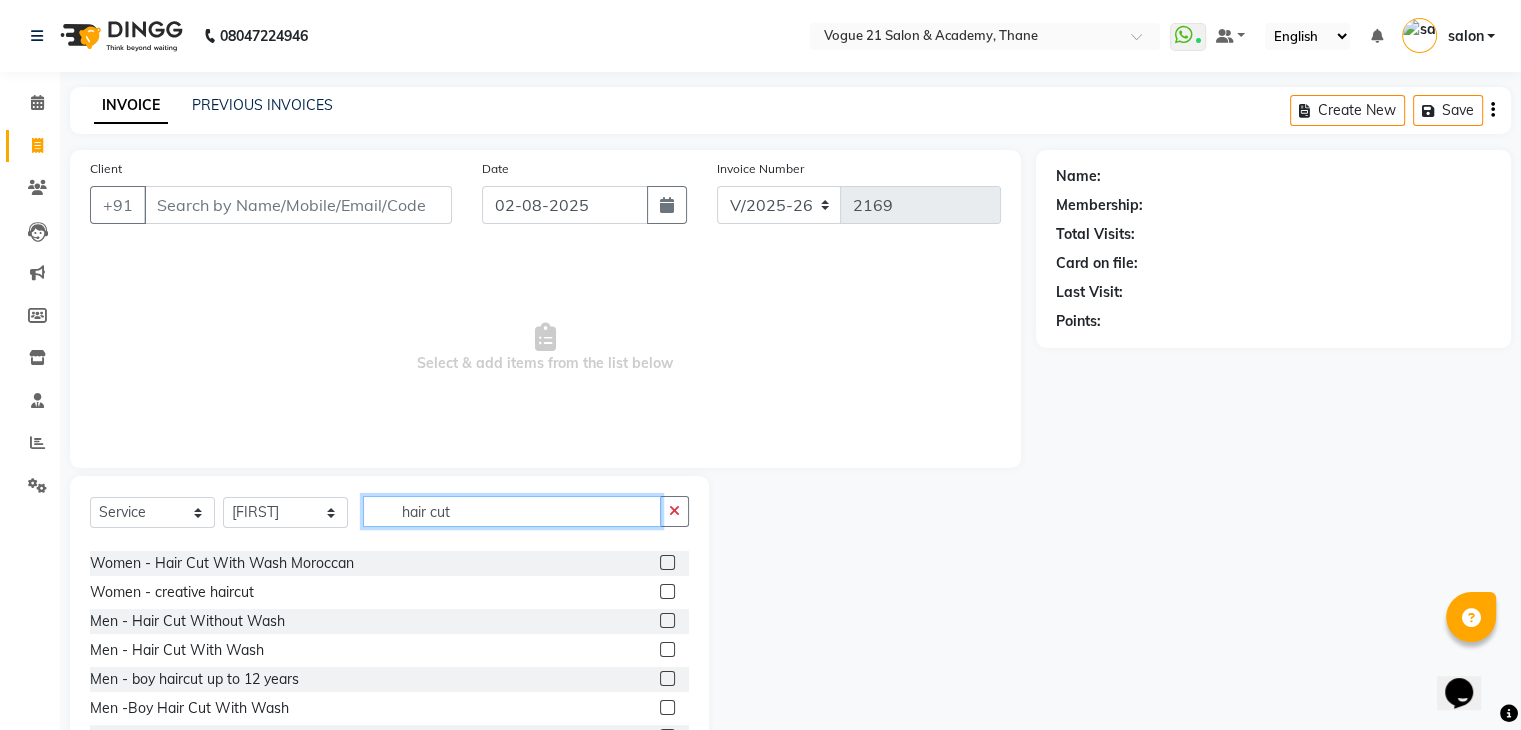 scroll, scrollTop: 119, scrollLeft: 0, axis: vertical 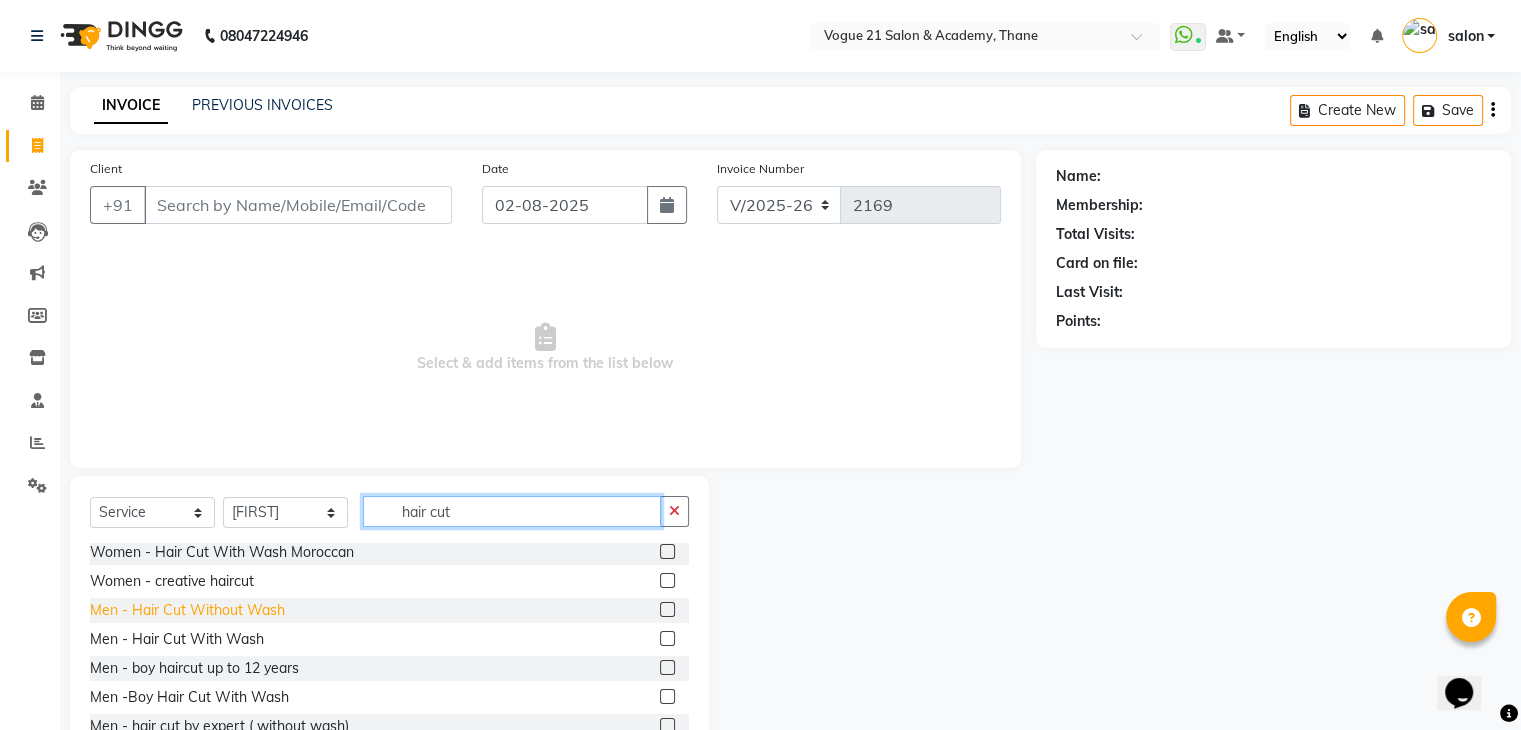 type on "hair cut" 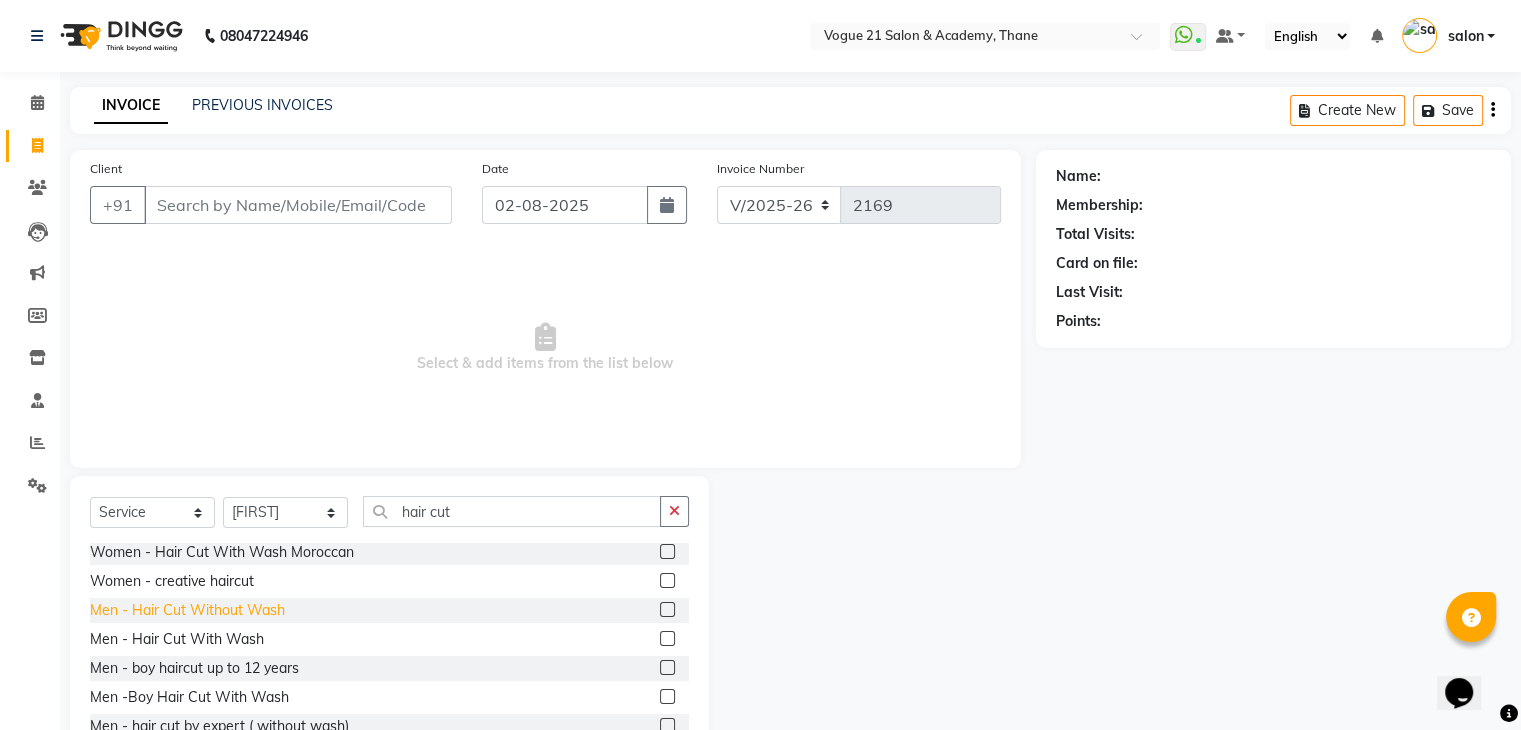 click on "Men   -   Hair Cut Without Wash" 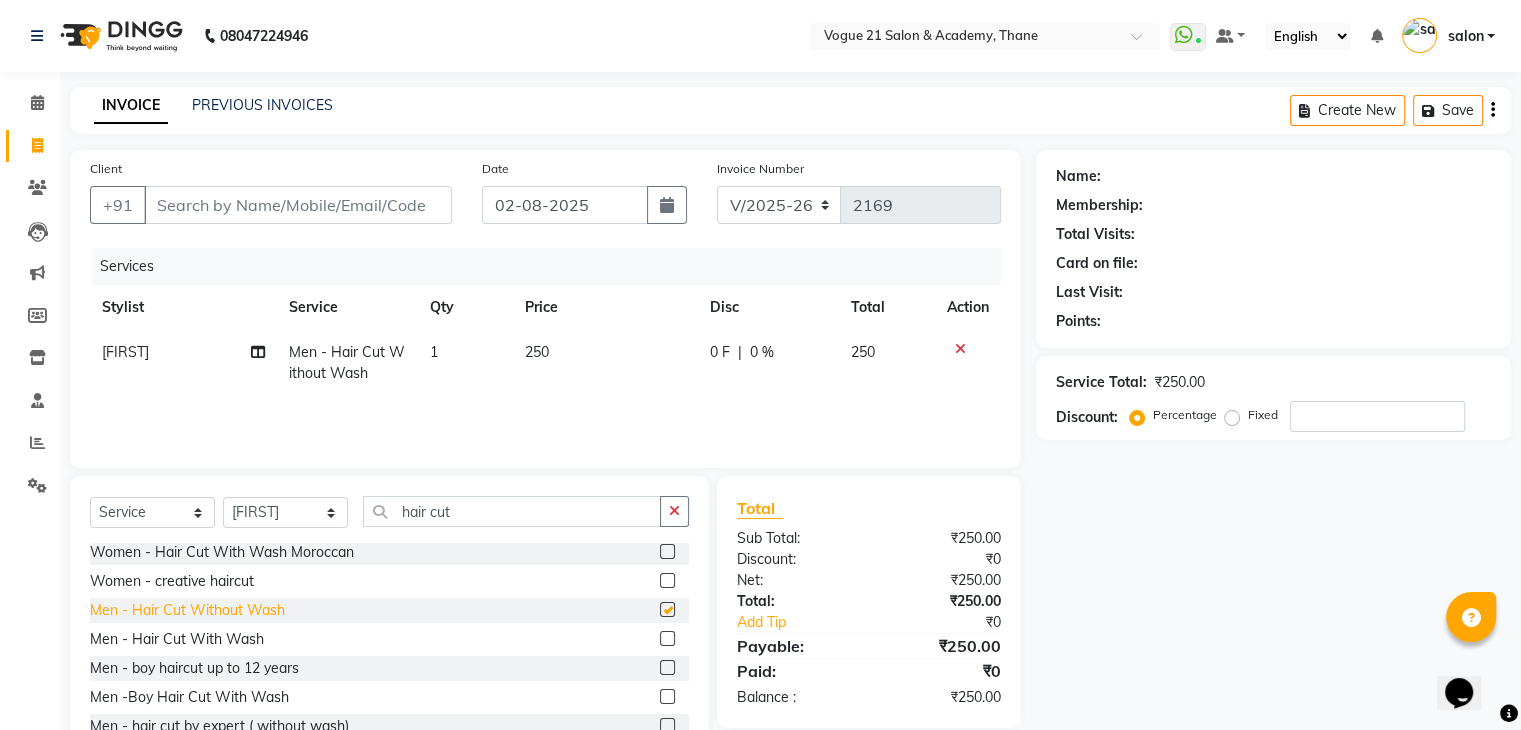 checkbox on "false" 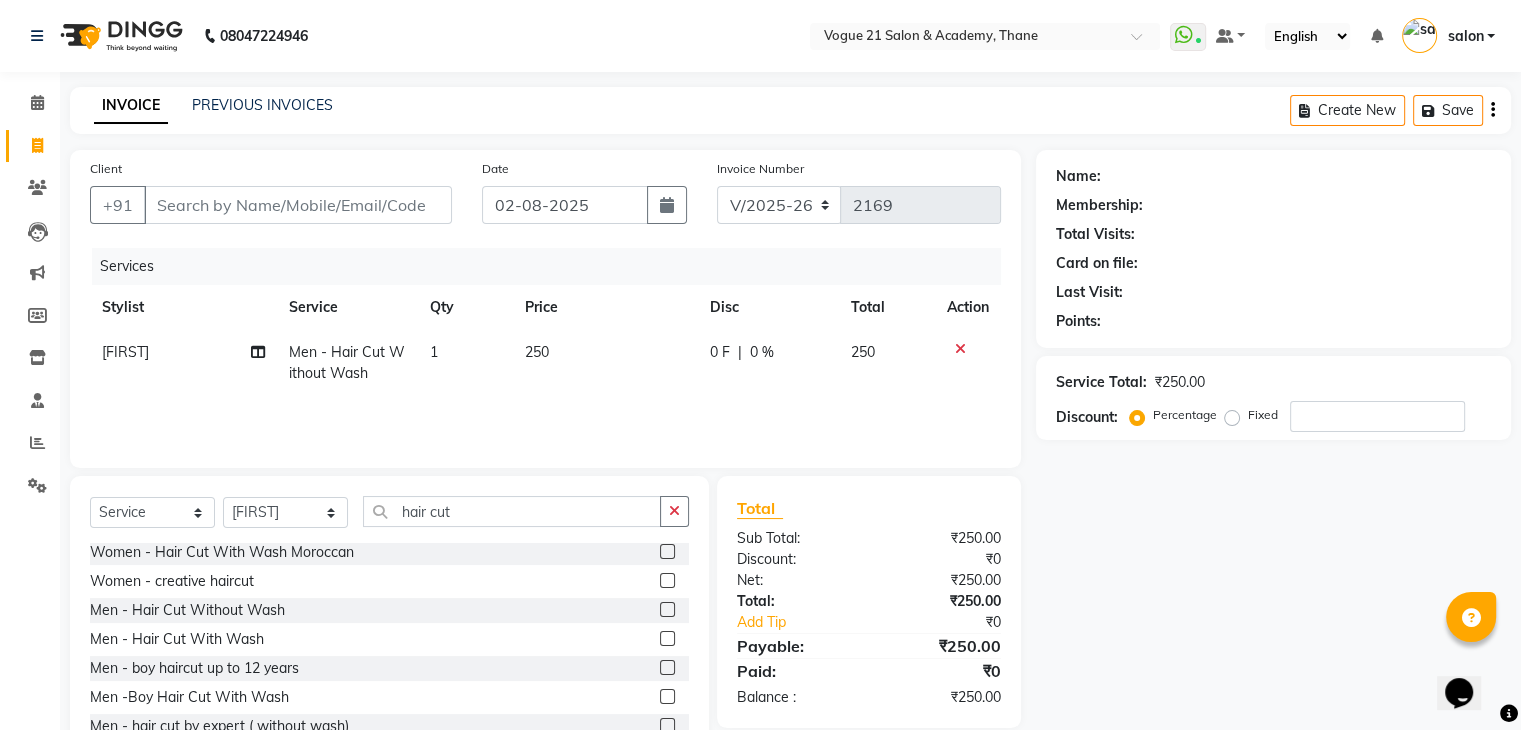 click on "Client +91" 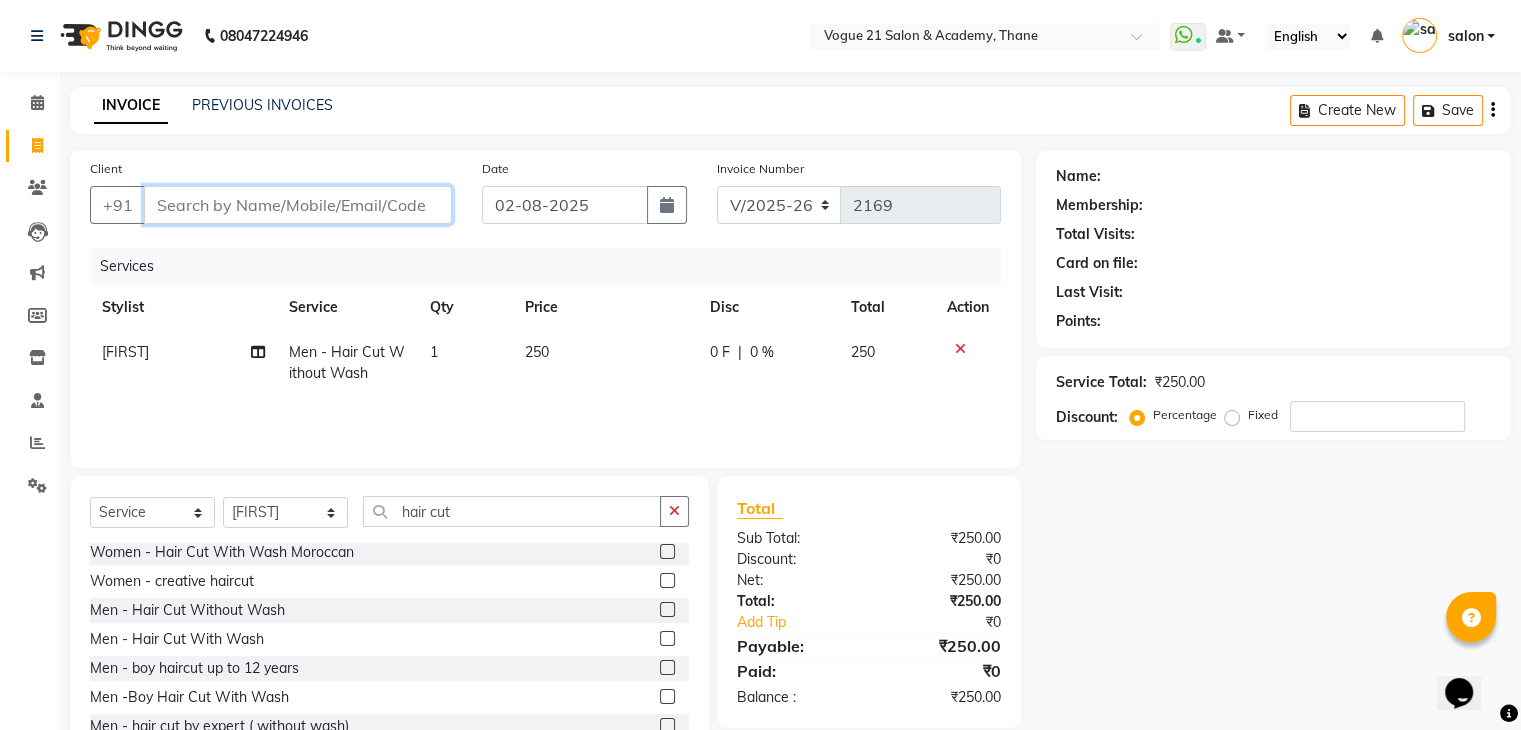 click on "Client" at bounding box center (298, 205) 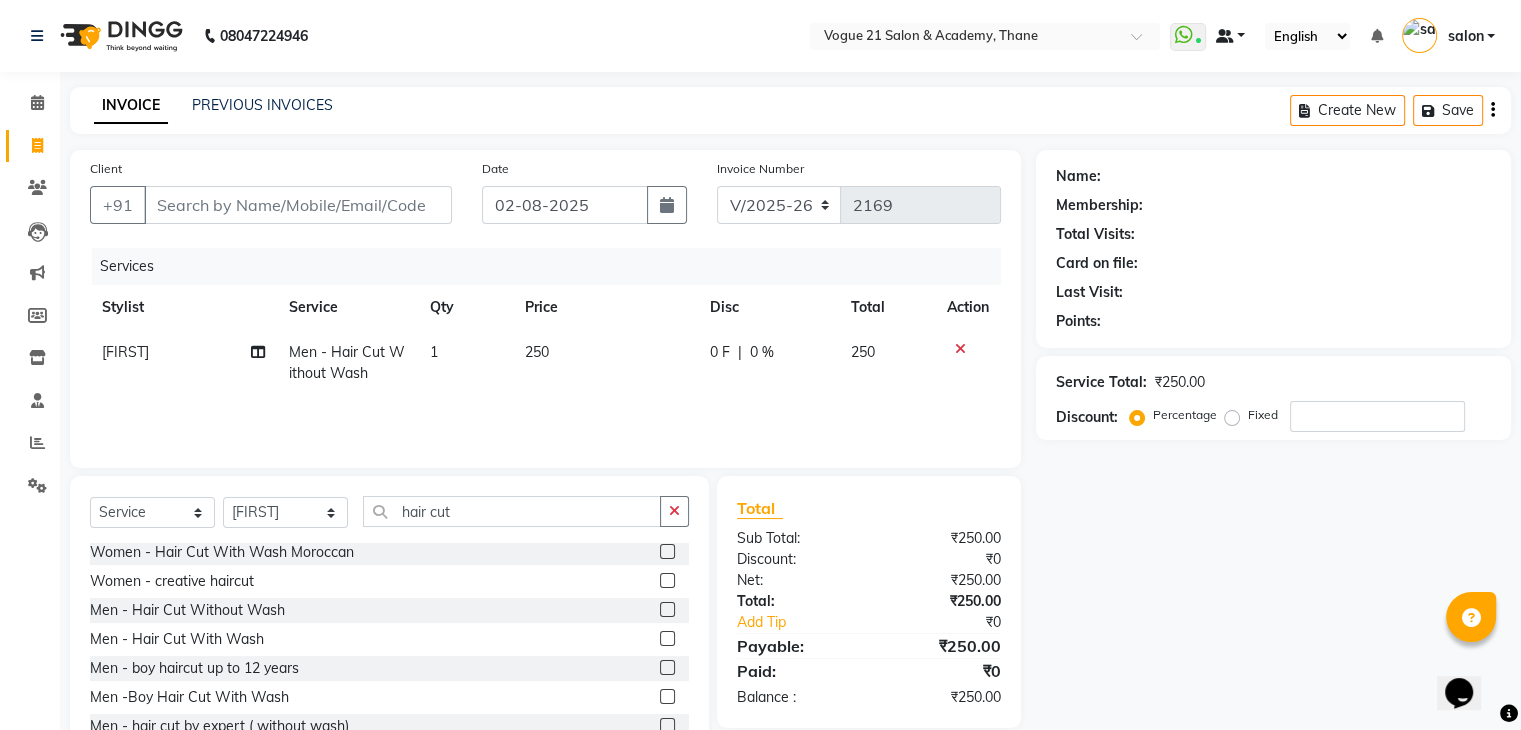 click at bounding box center [1225, 36] 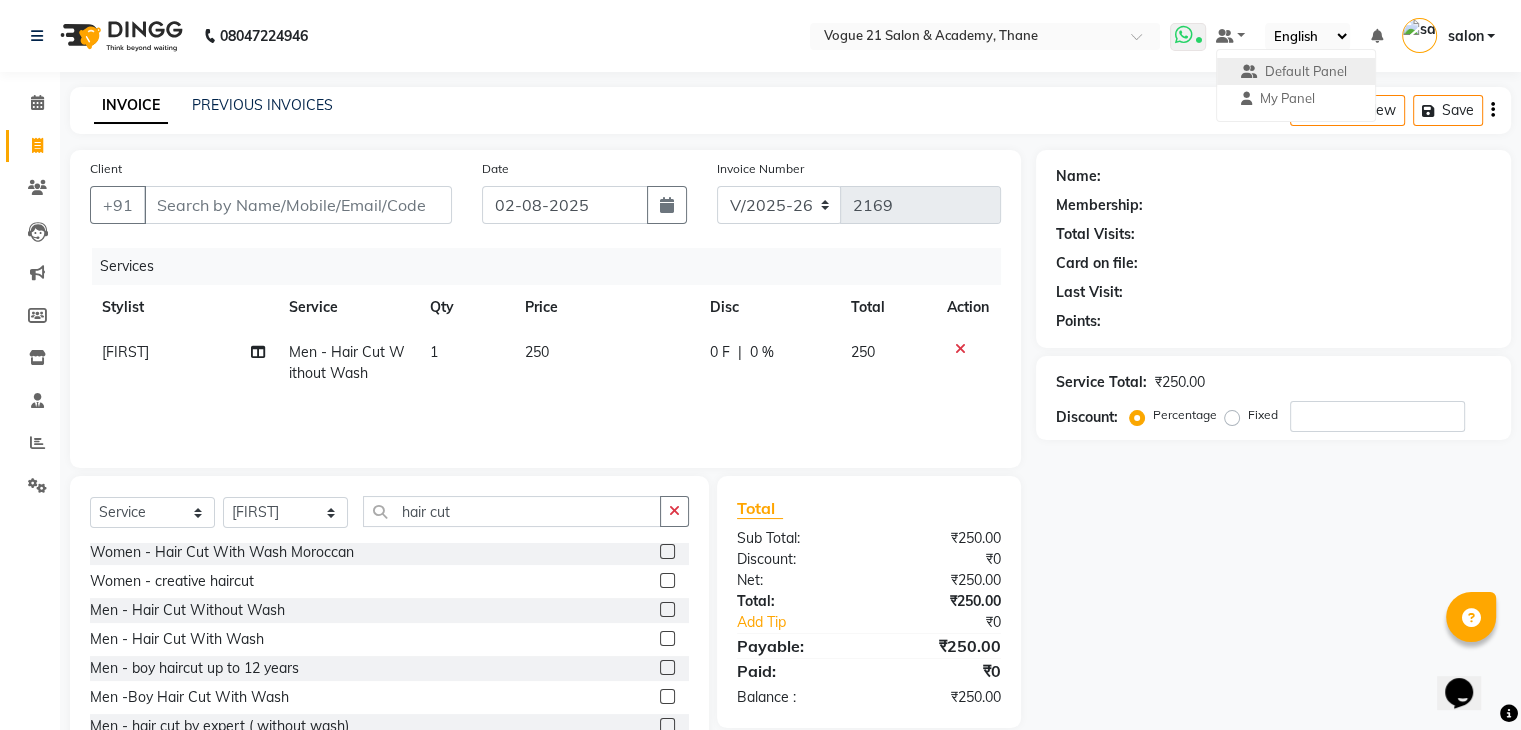drag, startPoint x: 1172, startPoint y: 58, endPoint x: 1188, endPoint y: 43, distance: 21.931713 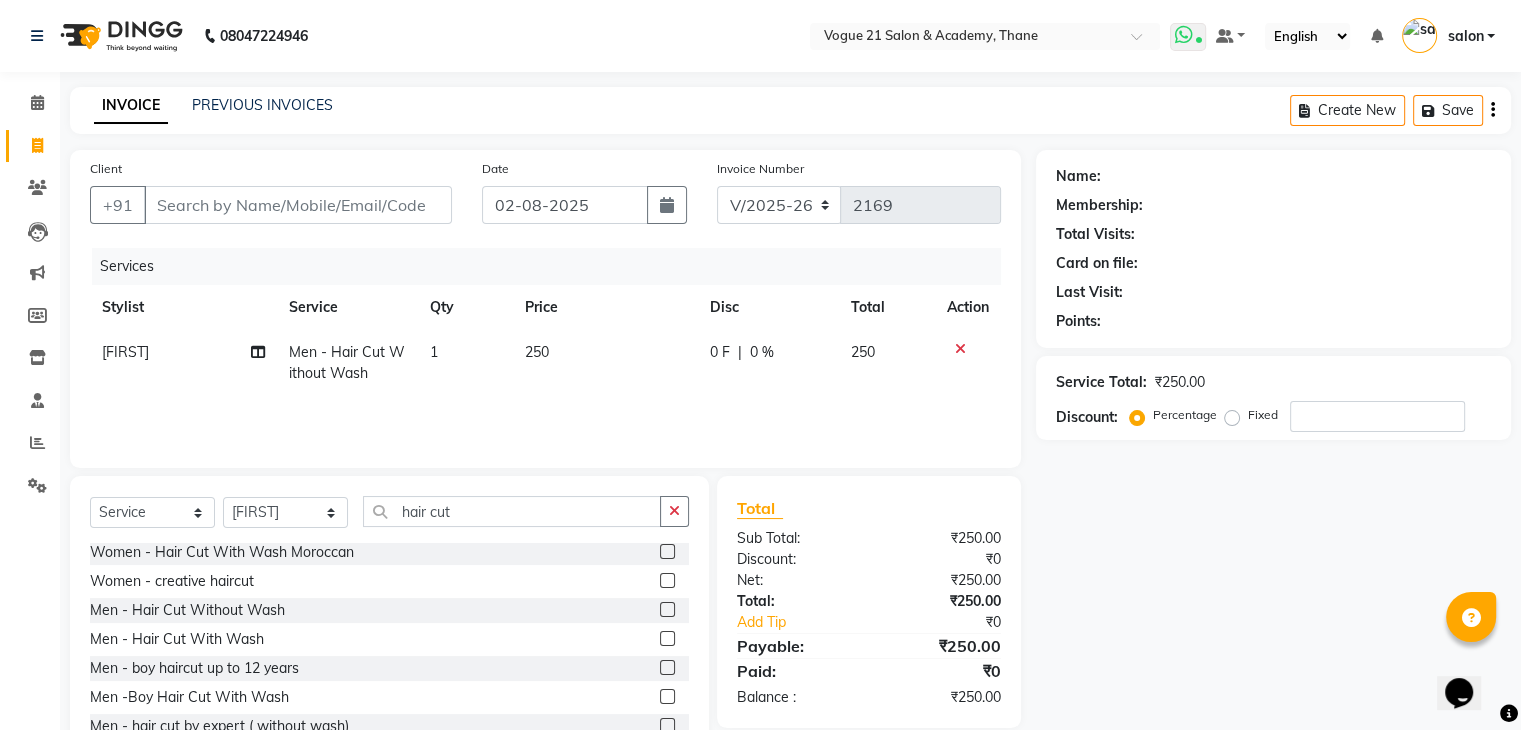 click at bounding box center [1184, 35] 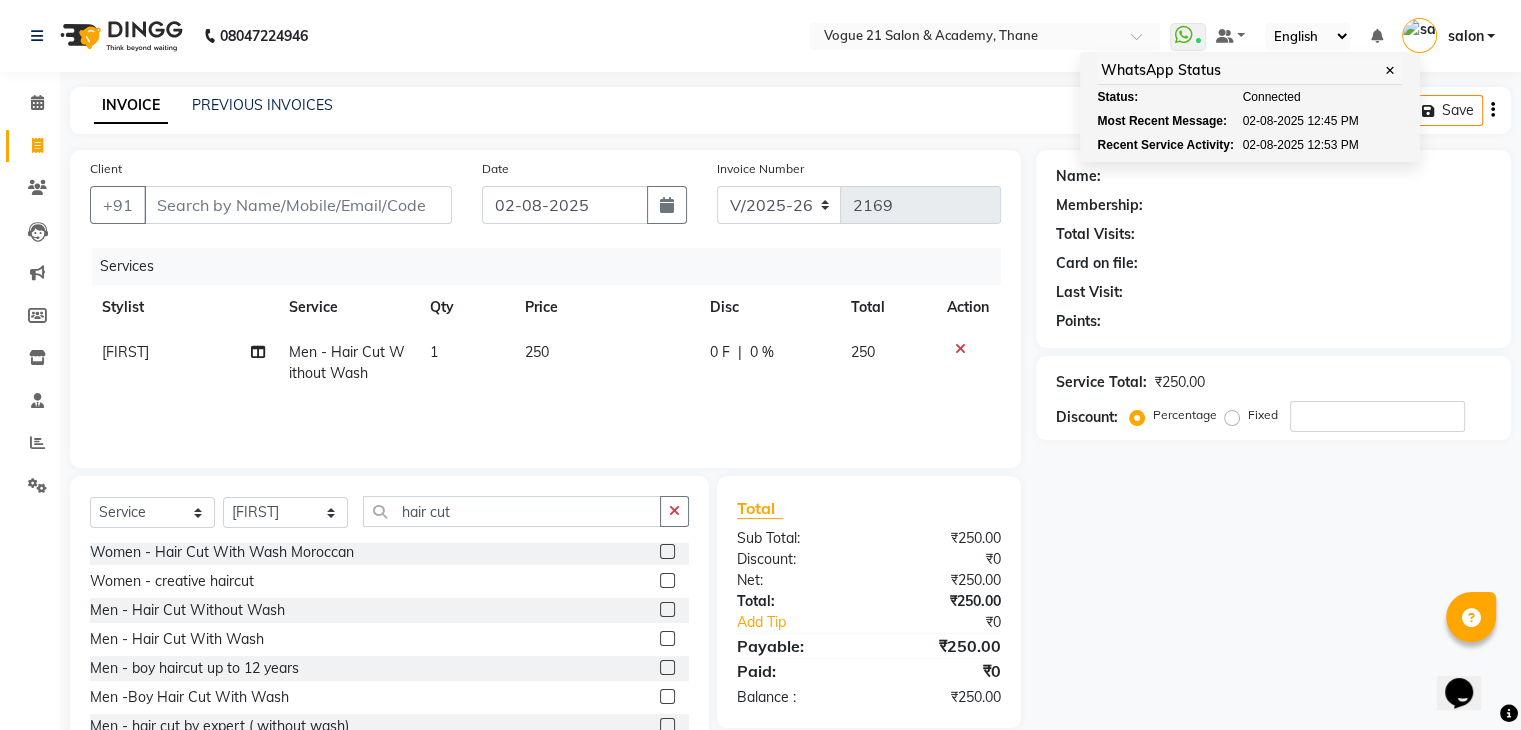 click on "Total Visits:" 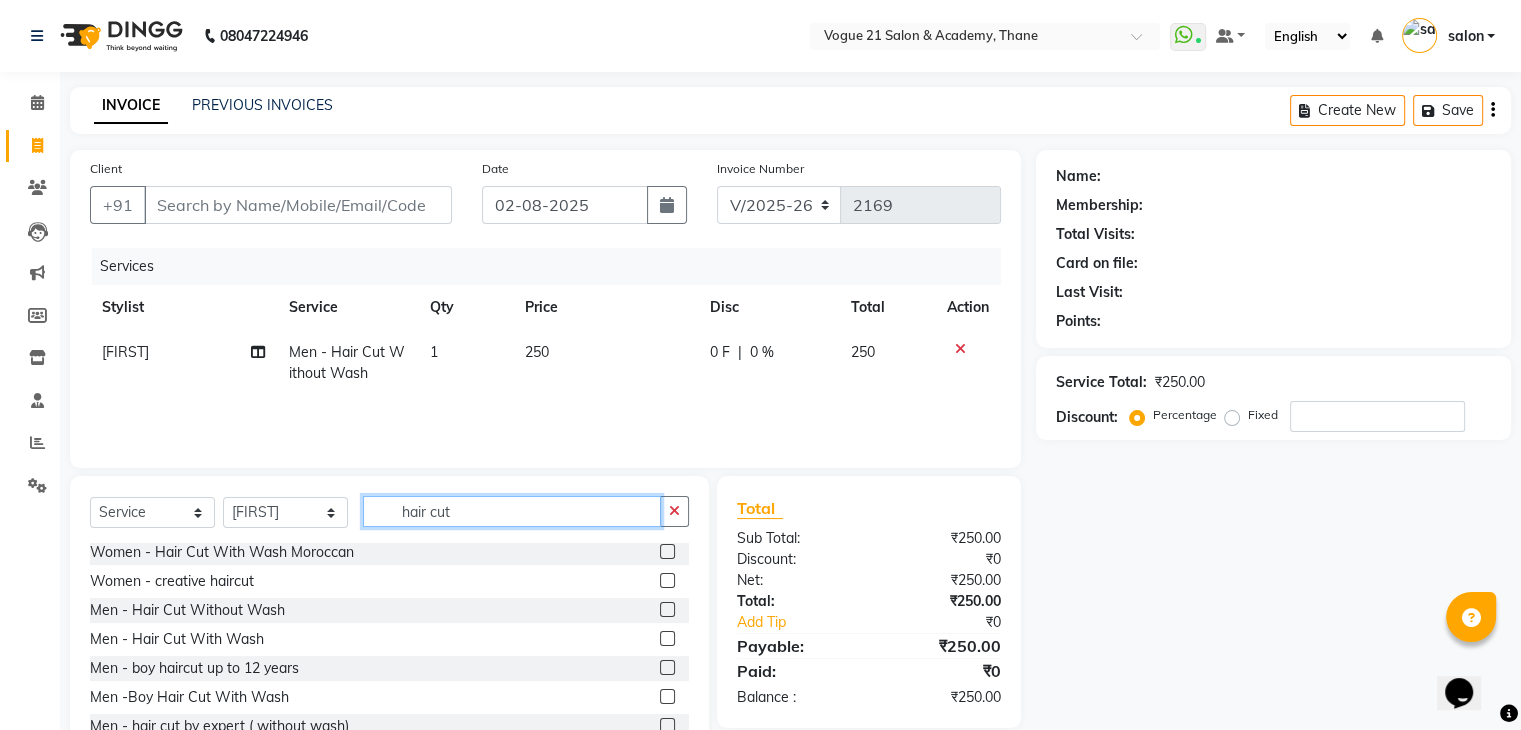 click on "hair cut" 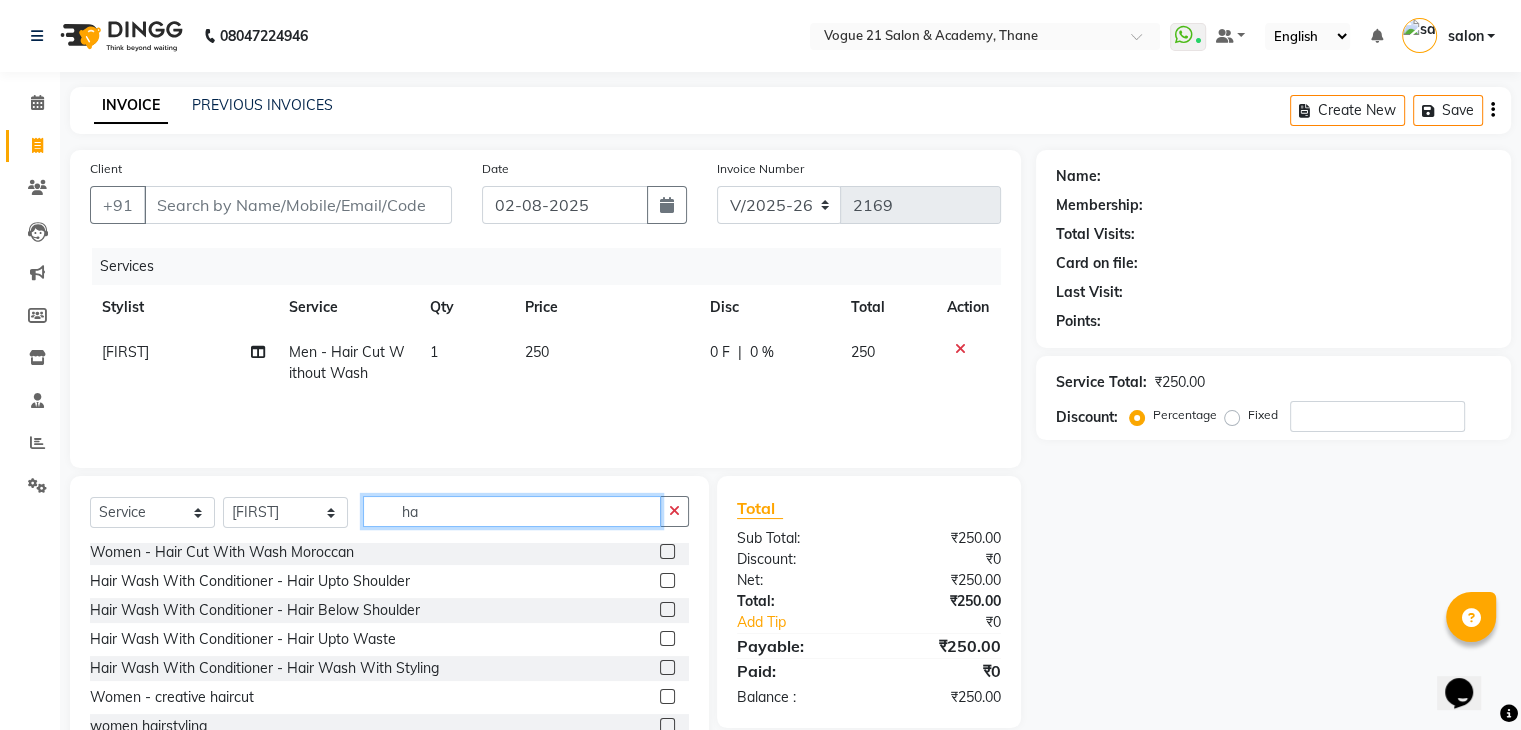 type on "h" 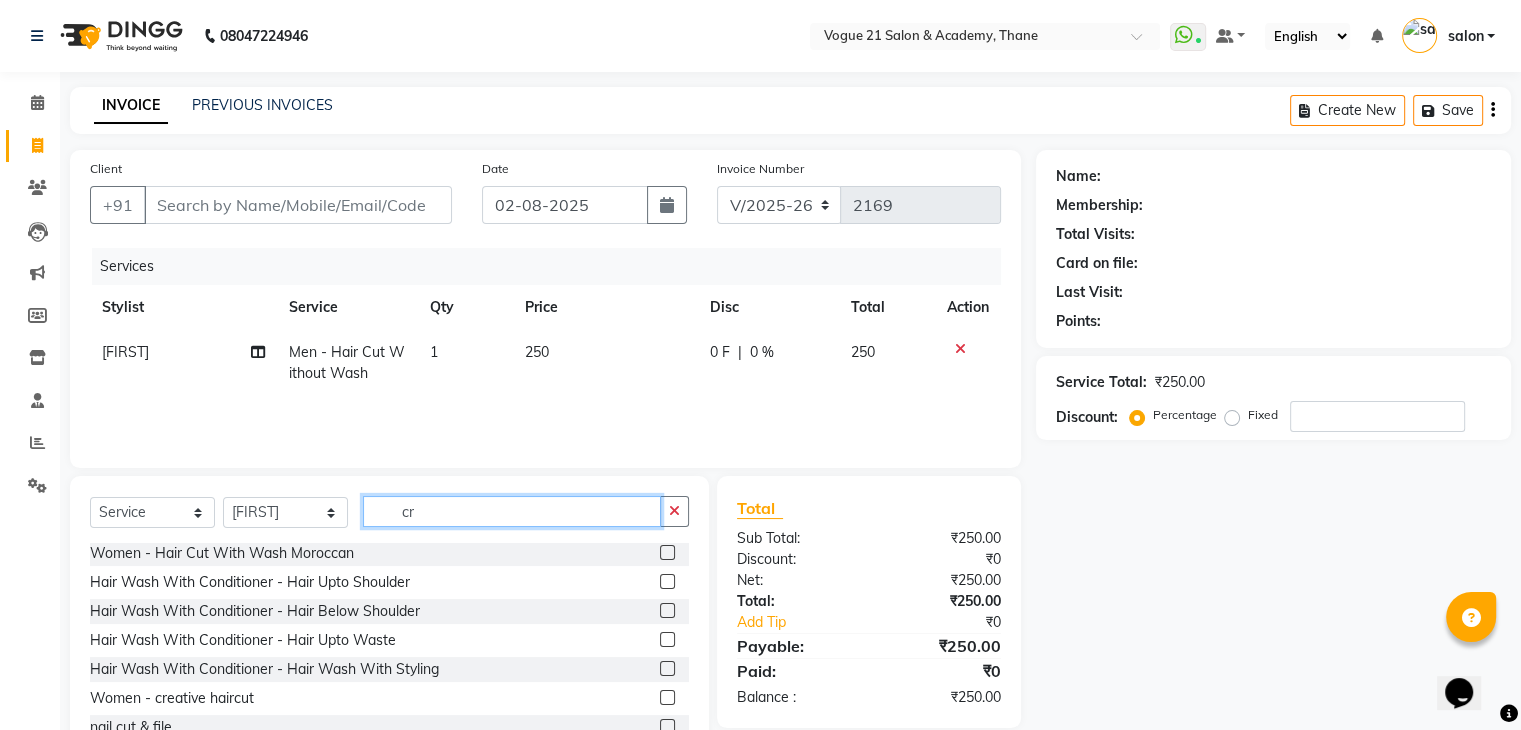 scroll, scrollTop: 0, scrollLeft: 0, axis: both 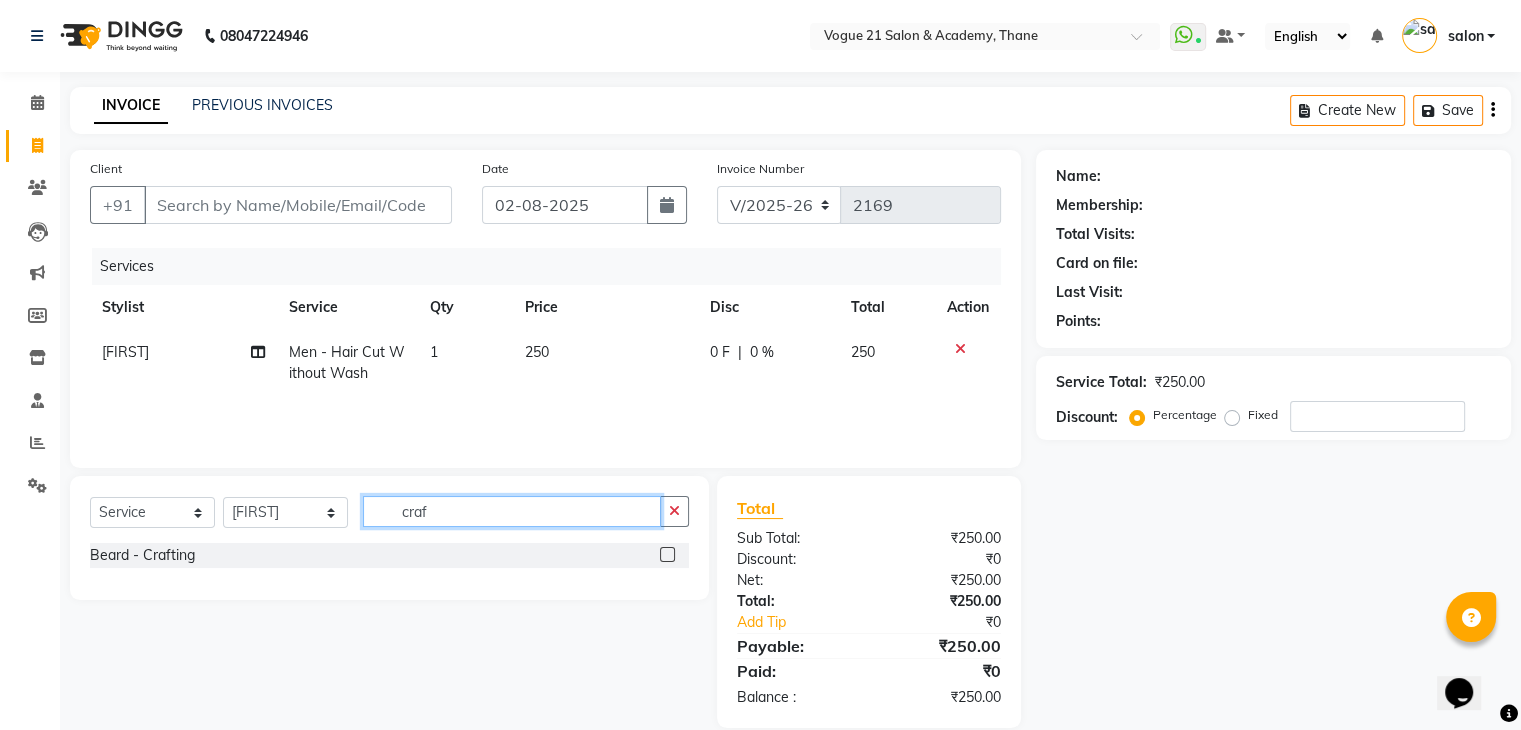 type on "craf" 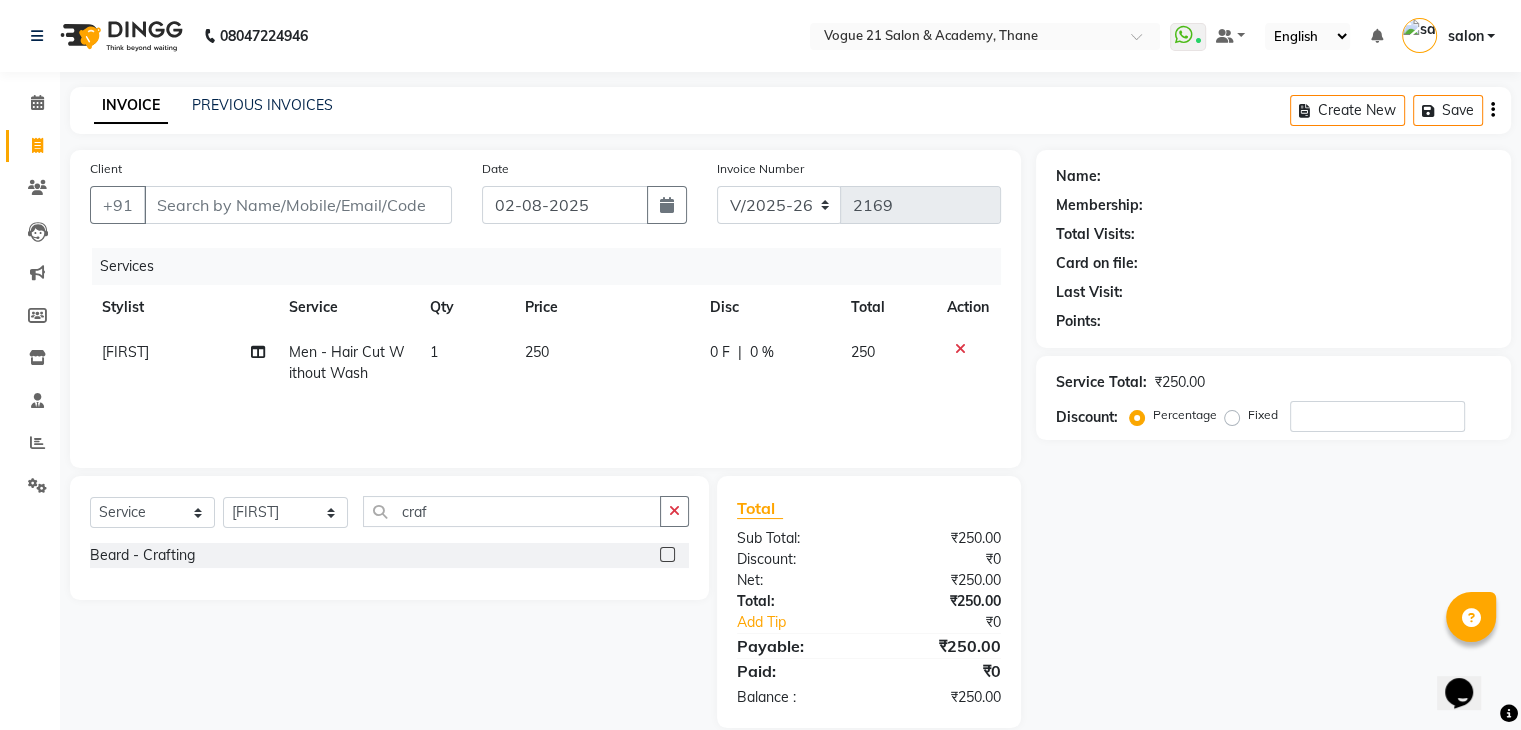click on "Beard   -   Crafting" 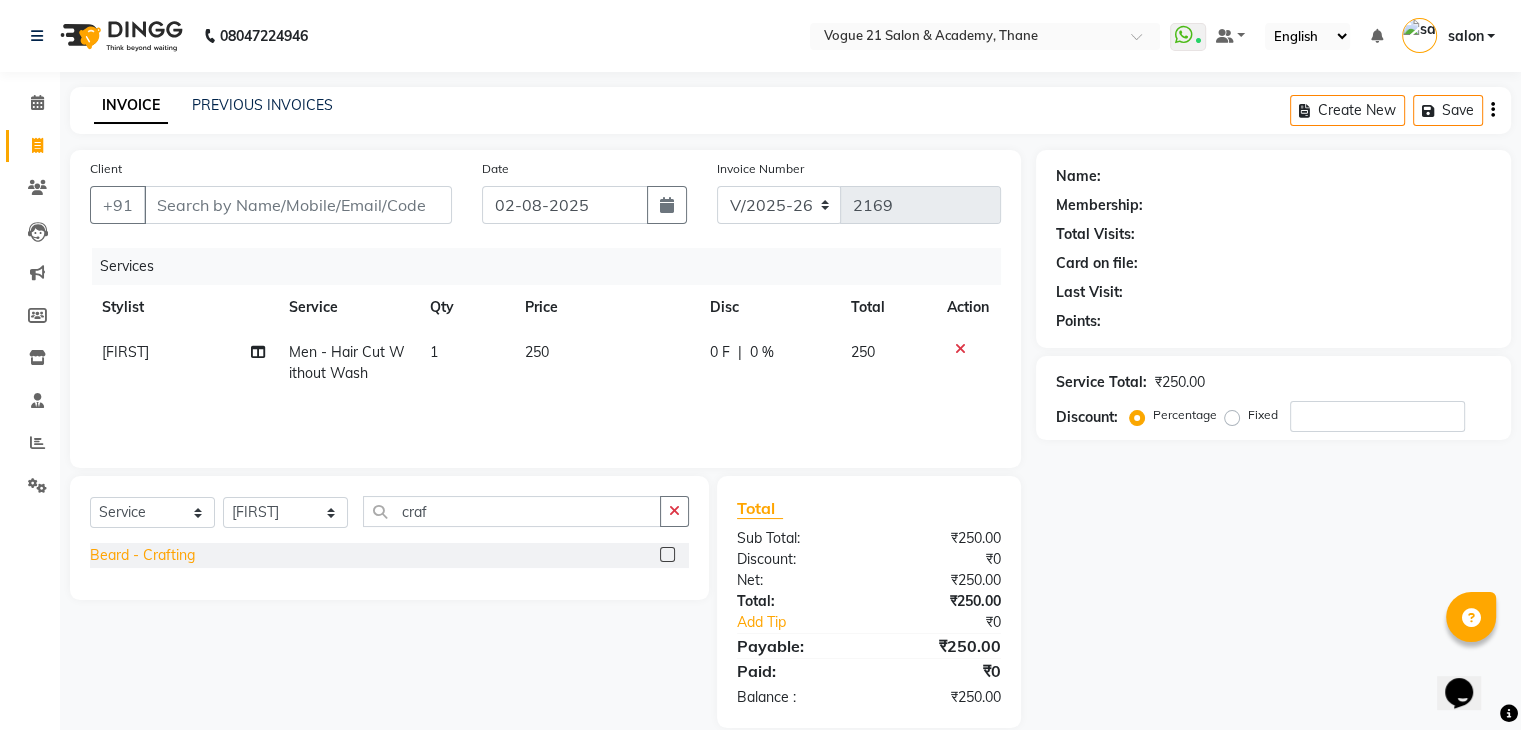 click on "Beard   -   Crafting" 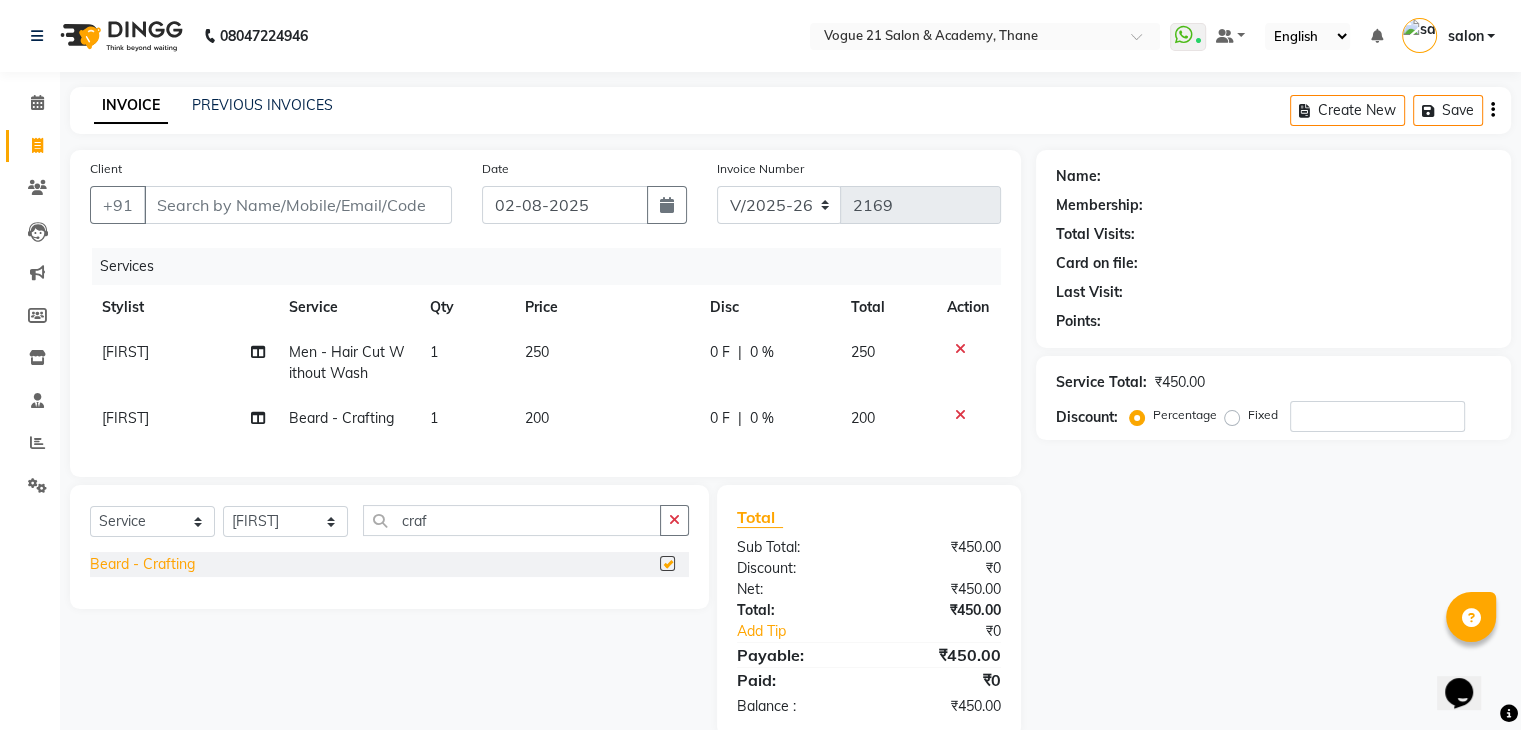 checkbox on "false" 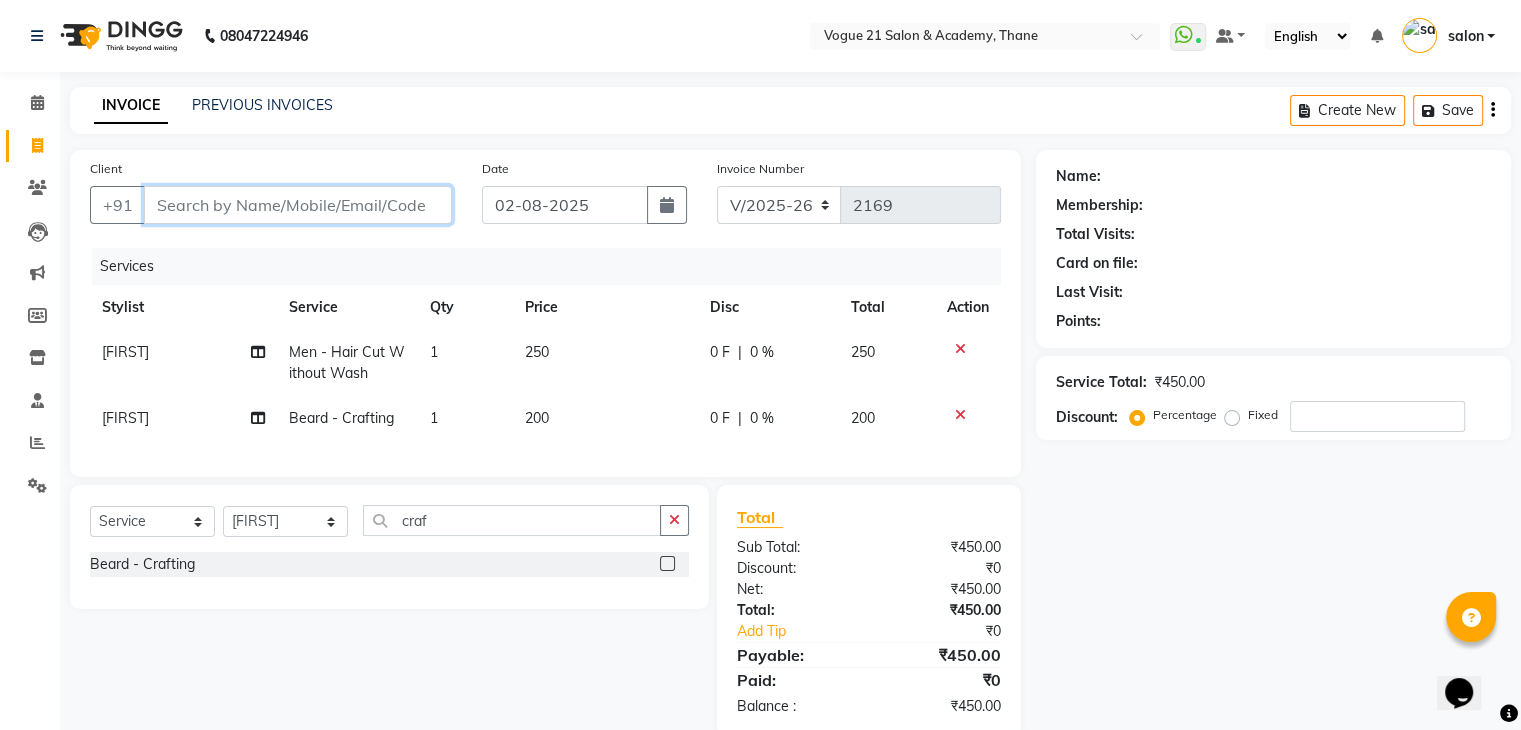 click on "Client" at bounding box center [298, 205] 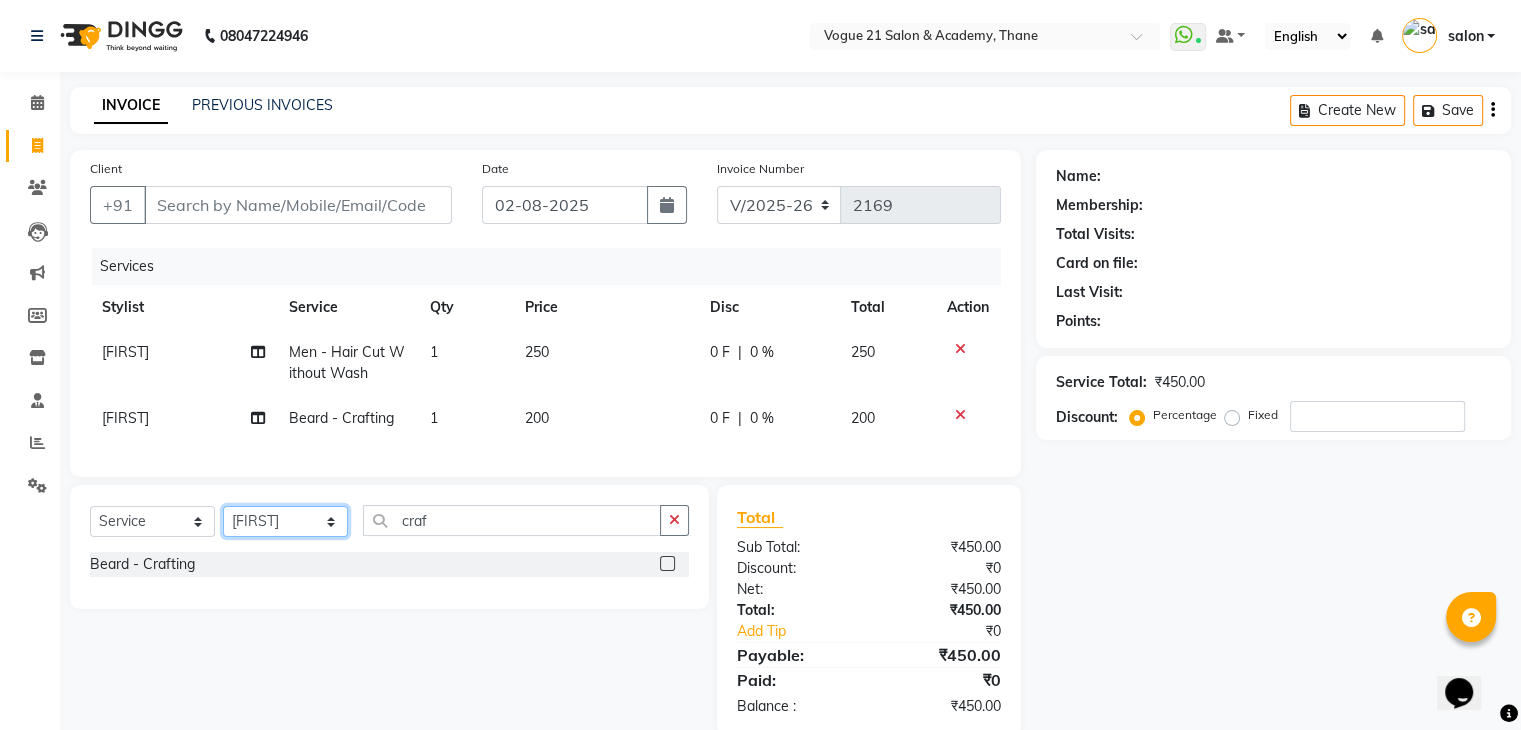 click on "Select Stylist aamir  Alicia Dsouza Altamash Jamshed  jyoti chauhan Pooja yadav Priya jadhav salon suraj salunkhe" 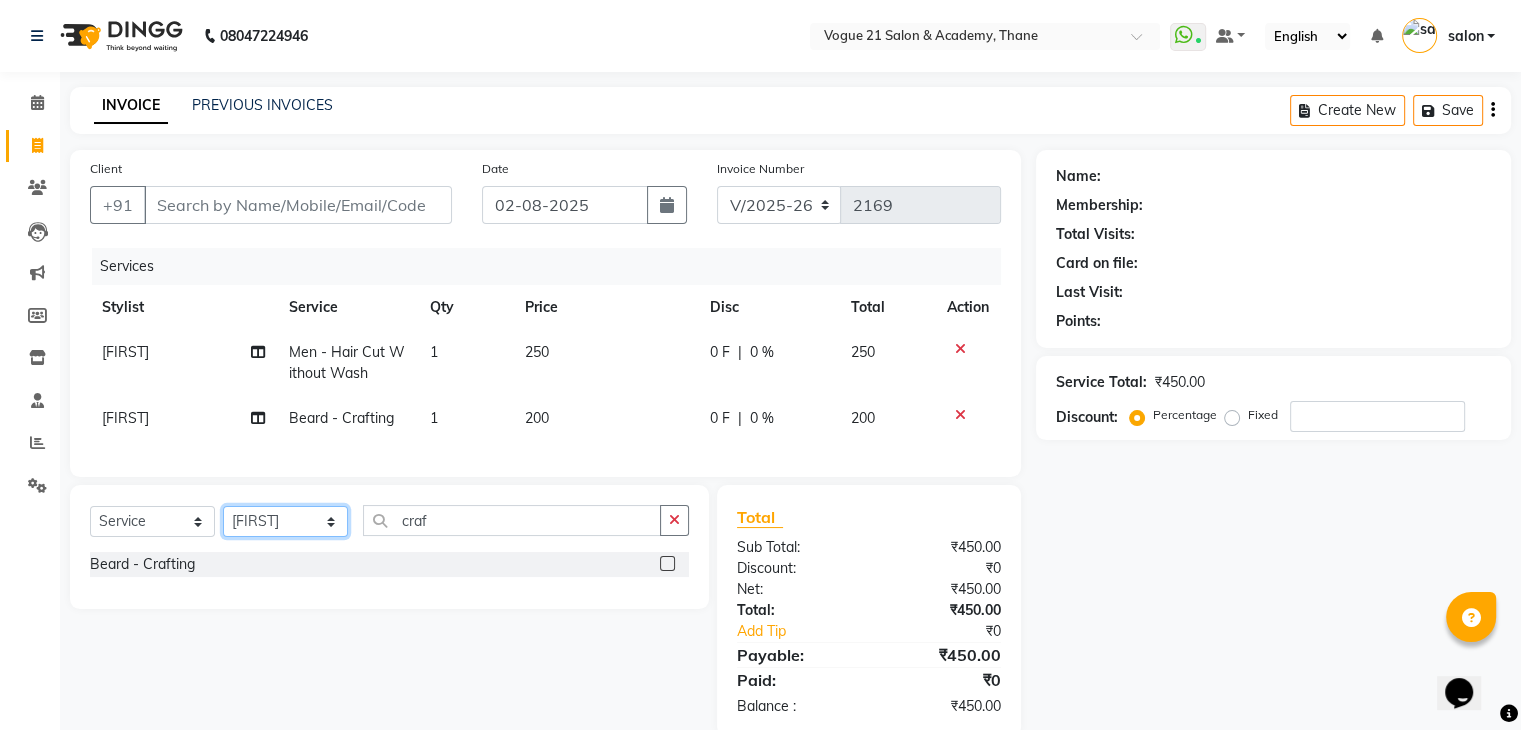 select on "66614" 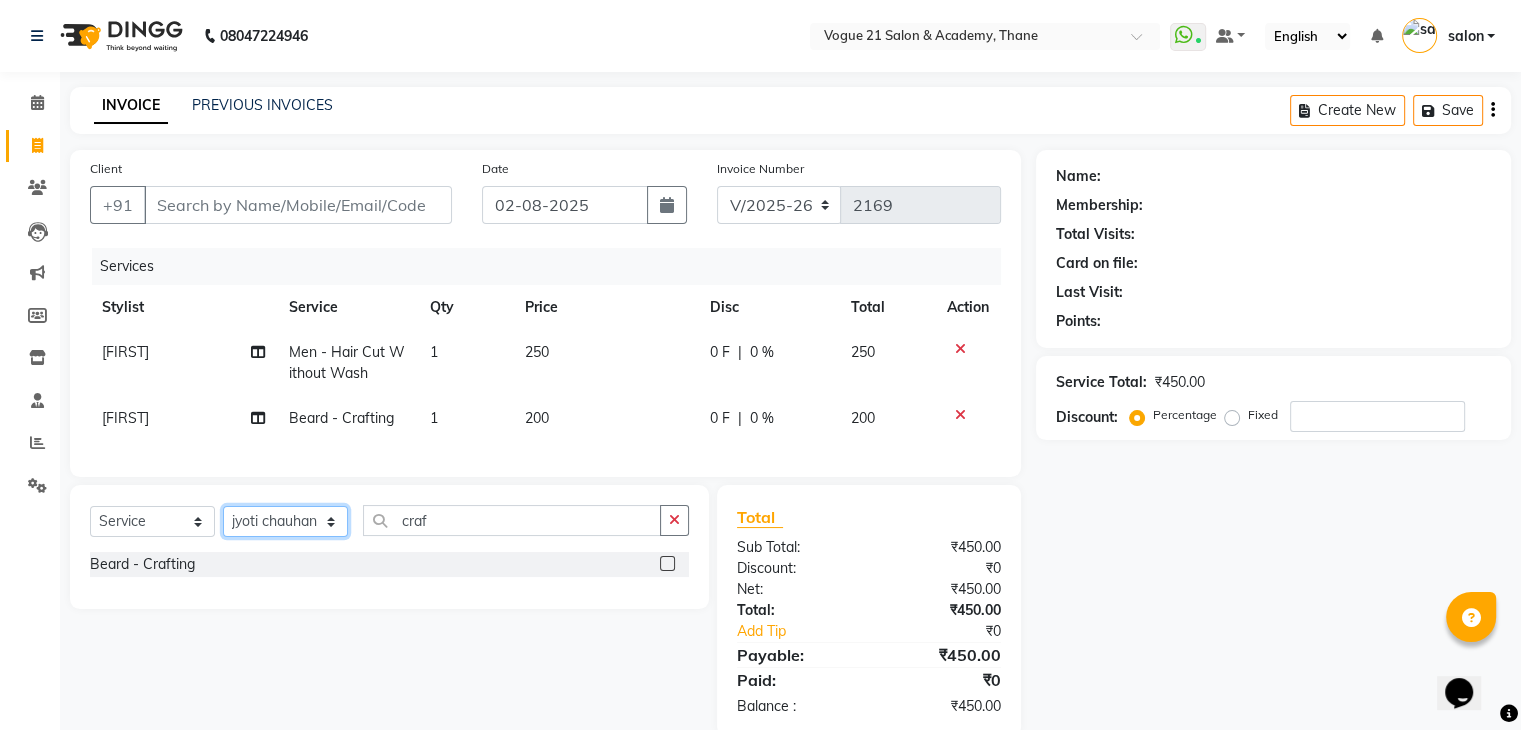click on "Select Stylist aamir  Alicia Dsouza Altamash Jamshed  jyoti chauhan Pooja yadav Priya jadhav salon suraj salunkhe" 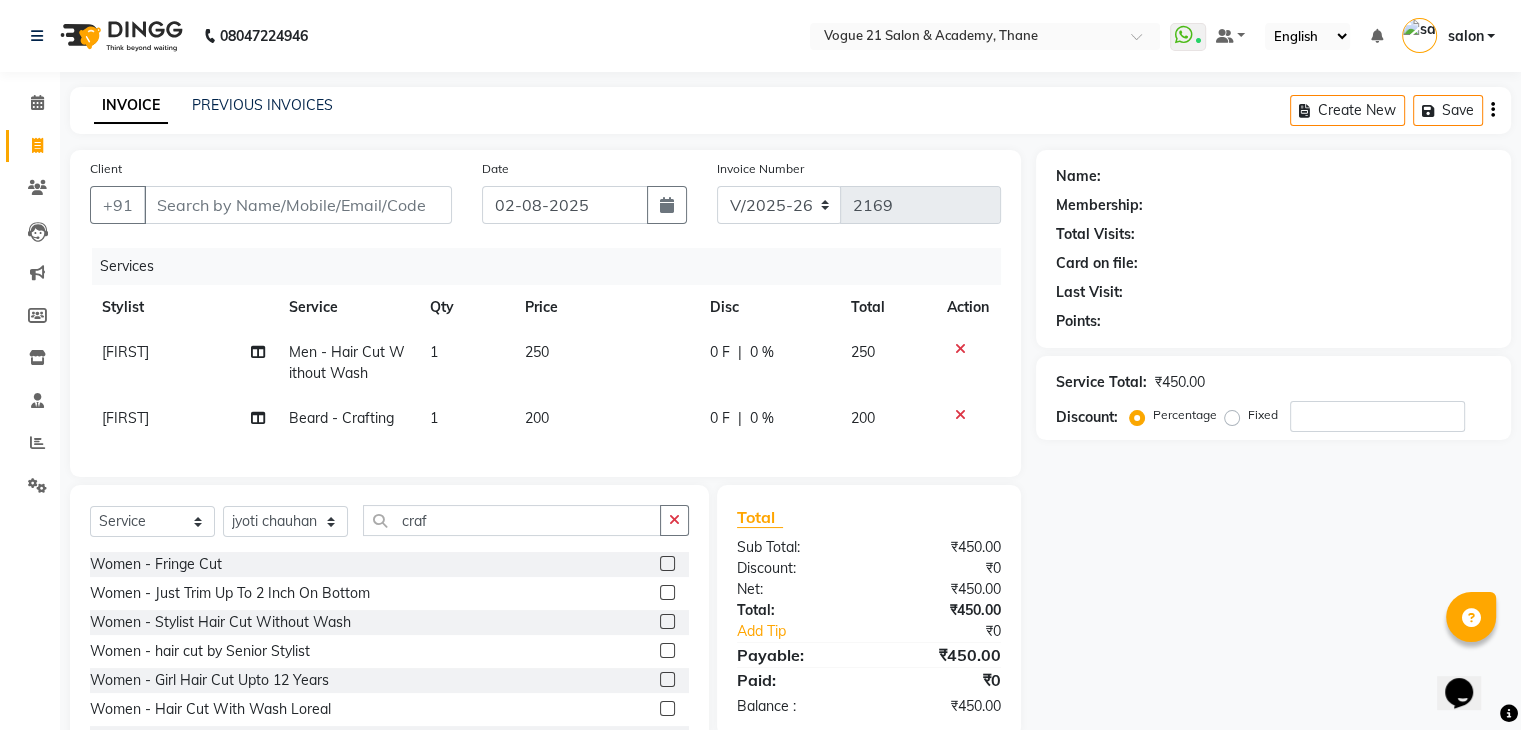 click on "Beard   -   Crafting" 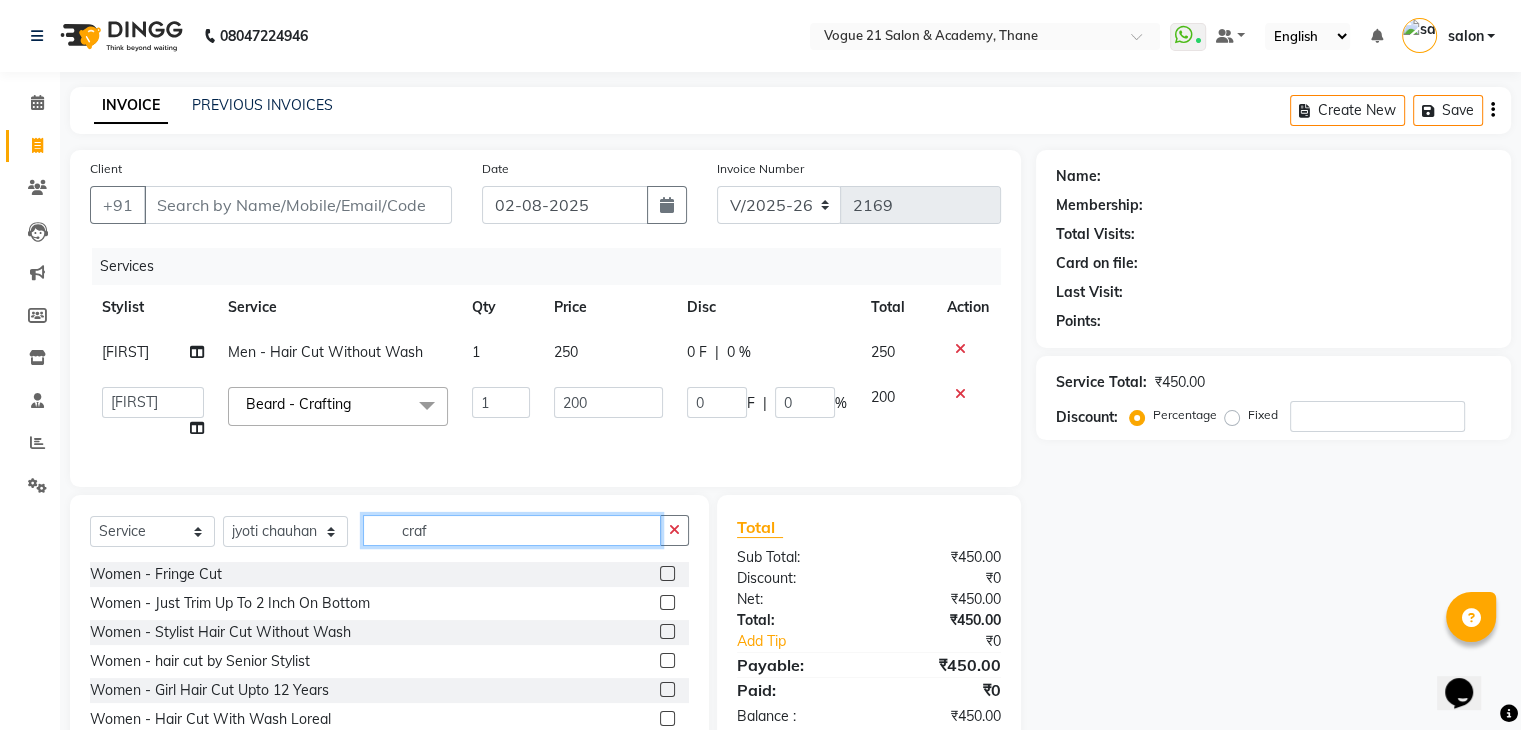 click on "craf" 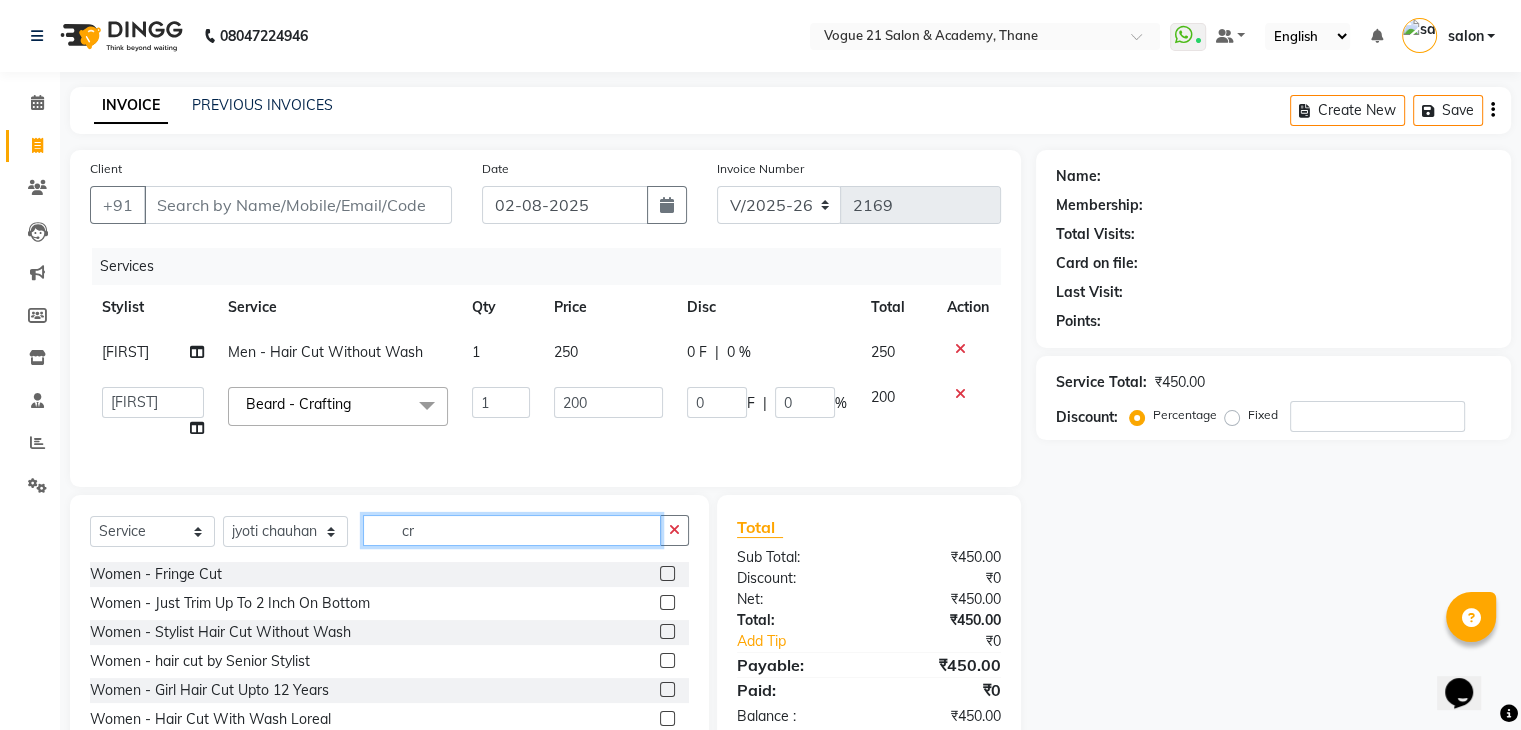 type on "c" 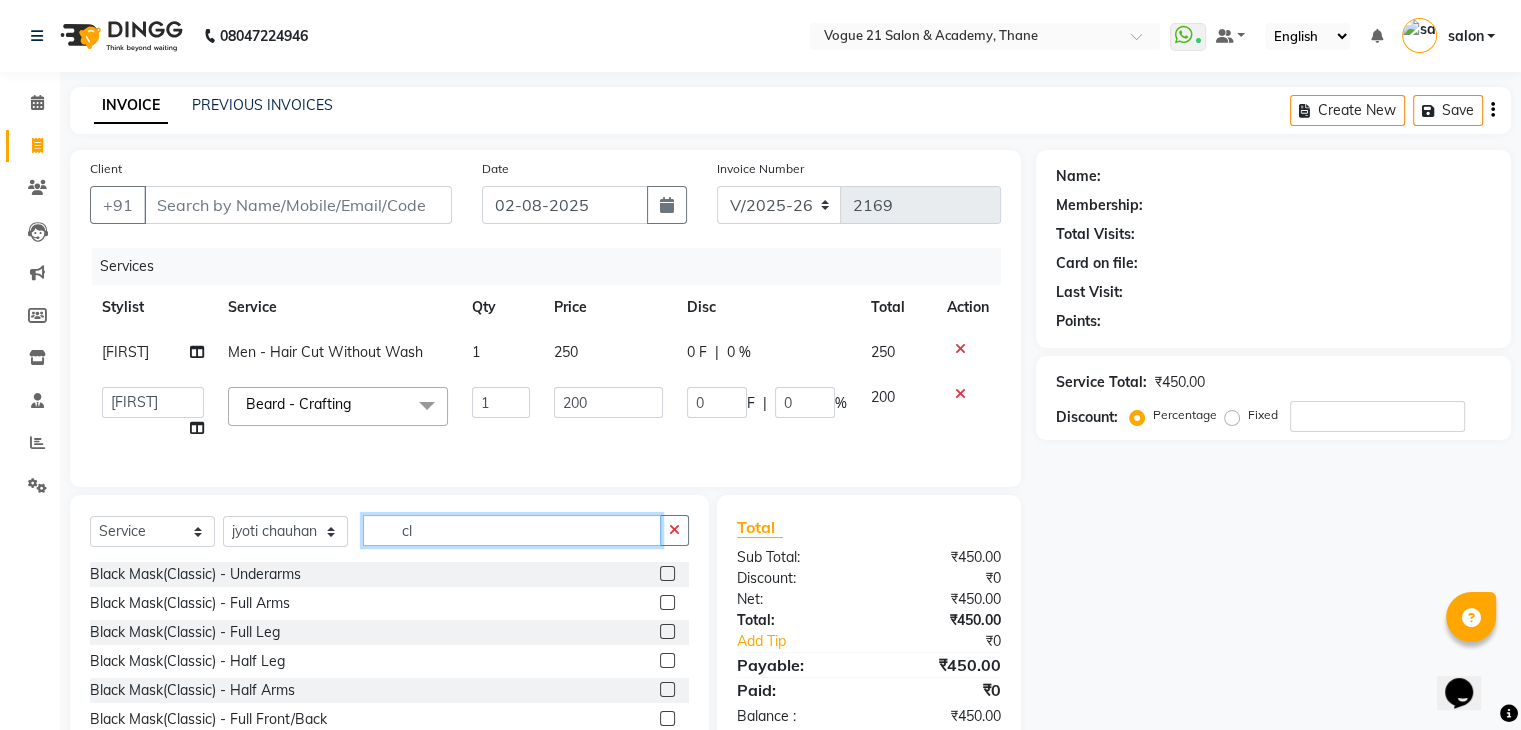 type on "c" 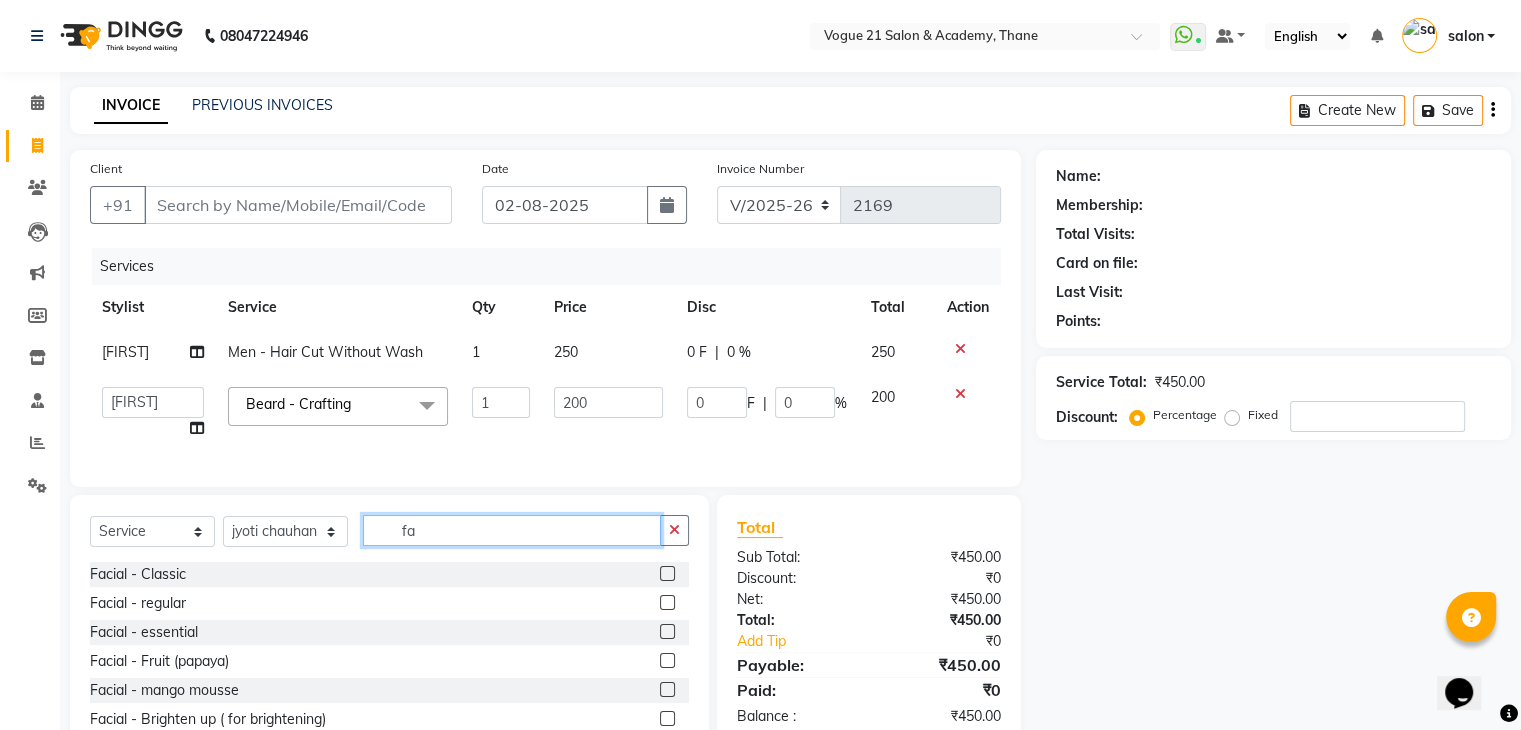 type on "f" 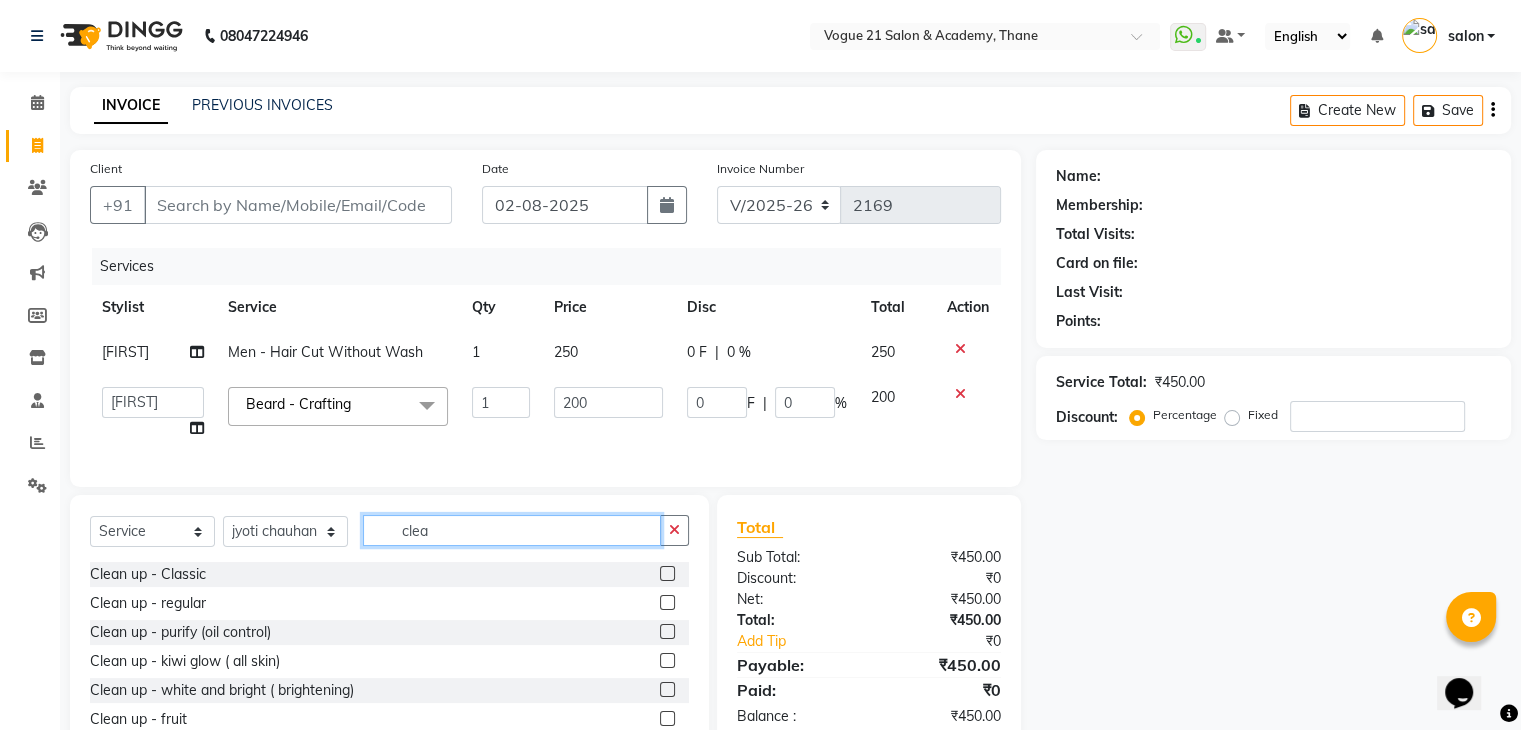 click on "clea" 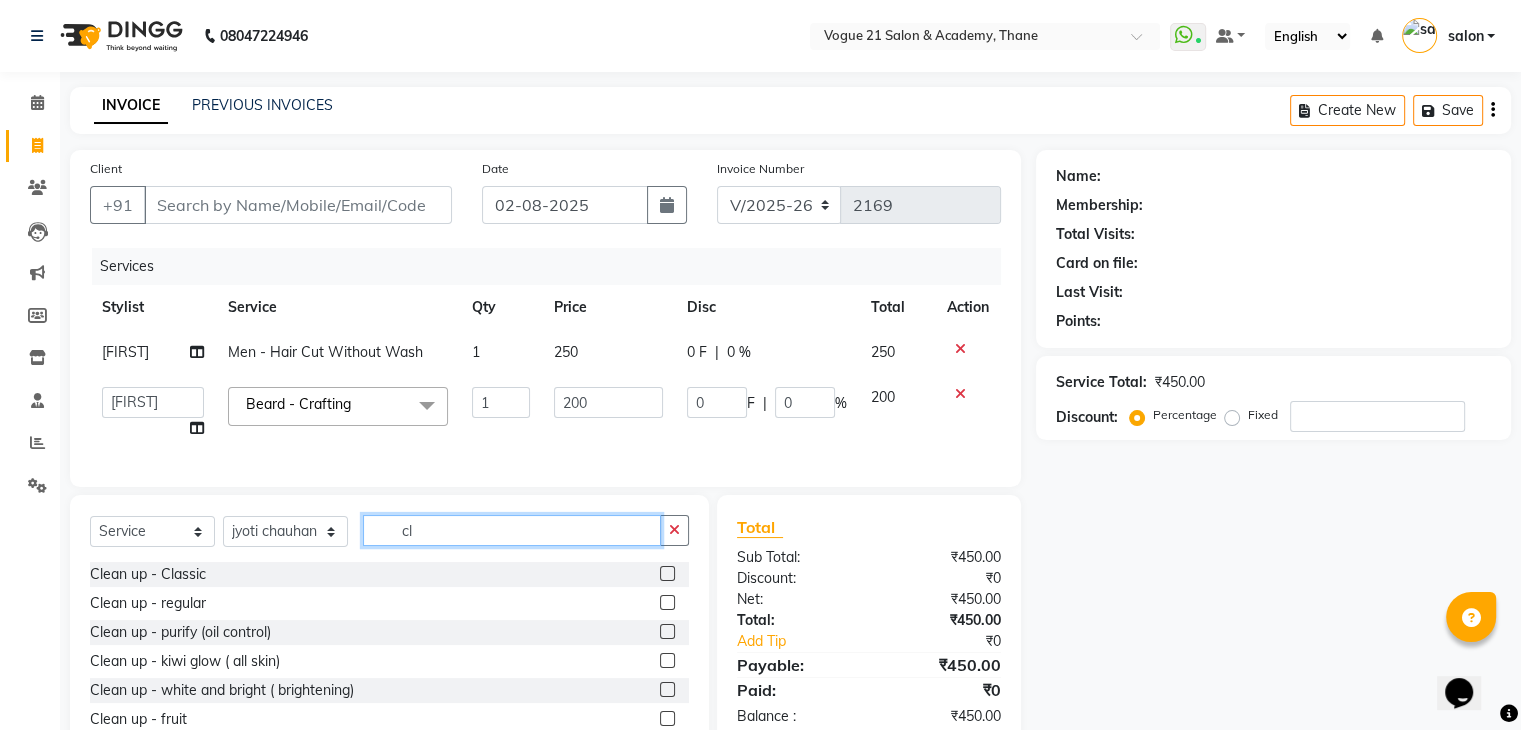 type on "c" 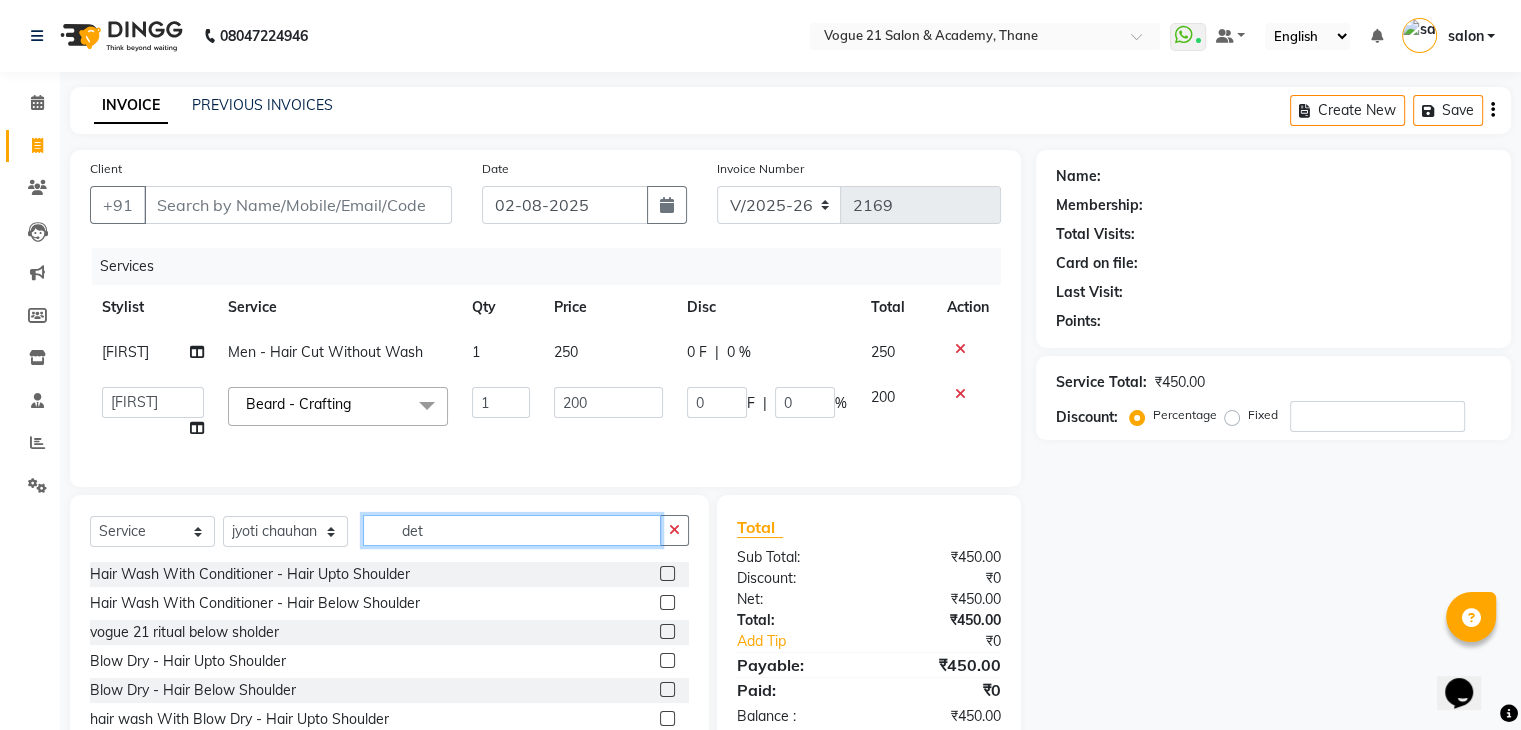 click on "det" 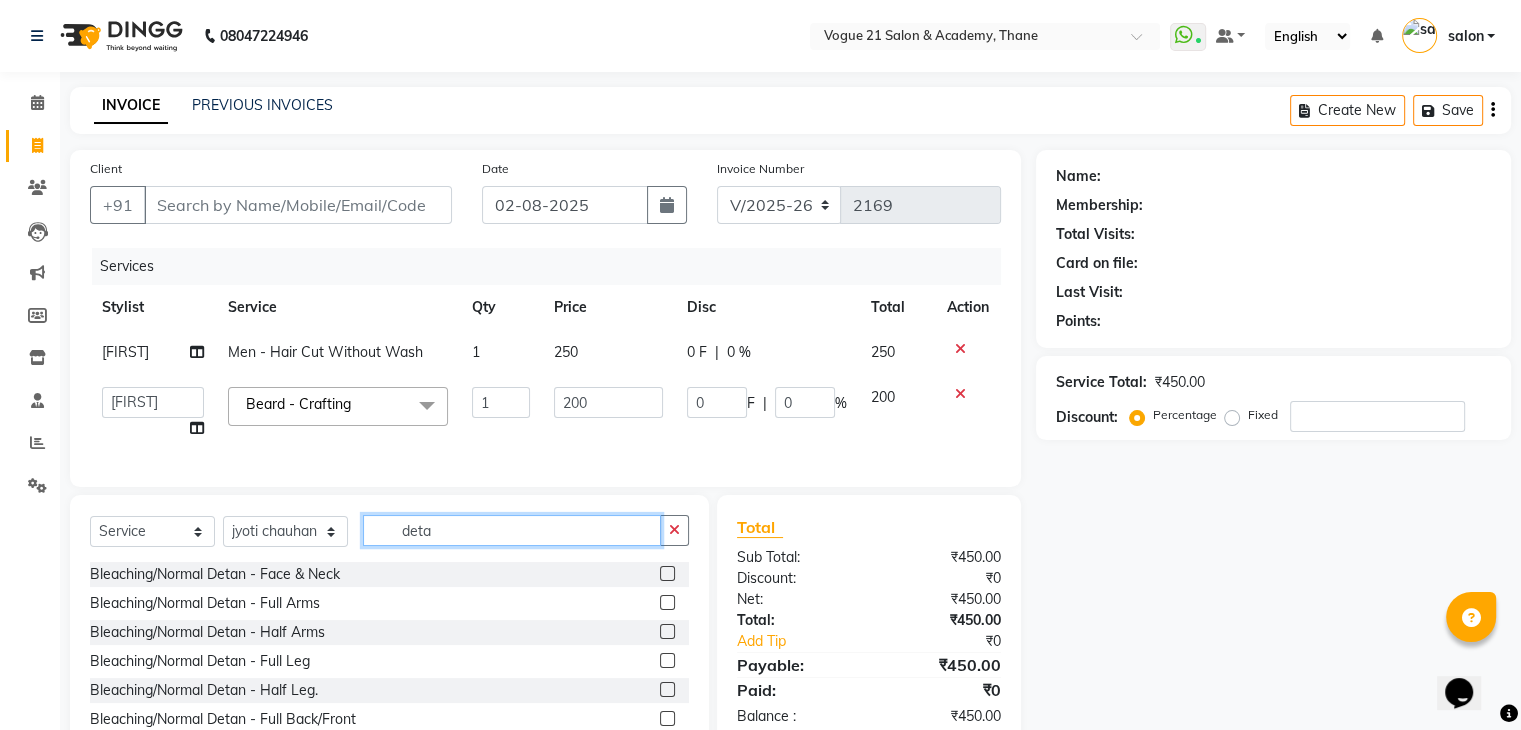 type on "deta" 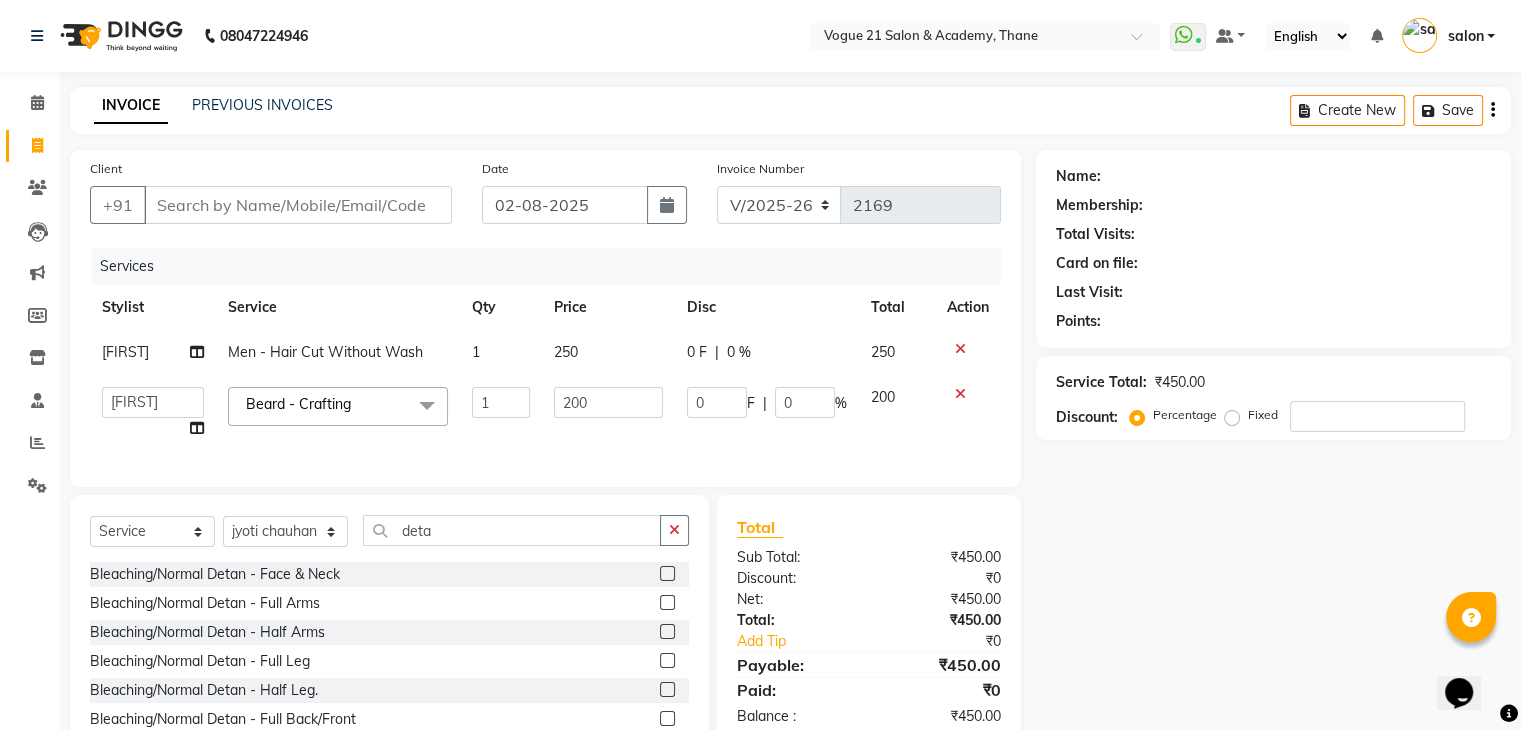 click on "Name: Membership: Total Visits: Card on file: Last Visit:  Points:" 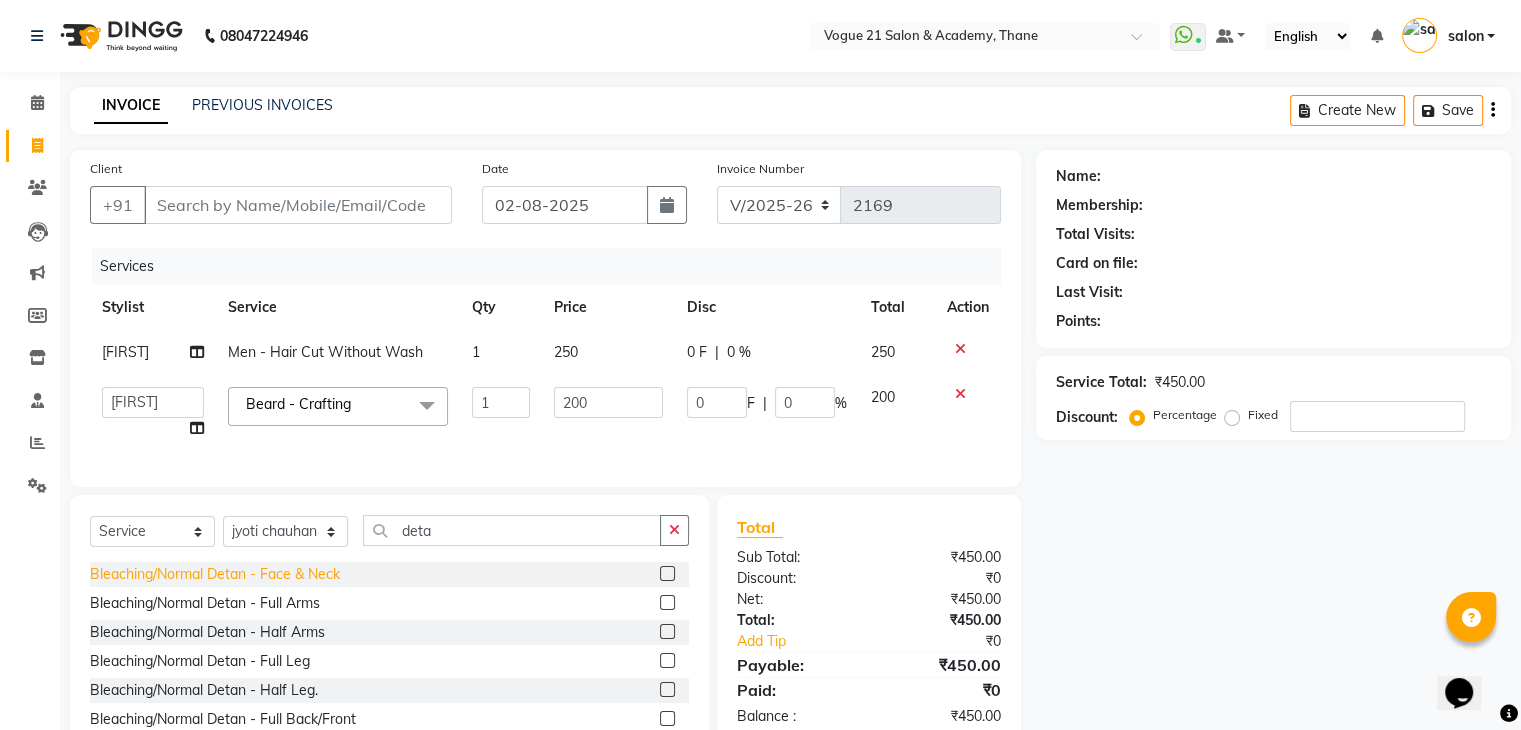 click on "Bleaching/Normal Detan   -   Face & Neck" 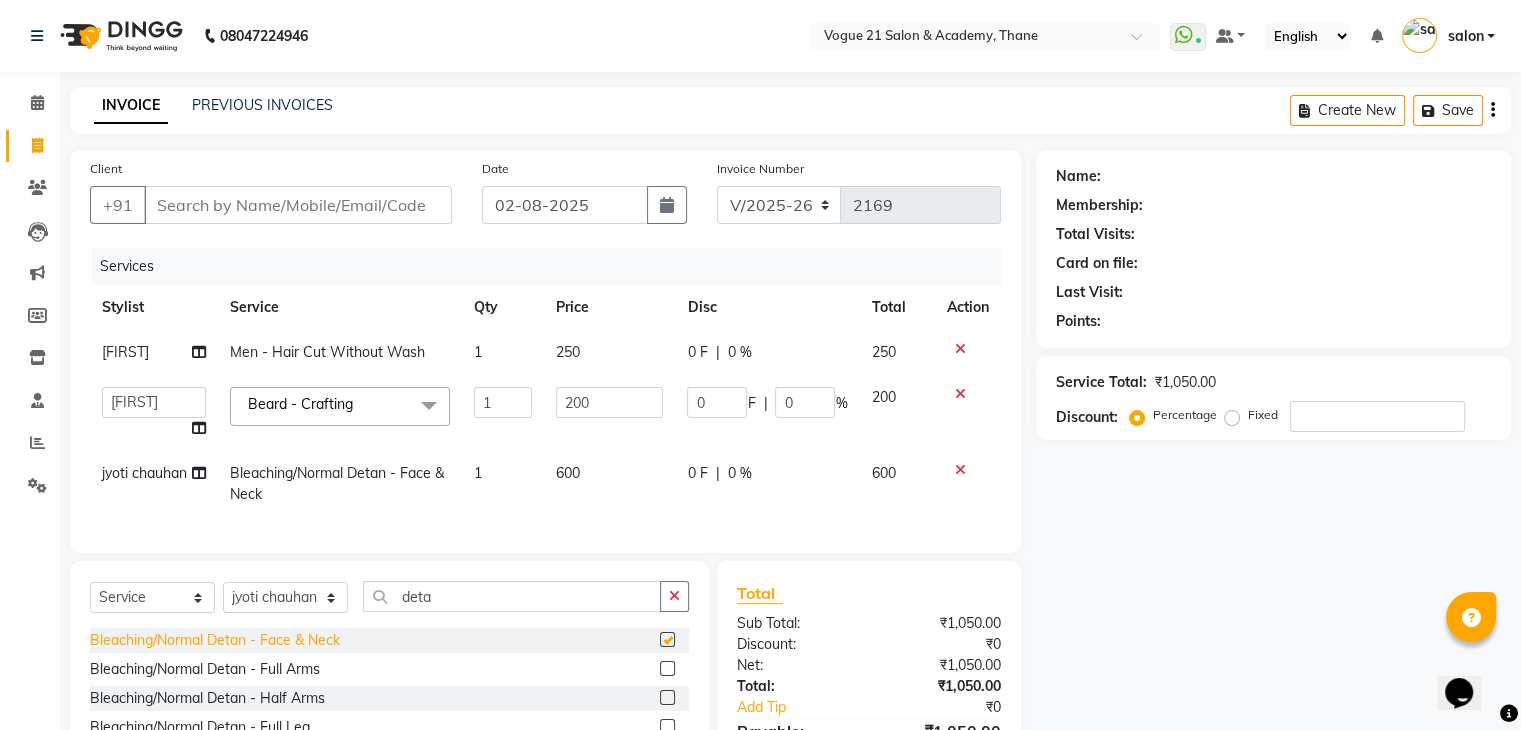 checkbox on "false" 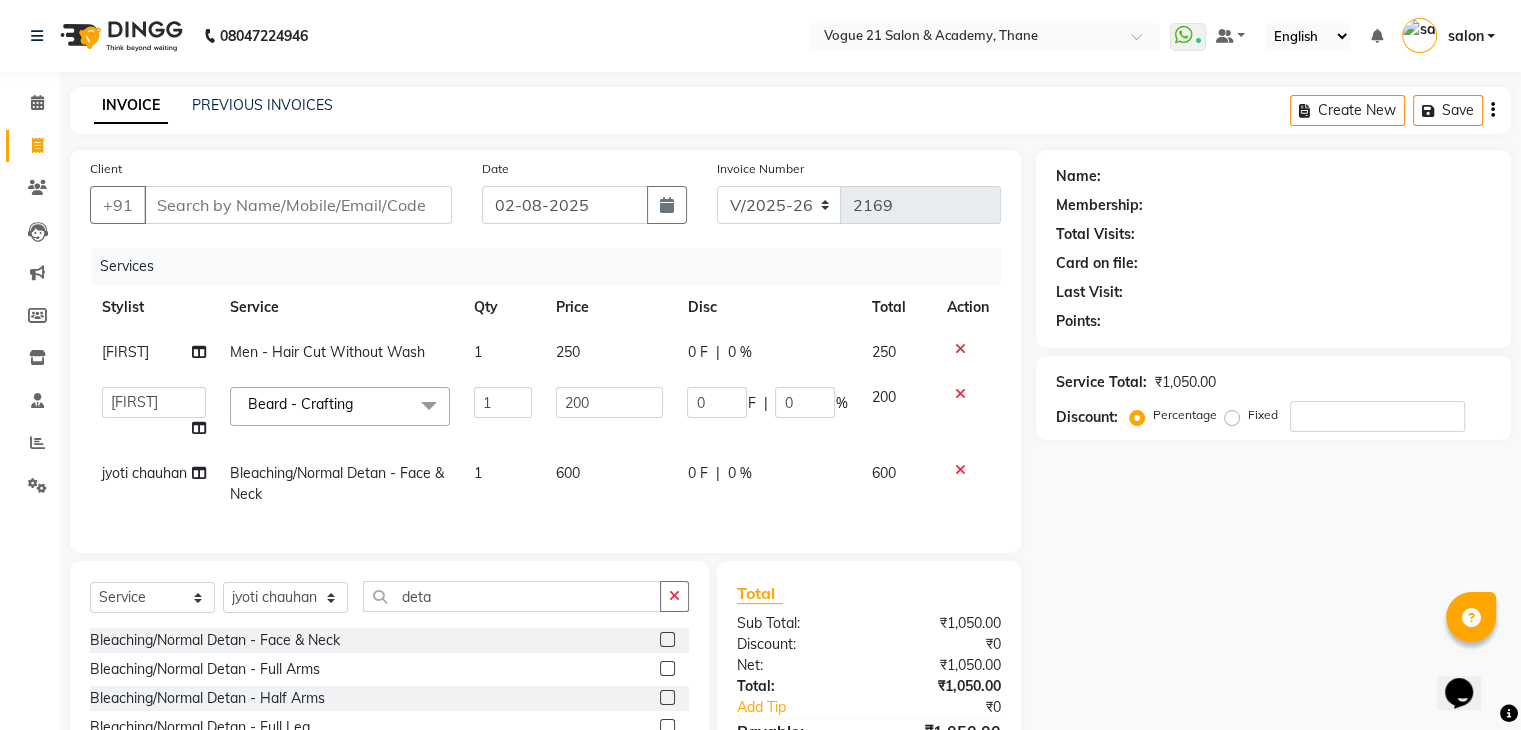 click 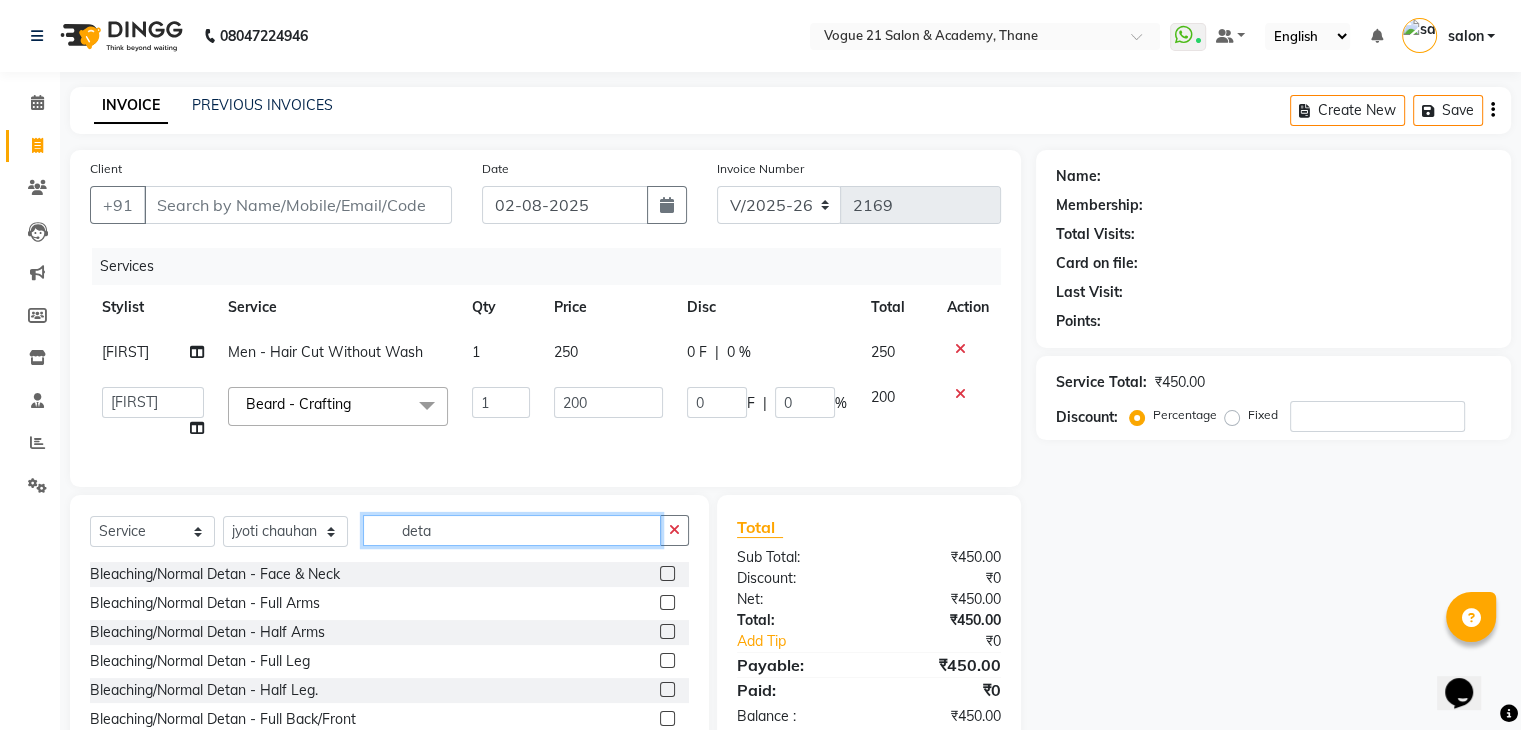 click on "deta" 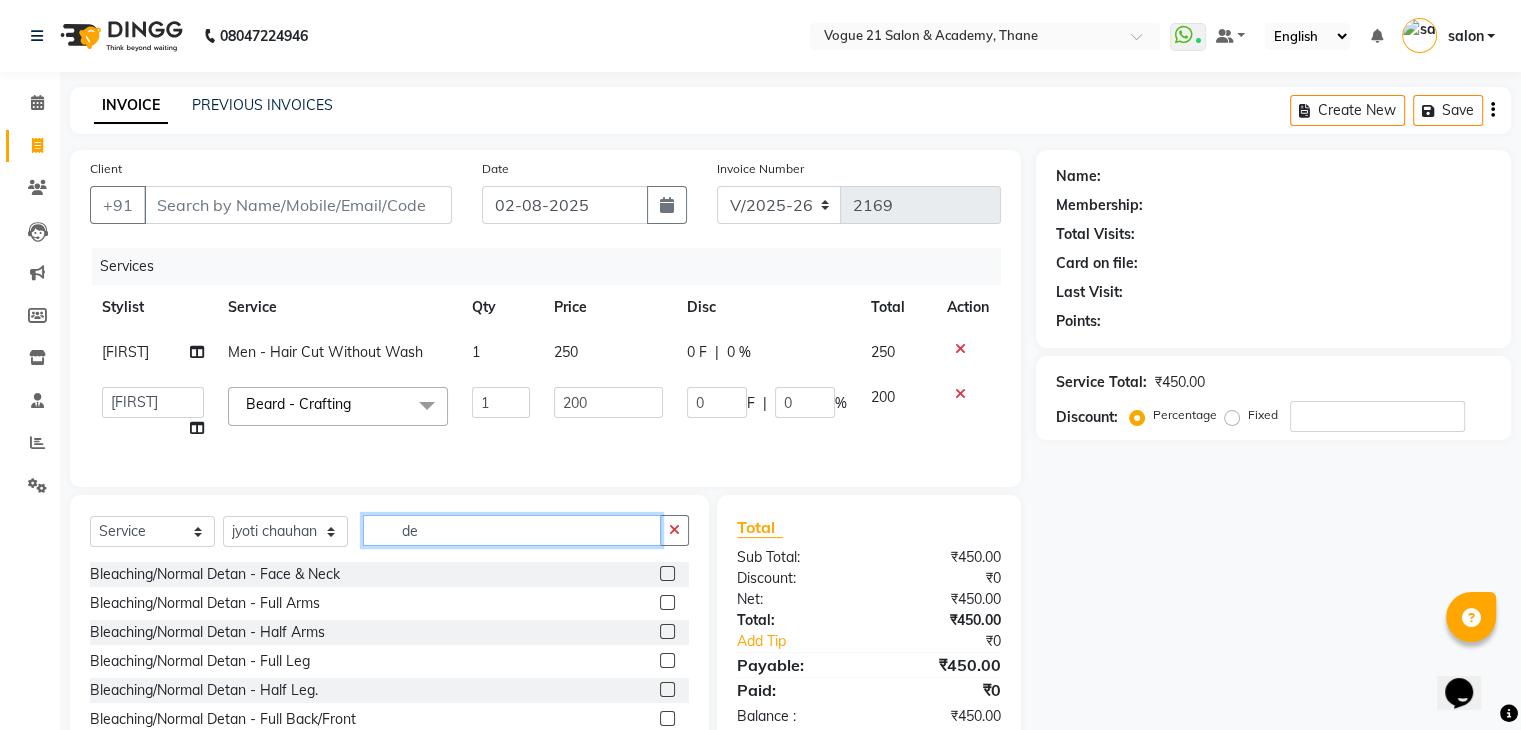 type on "d" 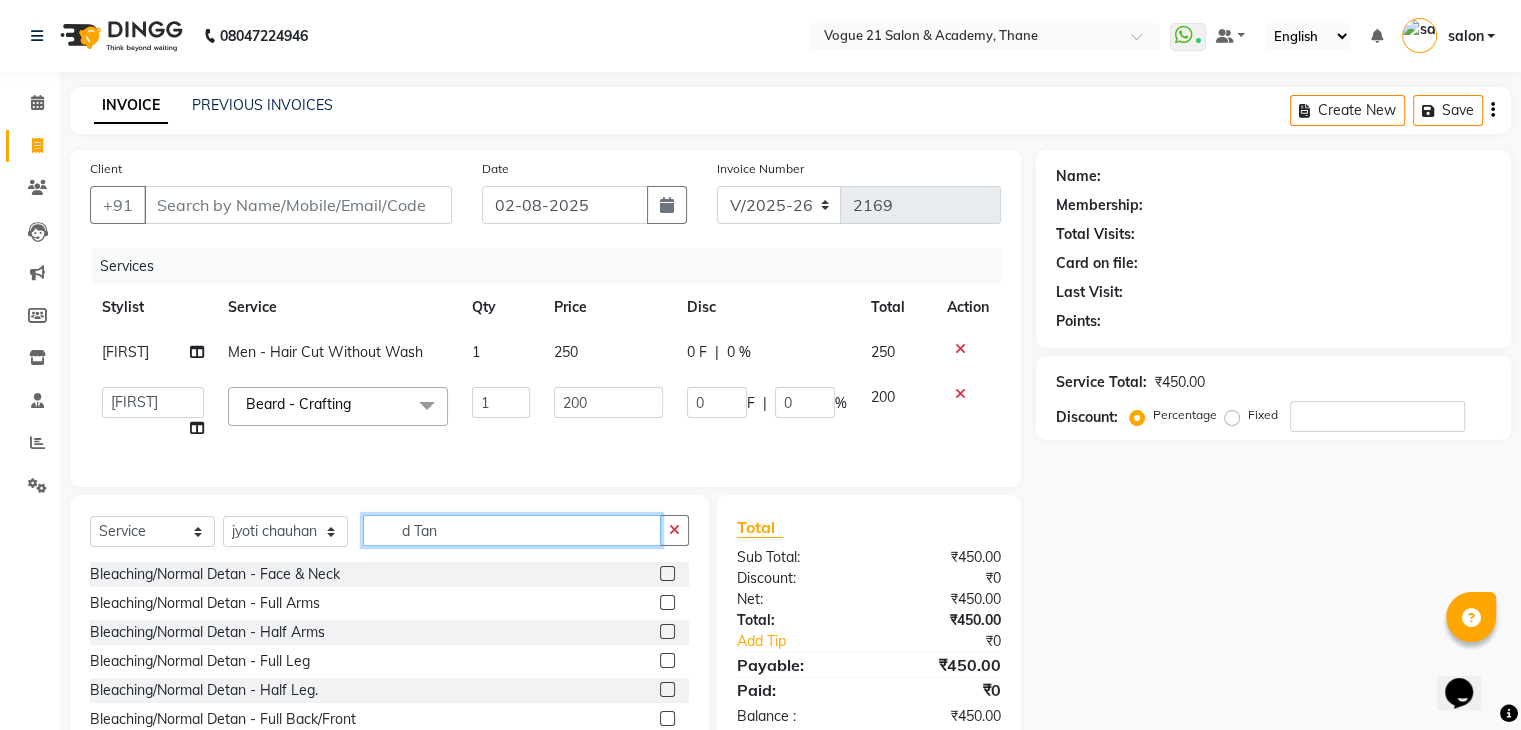 type on "d Tan" 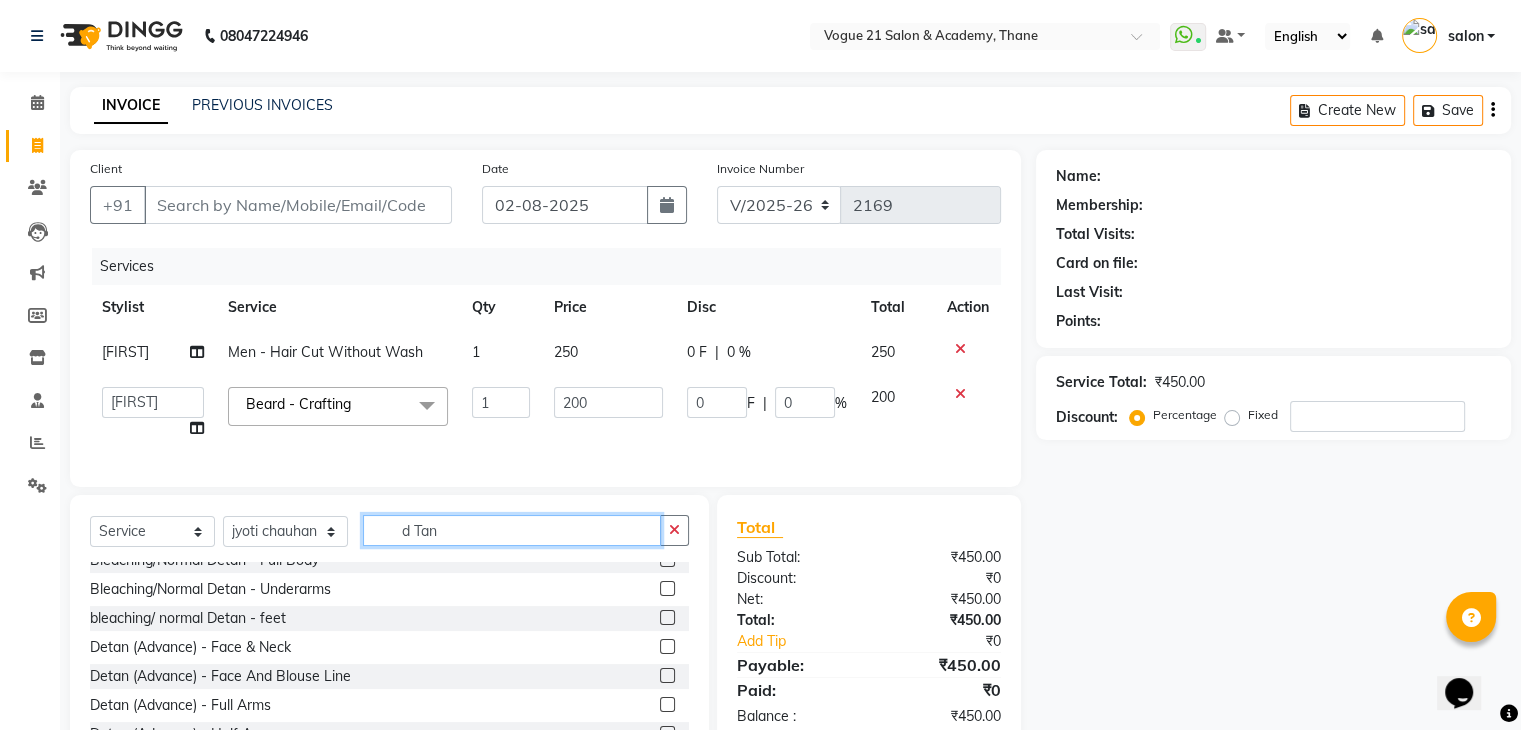 scroll, scrollTop: 200, scrollLeft: 0, axis: vertical 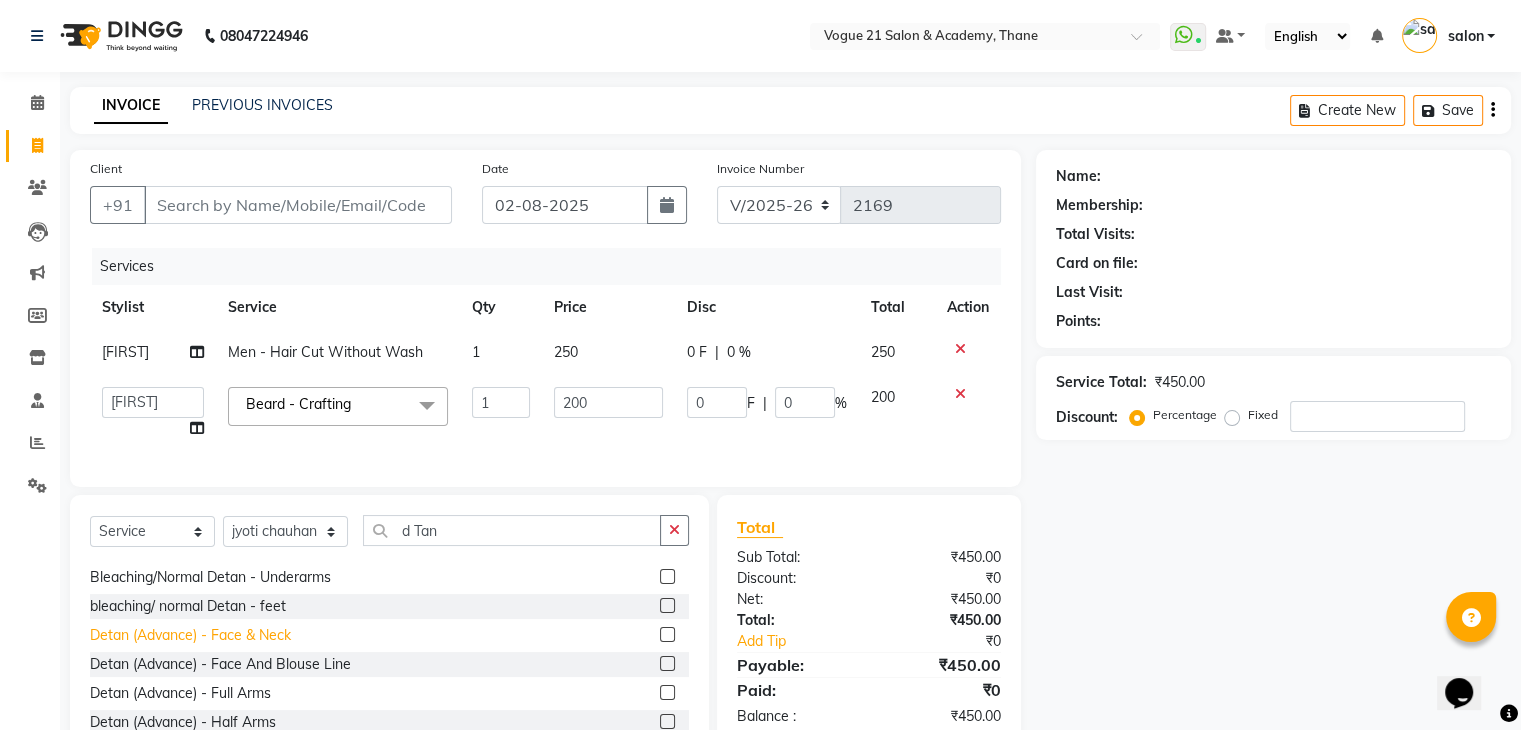 click on "Detan (Advance)   -   Face & Neck" 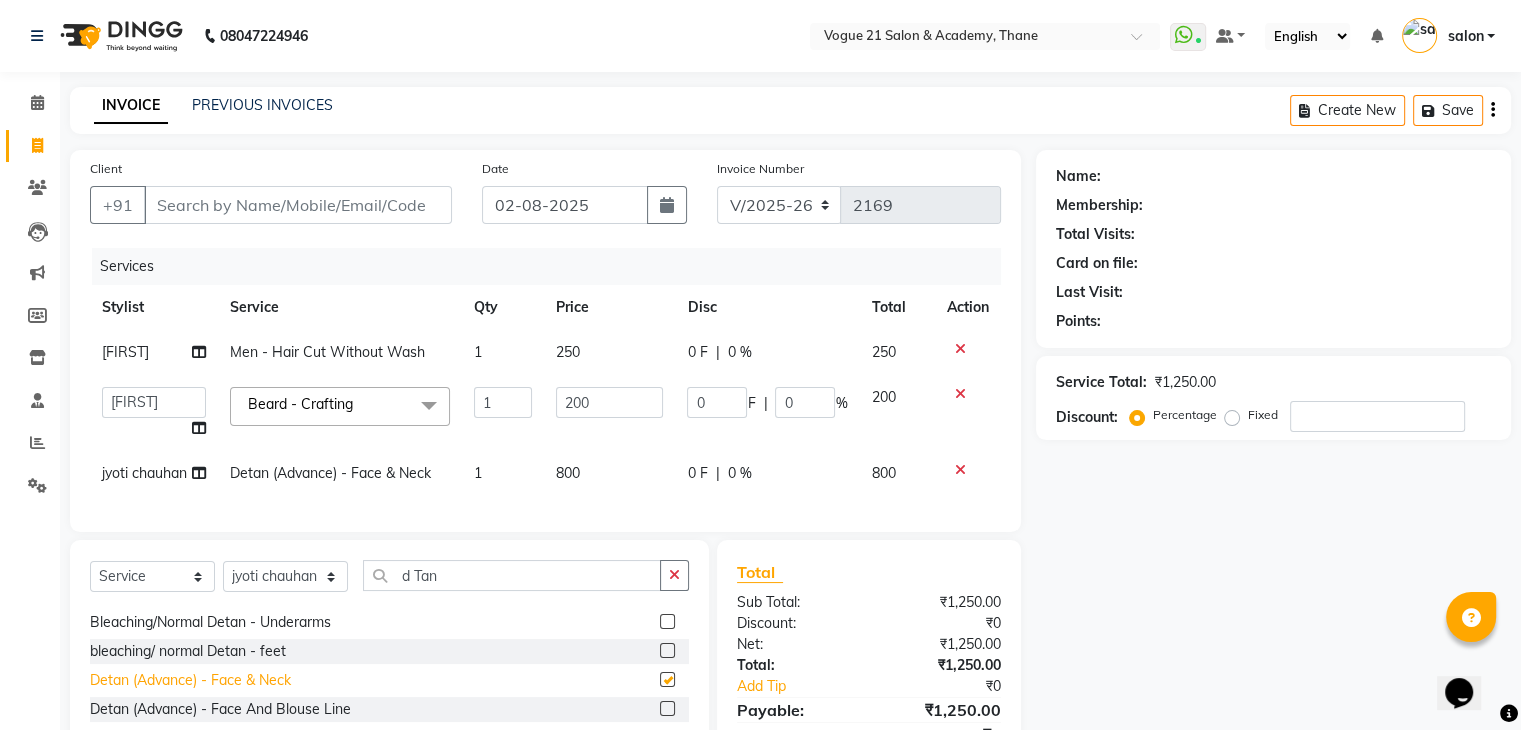 checkbox on "false" 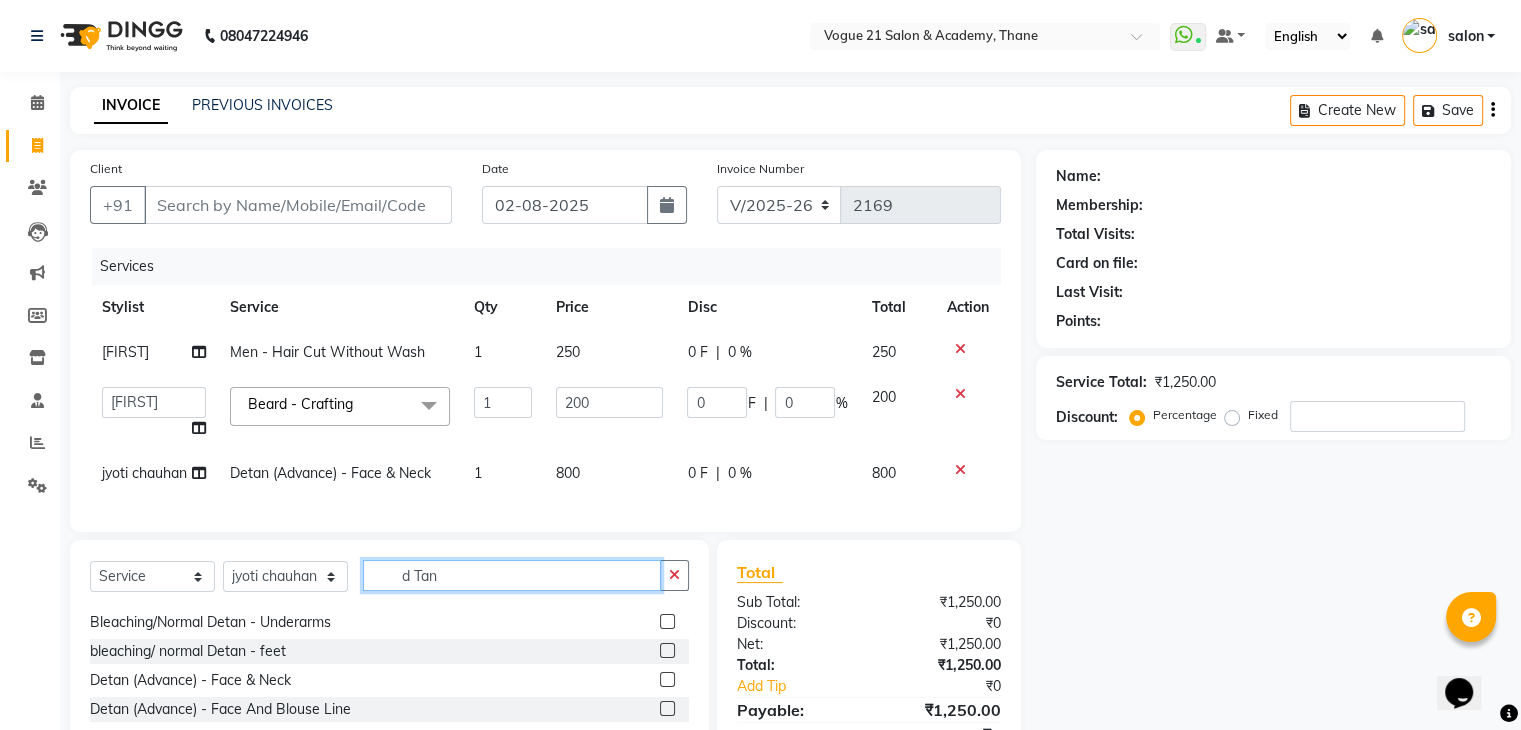click on "d Tan" 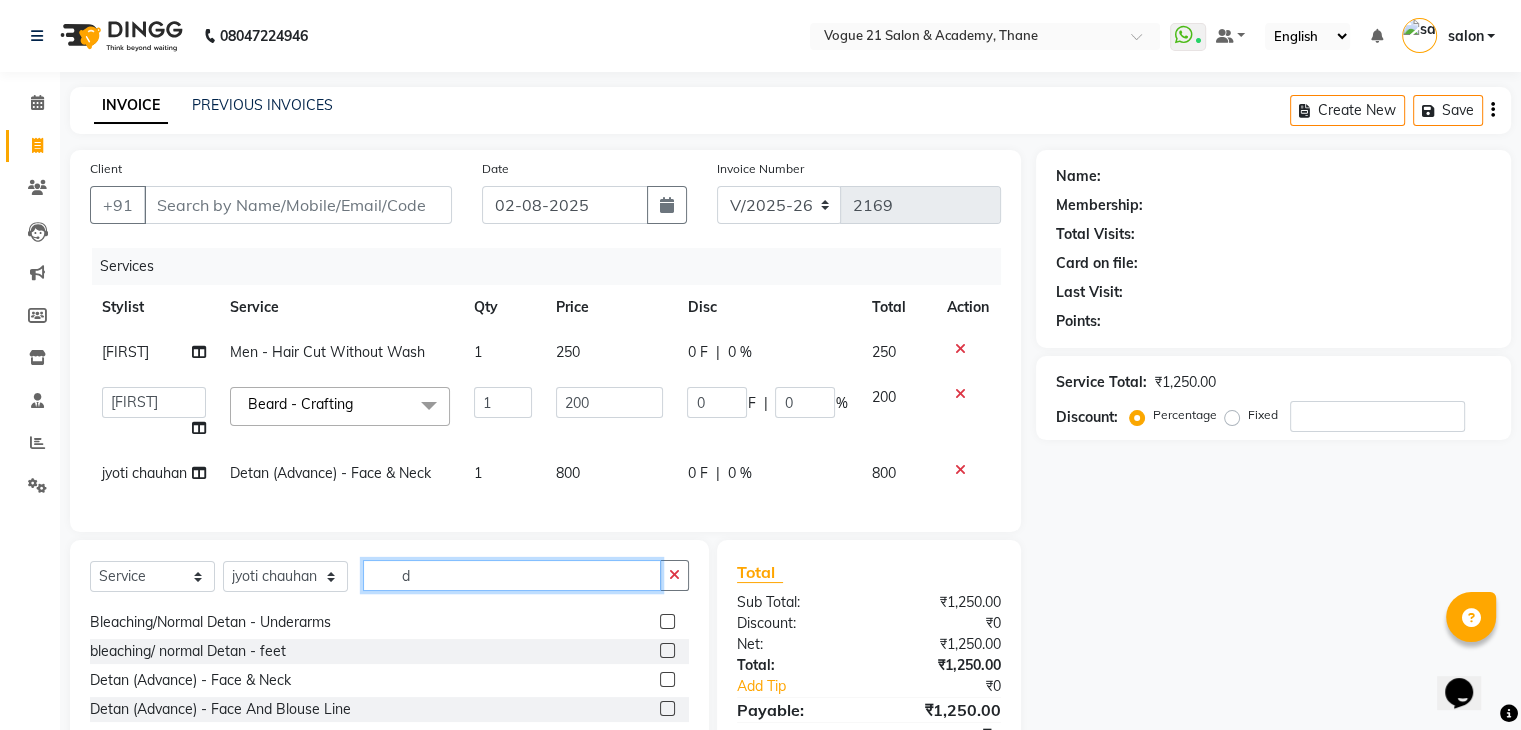 type on "d" 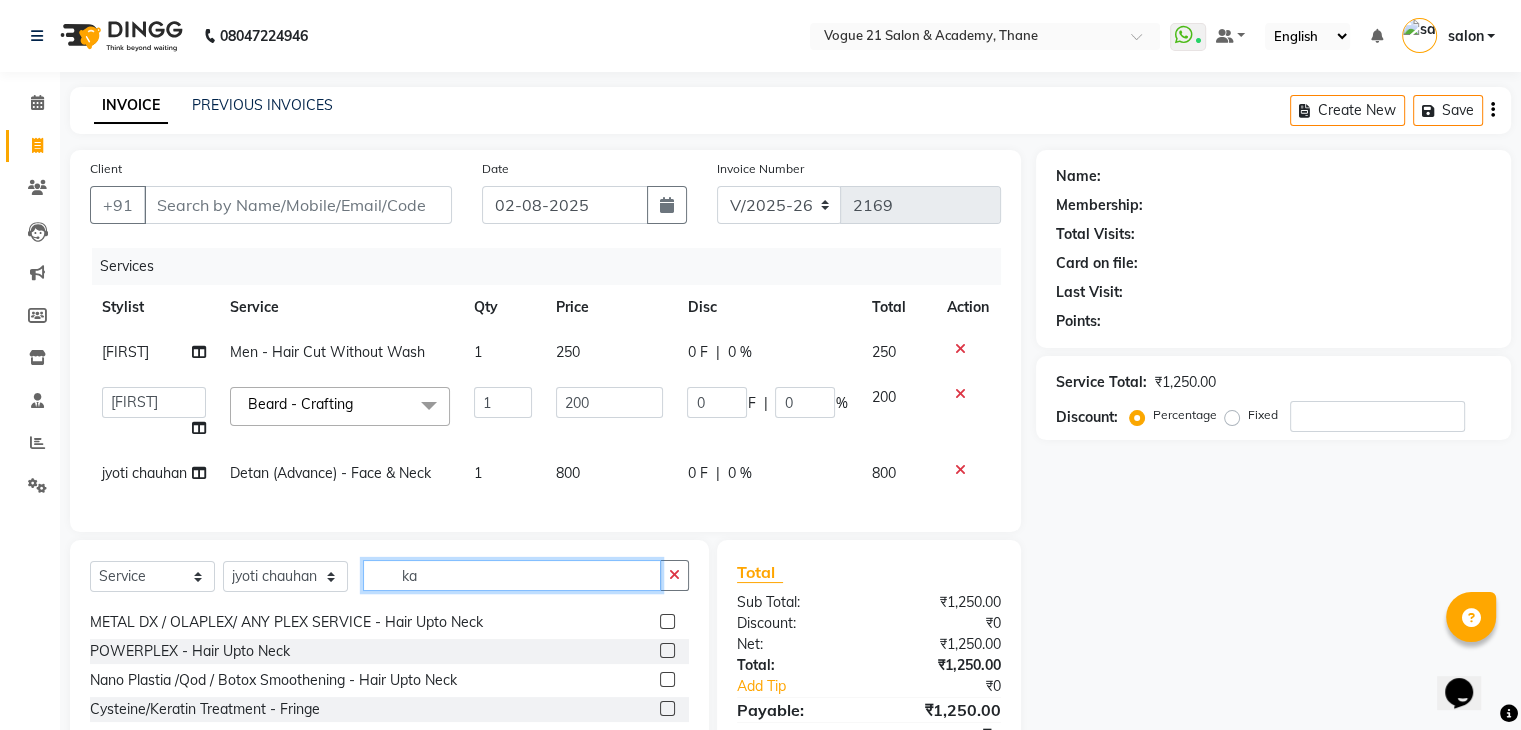 scroll, scrollTop: 60, scrollLeft: 0, axis: vertical 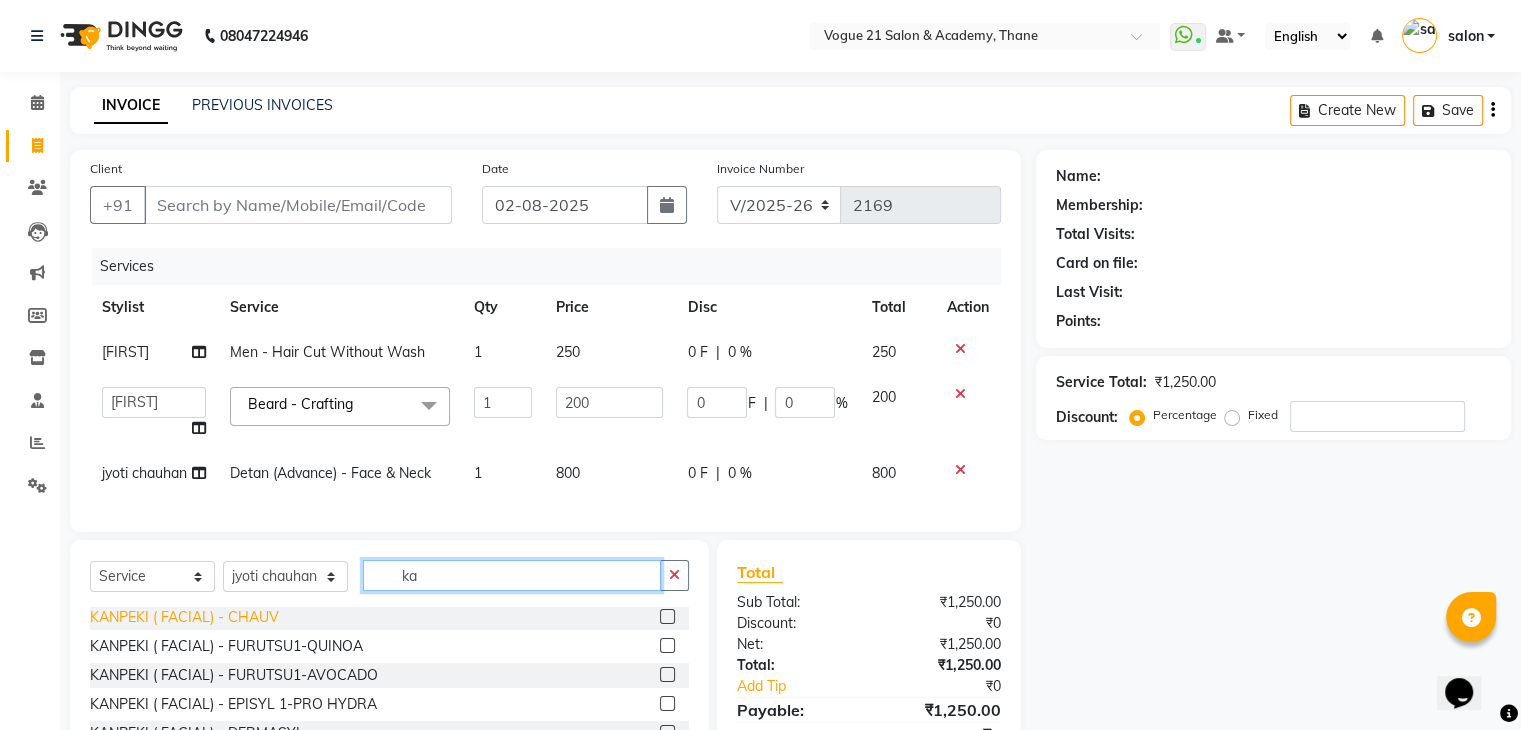 type on "ka" 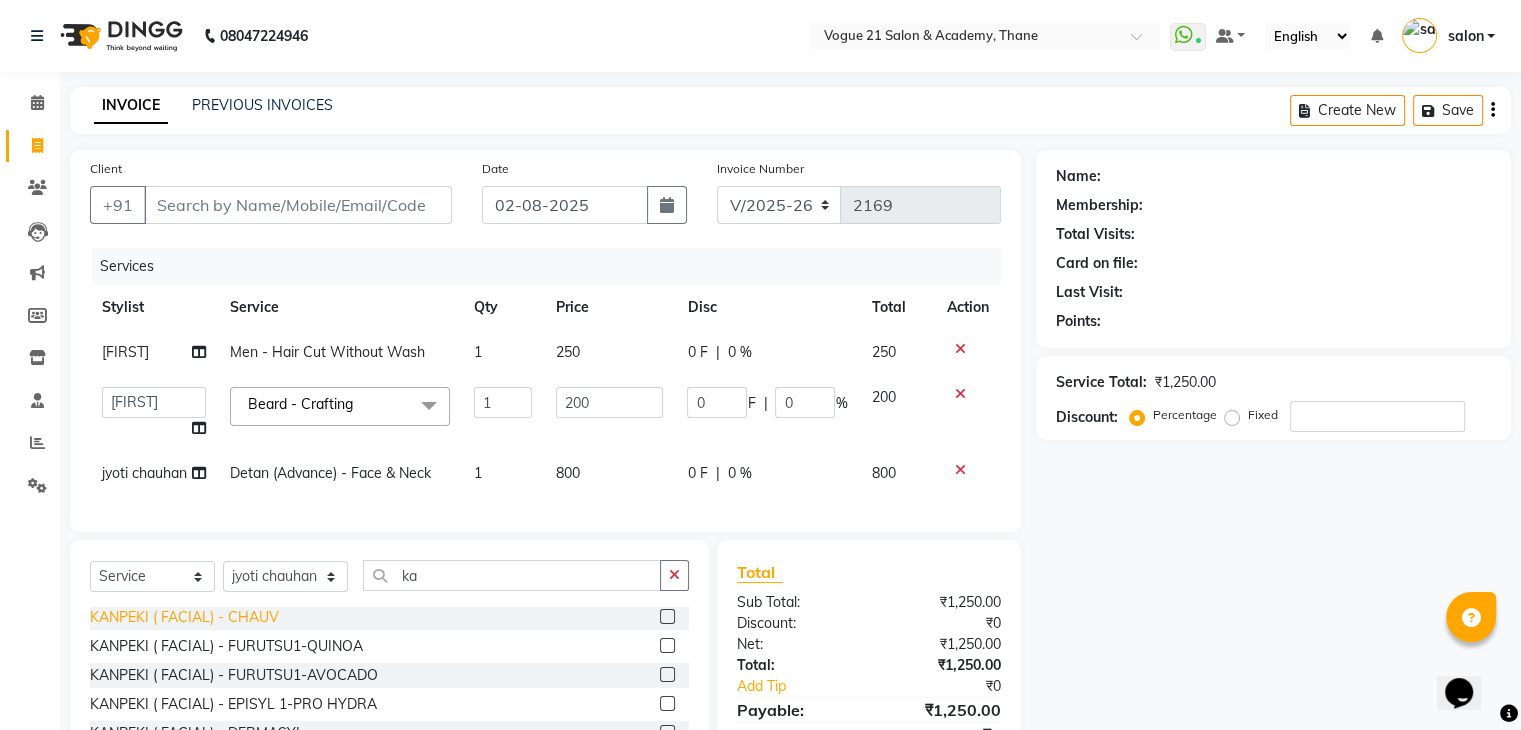 click on "KANPEKI ( FACIAL) - CHAUV" 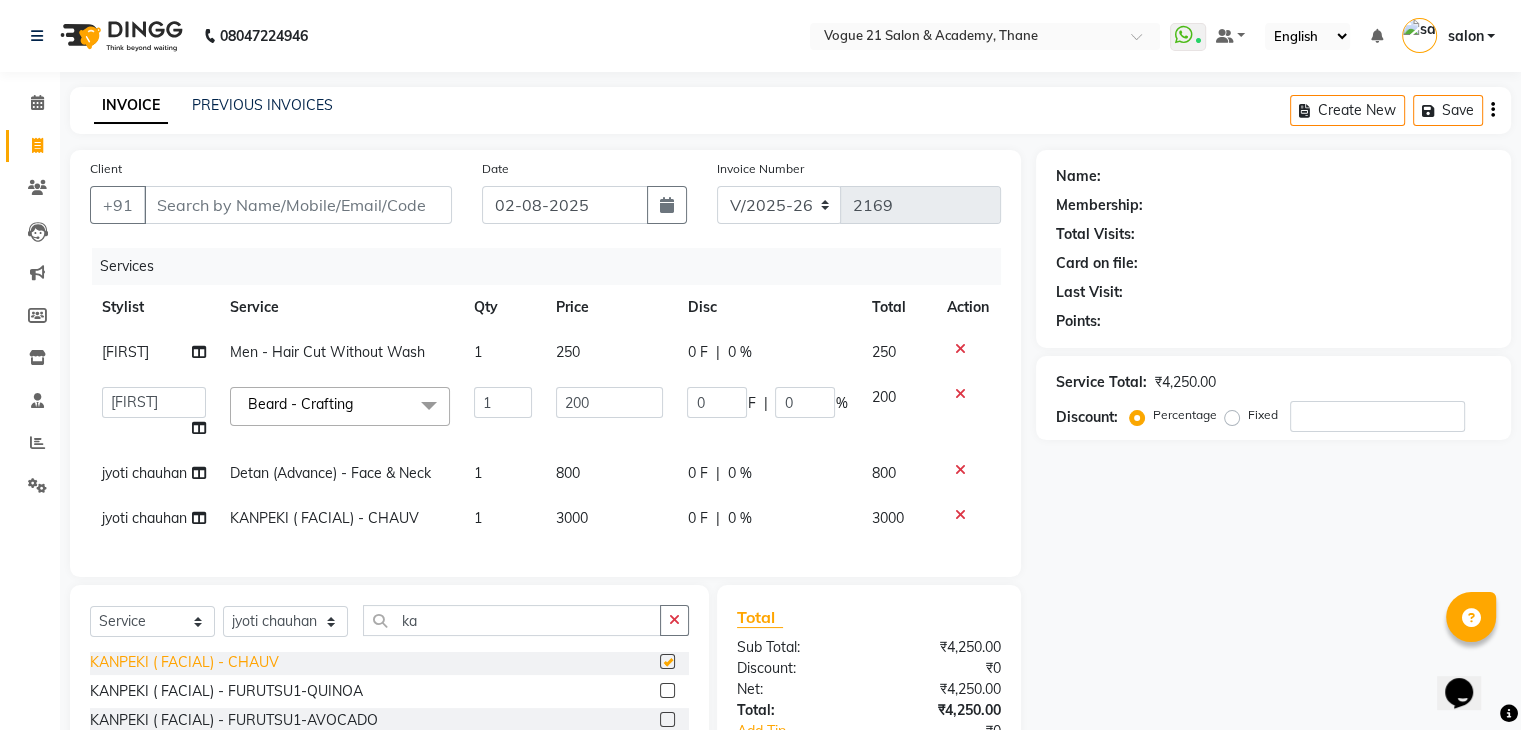 checkbox on "false" 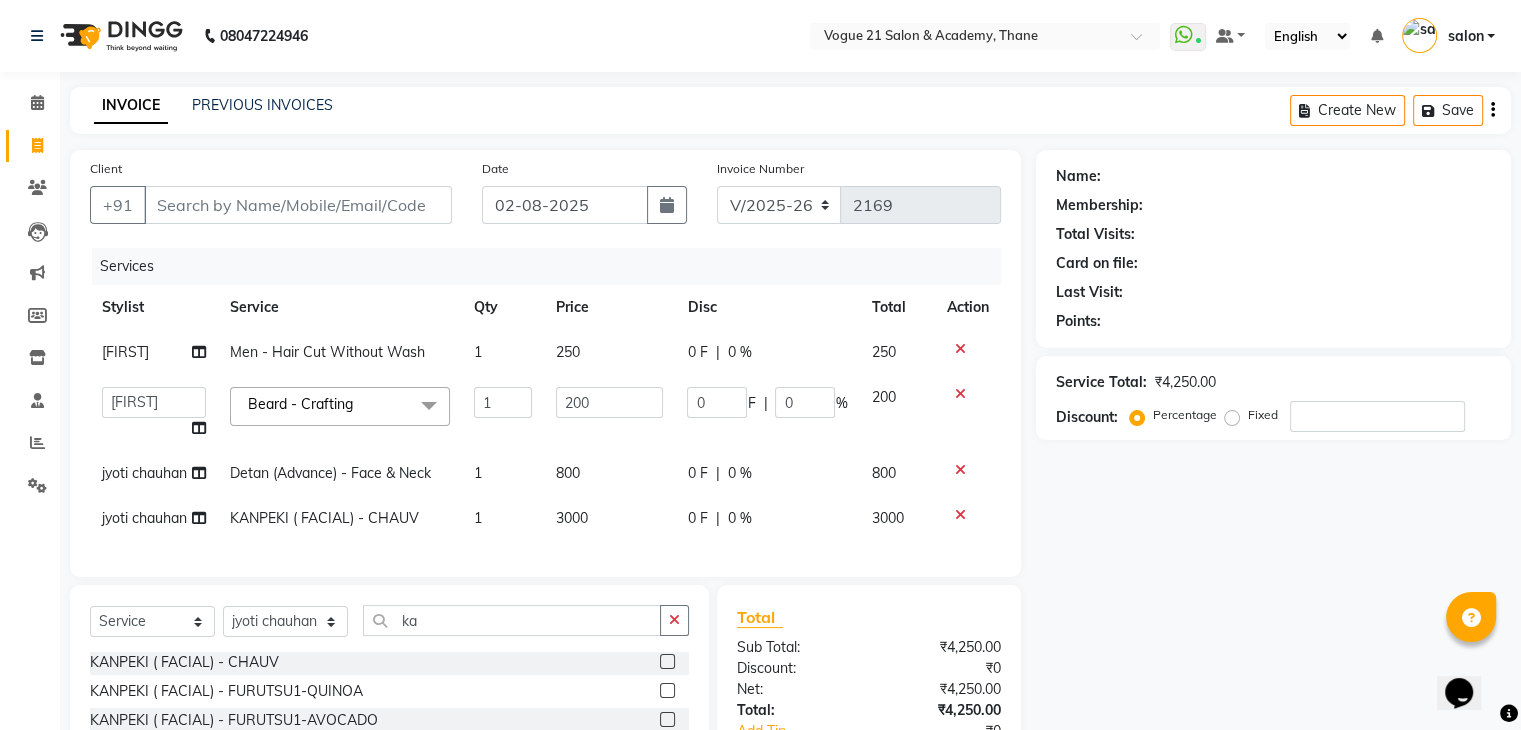 click 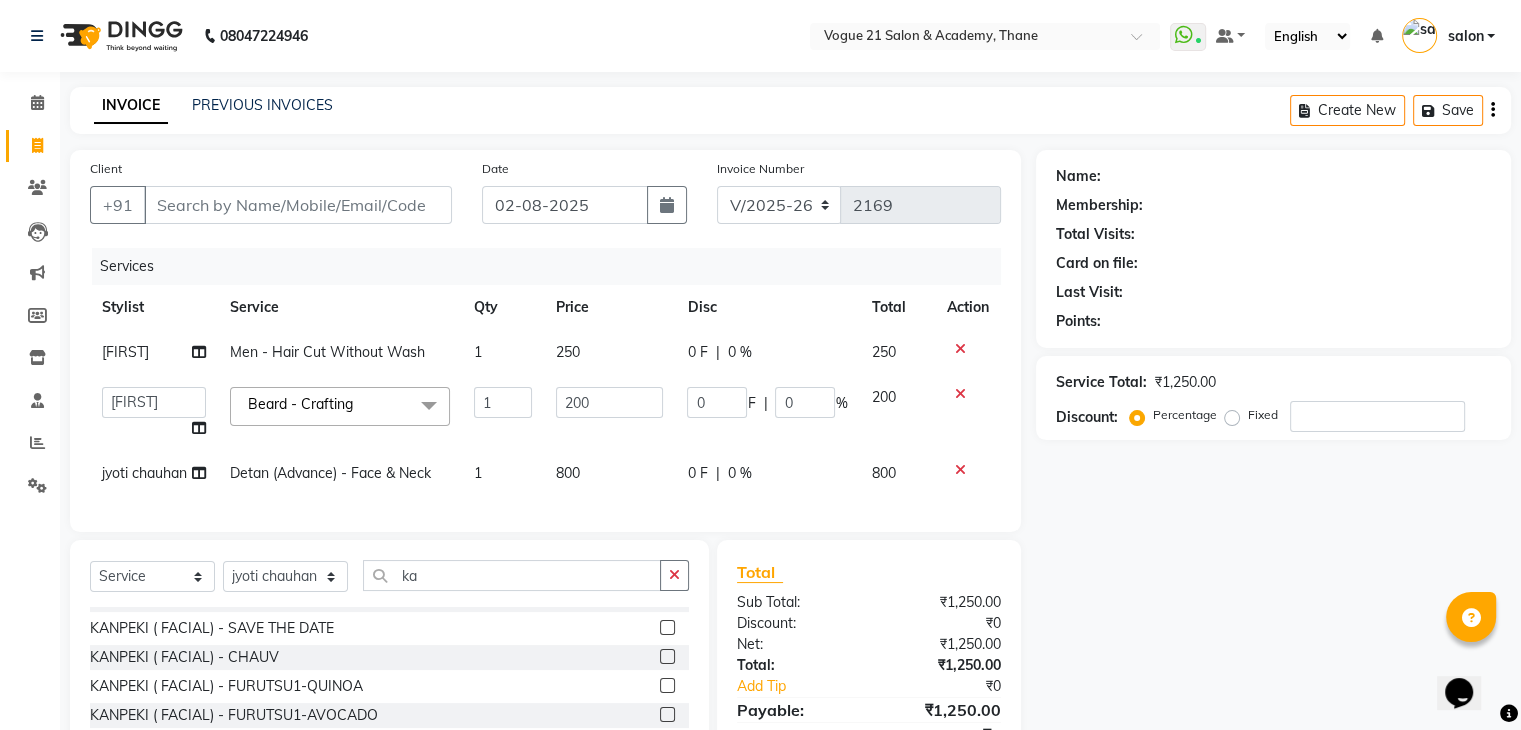 scroll, scrollTop: 0, scrollLeft: 0, axis: both 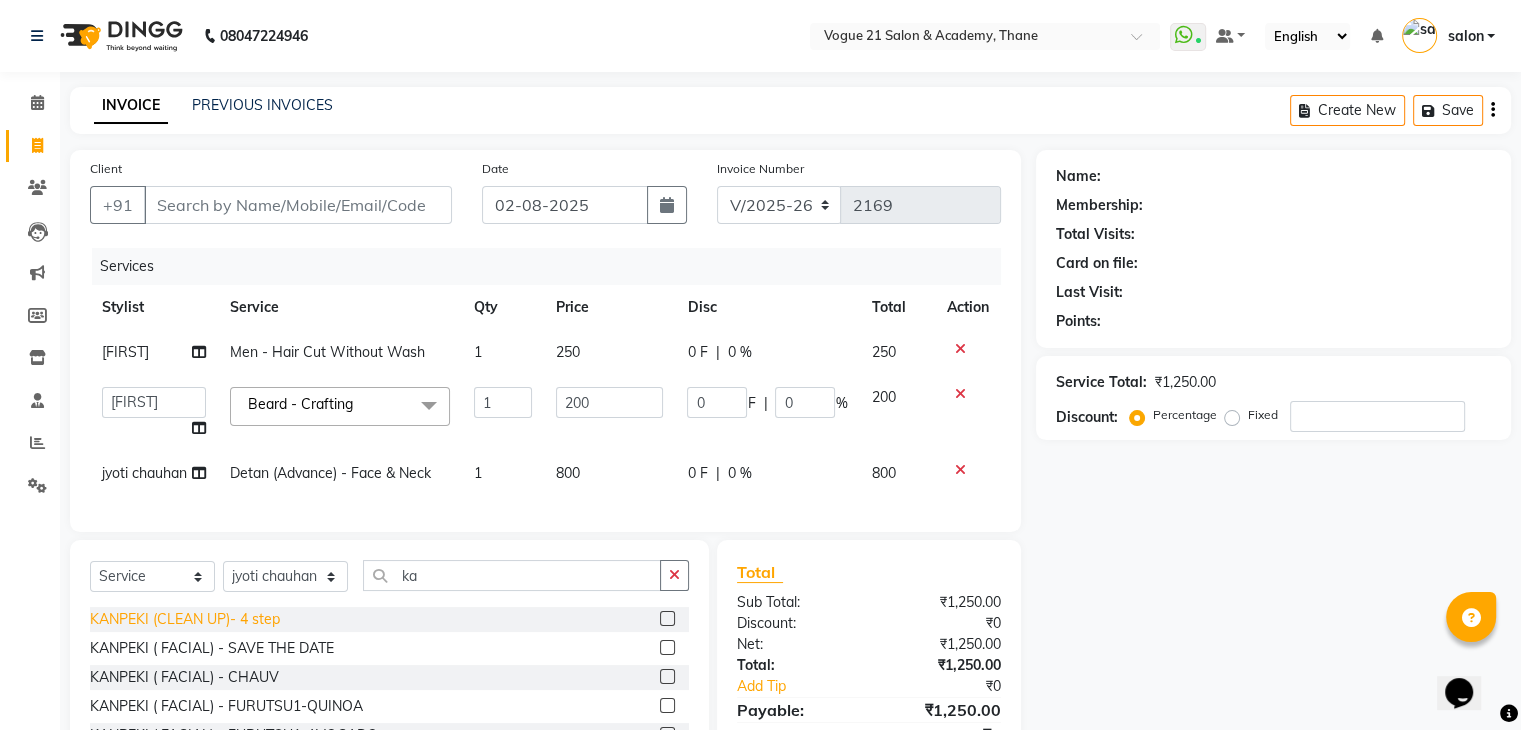 click on "KANPEKI (CLEAN UP)- 4 step" 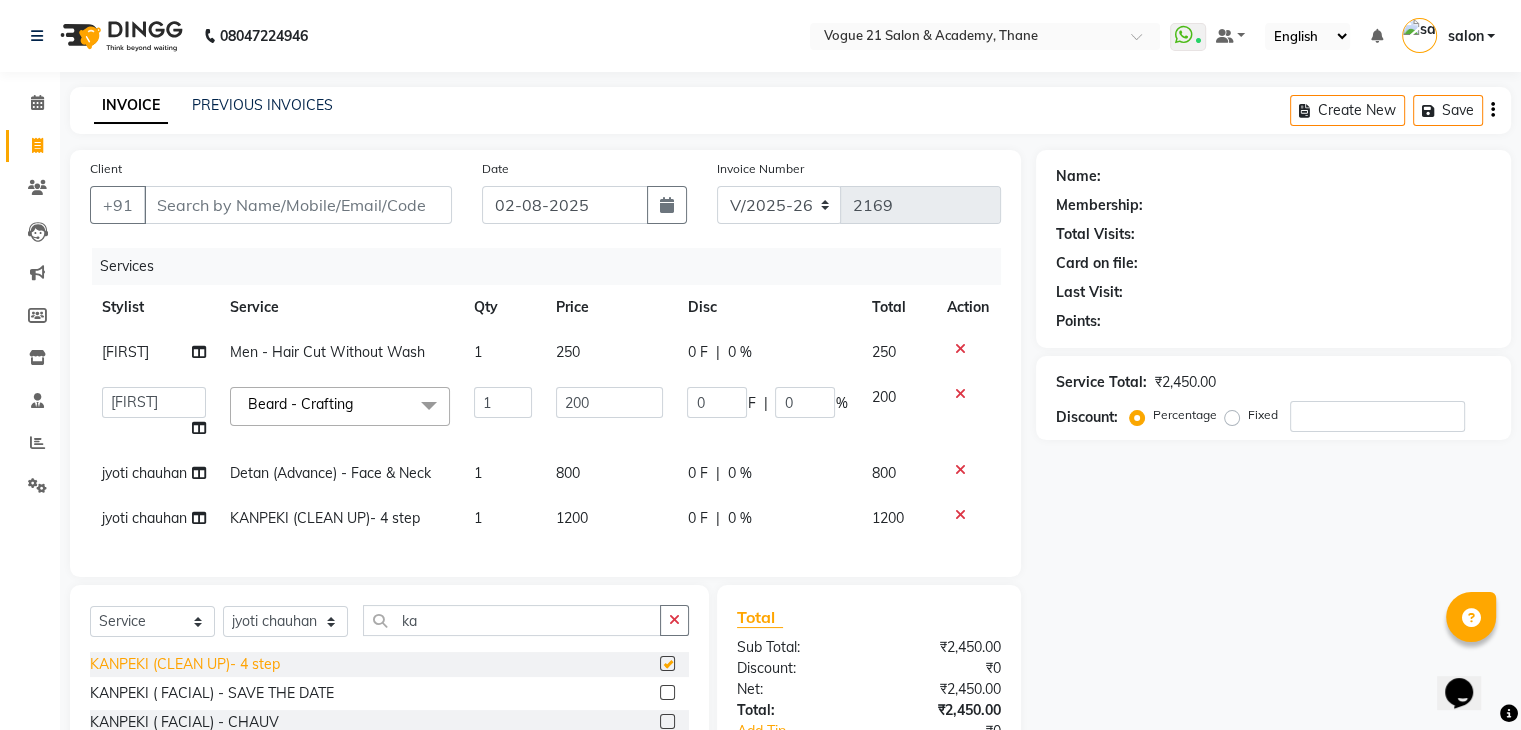 checkbox on "false" 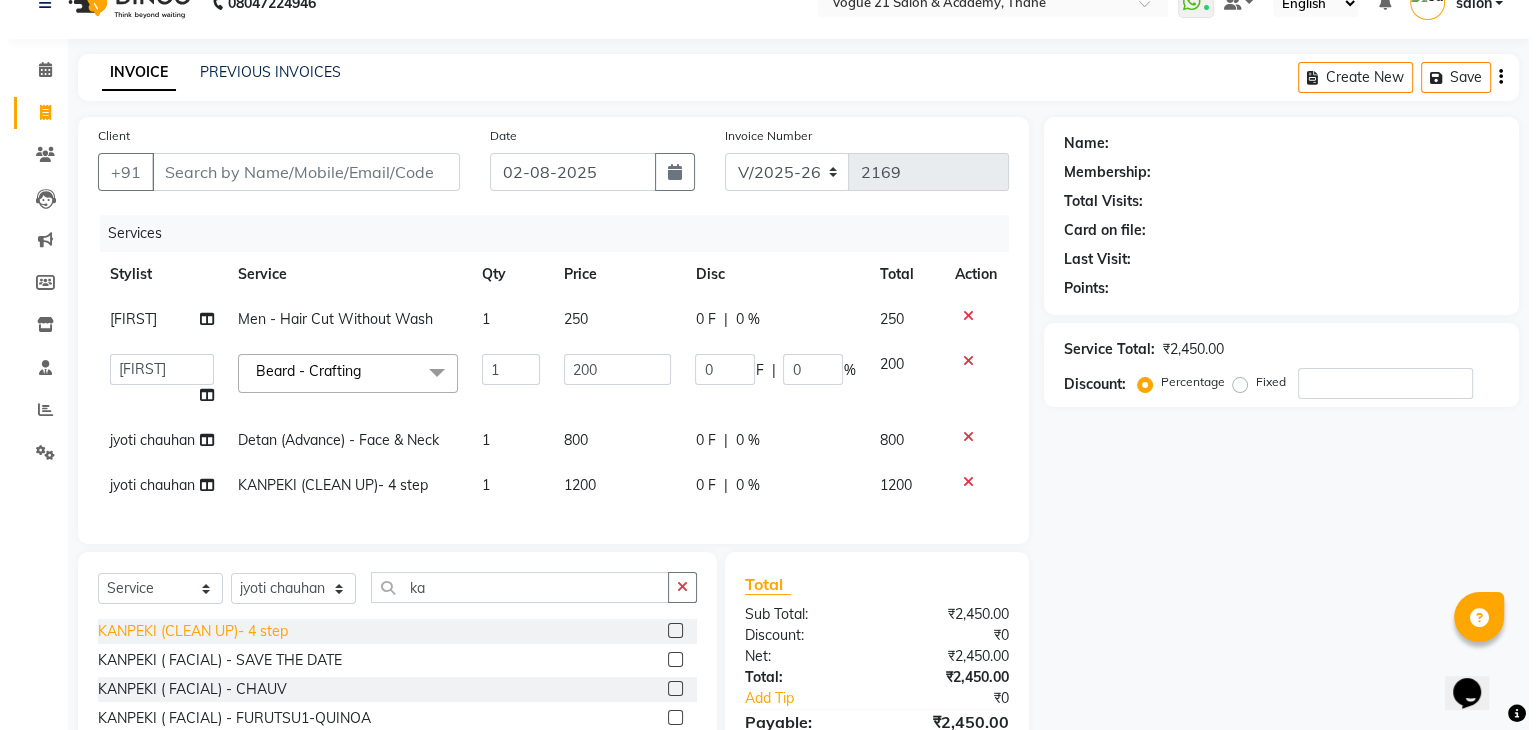 scroll, scrollTop: 0, scrollLeft: 0, axis: both 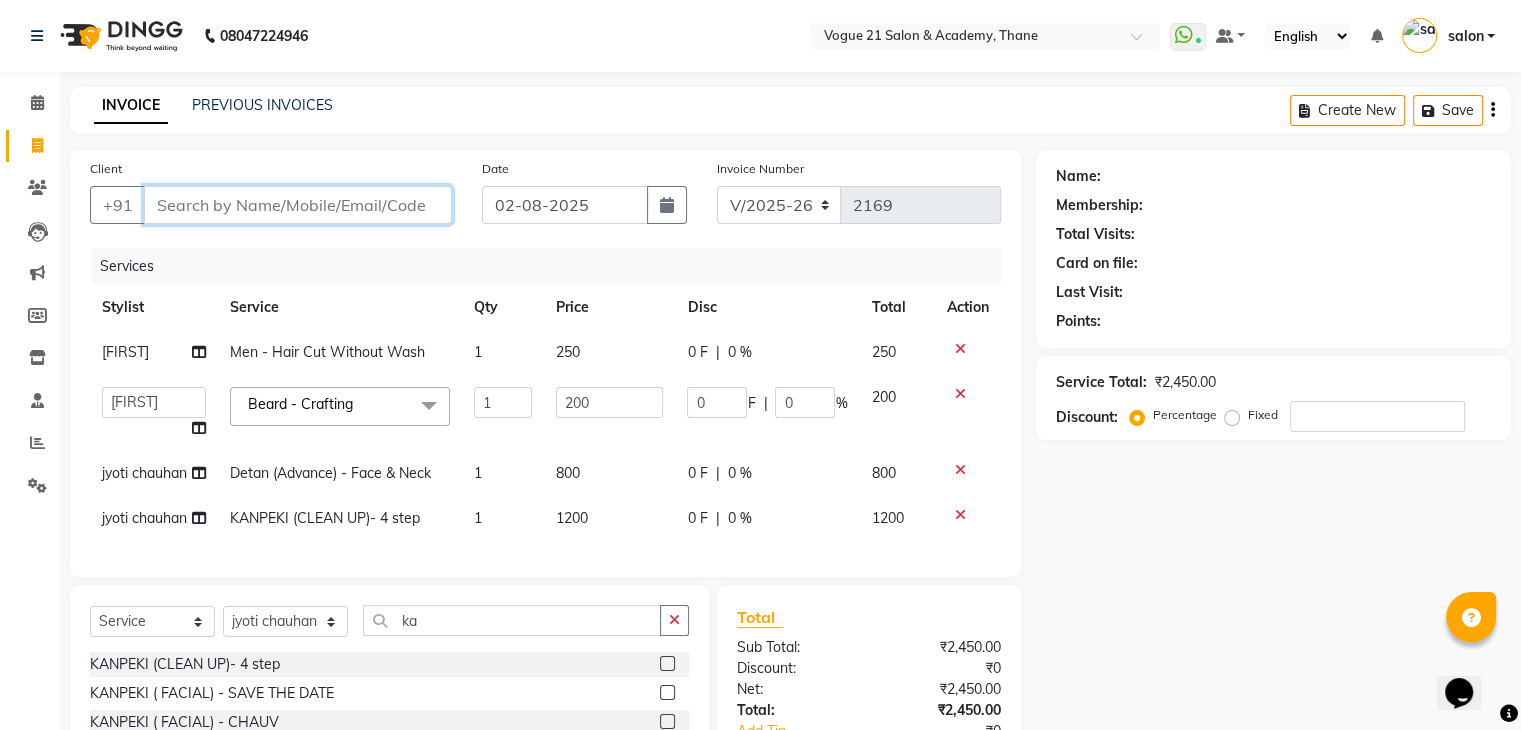 click on "Client" at bounding box center [298, 205] 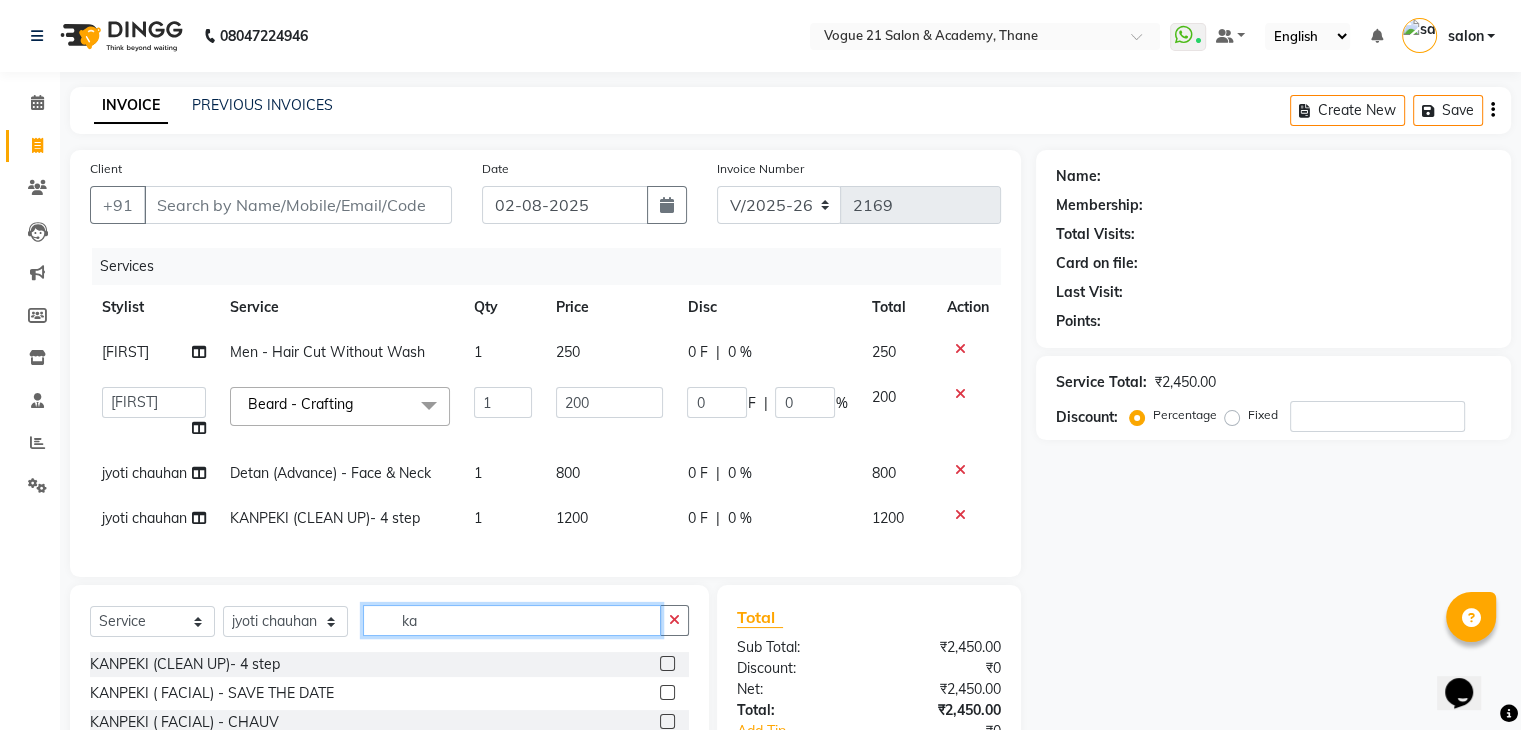 click on "ka" 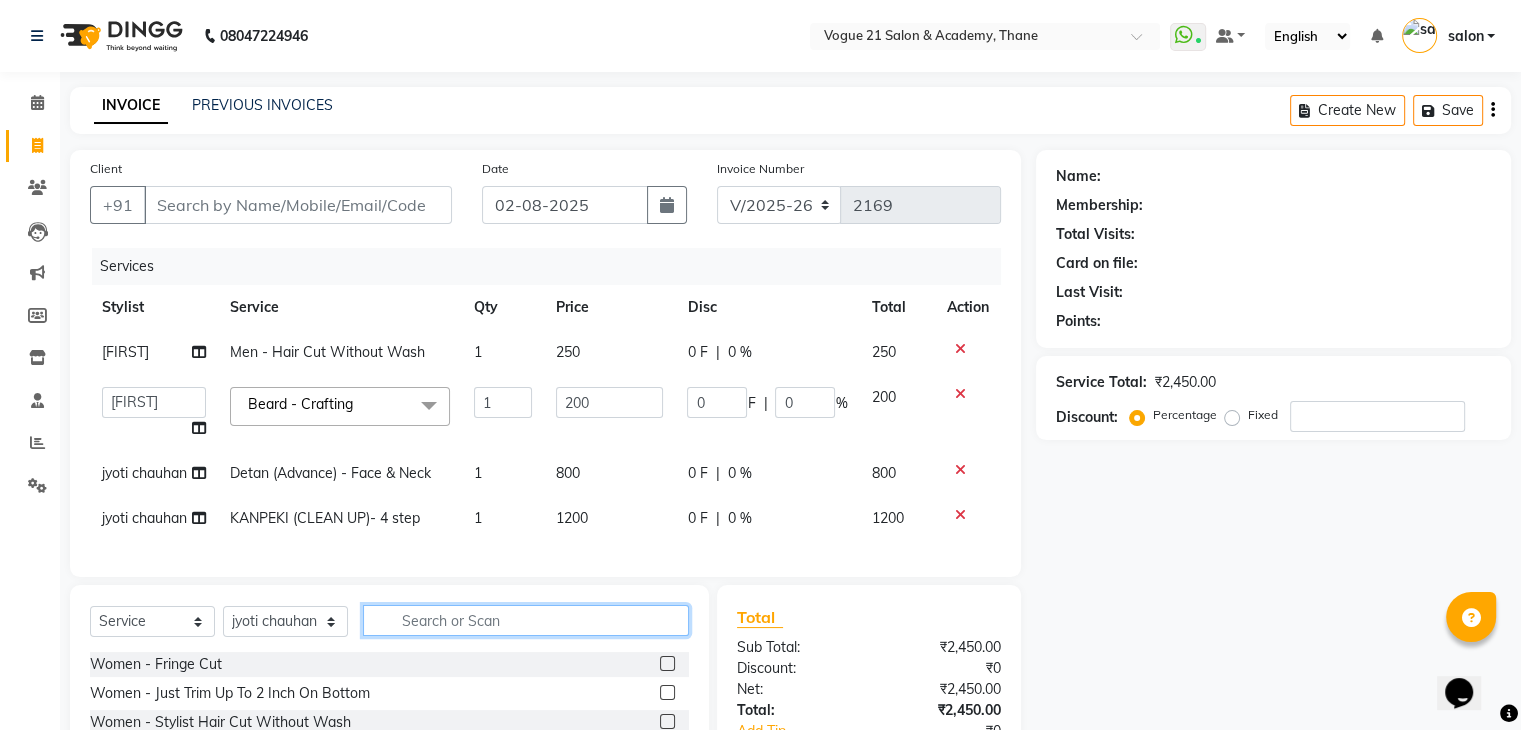 type 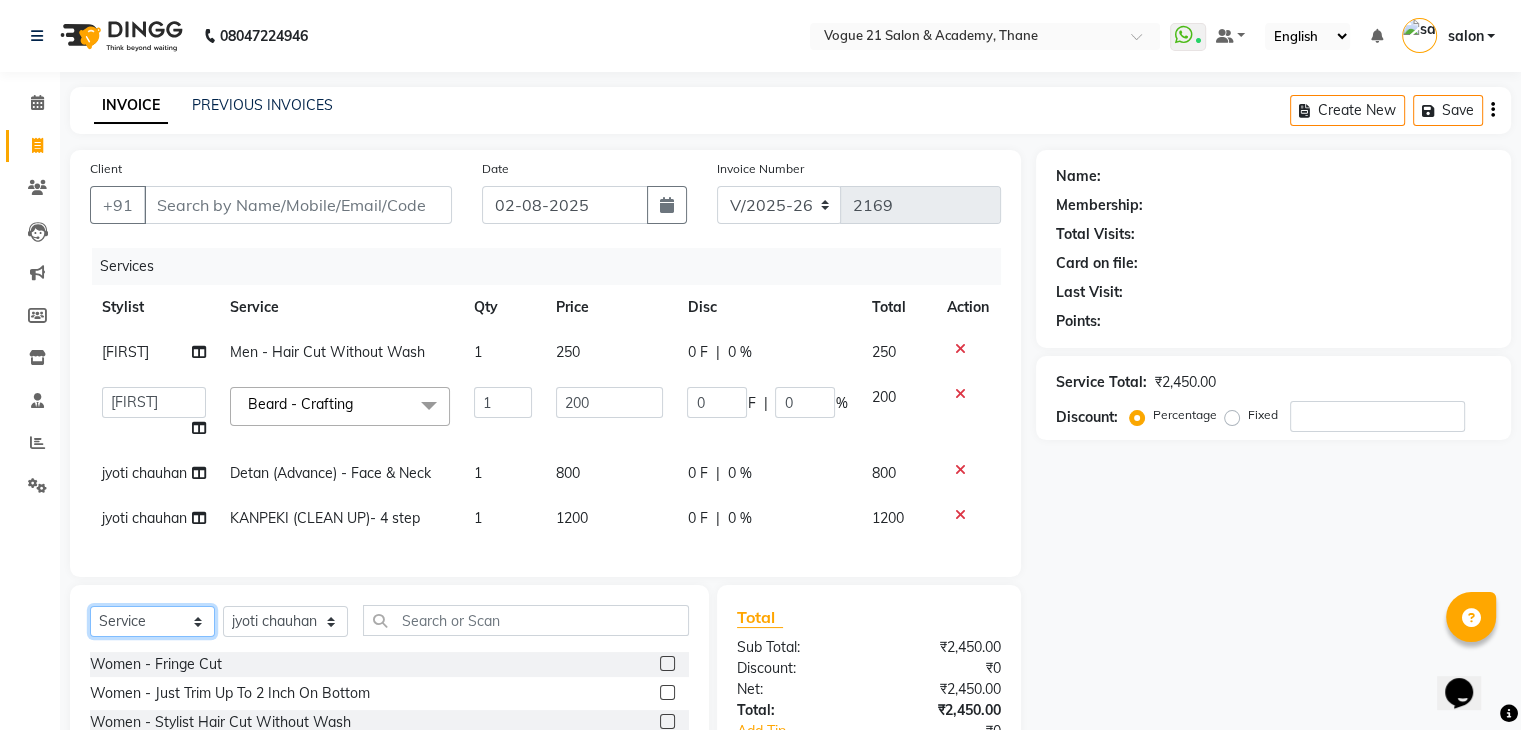 click on "Select  Service  Product  Membership  Package Voucher Prepaid Gift Card" 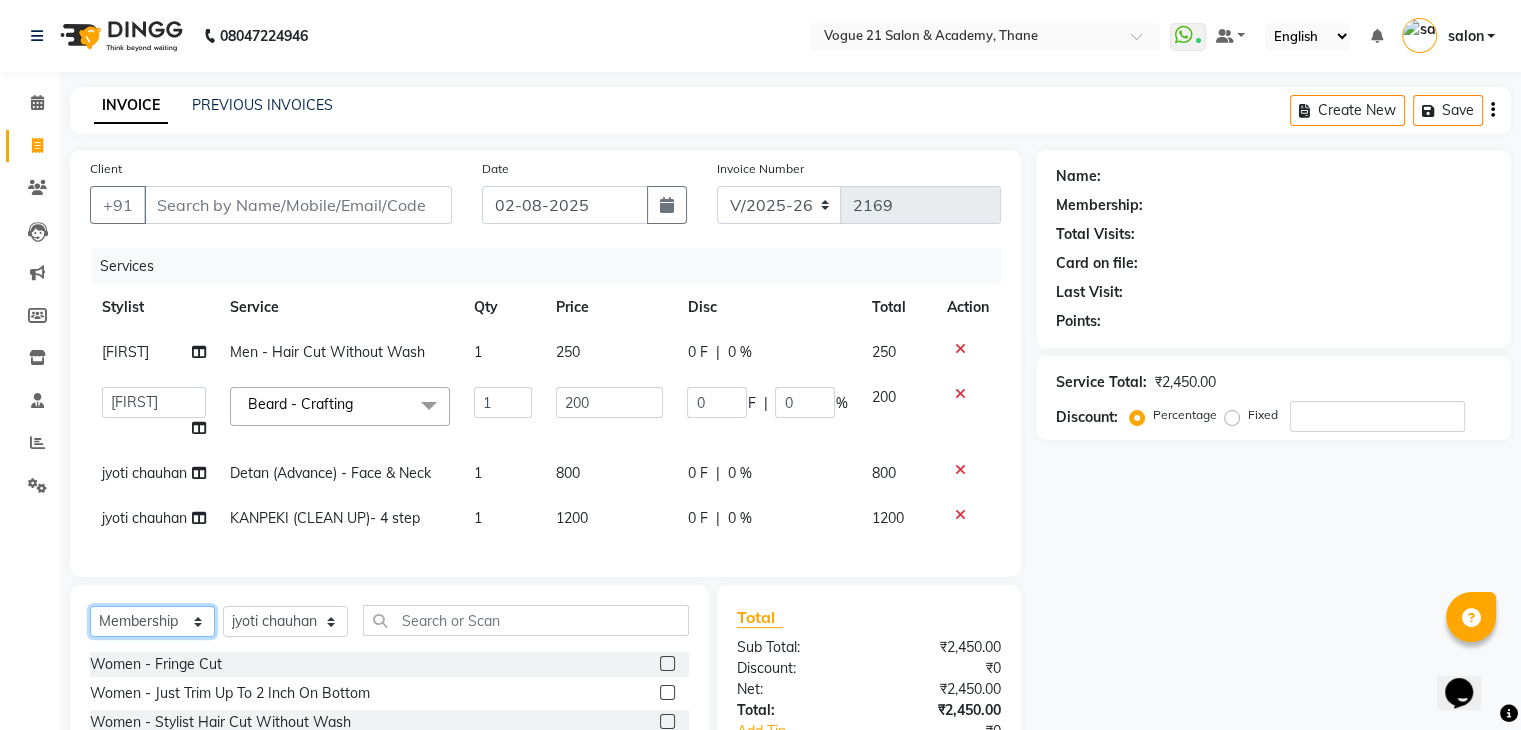 click on "Select  Service  Product  Membership  Package Voucher Prepaid Gift Card" 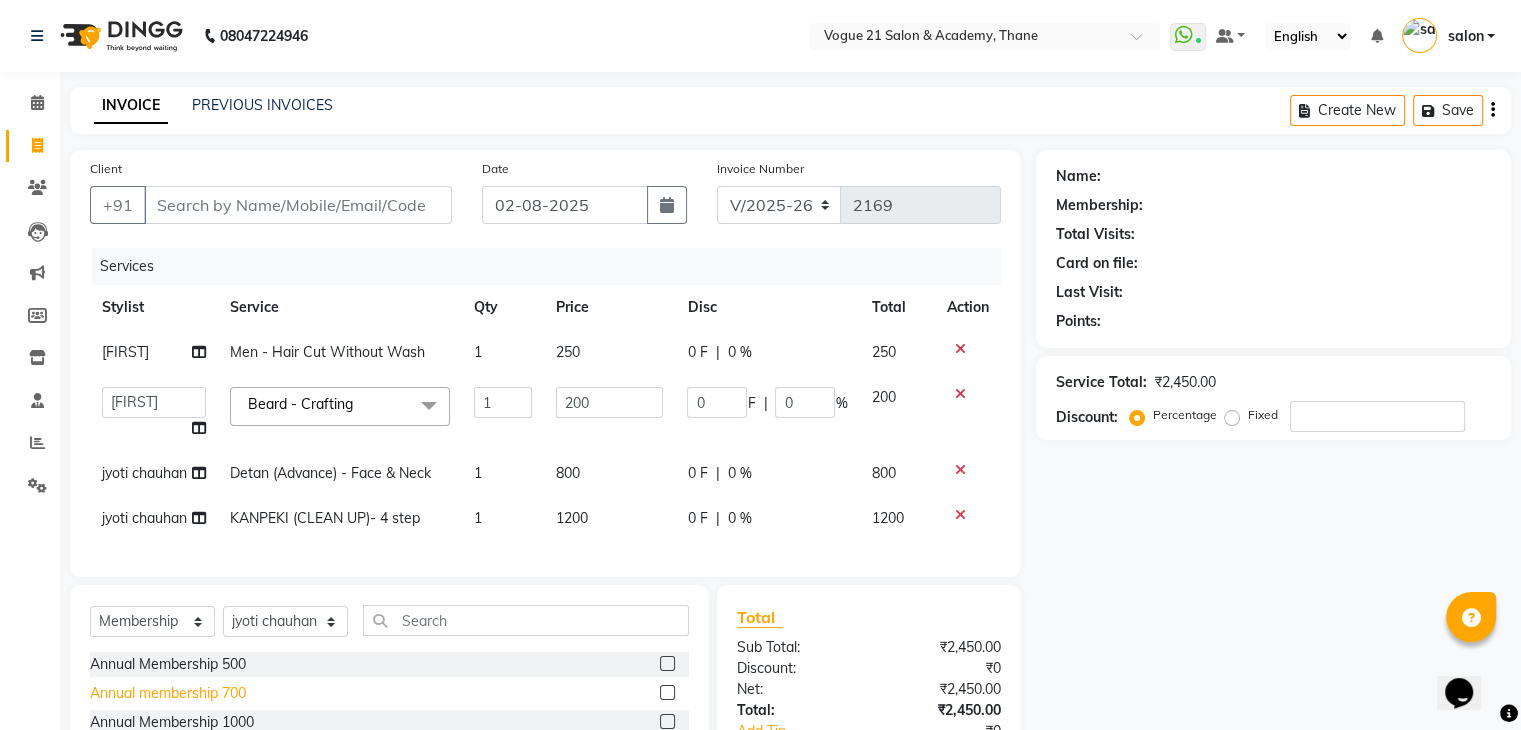 click on "Annual membership 700" 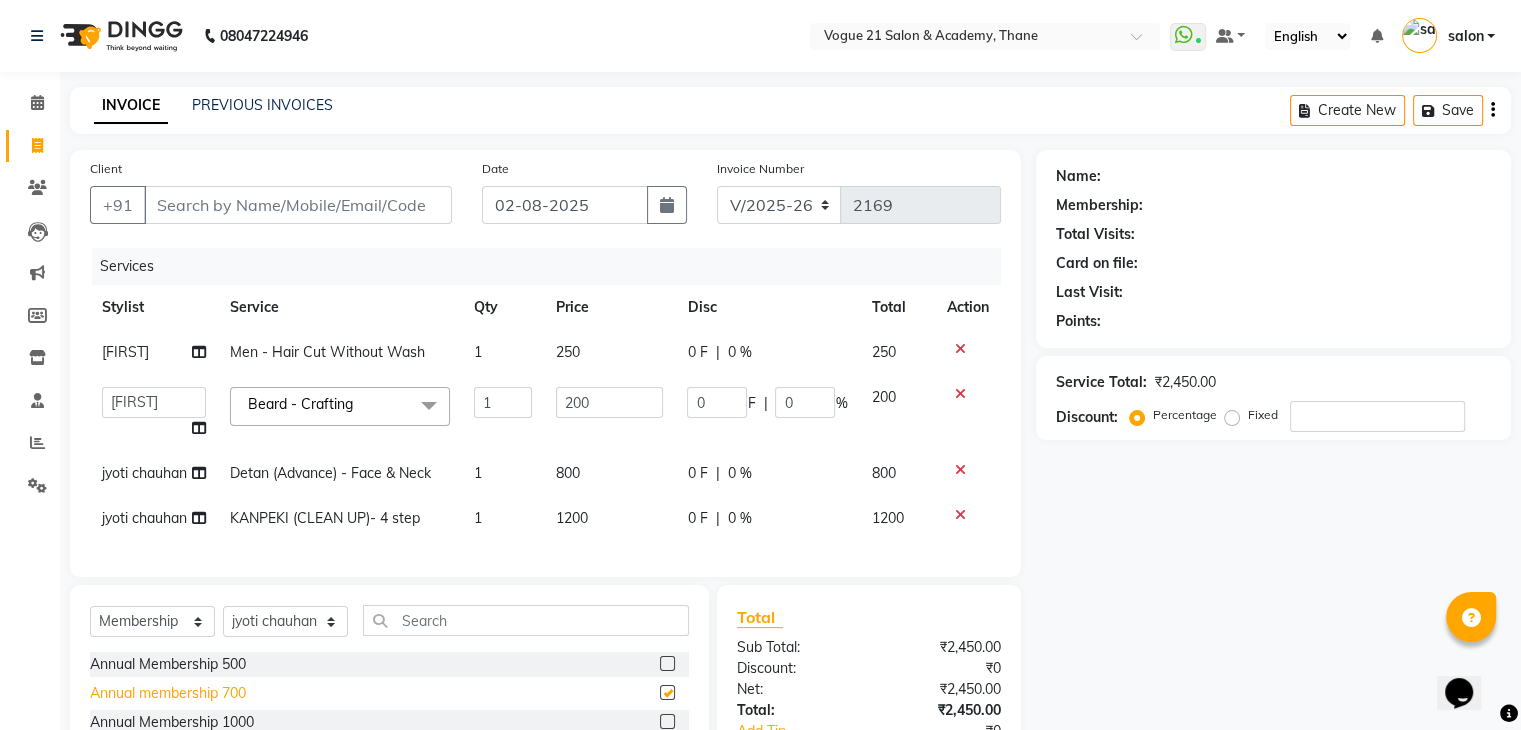 select on "select" 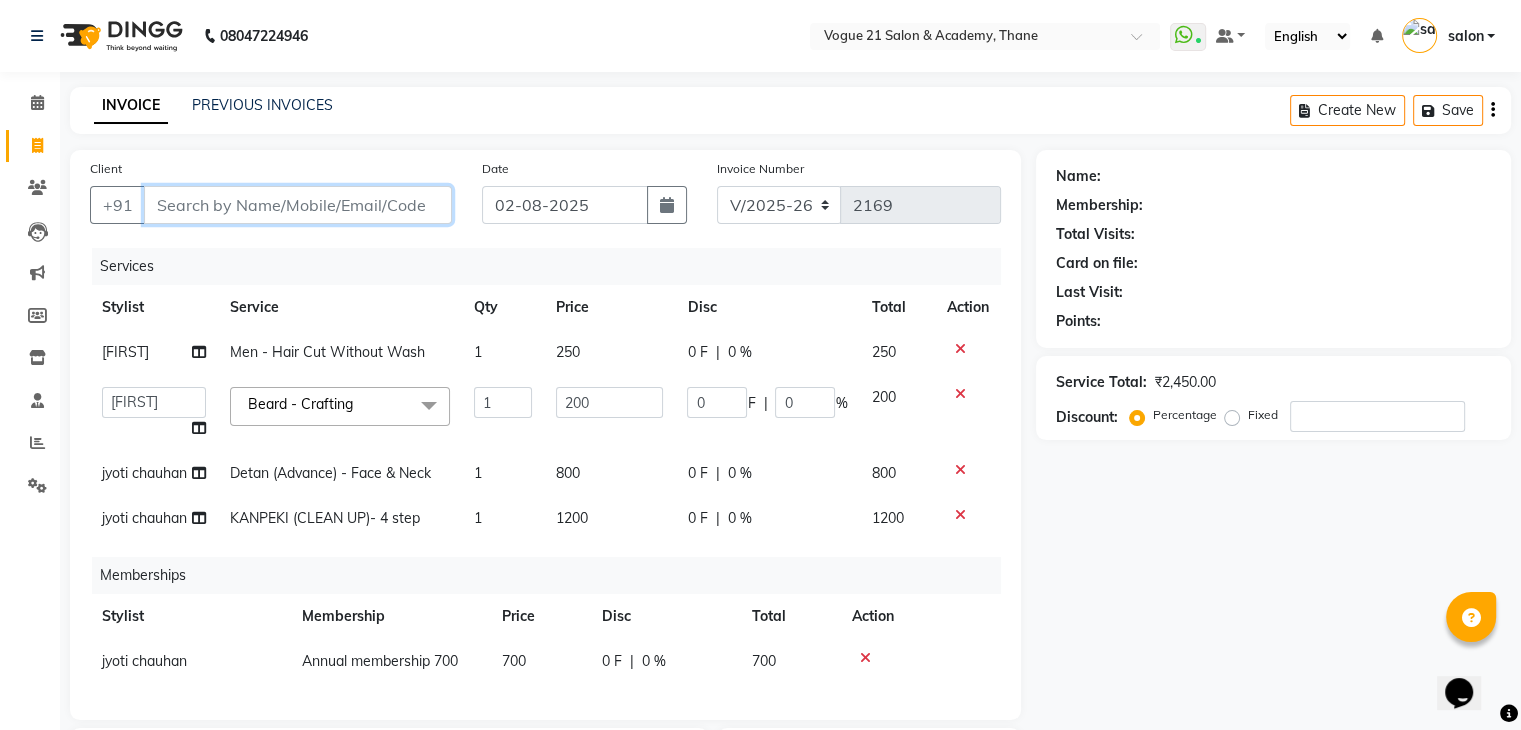 click on "Client" at bounding box center [298, 205] 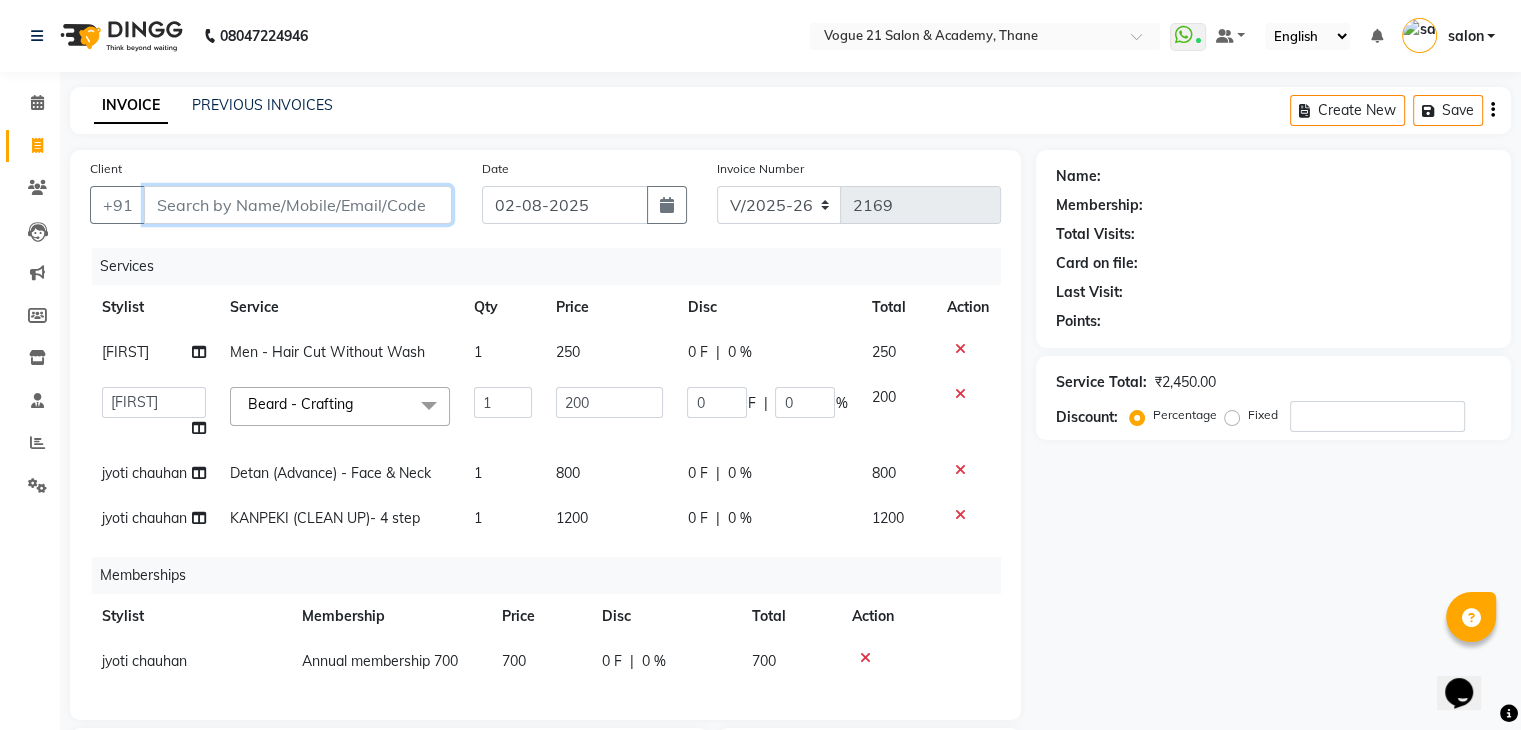 type on "9" 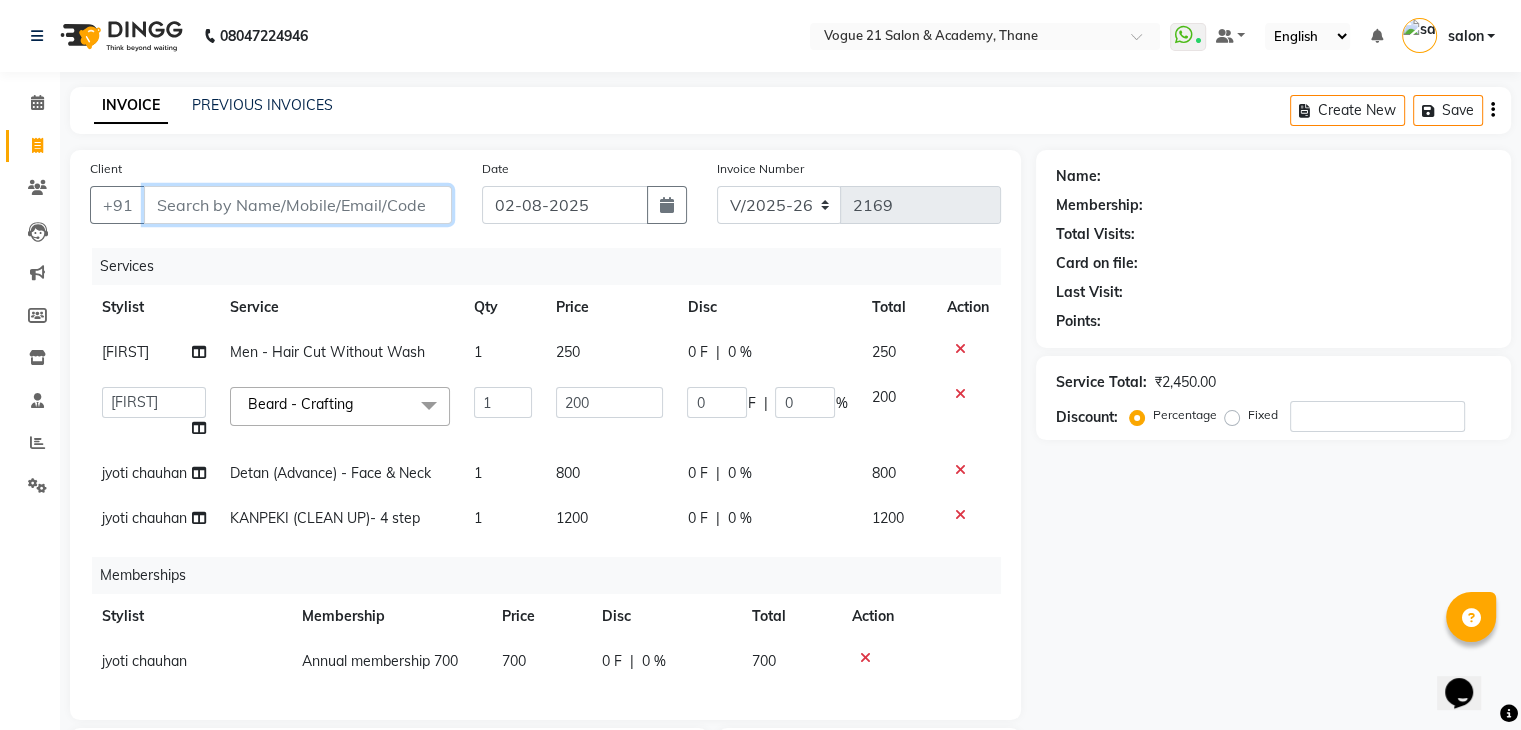 type on "0" 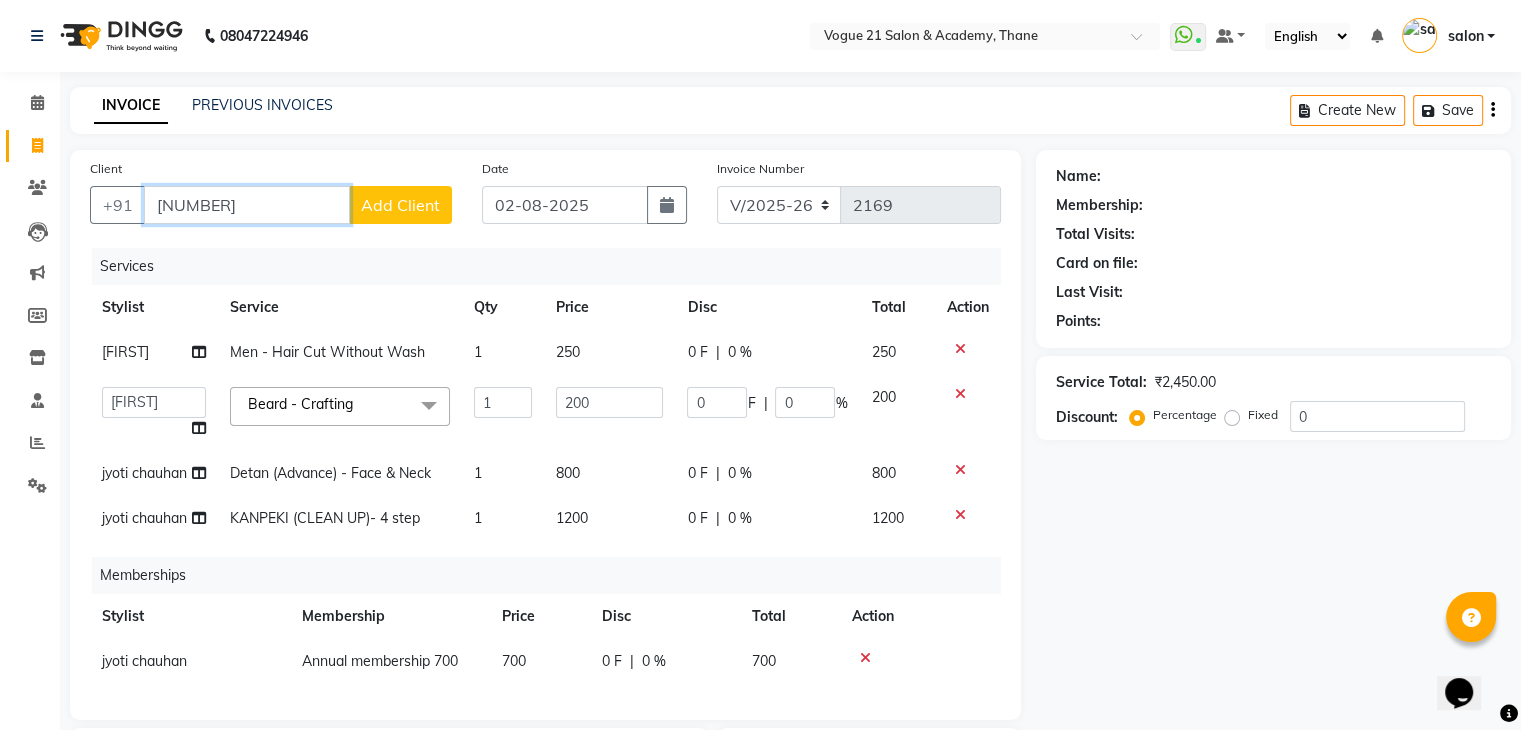 type on "9321839645" 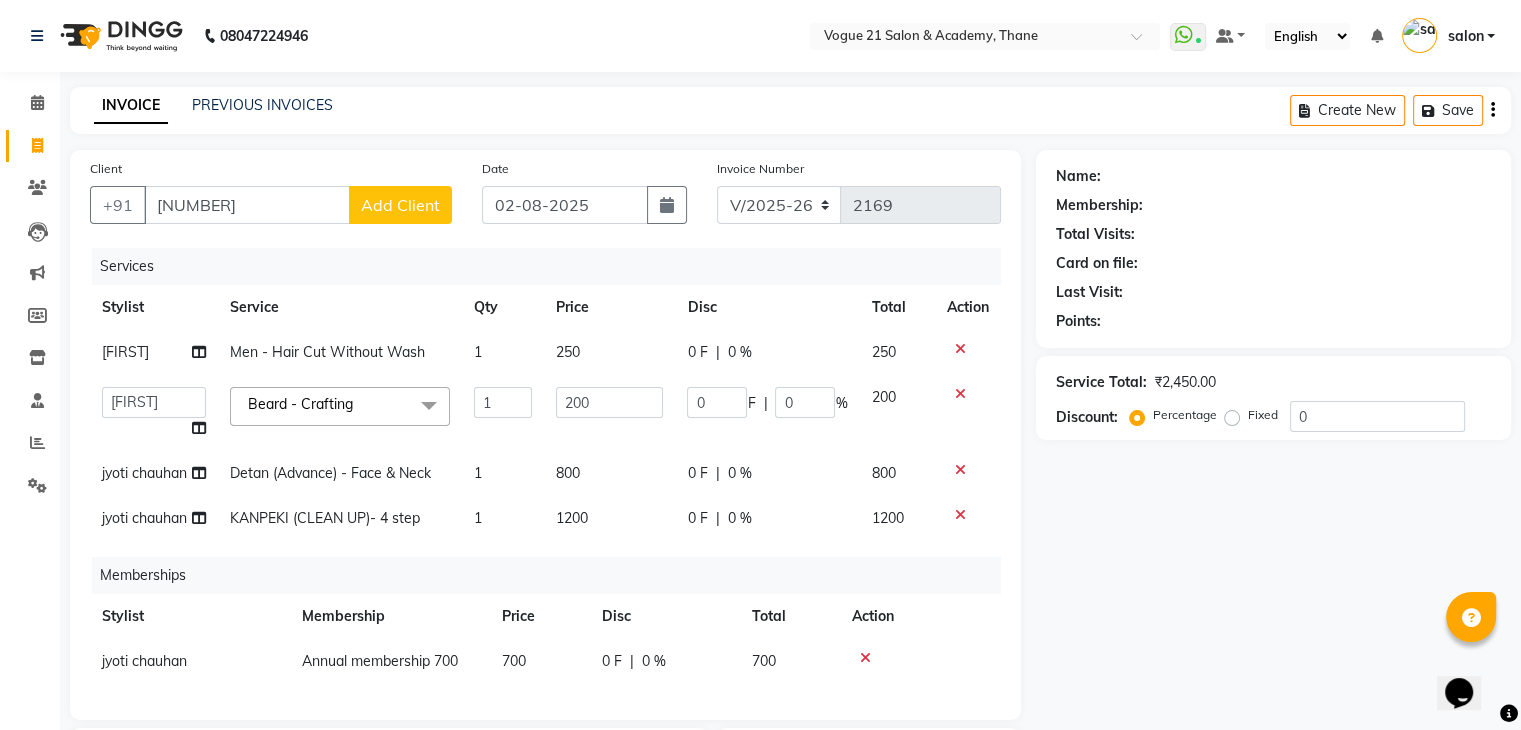 click on "Add Client" 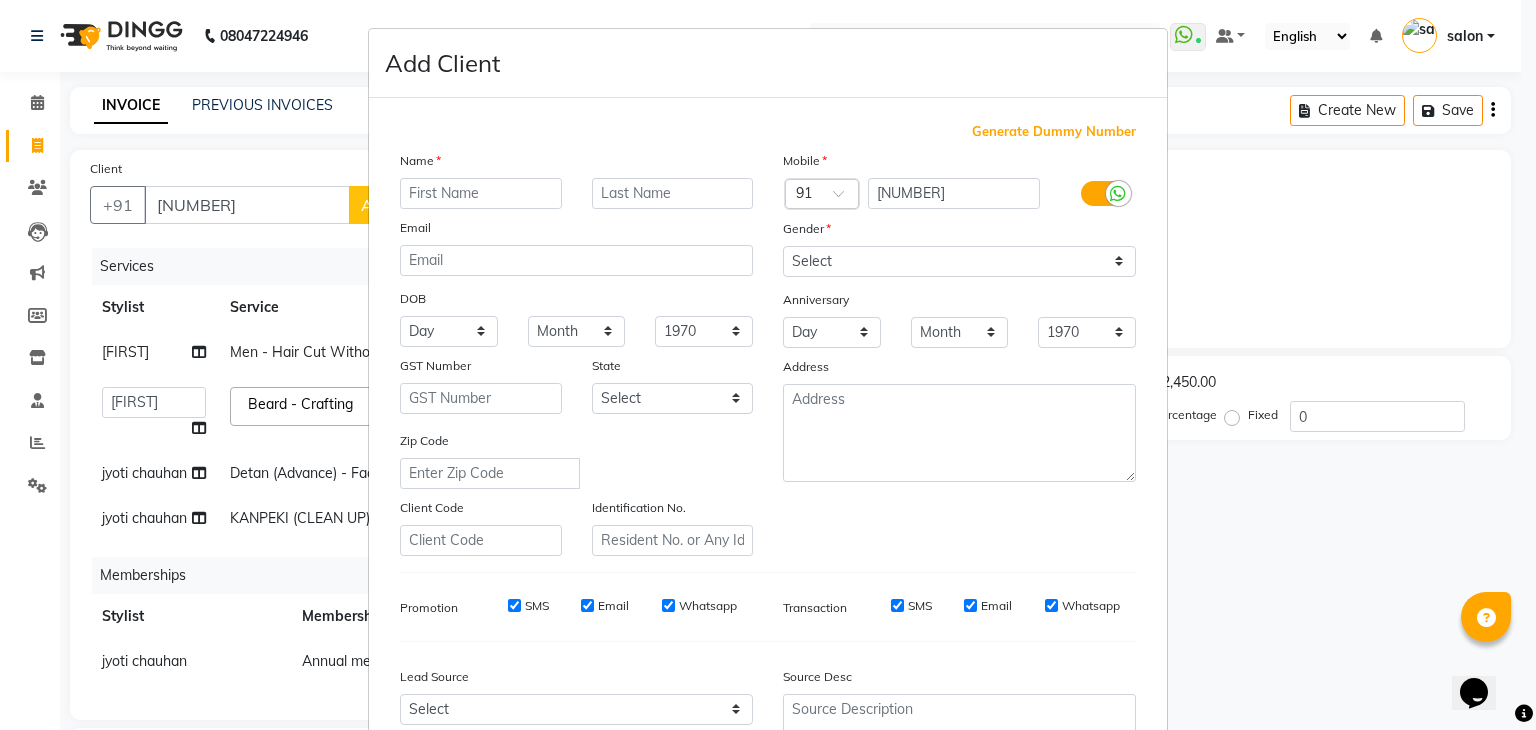 drag, startPoint x: 388, startPoint y: 205, endPoint x: 458, endPoint y: 199, distance: 70.256676 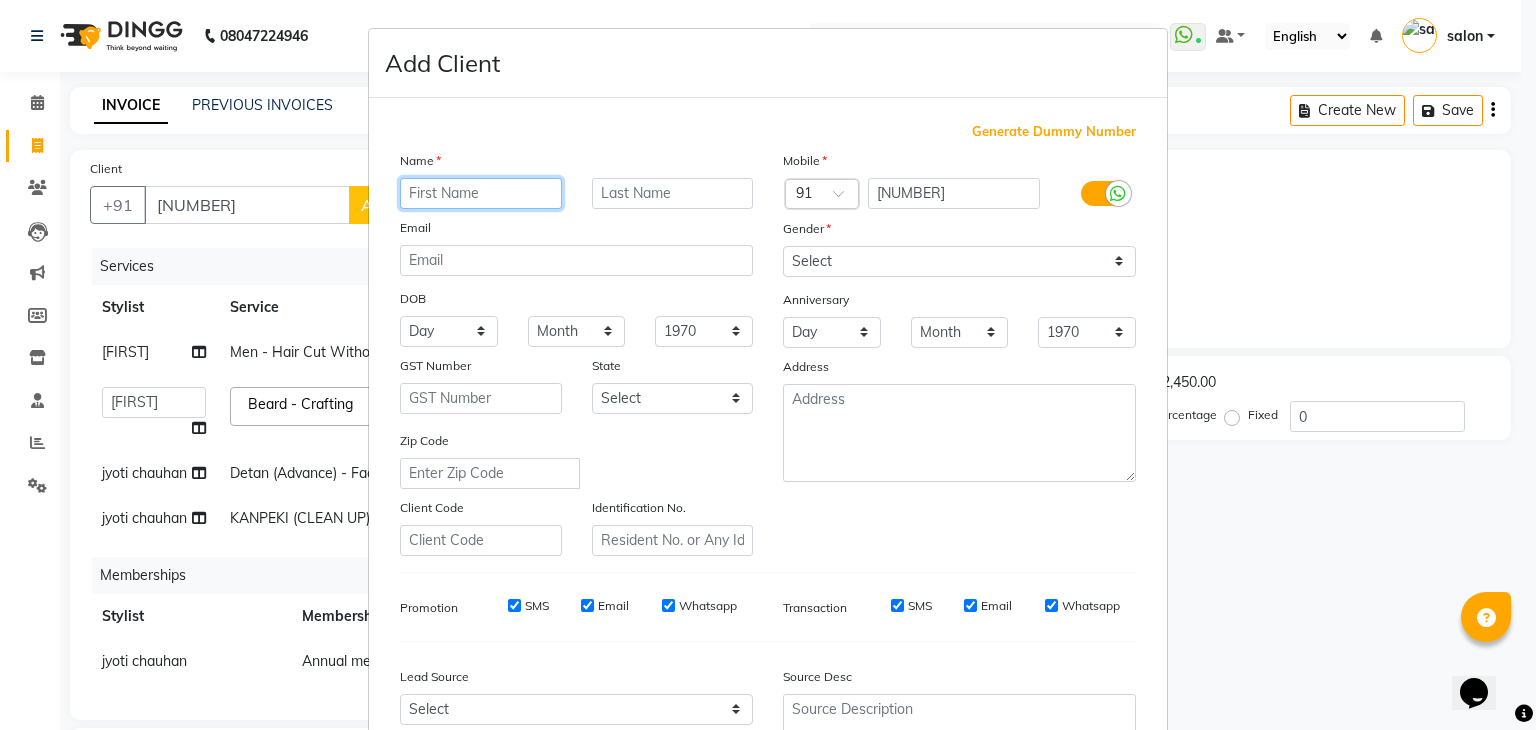 click at bounding box center [481, 193] 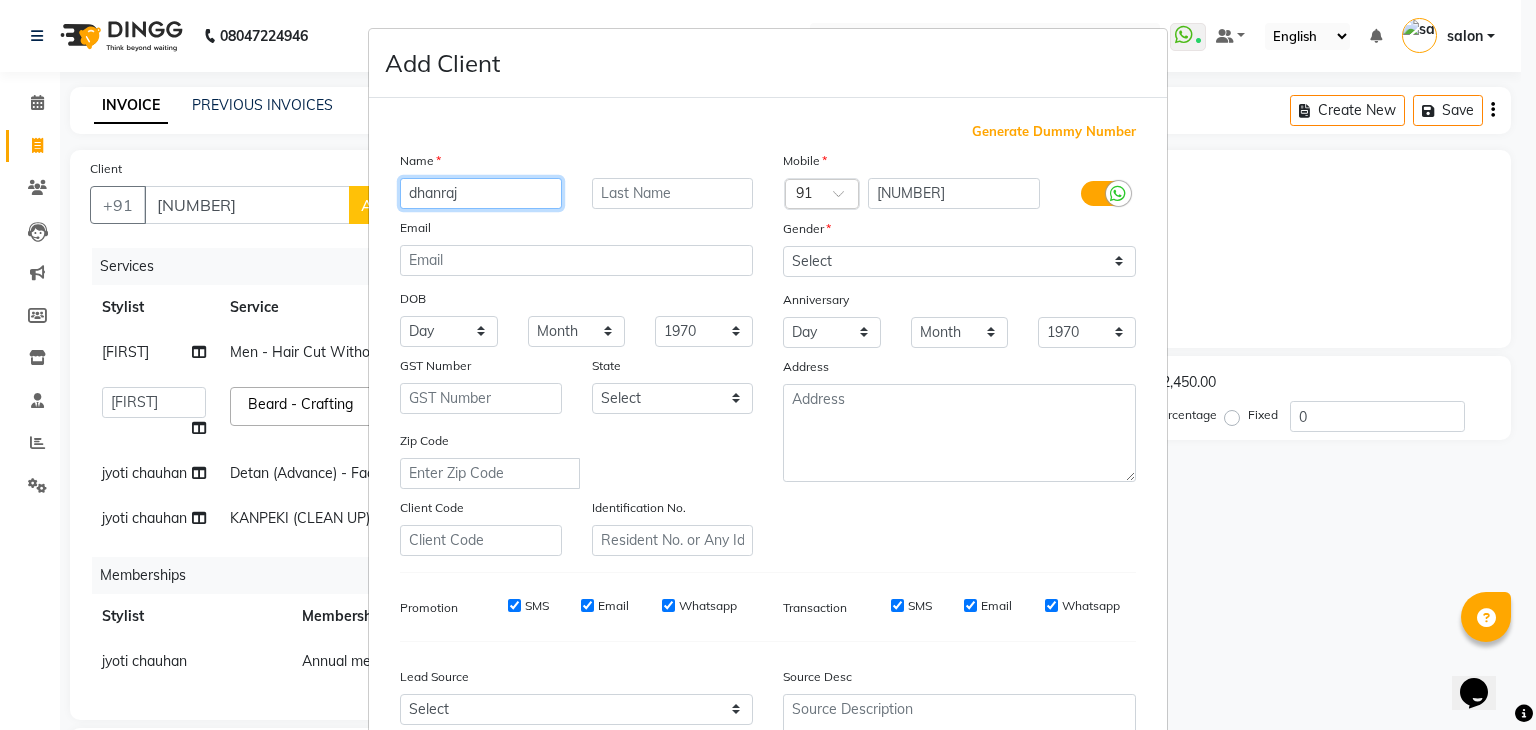 type on "dhanraj" 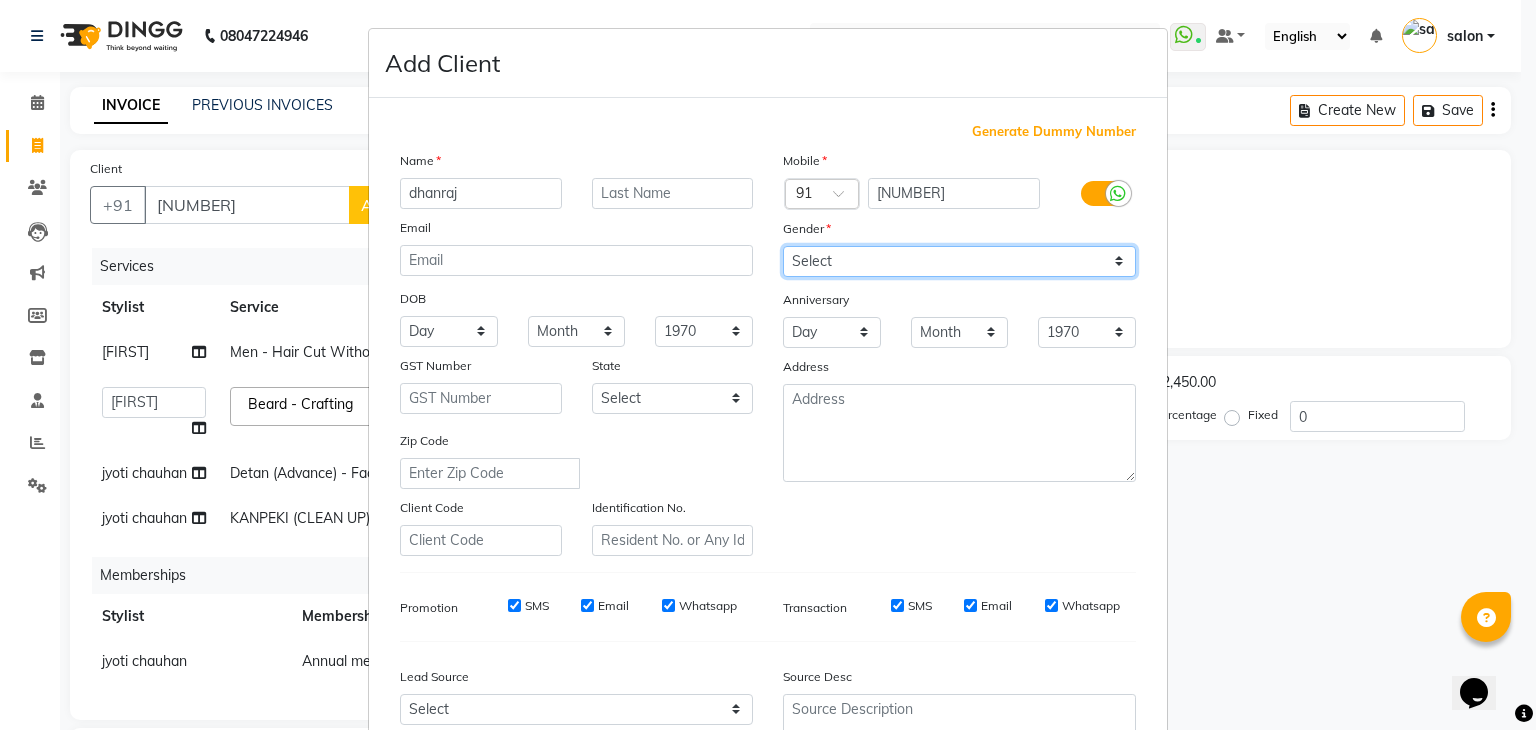 click on "Select Male Female Other Prefer Not To Say" at bounding box center (959, 261) 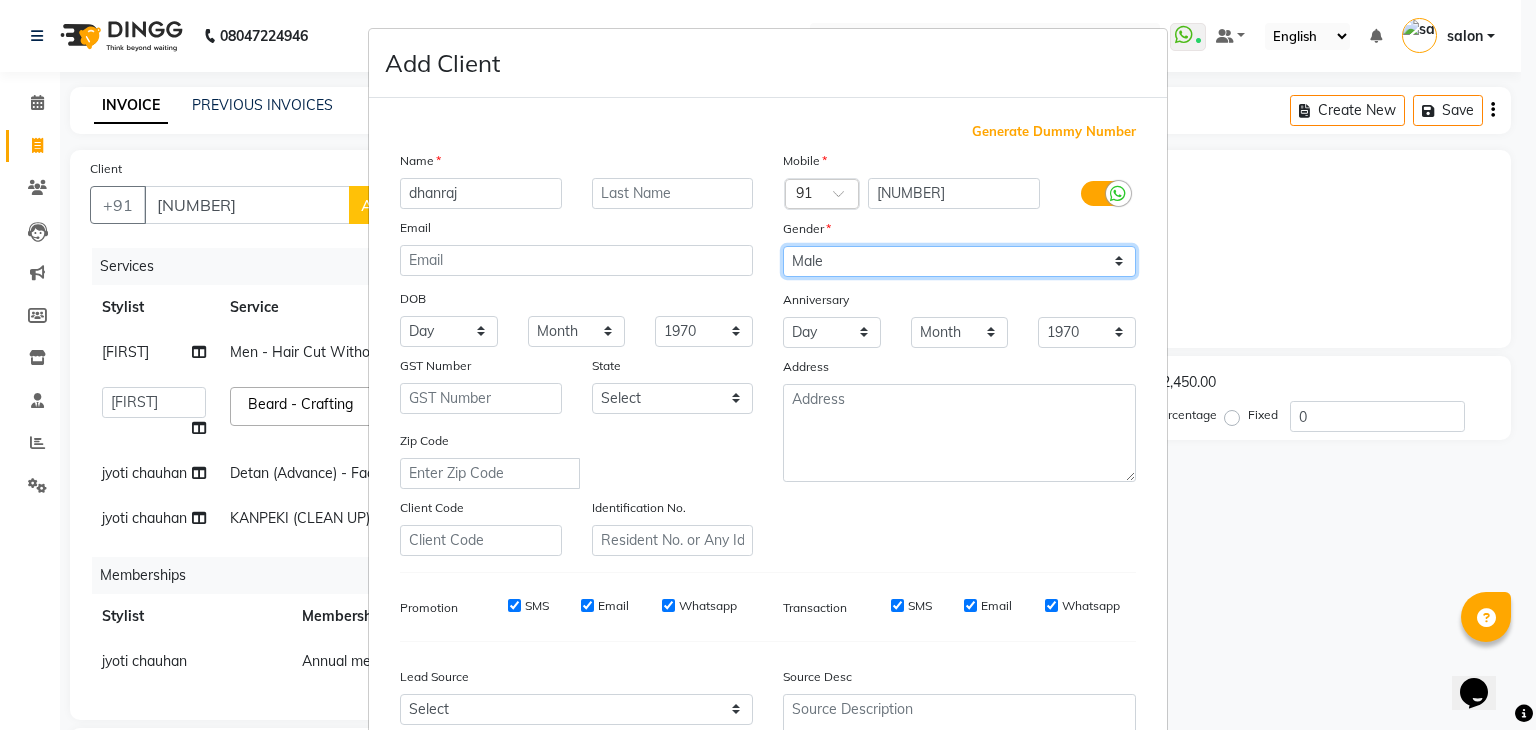 click on "Select Male Female Other Prefer Not To Say" at bounding box center (959, 261) 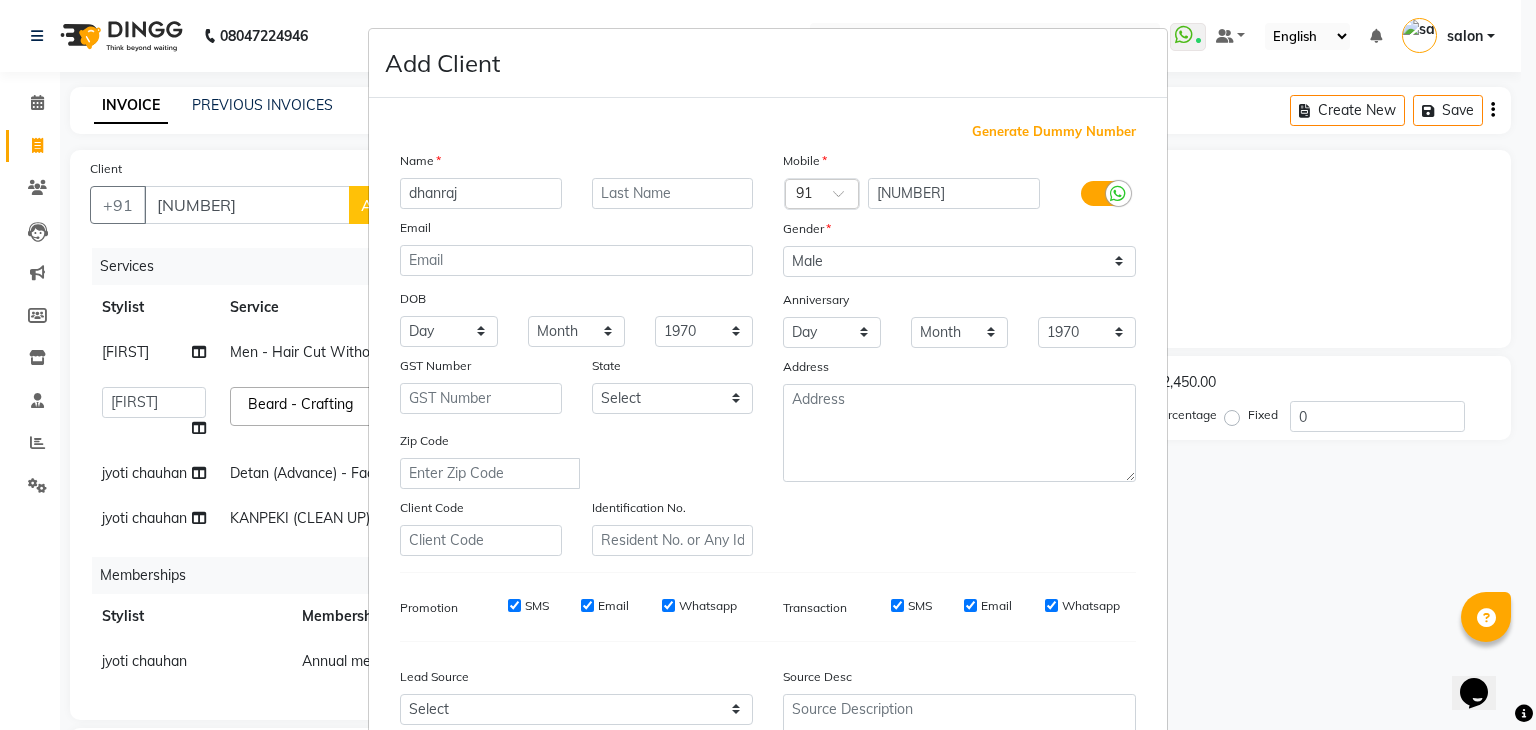 click on "Add Client Generate Dummy Number Name dhanraj Email DOB Day 01 02 03 04 05 06 07 08 09 10 11 12 13 14 15 16 17 18 19 20 21 22 23 24 25 26 27 28 29 30 31 Month January February March April May June July August September October November December 1940 1941 1942 1943 1944 1945 1946 1947 1948 1949 1950 1951 1952 1953 1954 1955 1956 1957 1958 1959 1960 1961 1962 1963 1964 1965 1966 1967 1968 1969 1970 1971 1972 1973 1974 1975 1976 1977 1978 1979 1980 1981 1982 1983 1984 1985 1986 1987 1988 1989 1990 1991 1992 1993 1994 1995 1996 1997 1998 1999 2000 2001 2002 2003 2004 2005 2006 2007 2008 2009 2010 2011 2012 2013 2014 2015 2016 2017 2018 2019 2020 2021 2022 2023 2024 GST Number State Select Andaman and Nicobar Islands Andhra Pradesh Arunachal Pradesh Assam Bihar Chandigarh Chhattisgarh Dadra and Nagar Haveli Daman and Diu Delhi Goa Gujarat Haryana Himachal Pradesh Jammu and Kashmir Jharkhand Karnataka Kerala Lakshadweep Madhya Pradesh Maharashtra Manipur Meghalaya Mizoram Nagaland Odisha Pondicherry Punjab Sikkim" at bounding box center [768, 365] 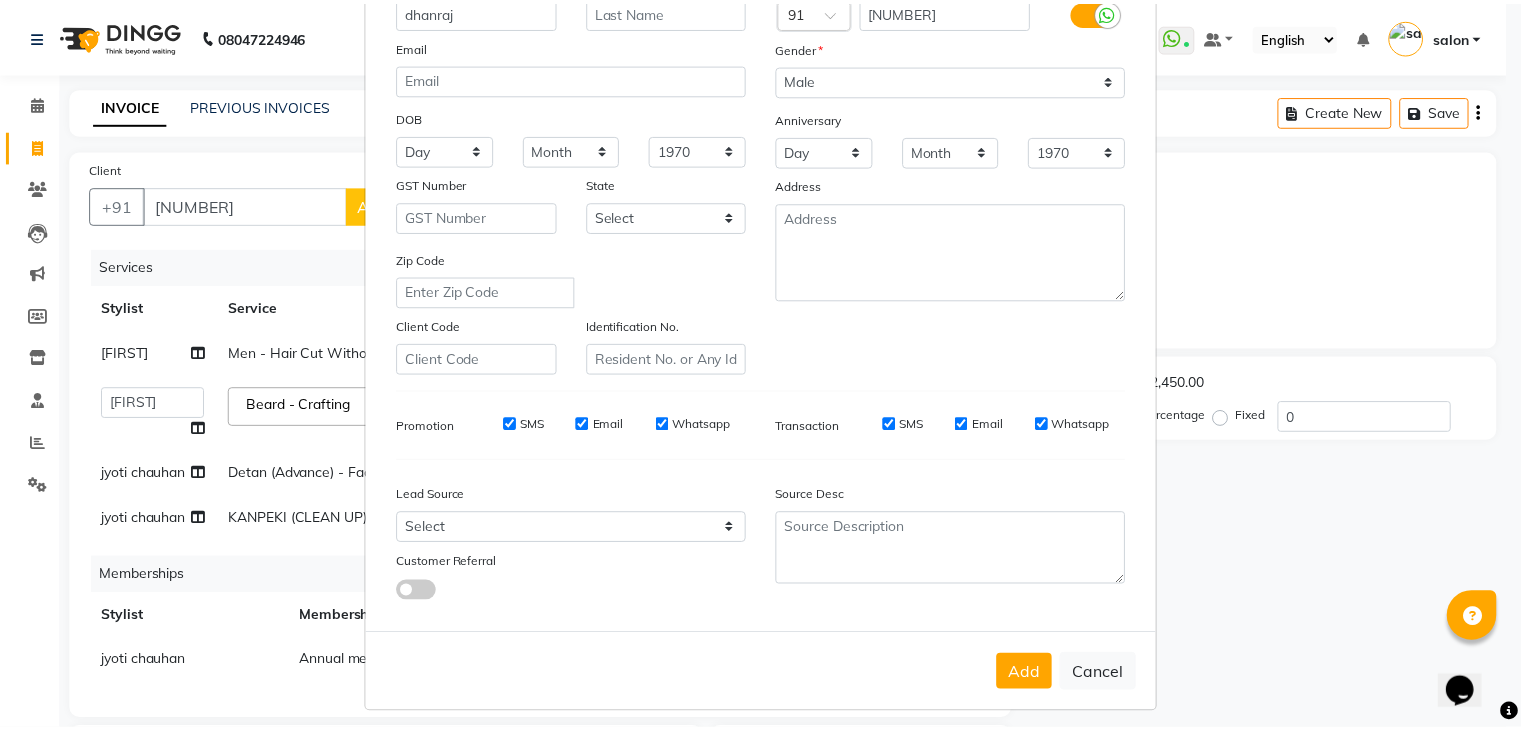 scroll, scrollTop: 203, scrollLeft: 0, axis: vertical 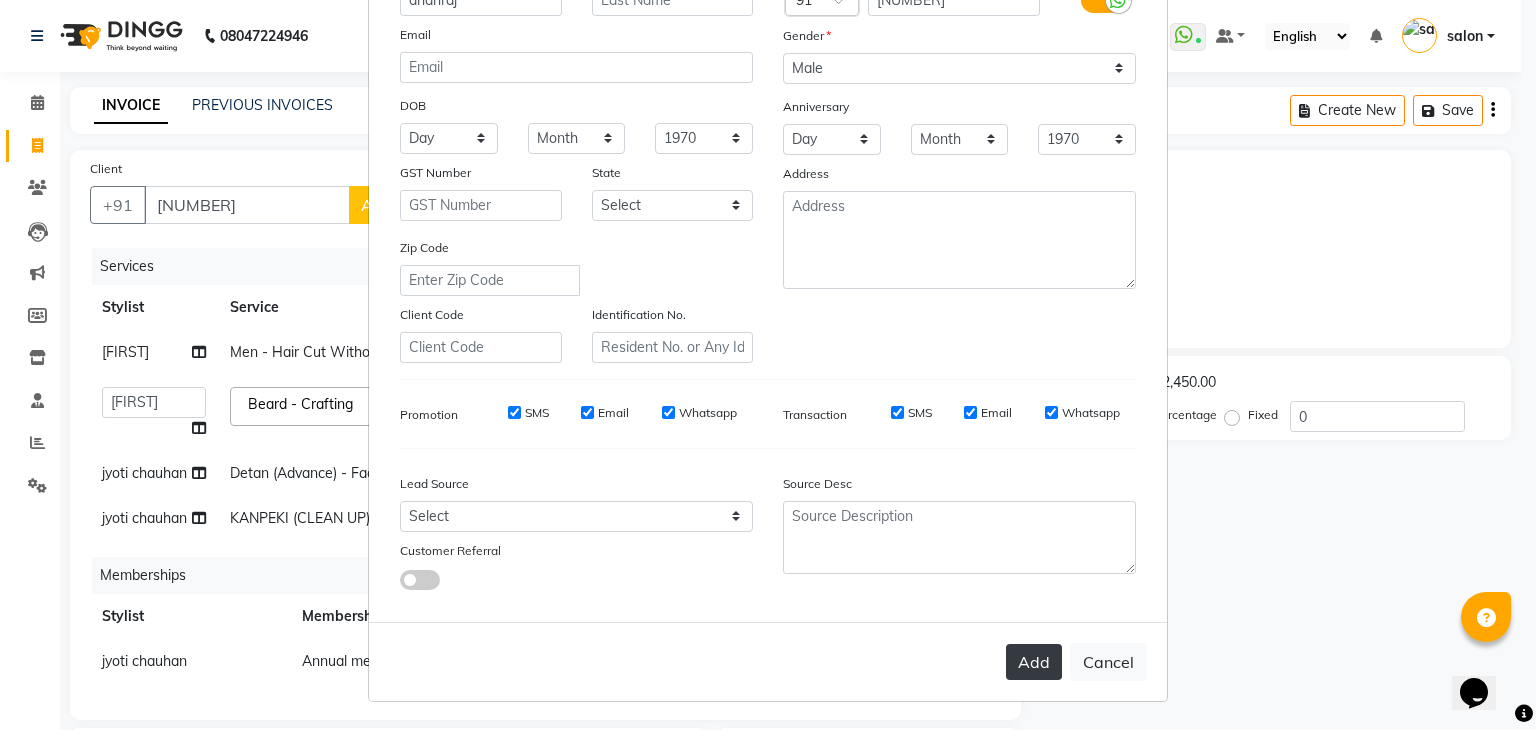 click on "Add" at bounding box center [1034, 662] 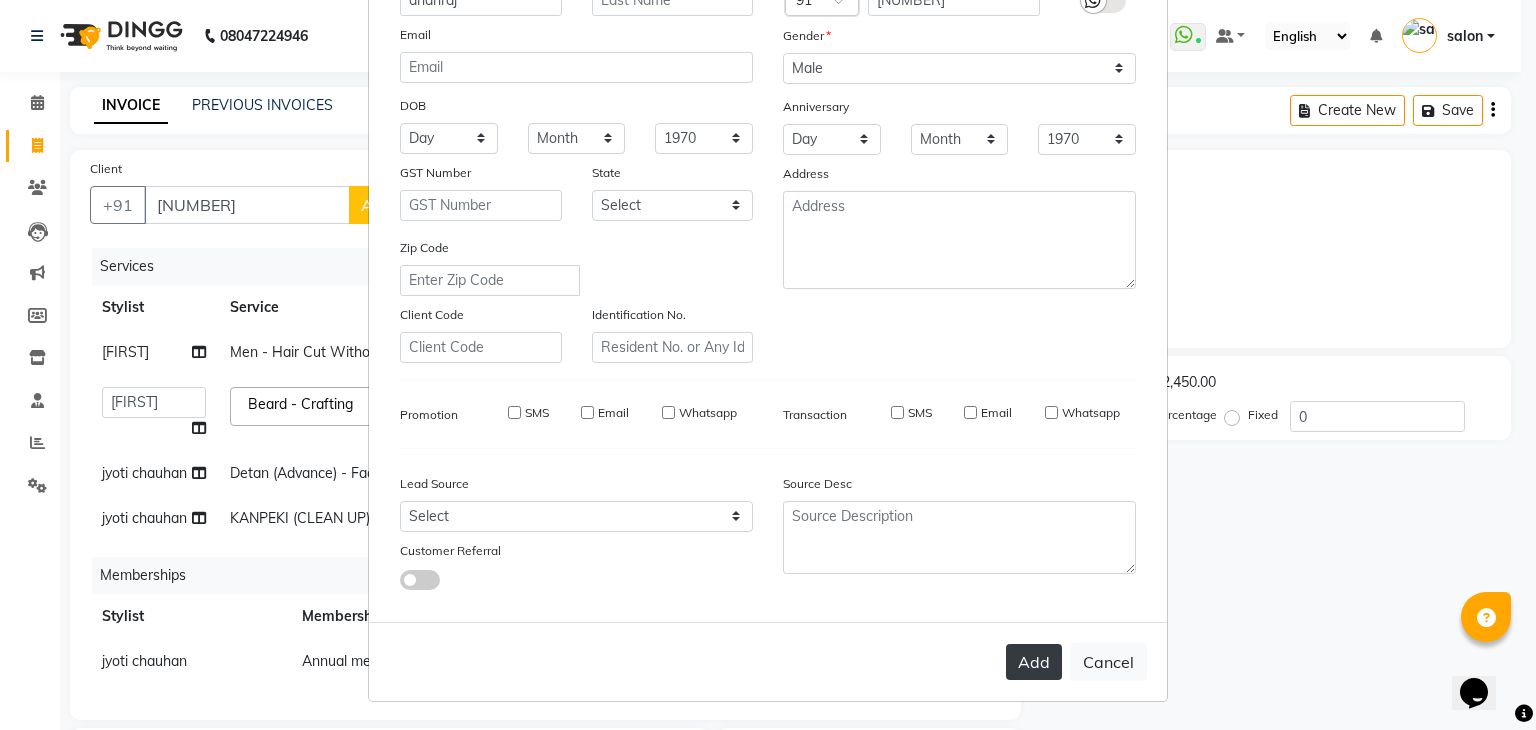 type 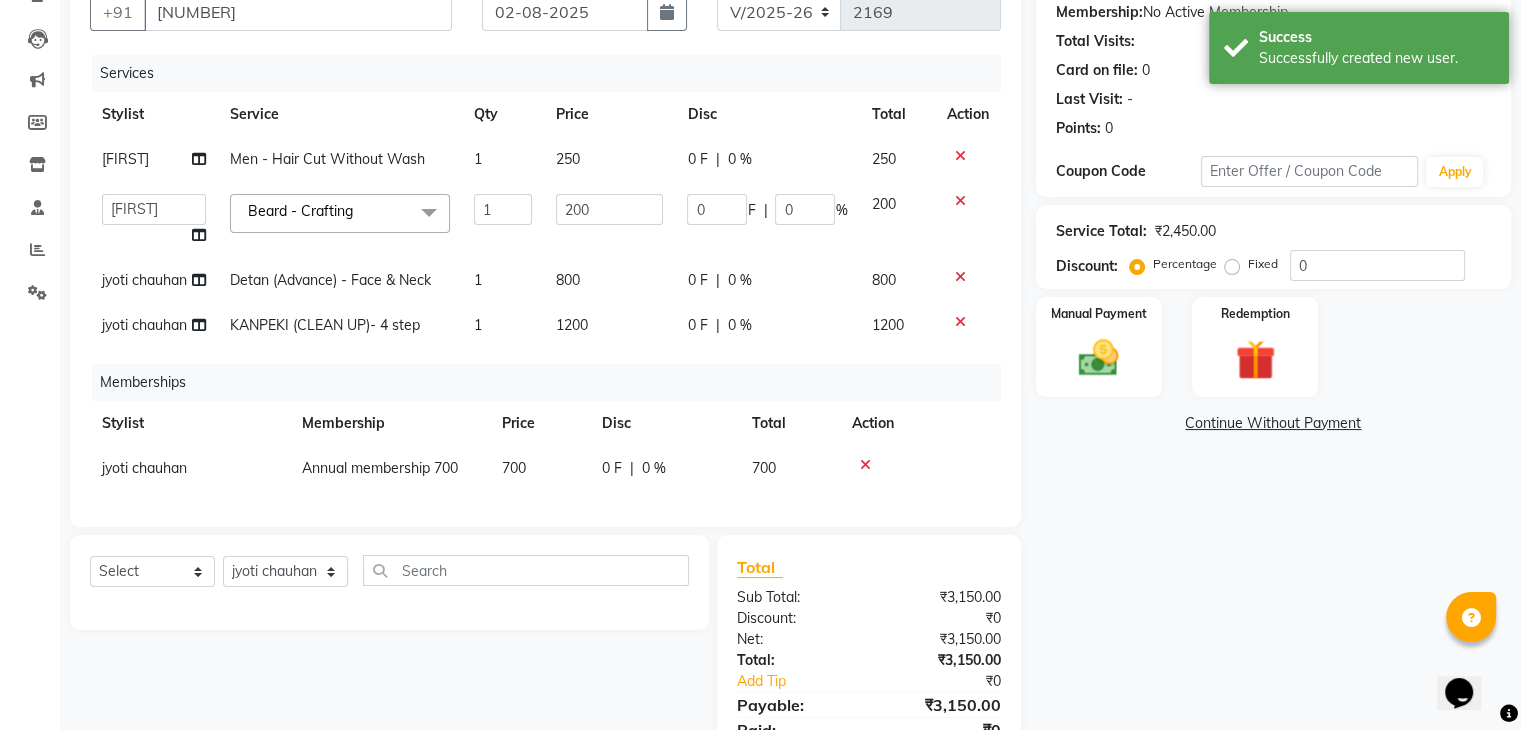 scroll, scrollTop: 296, scrollLeft: 0, axis: vertical 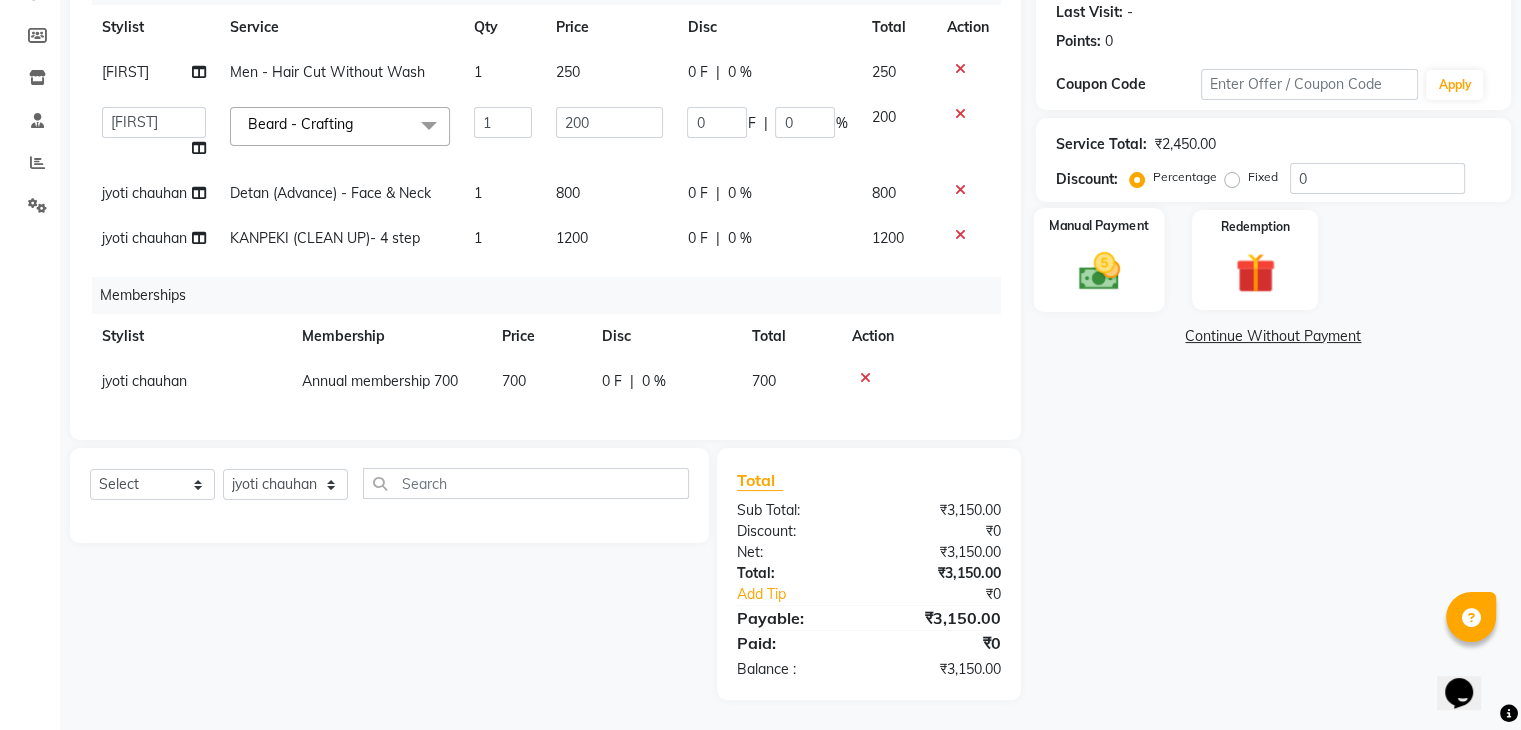 click 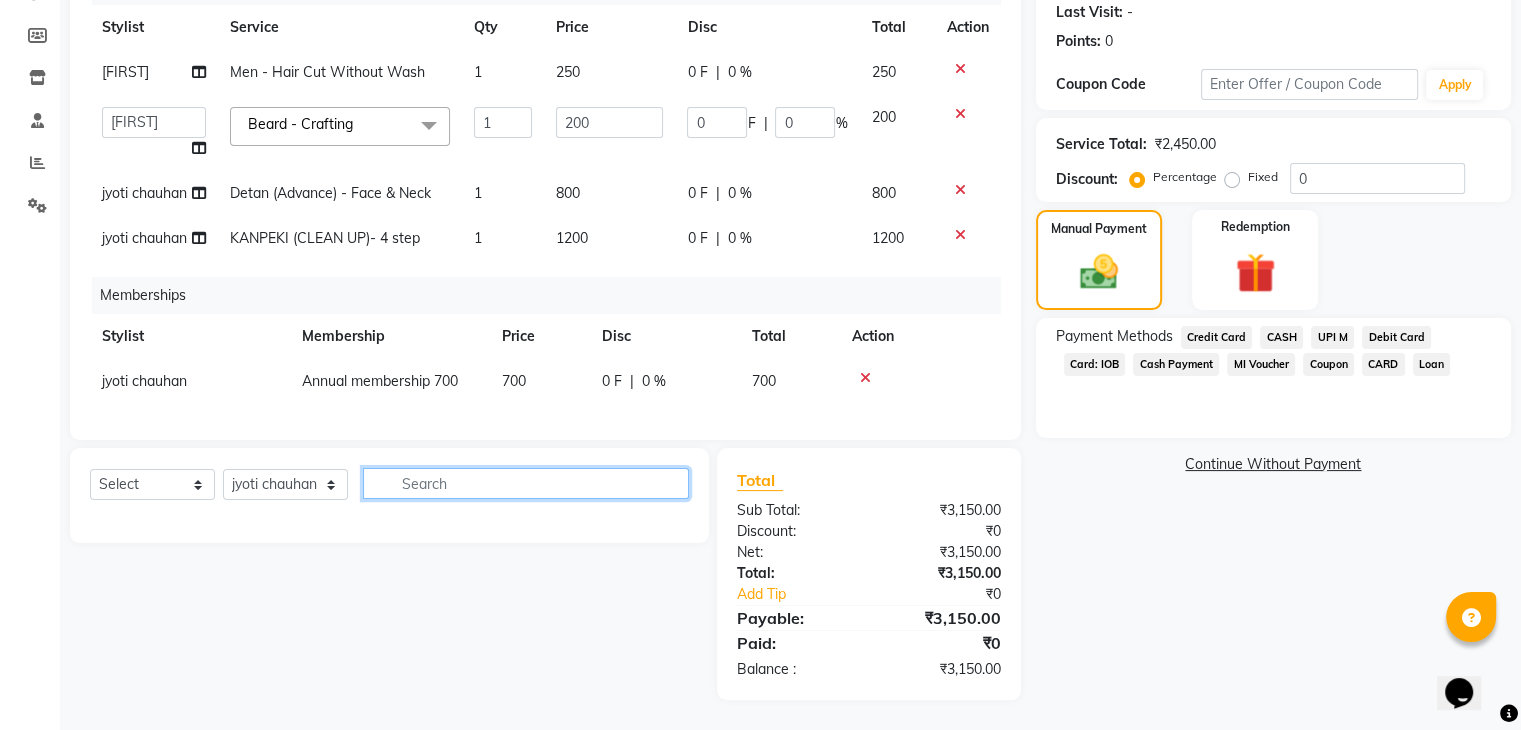 click 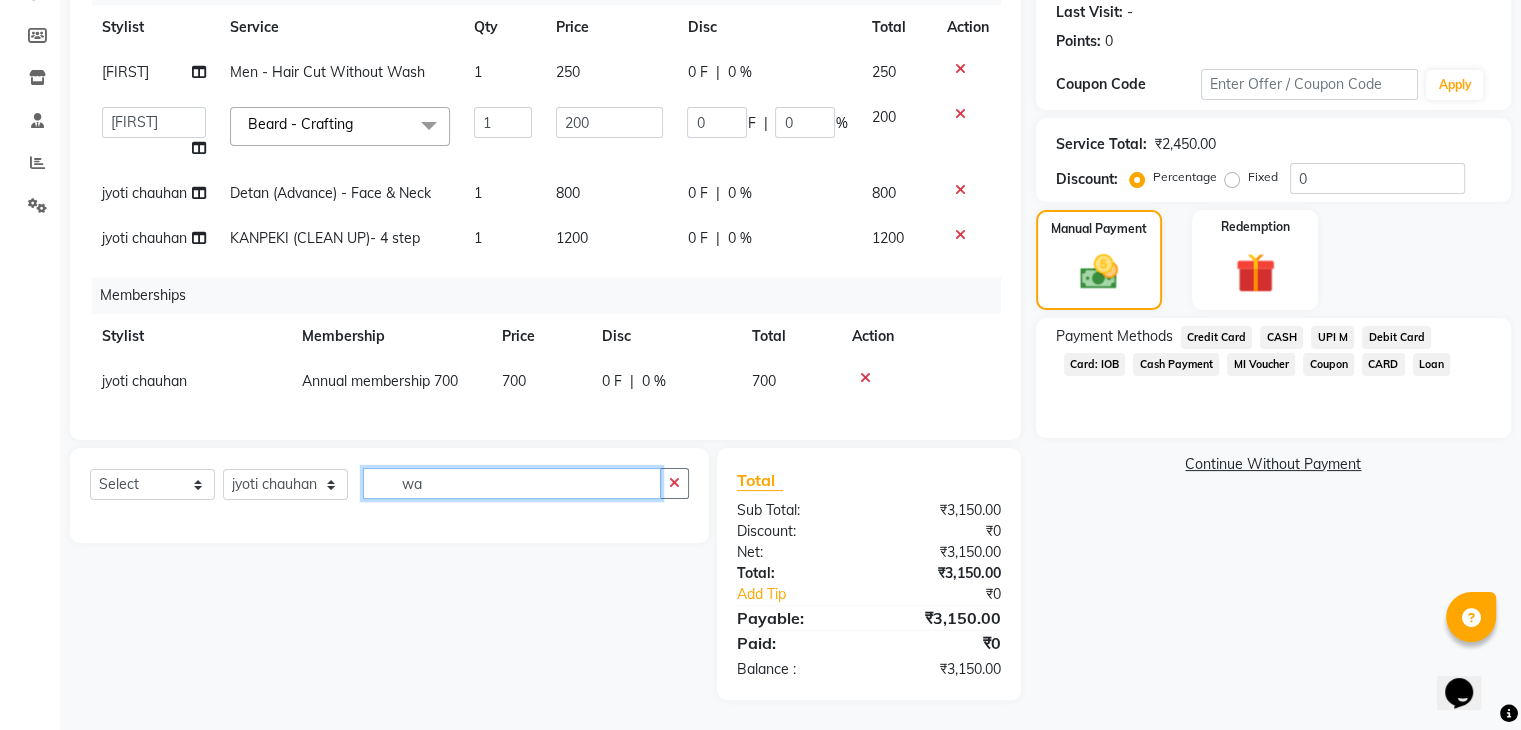 type on "w" 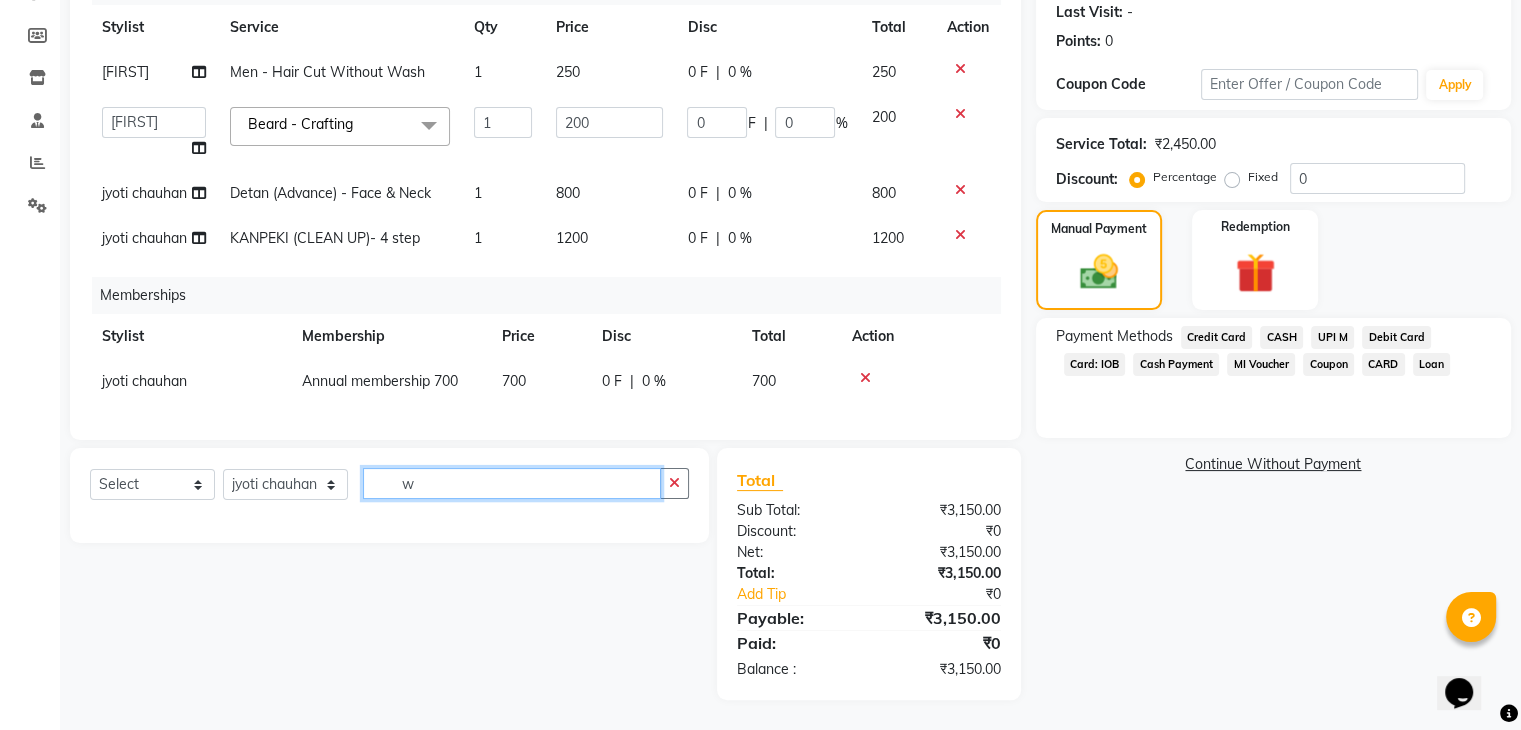 type 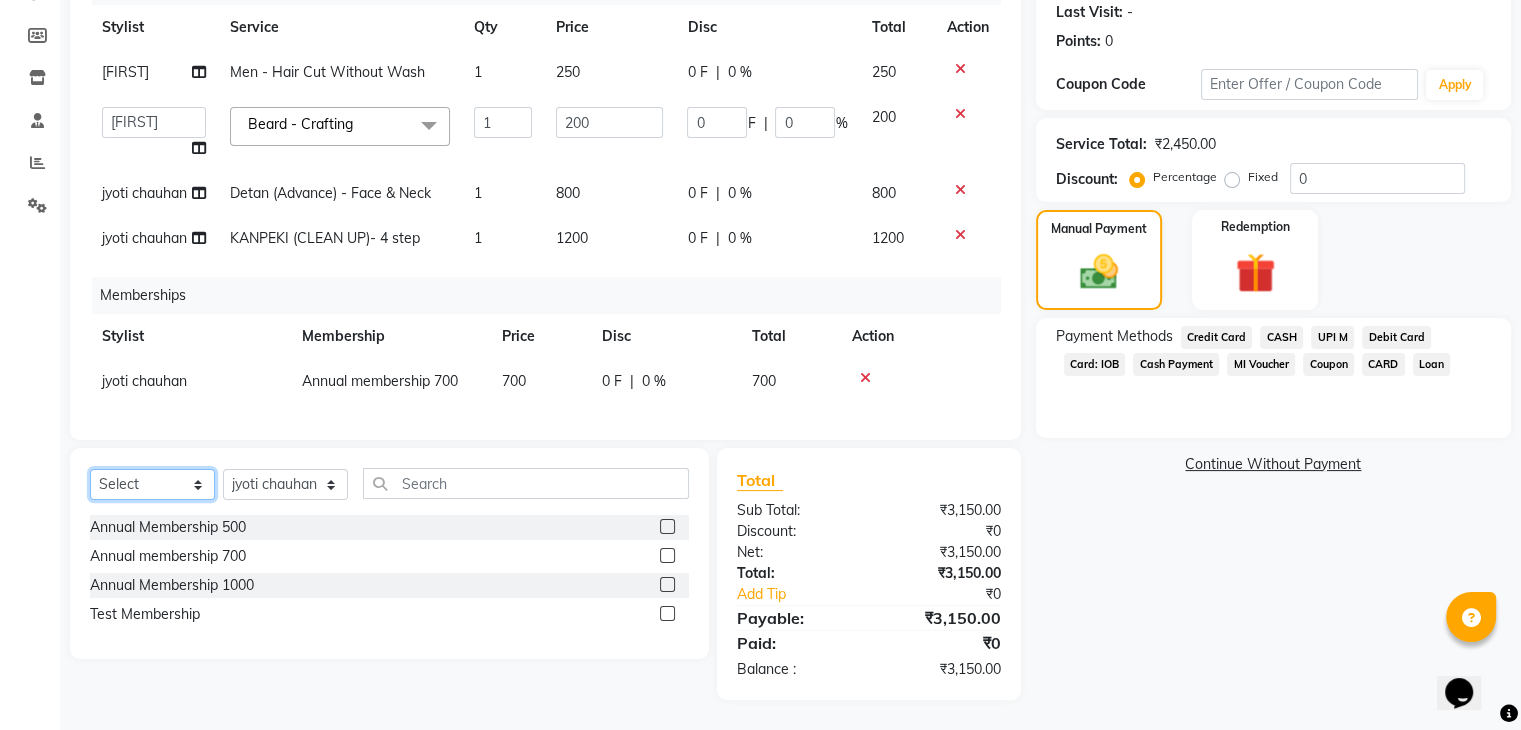 click on "Select  Service  Product  Package Voucher Prepaid Gift Card" 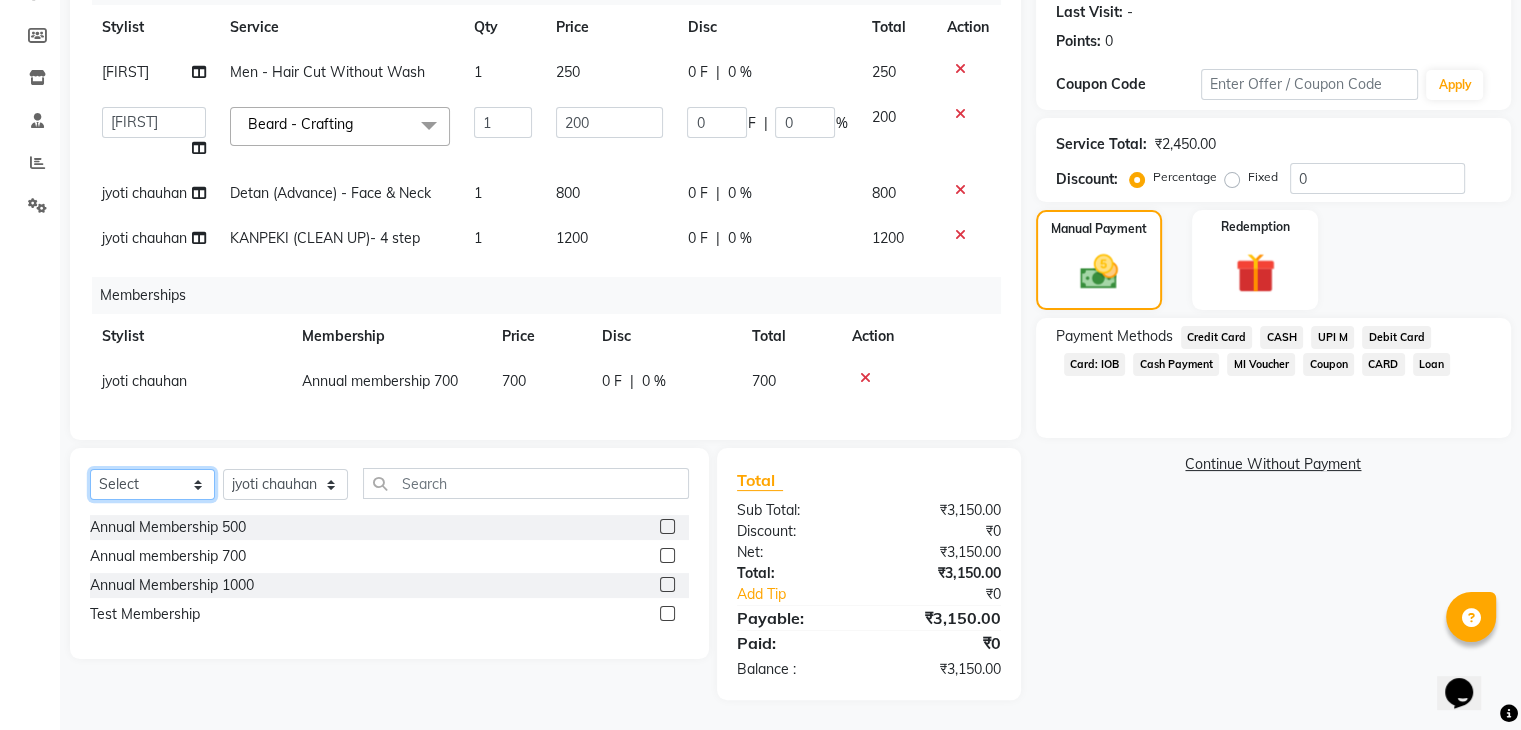 select on "service" 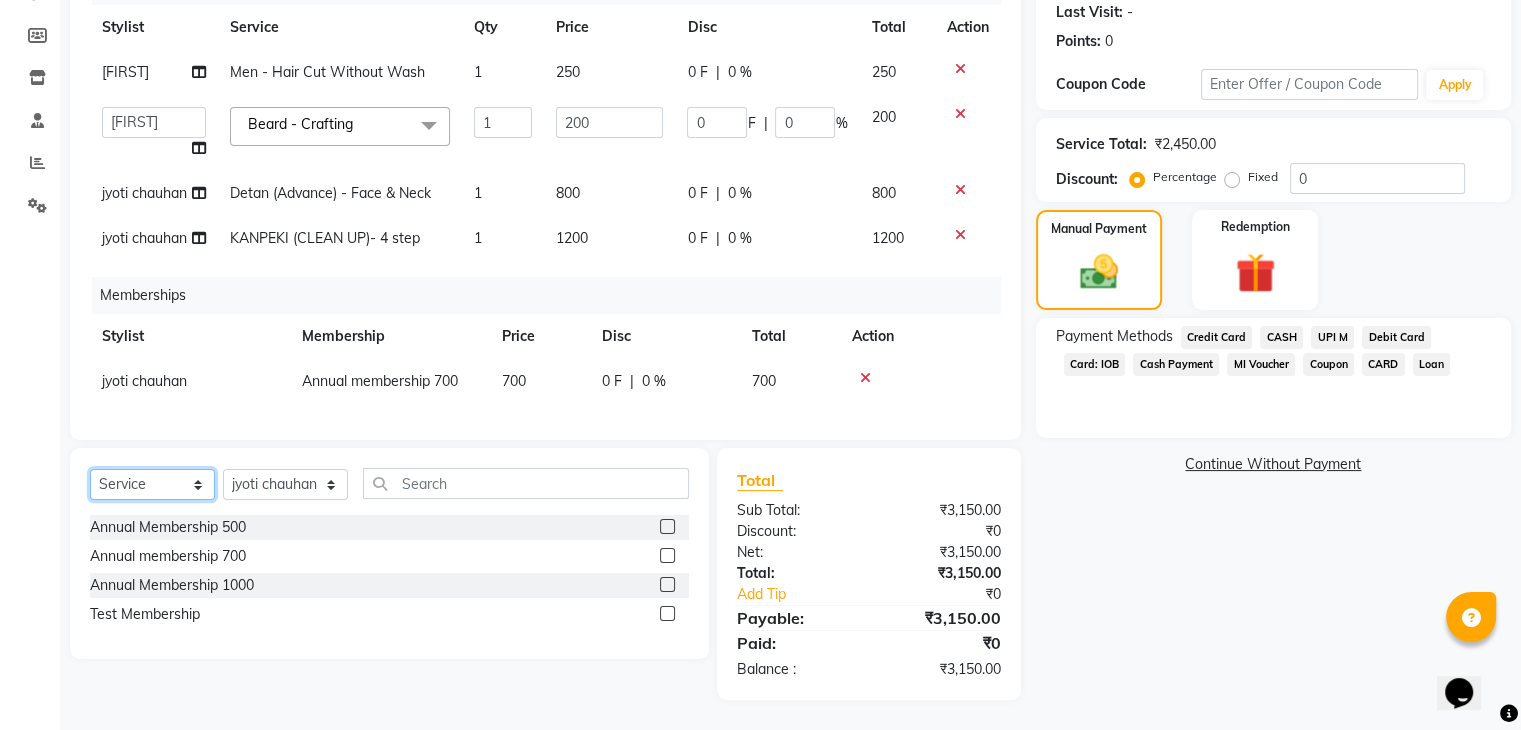 click on "Select  Service  Product  Package Voucher Prepaid Gift Card" 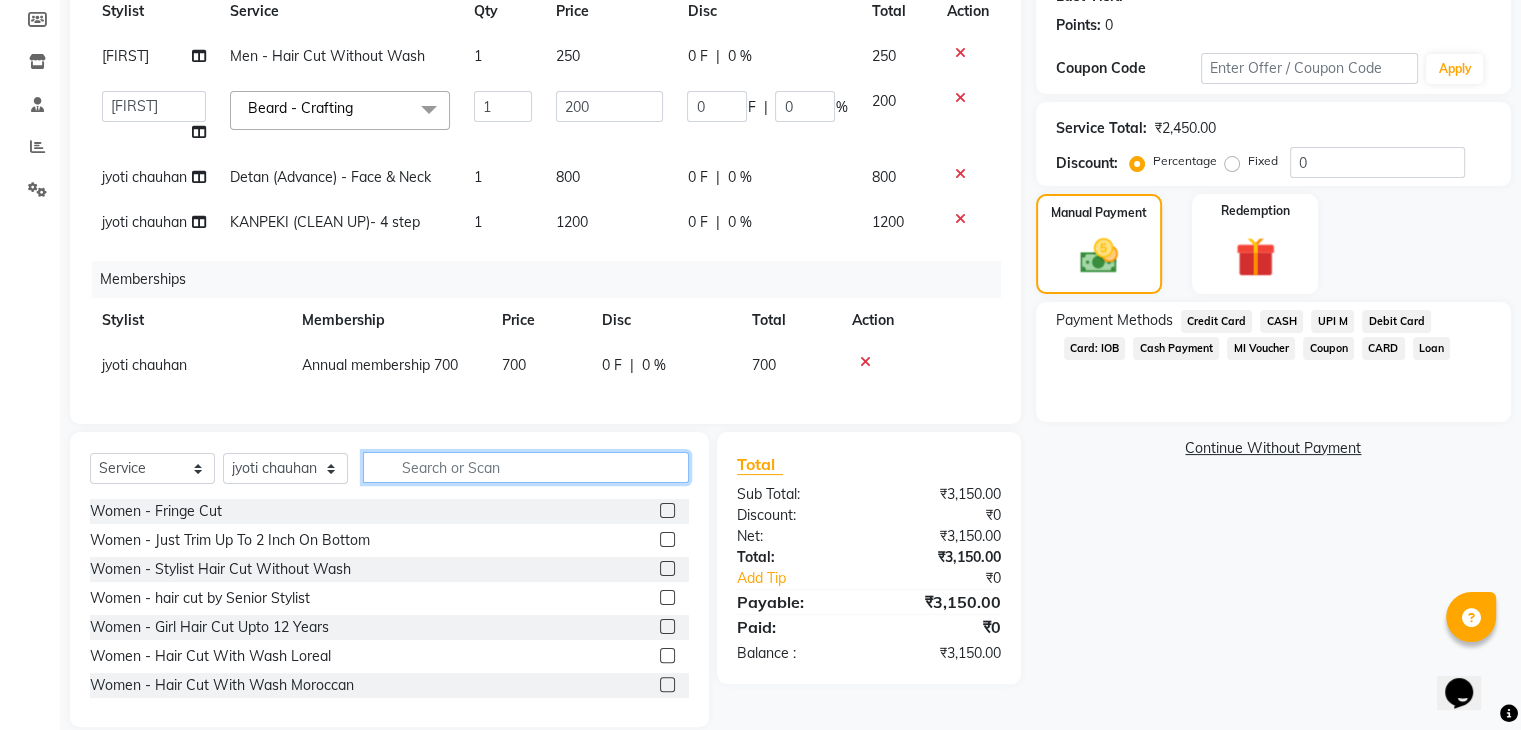 click 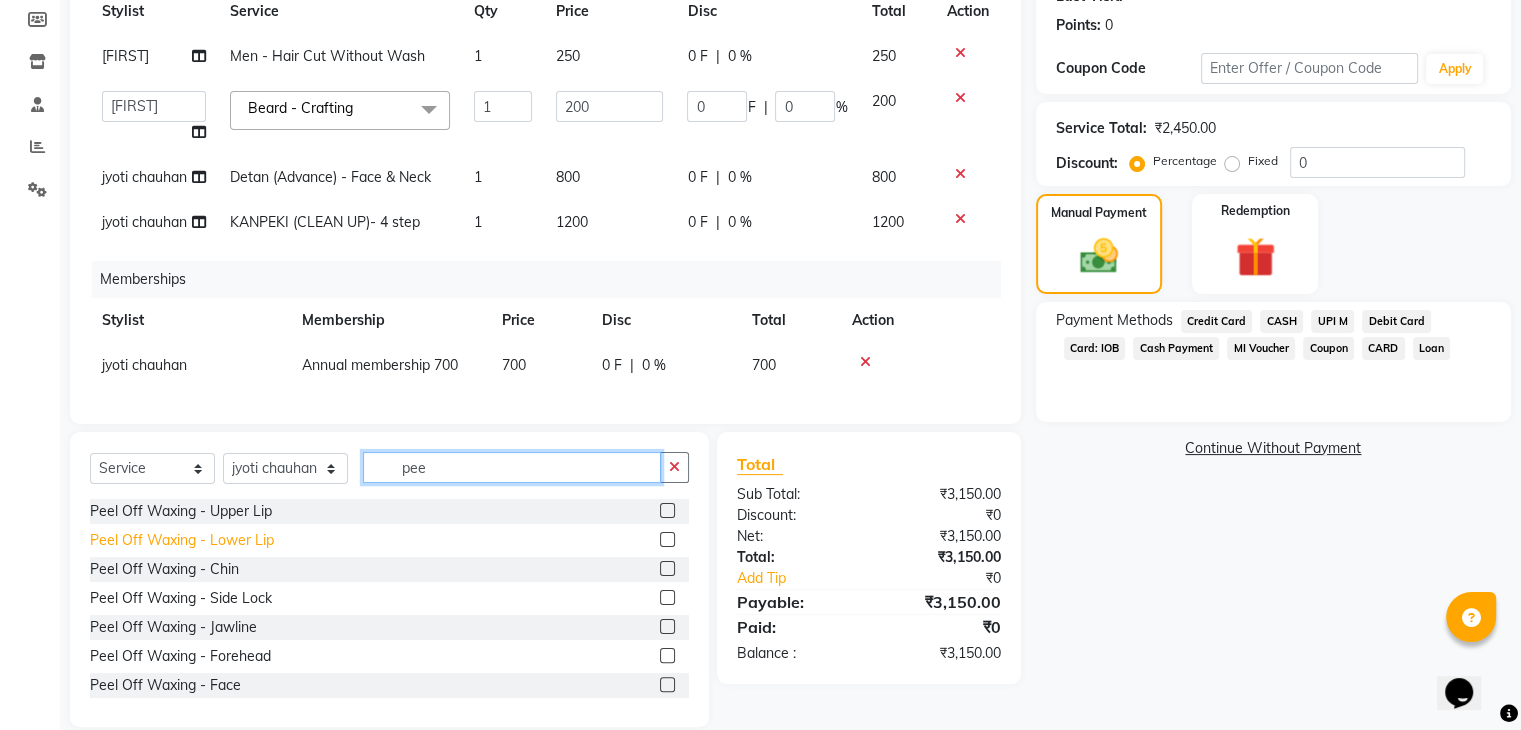 type on "pee" 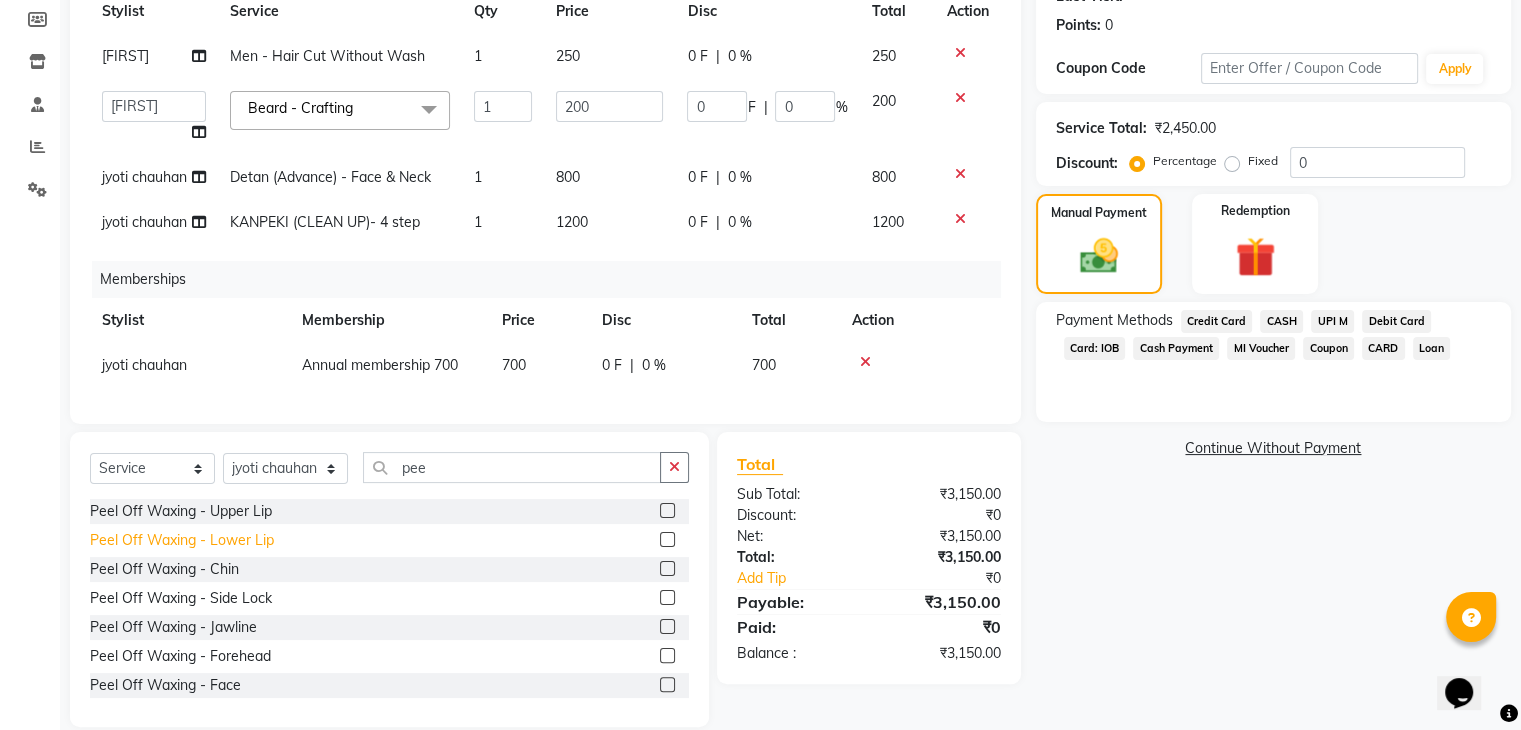 click on "Peel Off Waxing   -   Lower Lip" 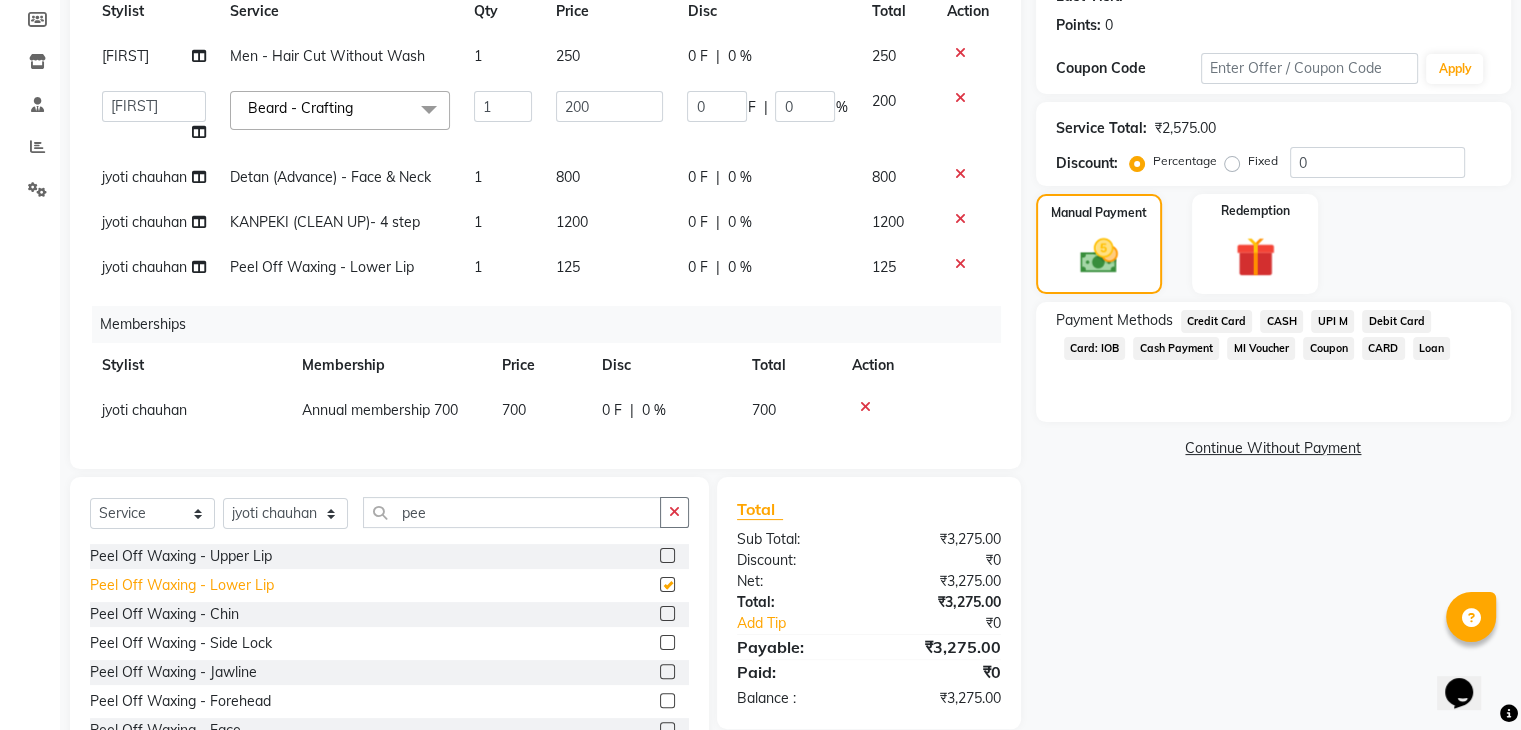 checkbox on "false" 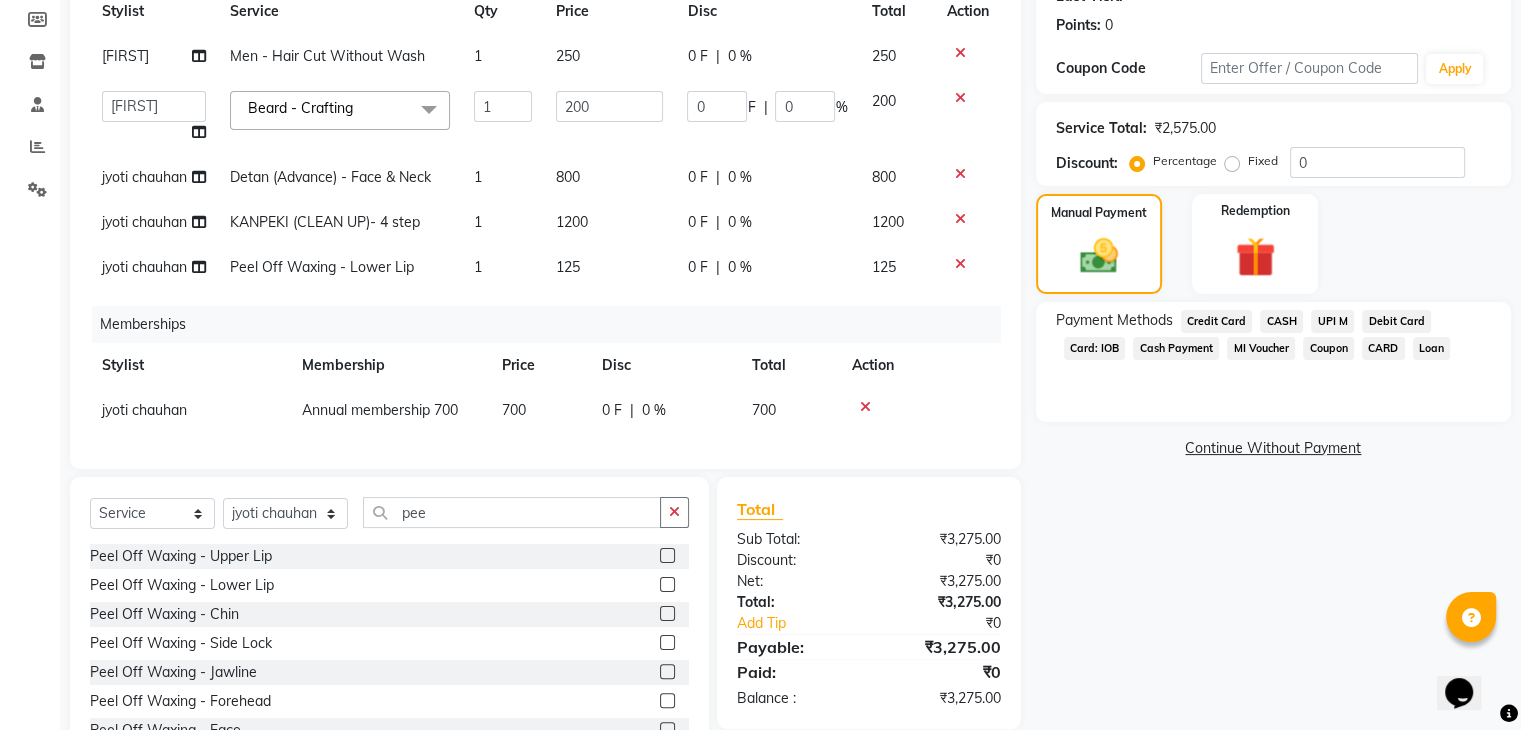 click on "CASH" 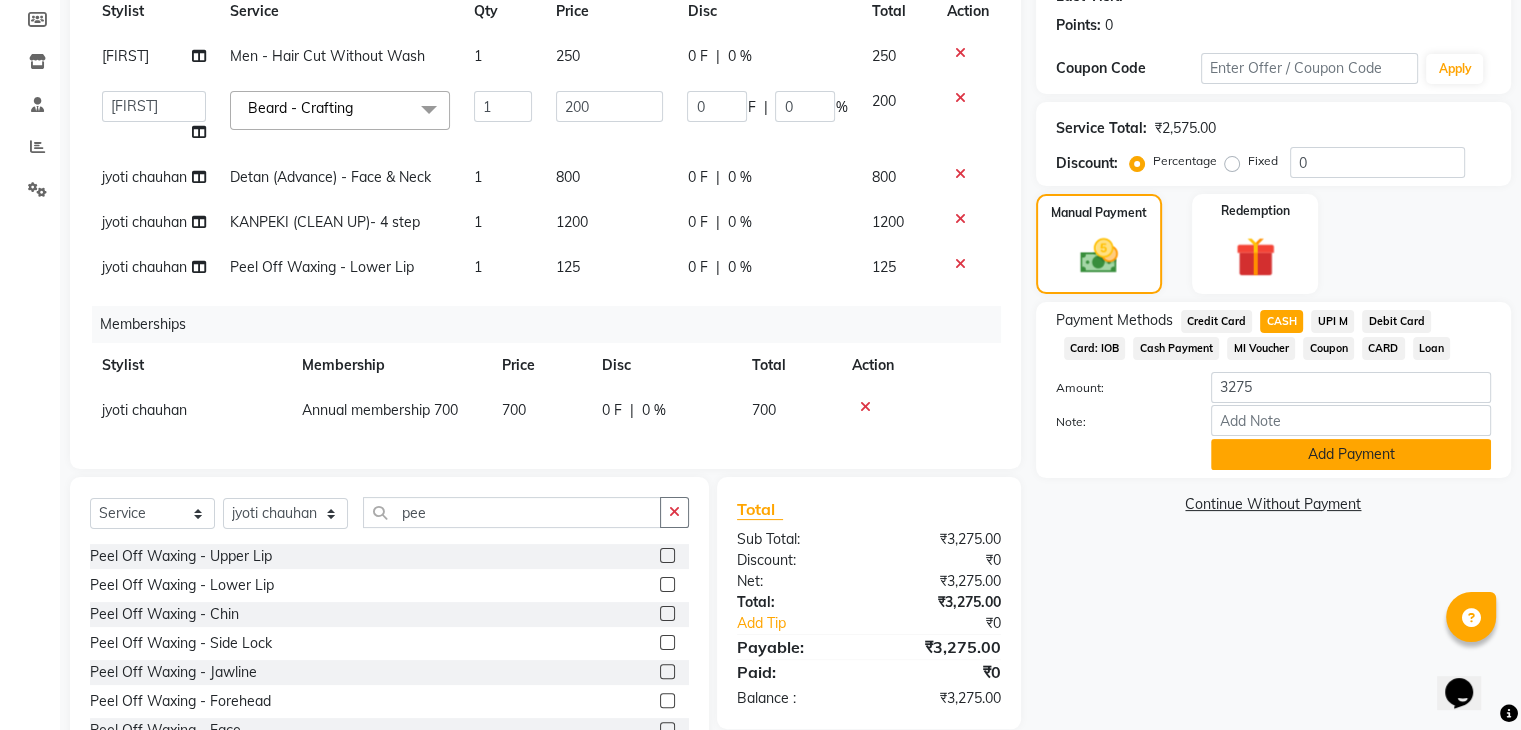 click on "Add Payment" 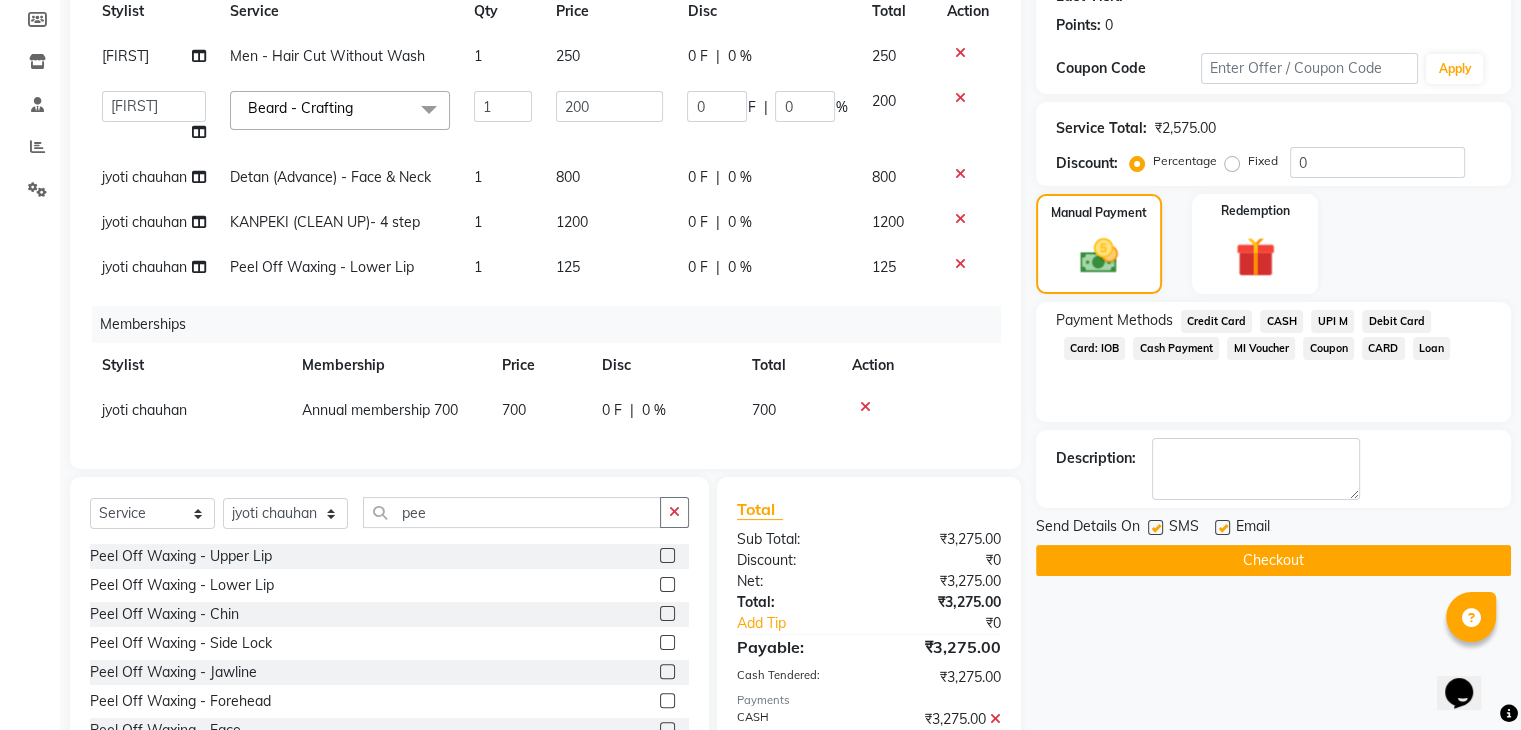 click on "Checkout" 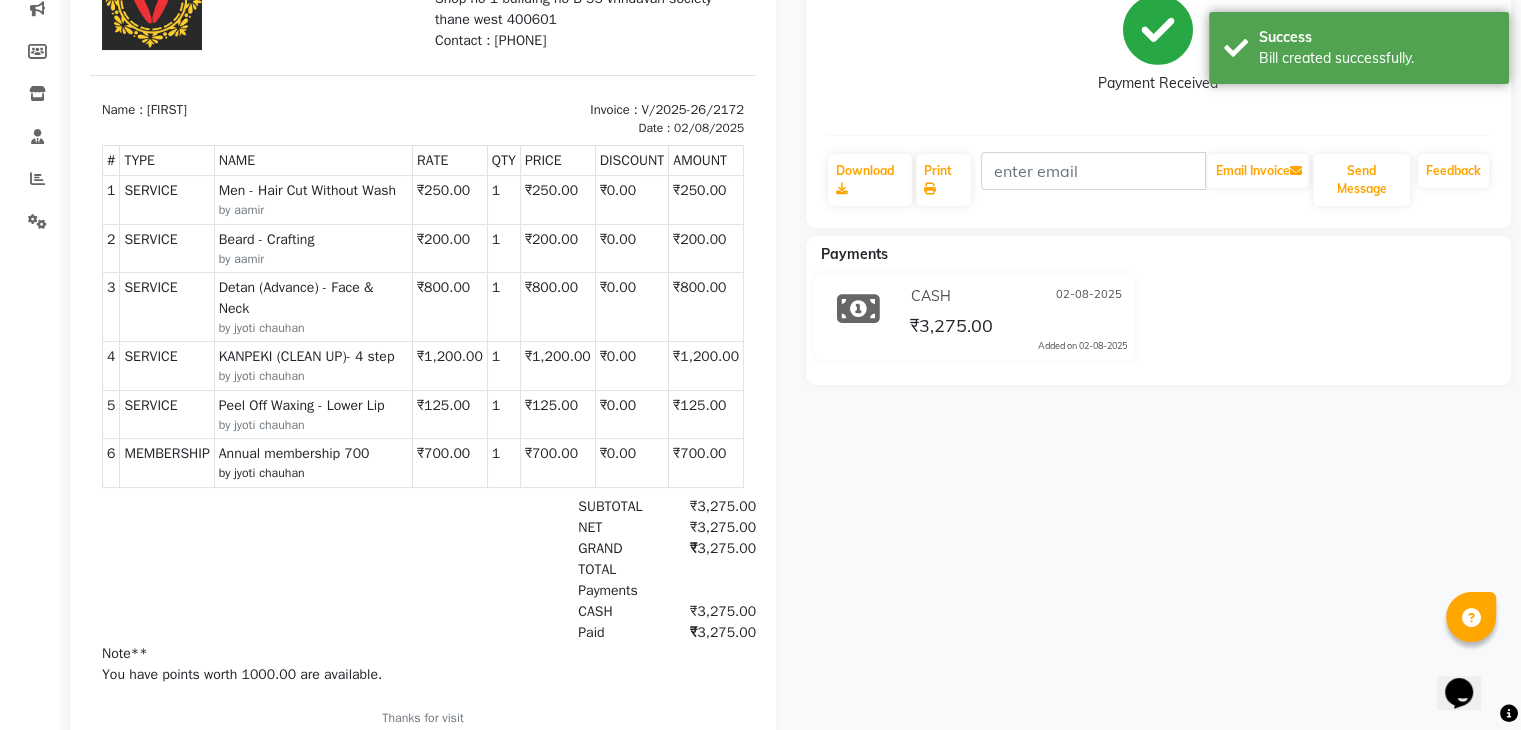 scroll, scrollTop: 266, scrollLeft: 0, axis: vertical 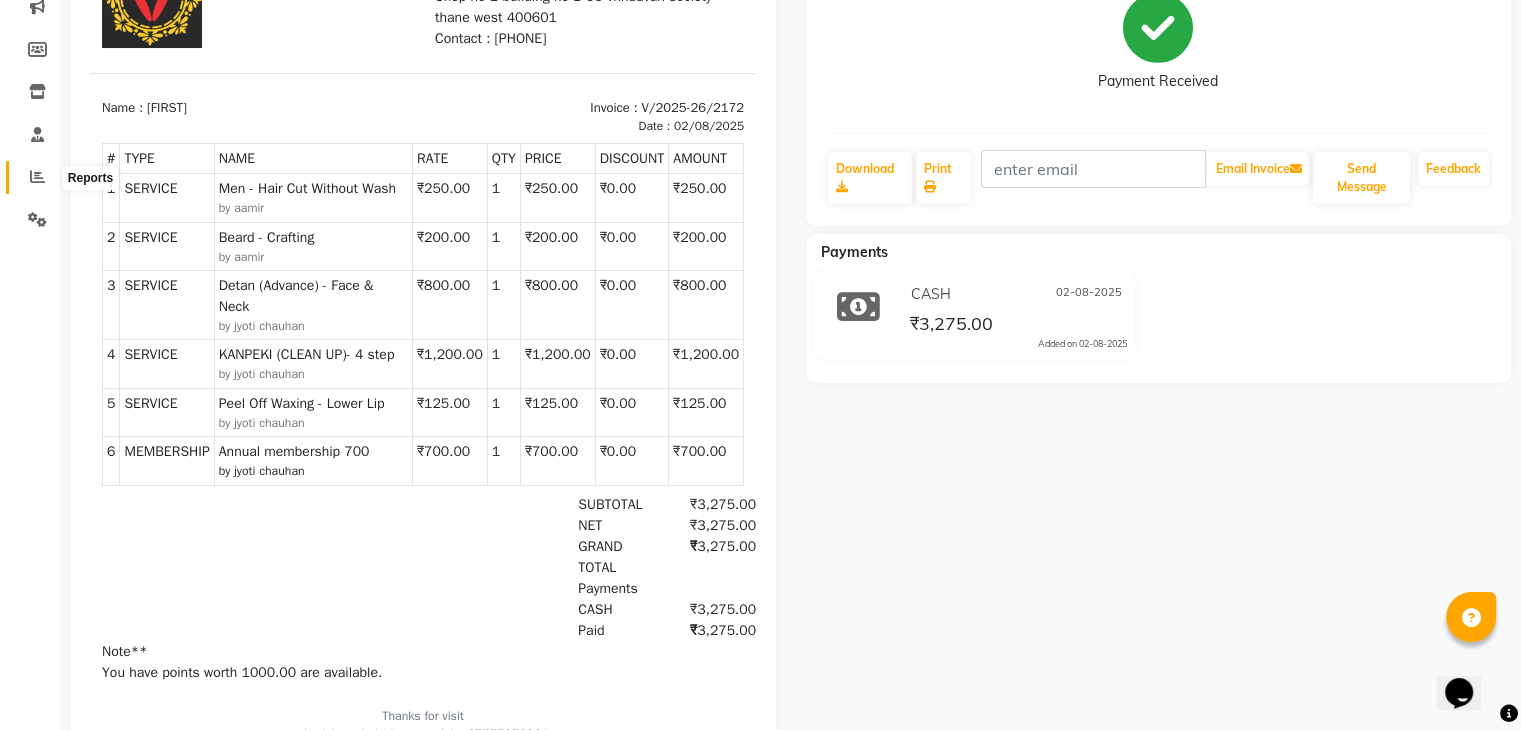 click 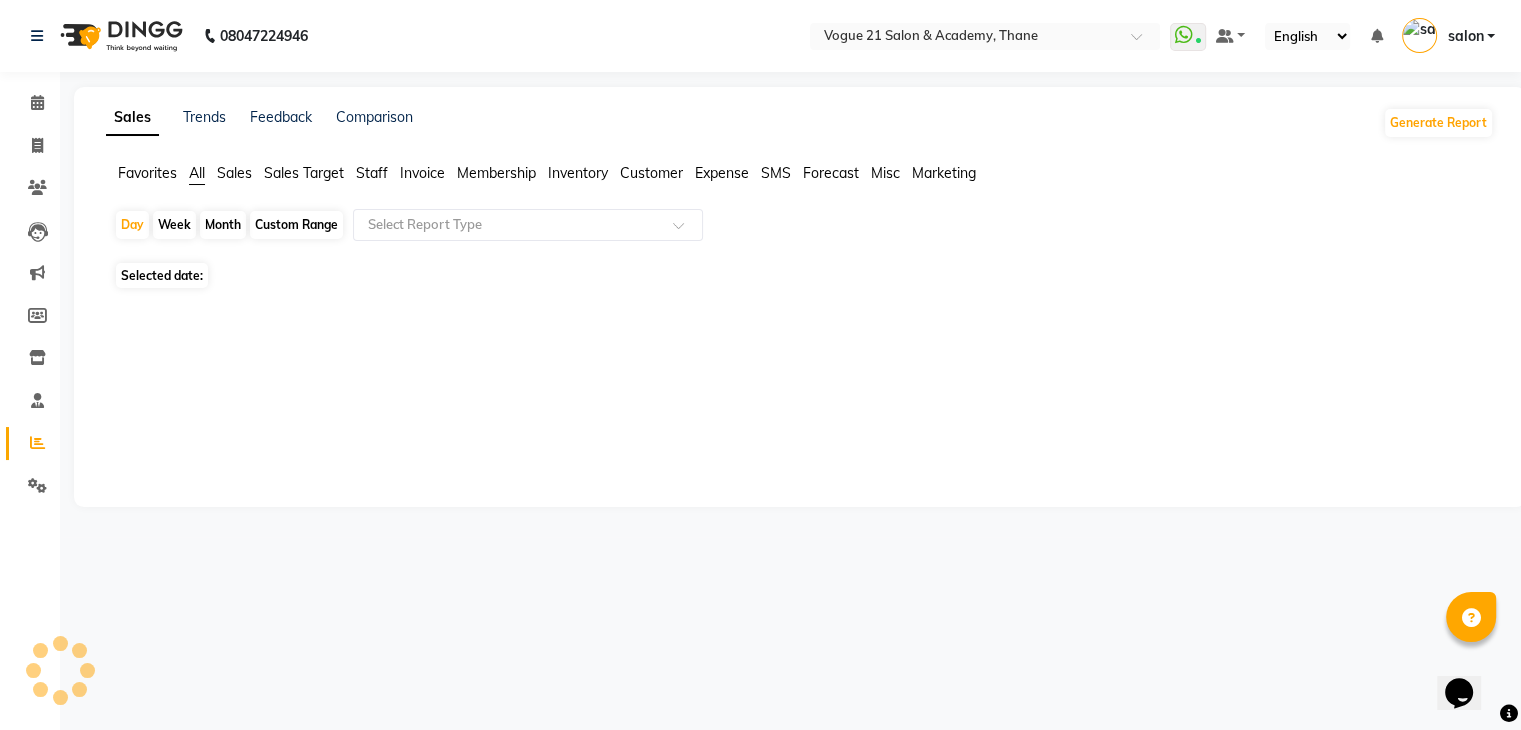scroll, scrollTop: 0, scrollLeft: 0, axis: both 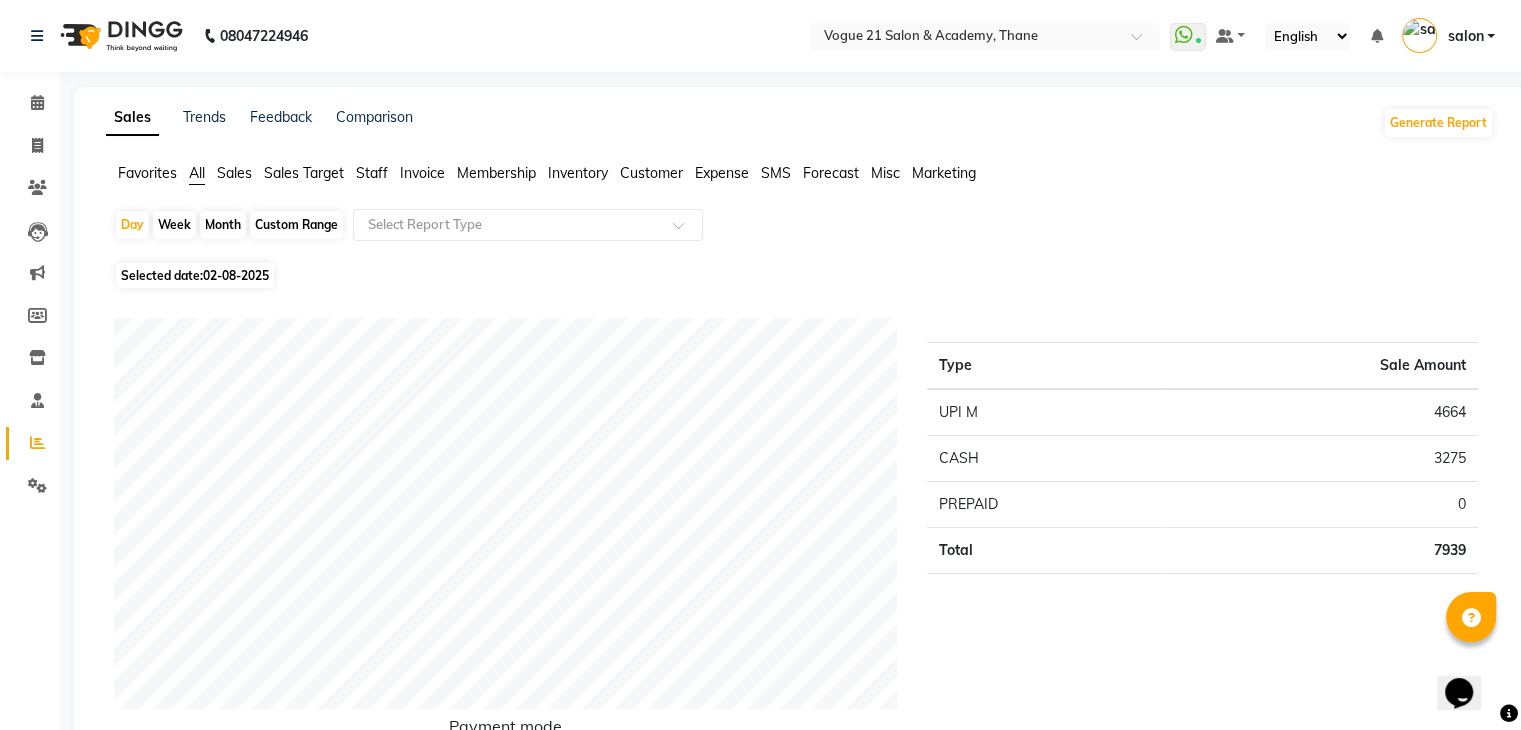 click on "Staff" 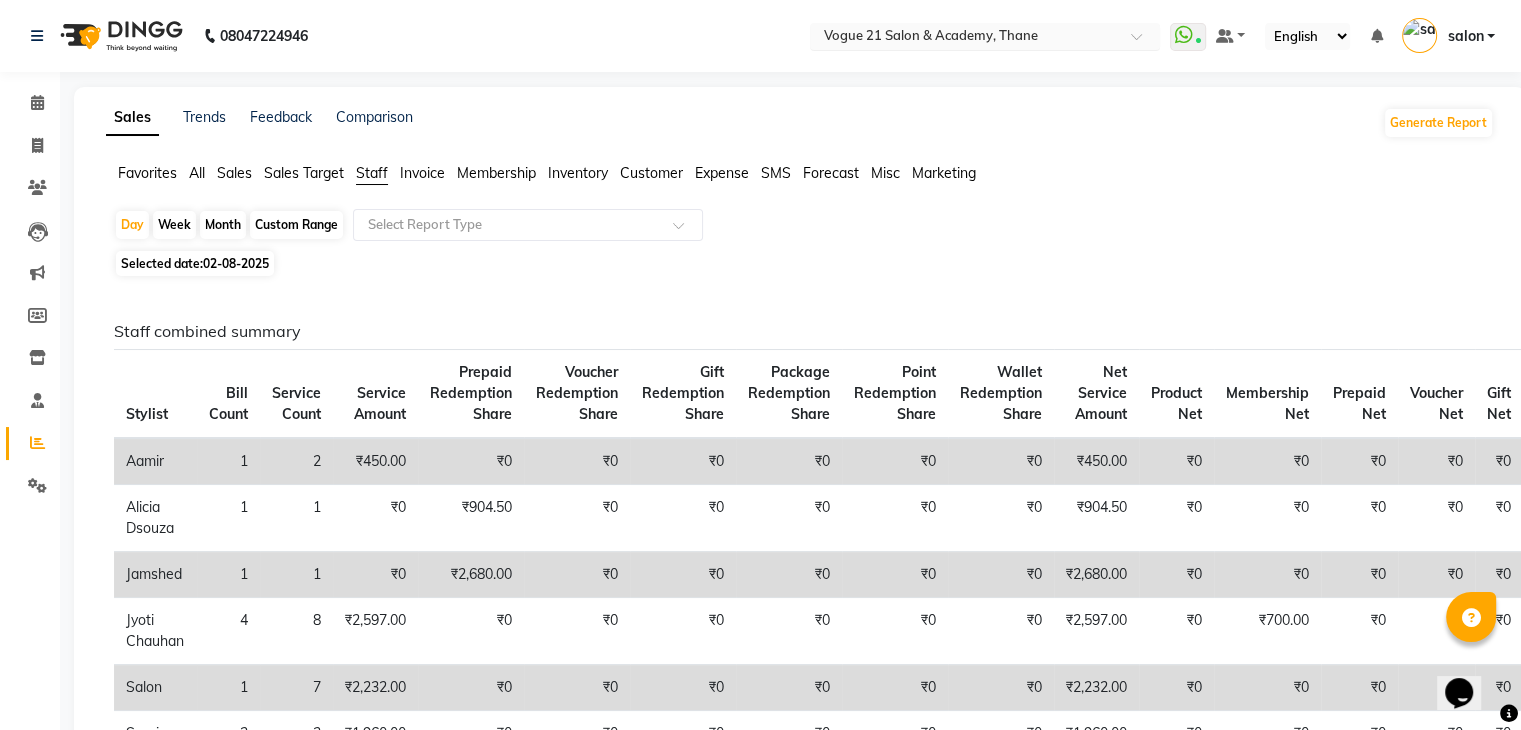 click at bounding box center [965, 38] 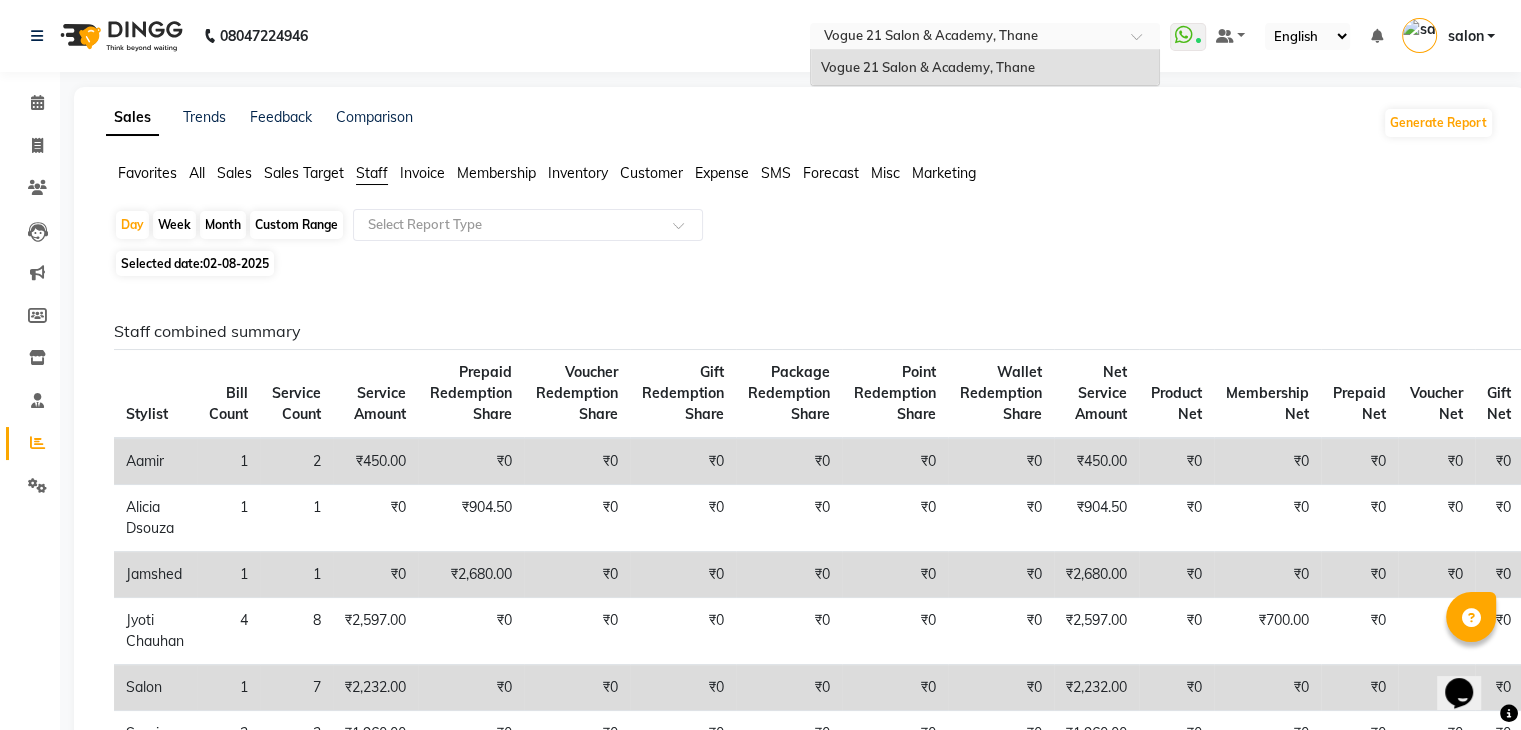 click at bounding box center (965, 38) 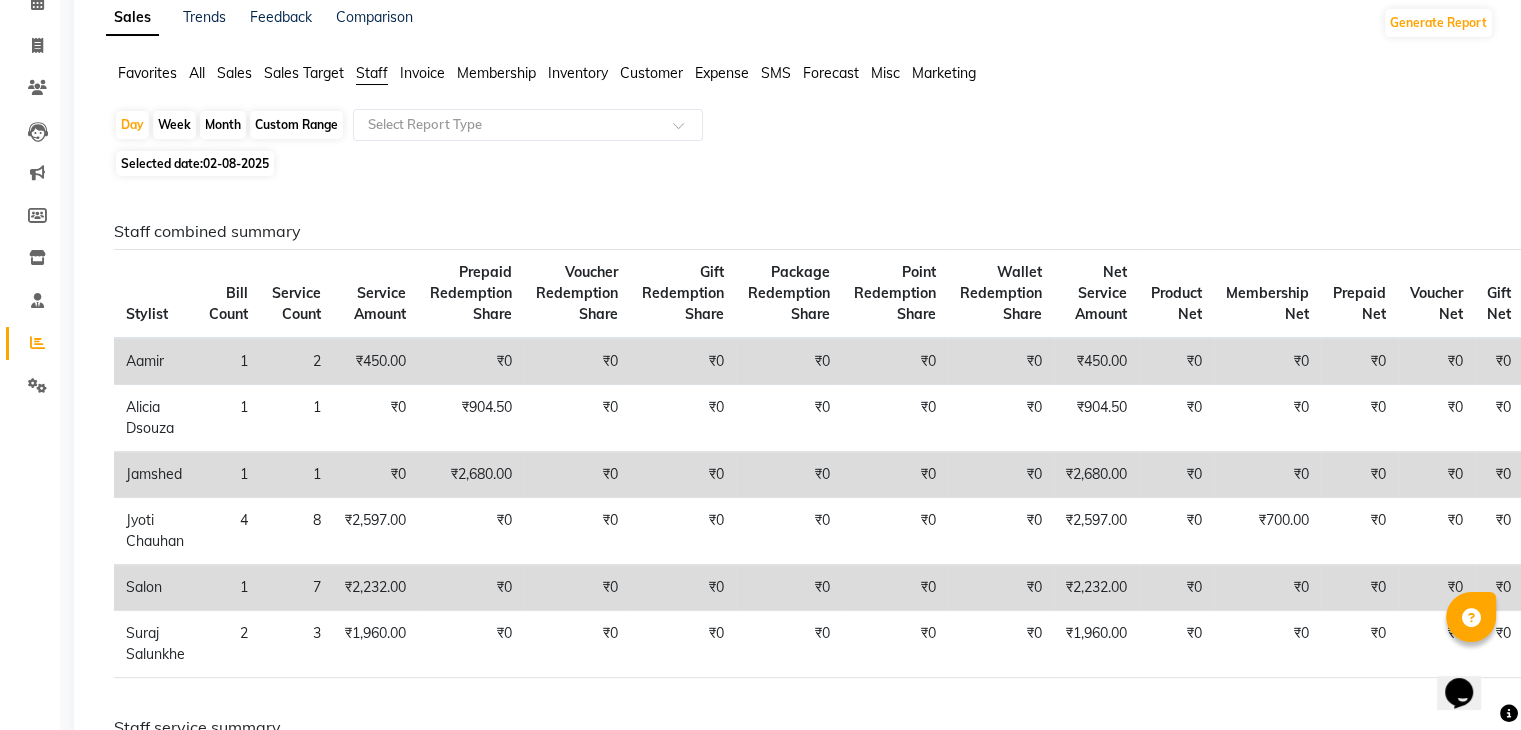 scroll, scrollTop: 133, scrollLeft: 0, axis: vertical 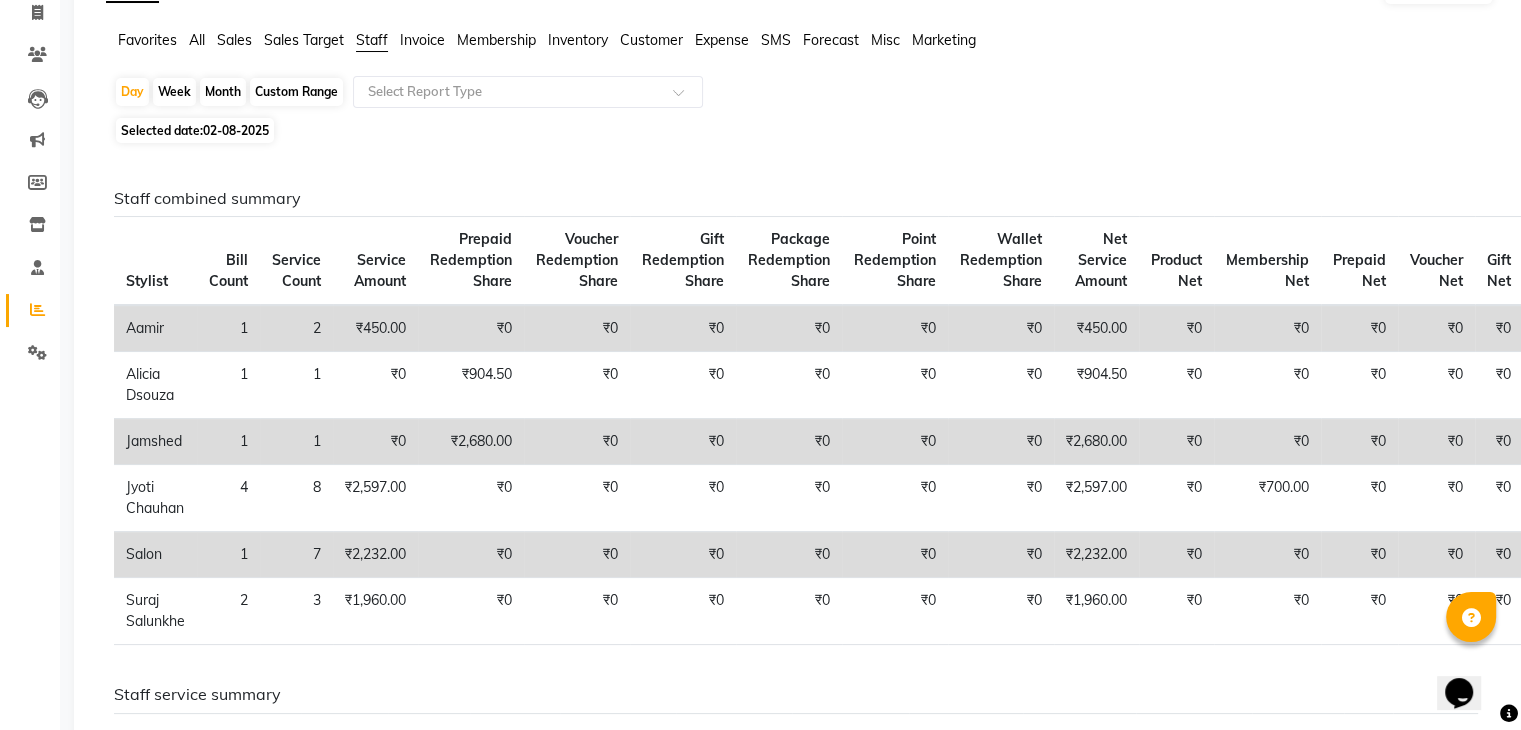 click on "Month" 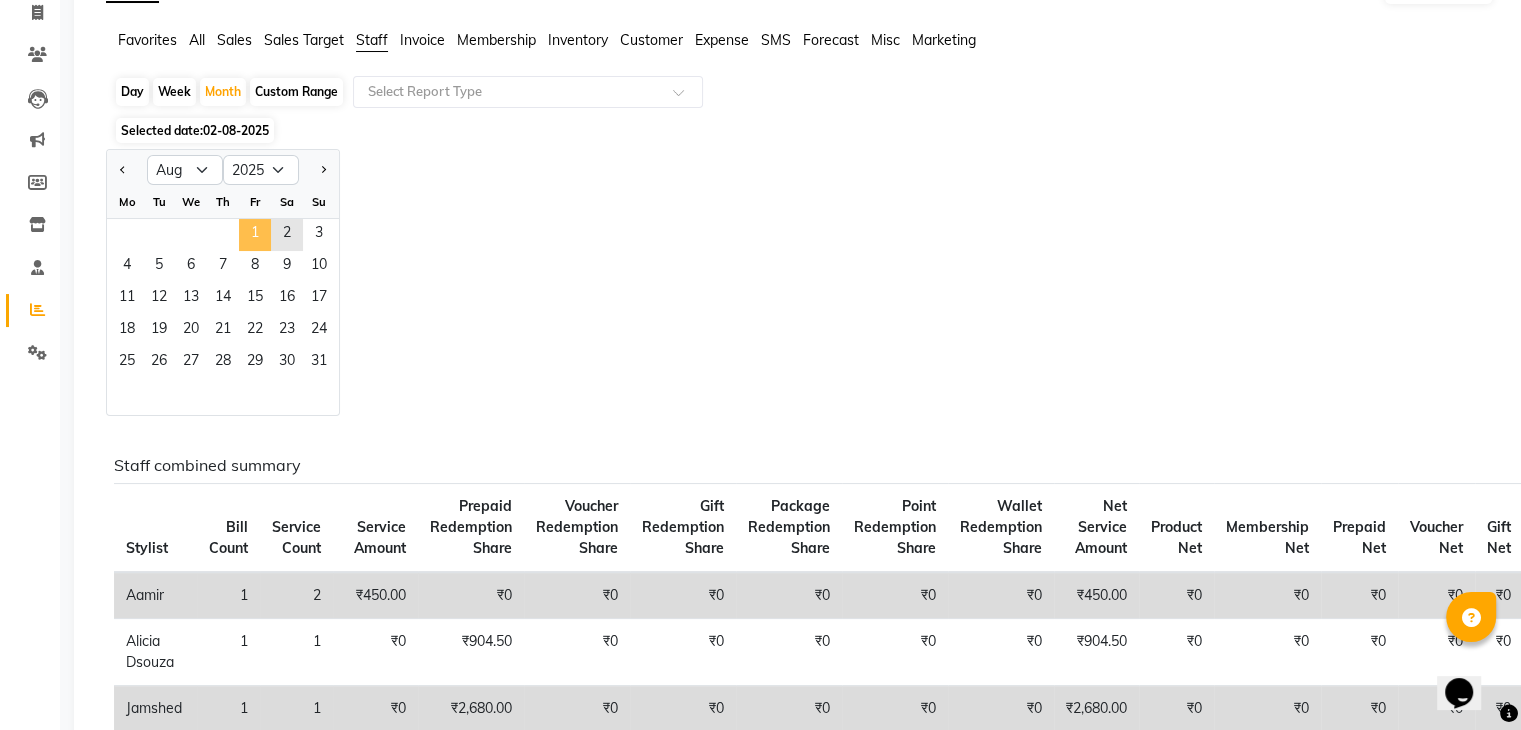 click on "1" 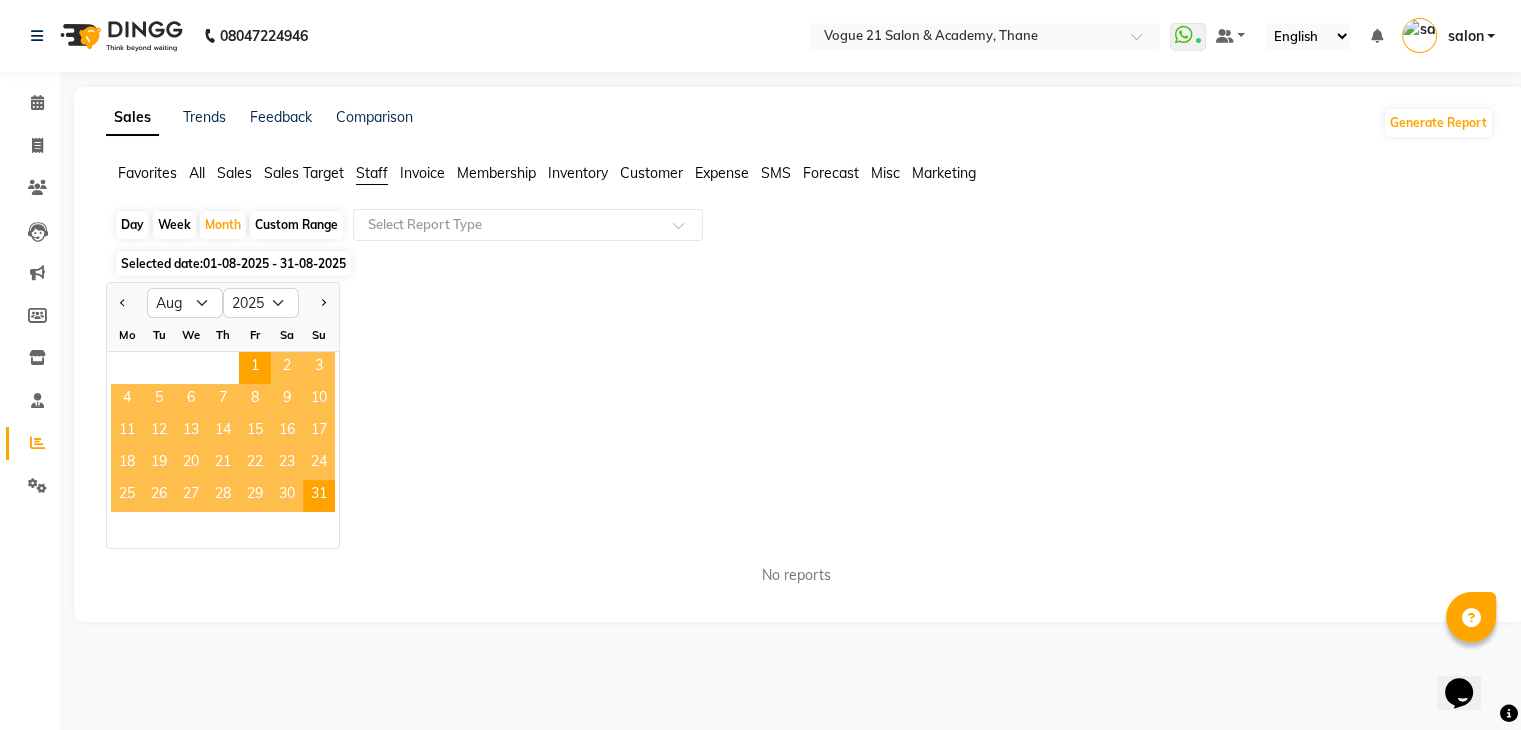 scroll, scrollTop: 0, scrollLeft: 0, axis: both 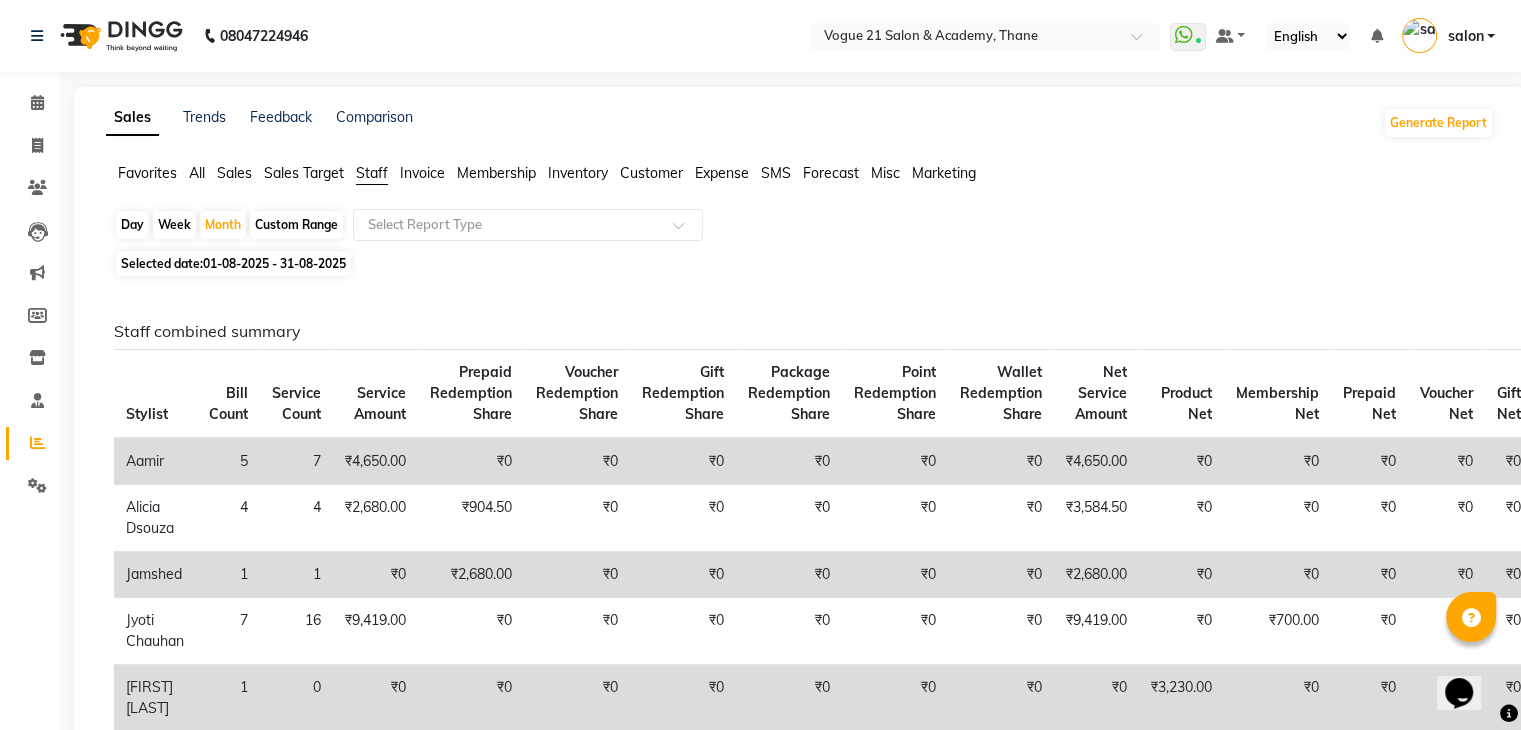 click on "₹0" 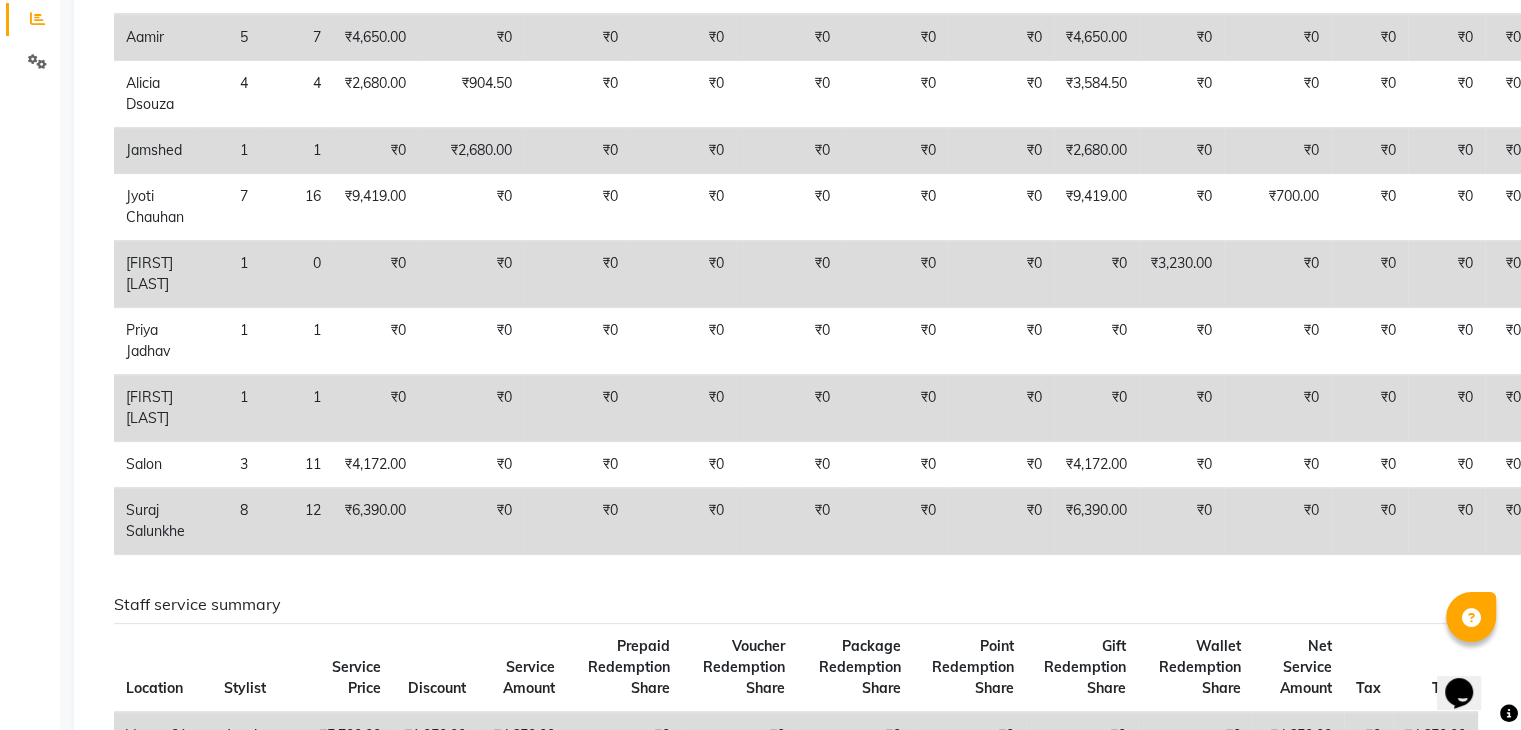 scroll, scrollTop: 0, scrollLeft: 0, axis: both 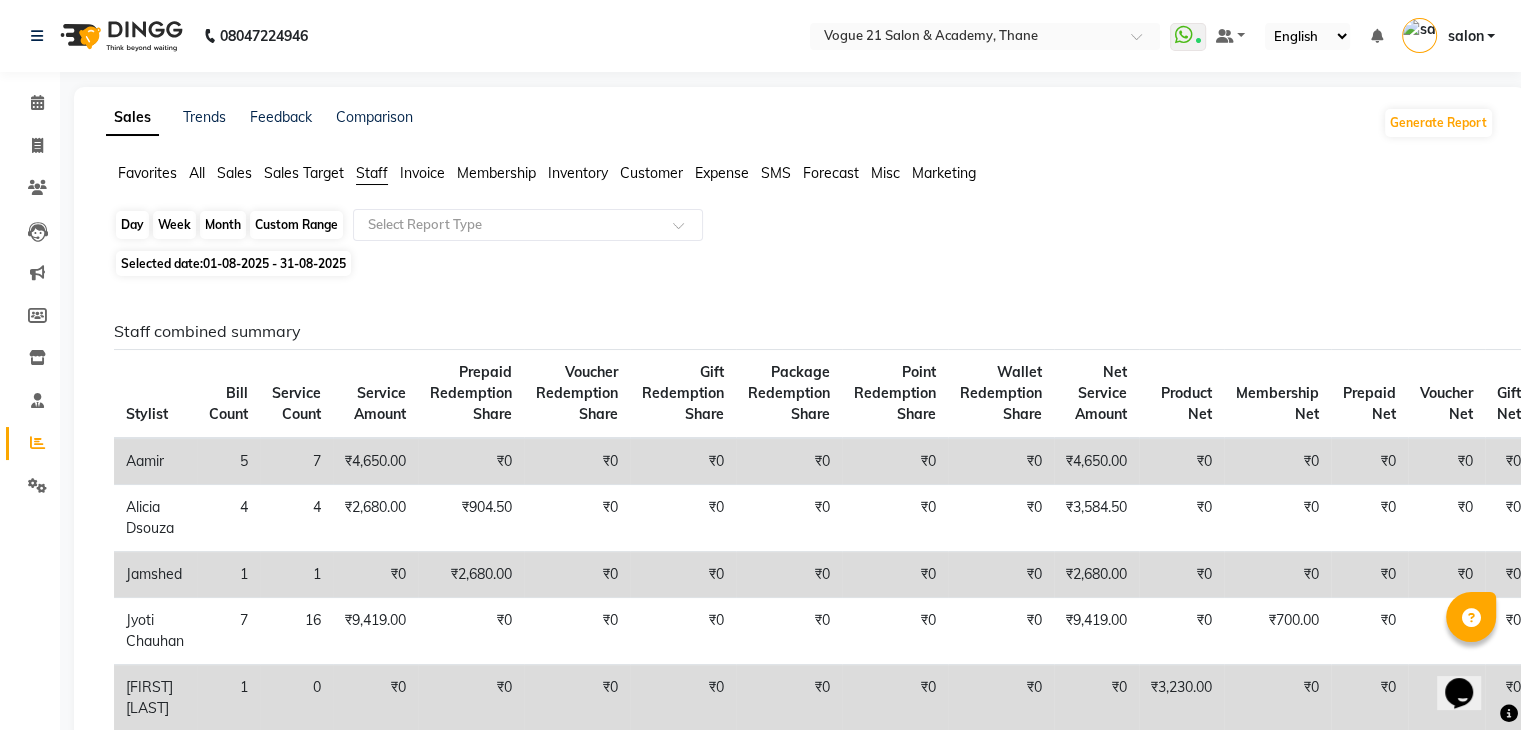 click on "Month" 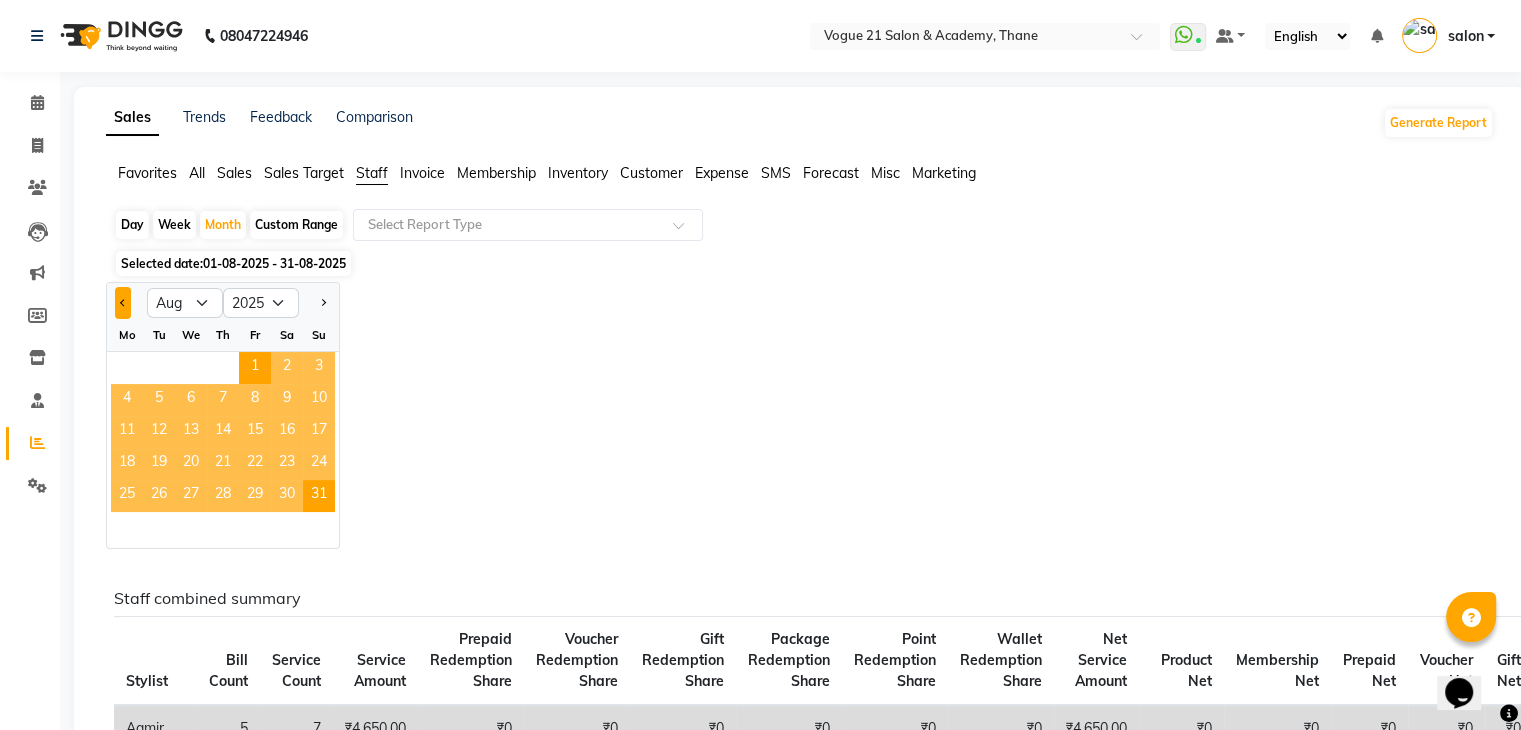 click 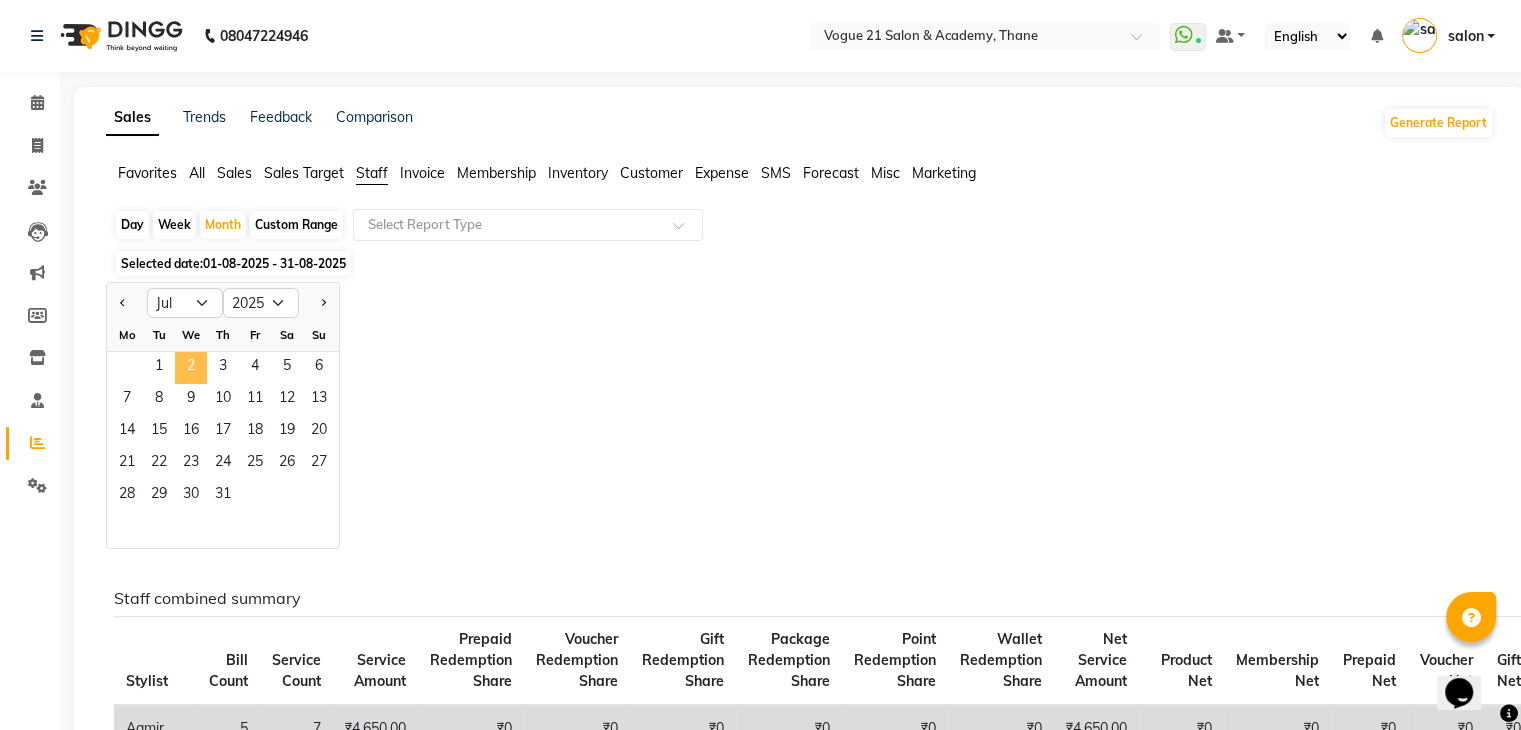 click on "2" 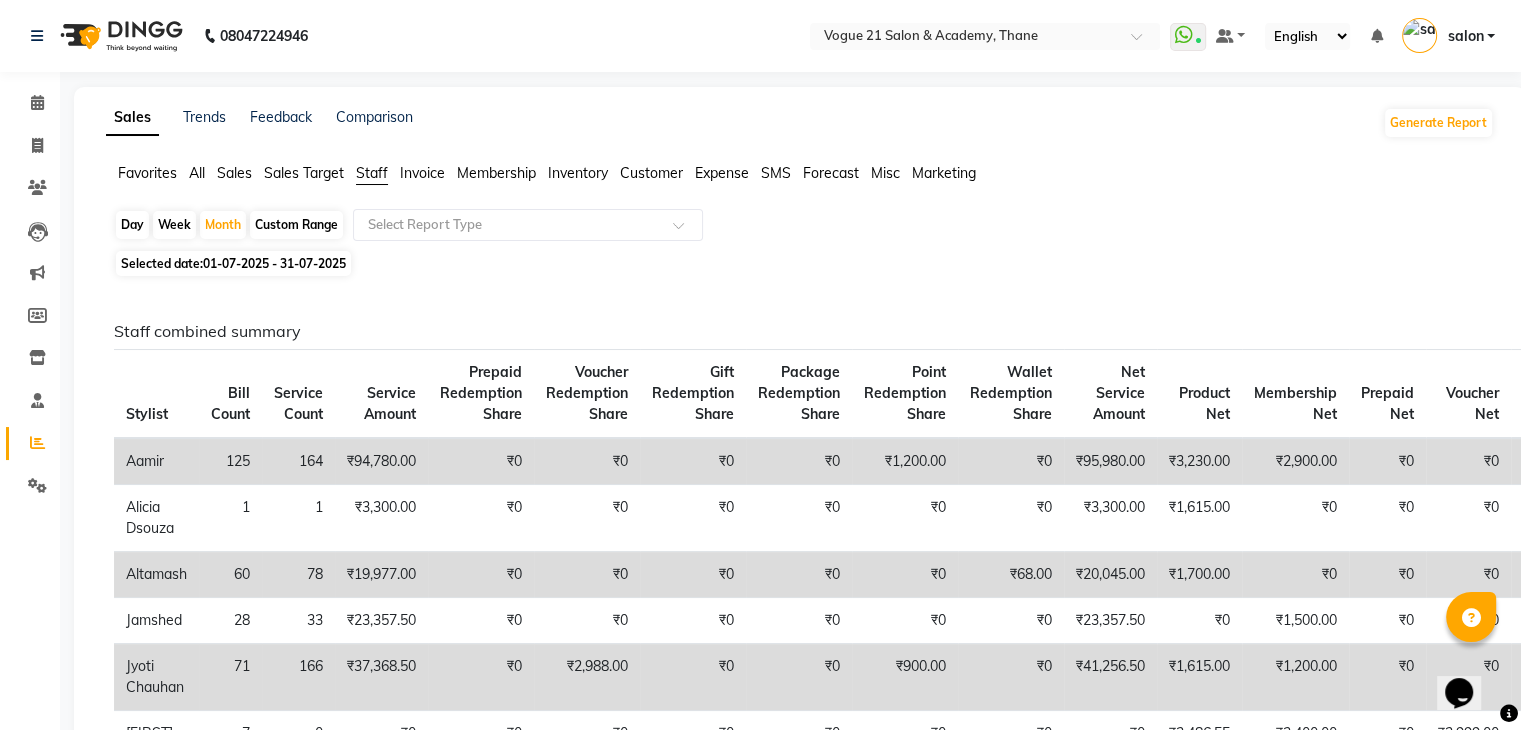 click on "Service Amount" 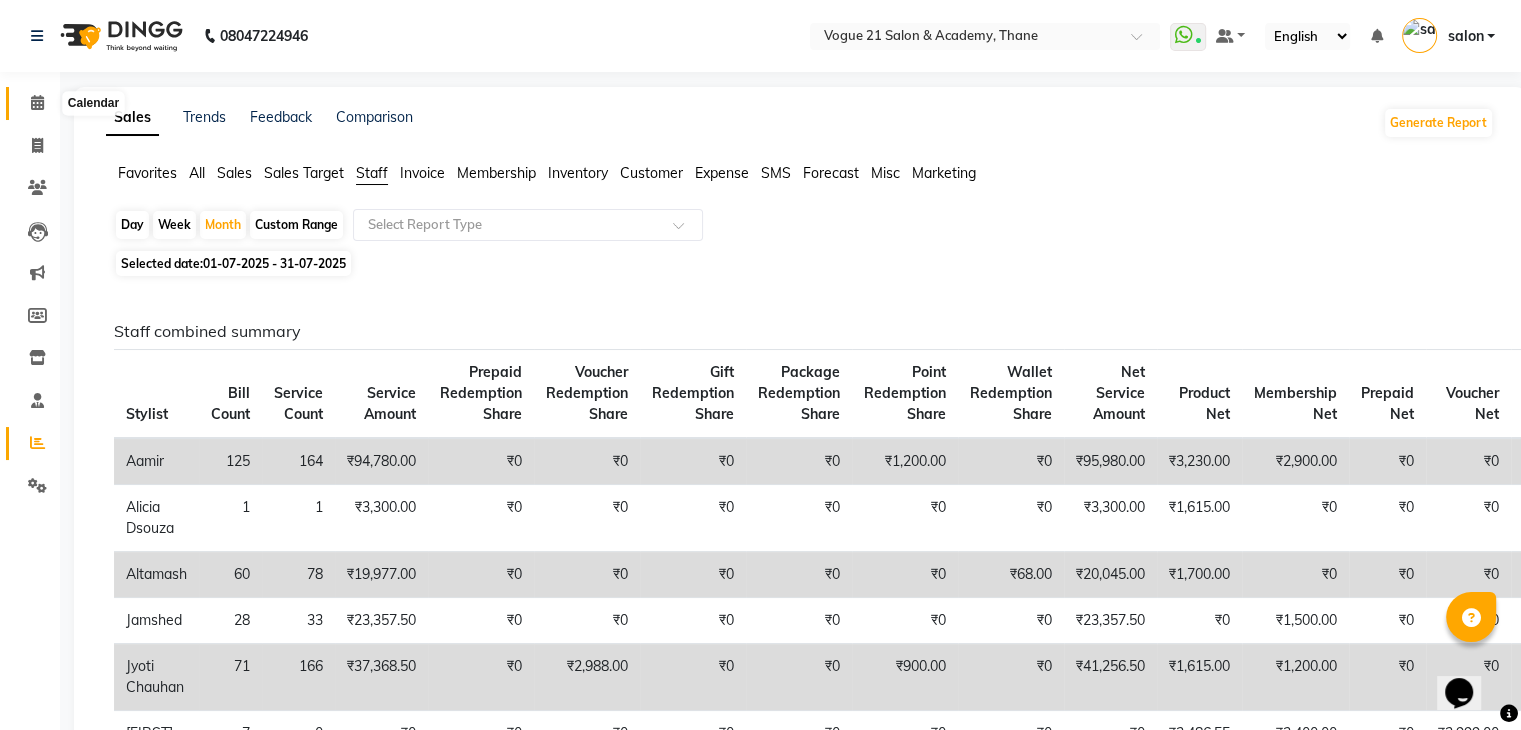 click 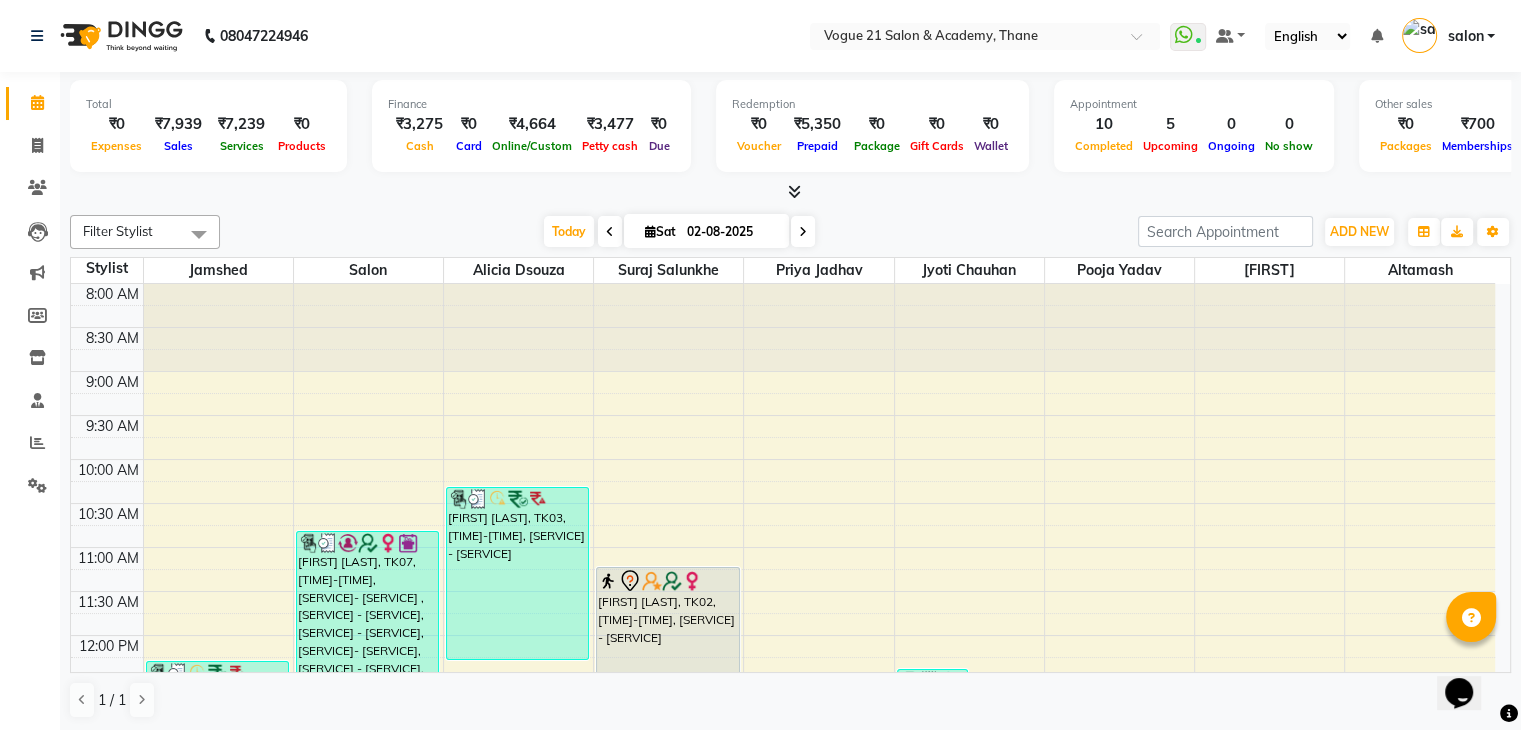 drag, startPoint x: 735, startPoint y: 207, endPoint x: 728, endPoint y: 321, distance: 114.21471 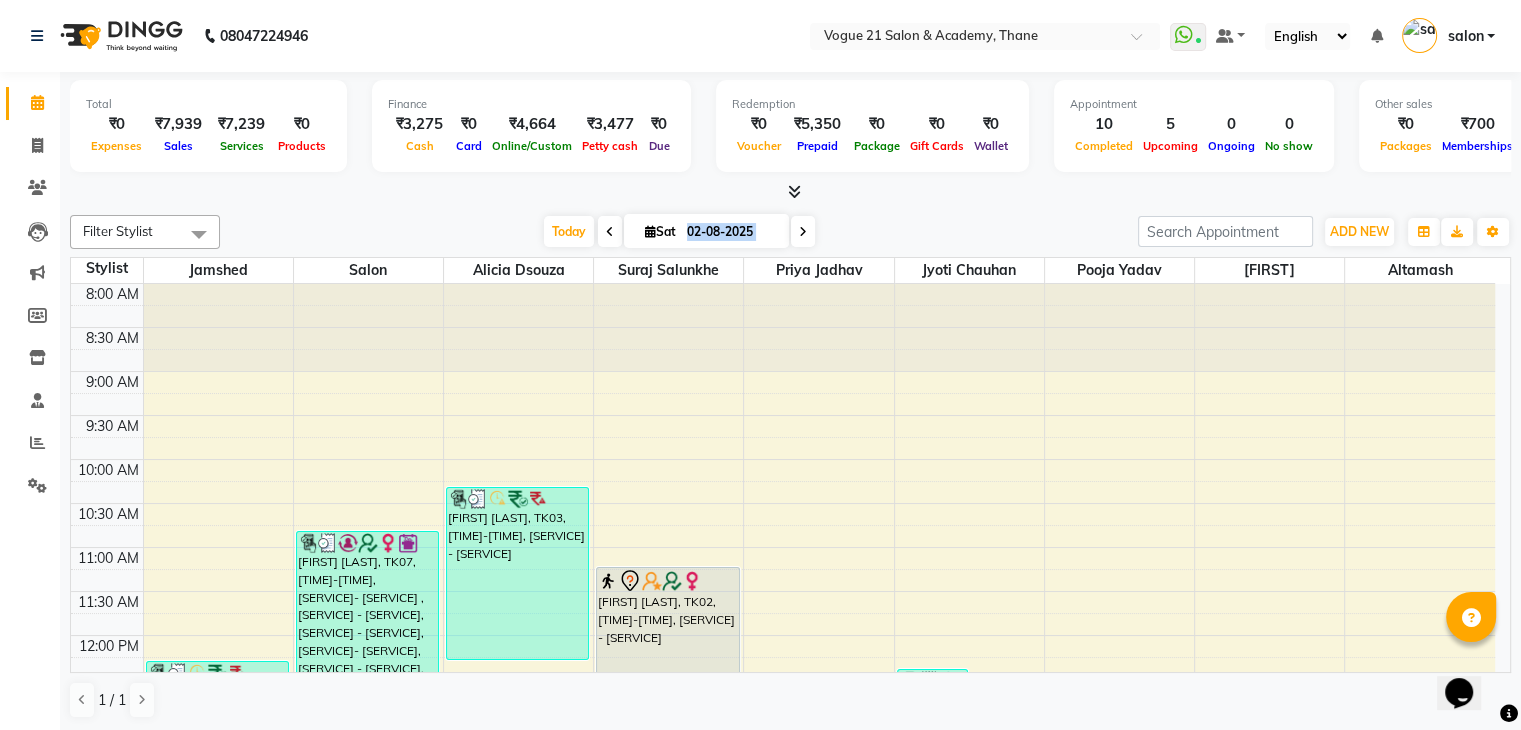 drag, startPoint x: 724, startPoint y: 320, endPoint x: 841, endPoint y: 390, distance: 136.34148 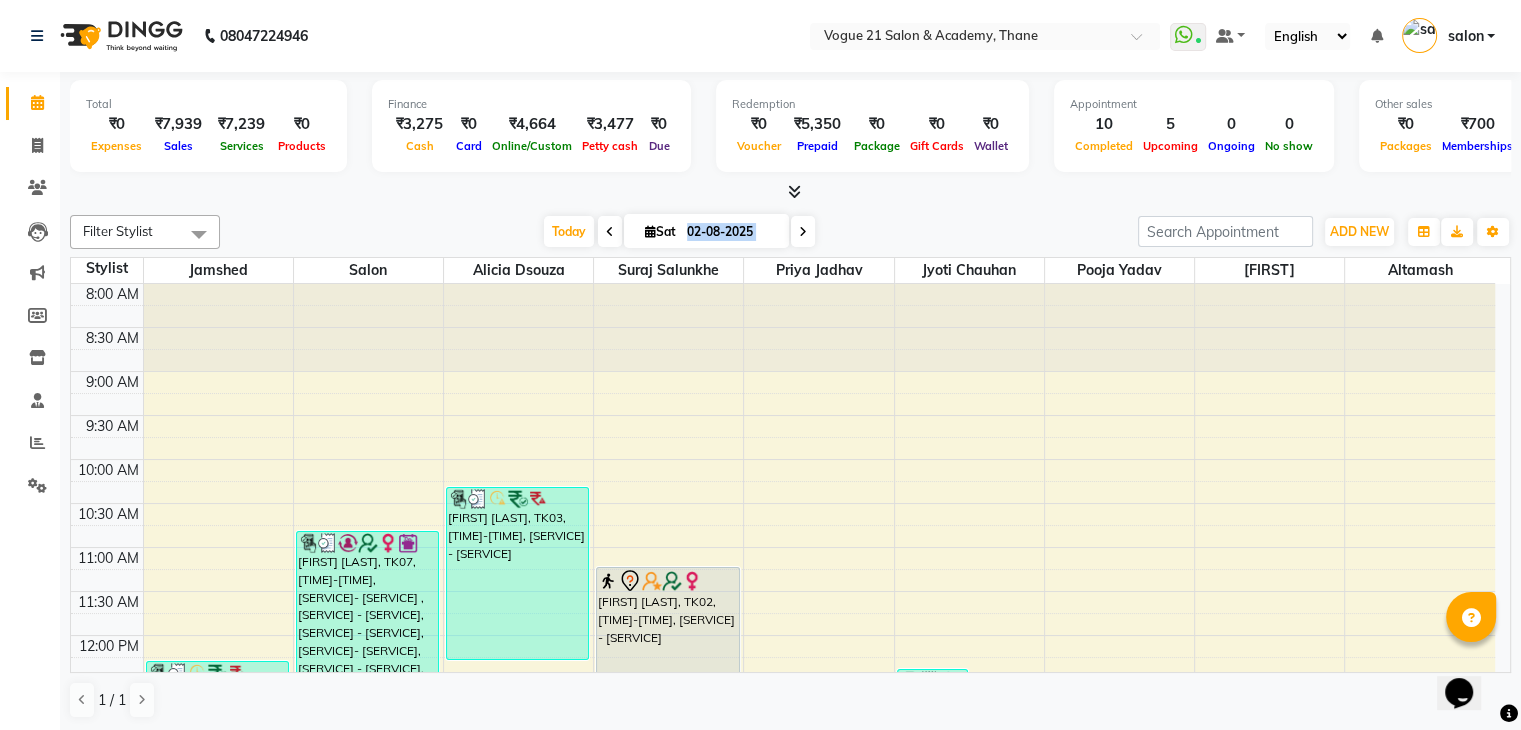 click on "8:00 AM 8:30 AM 9:00 AM 9:30 AM 10:00 AM 10:30 AM 11:00 AM 11:30 AM 12:00 PM 12:30 PM 1:00 PM 1:30 PM 2:00 PM 2:30 PM 3:00 PM 3:30 PM 4:00 PM 4:30 PM 5:00 PM 5:30 PM 6:00 PM 6:30 PM 7:00 PM 7:30 PM 8:00 PM 8:30 PM 9:00 PM 9:30 PM 10:00 PM 10:30 PM [LAST] [CODE], [TIME]-[TIME], [SERVICE] [LAST], [CODE], [TIME]-[TIME], [SERVICE] - [SERVICE] [SERVICE] , [SERVICE] - [SERVICE], [SERVICE] - [SERVICE], [SERVICE]- [SERVICE], [SERVICE] - [SERVICE], [SERVICE] - [SERVICE], [SERVICE] - [SERVICE] [LAST], [CODE], [TIME]-[TIME], [SERVICE] - [SERVICE] [LAST], [CODE], [TIME]-[TIME], [SERVICE] - [SERVICE] [LAST], [CODE], [TIME]-[TIME], [SERVICE] - [SERVICE] [LAST], [CODE], [TIME]-[TIME], [SERVICE] - [SERVICE], [SERVICE] - [SERVICE]" at bounding box center [783, 943] 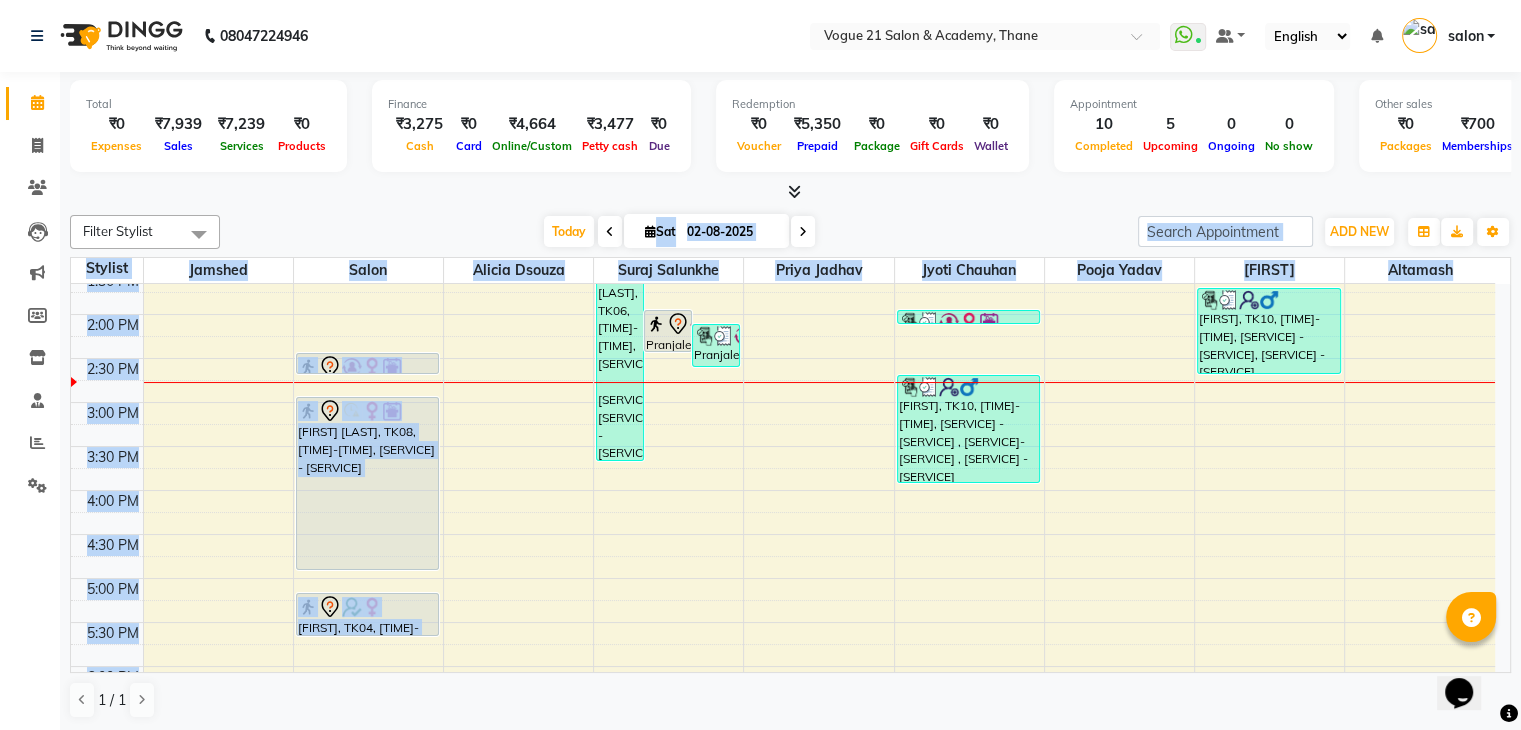 scroll, scrollTop: 513, scrollLeft: 0, axis: vertical 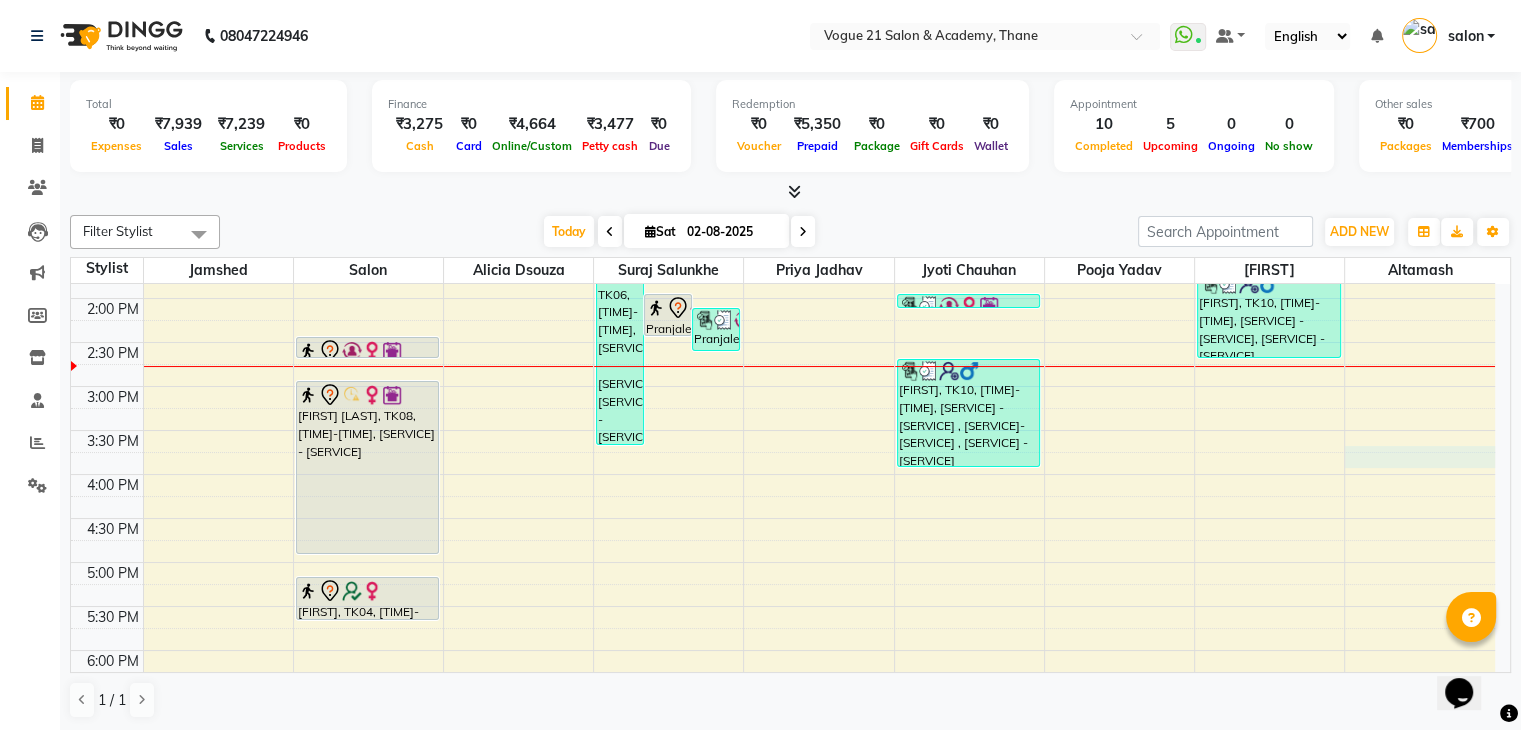 click on "8:00 AM 8:30 AM 9:00 AM 9:30 AM 10:00 AM 10:30 AM 11:00 AM 11:30 AM 12:00 PM 12:30 PM 1:00 PM 1:30 PM 2:00 PM 2:30 PM 3:00 PM 3:30 PM 4:00 PM 4:30 PM 5:00 PM 5:30 PM 6:00 PM 6:30 PM 7:00 PM 7:30 PM 8:00 PM 8:30 PM 9:00 PM 9:30 PM 10:00 PM 10:30 PM [LAST] [CODE], [TIME]-[TIME], [SERVICE] [LAST], [CODE], [TIME]-[TIME], [SERVICE] - [SERVICE] [SERVICE] , [SERVICE] - [SERVICE], [SERVICE] - [SERVICE], [SERVICE]- [SERVICE], [SERVICE] - [SERVICE], [SERVICE] - [SERVICE], [SERVICE] - [SERVICE] [LAST], [CODE], [TIME]-[TIME], [SERVICE] - [SERVICE] [LAST], [CODE], [TIME]-[TIME], [SERVICE] - [SERVICE] [LAST], [CODE], [TIME]-[TIME], [SERVICE] - [SERVICE] [LAST], [CODE], [TIME]-[TIME], [SERVICE] - [SERVICE], [SERVICE] - [SERVICE]" at bounding box center (783, 430) 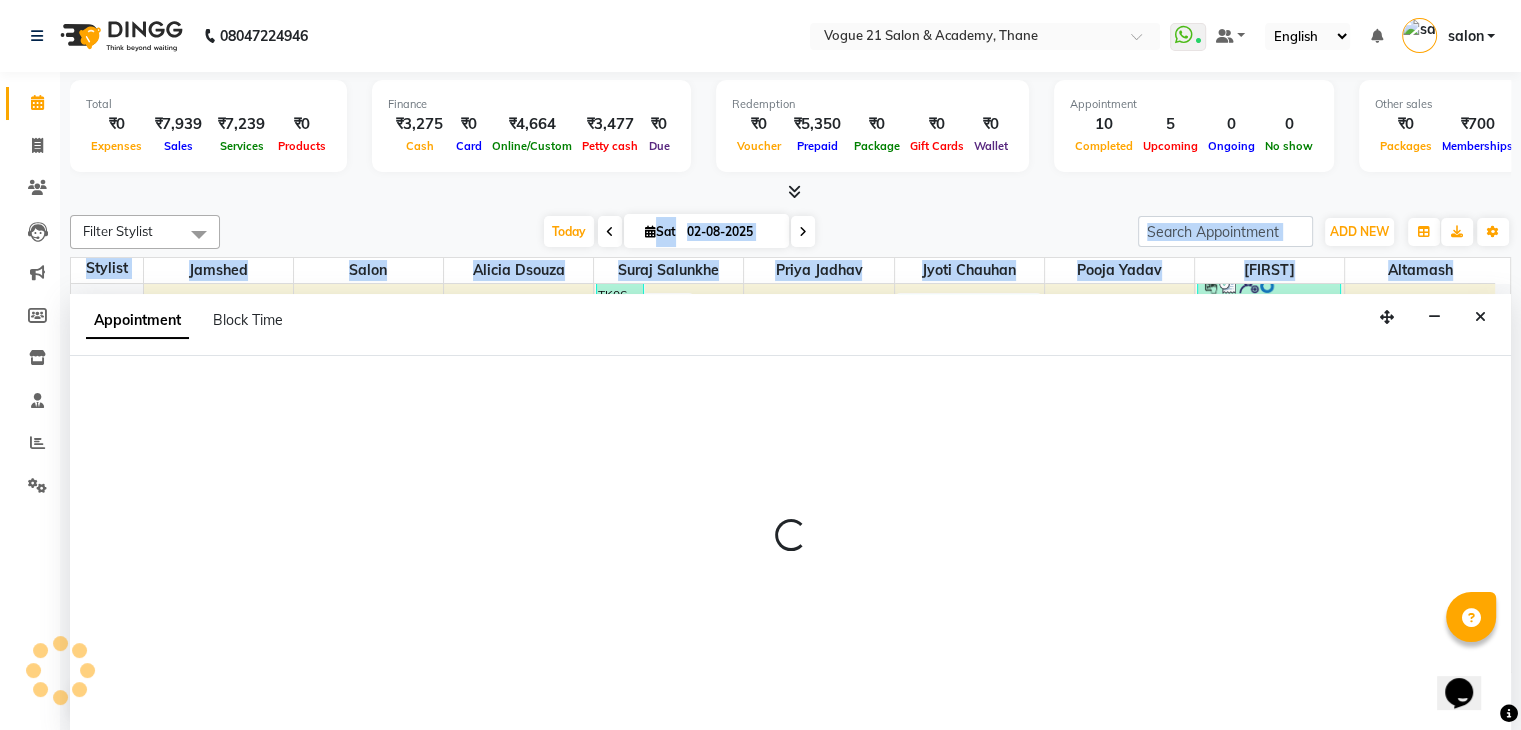 scroll, scrollTop: 1, scrollLeft: 0, axis: vertical 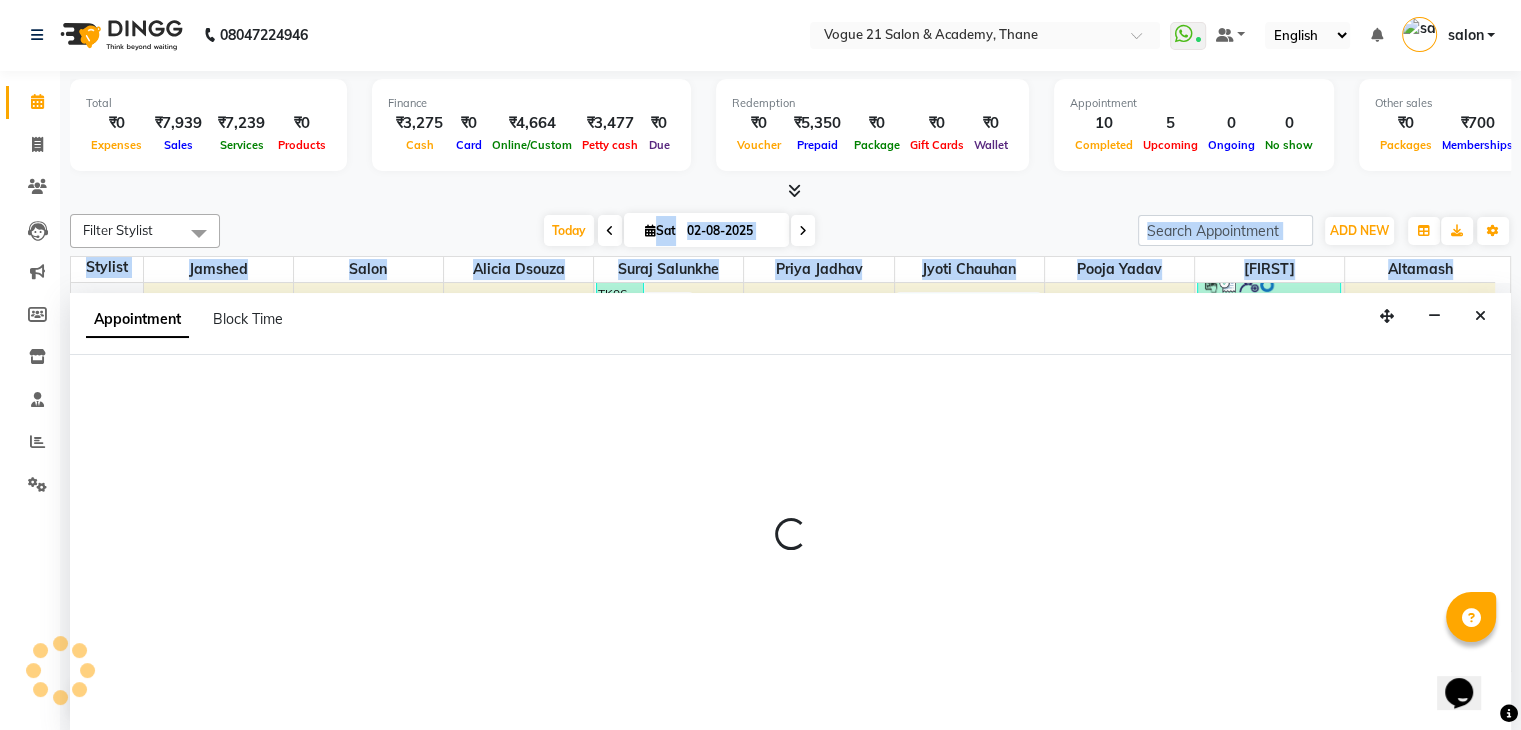 select on "82620" 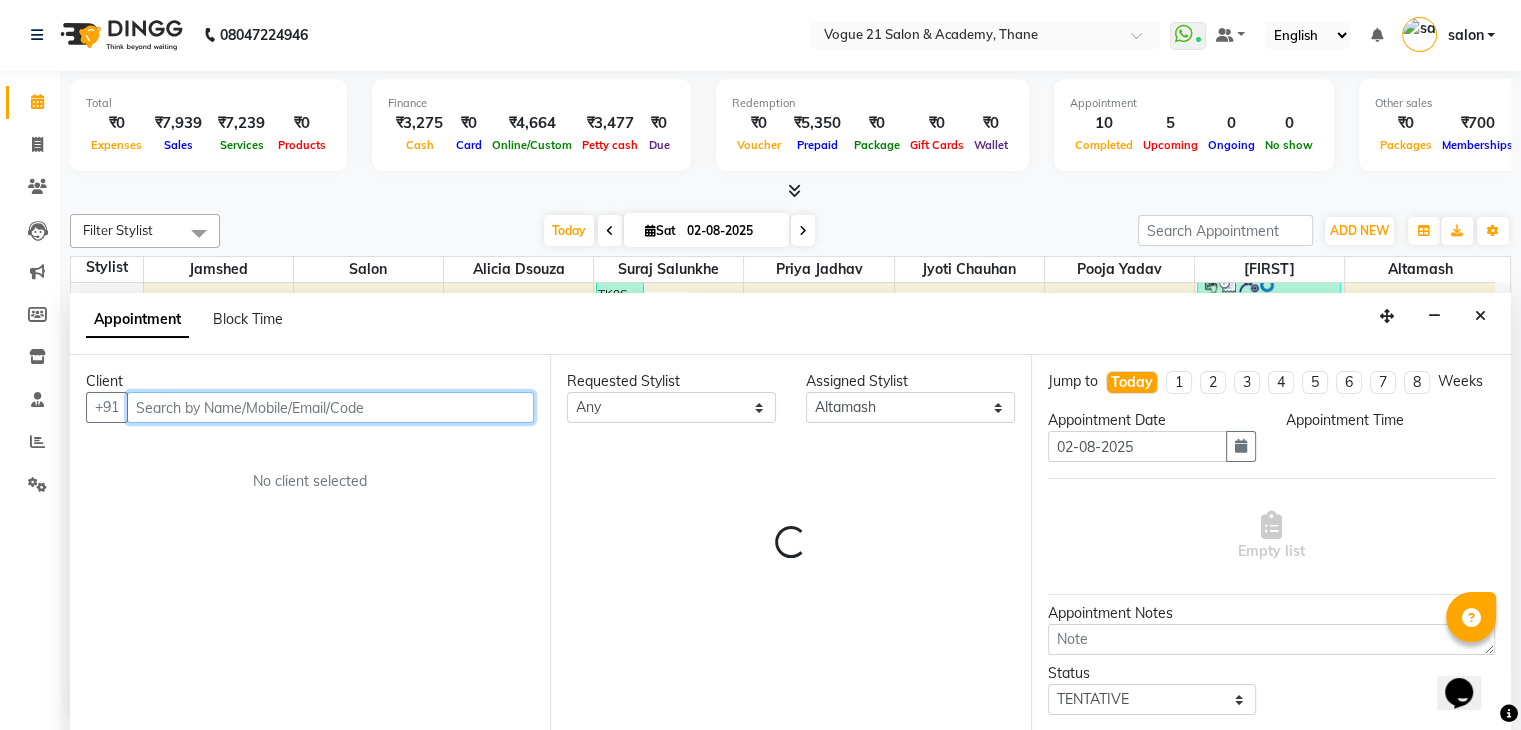 select on "945" 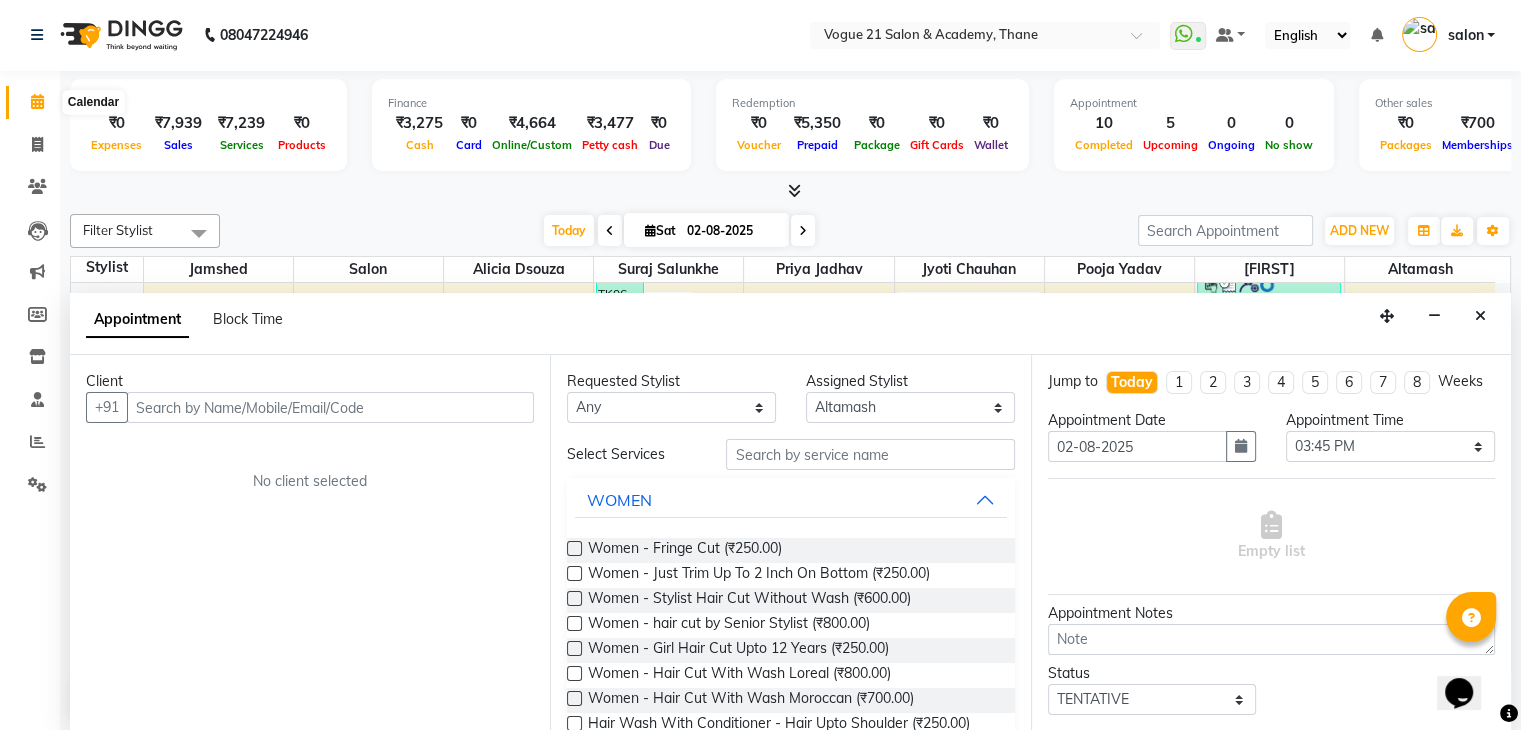 click 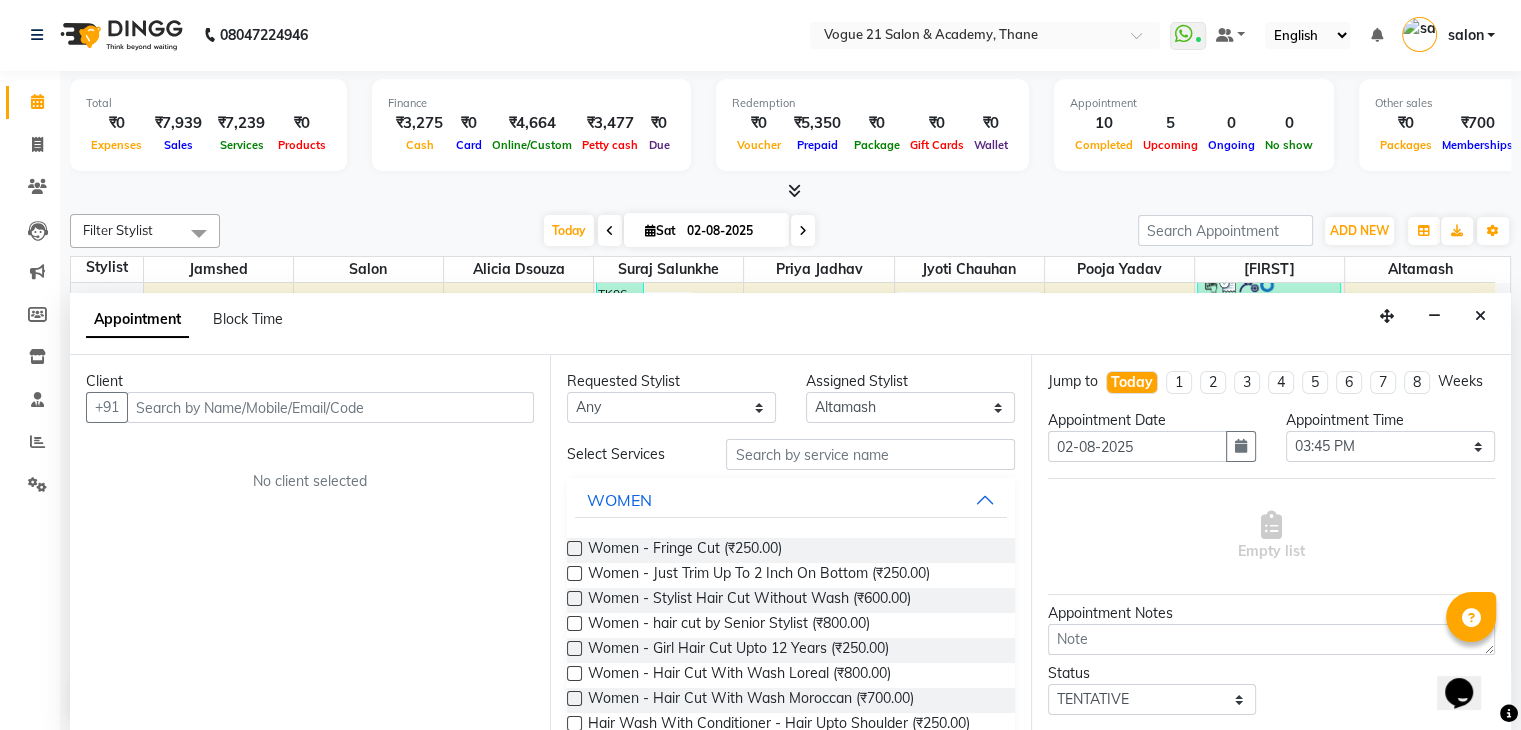 click 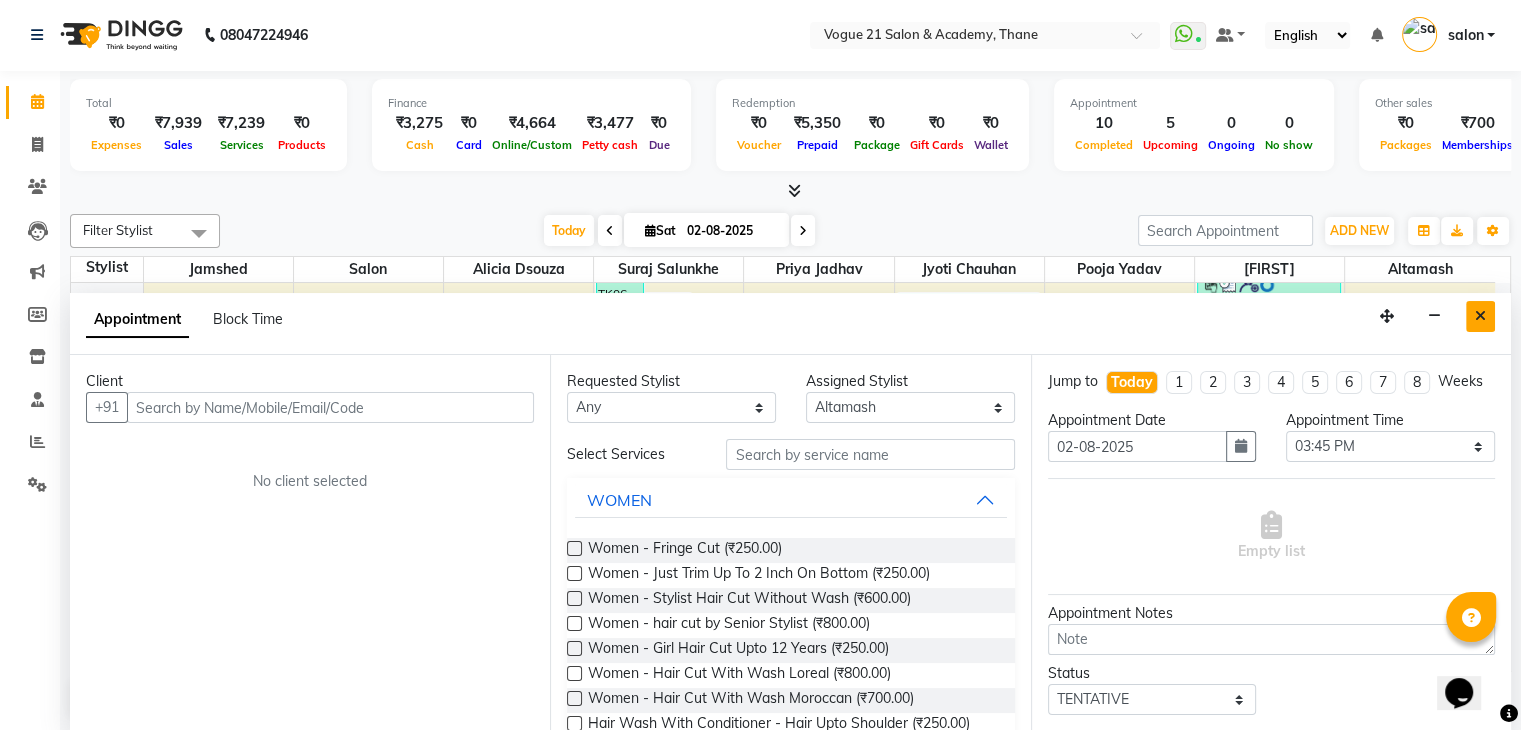 click at bounding box center (1480, 316) 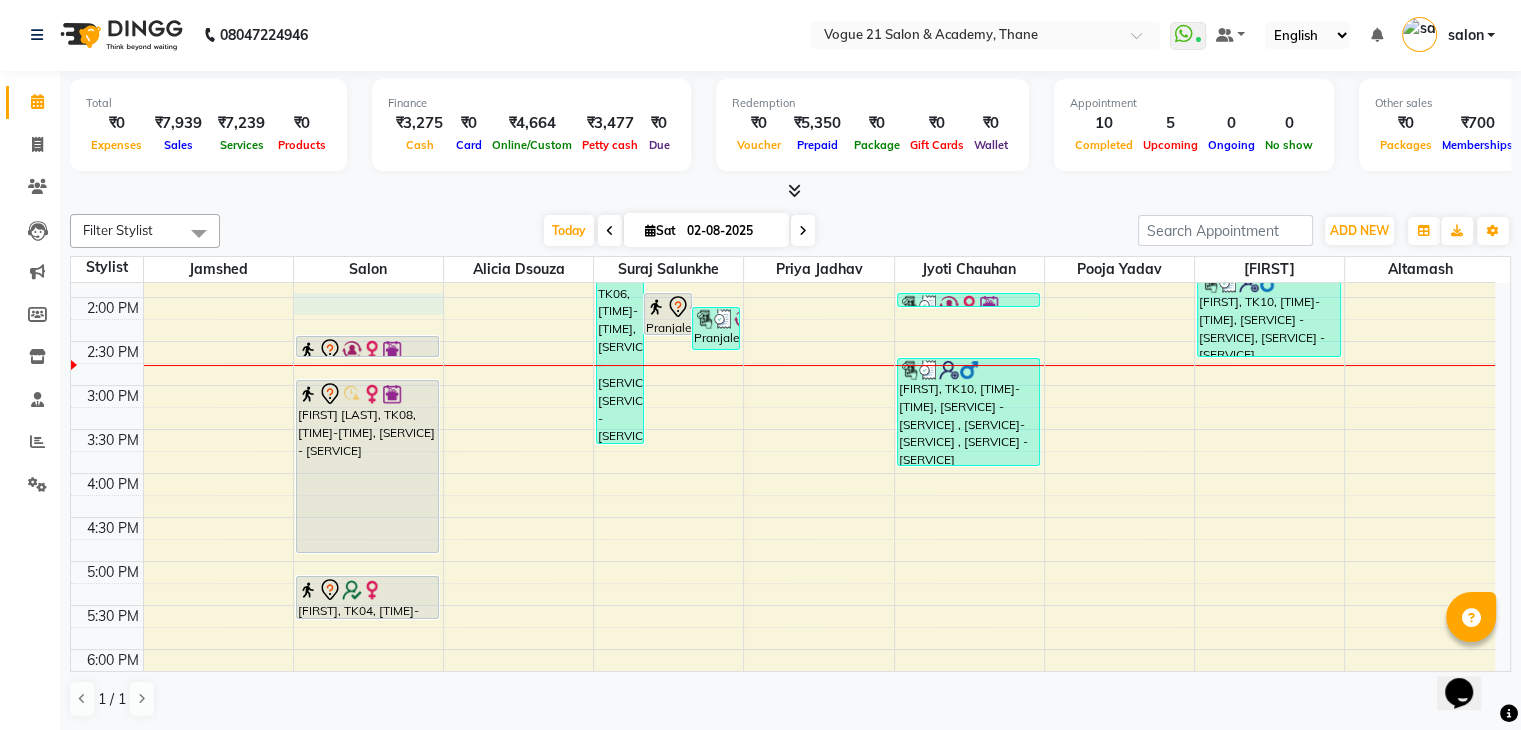 click on "8:00 AM 8:30 AM 9:00 AM 9:30 AM 10:00 AM 10:30 AM 11:00 AM 11:30 AM 12:00 PM 12:30 PM 1:00 PM 1:30 PM 2:00 PM 2:30 PM 3:00 PM 3:30 PM 4:00 PM 4:30 PM 5:00 PM 5:30 PM 6:00 PM 6:30 PM 7:00 PM 7:30 PM 8:00 PM 8:30 PM 9:00 PM 9:30 PM 10:00 PM 10:30 PM [LAST] [CODE], [TIME]-[TIME], [SERVICE] [LAST], [CODE], [TIME]-[TIME], [SERVICE] - [SERVICE] [SERVICE] , [SERVICE] - [SERVICE], [SERVICE] - [SERVICE], [SERVICE]- [SERVICE], [SERVICE] - [SERVICE], [SERVICE] - [SERVICE], [SERVICE] - [SERVICE] [LAST], [CODE], [TIME]-[TIME], [SERVICE] - [SERVICE] [LAST], [CODE], [TIME]-[TIME], [SERVICE] - [SERVICE] [LAST], [CODE], [TIME]-[TIME], [SERVICE] - [SERVICE] [LAST], [CODE], [TIME]-[TIME], [SERVICE] - [SERVICE], [SERVICE] - [SERVICE]" at bounding box center (783, 429) 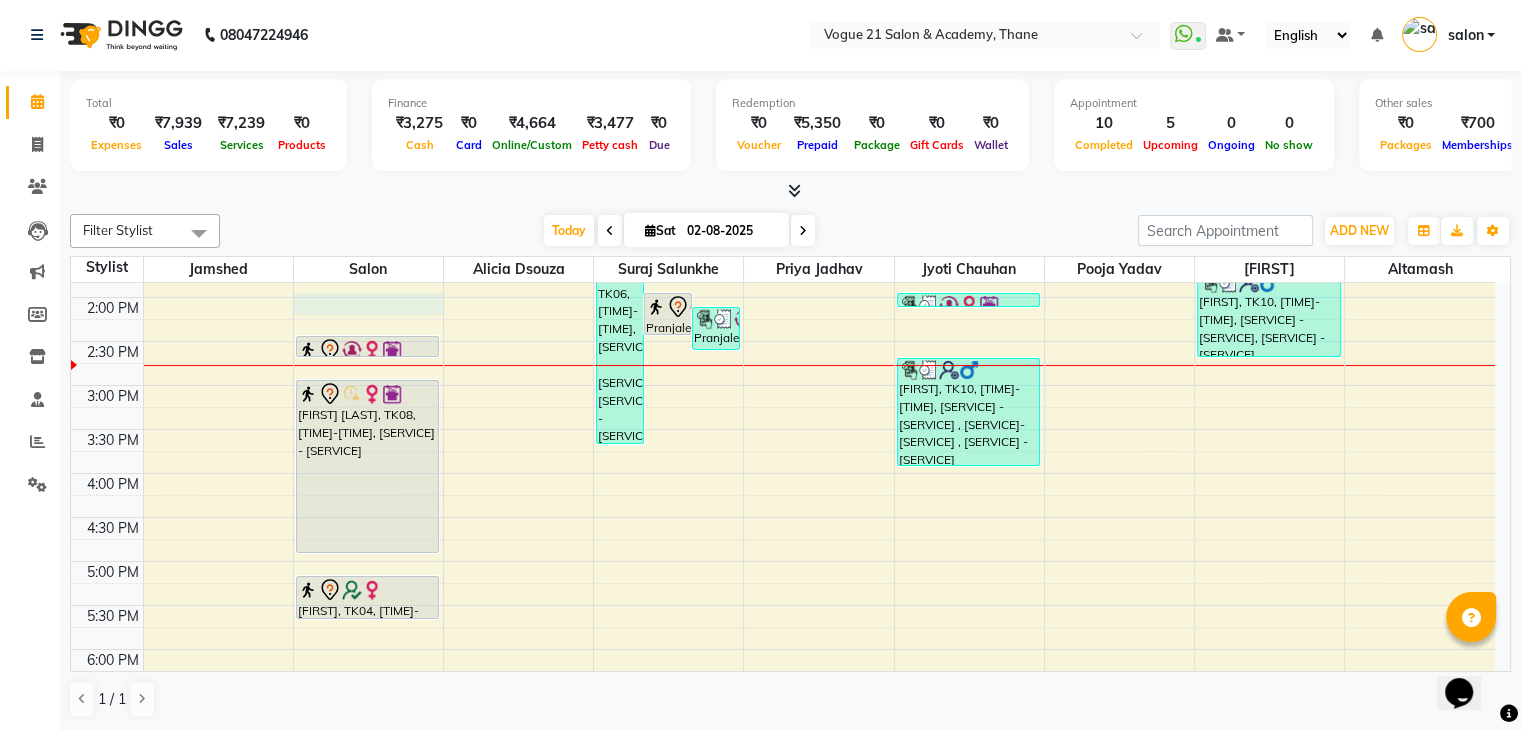 select on "25756" 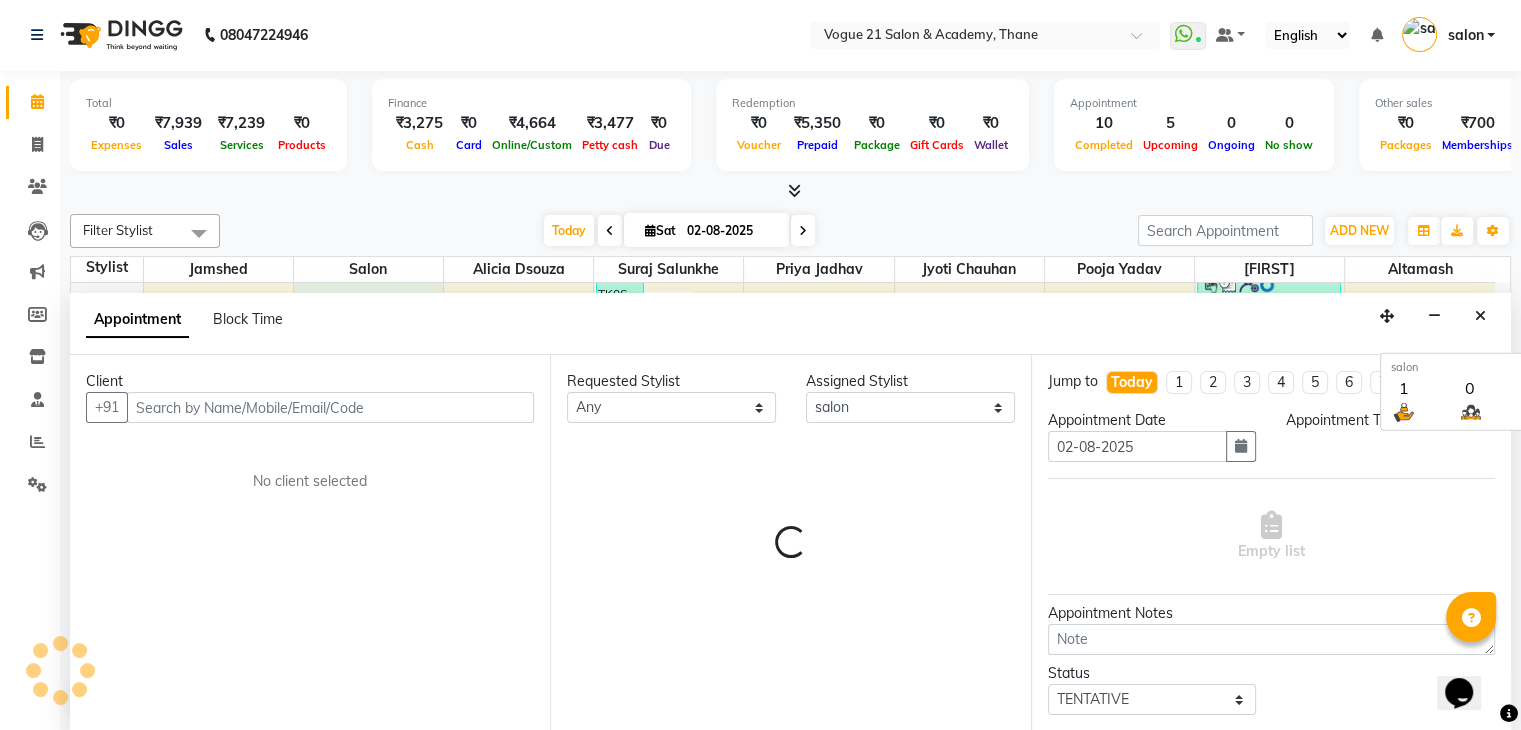 scroll, scrollTop: 504, scrollLeft: 0, axis: vertical 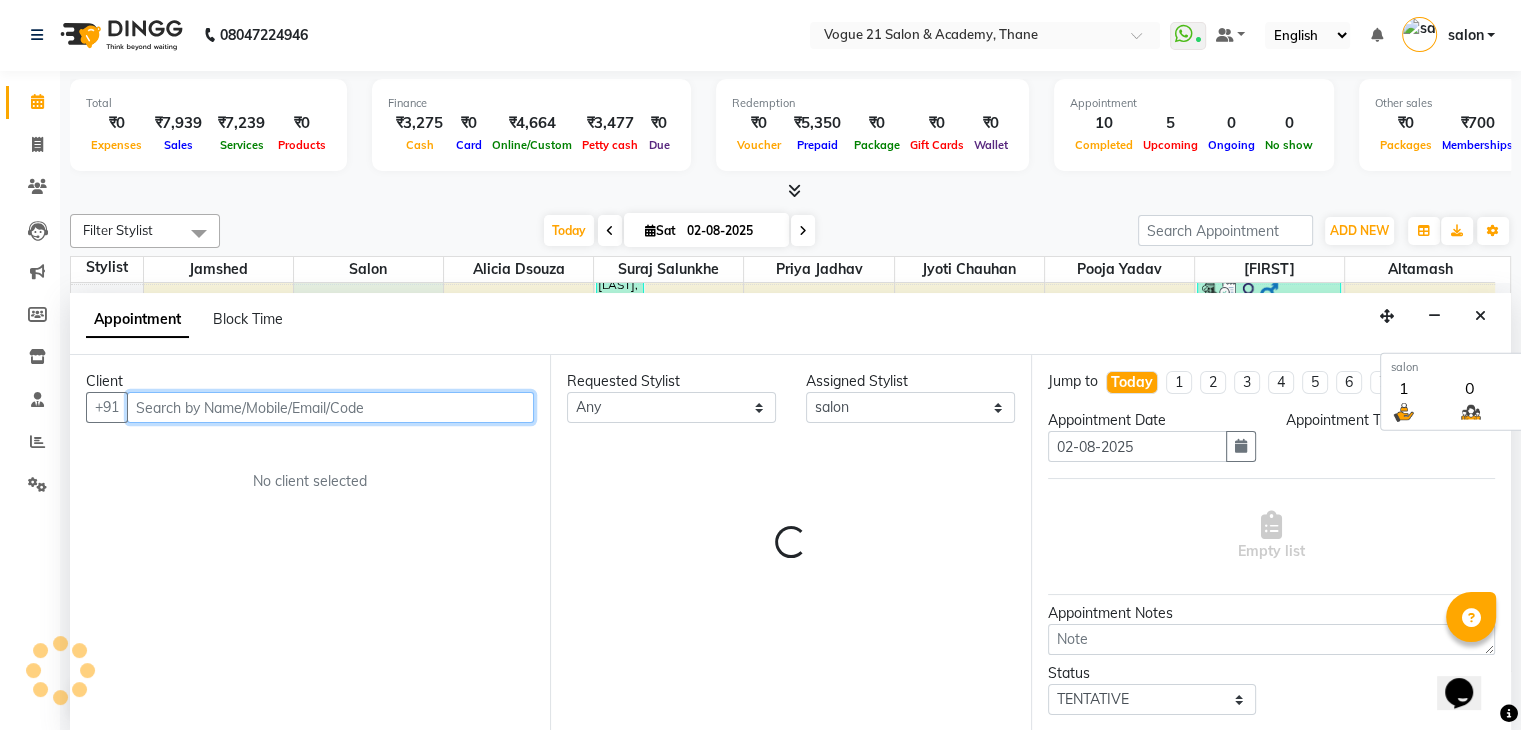 select on "825" 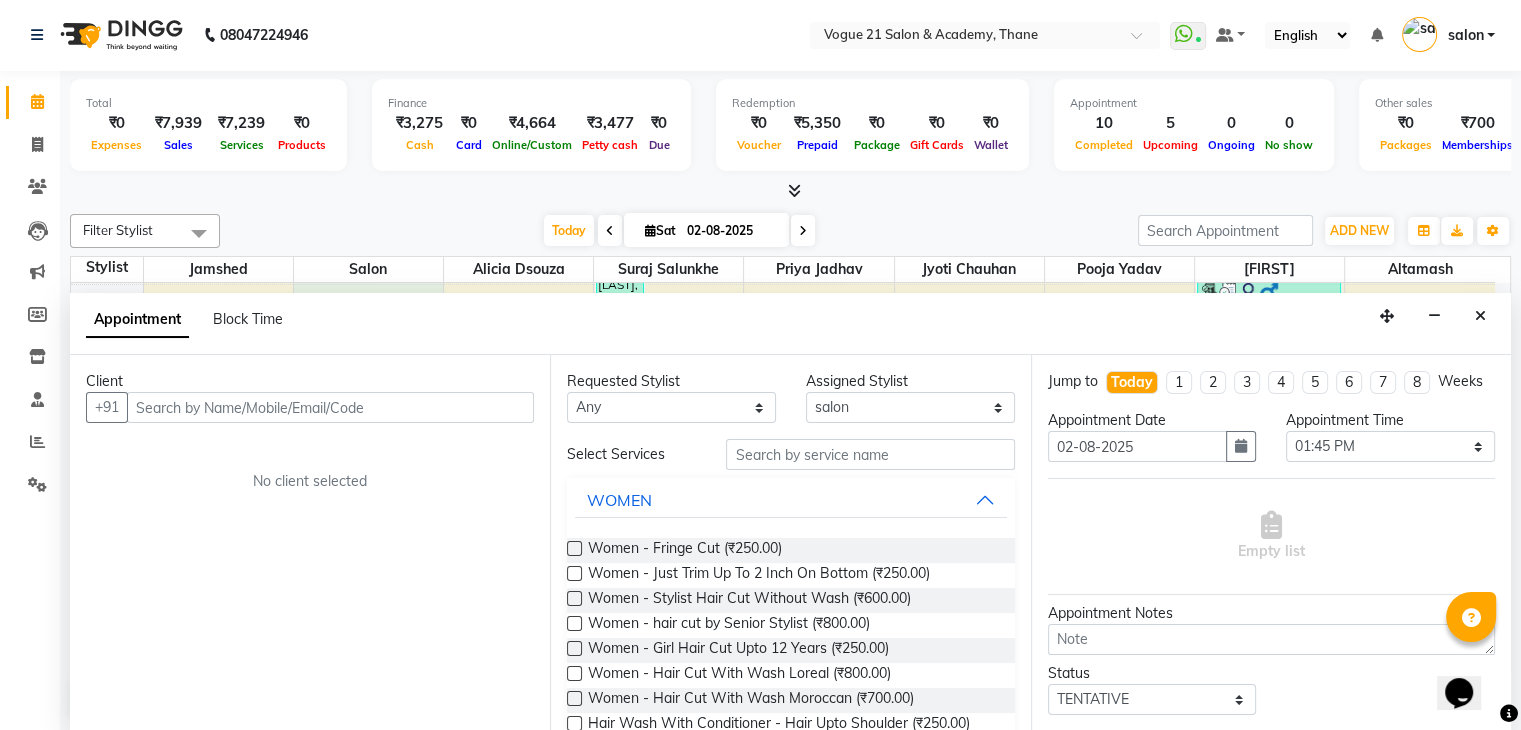 click on "Packages" at bounding box center (1406, 144) 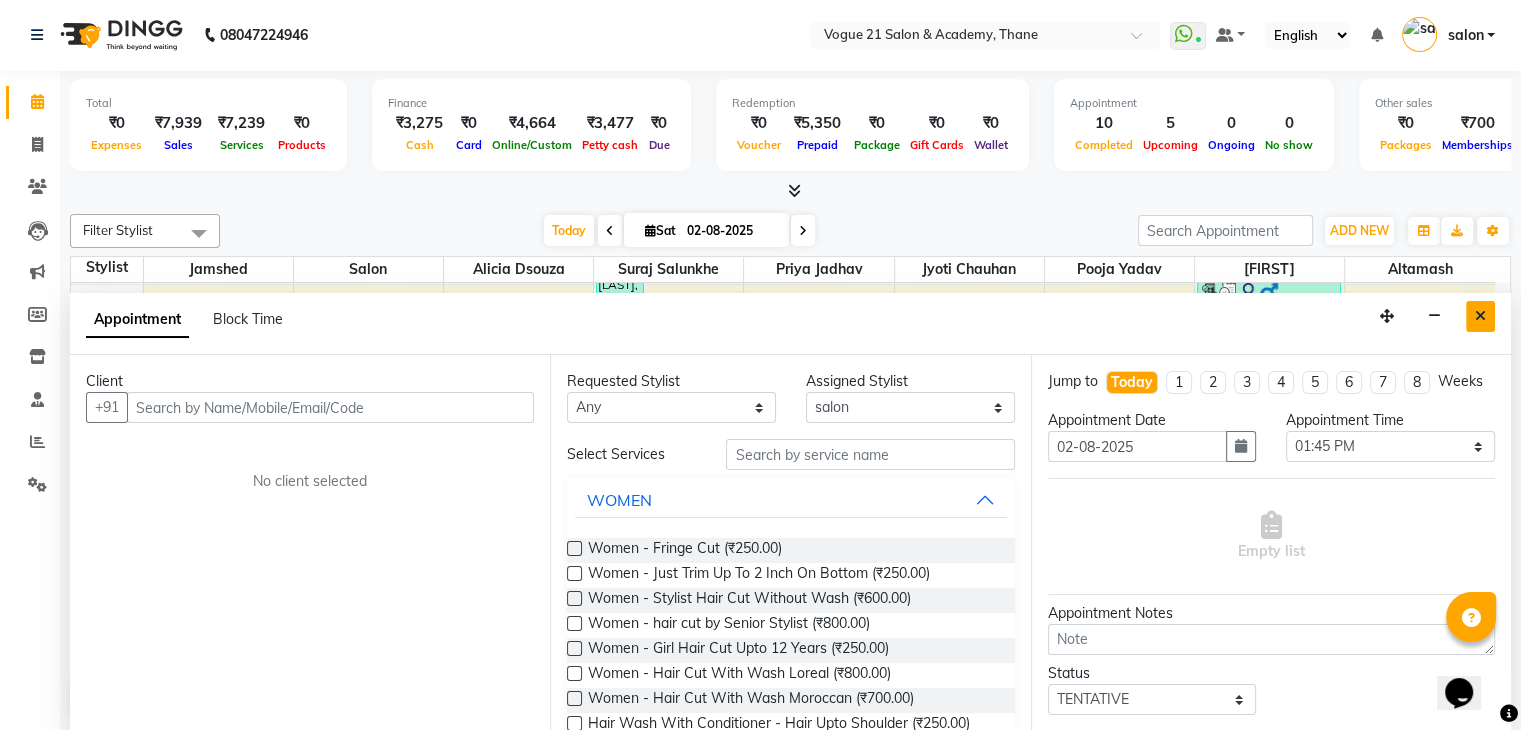 click at bounding box center [1480, 316] 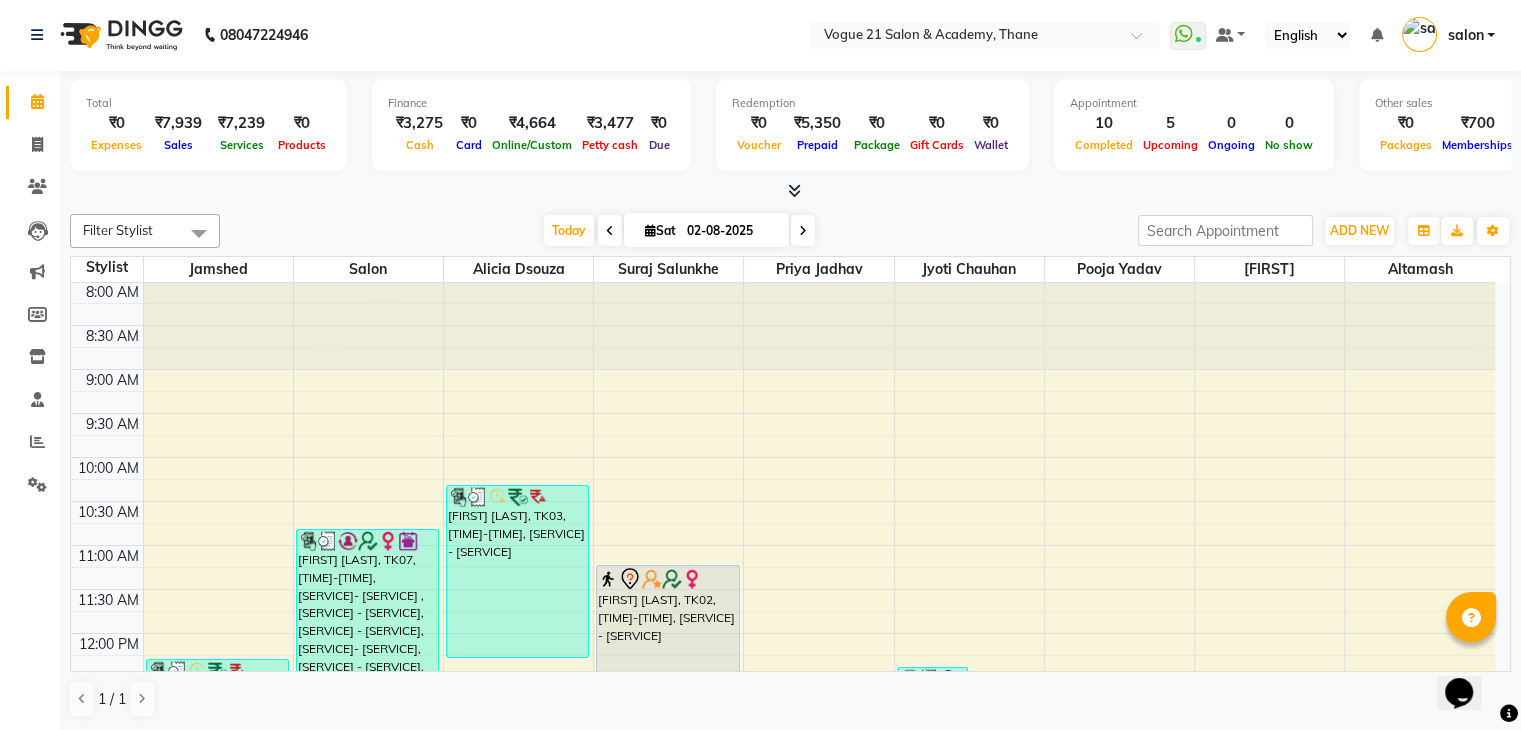 scroll, scrollTop: 0, scrollLeft: 0, axis: both 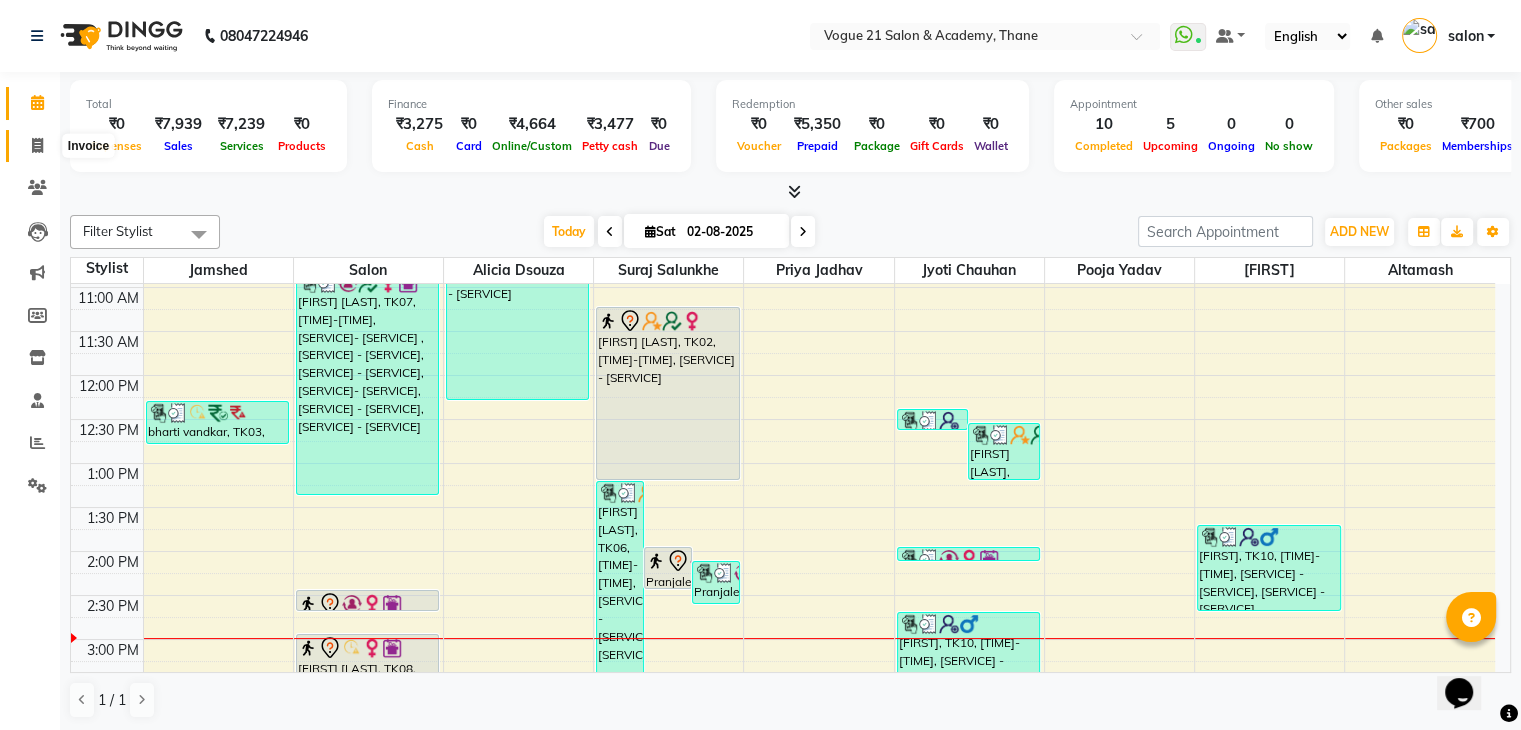 click 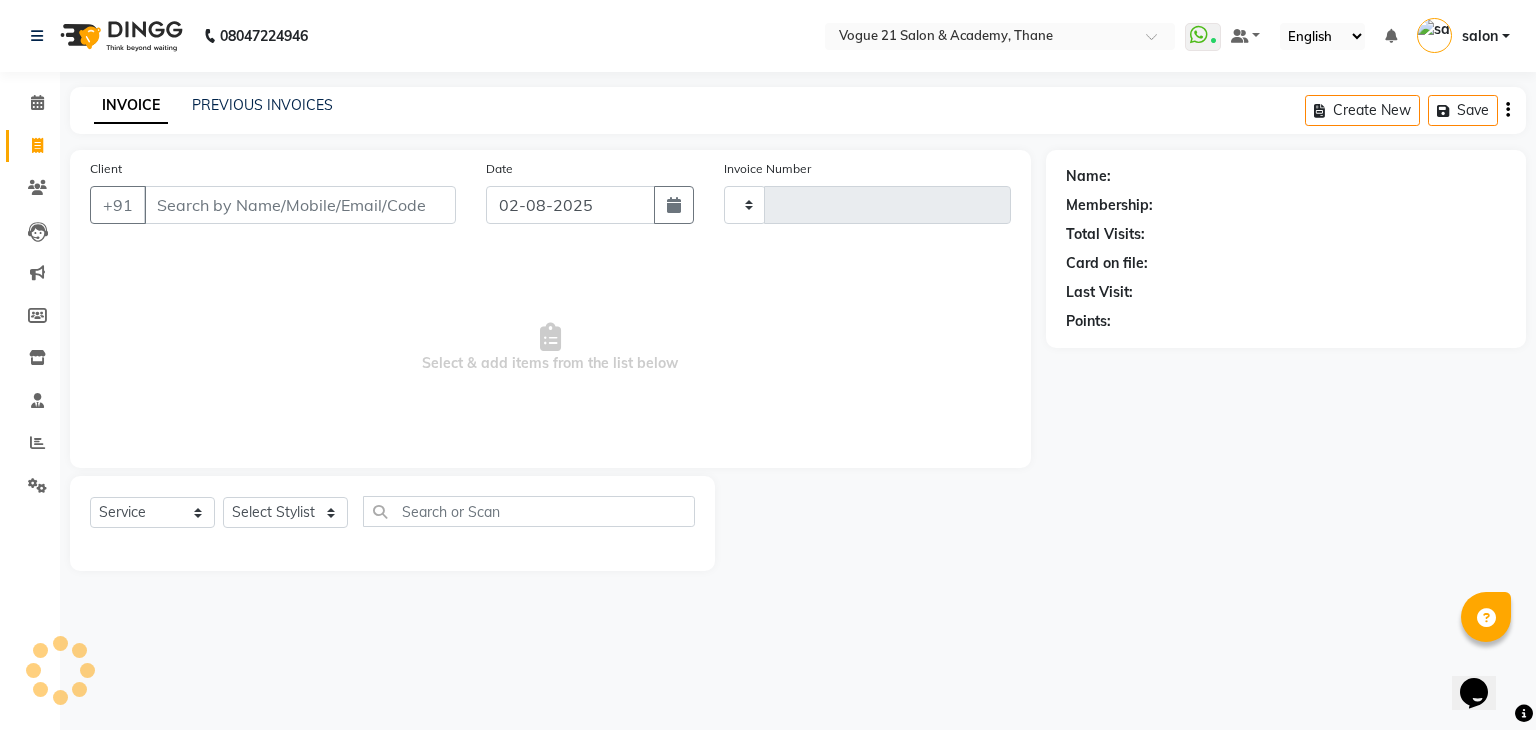 type on "2173" 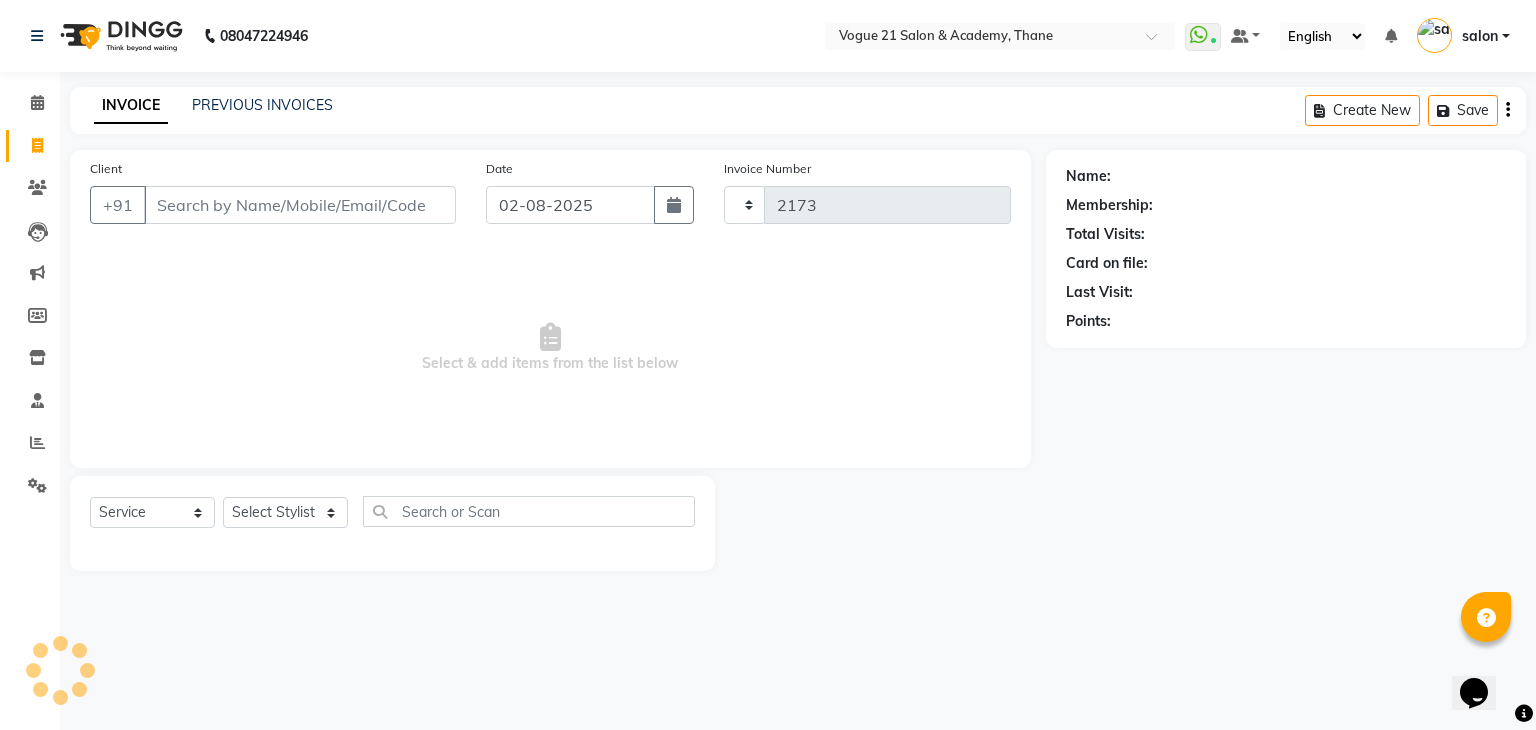 select on "4433" 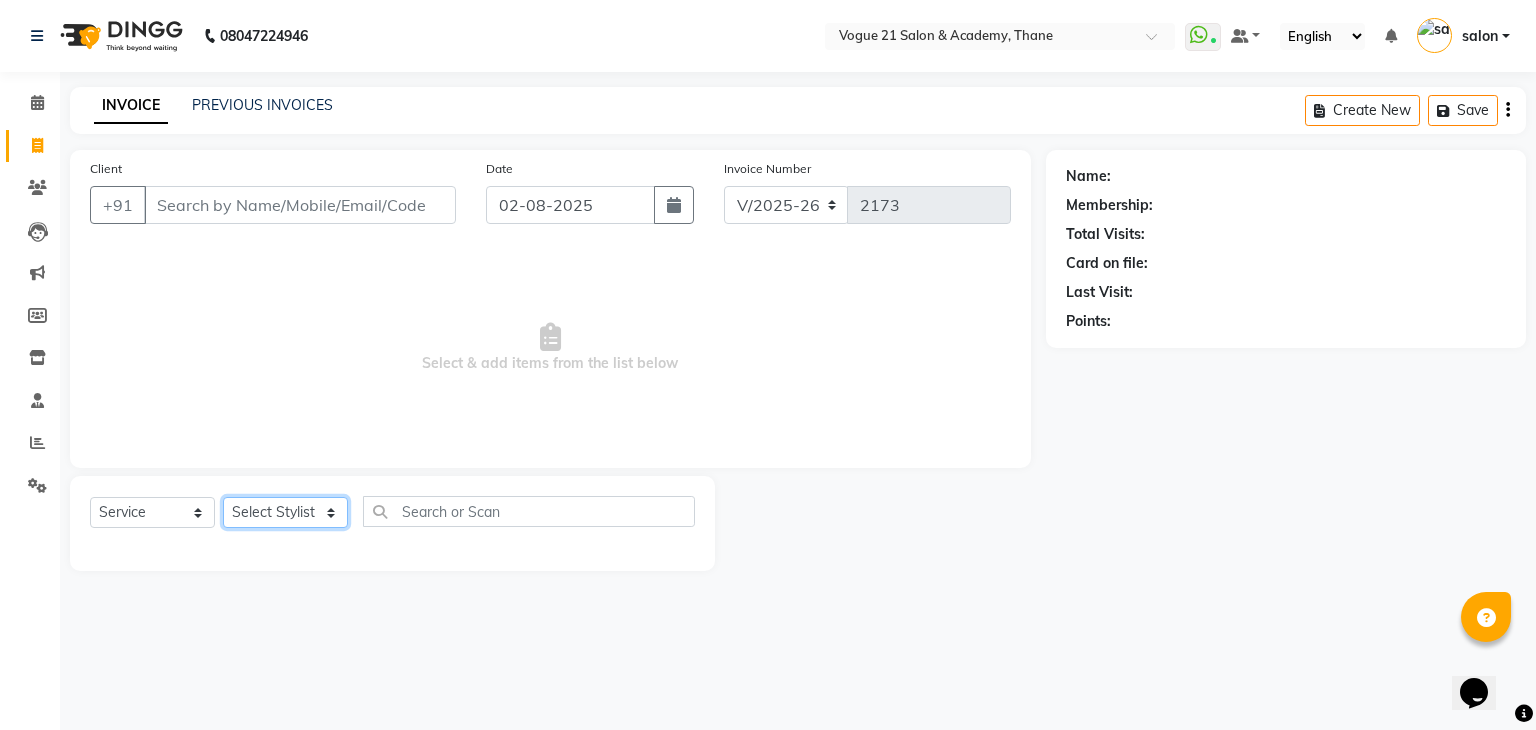 click on "Select Stylist aamir  Alicia Dsouza Altamash Jamshed  jyoti chauhan Pooja yadav Priya jadhav salon suraj salunkhe" 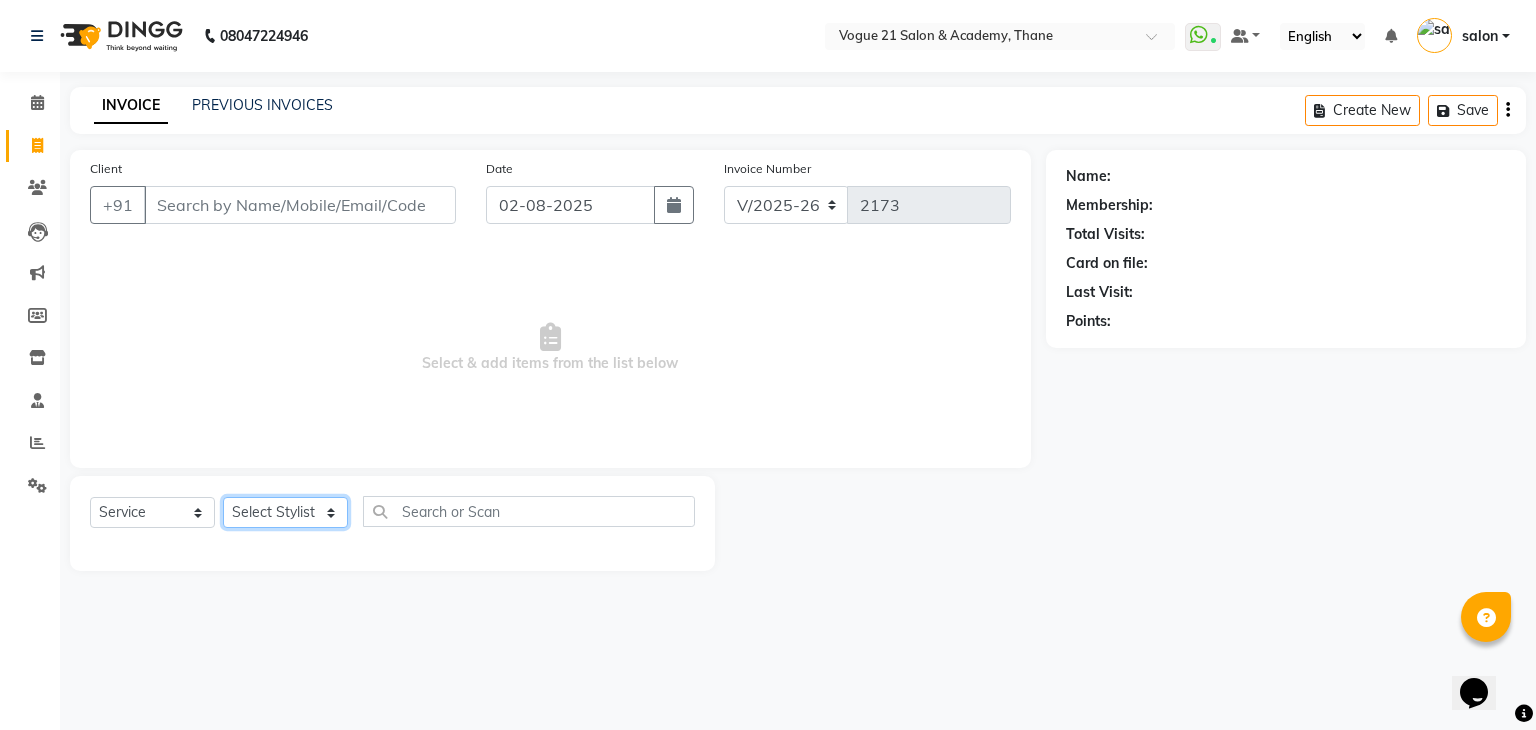 select on "25756" 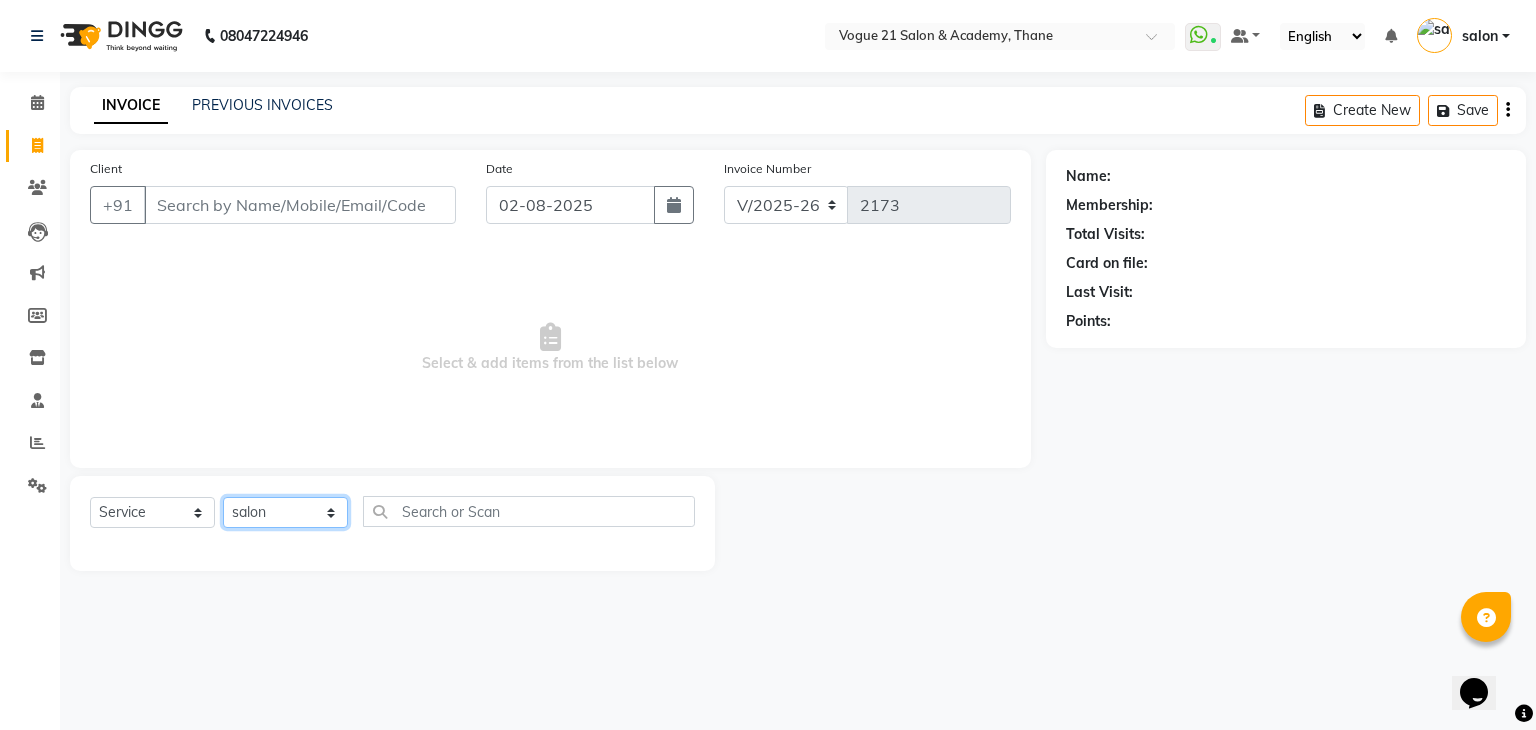 click on "Select Stylist aamir  Alicia Dsouza Altamash Jamshed  jyoti chauhan Pooja yadav Priya jadhav salon suraj salunkhe" 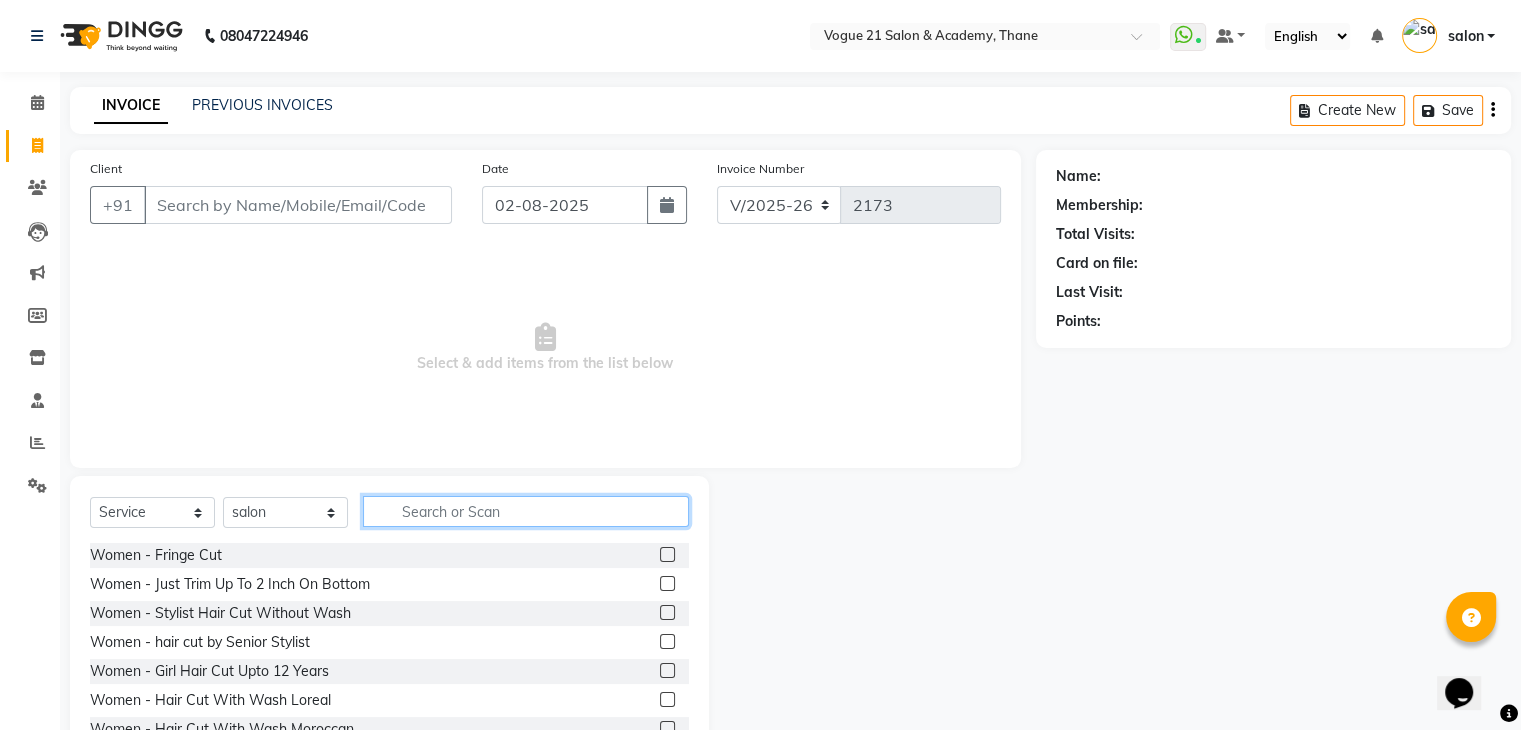 click 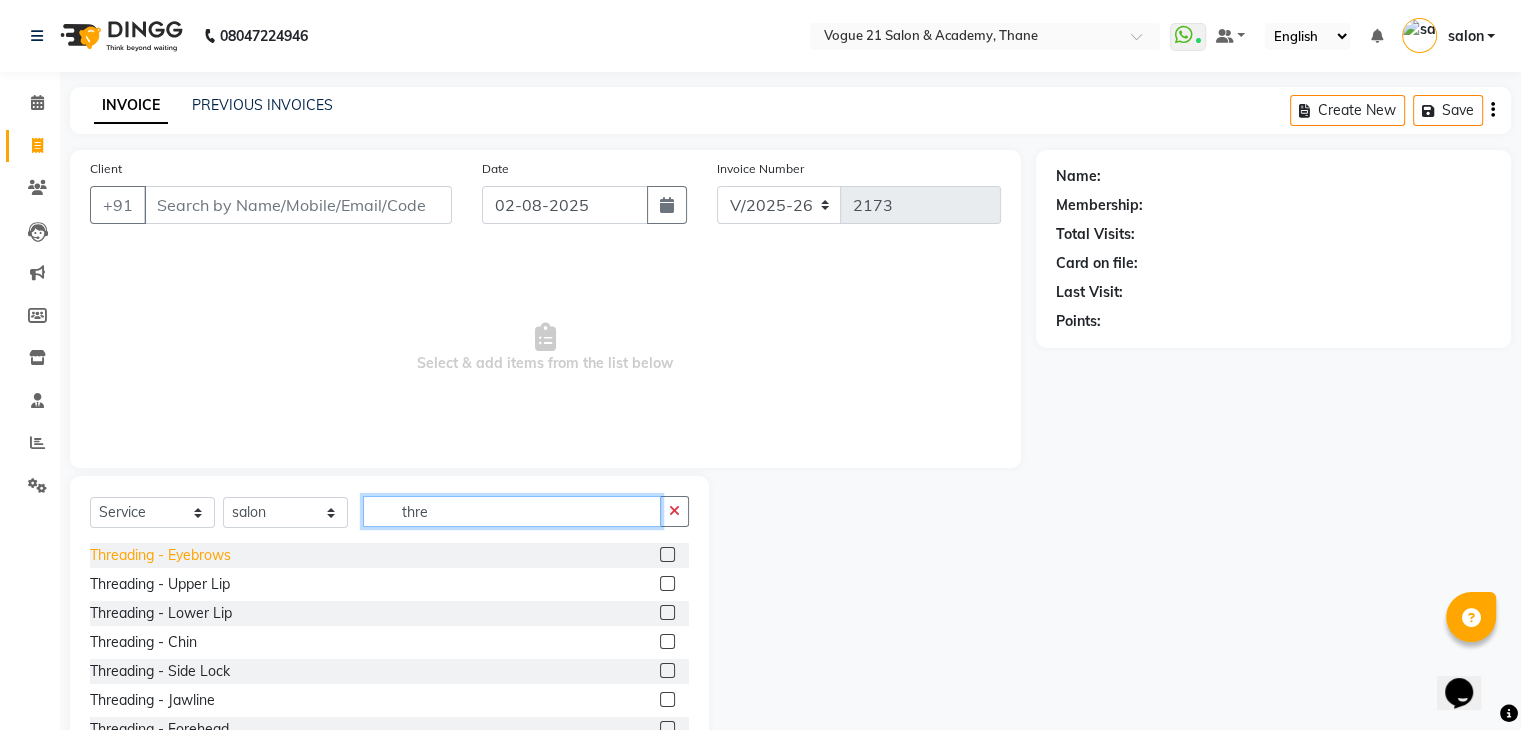 type on "thre" 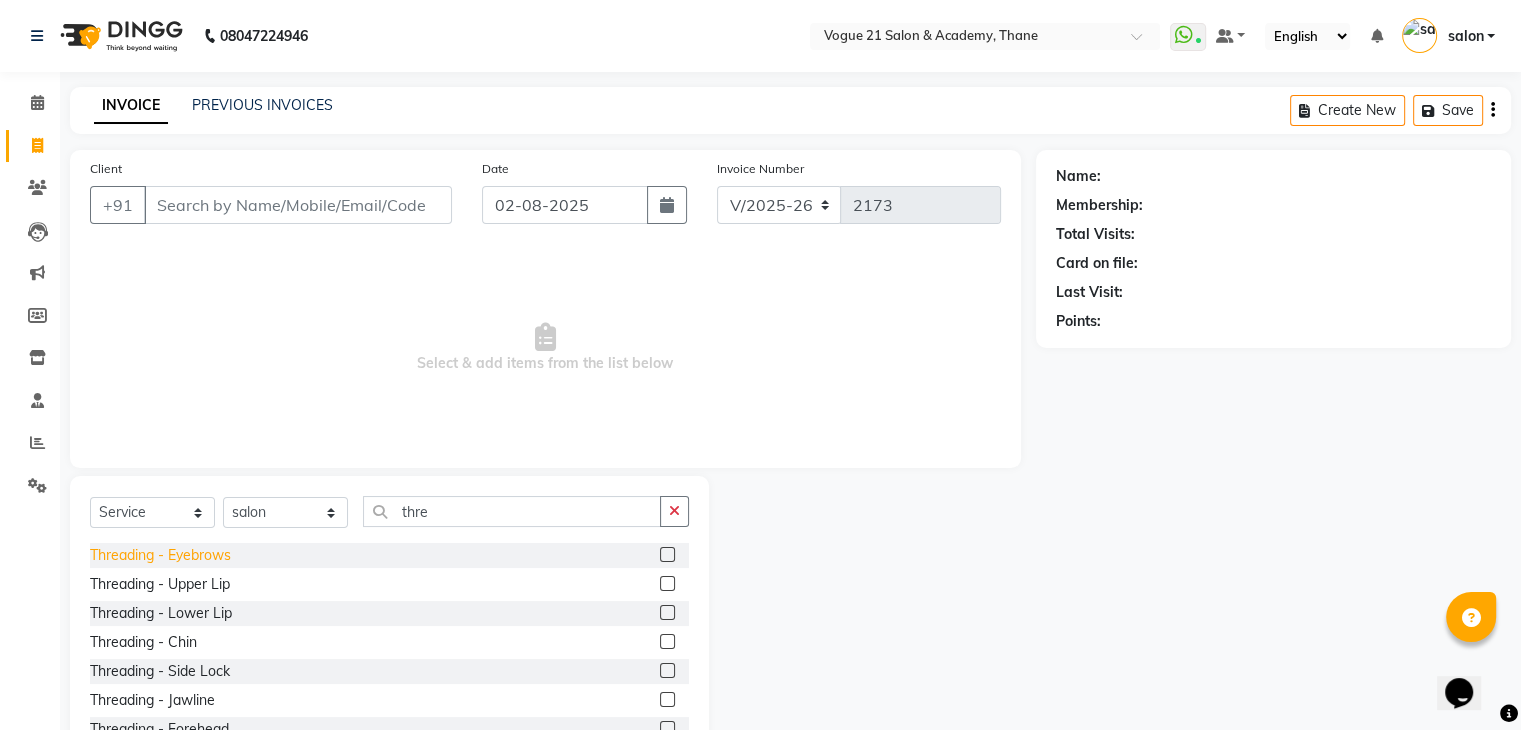 click on "Threading   -   Eyebrows" 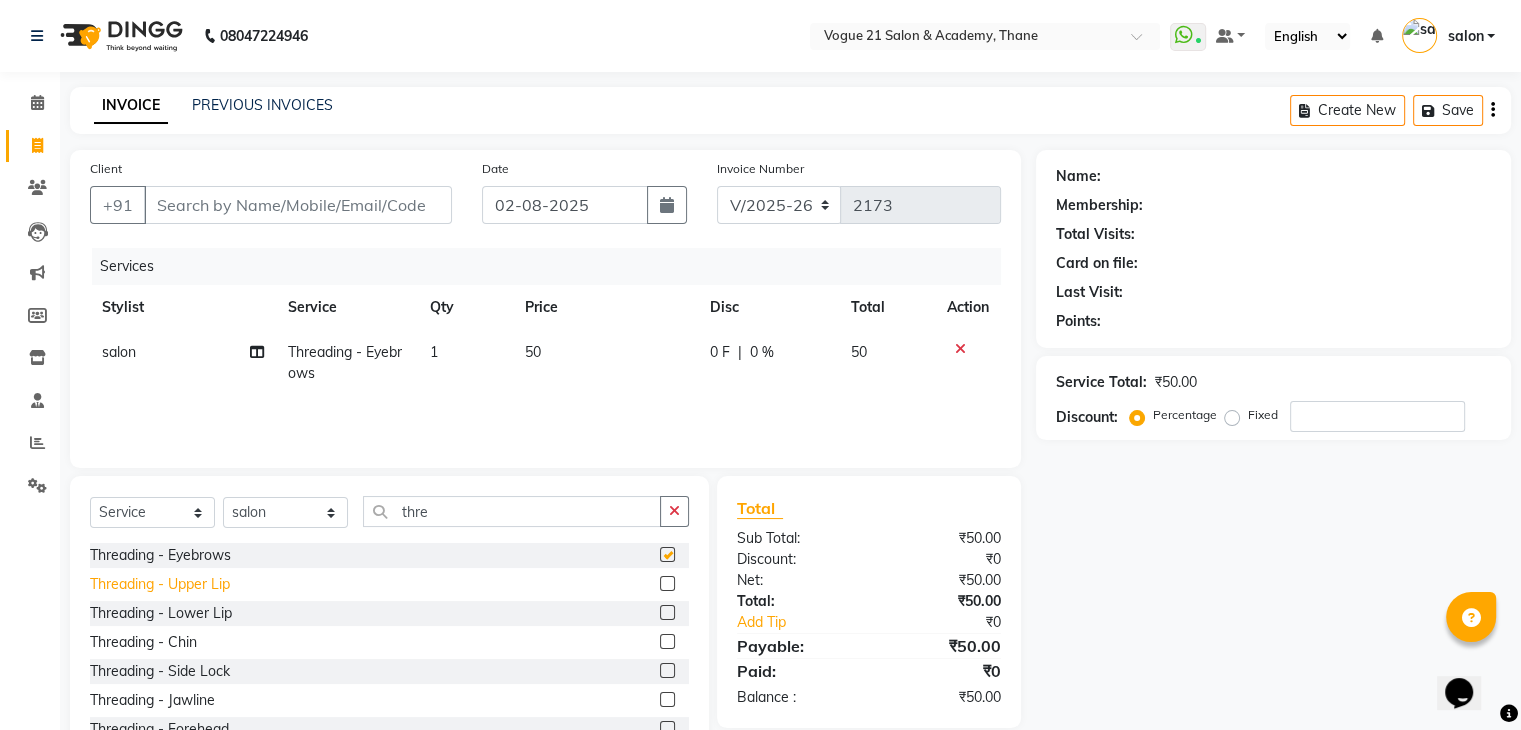 checkbox on "false" 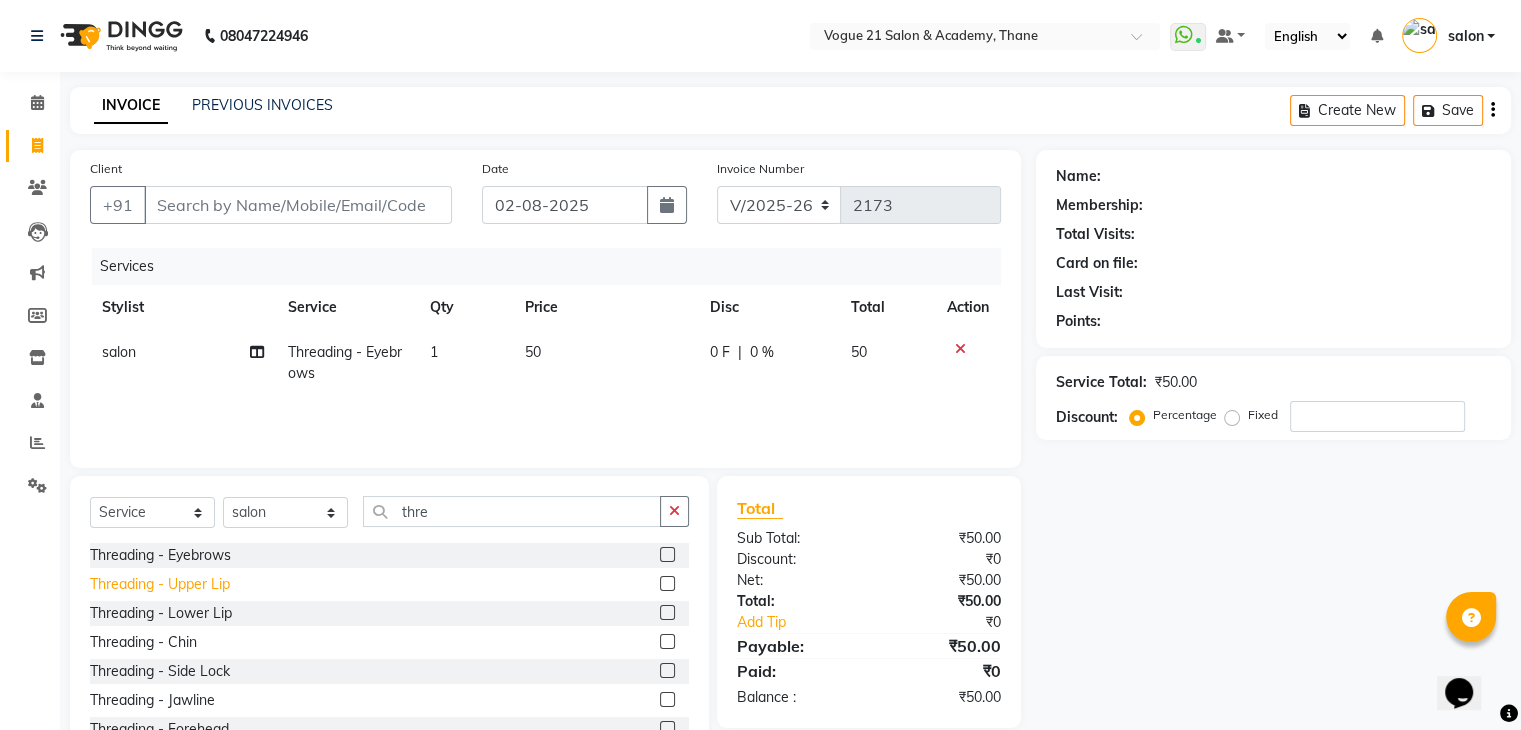 click on "Threading   -   Upper Lip" 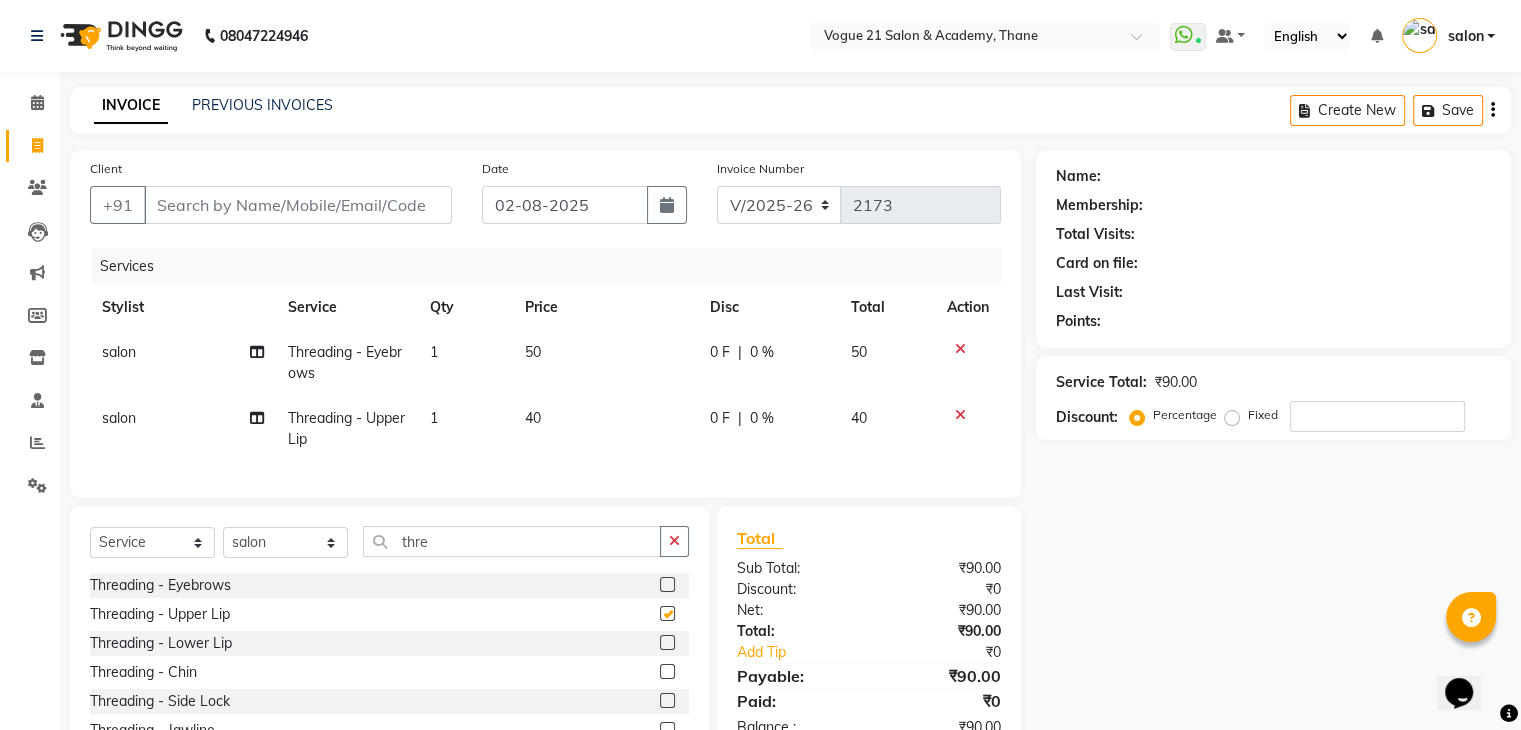 checkbox on "false" 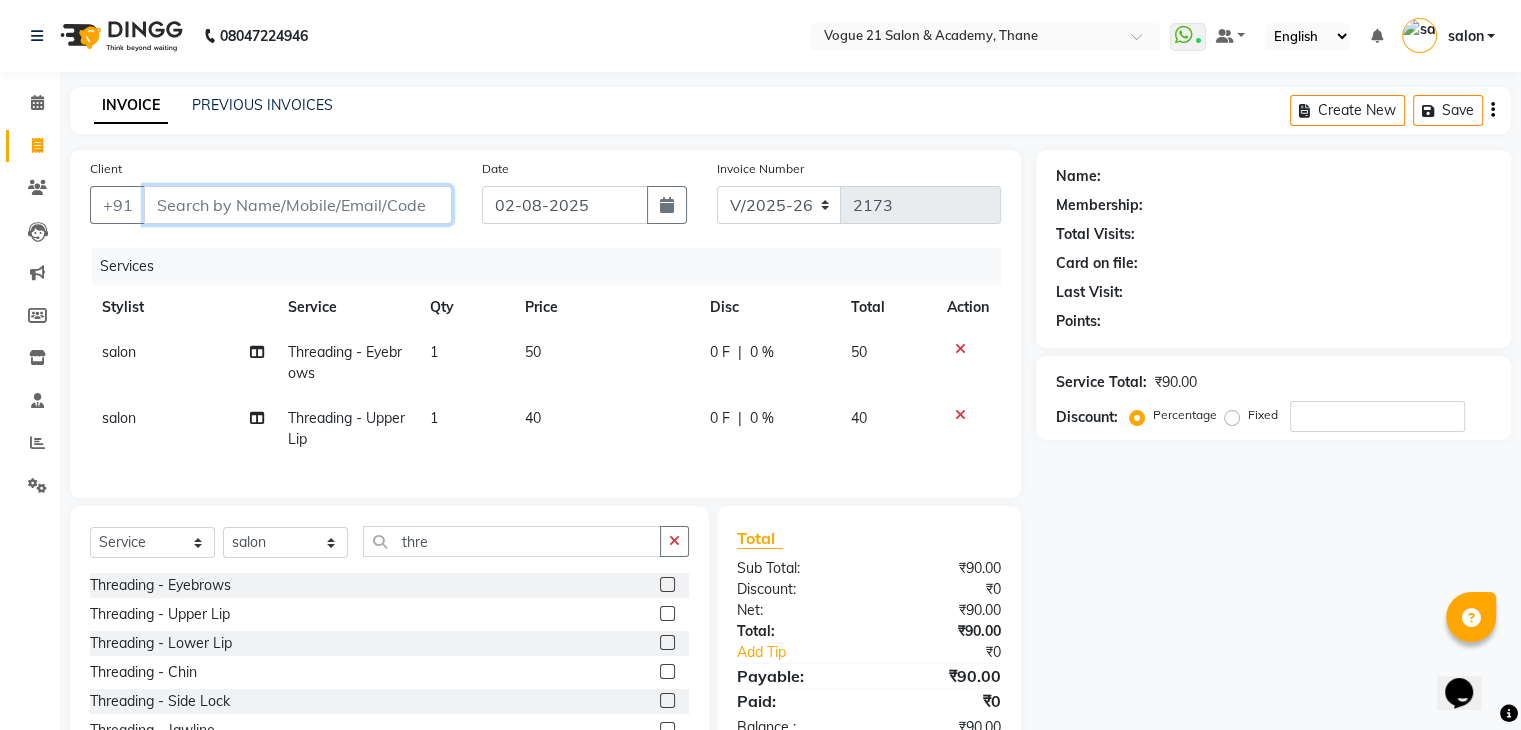 click on "Client" at bounding box center [298, 205] 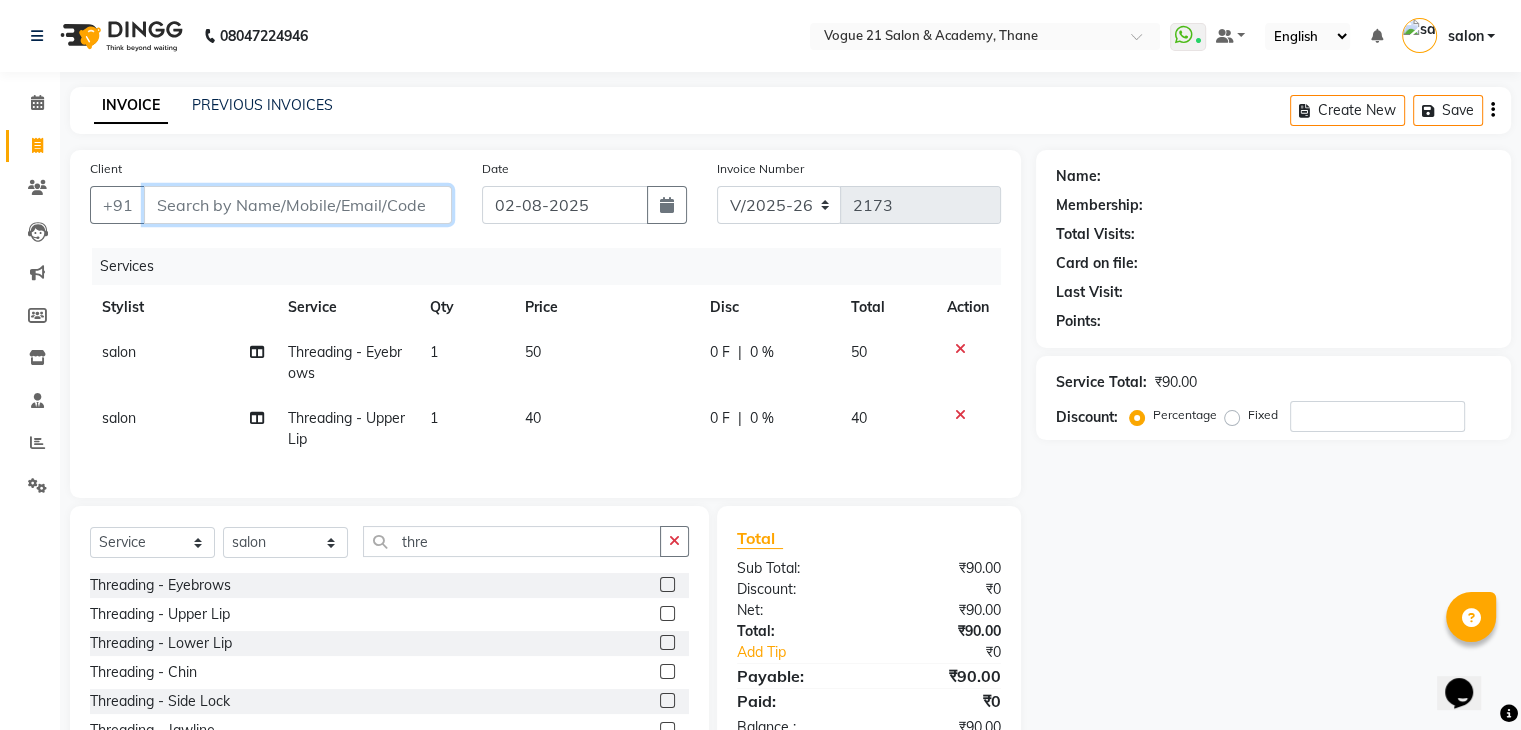 type on "9" 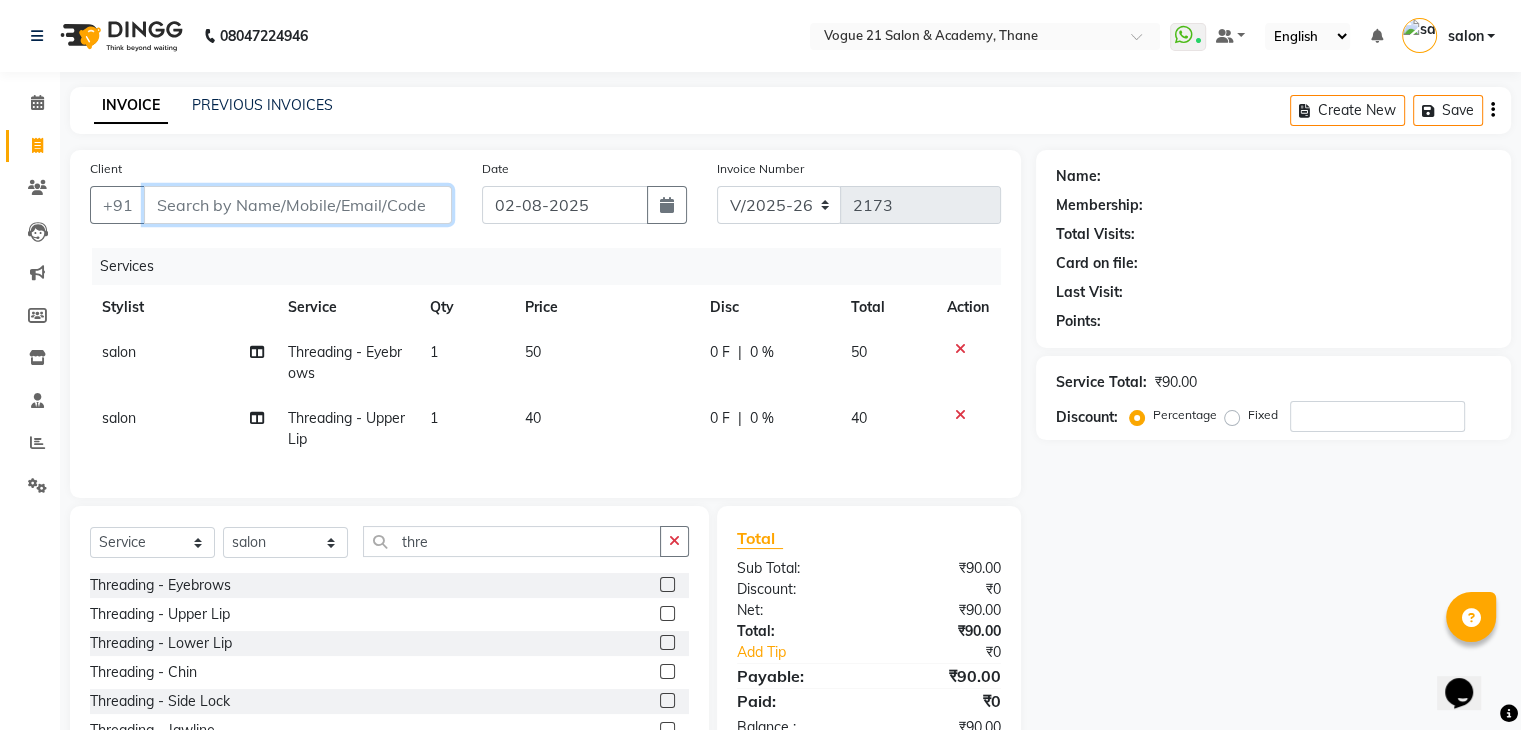 type on "0" 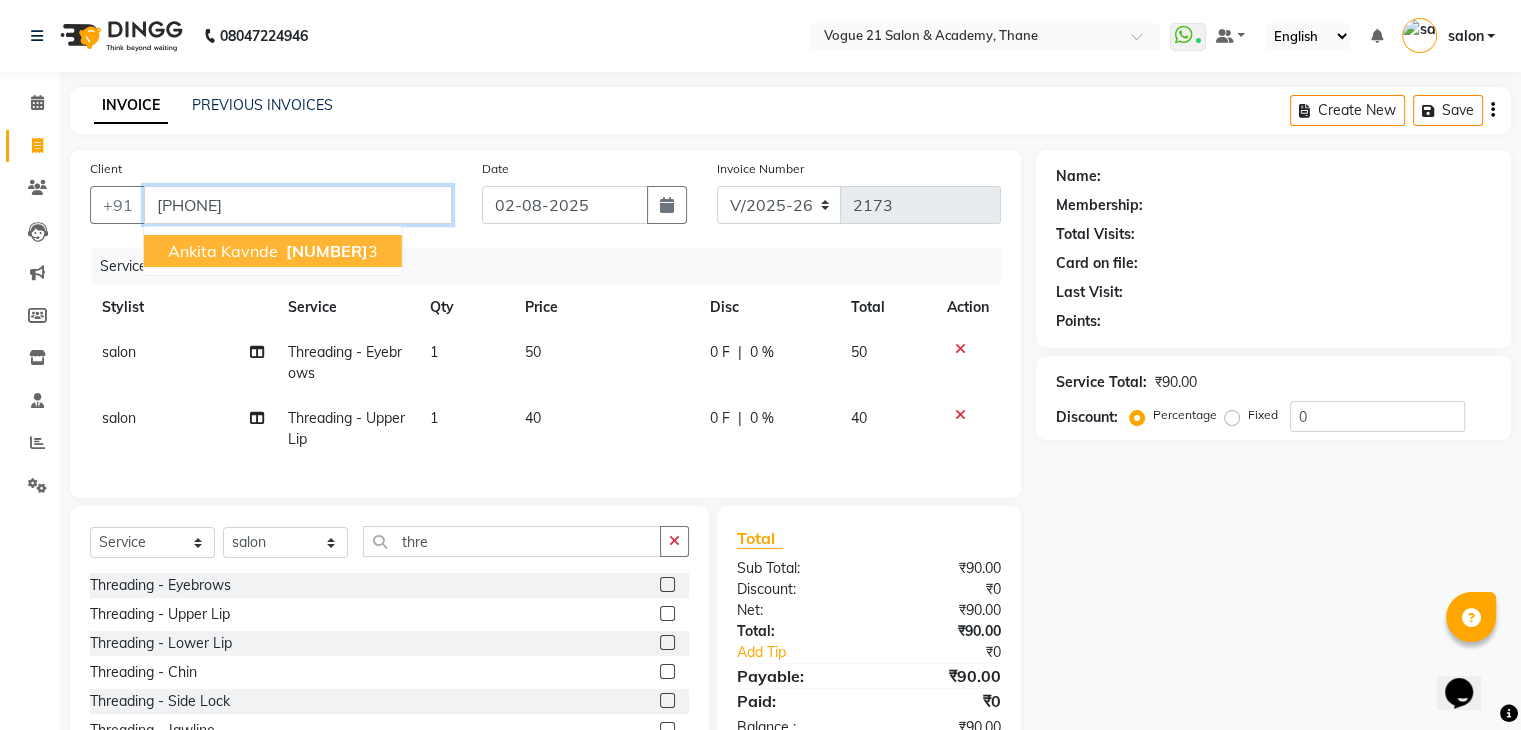 type on "9619817783" 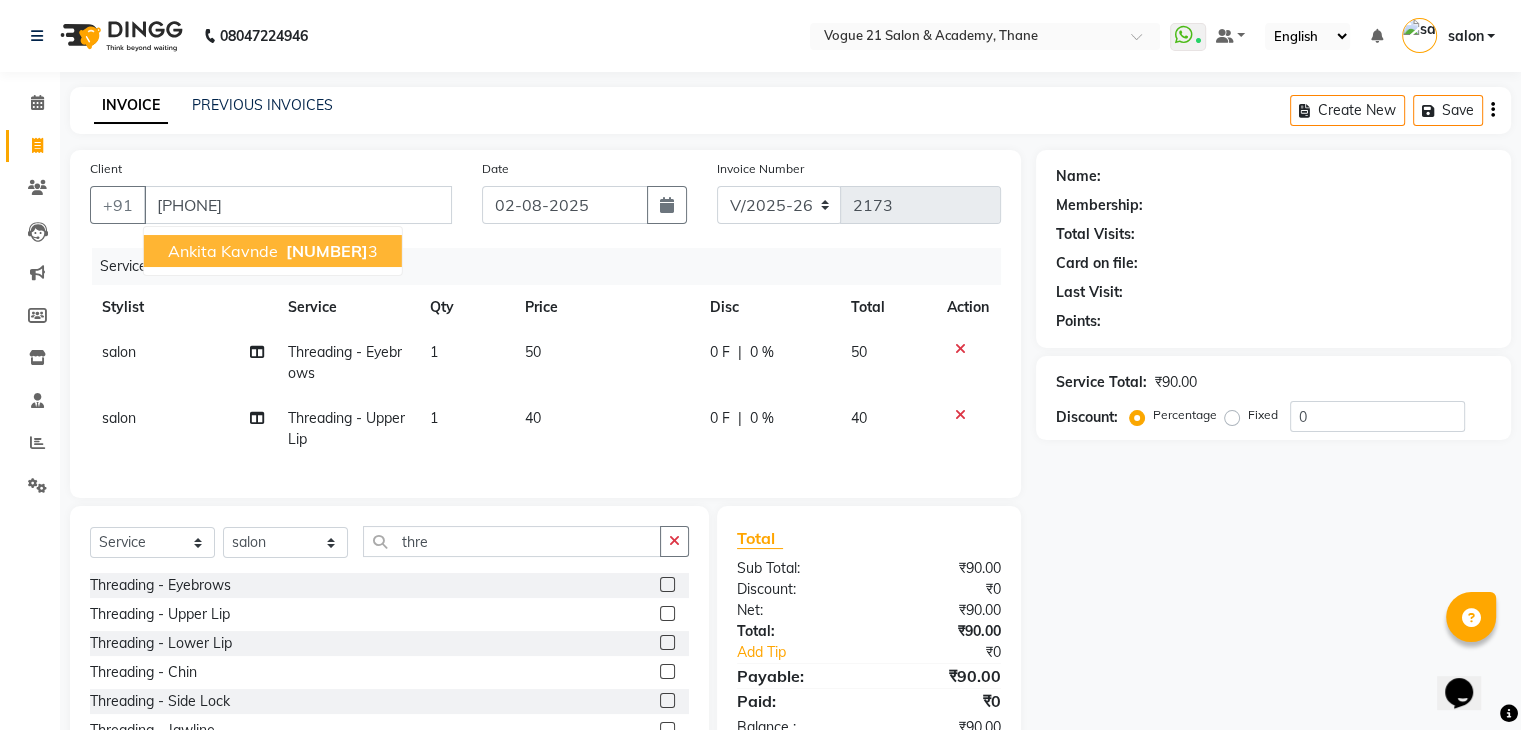 type on "20" 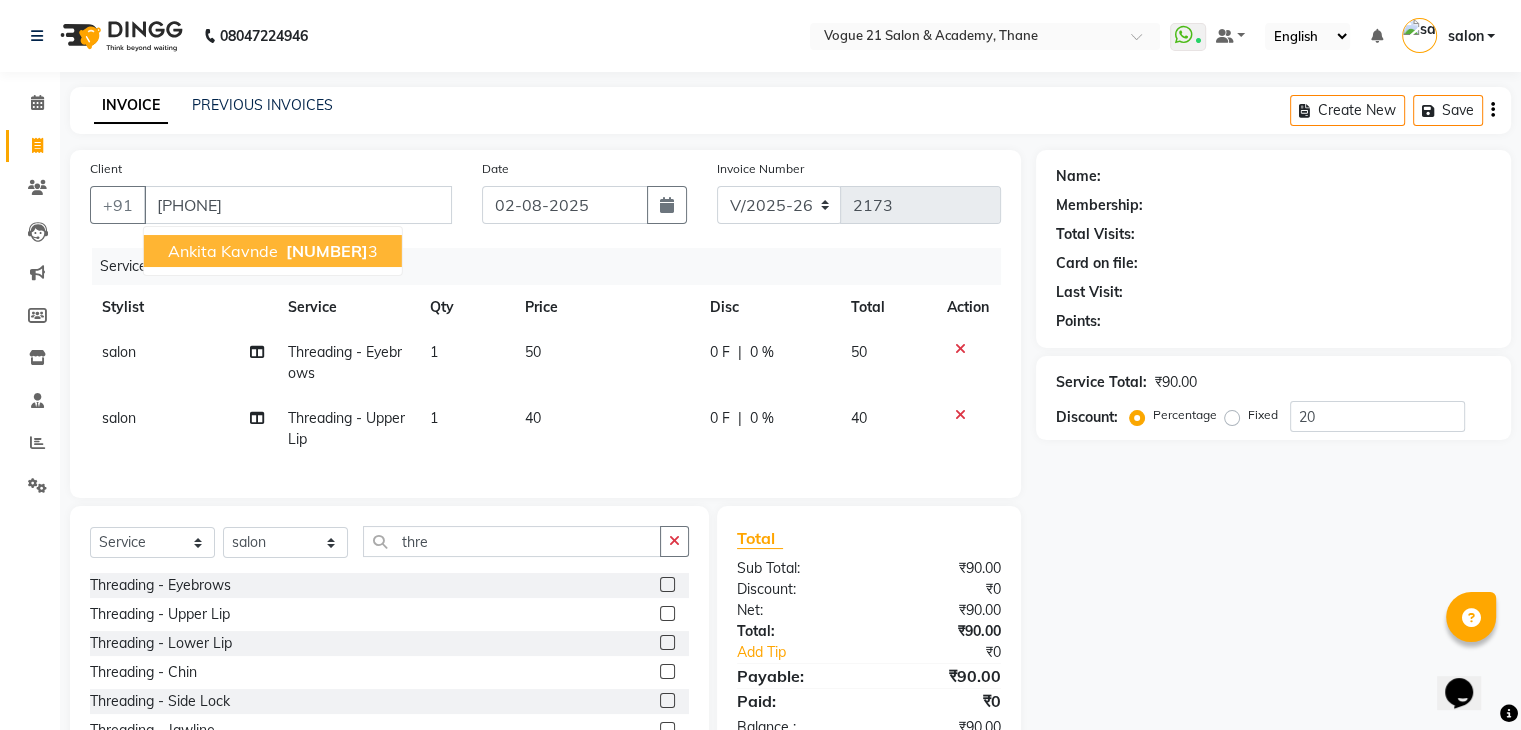 select on "1: Object" 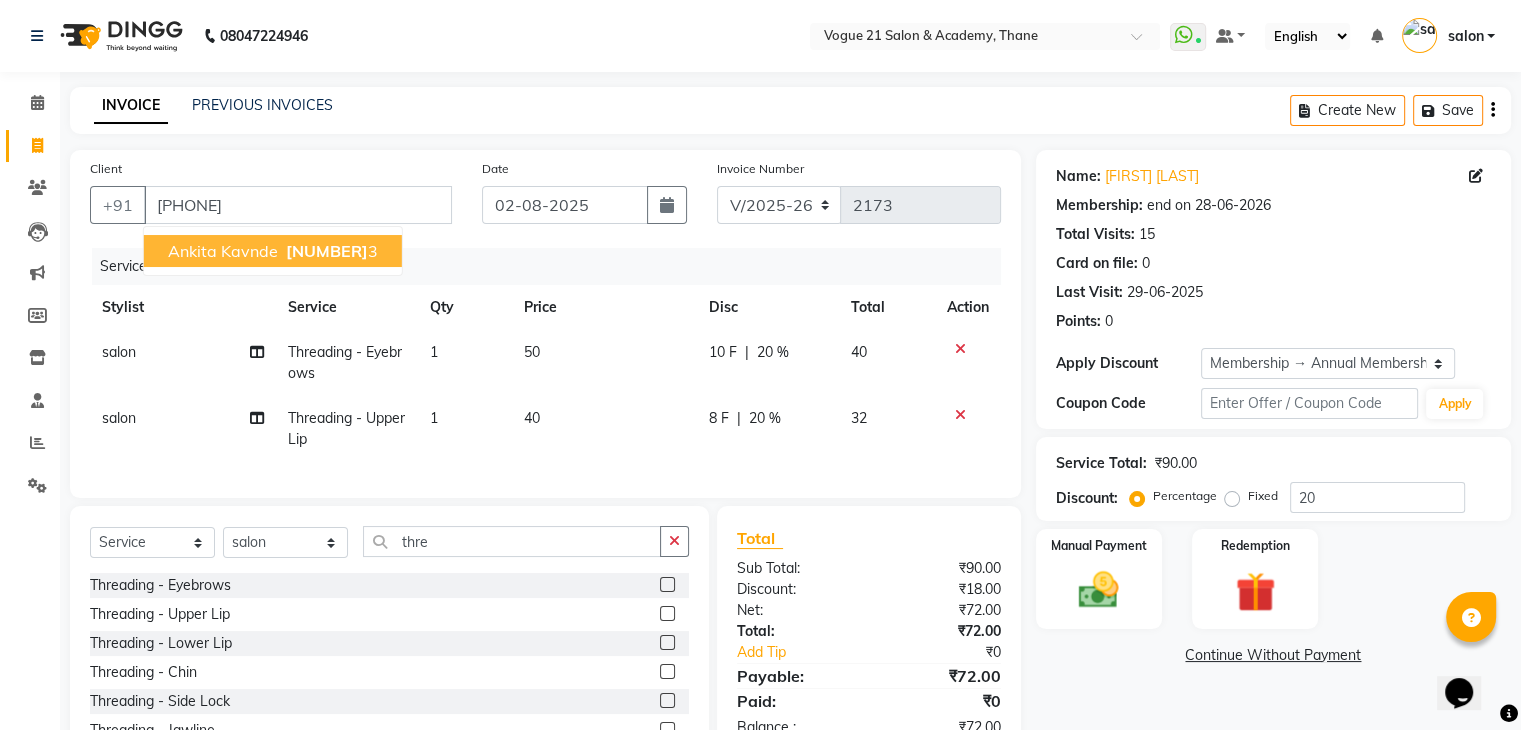 click on "ankita kavnde" at bounding box center [223, 251] 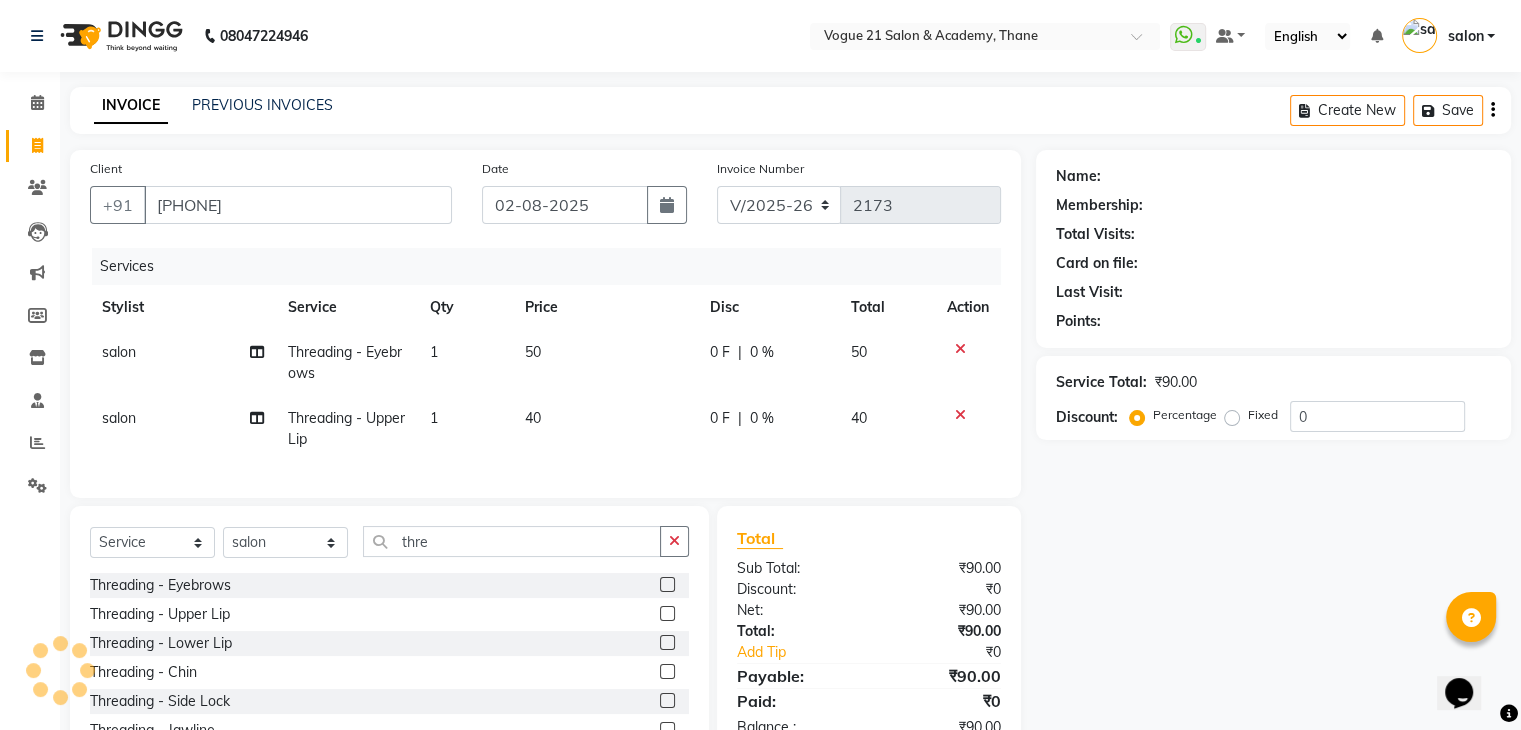 type on "20" 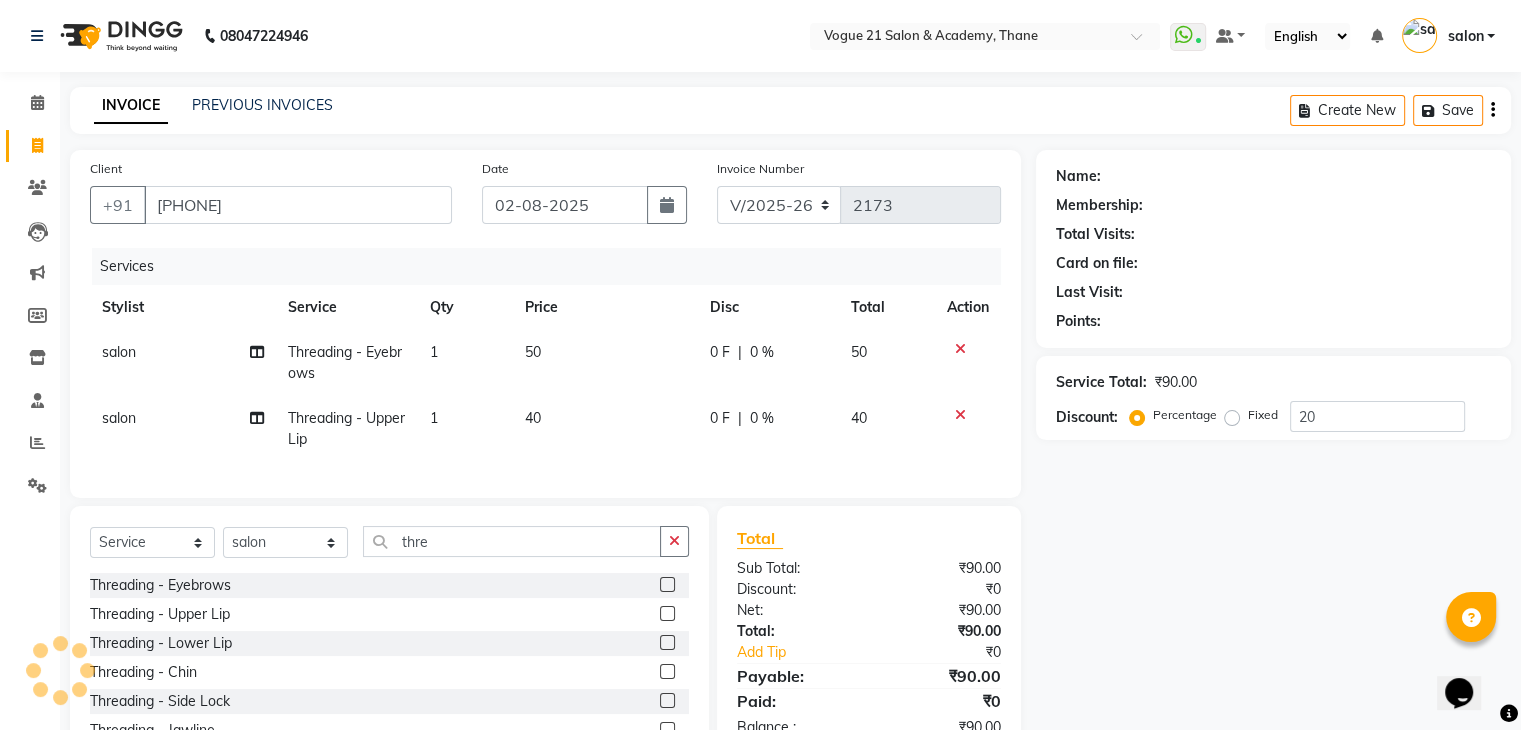 select on "1: Object" 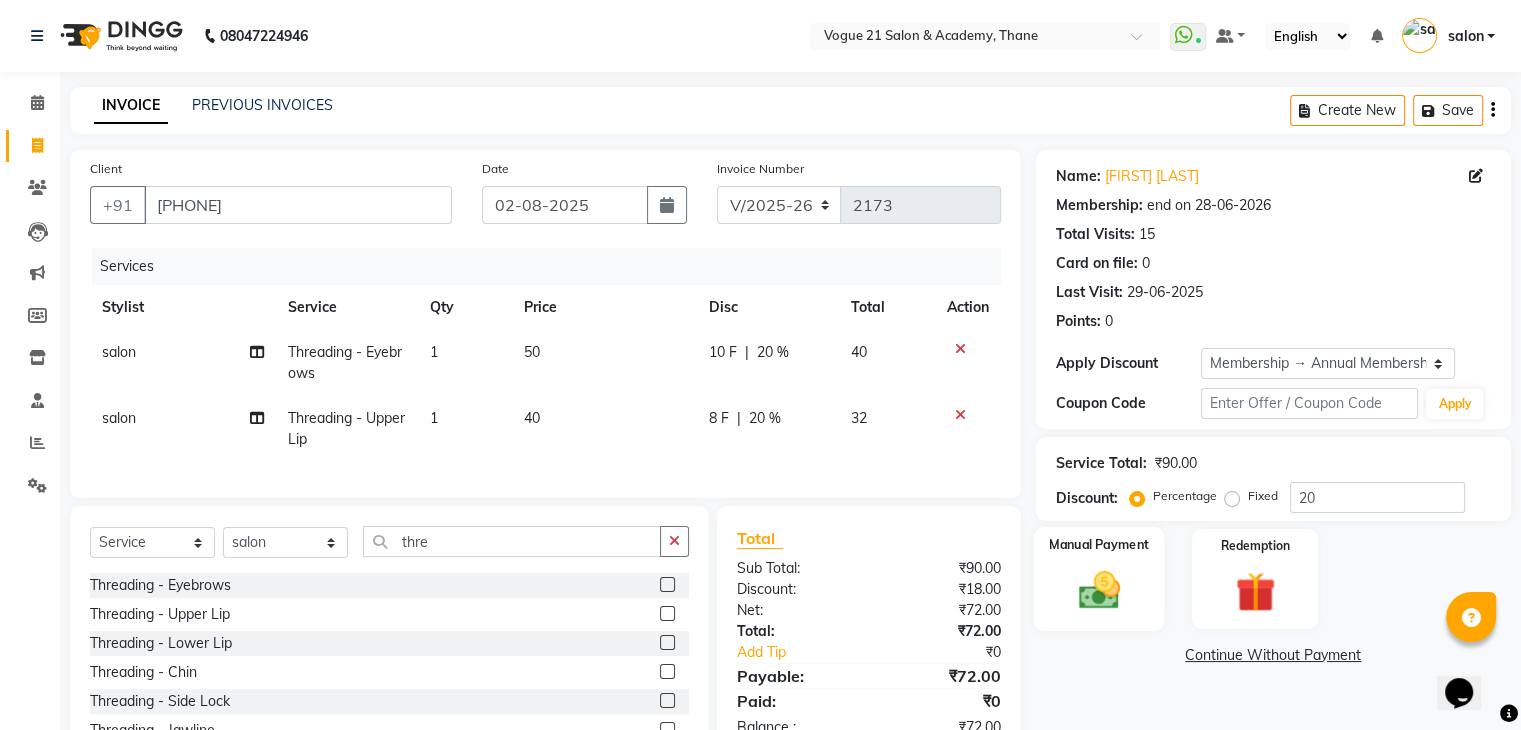 click 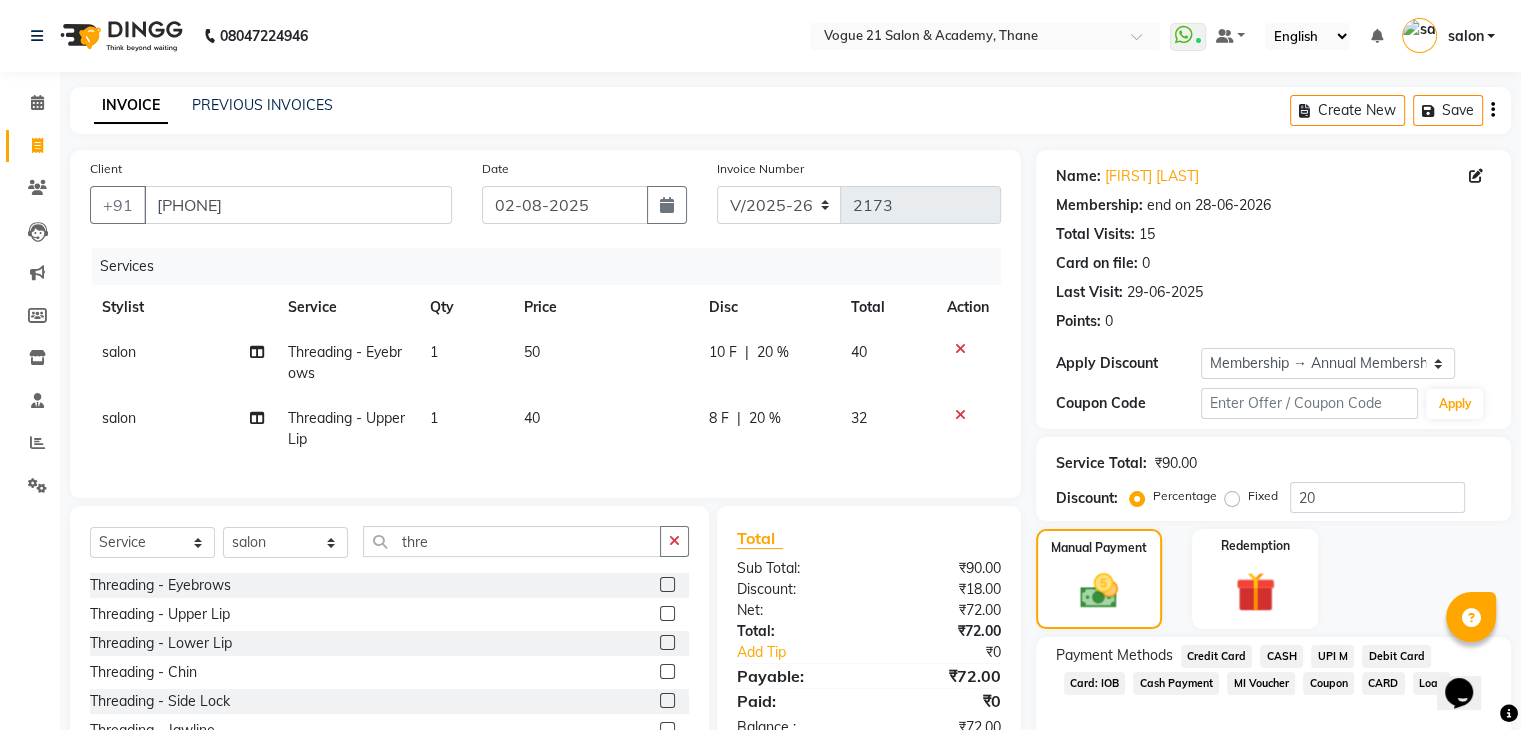 click on "UPI M" 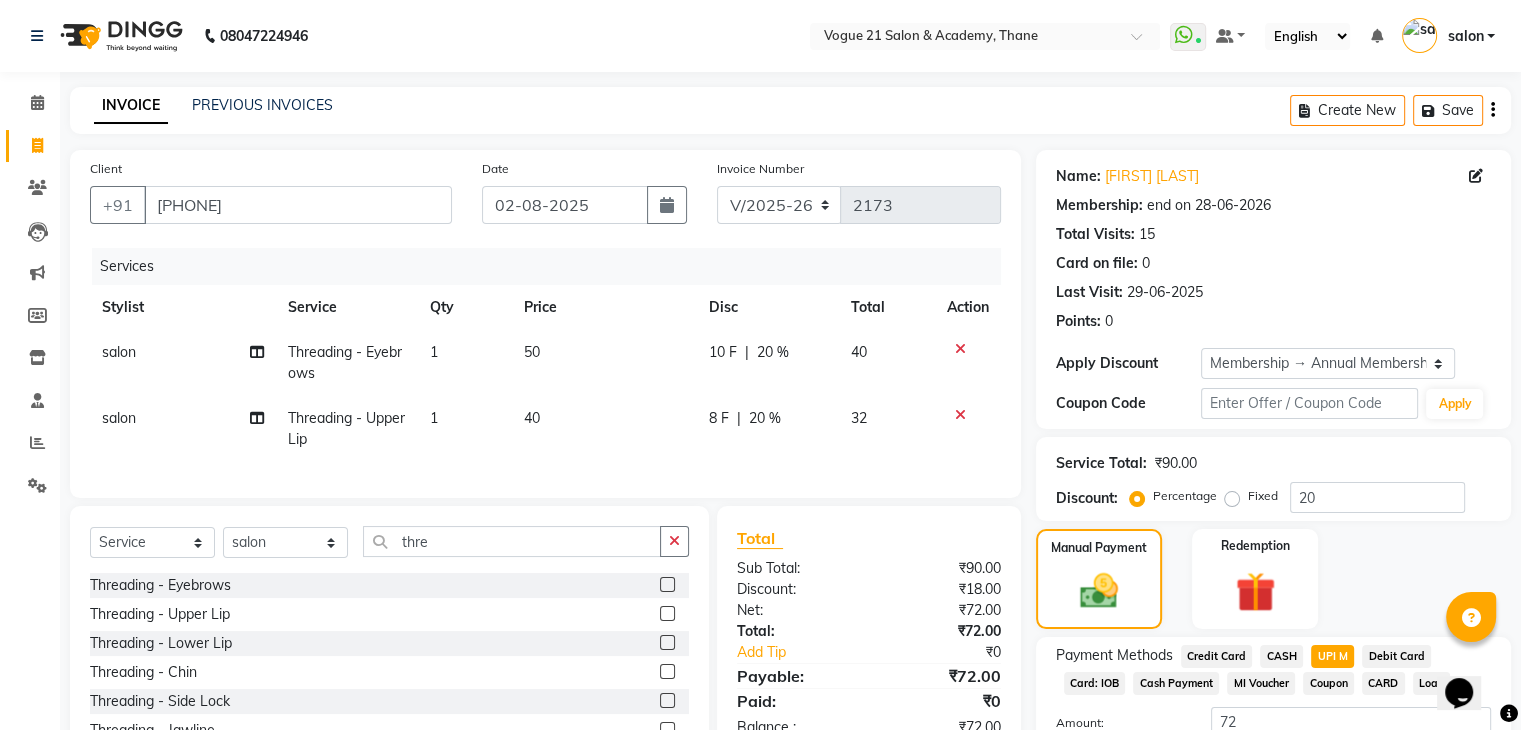 click on "UPI M" 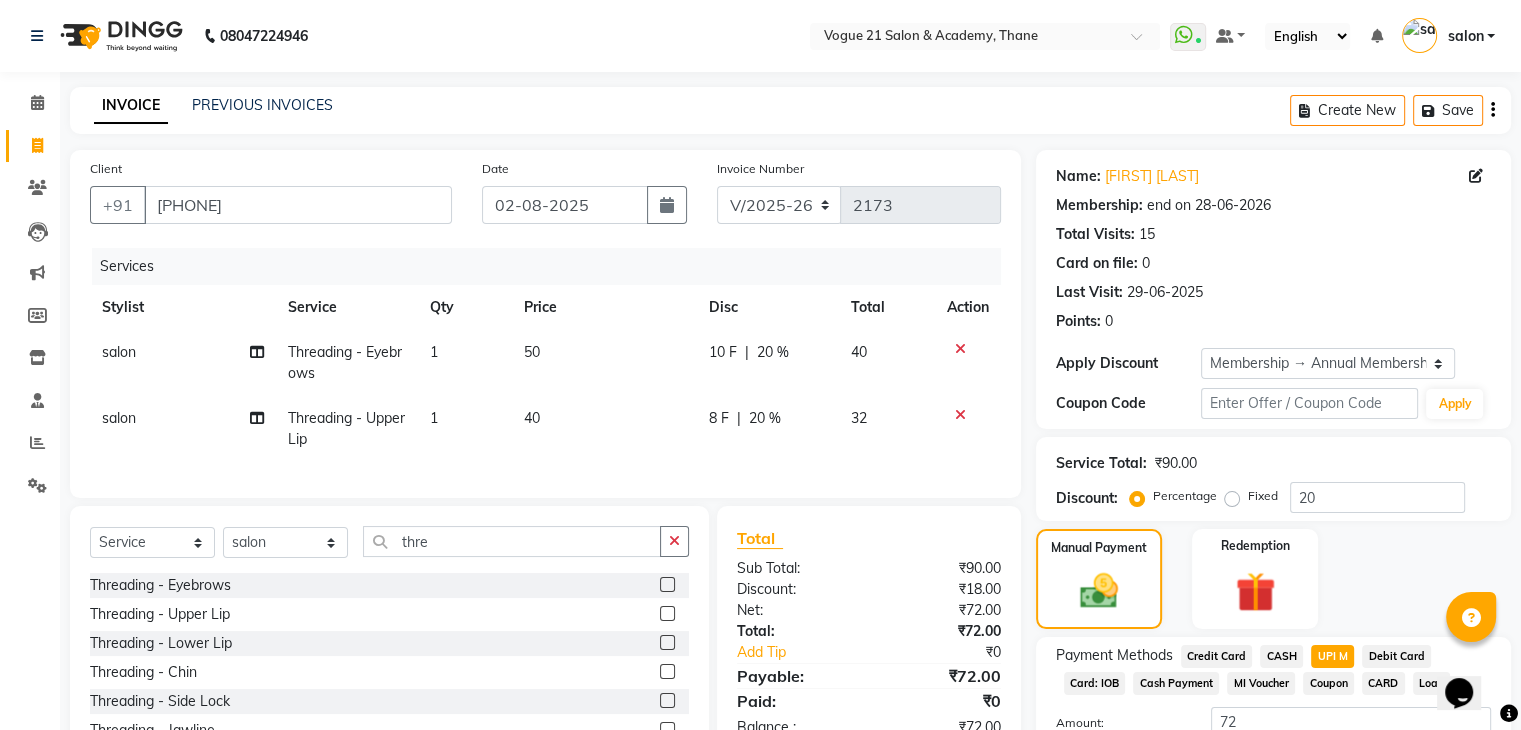 scroll, scrollTop: 156, scrollLeft: 0, axis: vertical 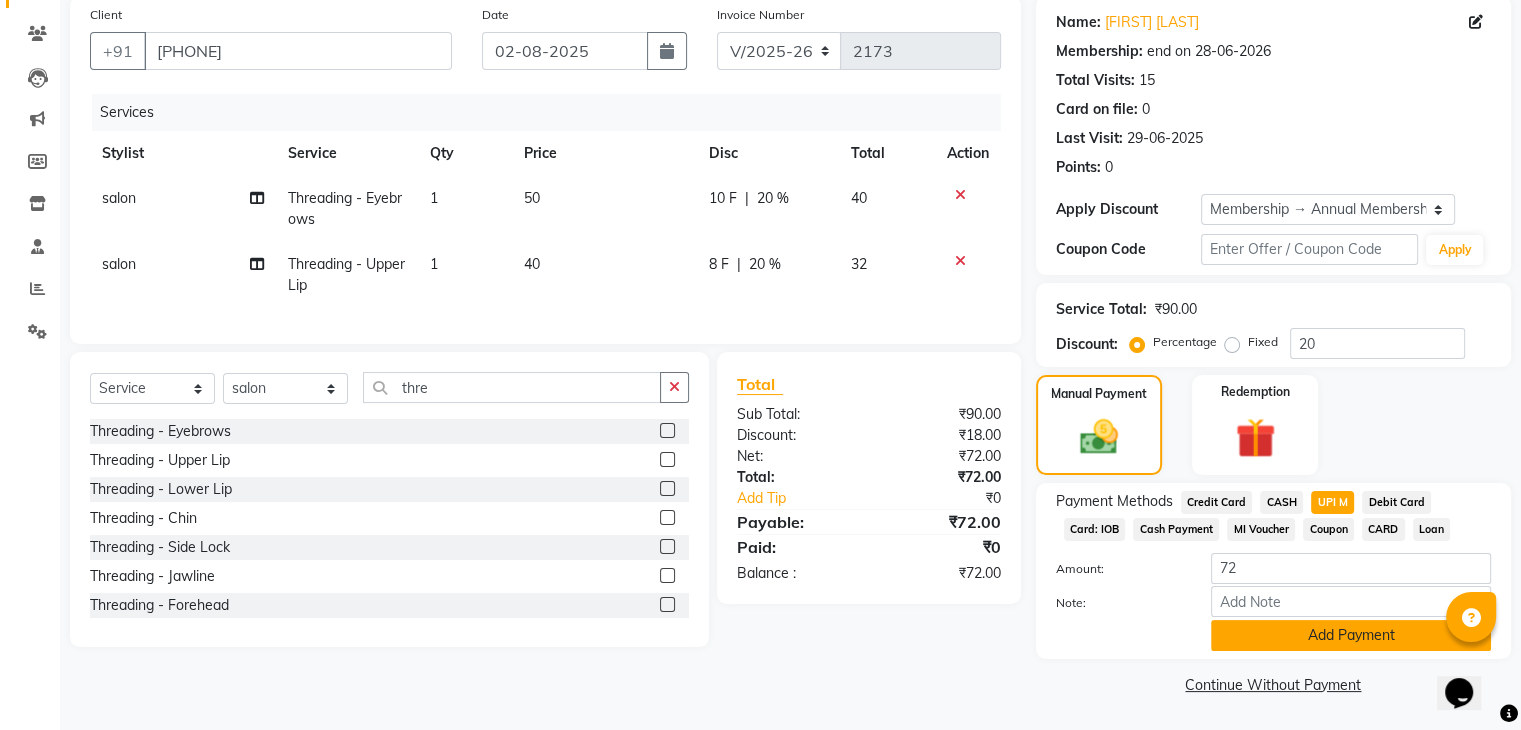 click on "Add Payment" 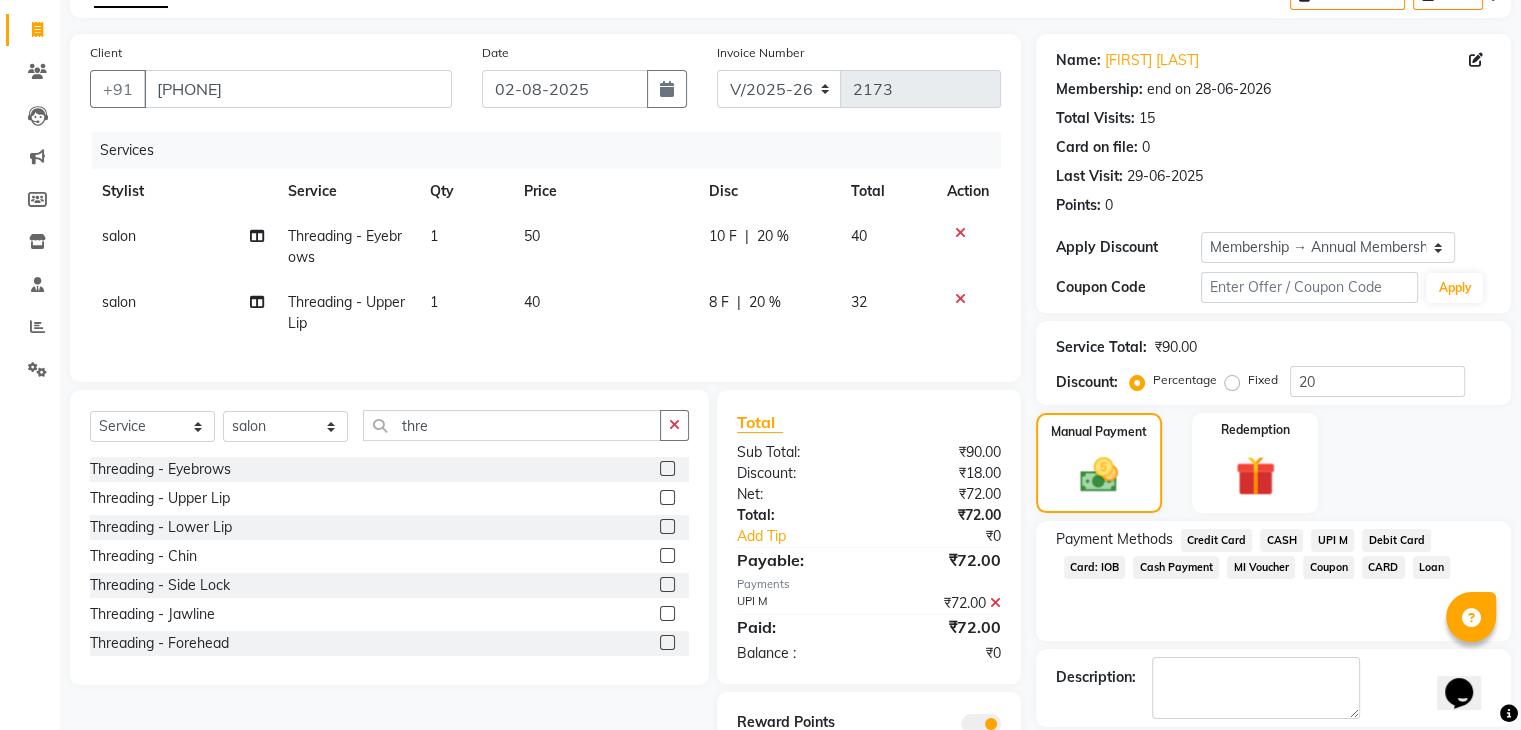 scroll, scrollTop: 216, scrollLeft: 0, axis: vertical 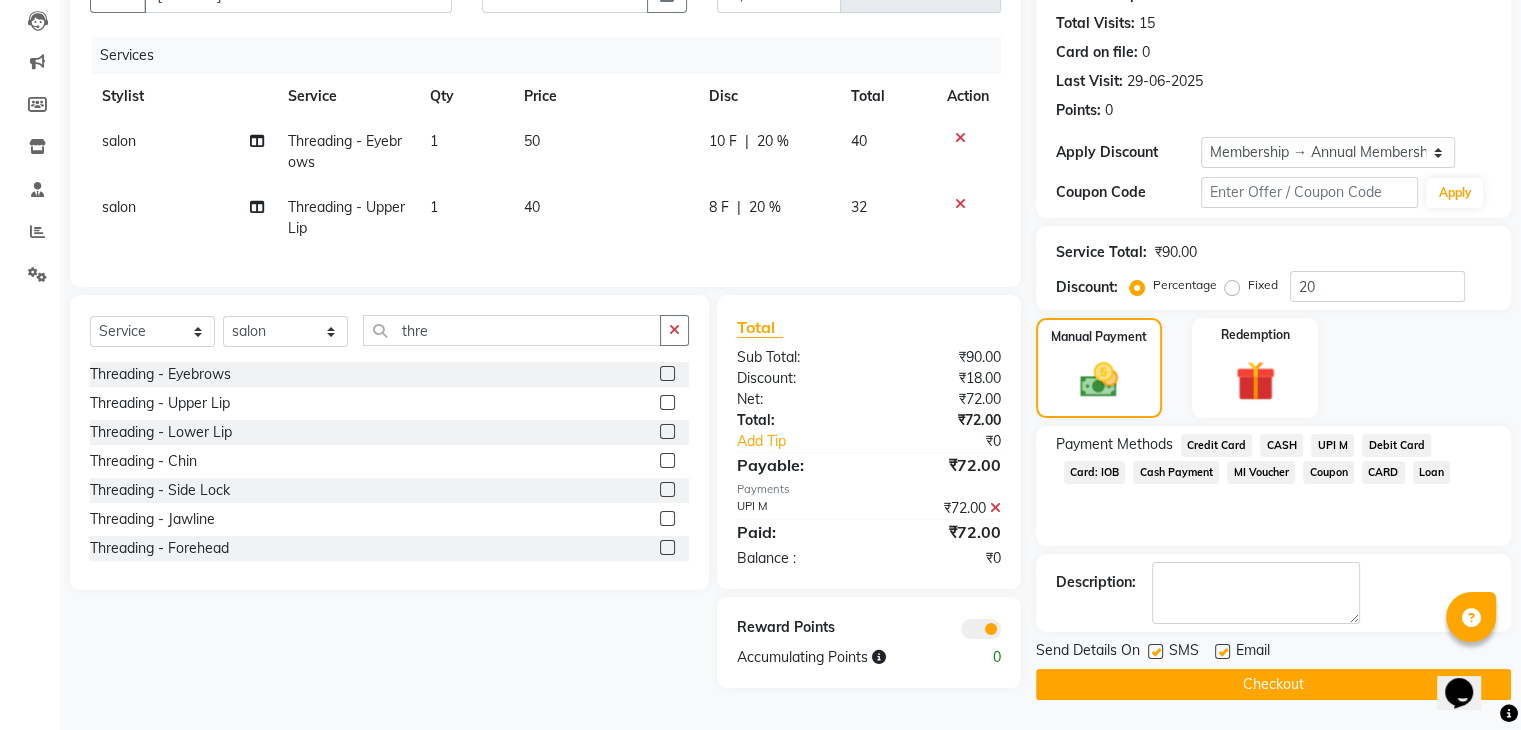 click on "Checkout" 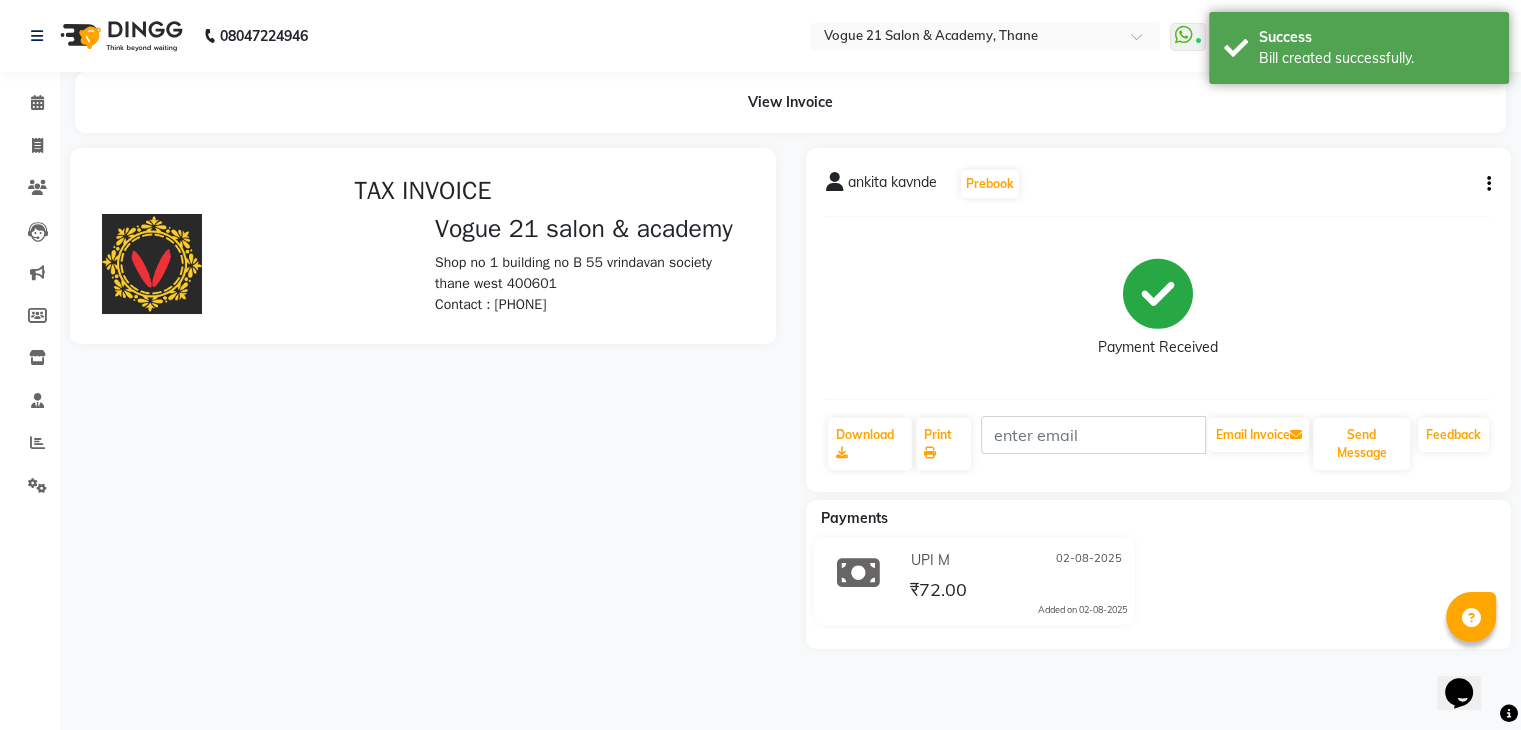 scroll, scrollTop: 0, scrollLeft: 0, axis: both 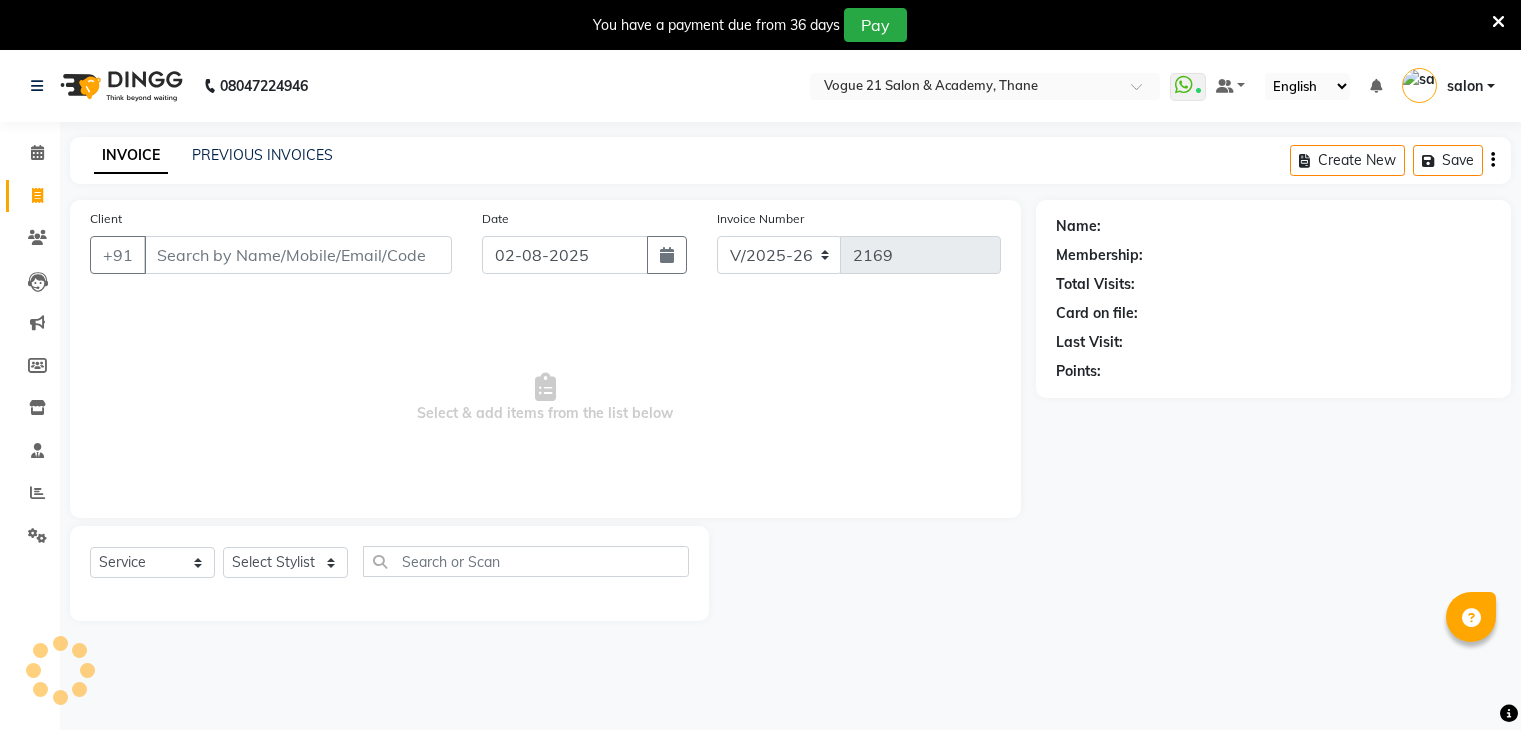 select on "4433" 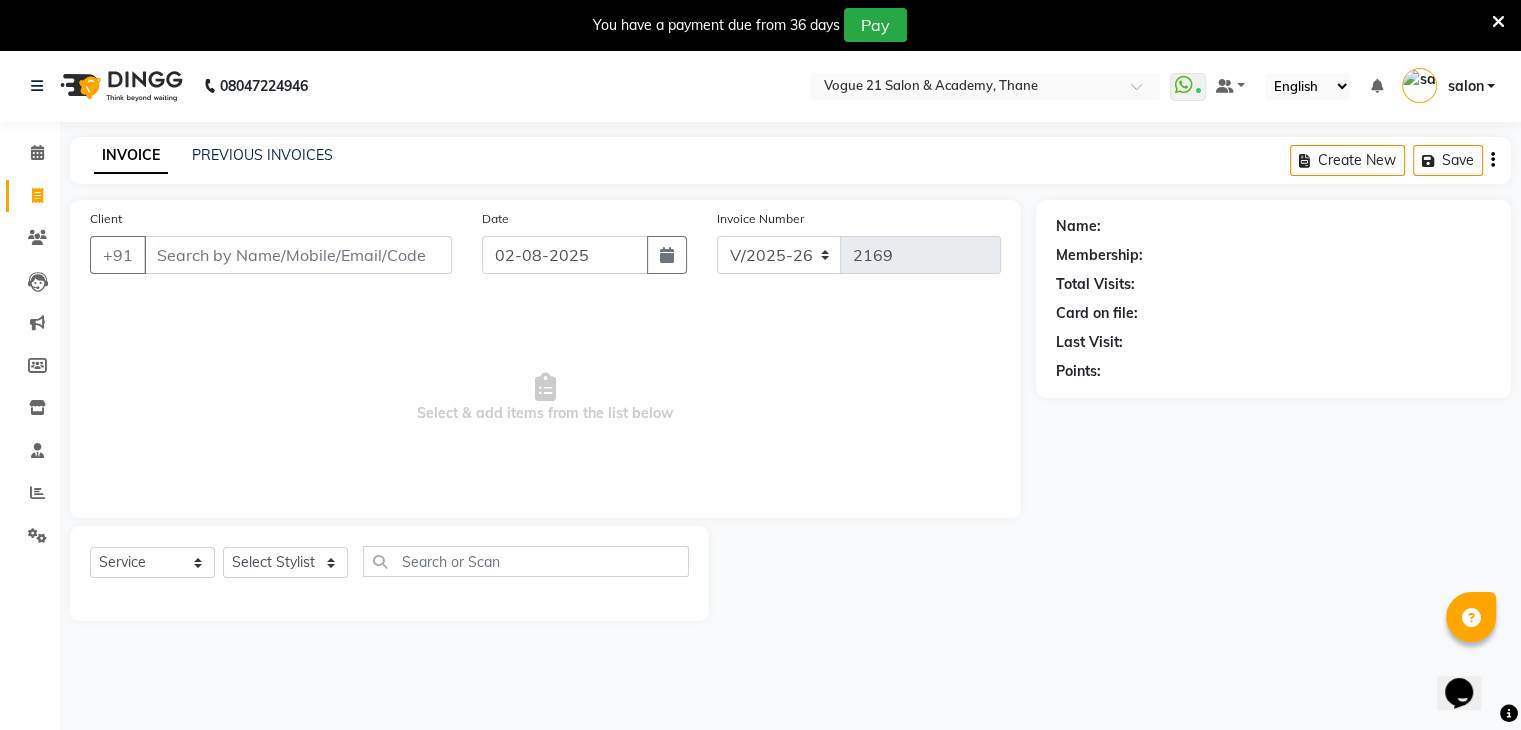 scroll, scrollTop: 0, scrollLeft: 0, axis: both 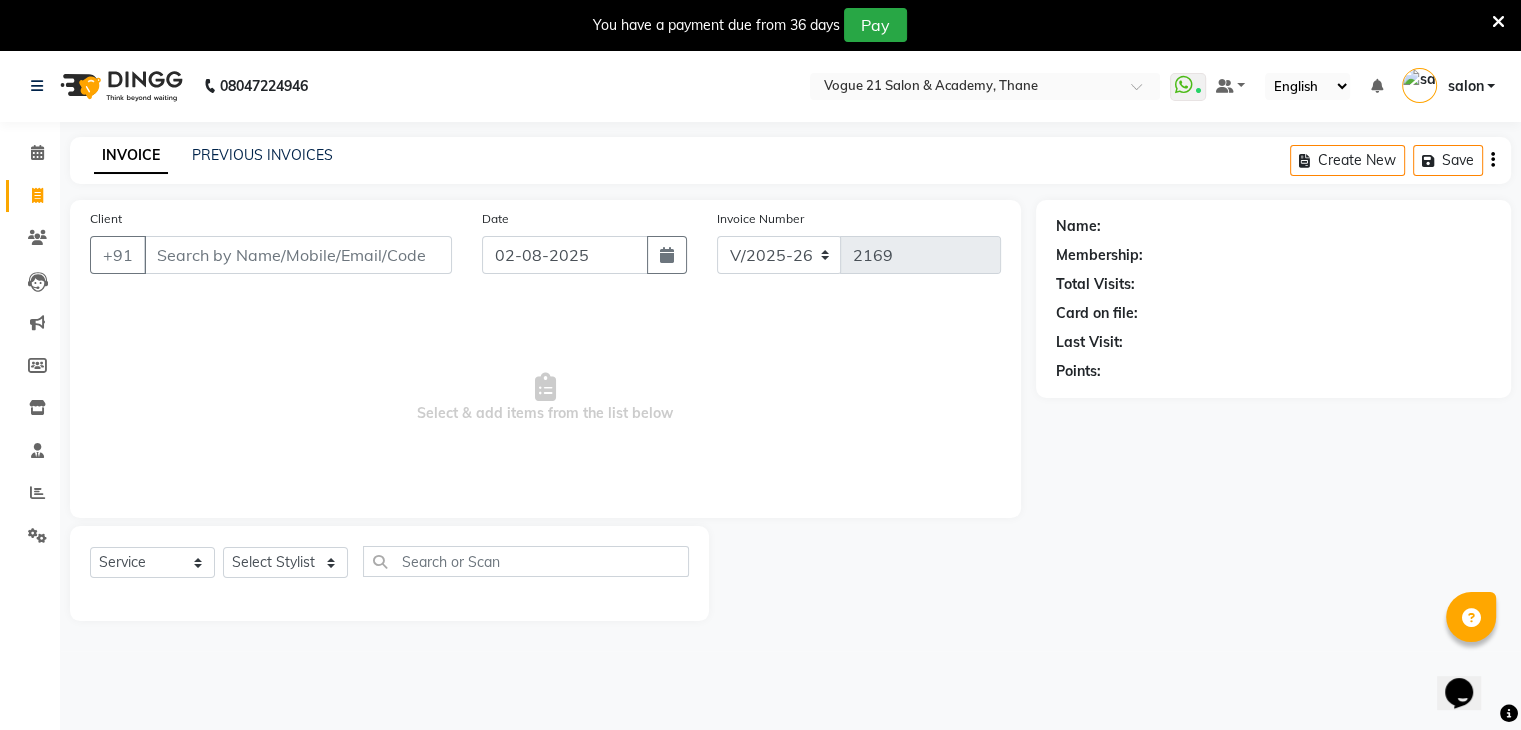 click at bounding box center (1498, 22) 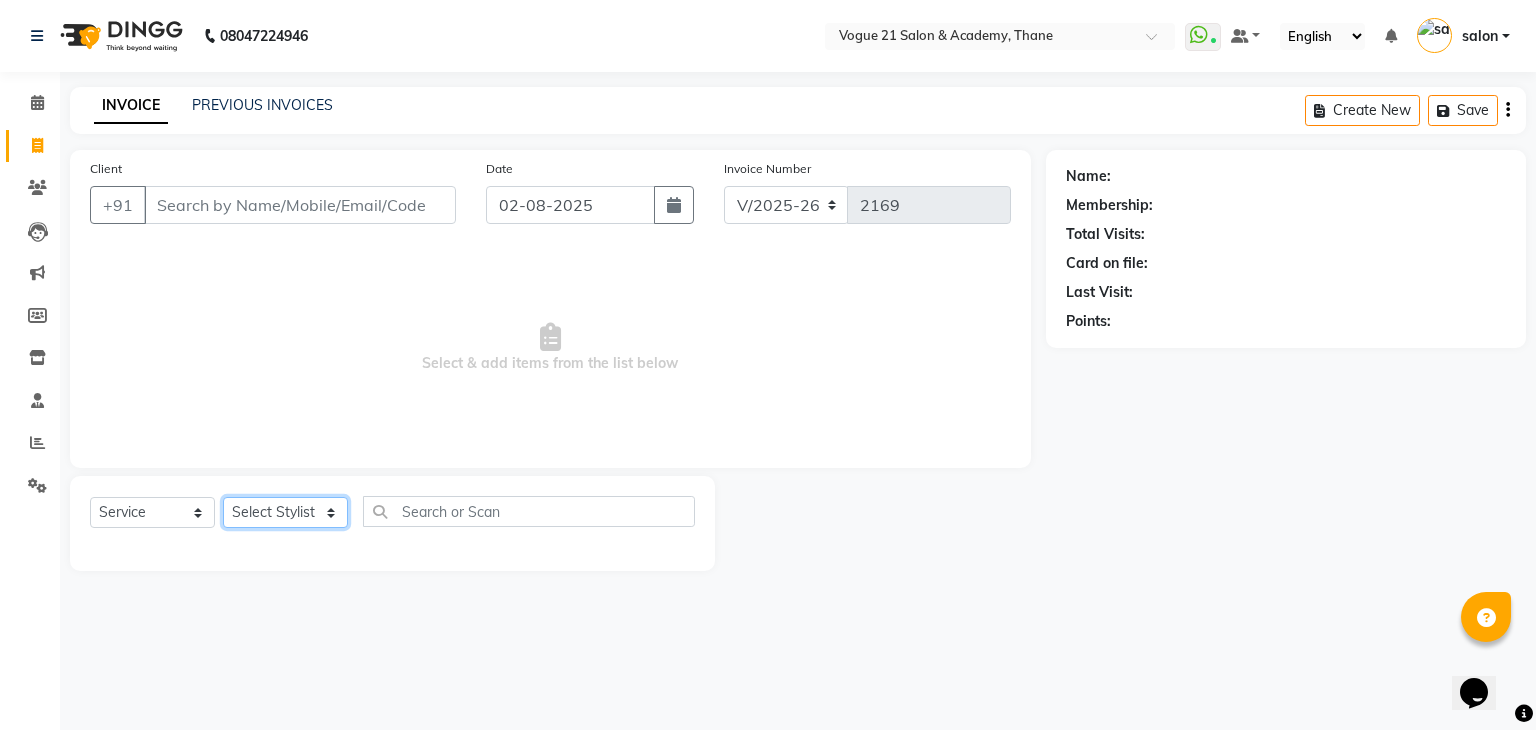 click on "Select Stylist aamir  Alicia Dsouza Altamash Jamshed  jyoti chauhan Pooja yadav Priya jadhav salon suraj salunkhe" 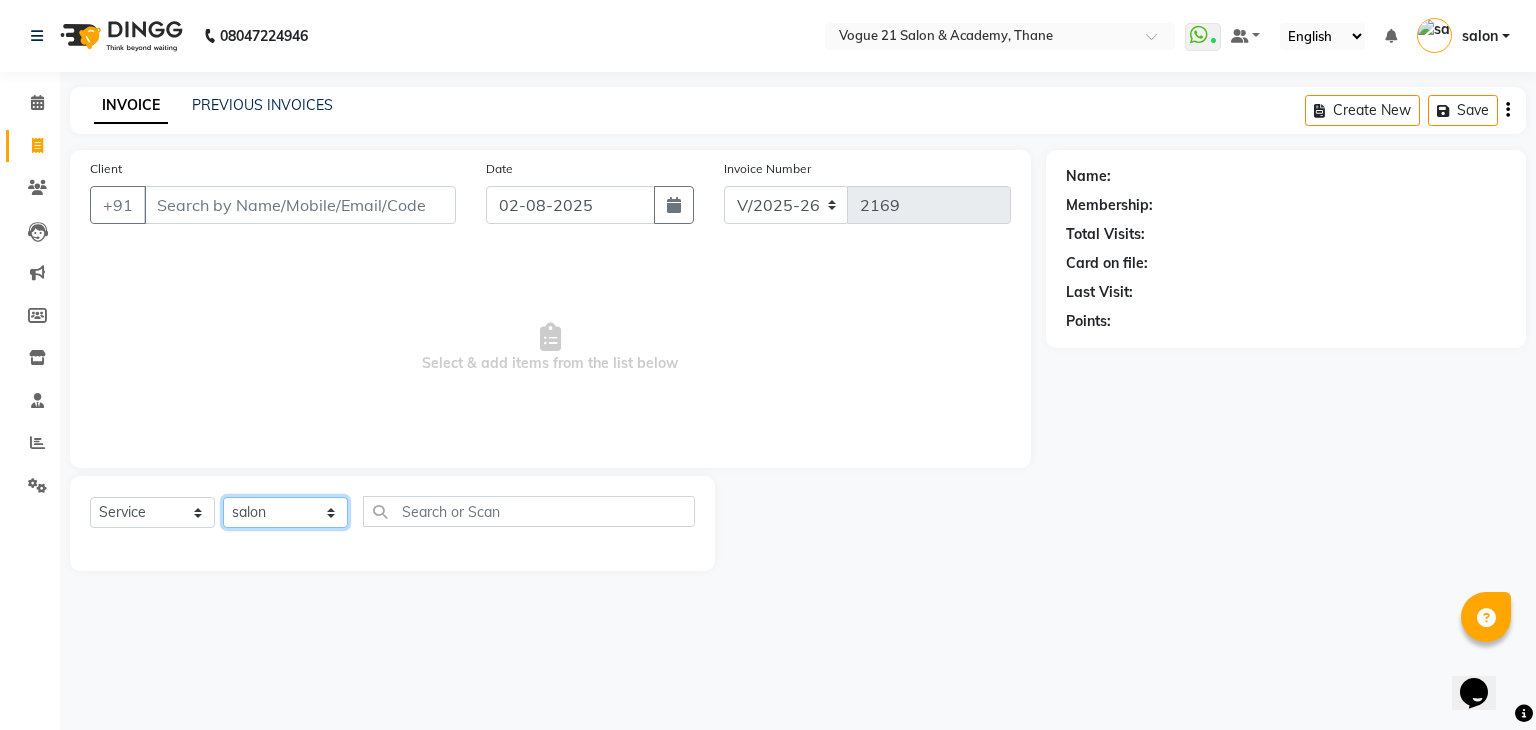 click on "Select Stylist aamir  Alicia Dsouza Altamash Jamshed  jyoti chauhan Pooja yadav Priya jadhav salon suraj salunkhe" 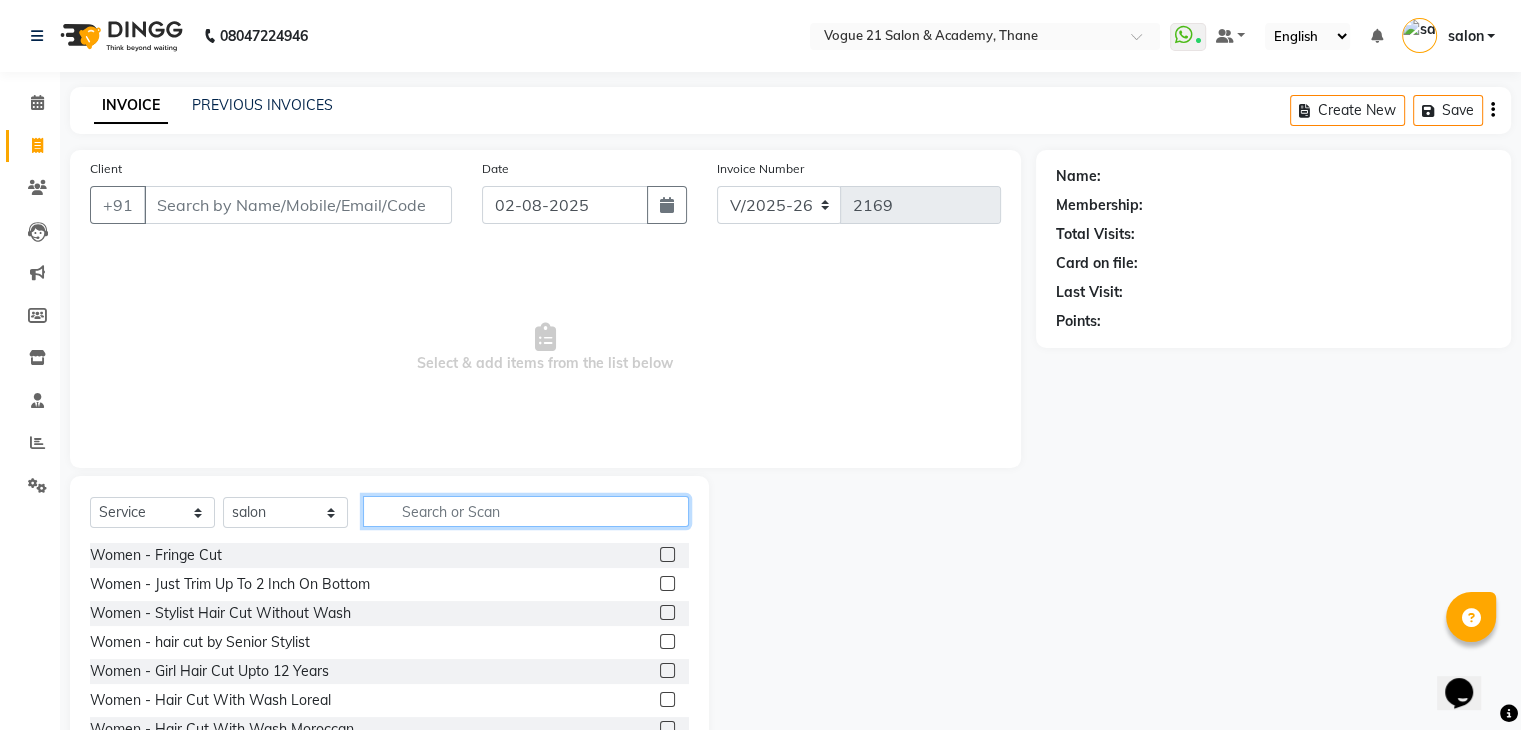 click 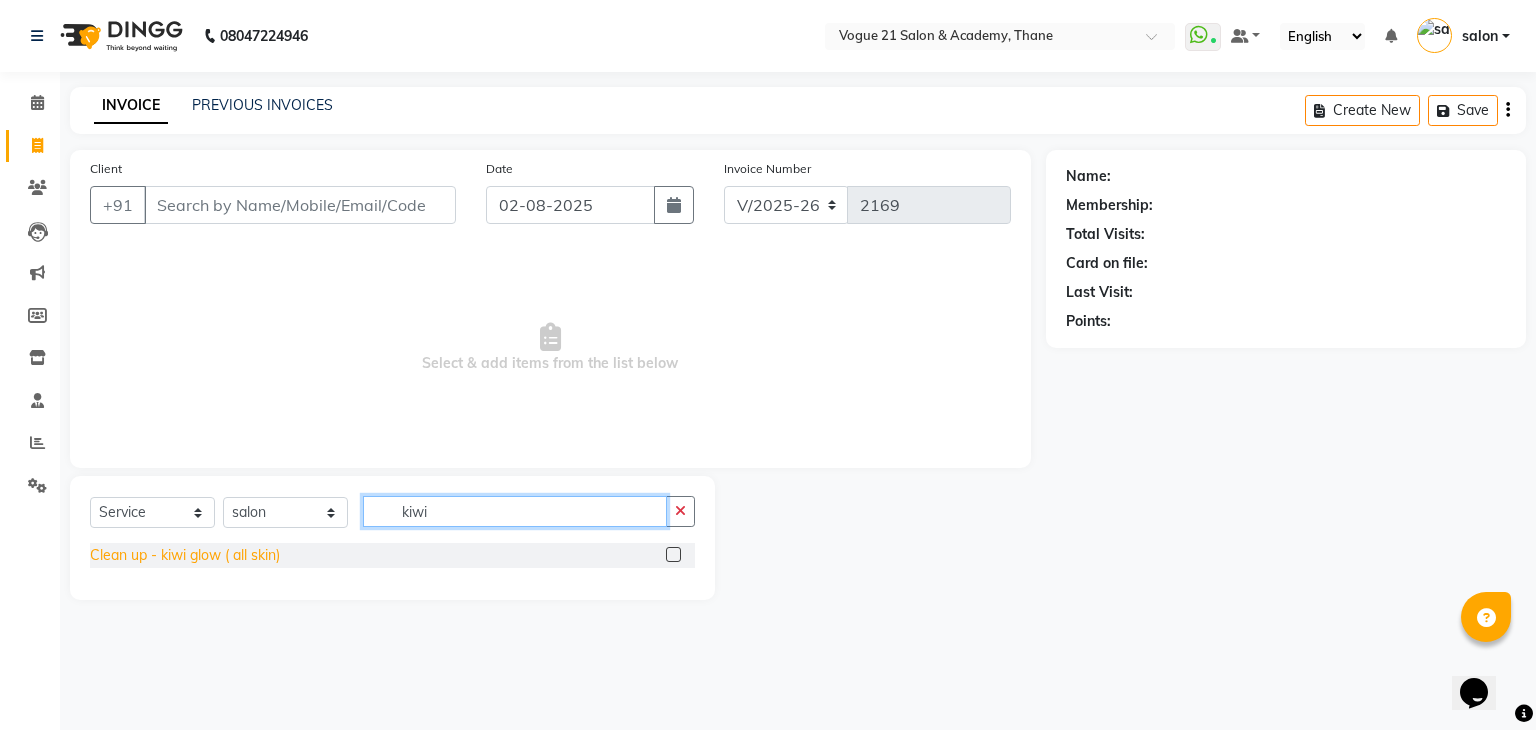 type on "kiwi" 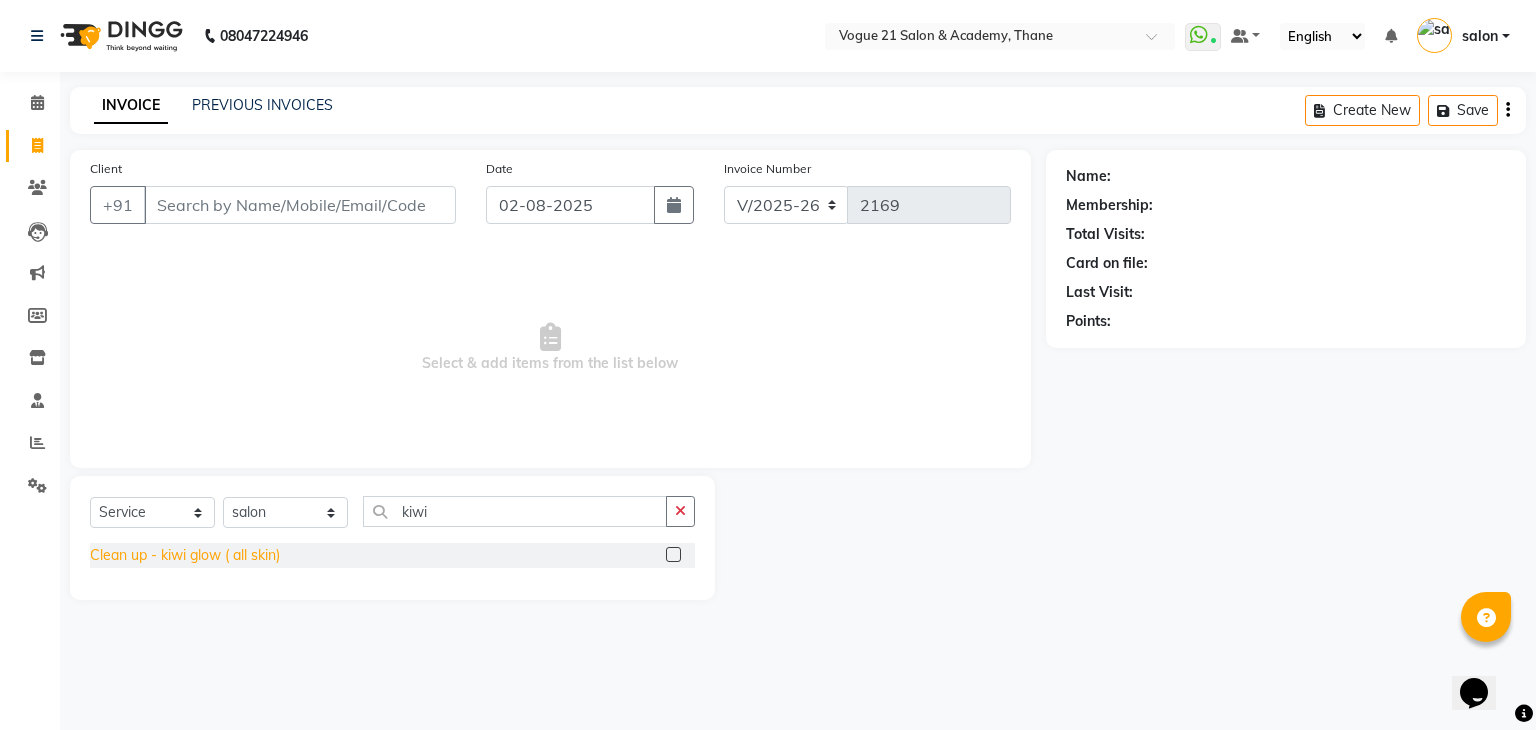 click on "Clean up - kiwi glow ( all skin)" 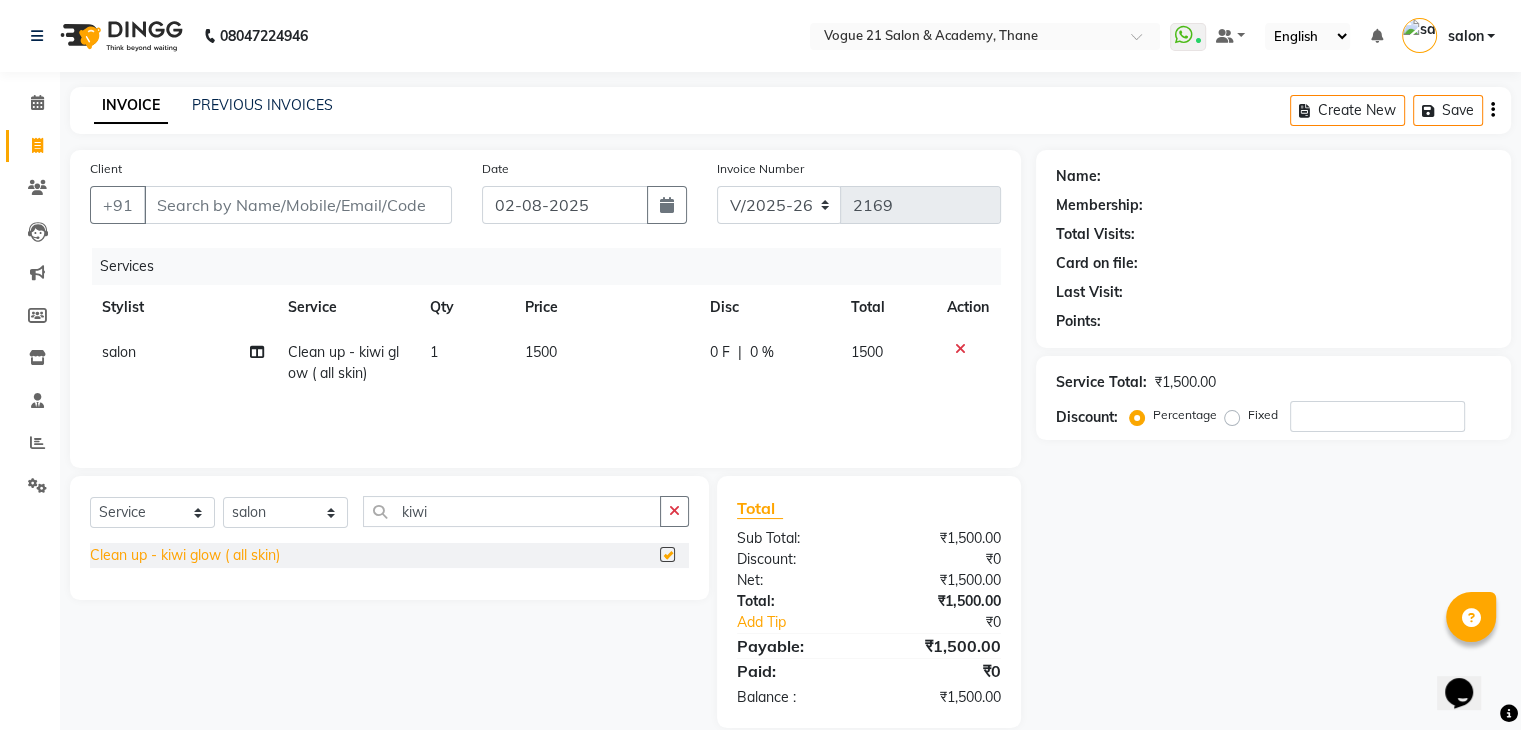 checkbox on "false" 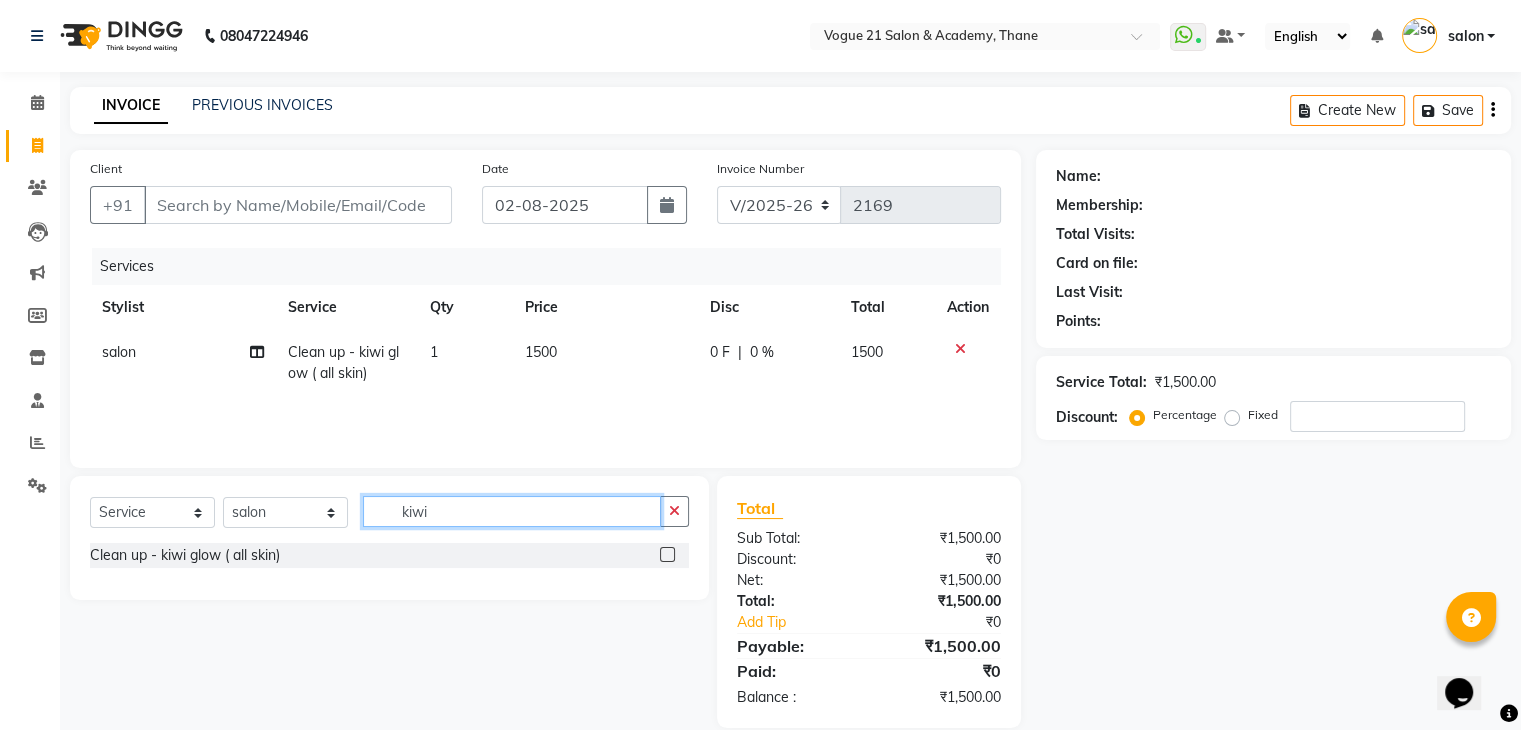 click on "kiwi" 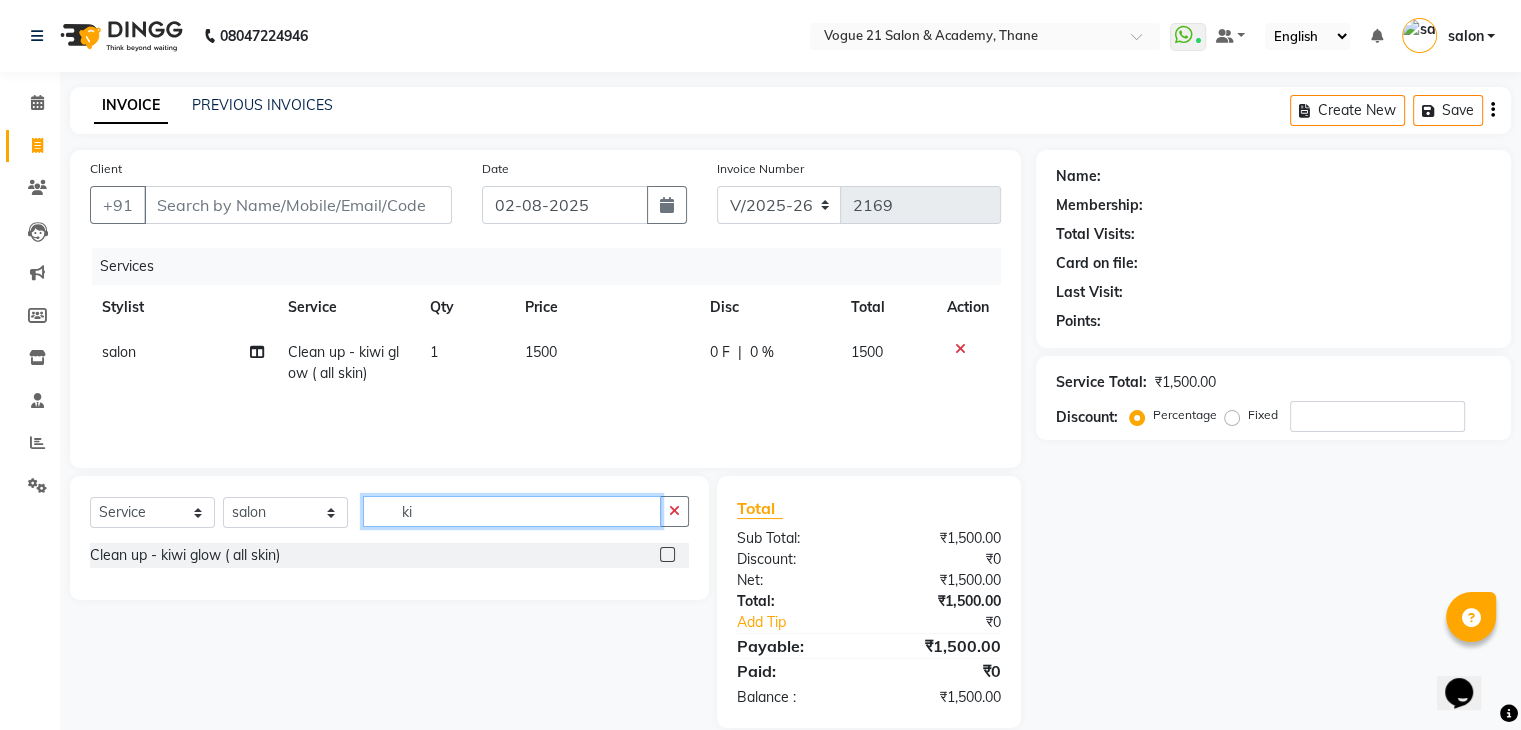 type on "k" 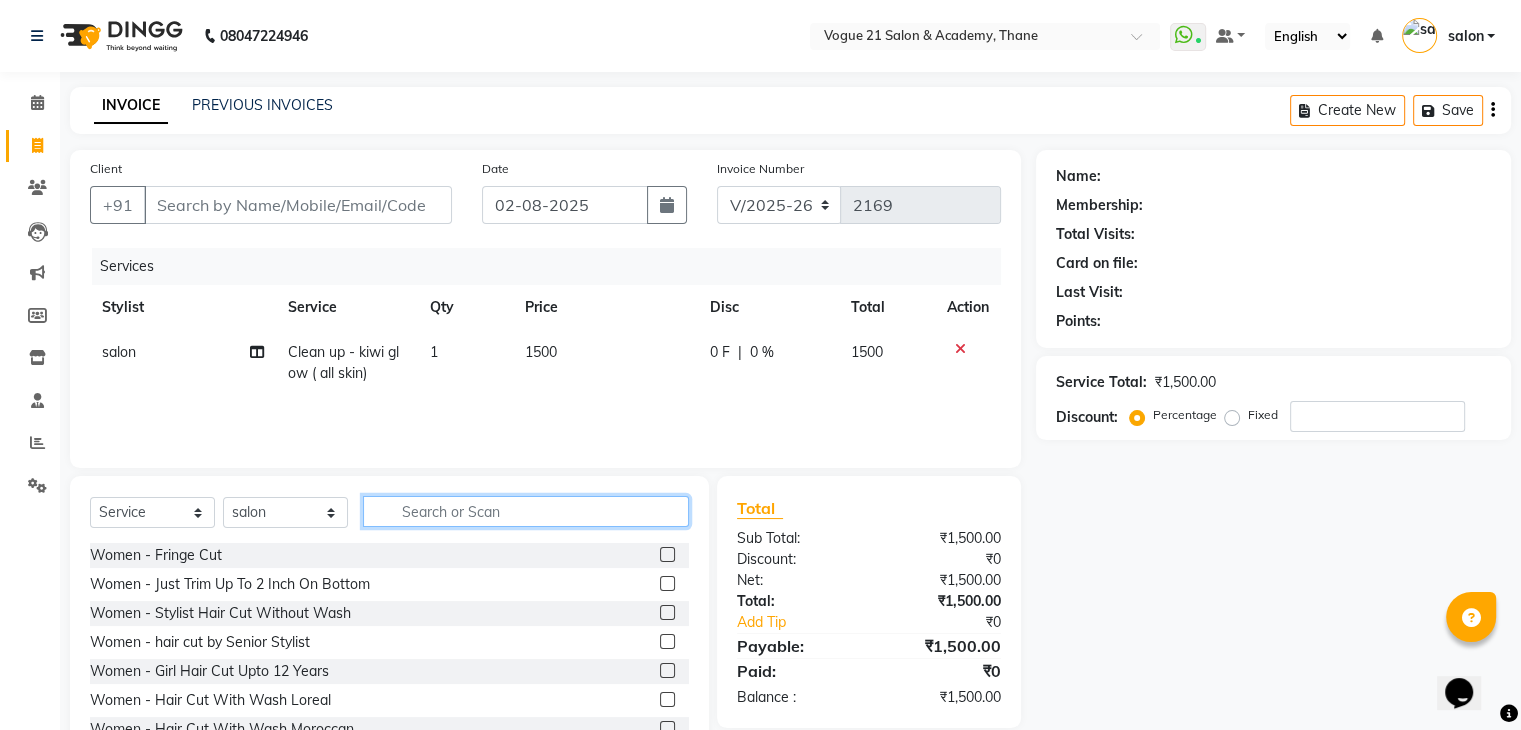 type 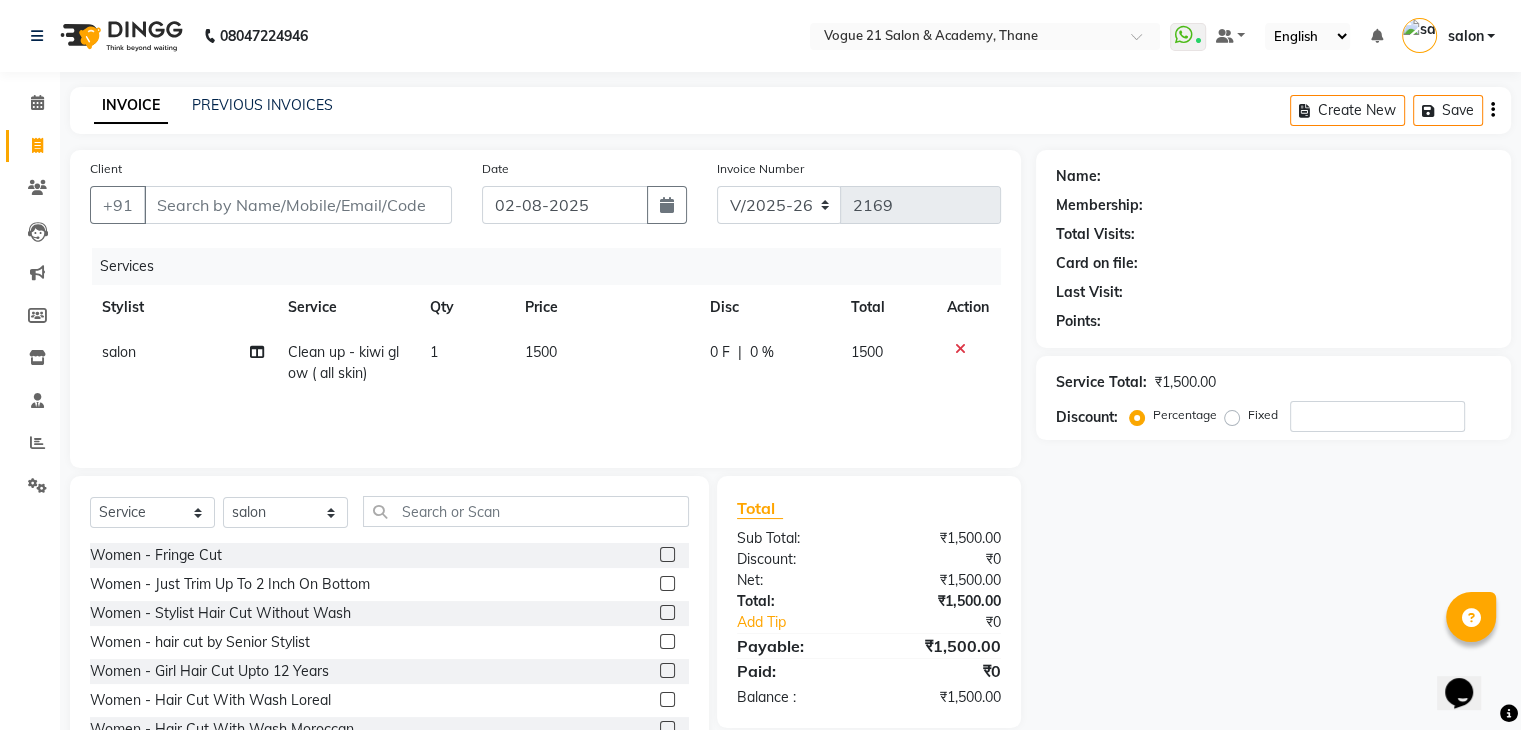 click on "1500" 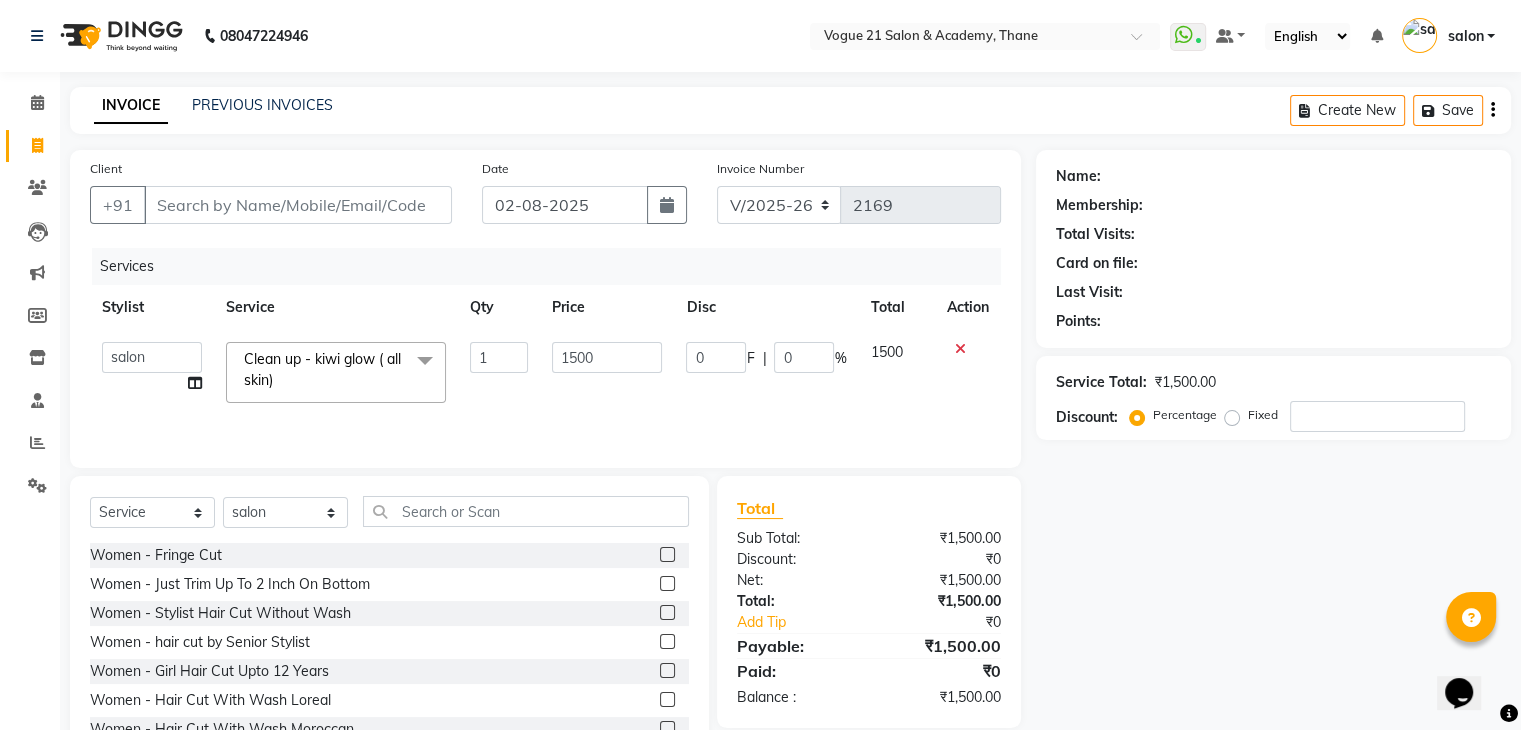click 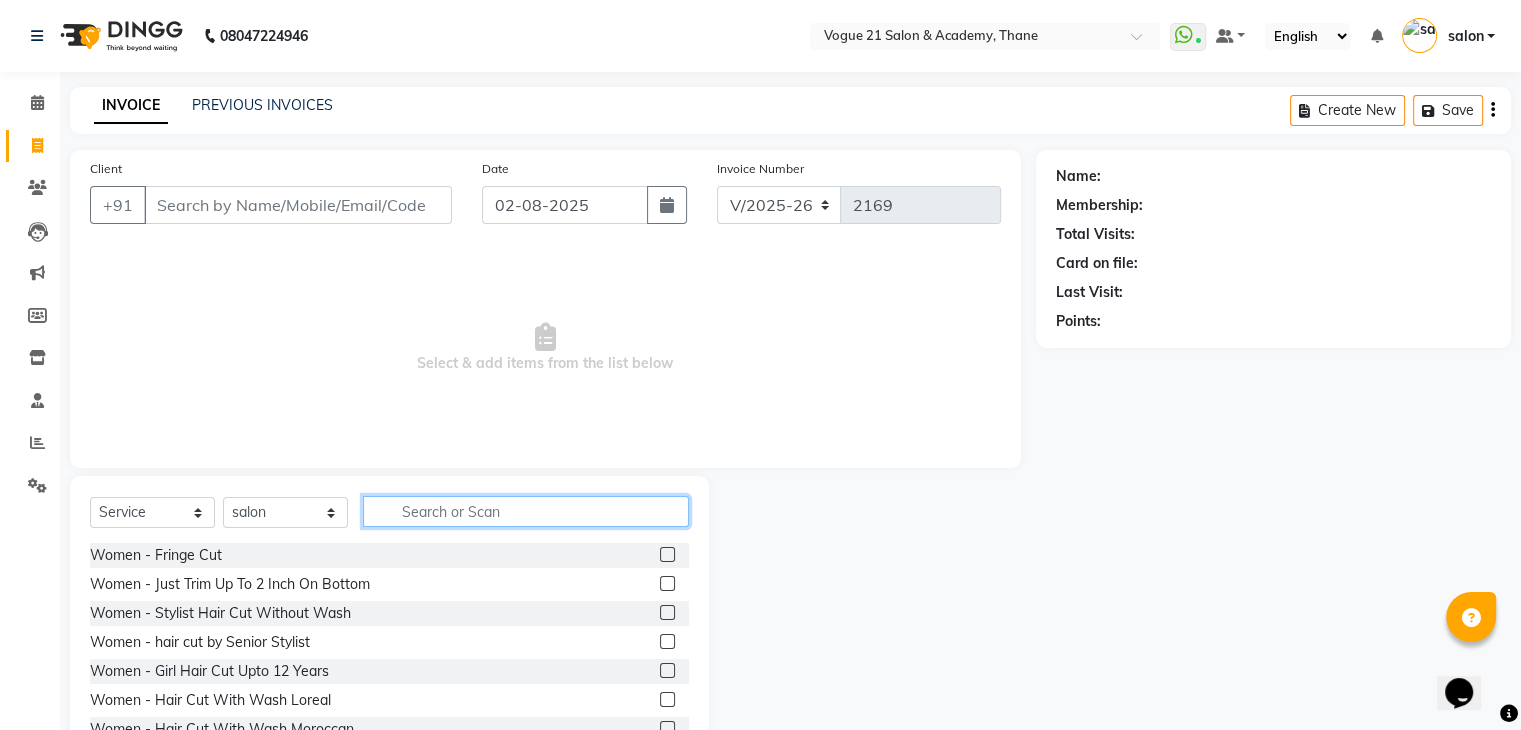 click 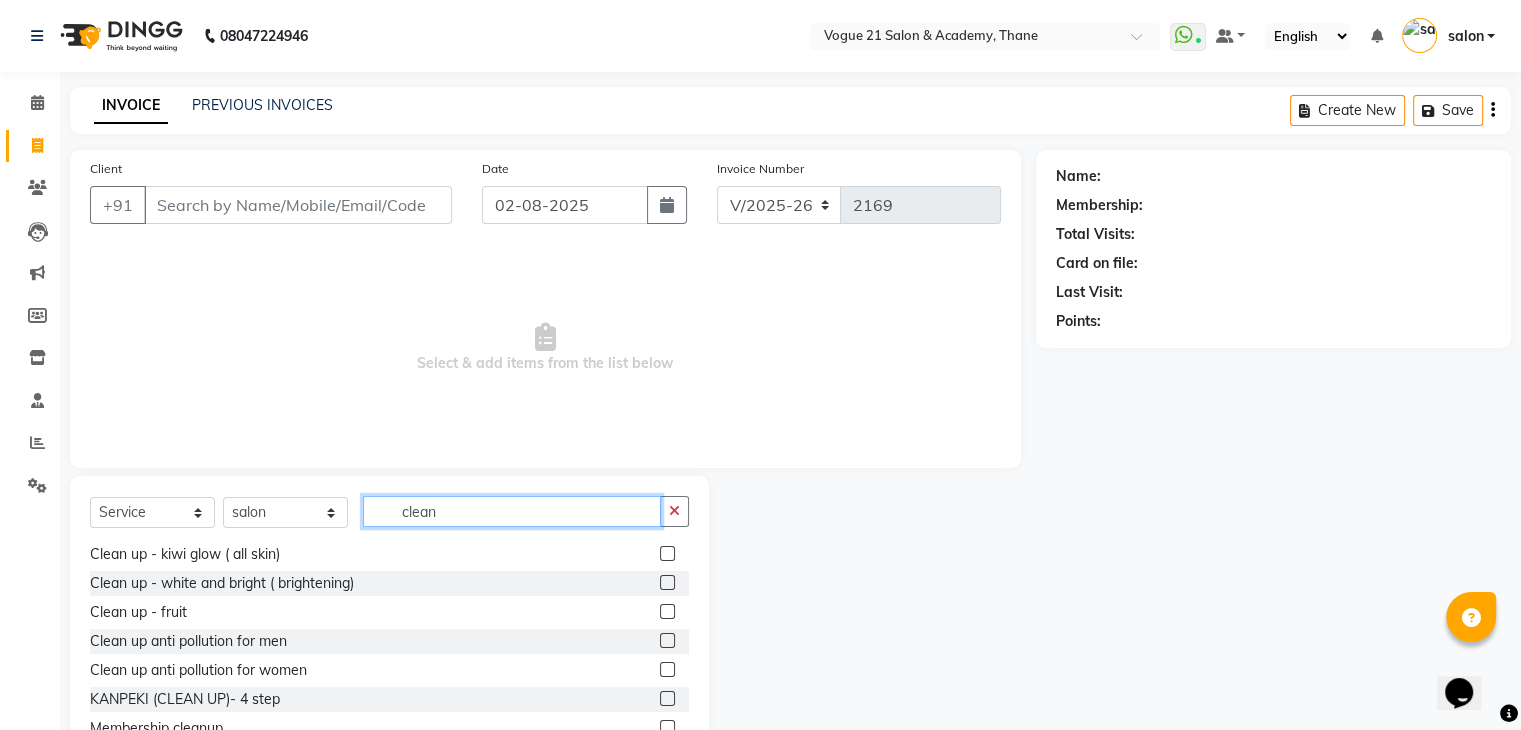 scroll, scrollTop: 89, scrollLeft: 0, axis: vertical 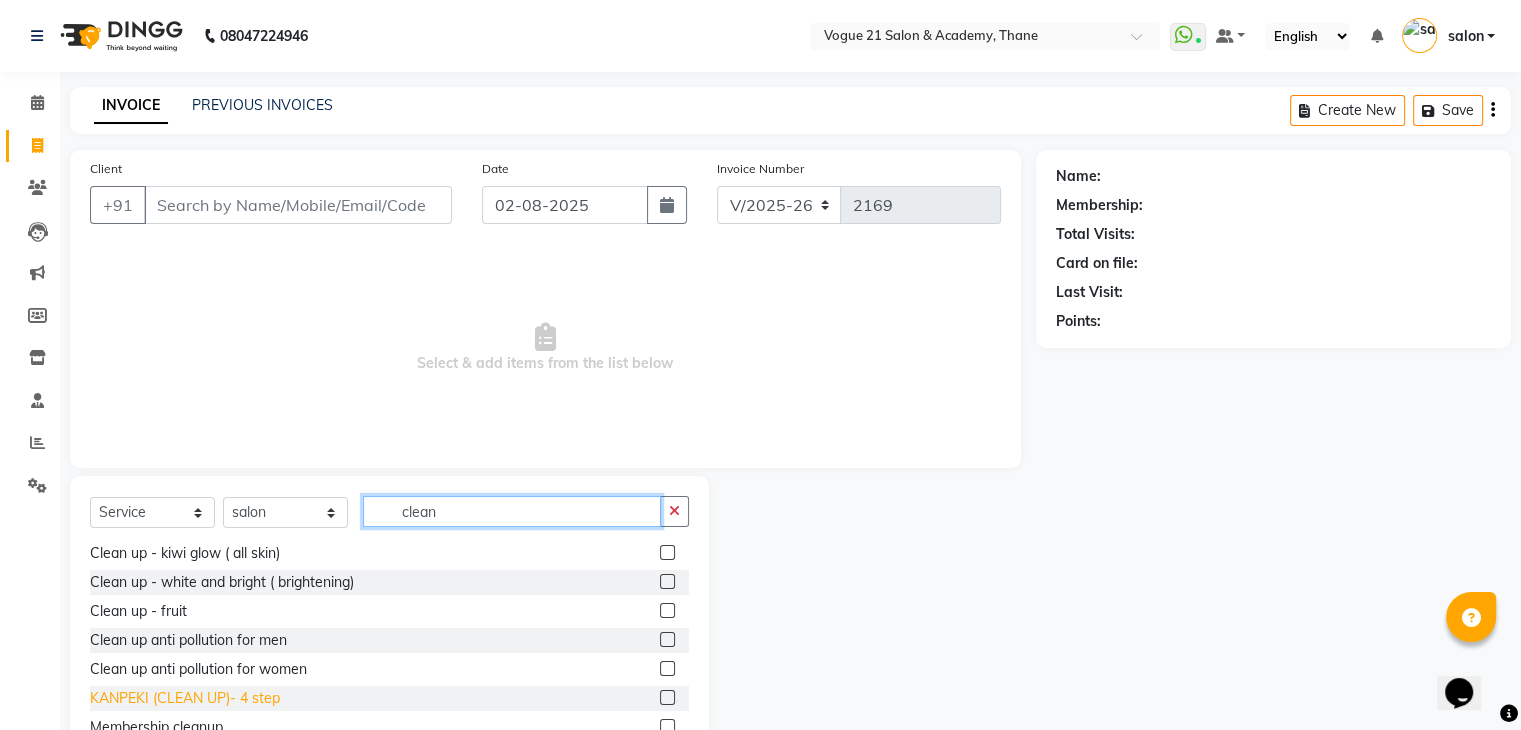 type on "clean" 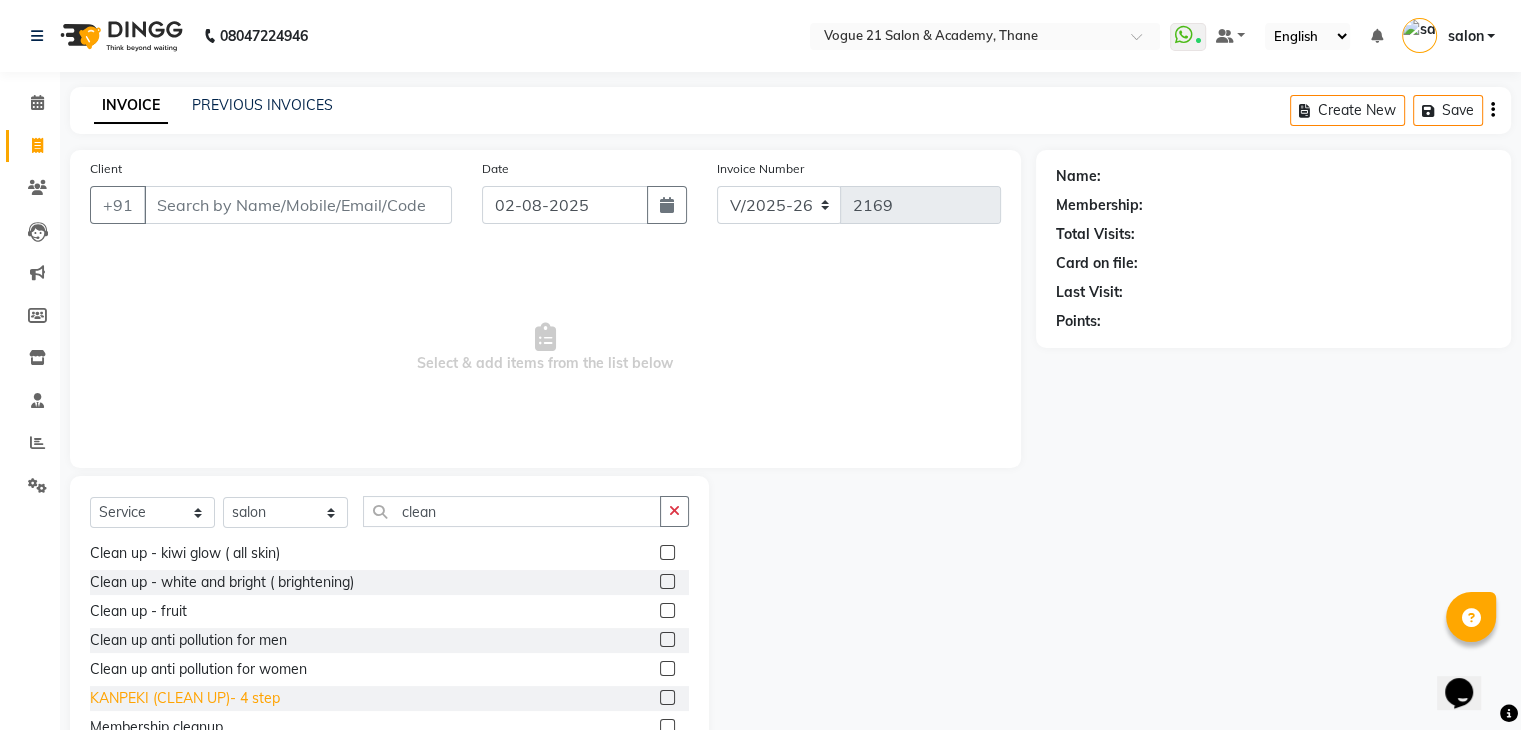 click on "KANPEKI (CLEAN UP)- 4 step" 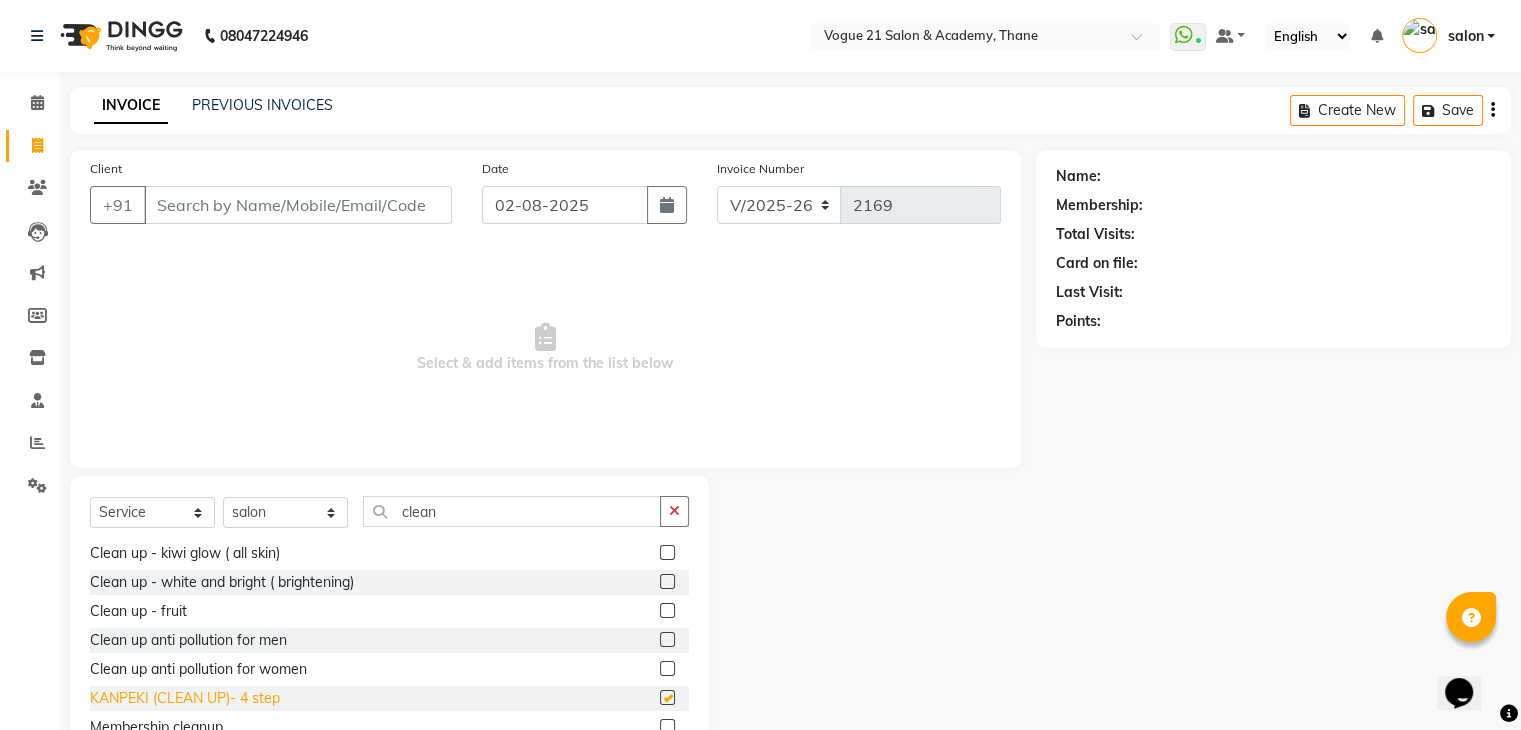 checkbox on "false" 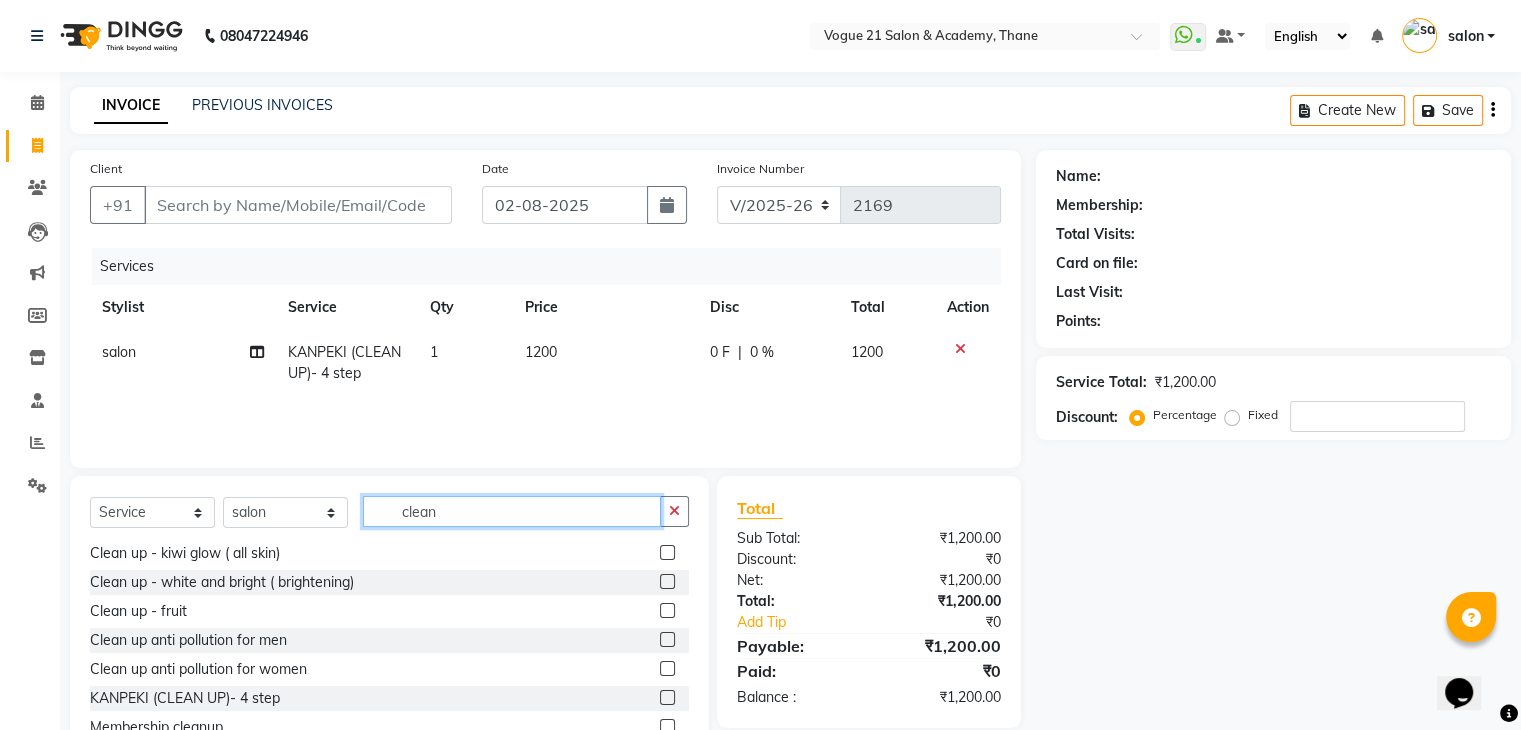 click on "clean" 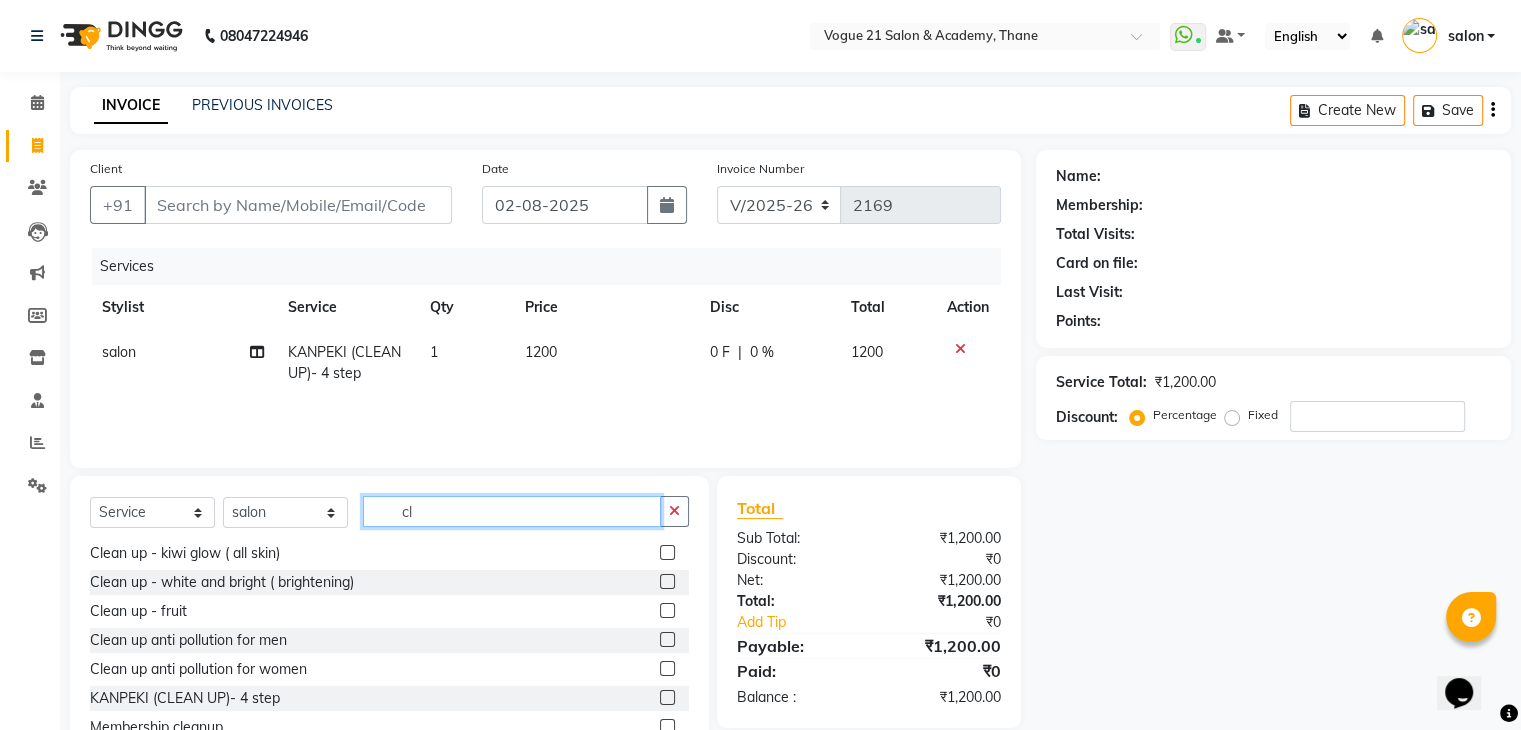 type on "c" 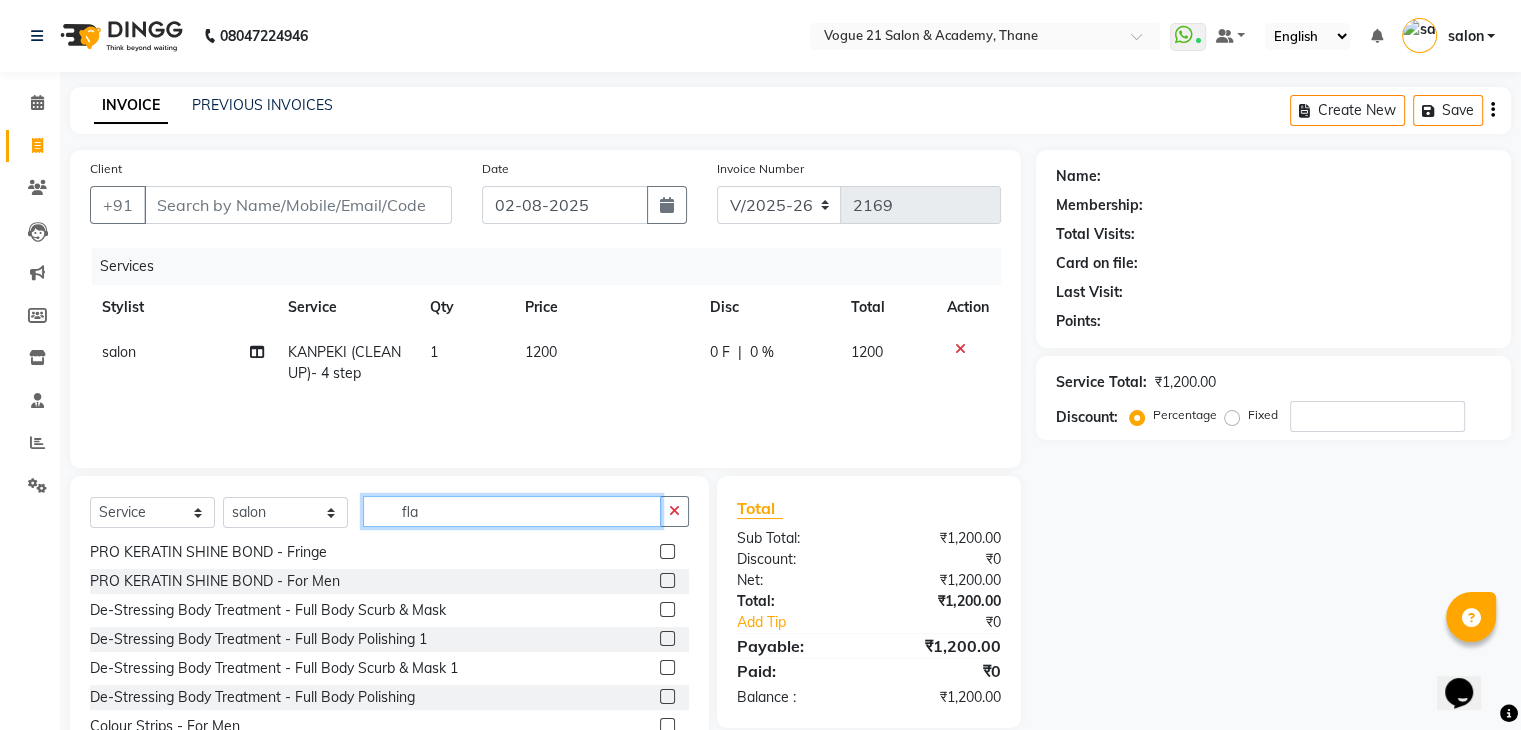 scroll, scrollTop: 32, scrollLeft: 0, axis: vertical 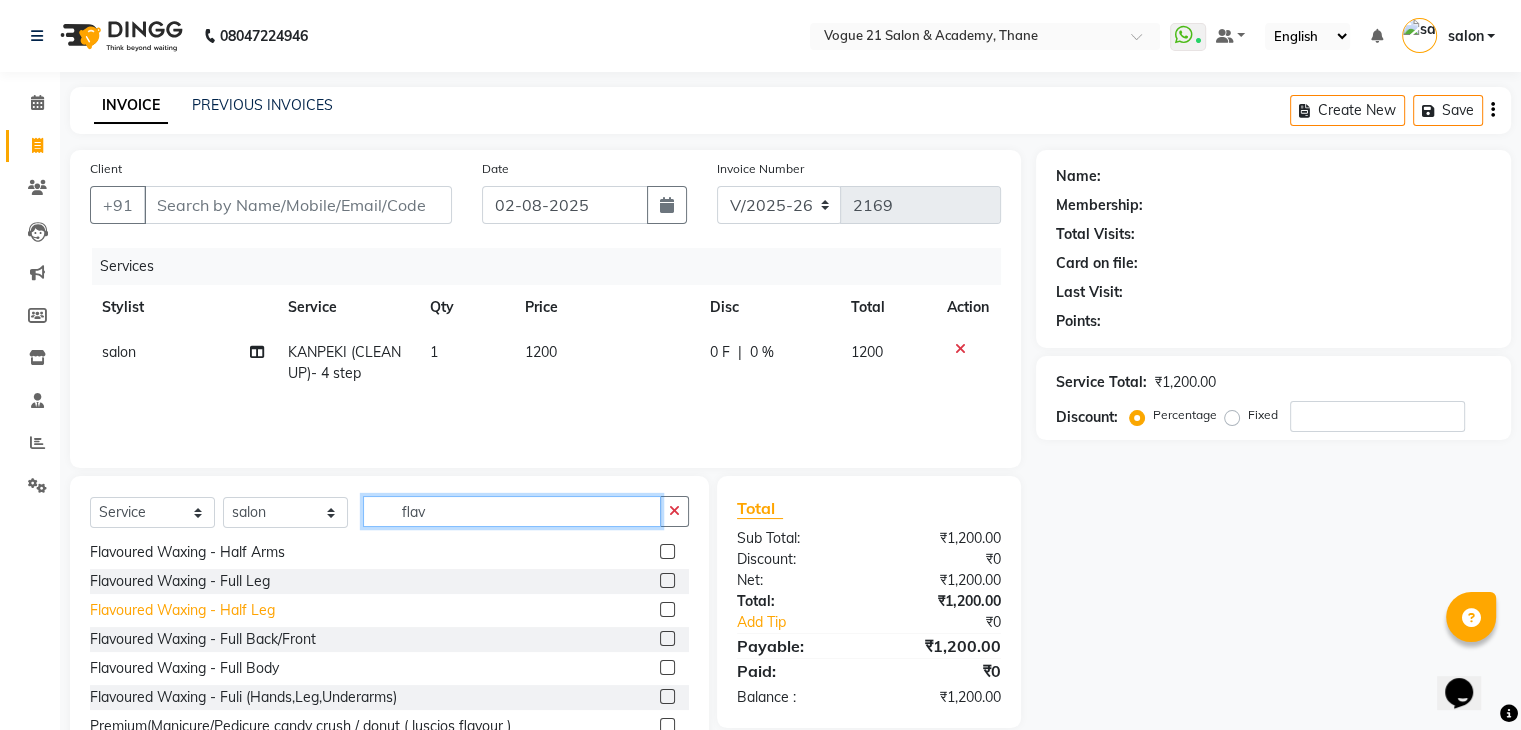 type on "flav" 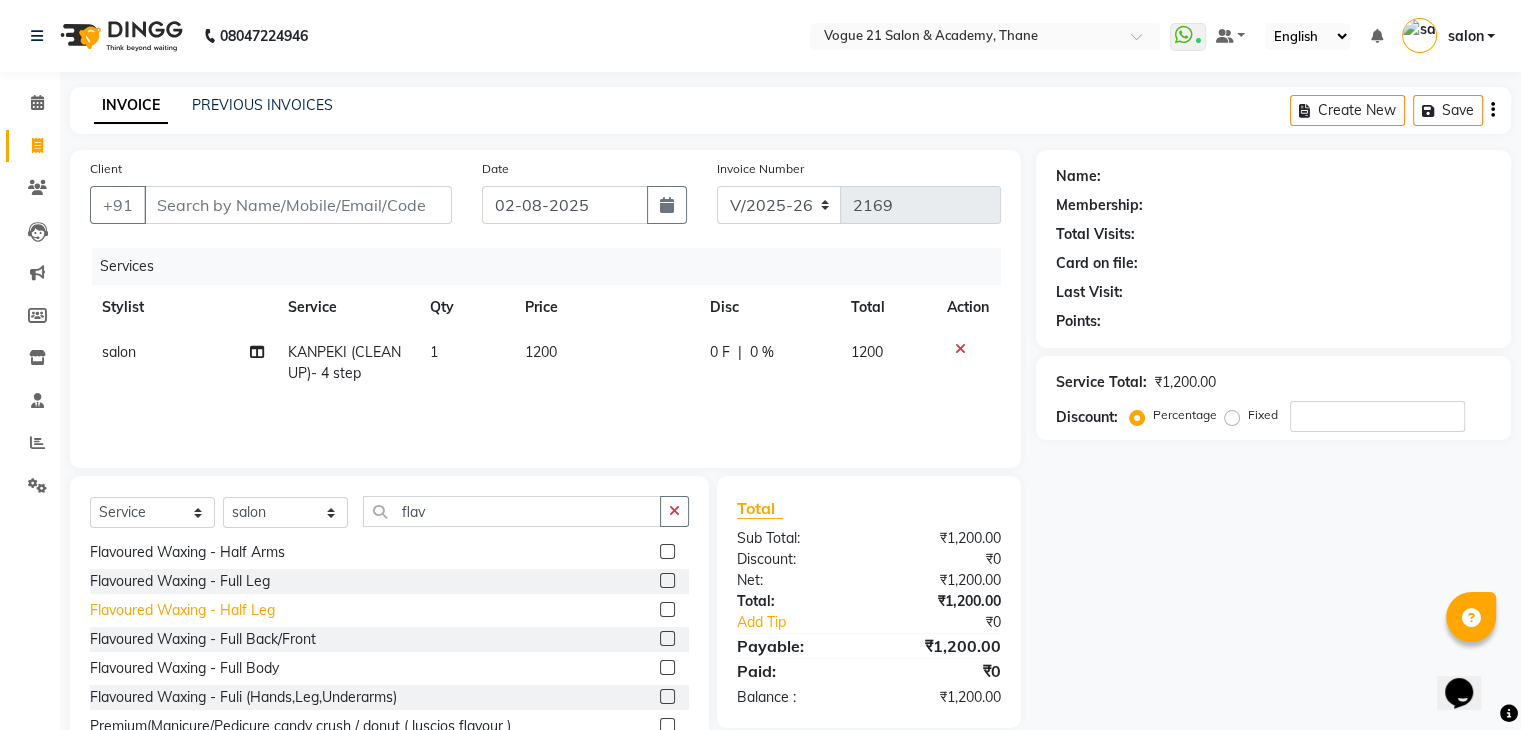 click on "Flavoured Waxing   -   Half Leg" 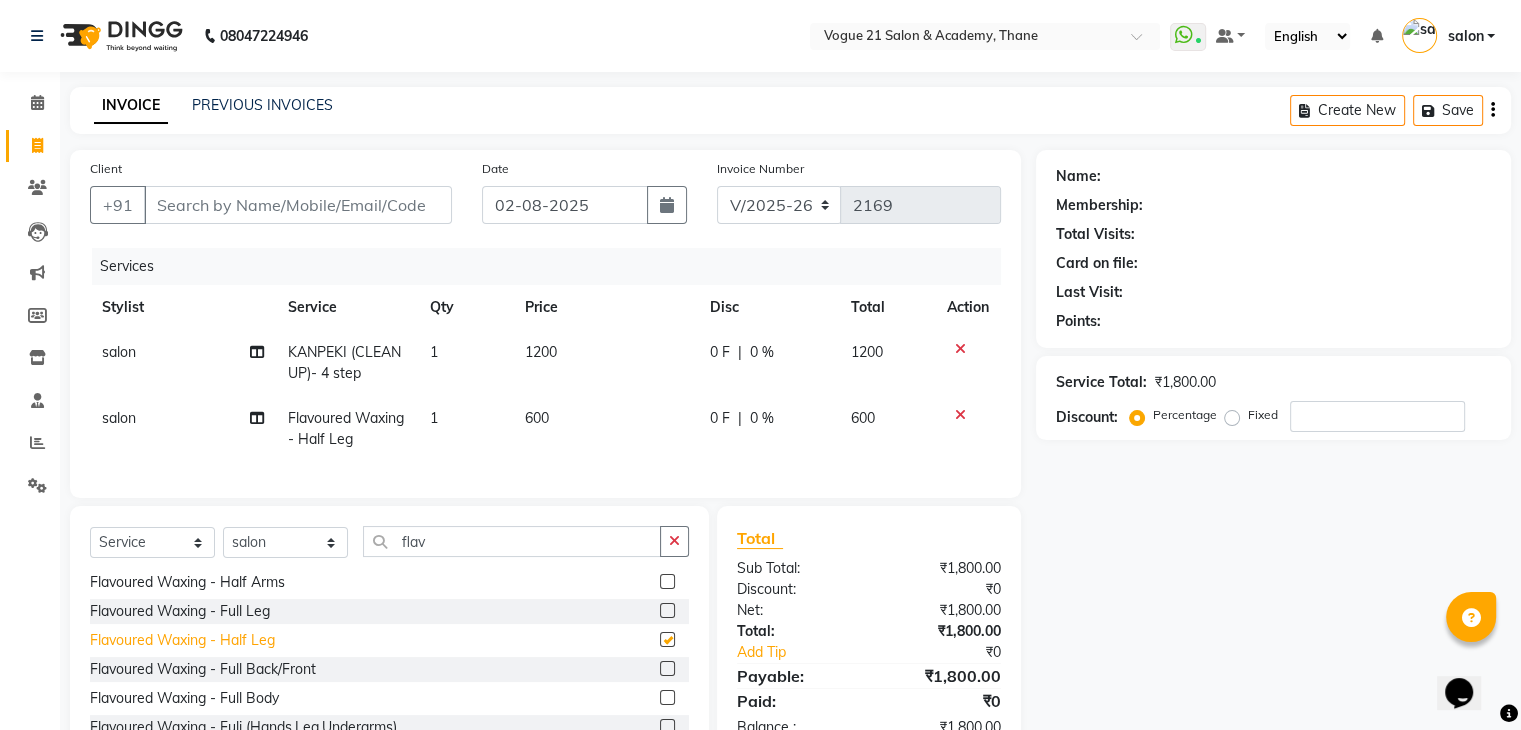 checkbox on "false" 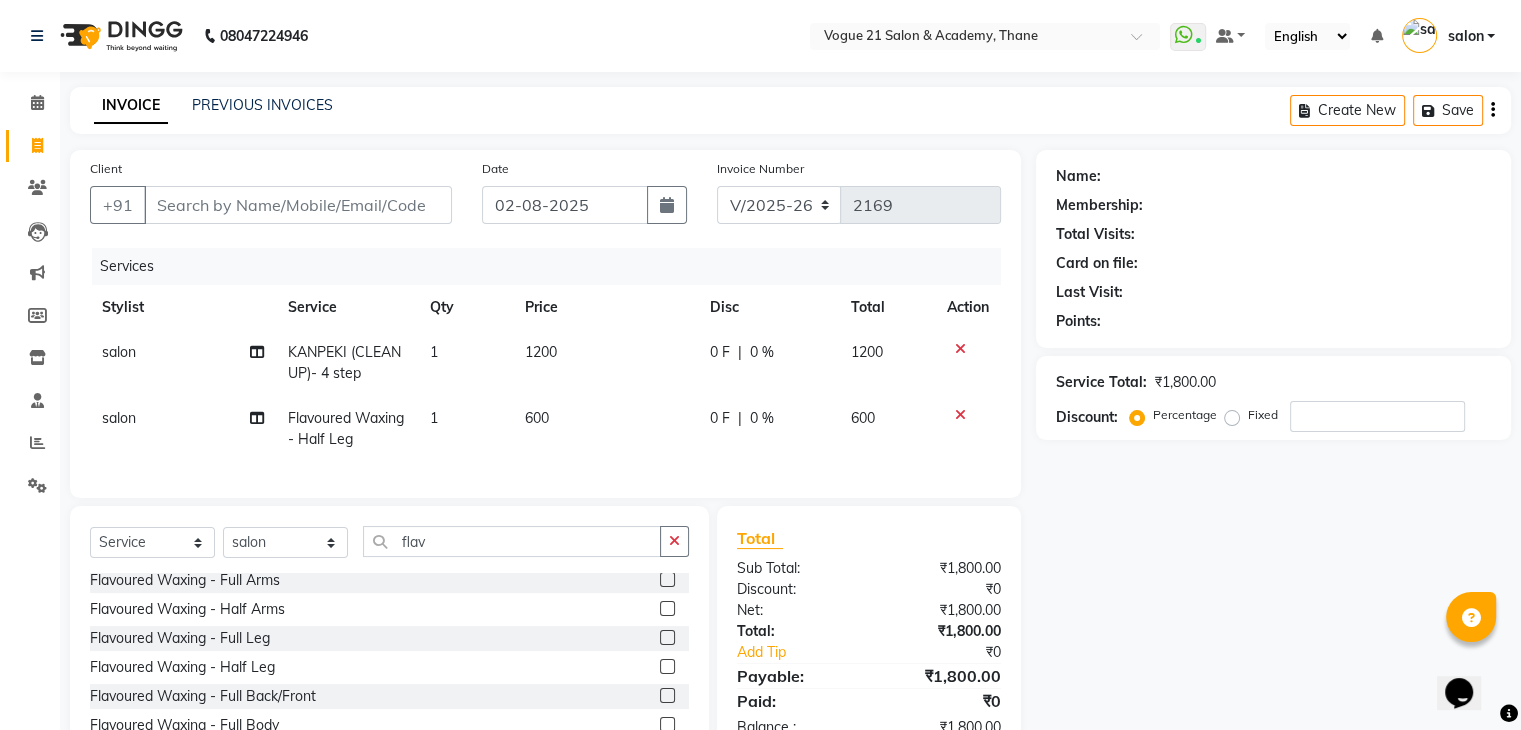 scroll, scrollTop: 0, scrollLeft: 0, axis: both 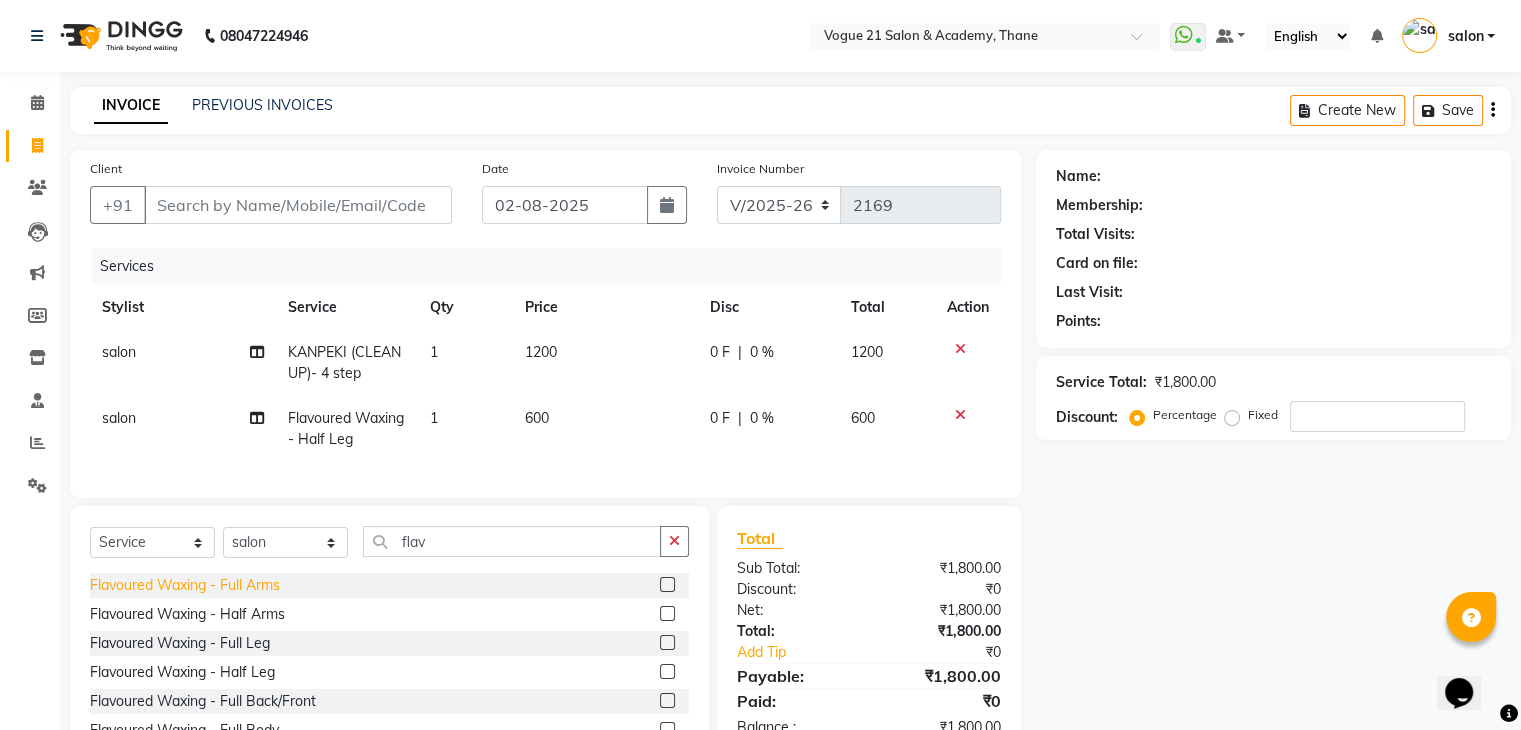 click on "Flavoured Waxing   -   Full Arms" 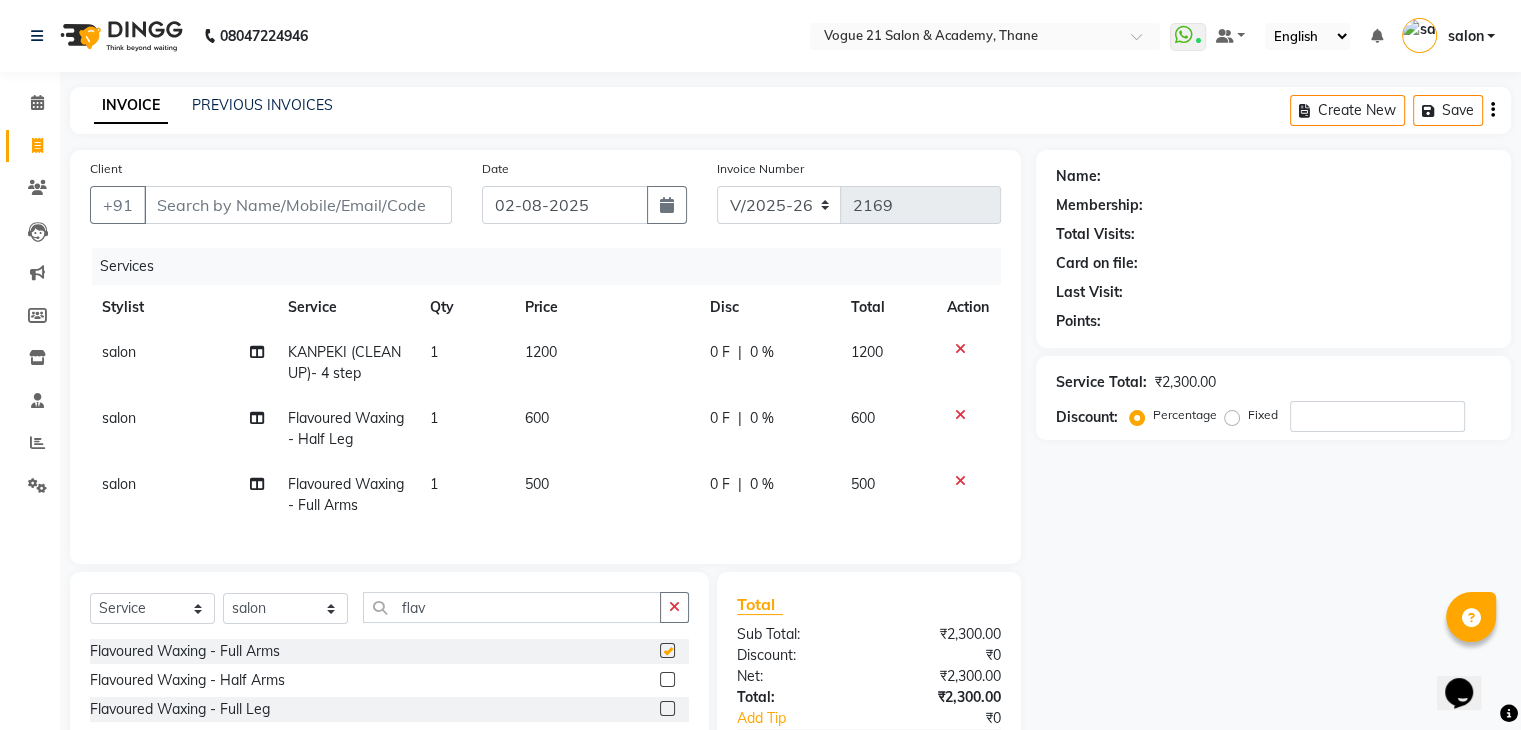 checkbox on "false" 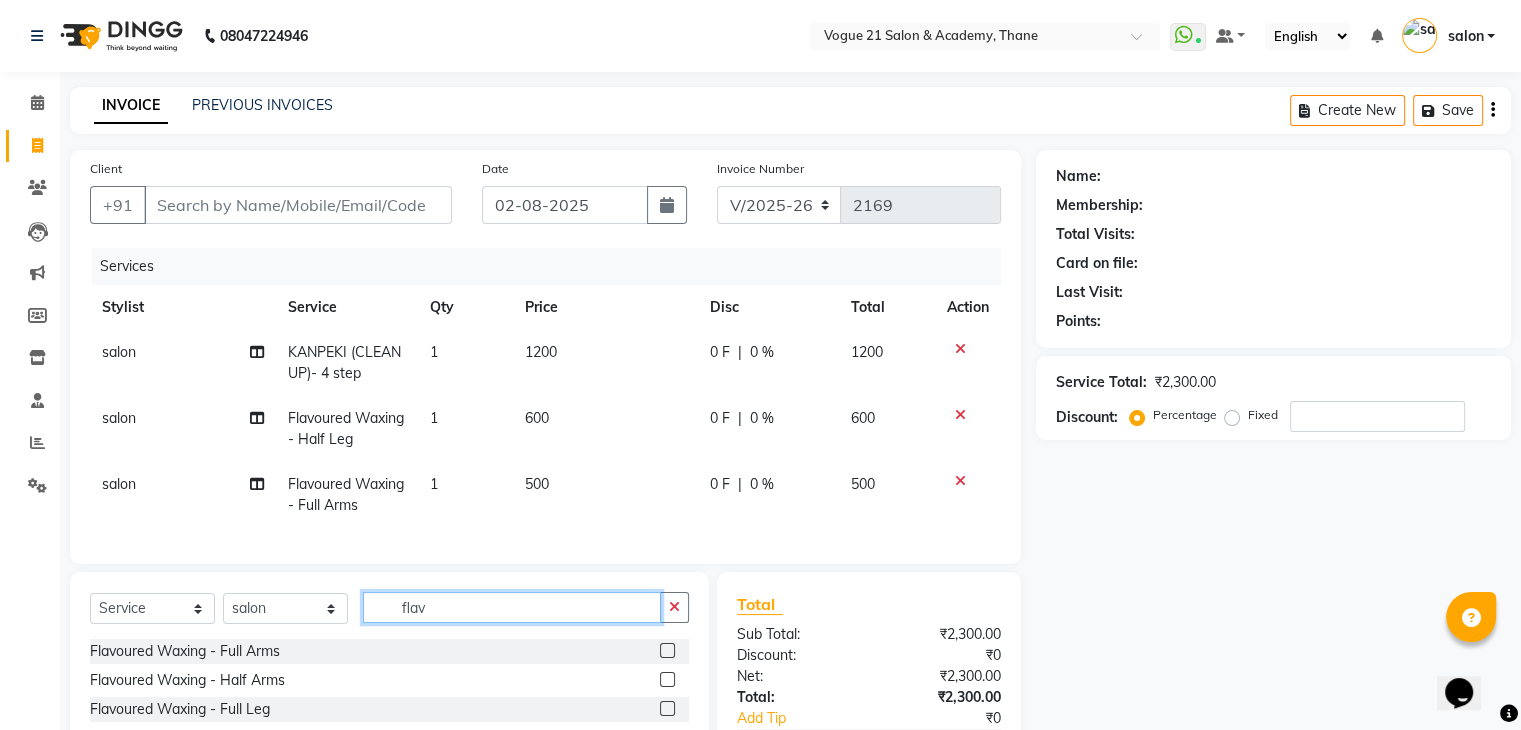 click on "flav" 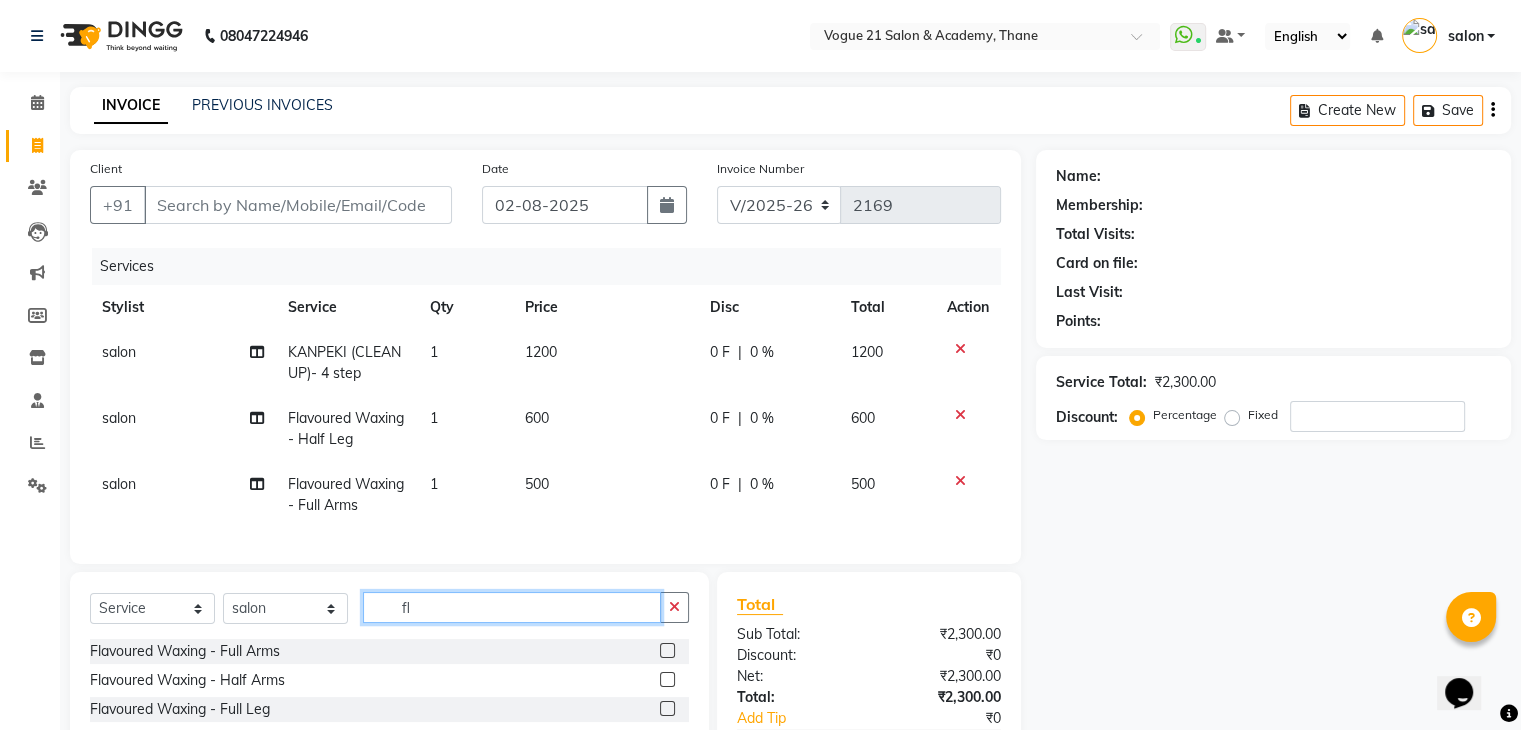 type on "f" 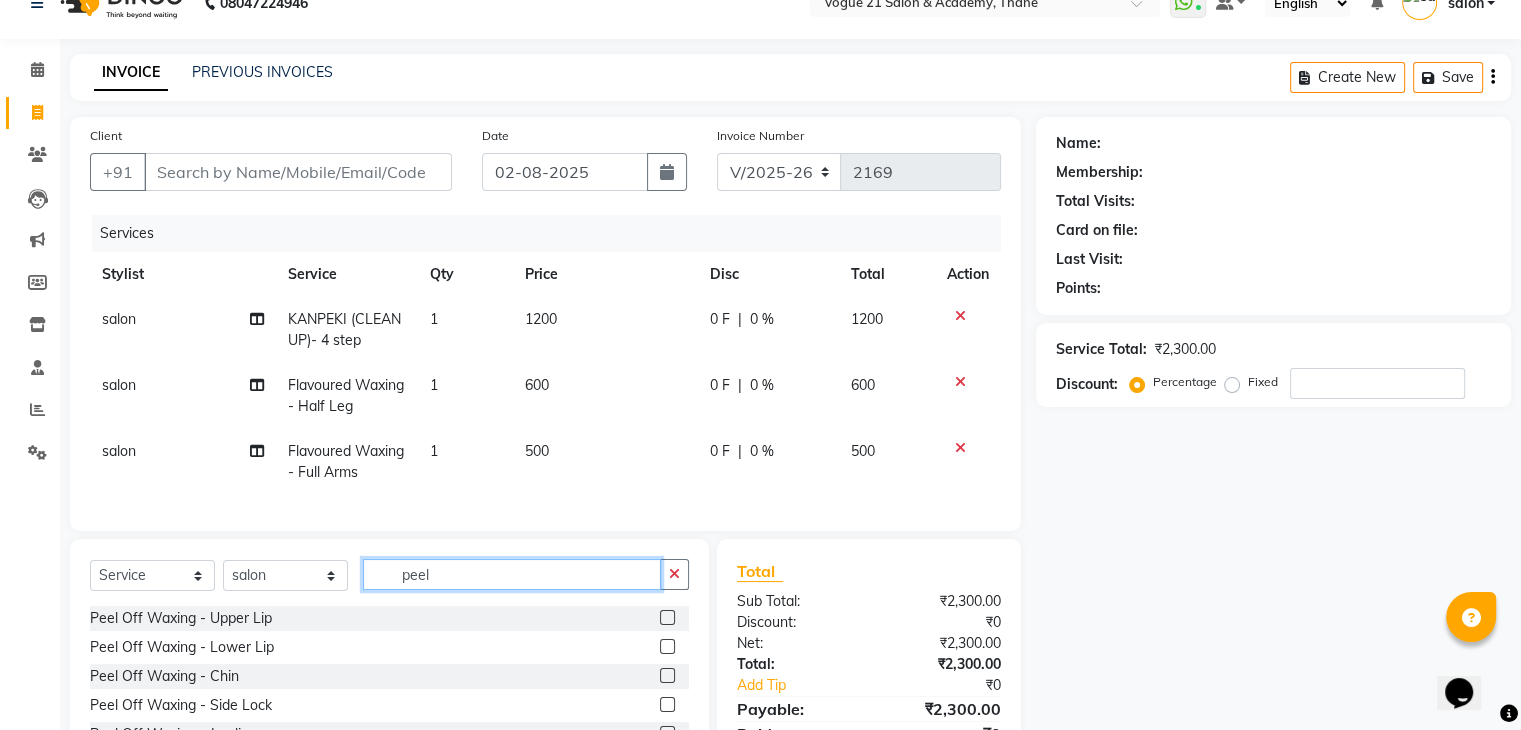 scroll, scrollTop: 183, scrollLeft: 0, axis: vertical 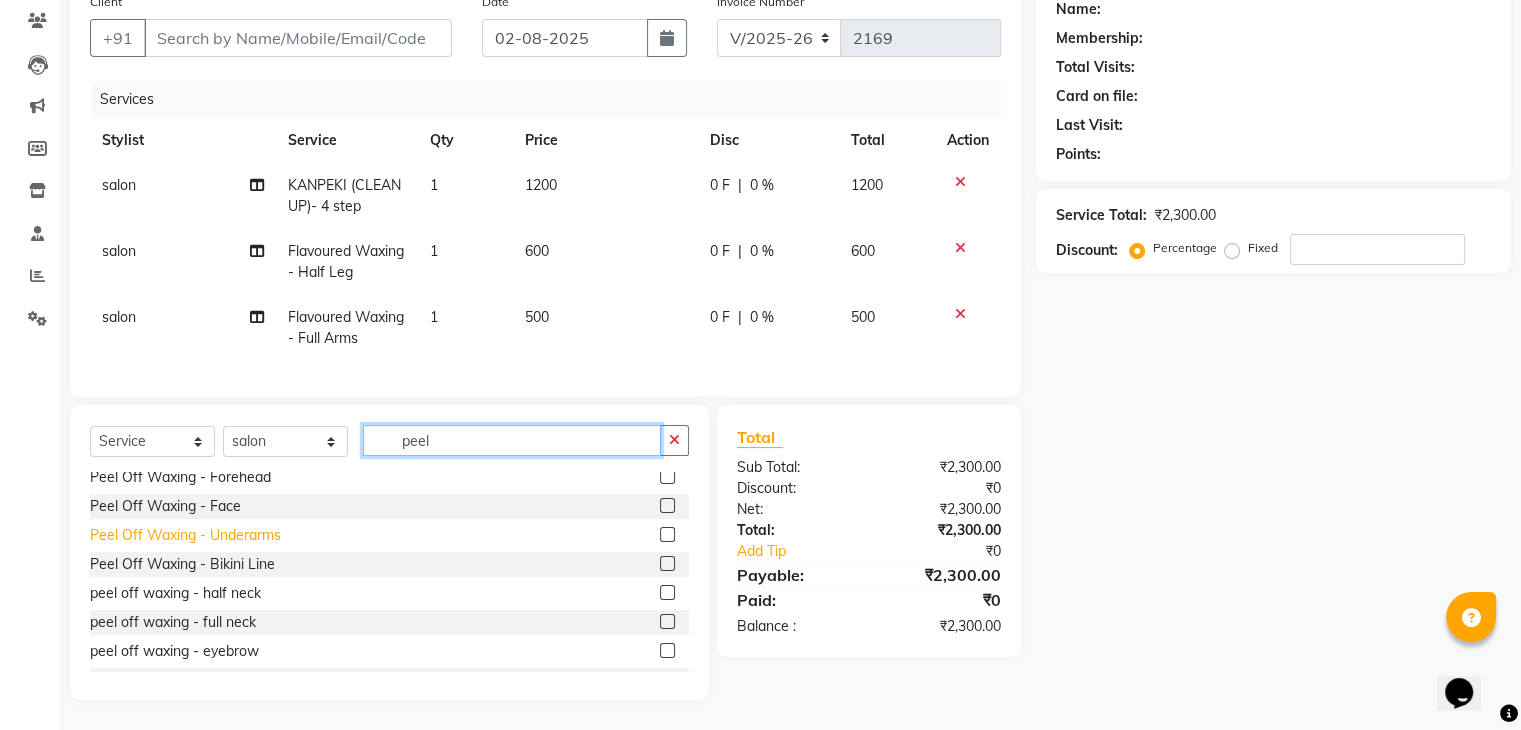 type on "peel" 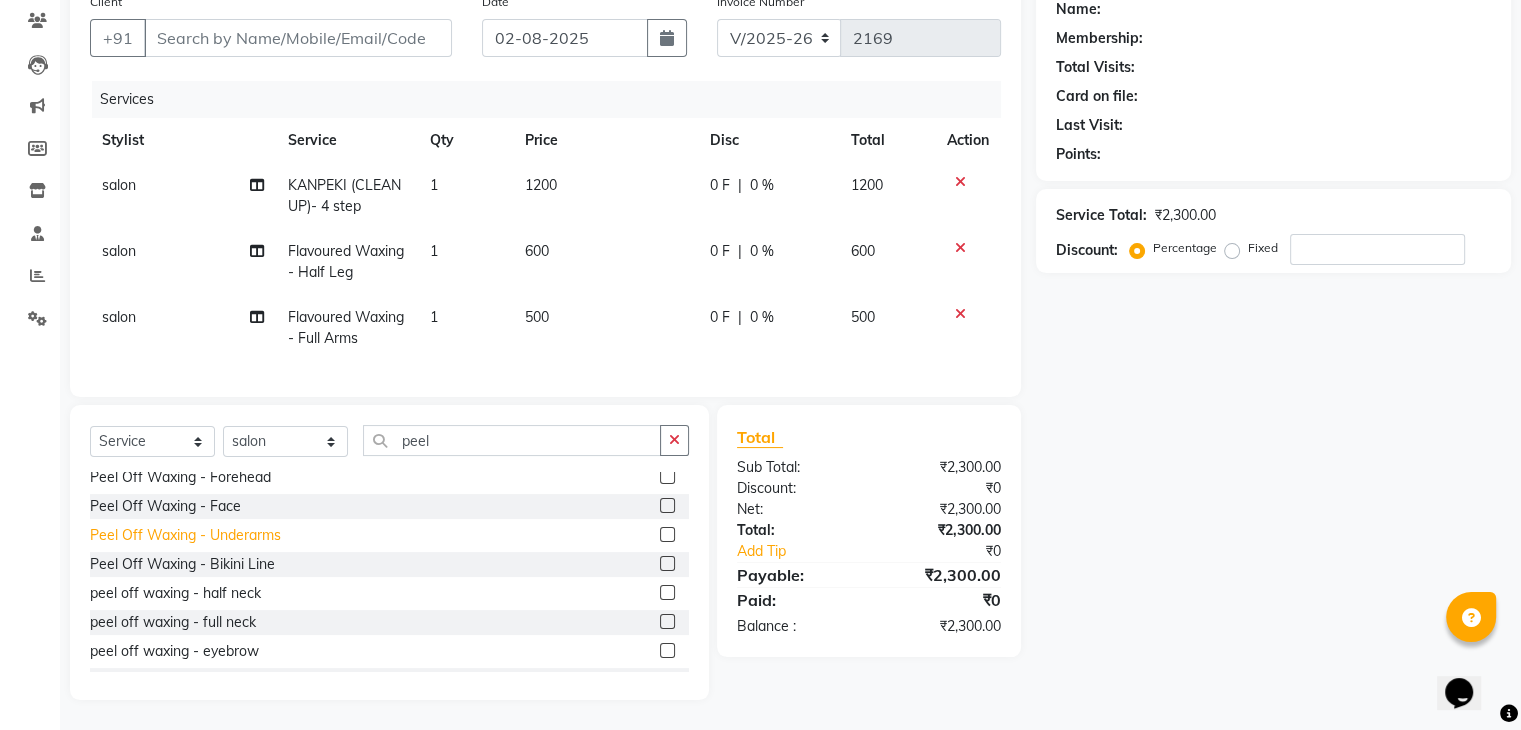 click on "Peel Off Waxing   -   Underarms" 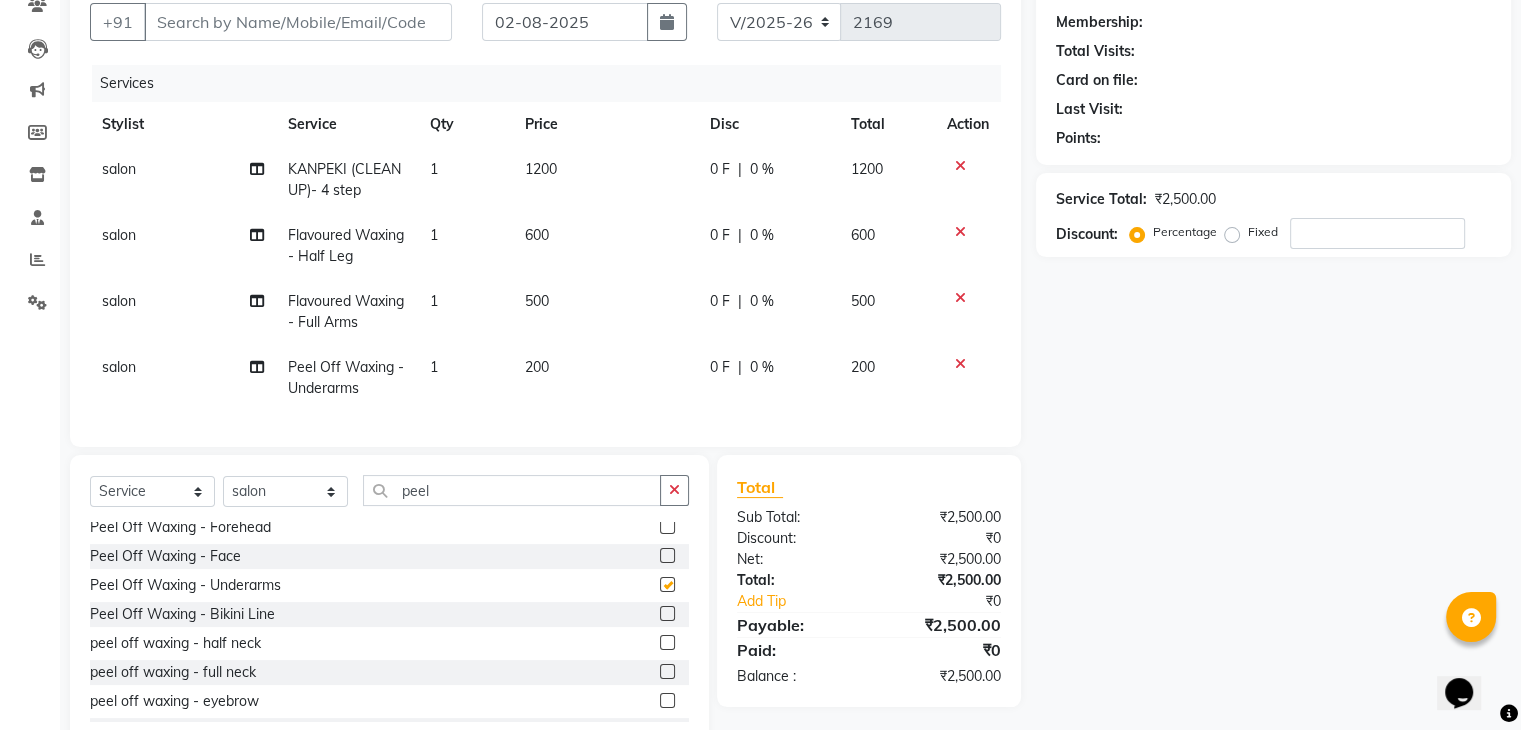 checkbox on "false" 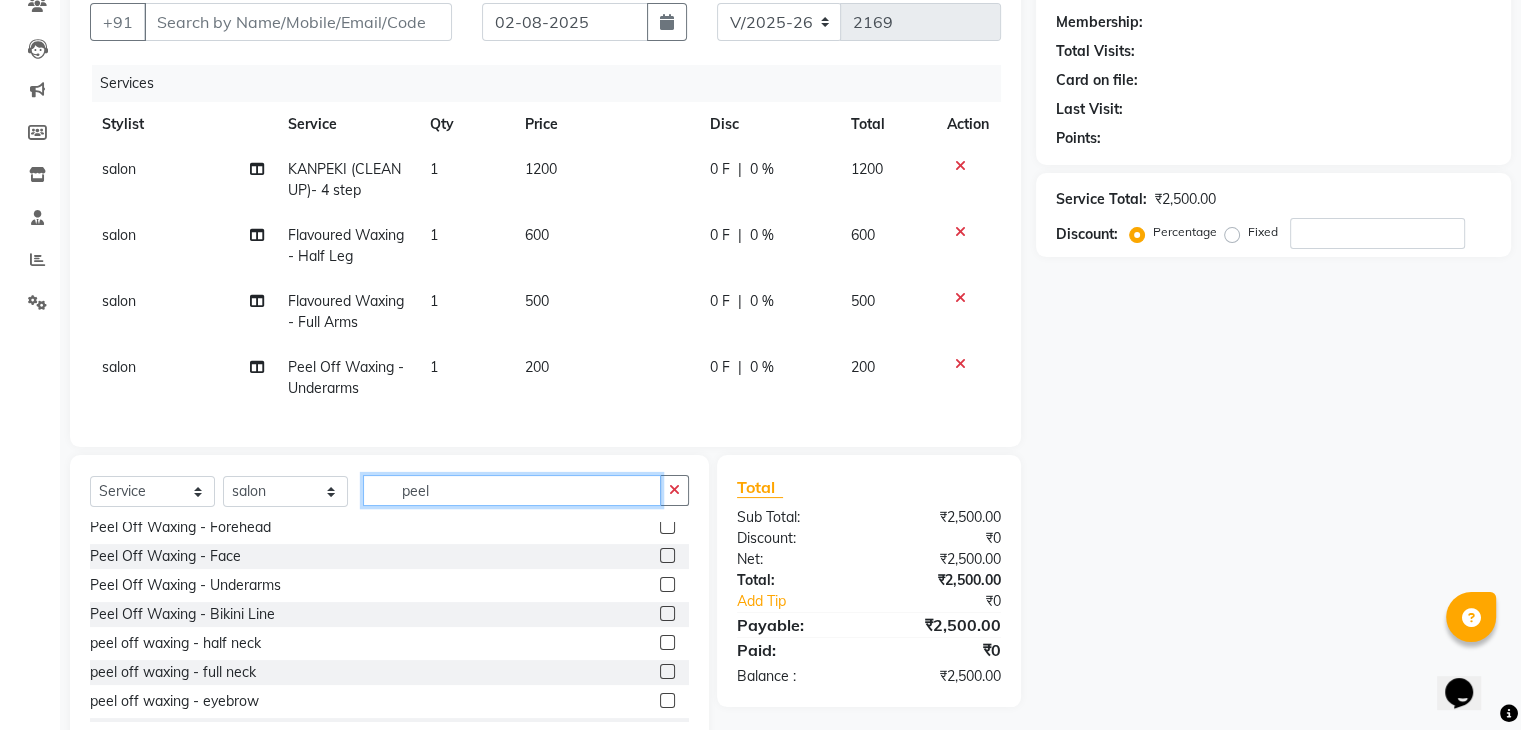 click on "peel" 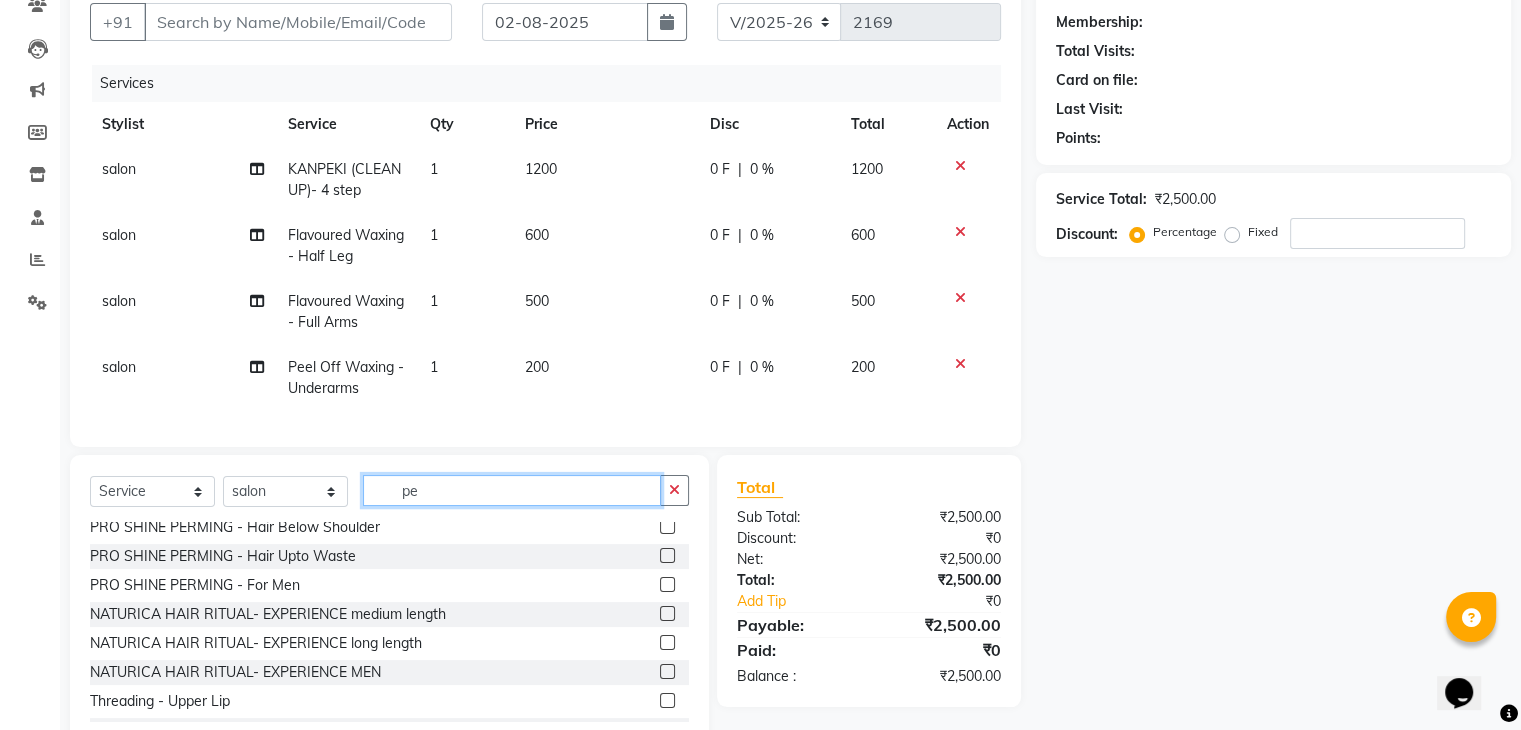 type on "p" 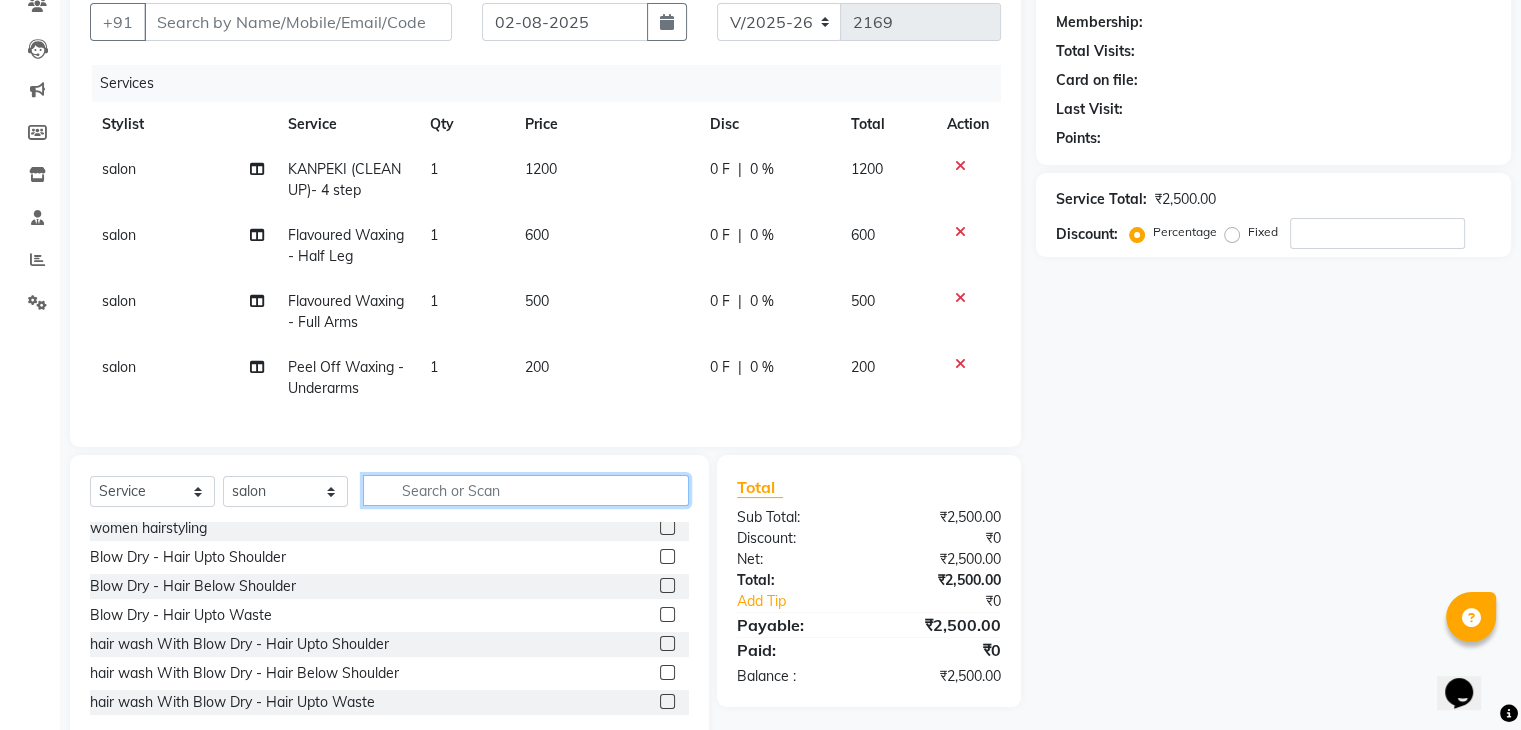 scroll, scrollTop: 1250, scrollLeft: 0, axis: vertical 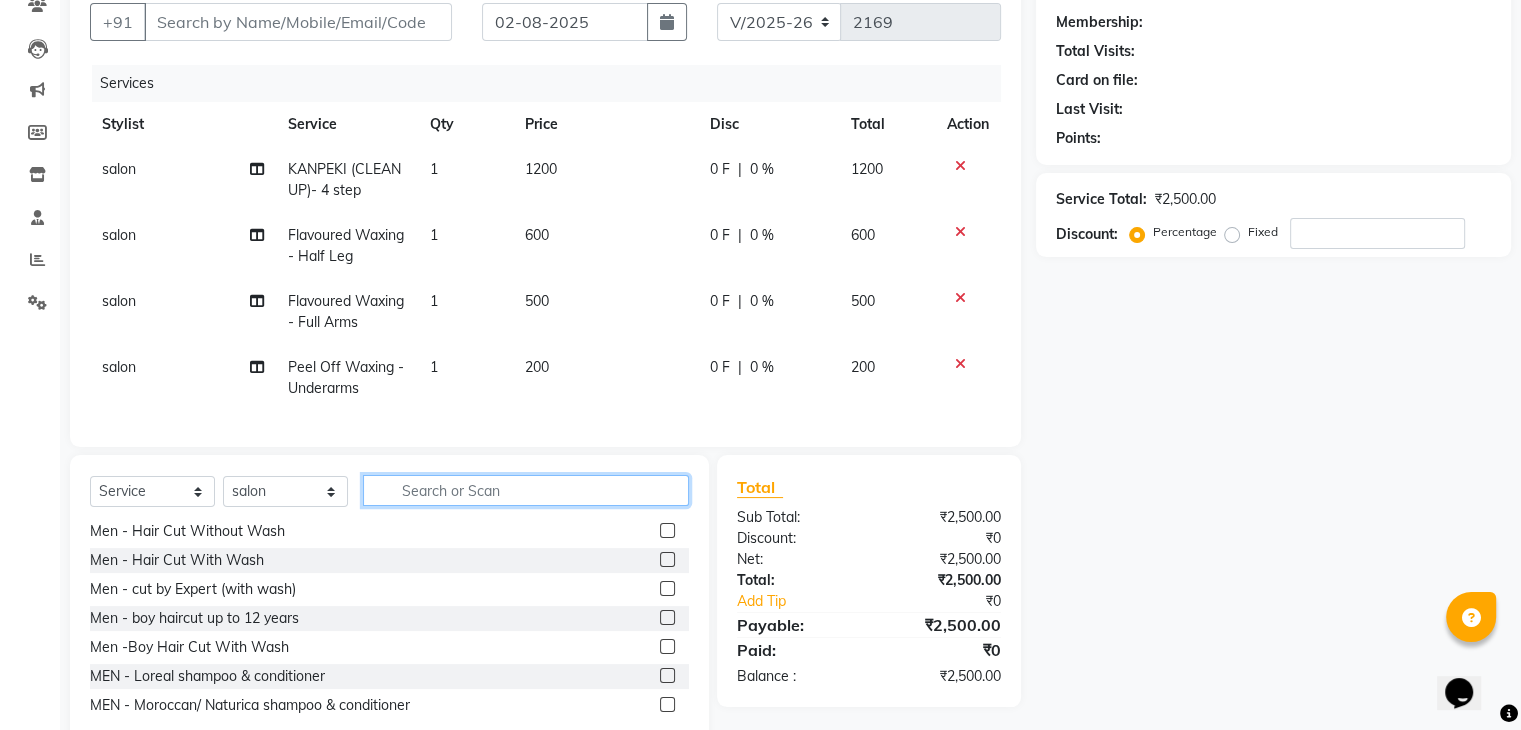 click 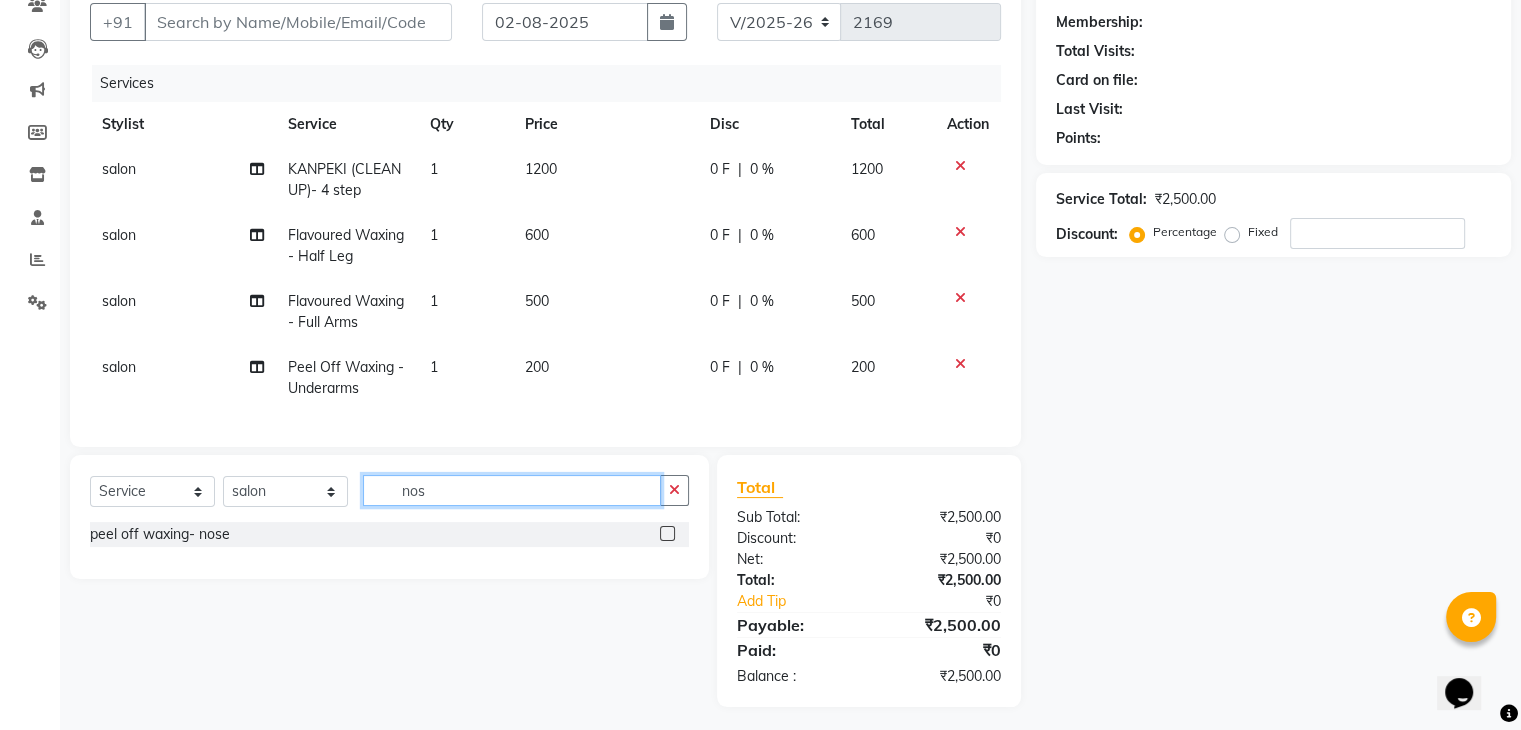 scroll, scrollTop: 0, scrollLeft: 0, axis: both 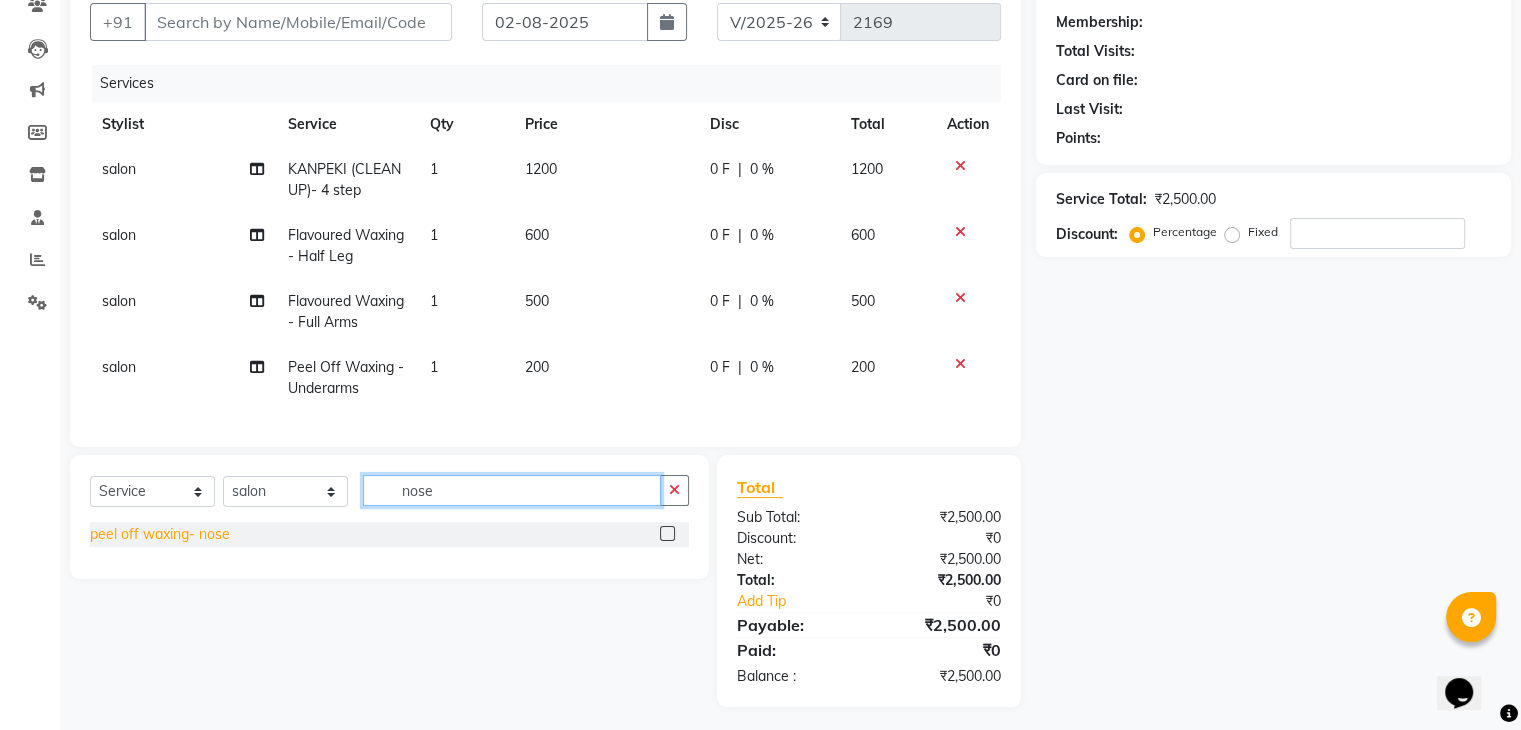 type on "nose" 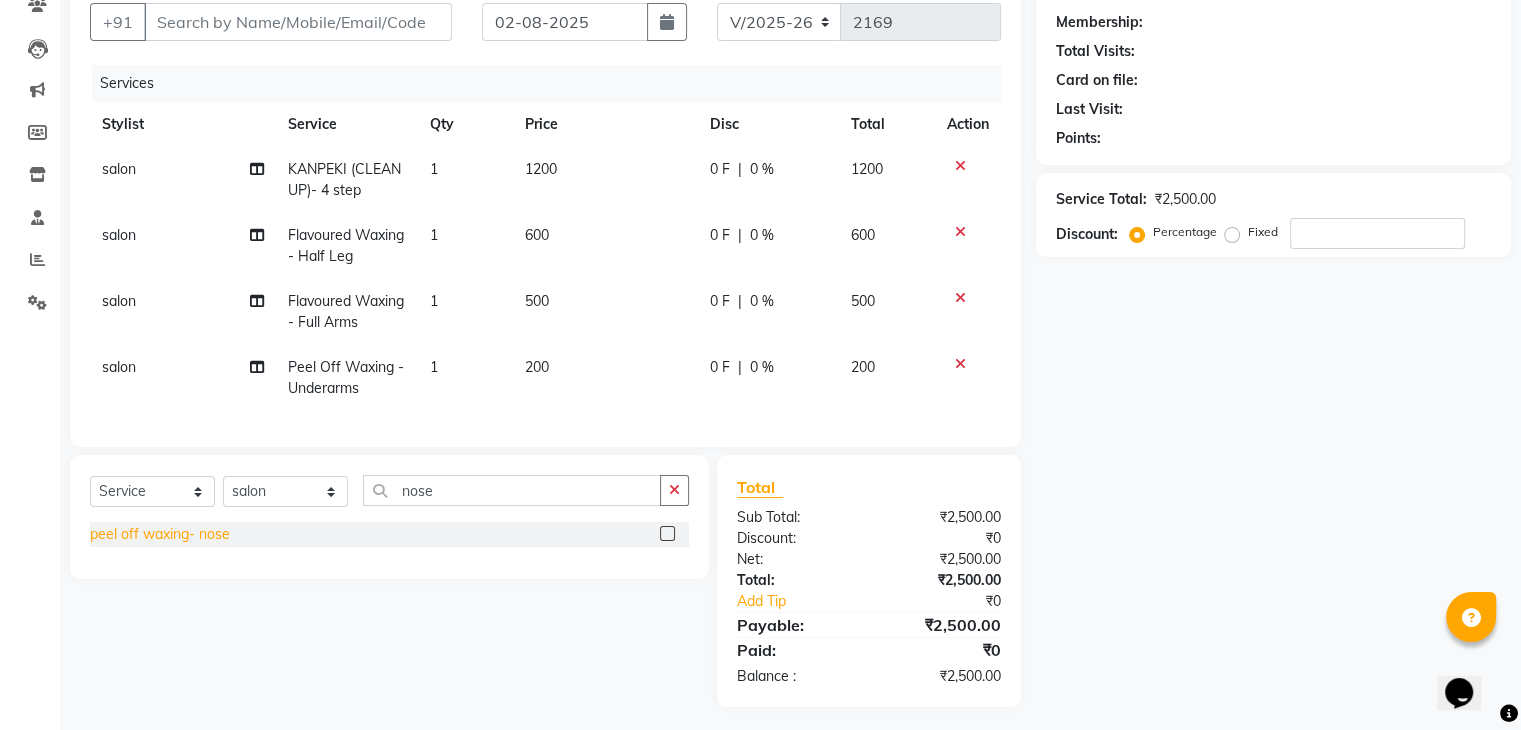 click on "peel off waxing- nose" 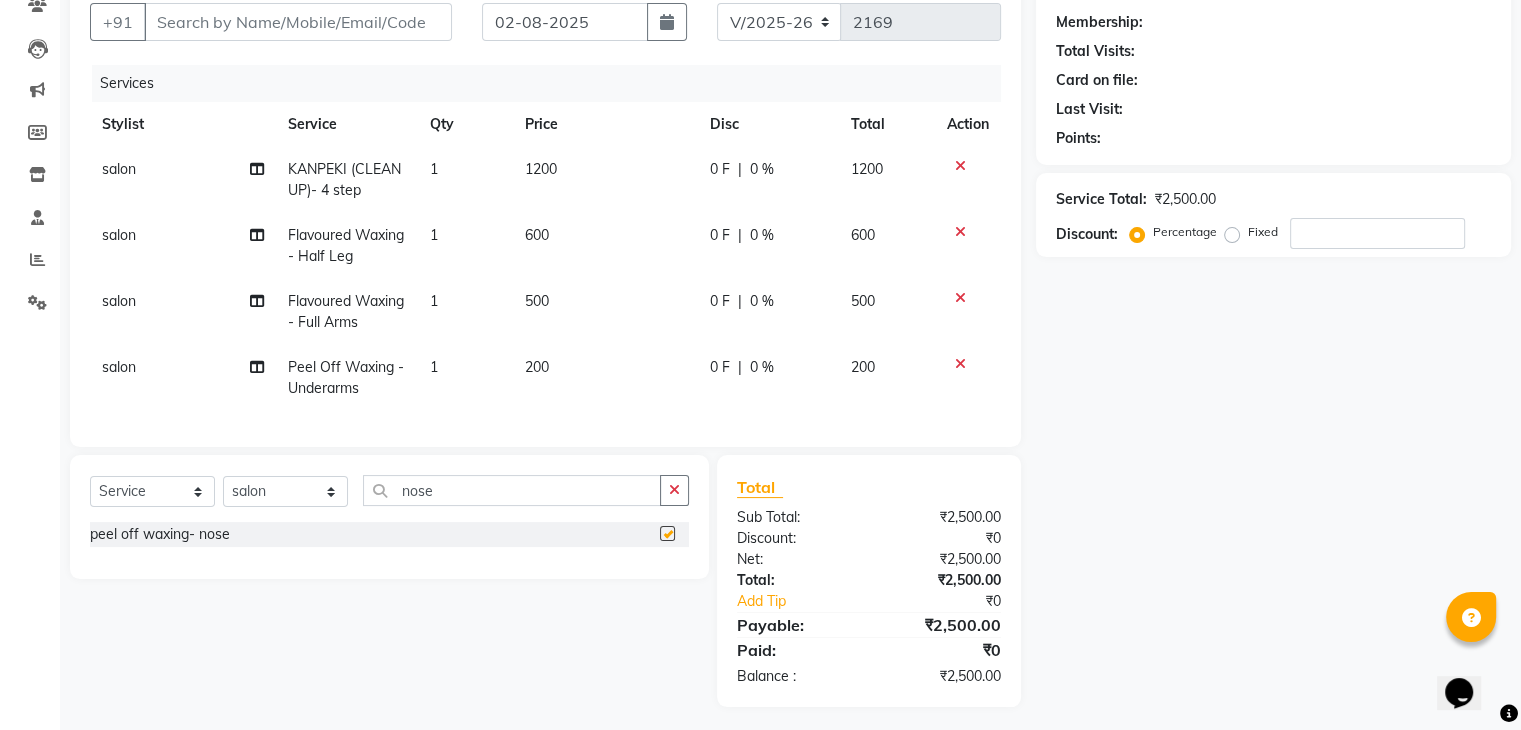 checkbox on "false" 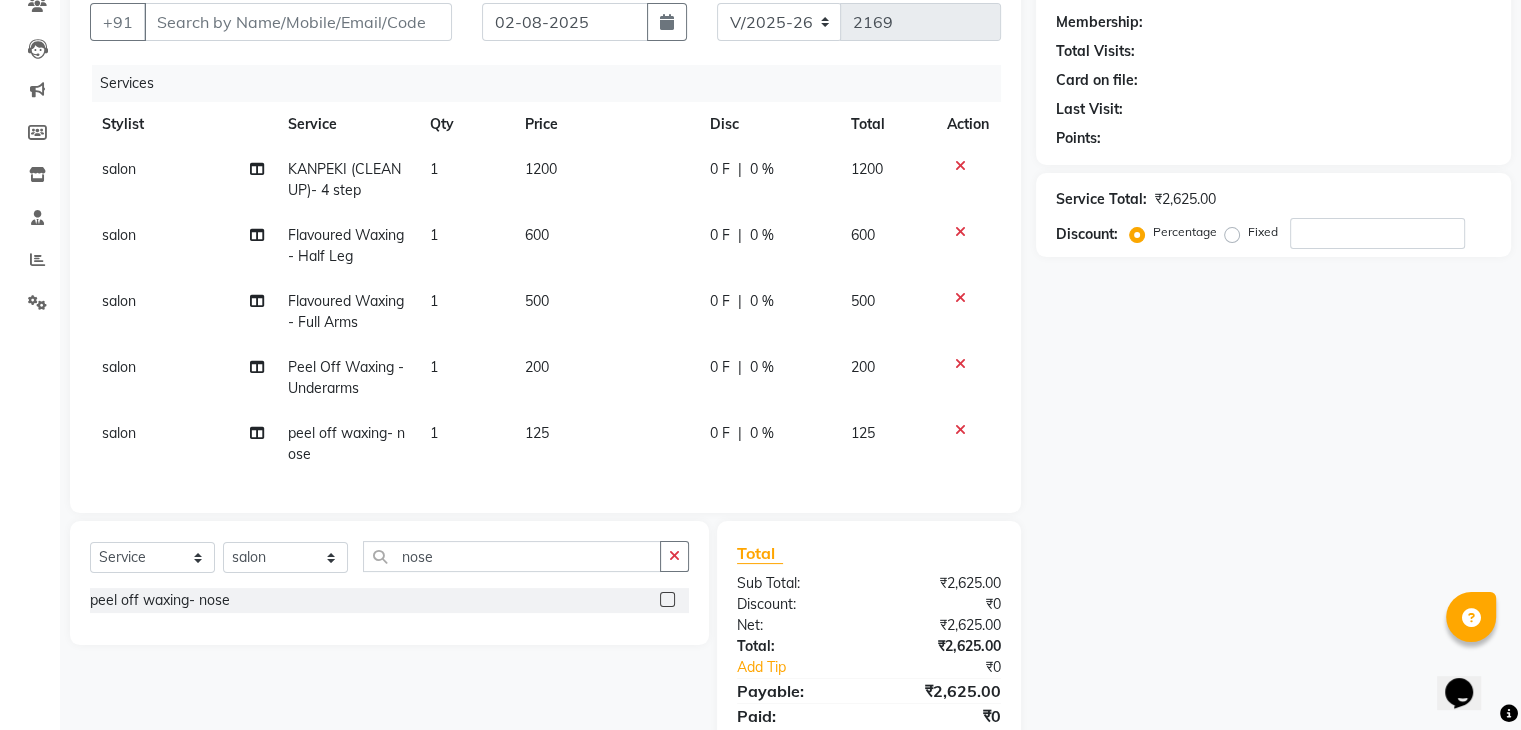 click on "125" 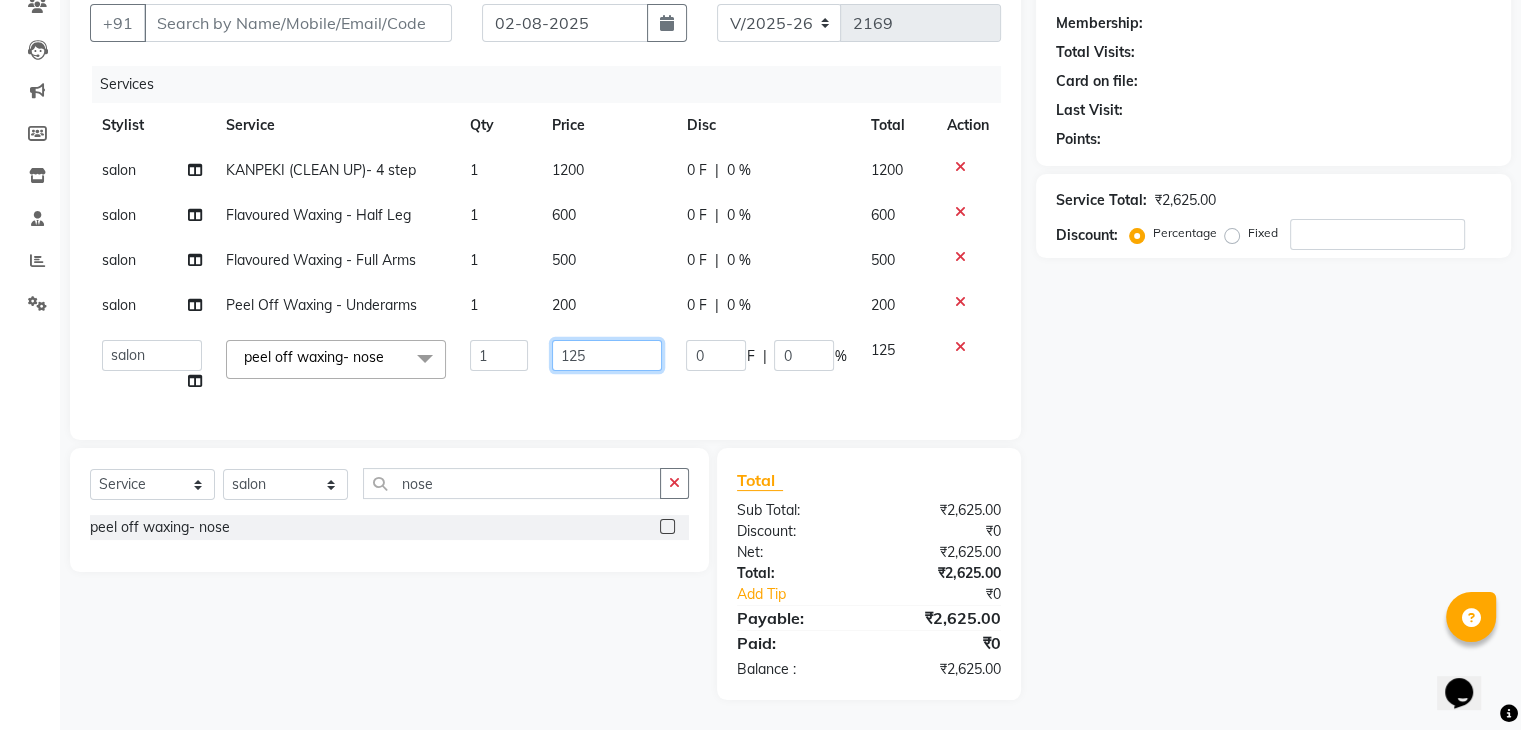 drag, startPoint x: 602, startPoint y: 355, endPoint x: 548, endPoint y: 353, distance: 54.037025 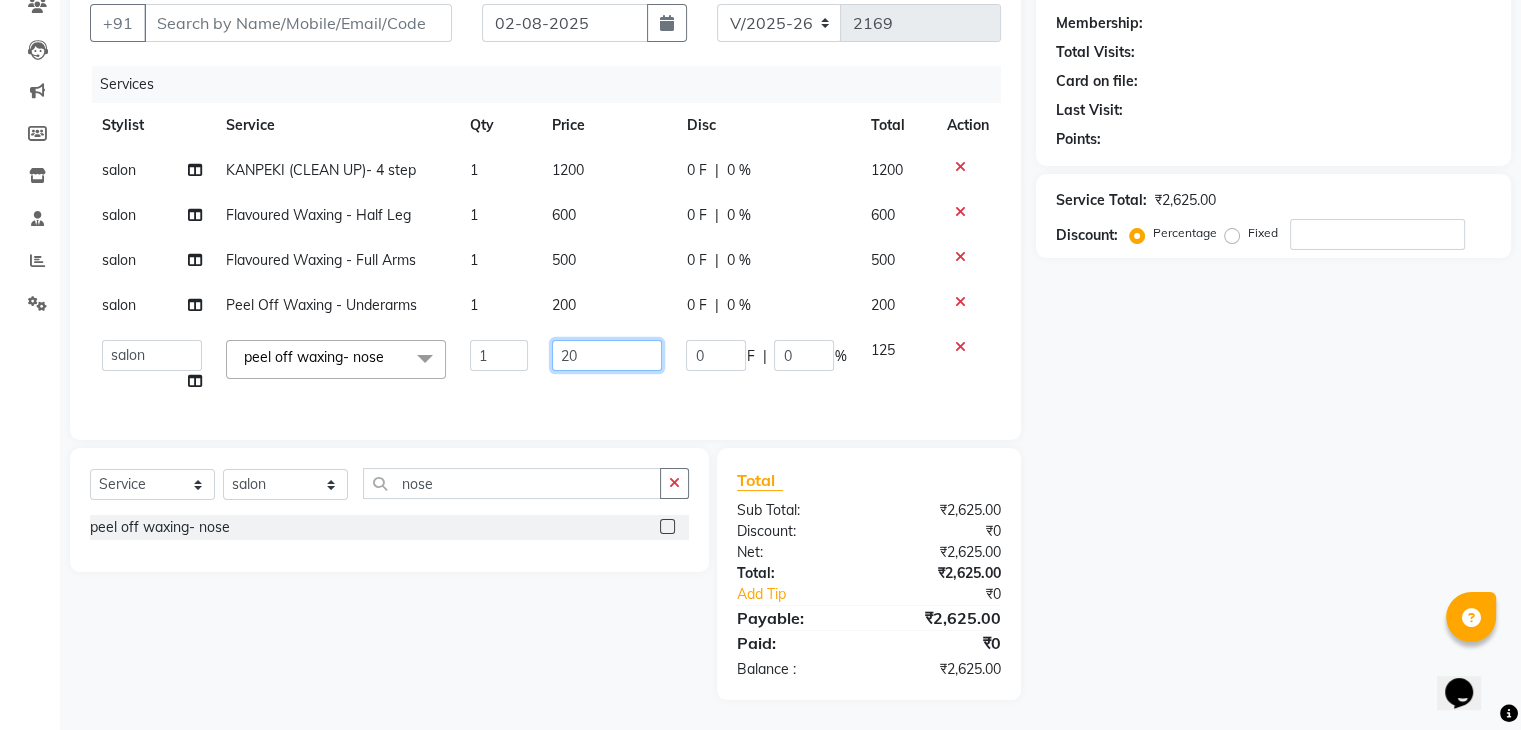 type on "200" 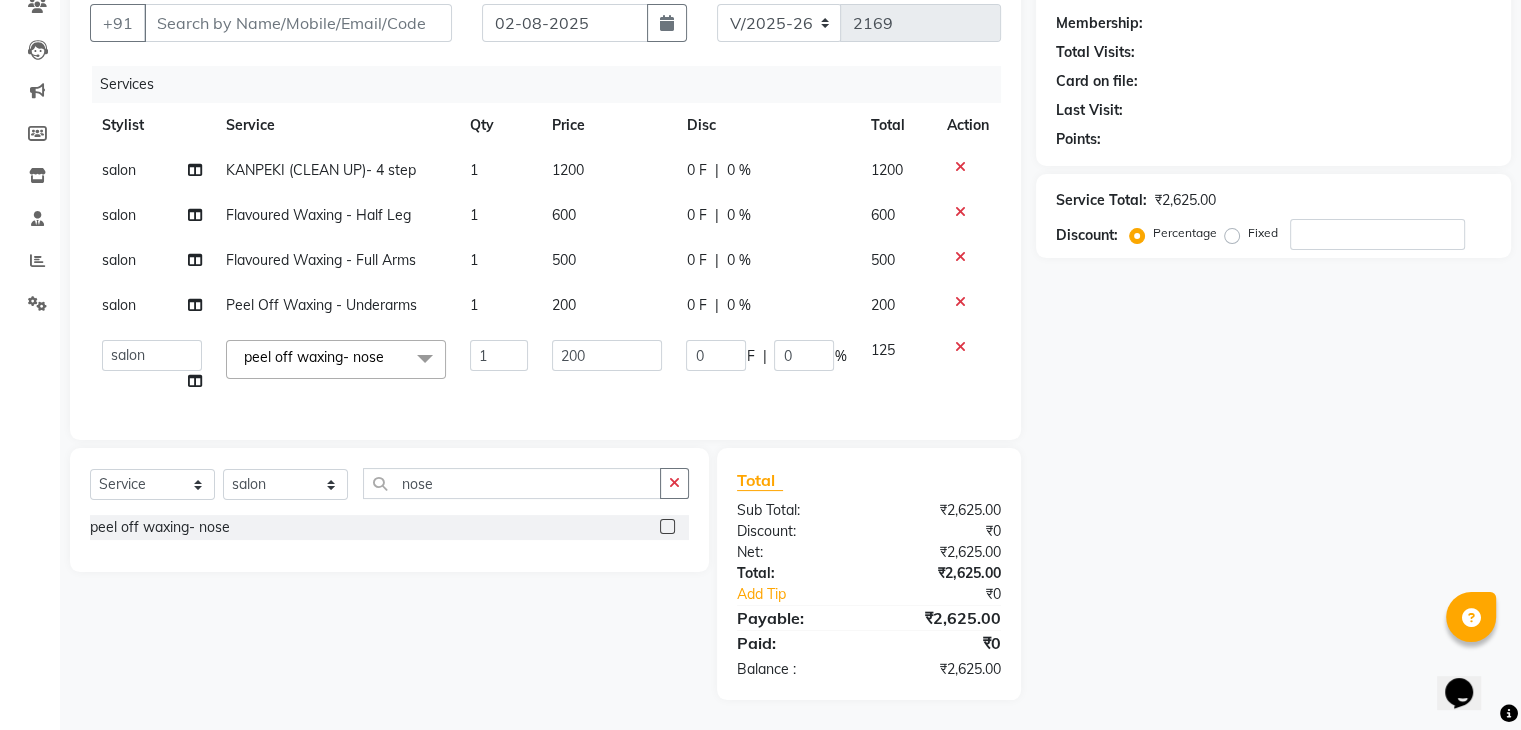 click on "salon KANPEKI (CLEAN UP)- 4 step  1 1200 0 F | 0 % 1200 salon Flavoured Waxing   -   Half Leg 1 600 0 F | 0 % 600 salon Flavoured Waxing   -   Full Arms 1 500 0 F | 0 % 500 salon Peel Off Waxing   -   Underarms 1 200 0 F | 0 % 200  aamir    Alicia Dsouza   Altamash   Jamshed    jyoti chauhan   Pooja yadav   Priya jadhav   salon   suraj salunkhe  peel off waxing- nose  x Women   -   Fringe Cut Women   -   Just Trim Up To 2 Inch On Bottom Women   -   Stylist Hair Cut Without Wash Women   -   hair cut by Senior Stylist Women   -   Girl Hair Cut Upto 12 Years Women   -   Hair Cut With Wash Loreal Women   -   Hair Cut With Wash Moroccan Hair Wash With Conditioner   -   Hair Upto Shoulder Hair Wash With Conditioner   -   Hair Below Shoulder Hair Wash With Conditioner   -   Hair Upto Waste Hair Wash With Conditioner   -   Hair Wash With Styling Women - creative haircut Women - nail gel polish  vogue 21 ritual below sholder  make-up sadi draping nail cut & file normal nail paint women hairstyling  Iron - Exta long 1" 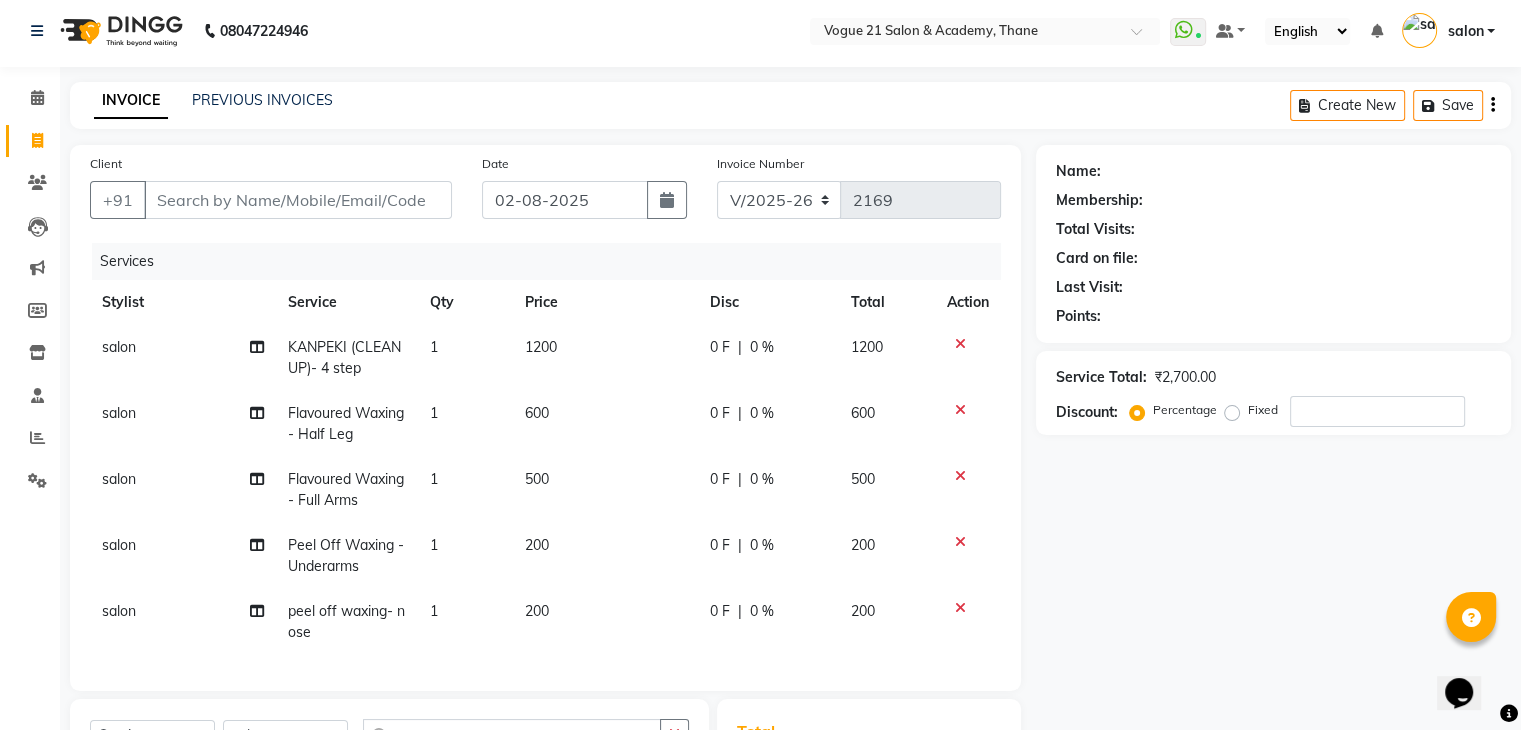 scroll, scrollTop: 0, scrollLeft: 0, axis: both 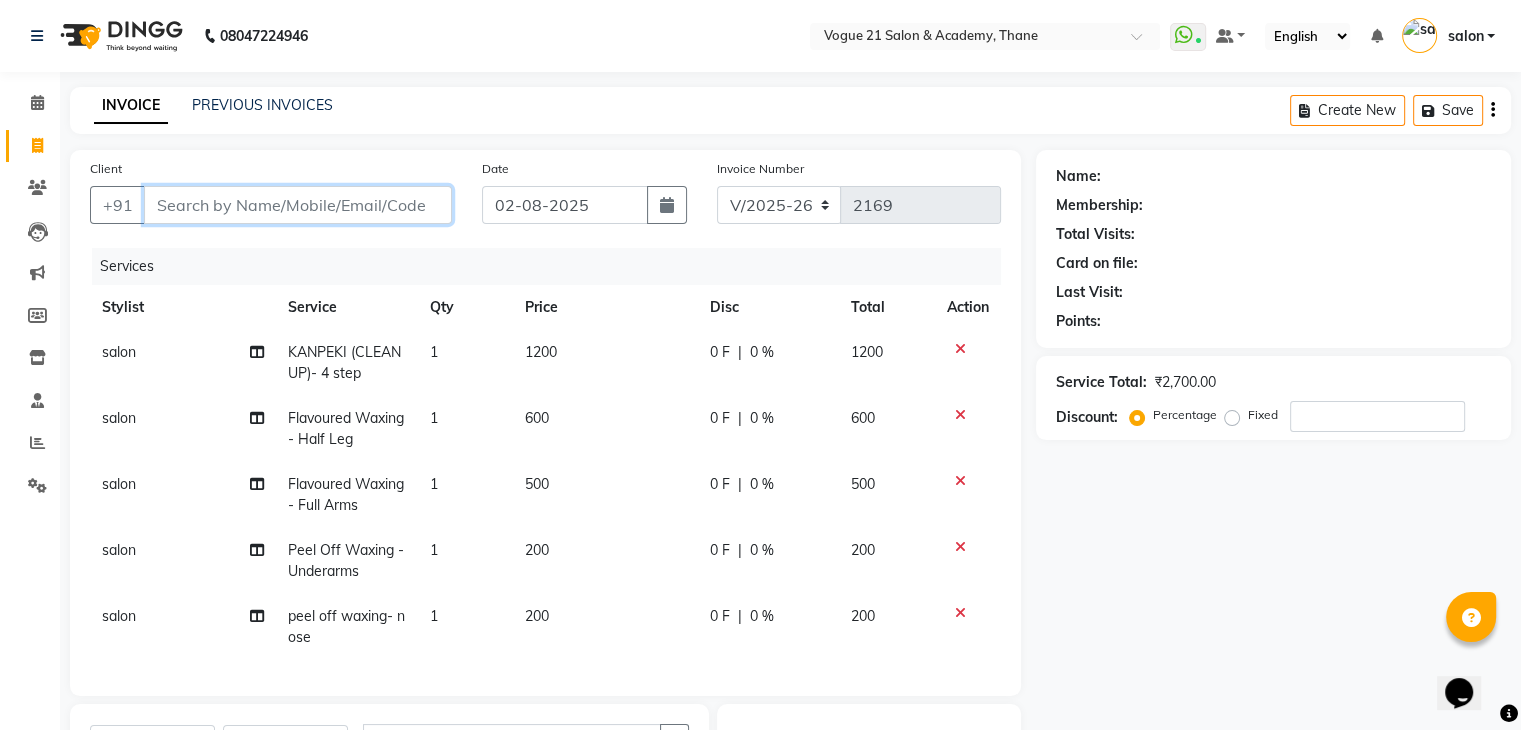 click on "Client" at bounding box center [298, 205] 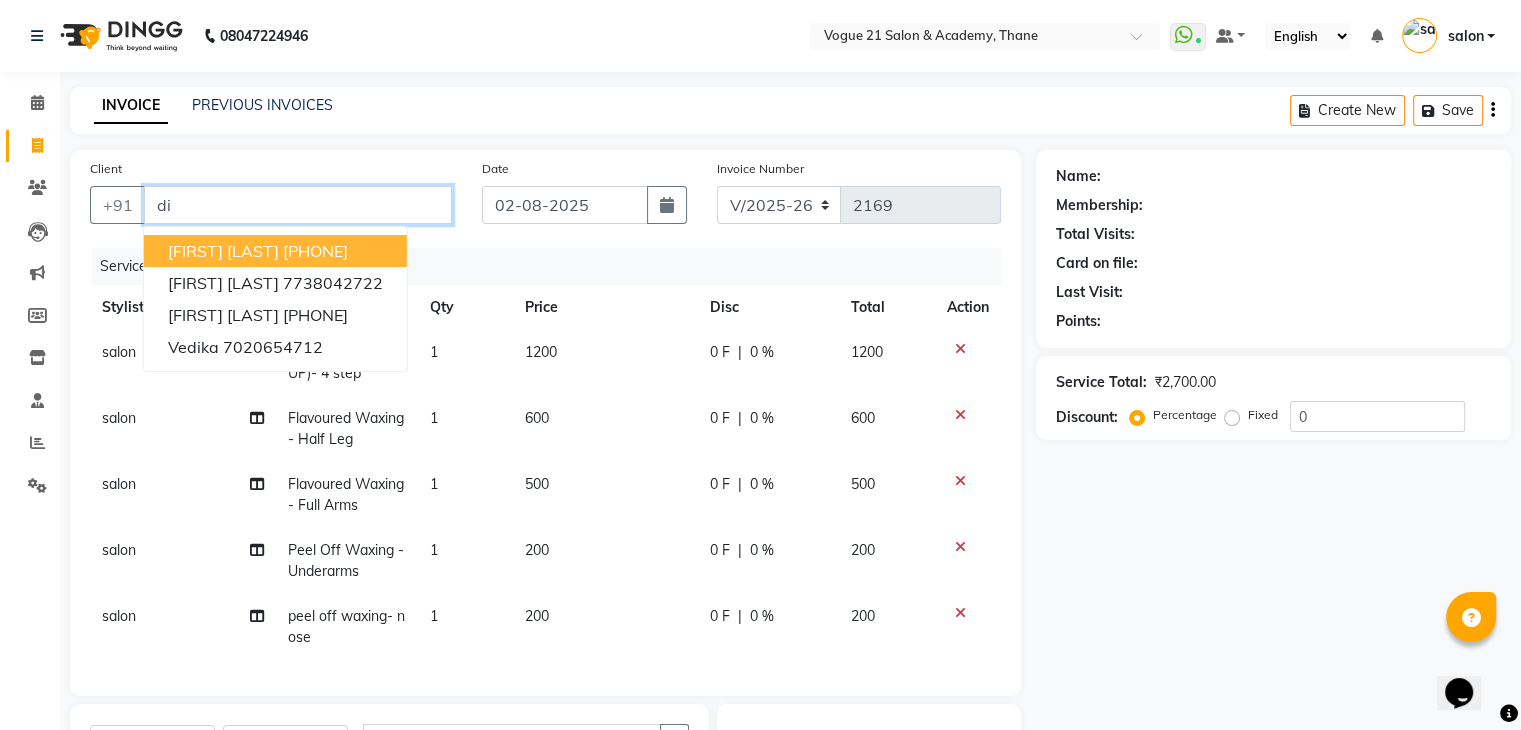 type on "d" 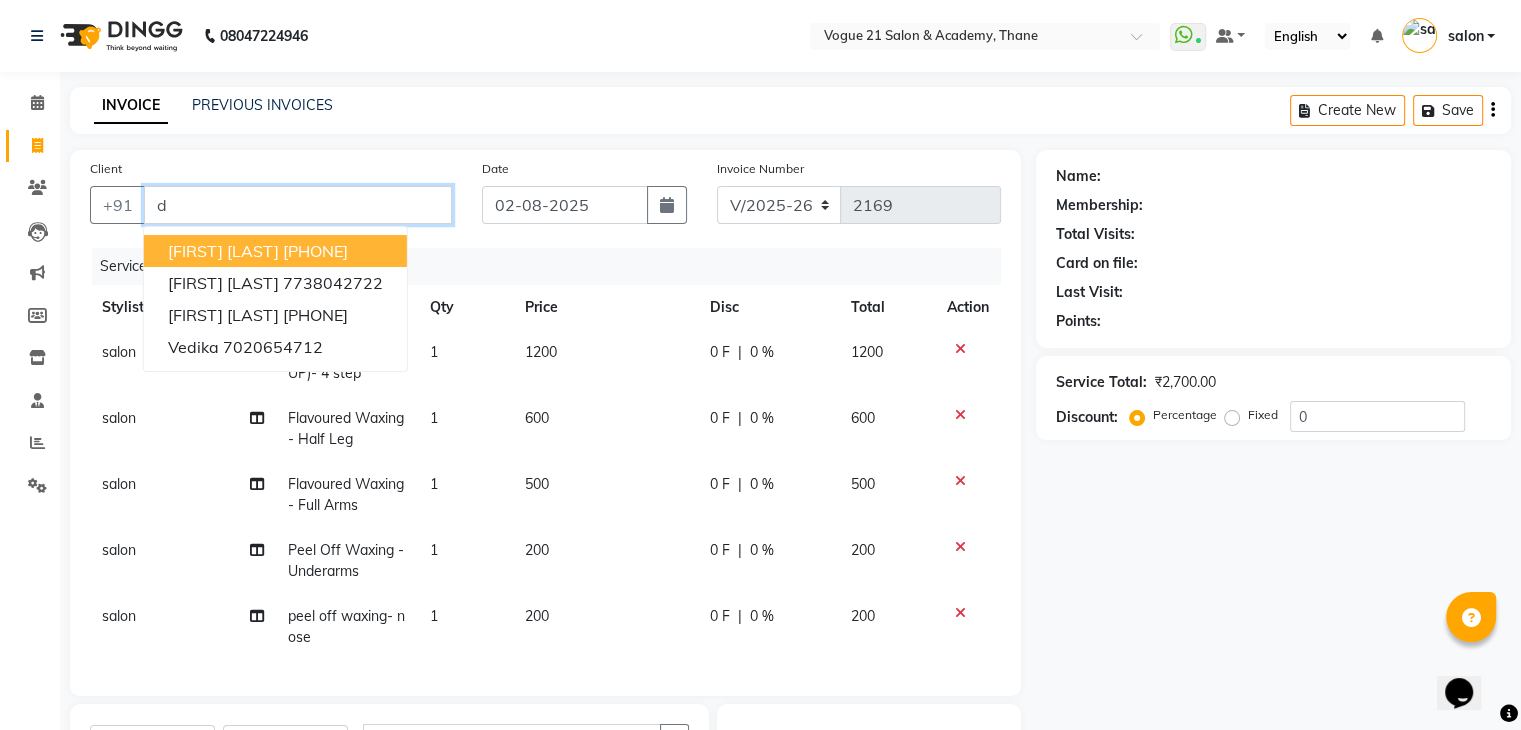 type 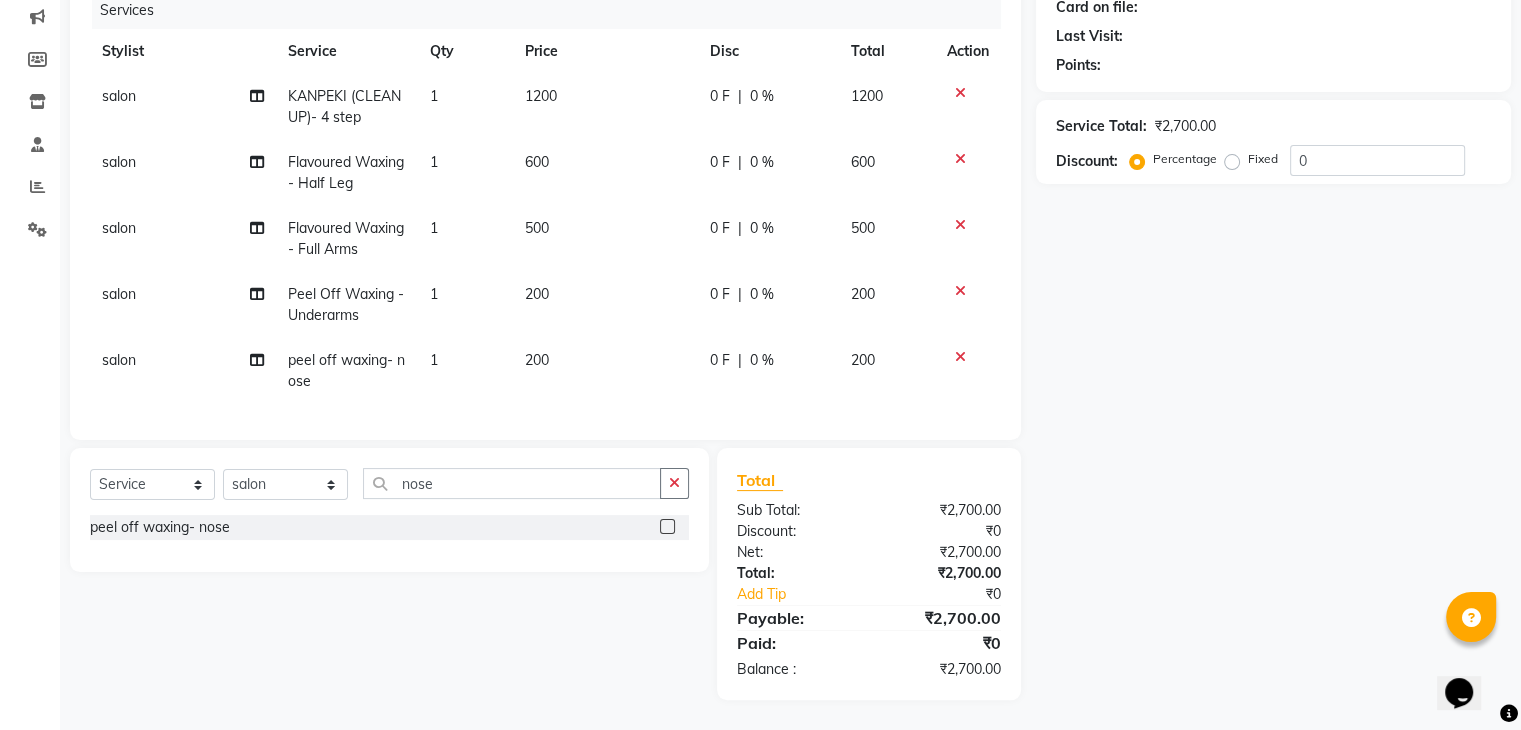 scroll, scrollTop: 272, scrollLeft: 0, axis: vertical 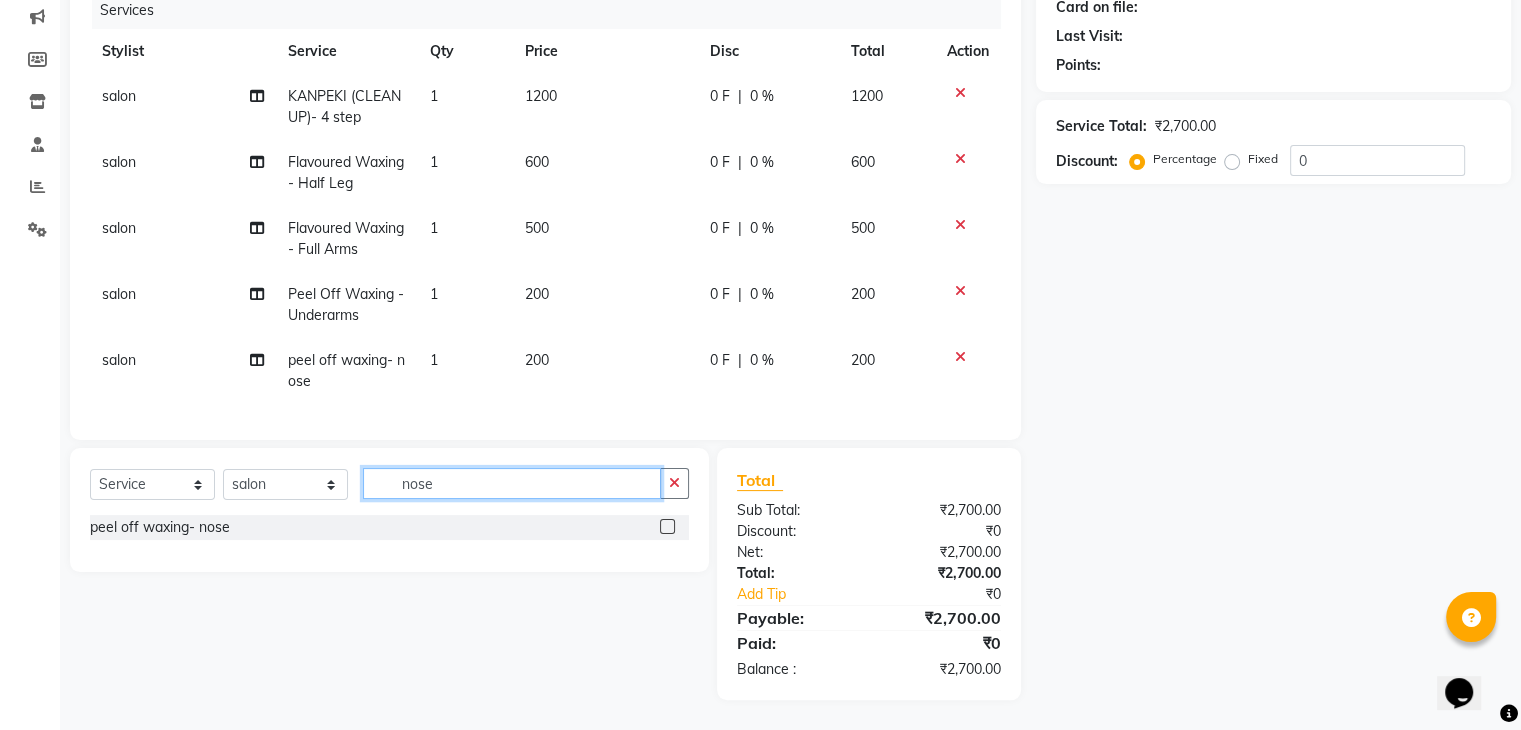 click on "nose" 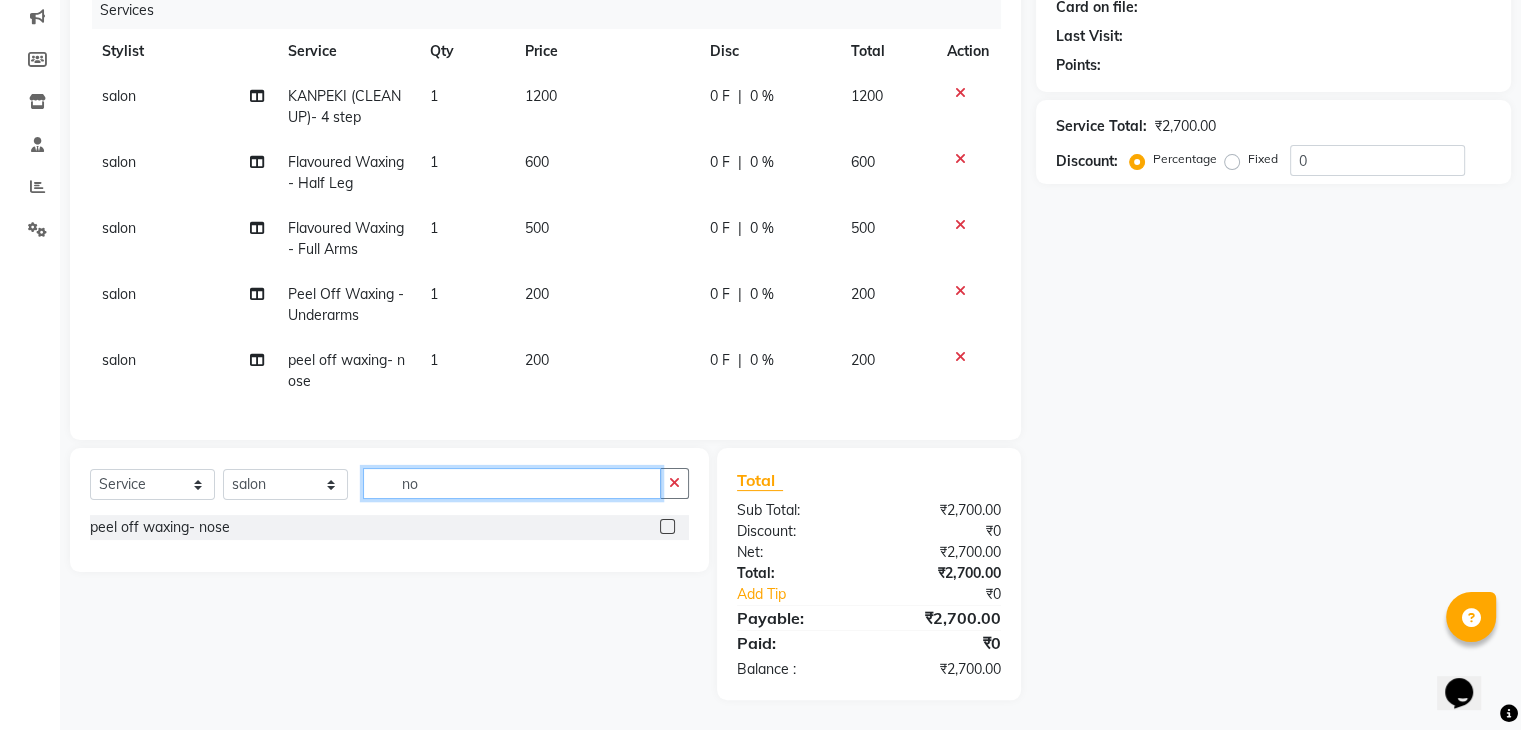 type on "n" 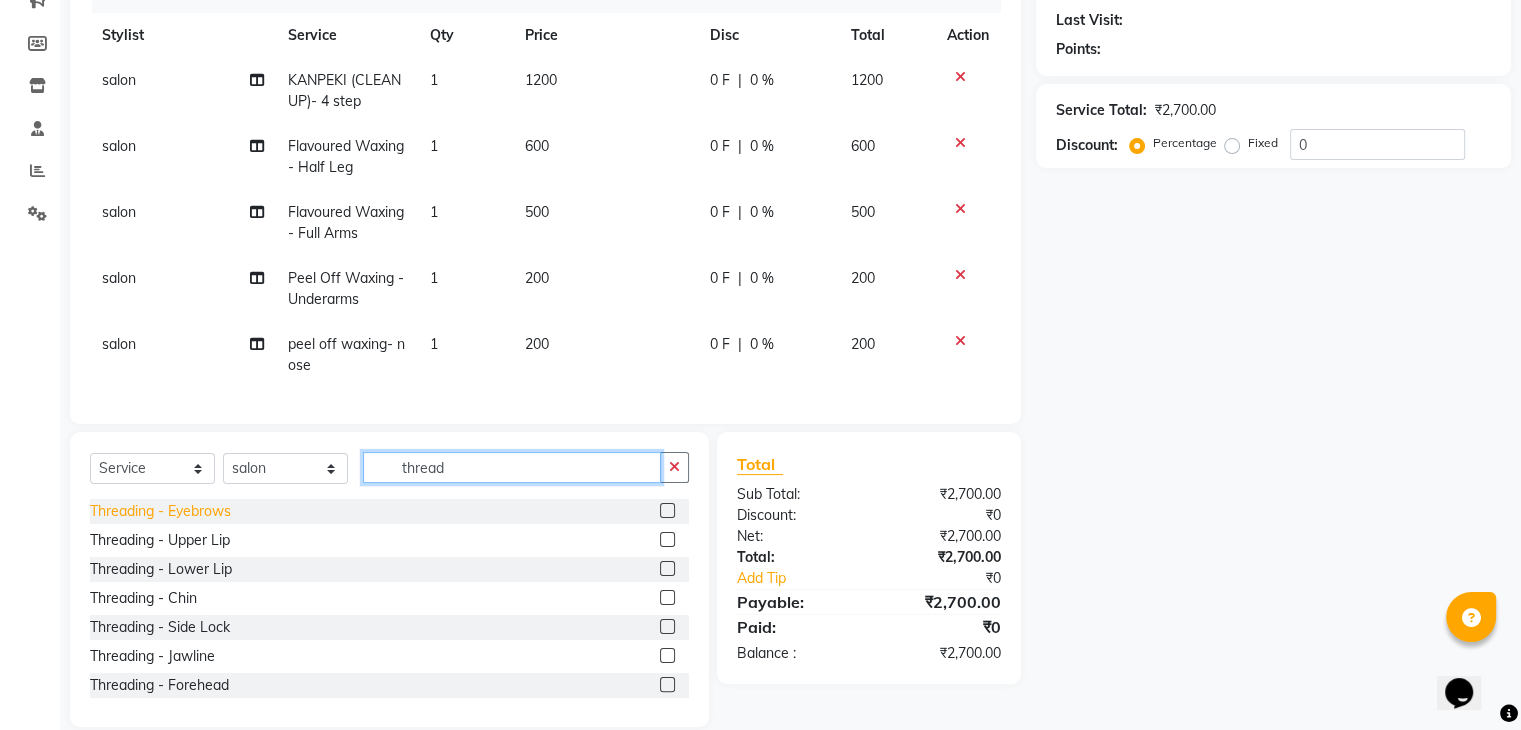 type on "thread" 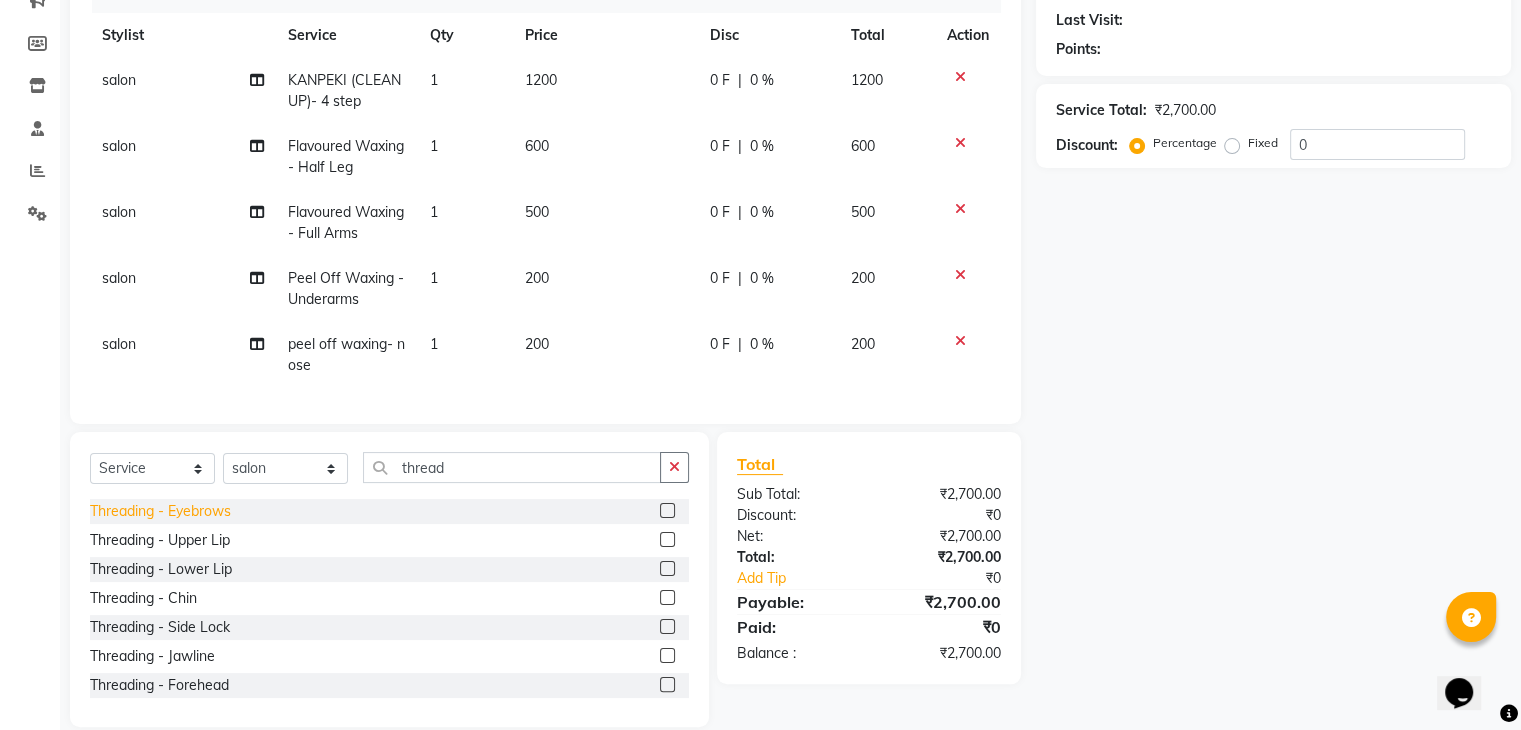 click on "Threading   -   Eyebrows" 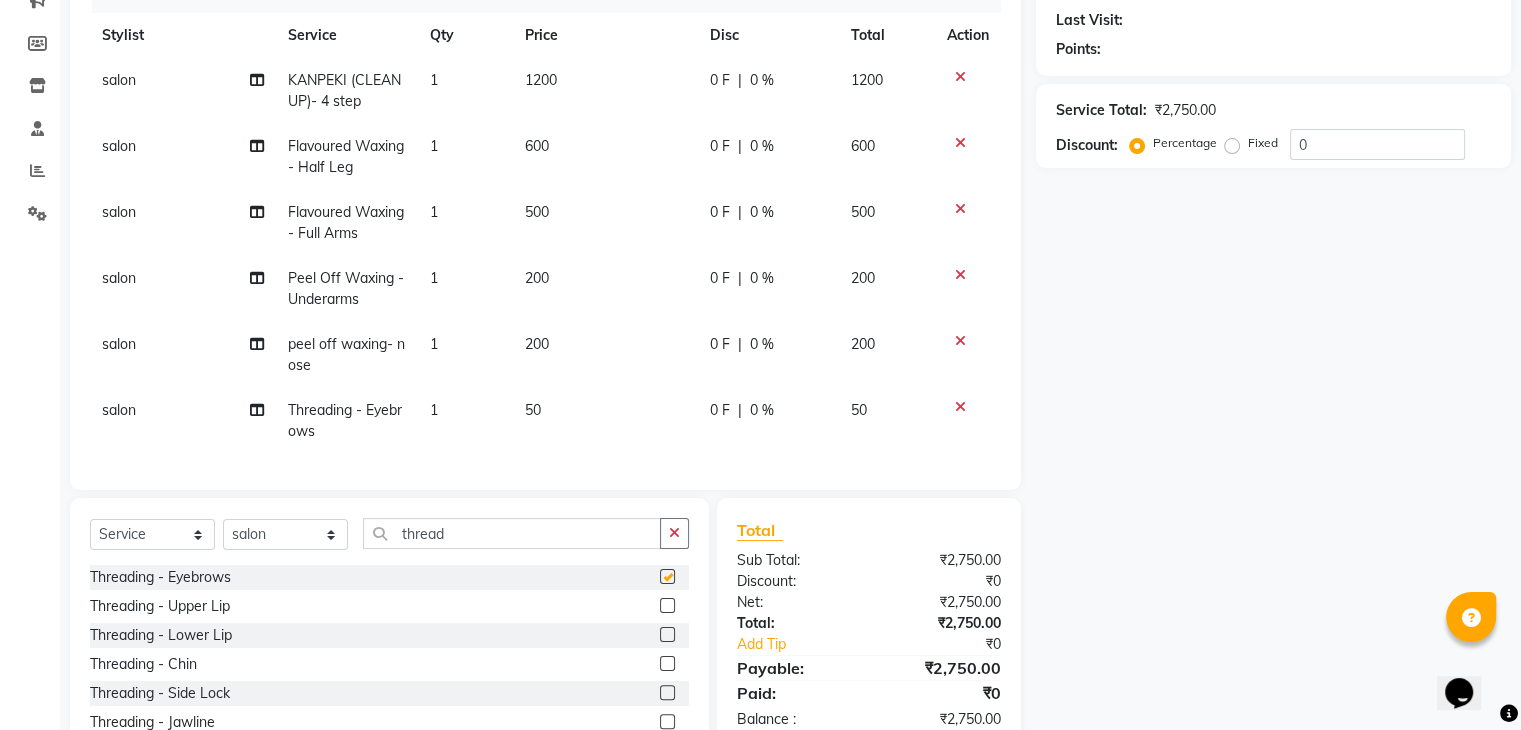 checkbox on "false" 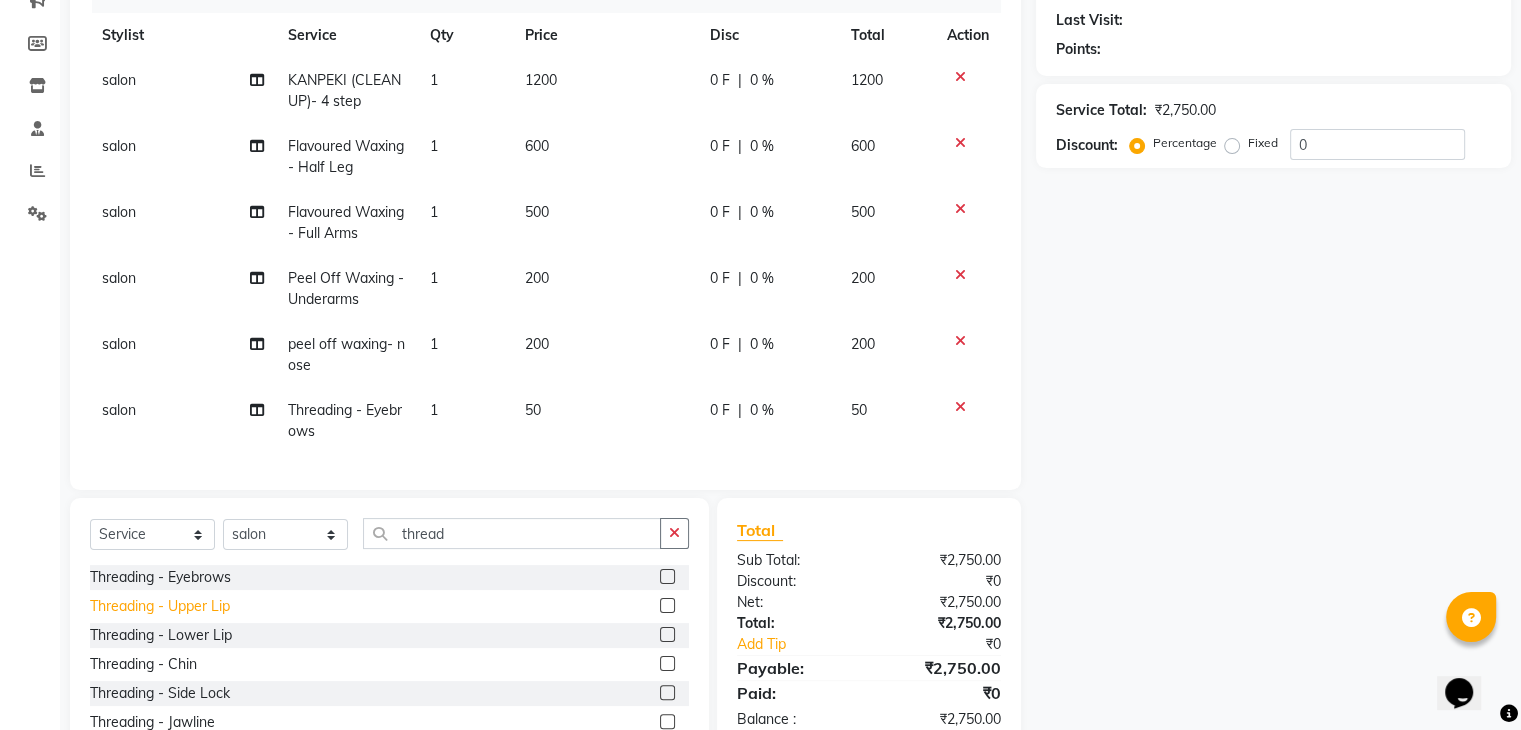 click on "Threading   -   Upper Lip" 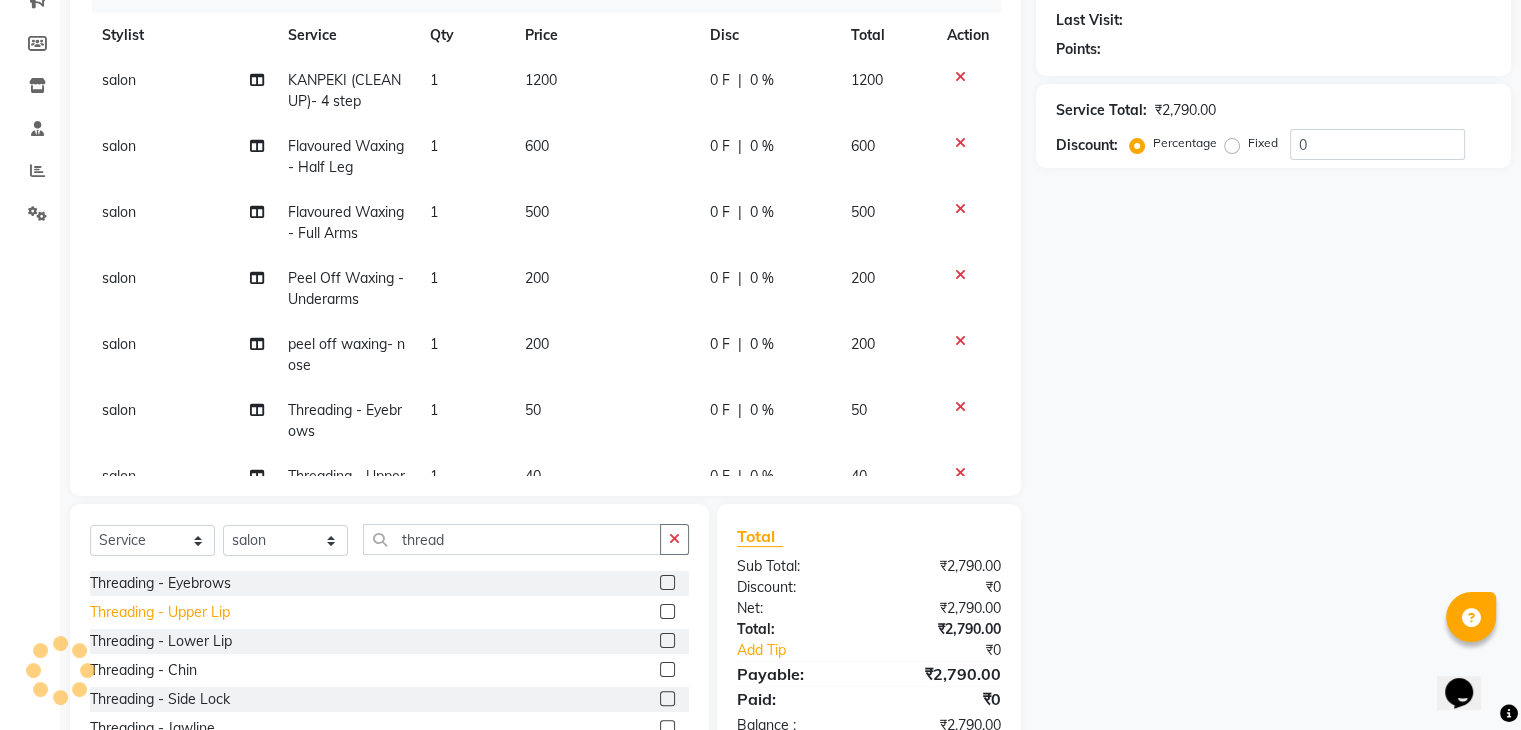 click on "Threading   -   Upper Lip" 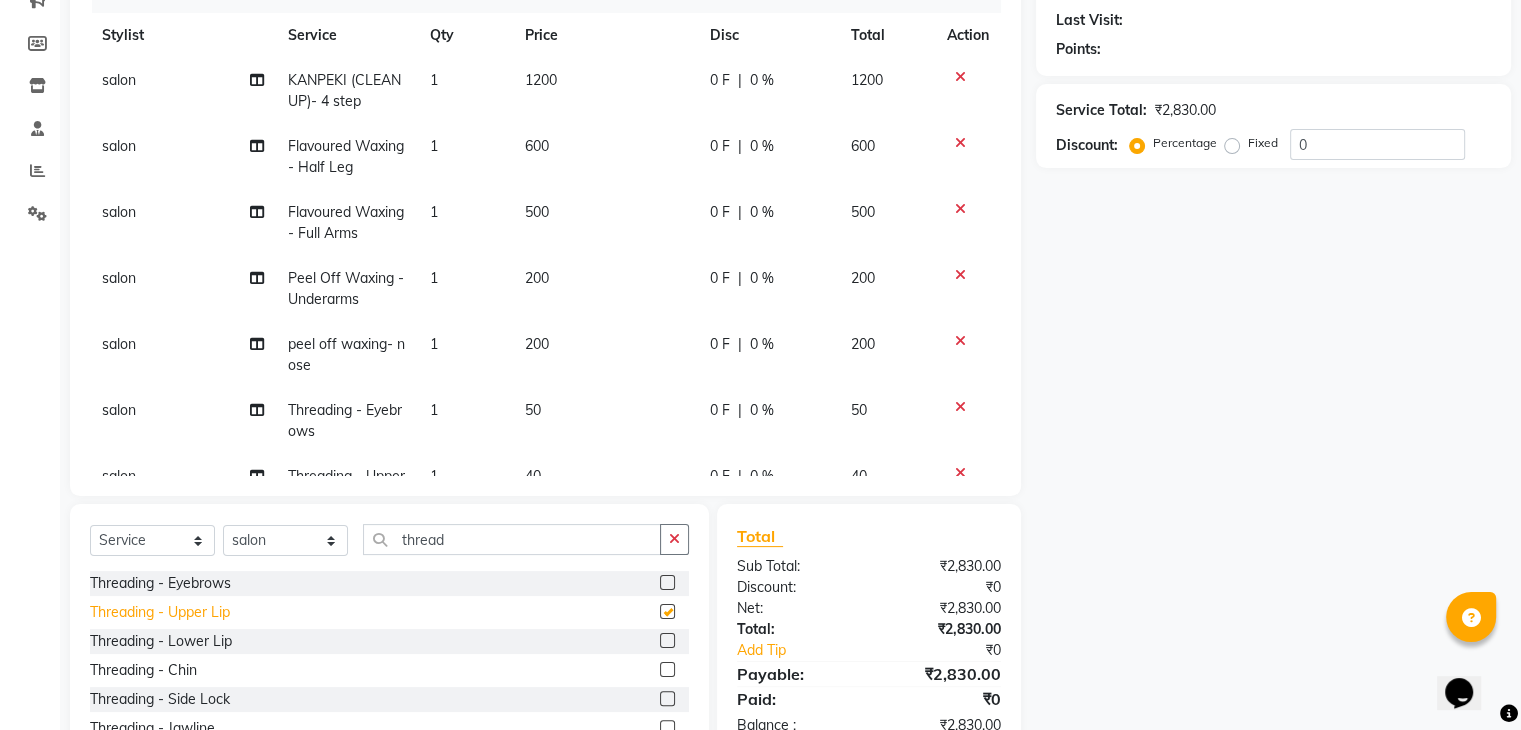 checkbox on "false" 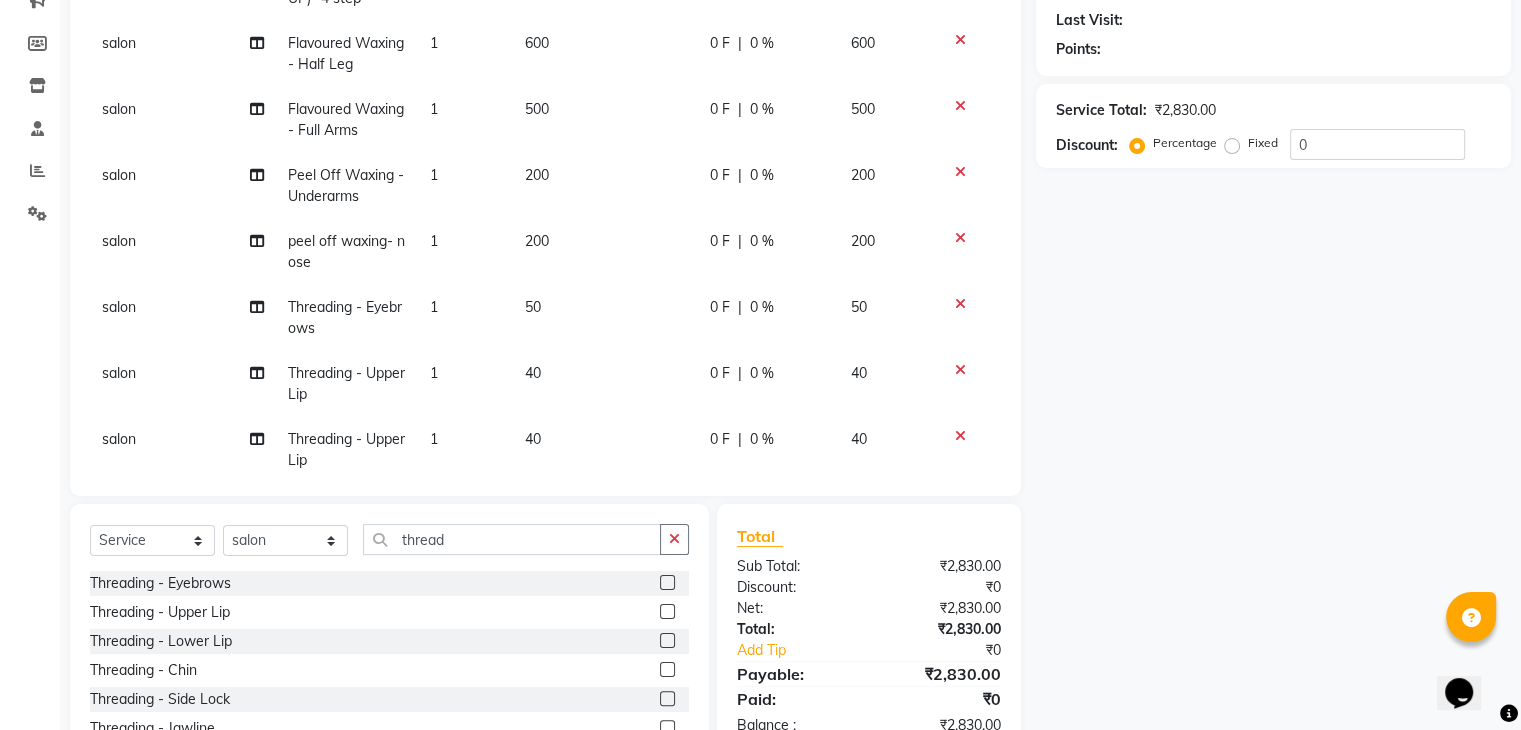 scroll, scrollTop: 141, scrollLeft: 0, axis: vertical 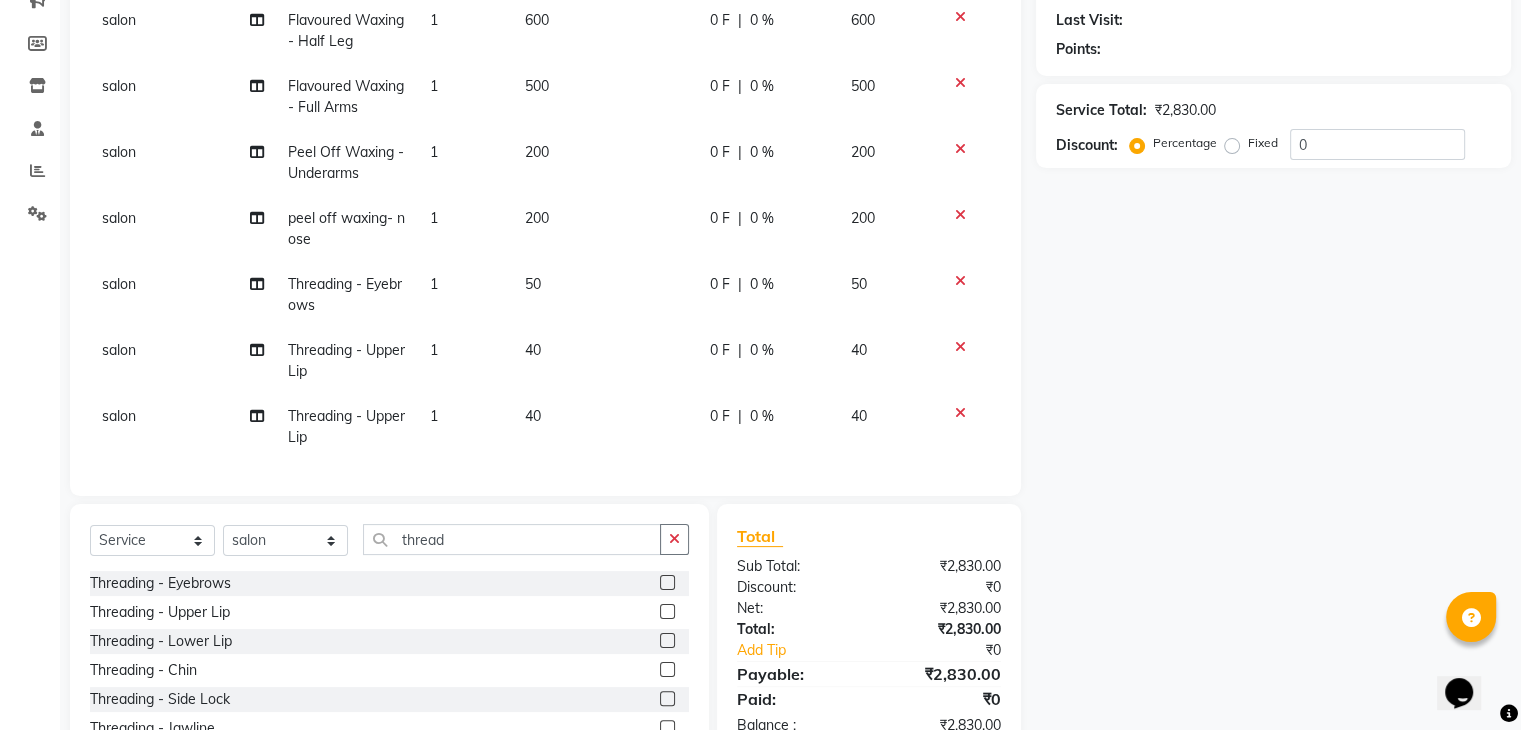 click 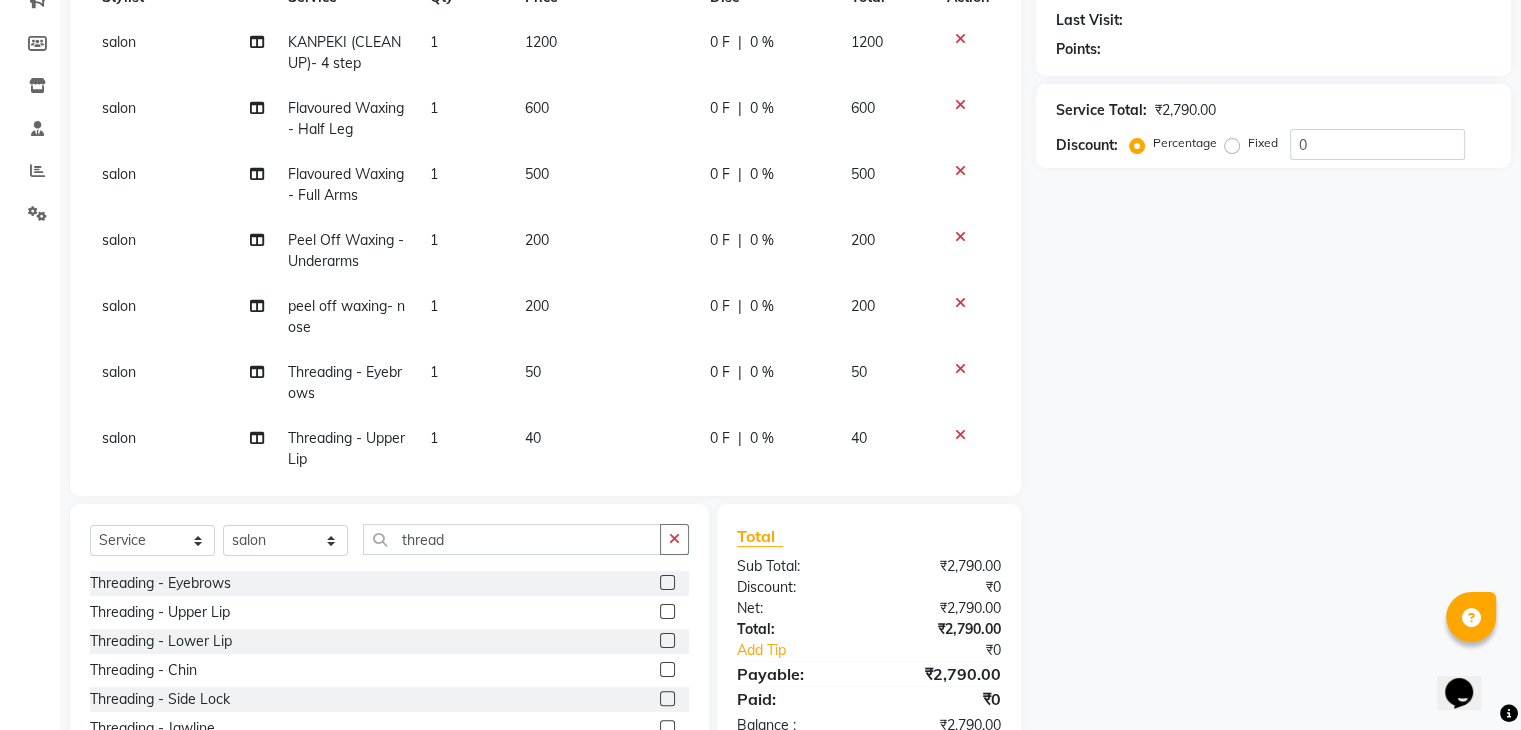 scroll, scrollTop: 0, scrollLeft: 0, axis: both 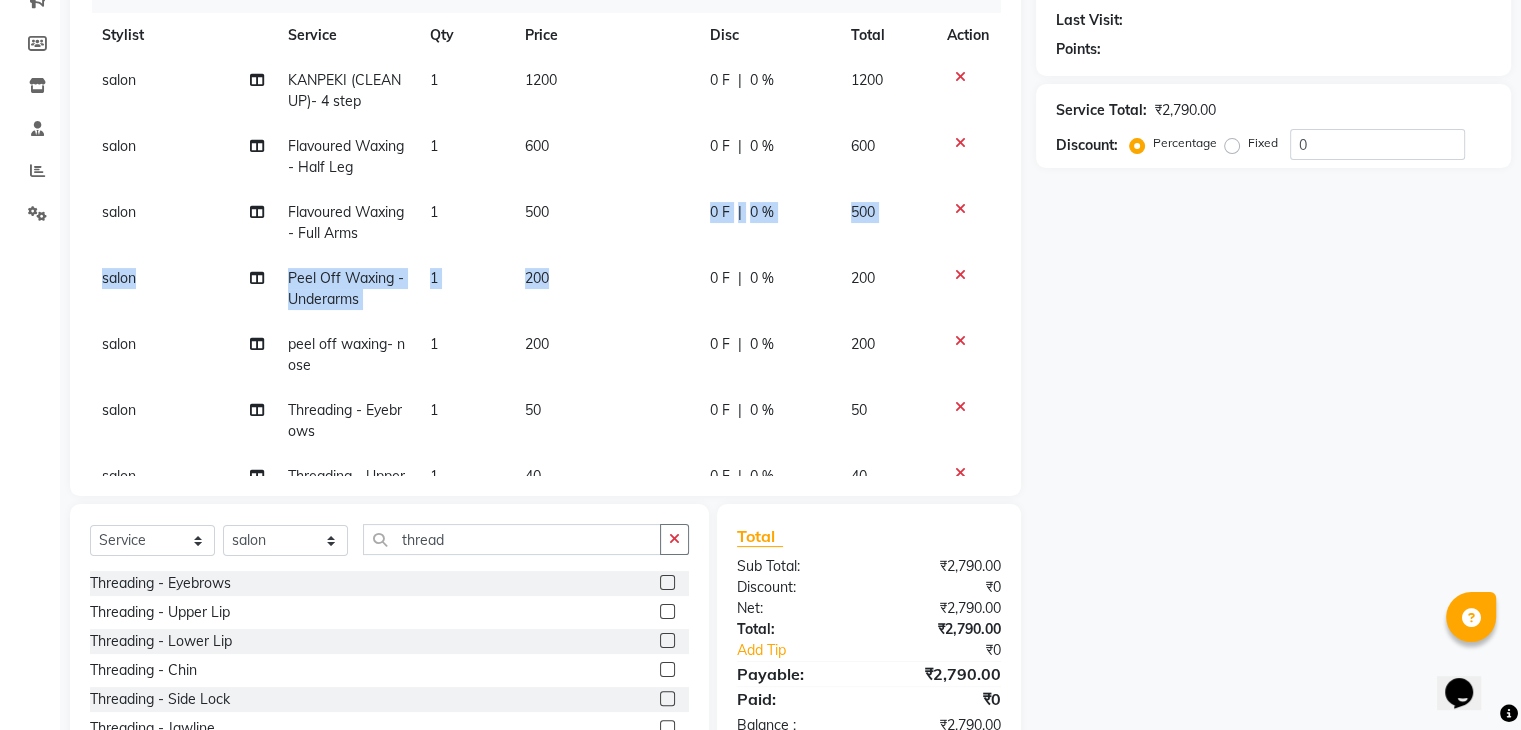 drag, startPoint x: 670, startPoint y: 197, endPoint x: 668, endPoint y: 293, distance: 96.02083 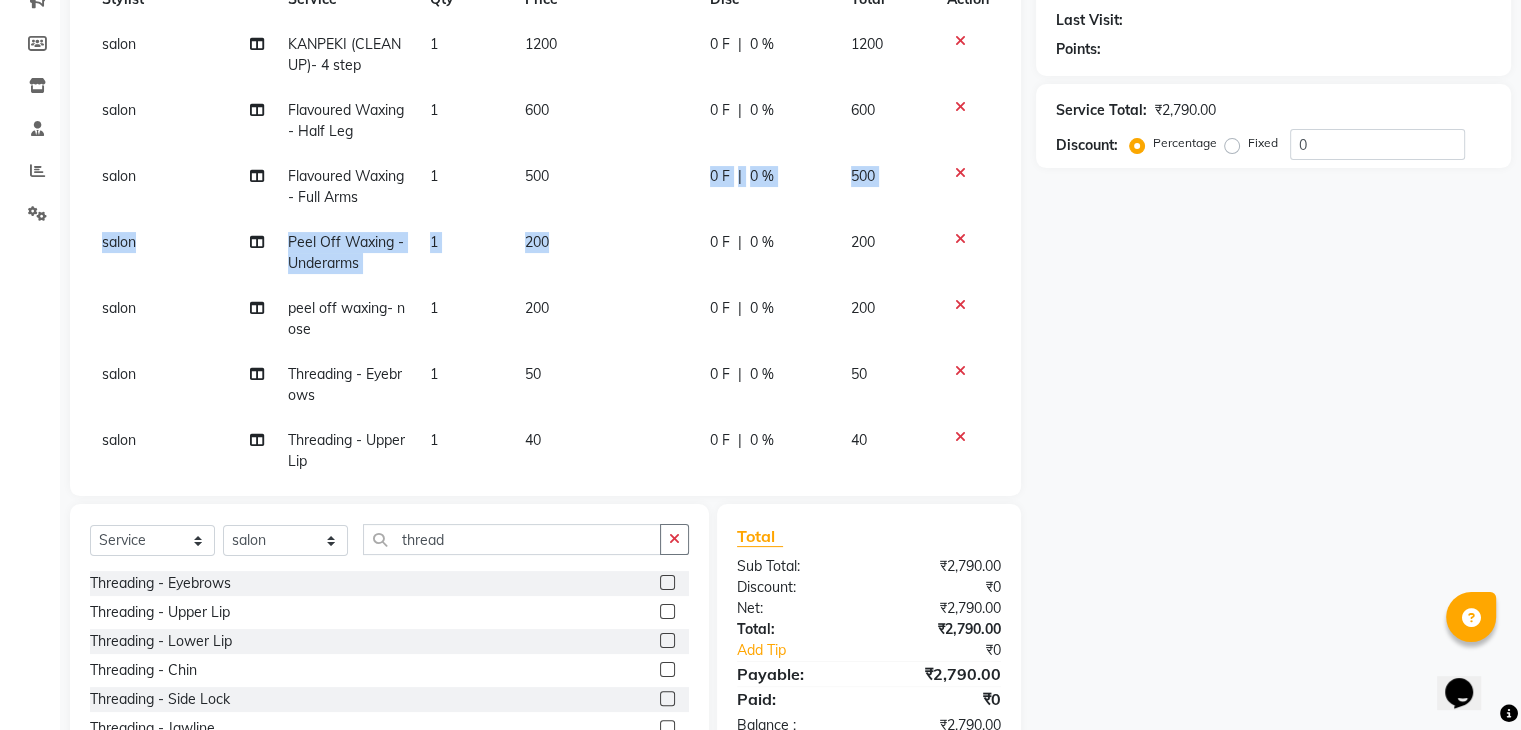 scroll, scrollTop: 75, scrollLeft: 0, axis: vertical 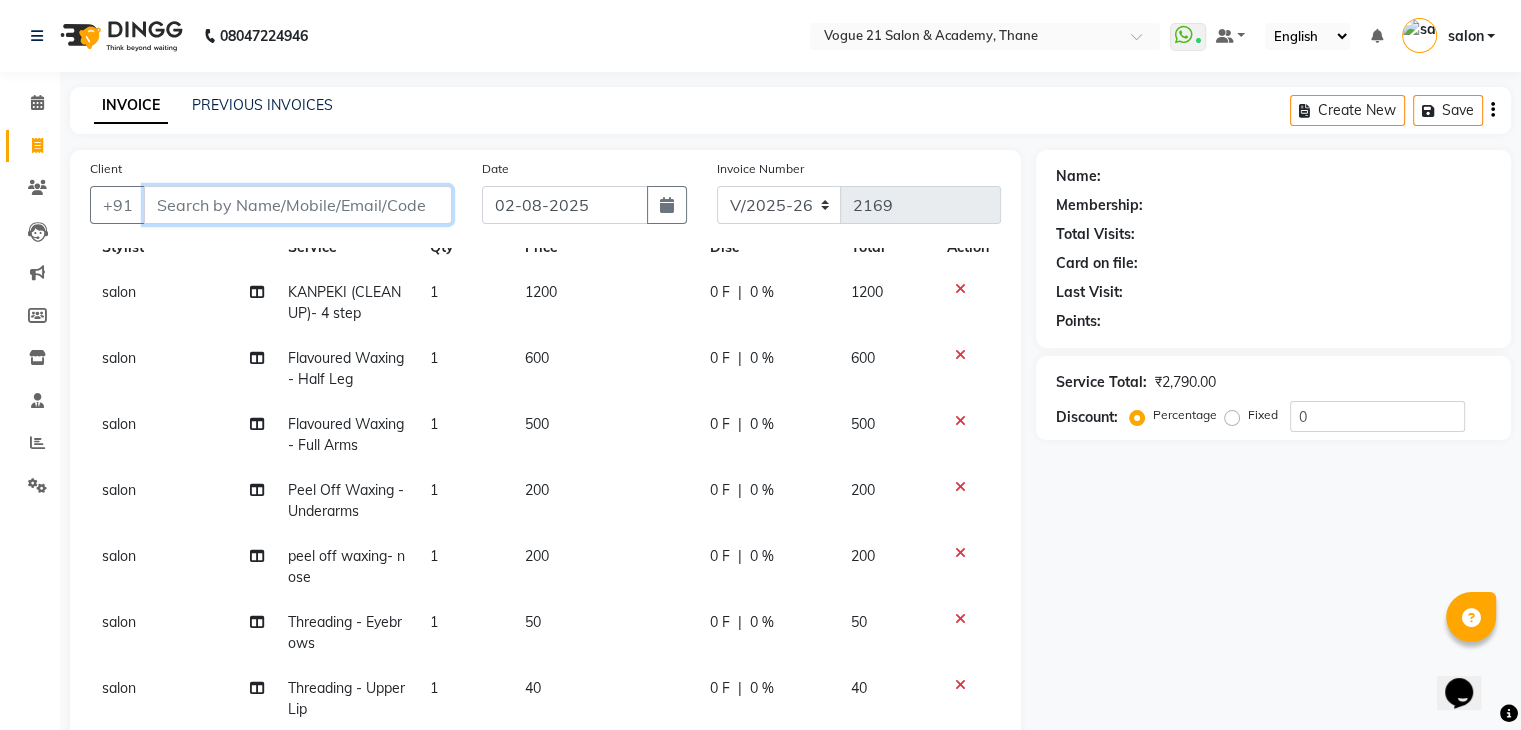 click on "Client" at bounding box center (298, 205) 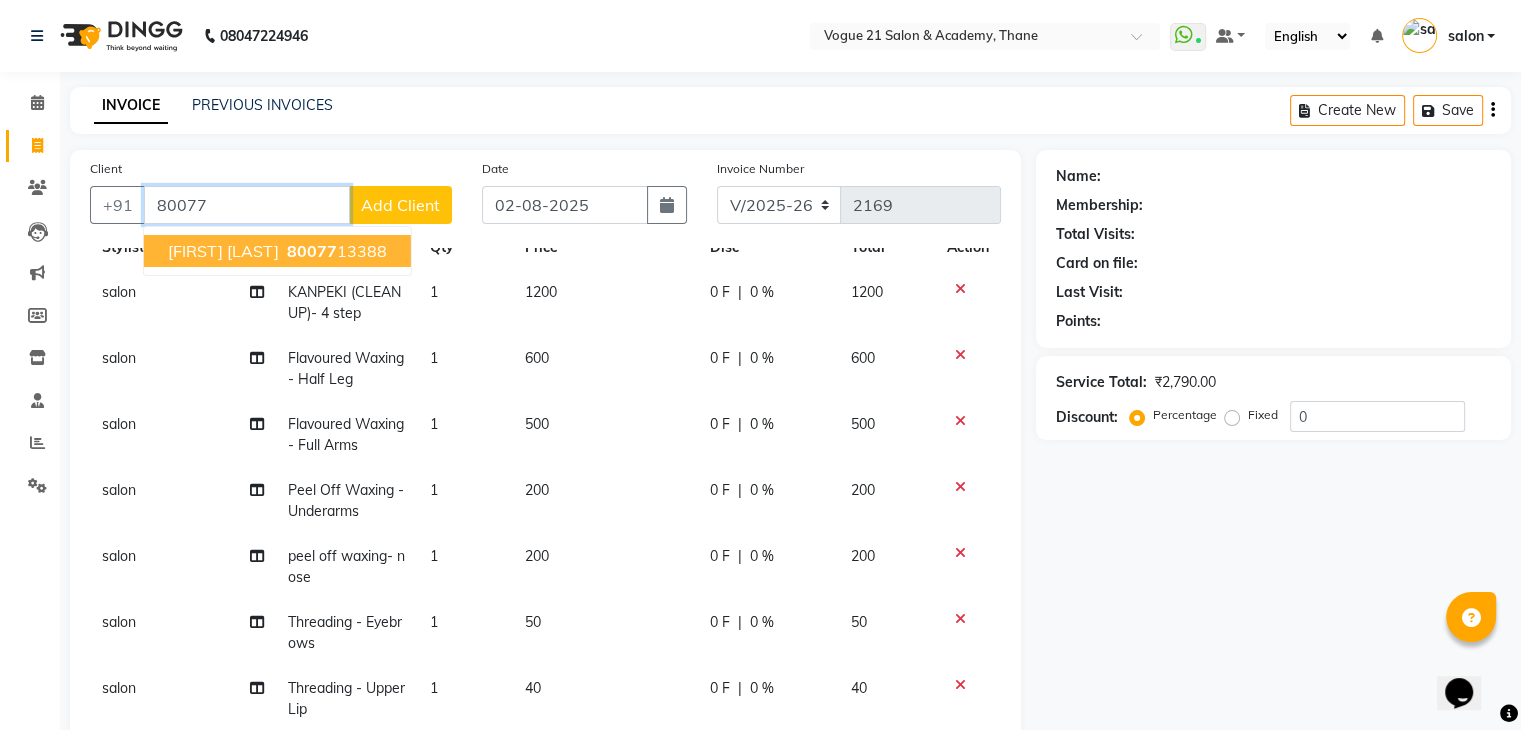 click on "80077 13388" at bounding box center (335, 251) 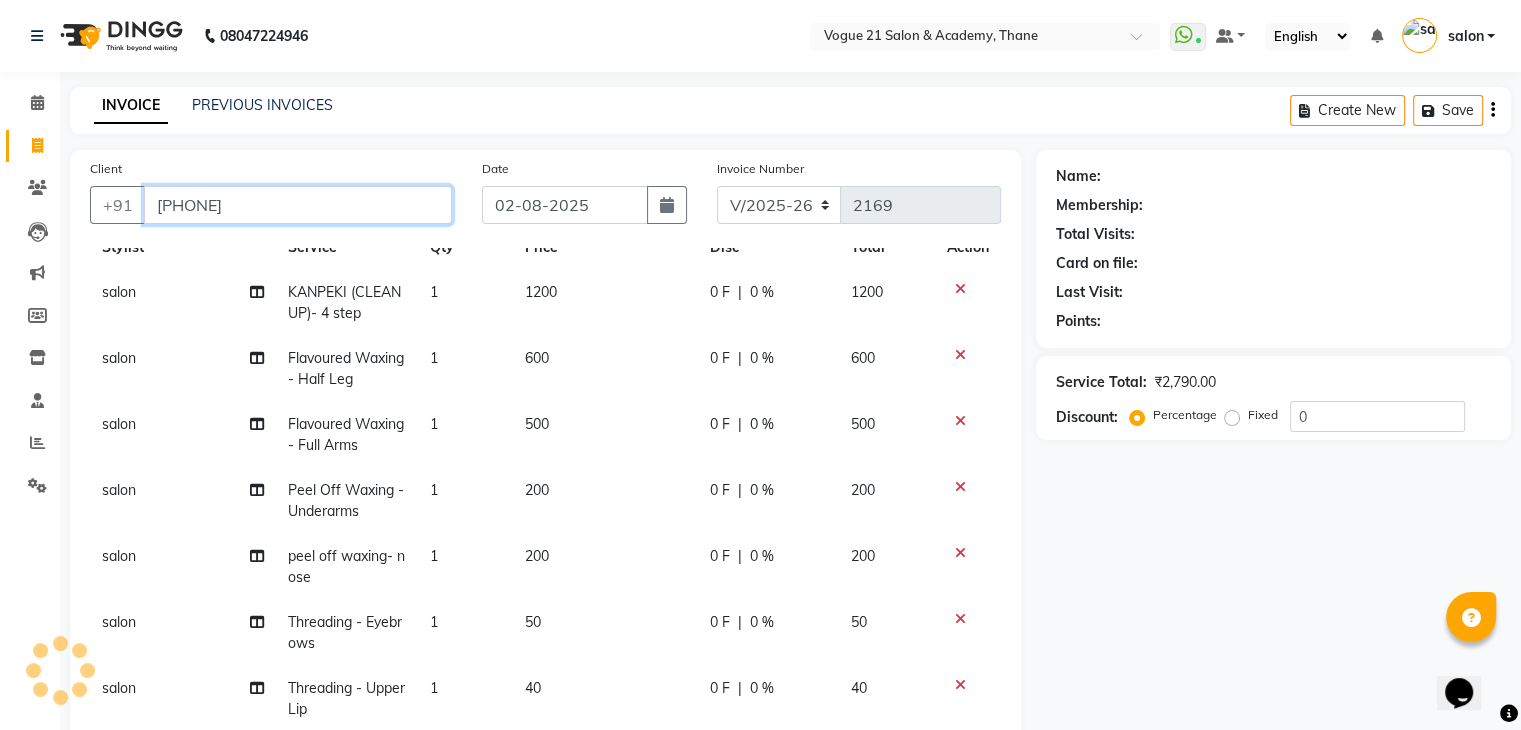 type on "8007713388" 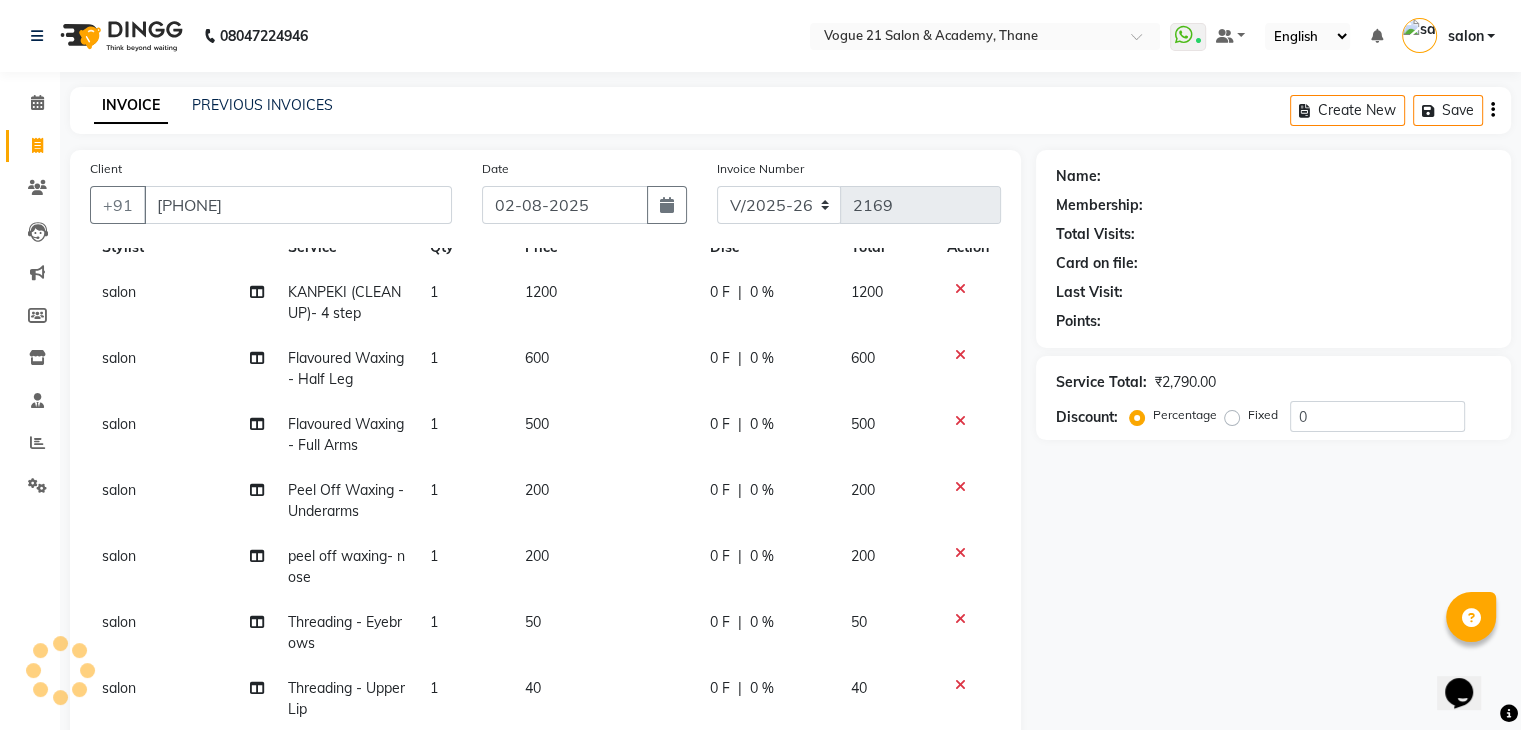 select on "1: Object" 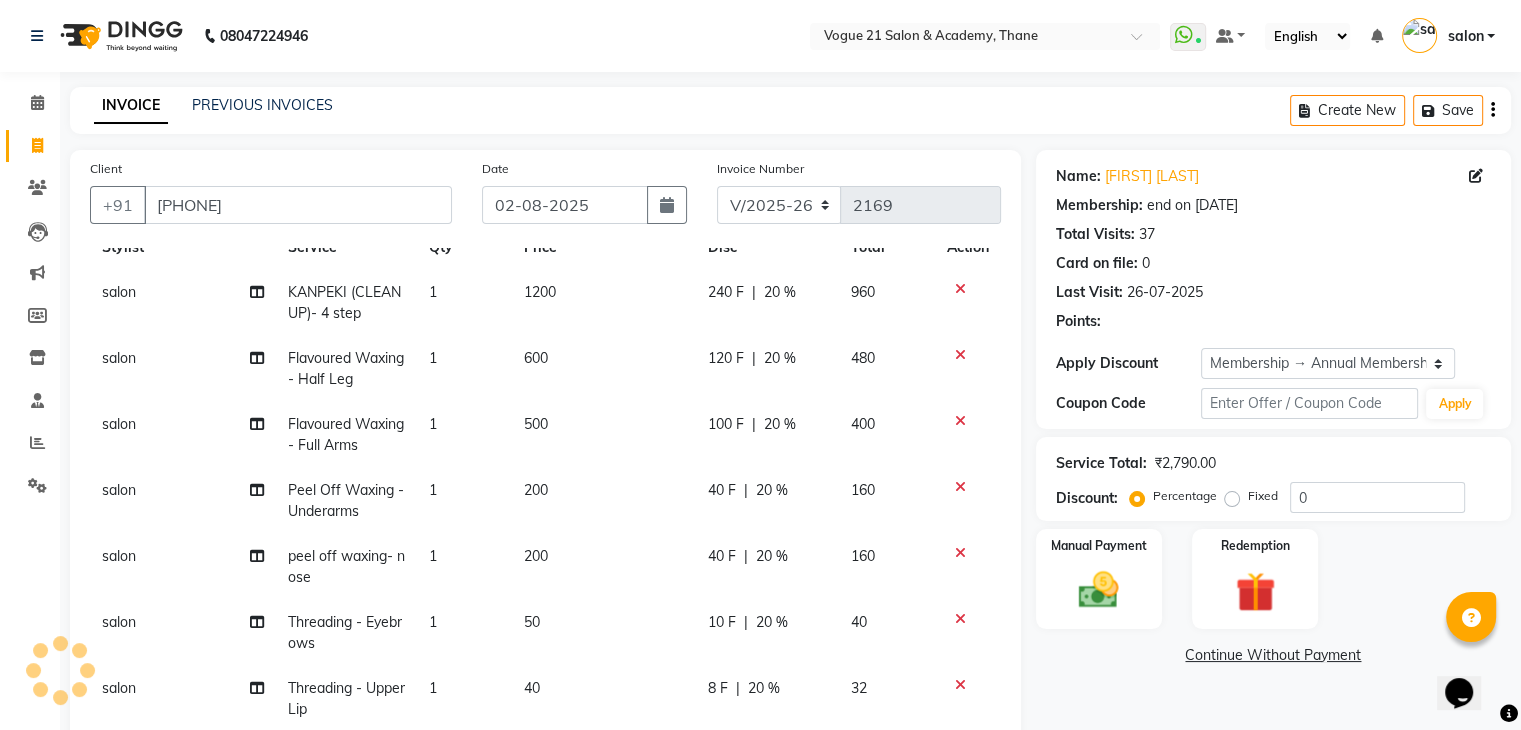 type on "20" 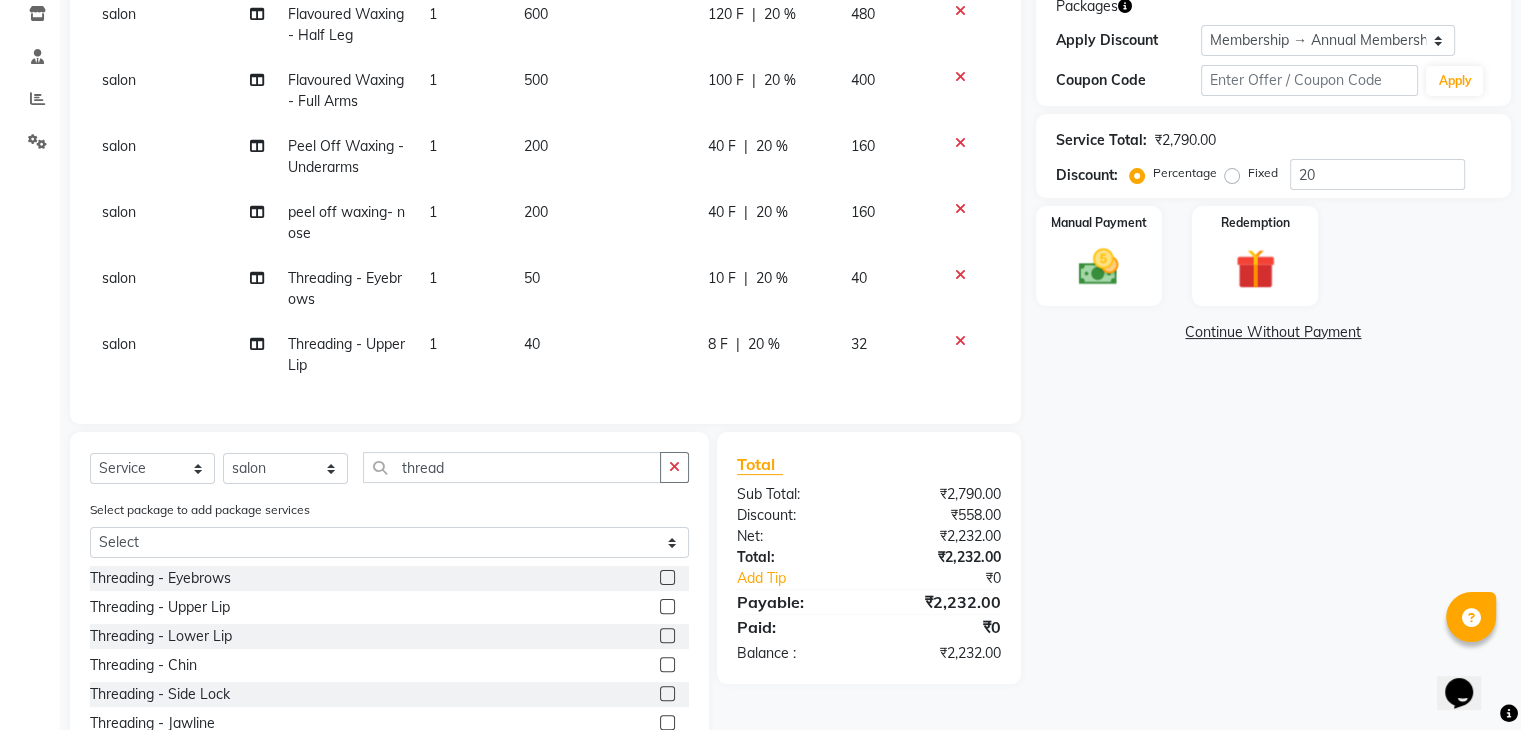 scroll, scrollTop: 360, scrollLeft: 0, axis: vertical 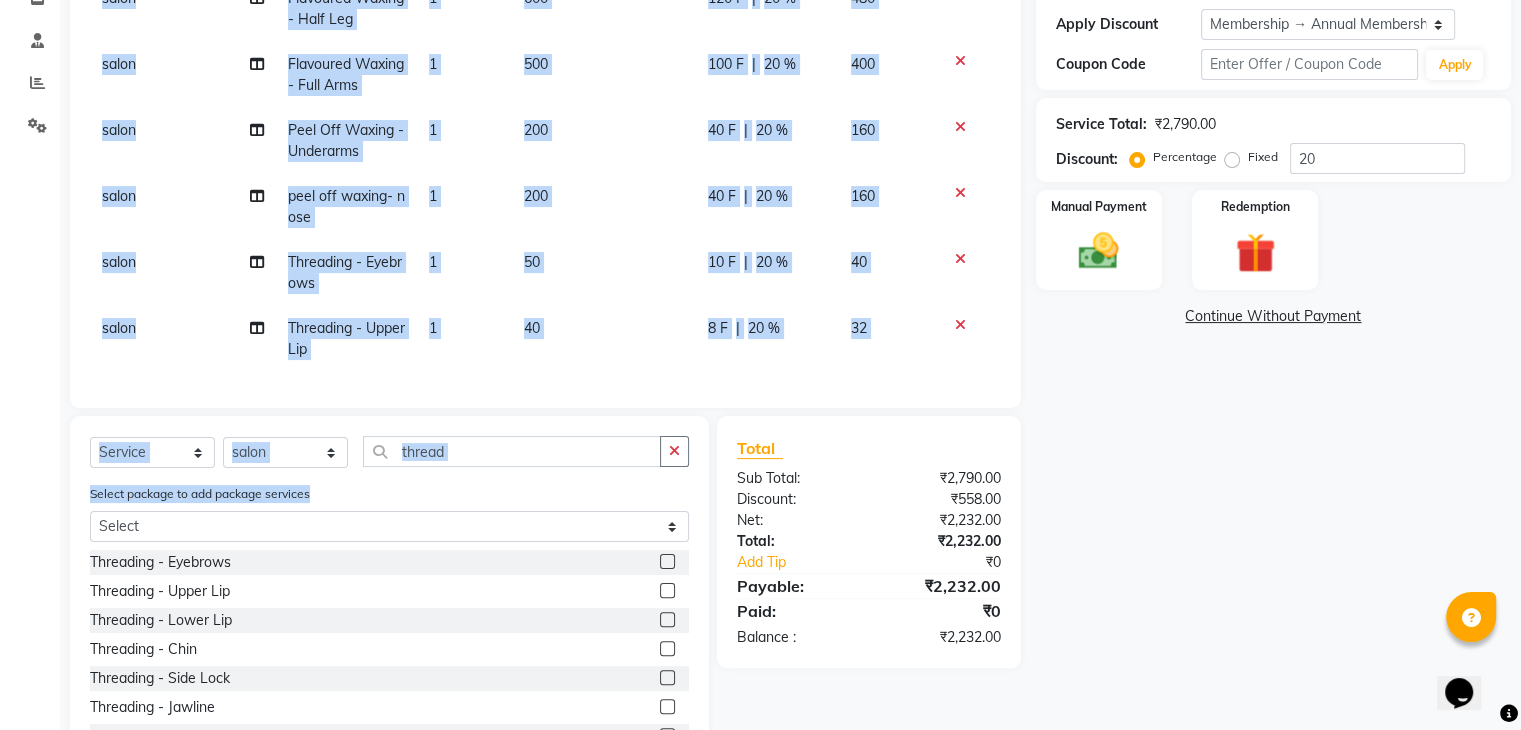 drag, startPoint x: 712, startPoint y: 404, endPoint x: 702, endPoint y: 497, distance: 93.53609 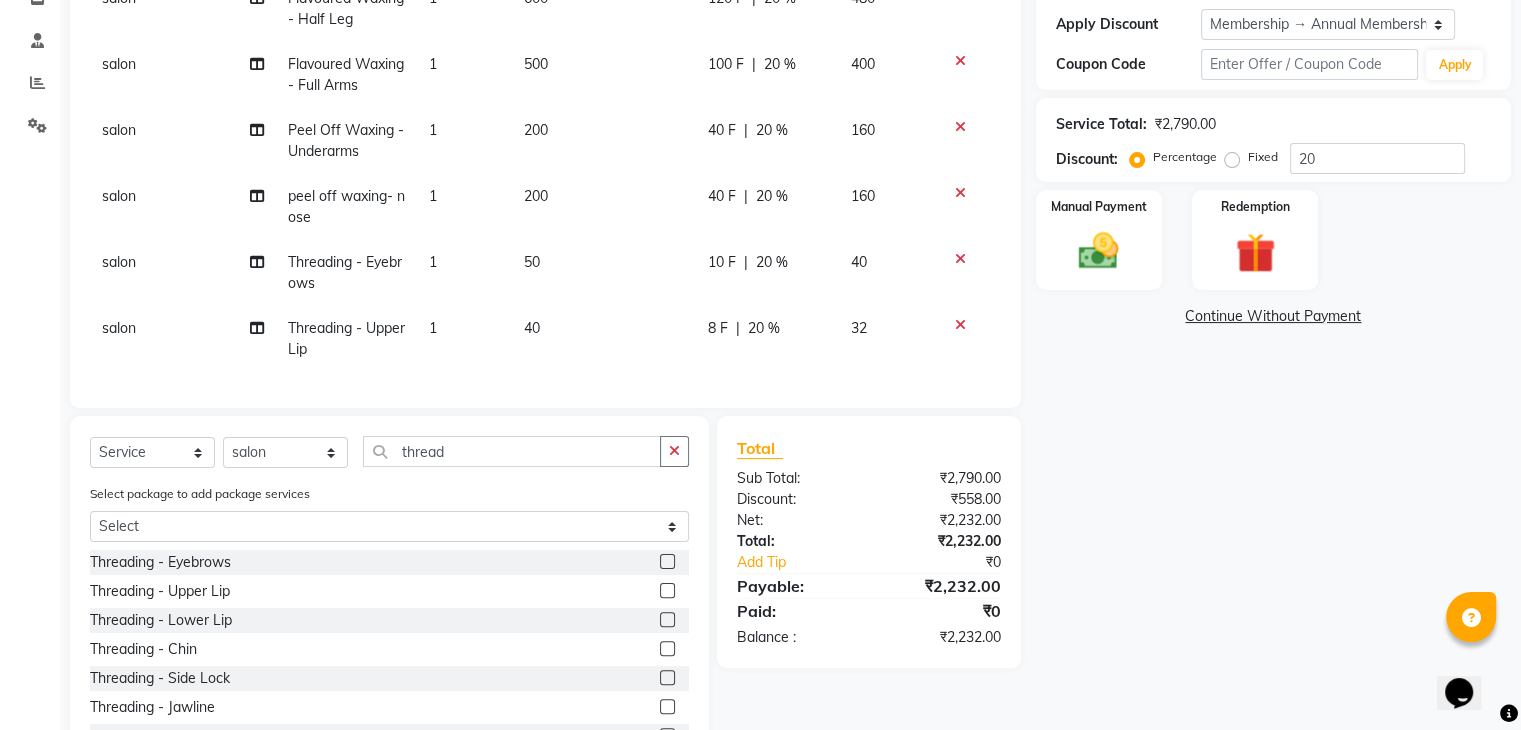 click on "₹558.00" 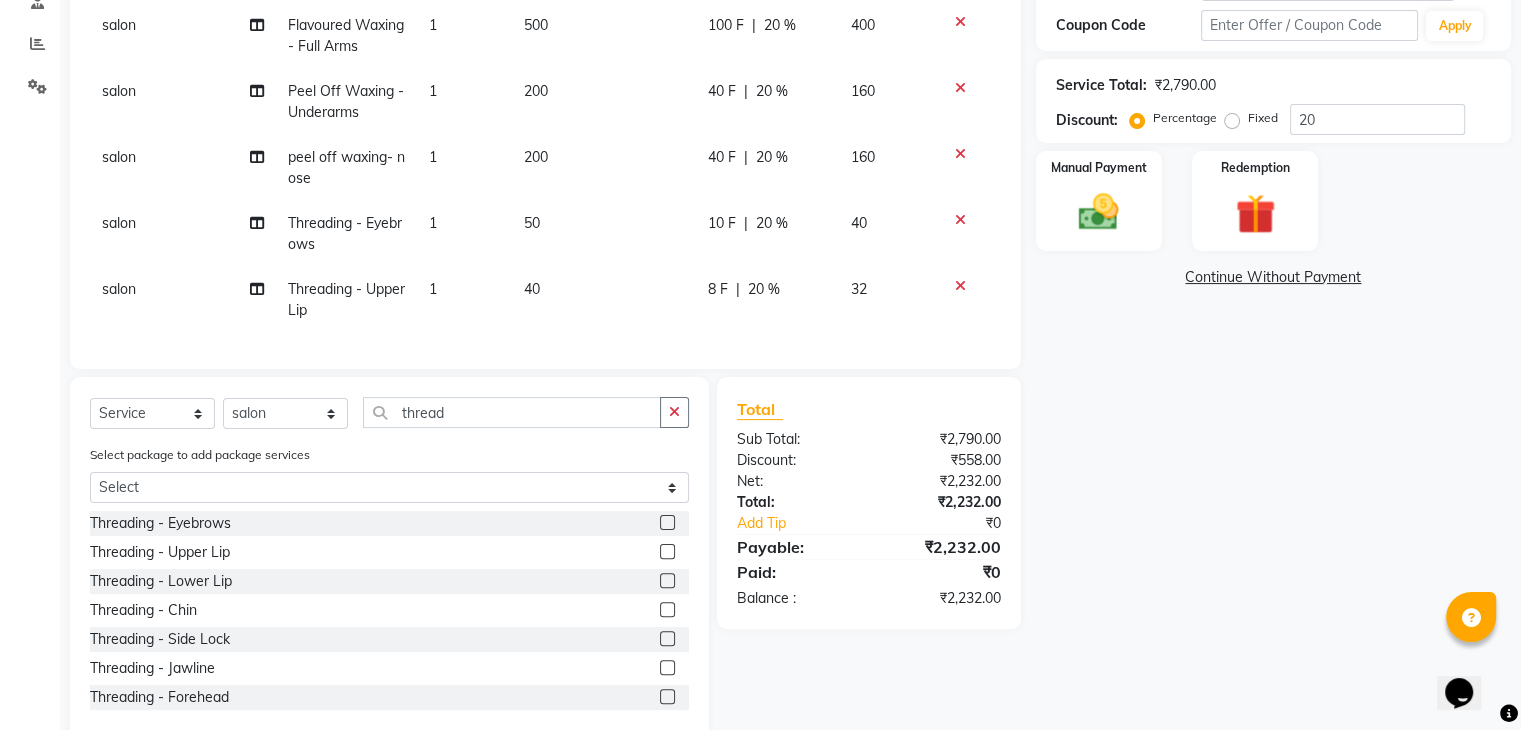 scroll, scrollTop: 440, scrollLeft: 0, axis: vertical 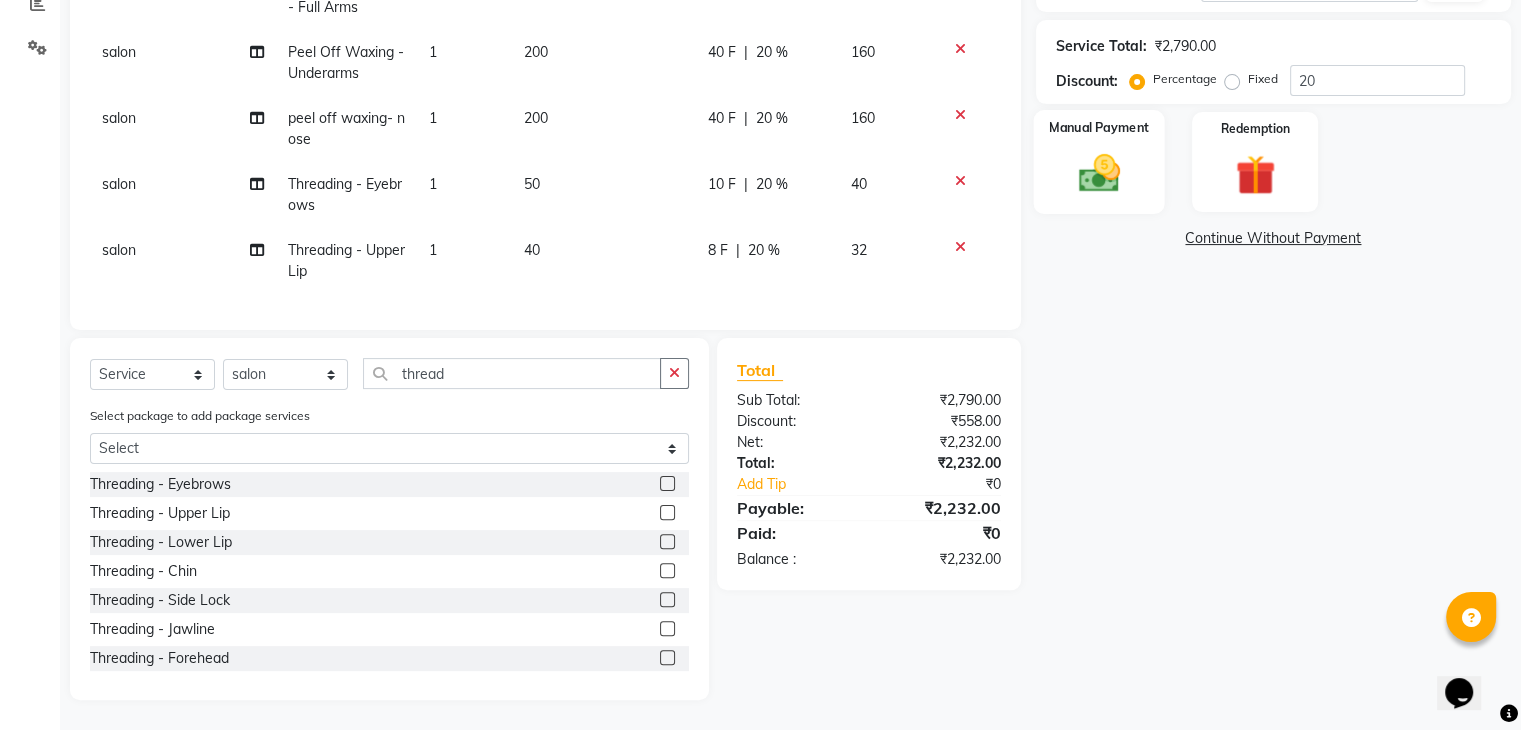 click 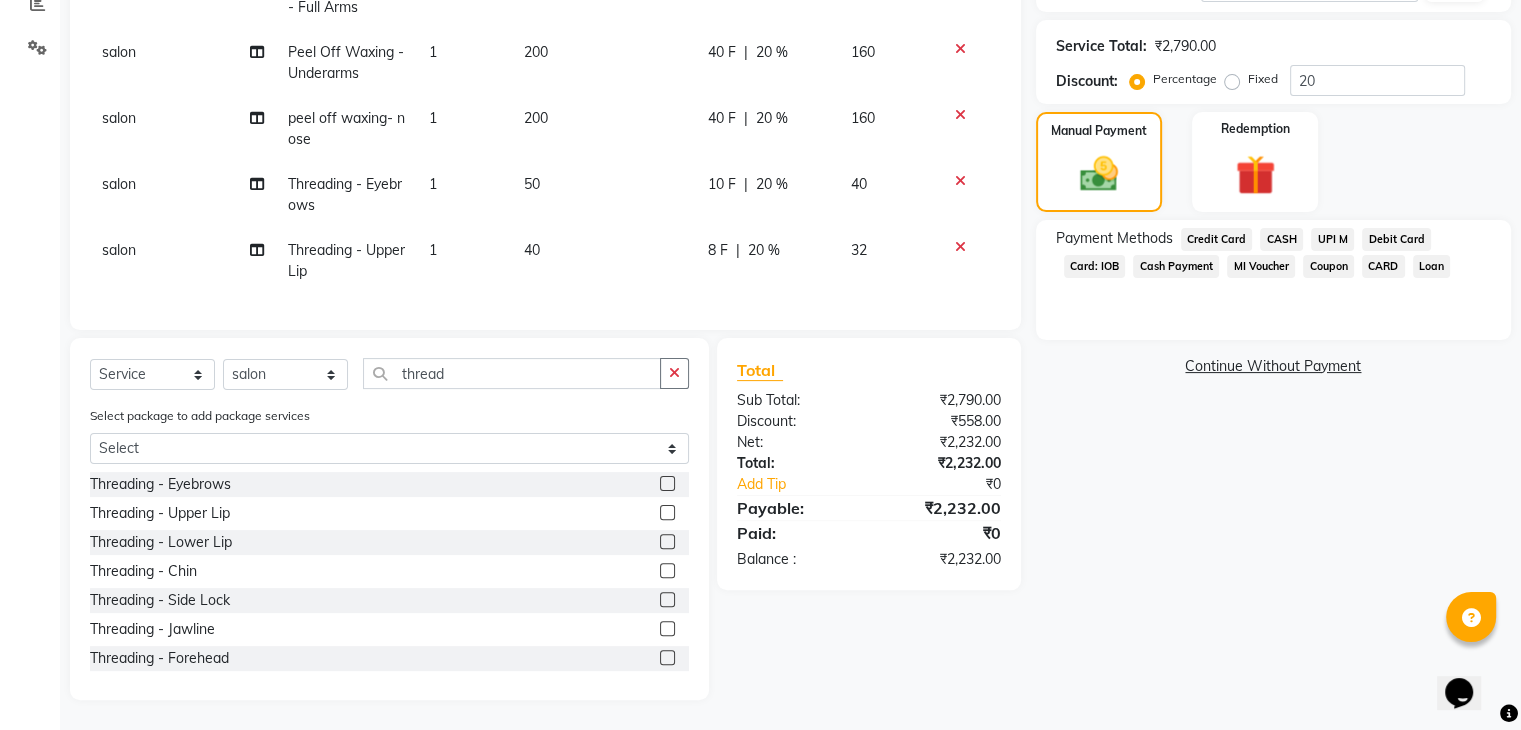 click on "UPI M" 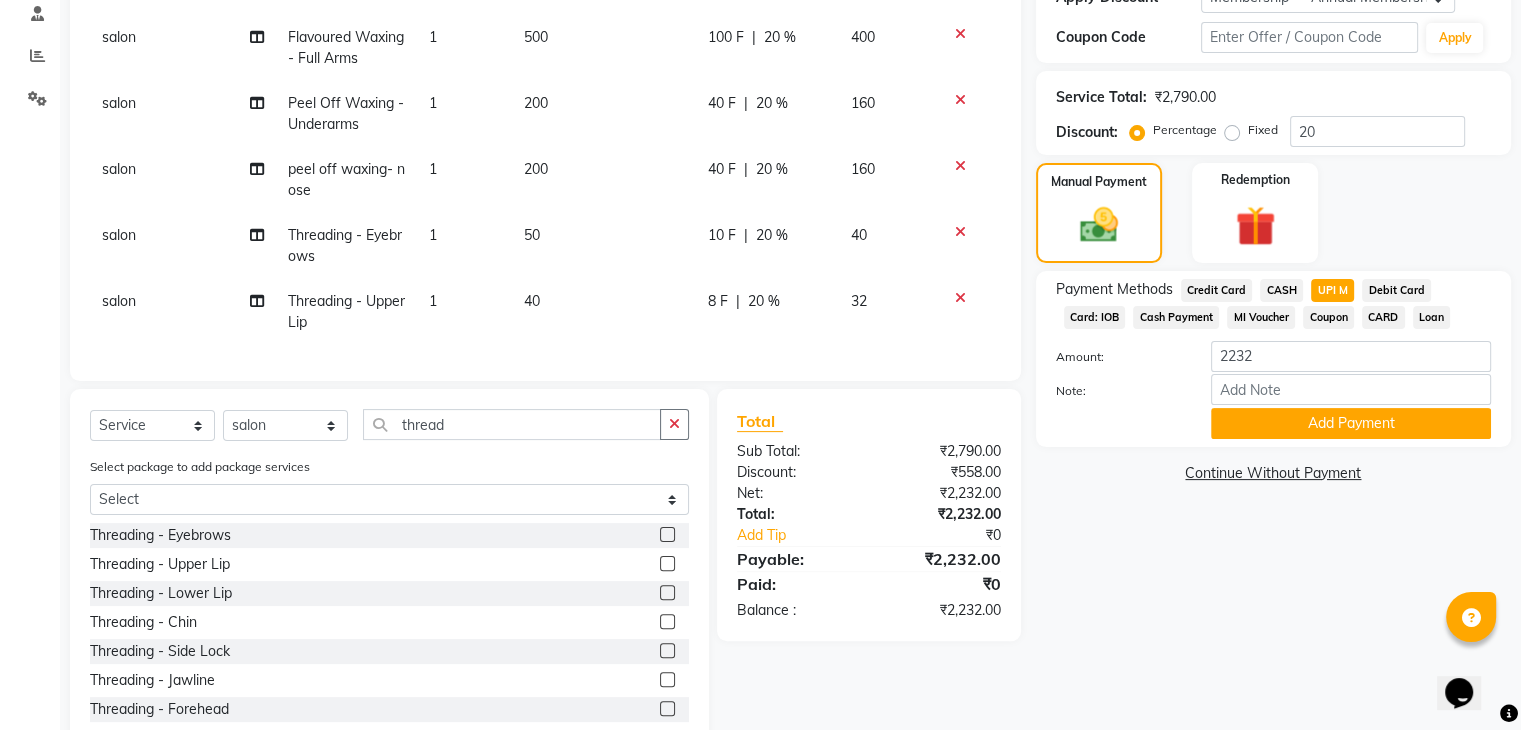 scroll, scrollTop: 440, scrollLeft: 0, axis: vertical 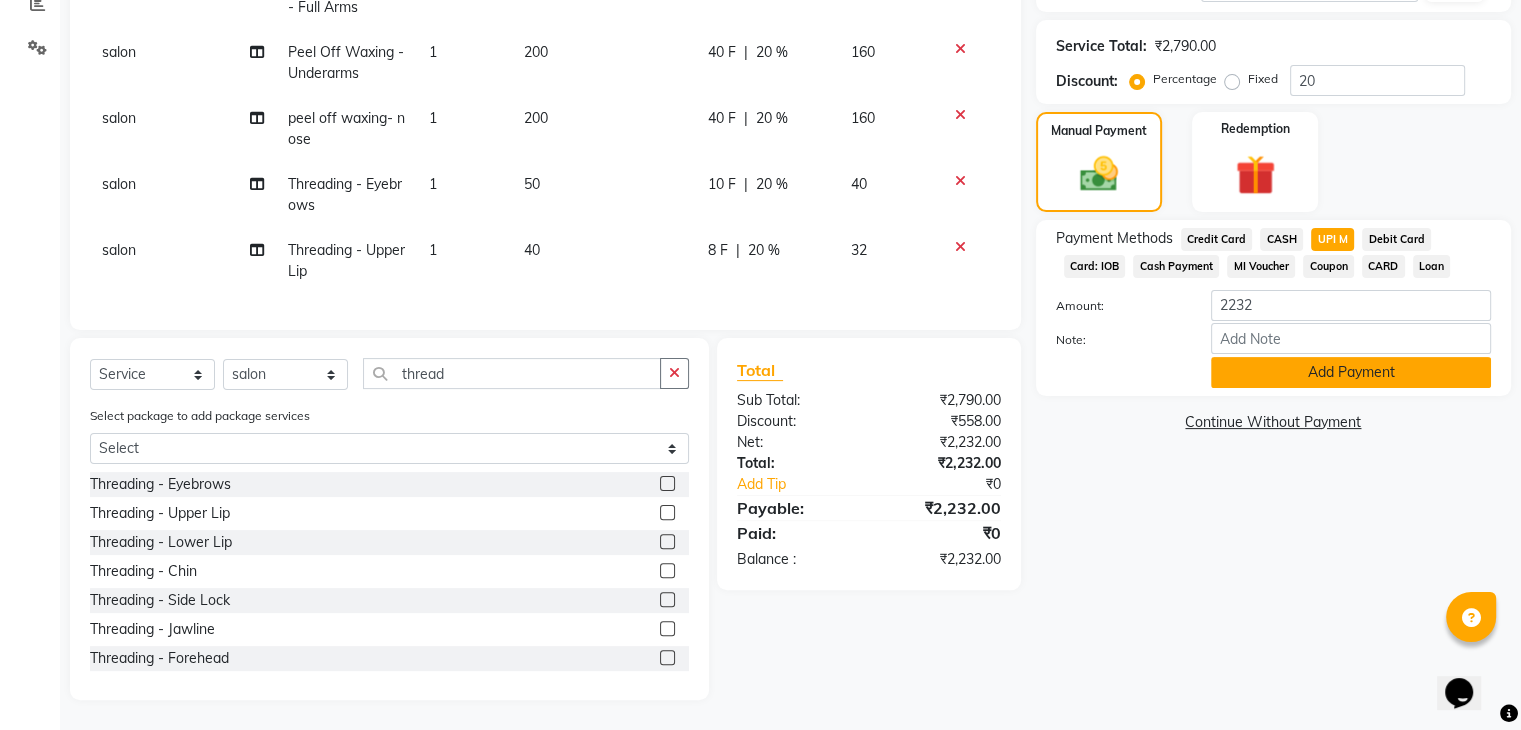 click on "Add Payment" 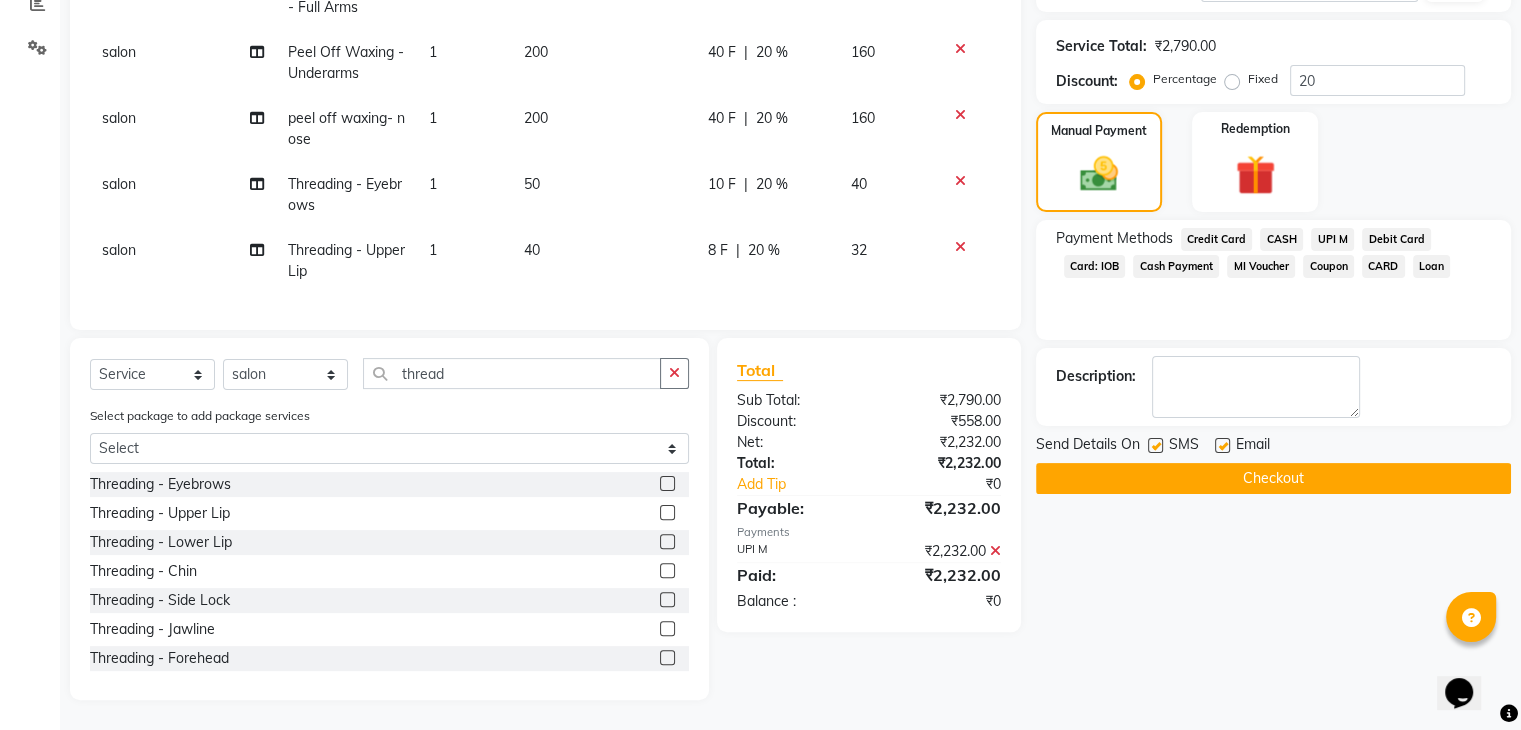 click on "Checkout" 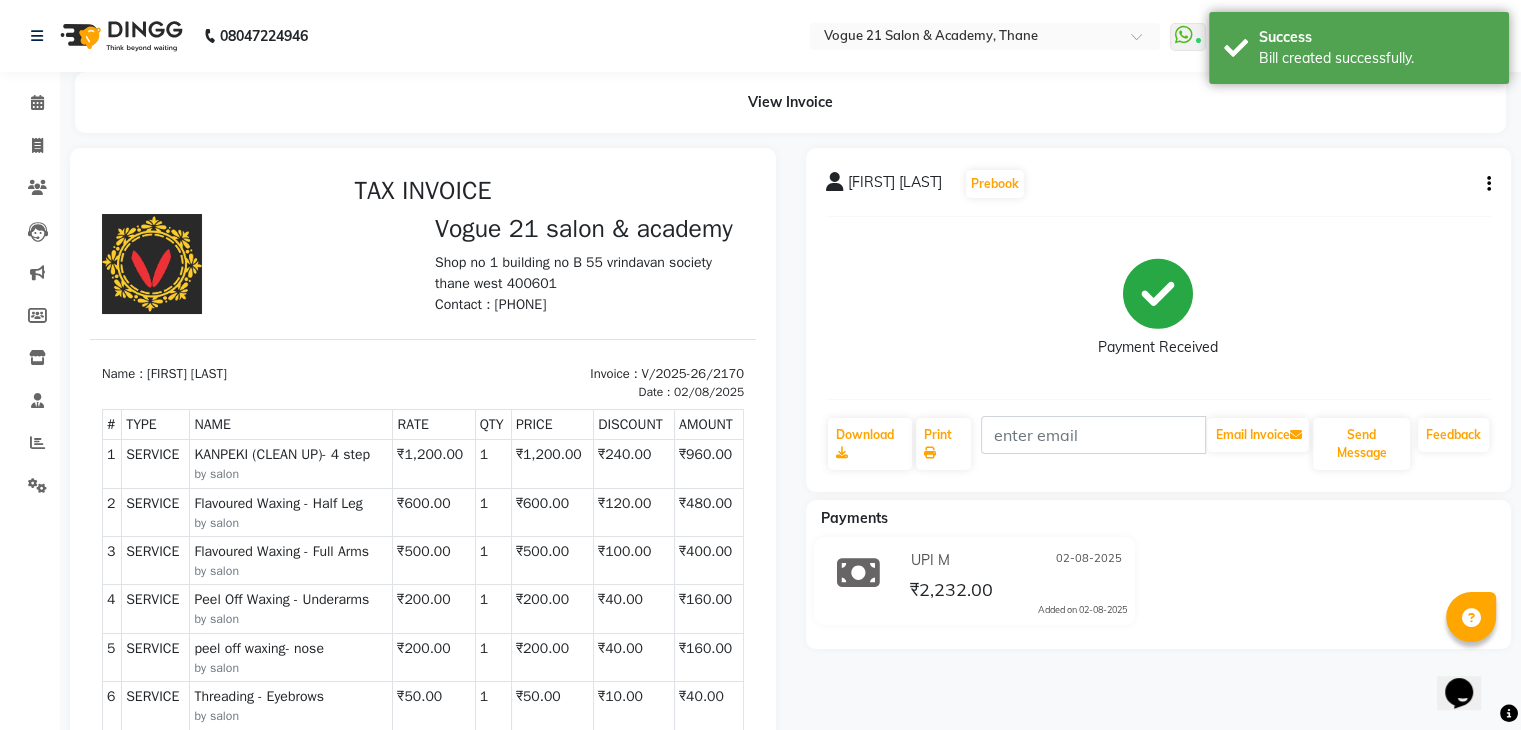 scroll, scrollTop: 0, scrollLeft: 0, axis: both 